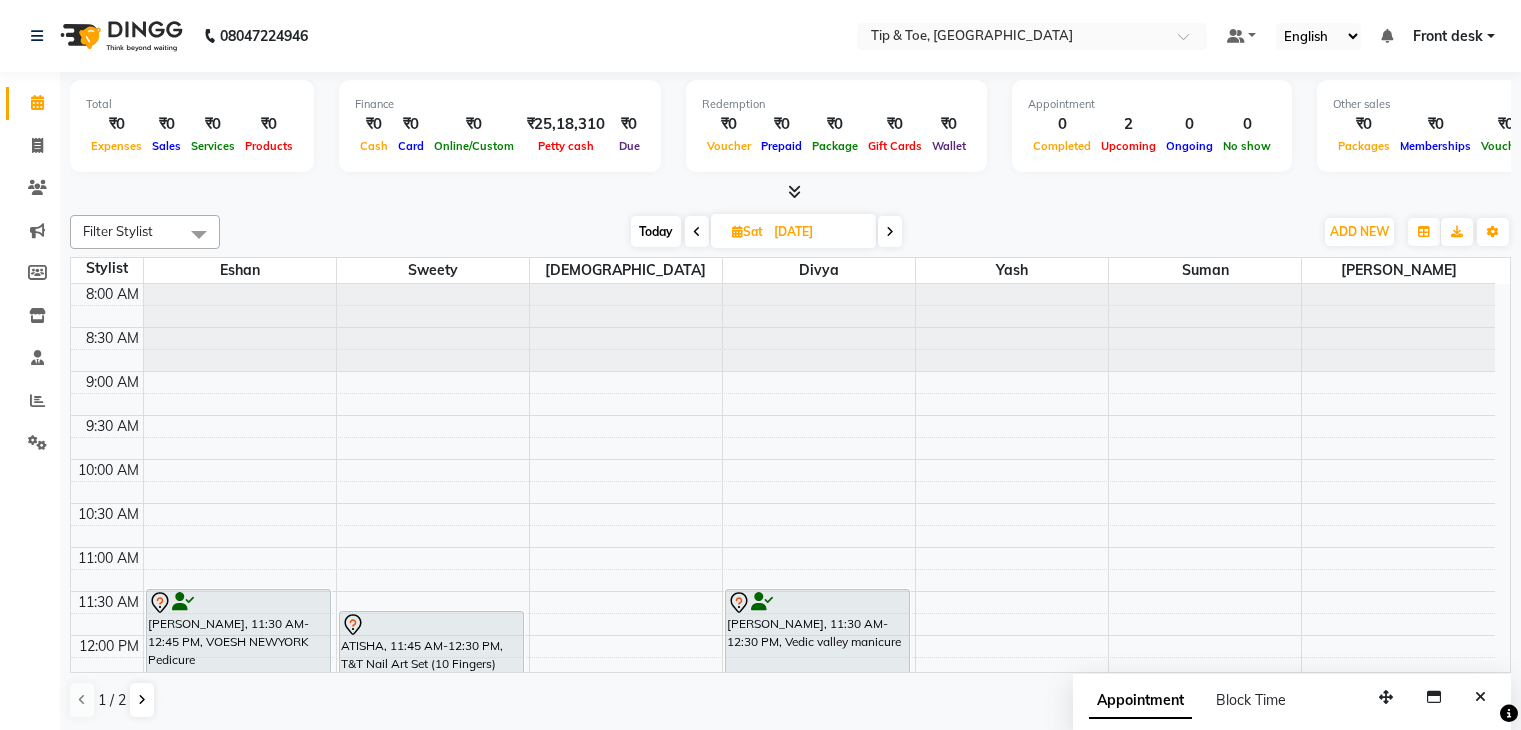 scroll, scrollTop: 0, scrollLeft: 0, axis: both 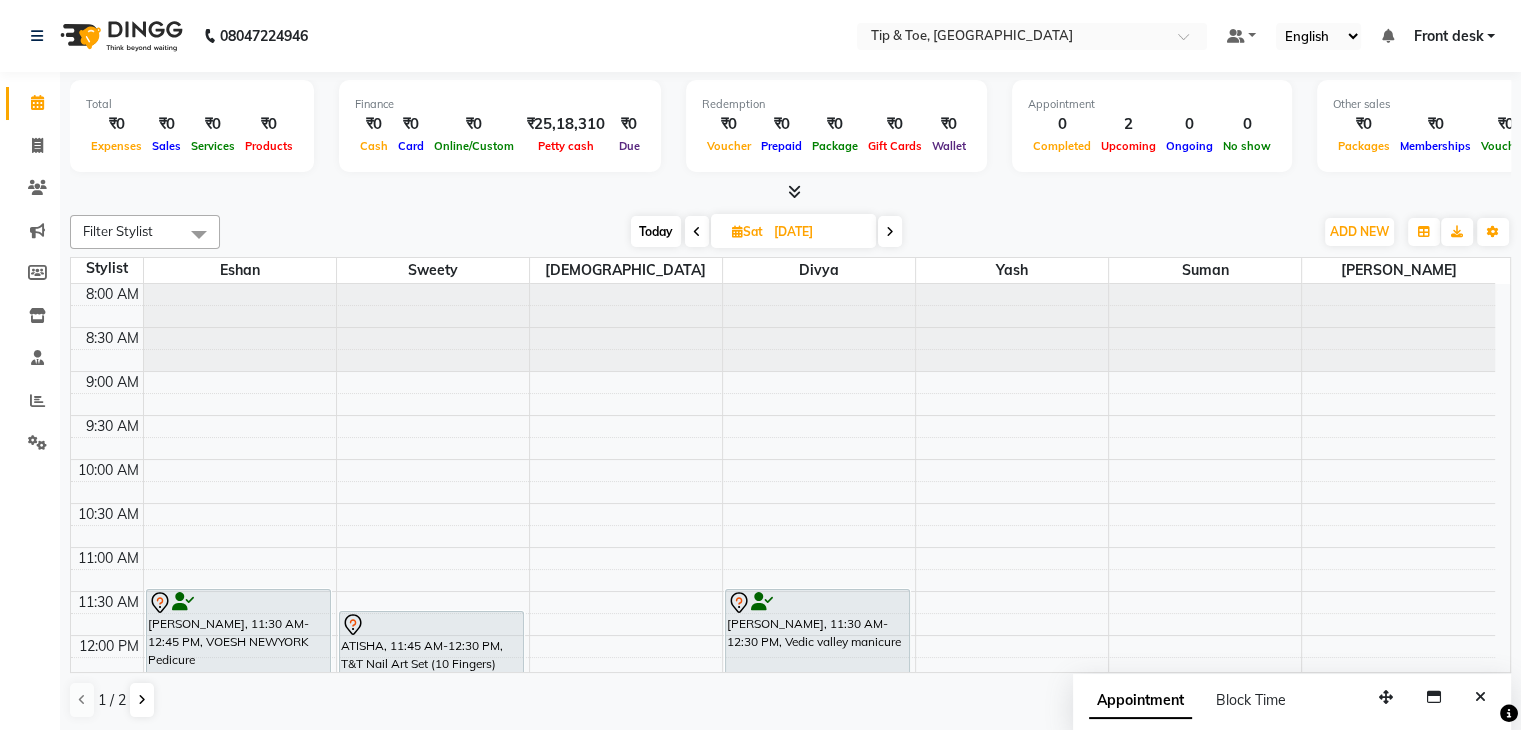 click at bounding box center (697, 232) 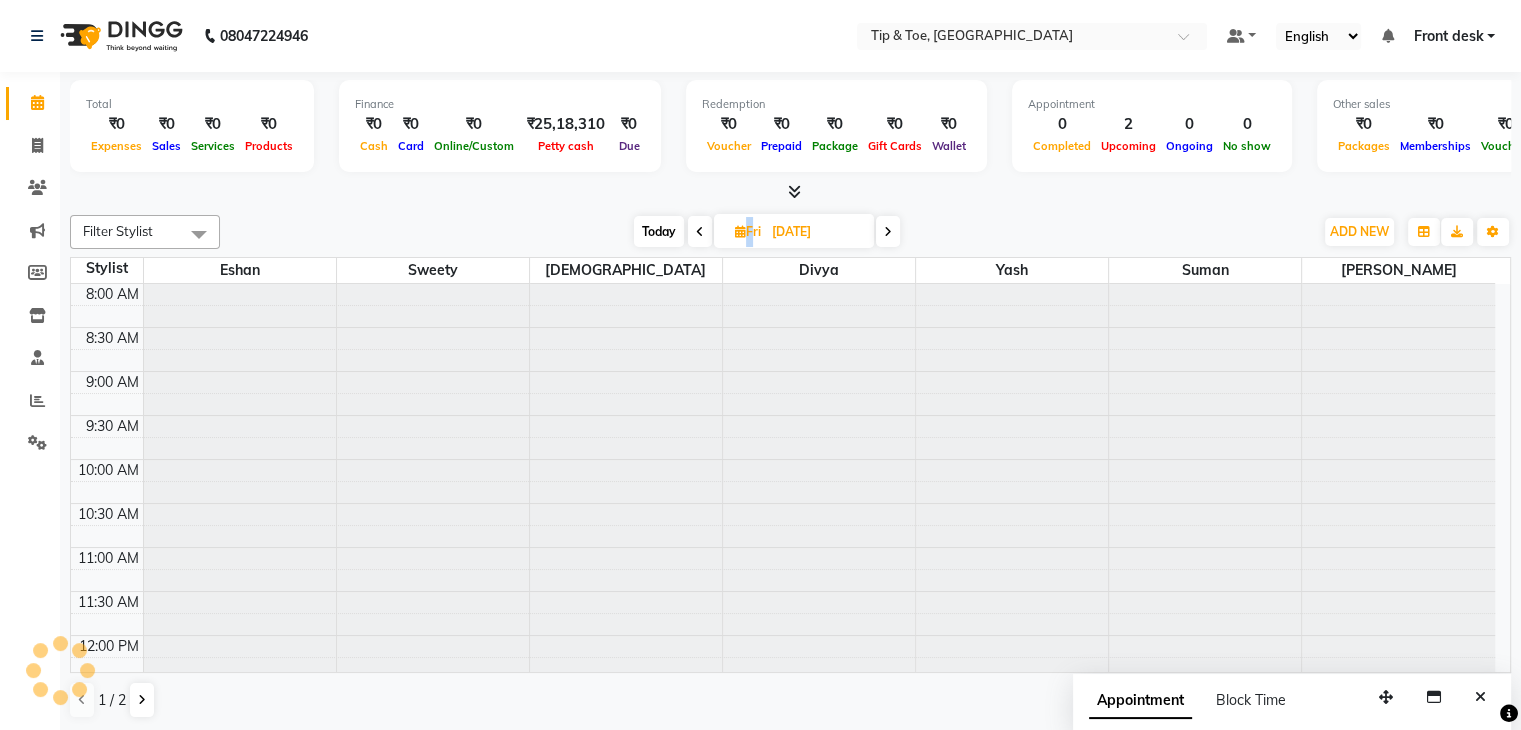 click at bounding box center [700, 232] 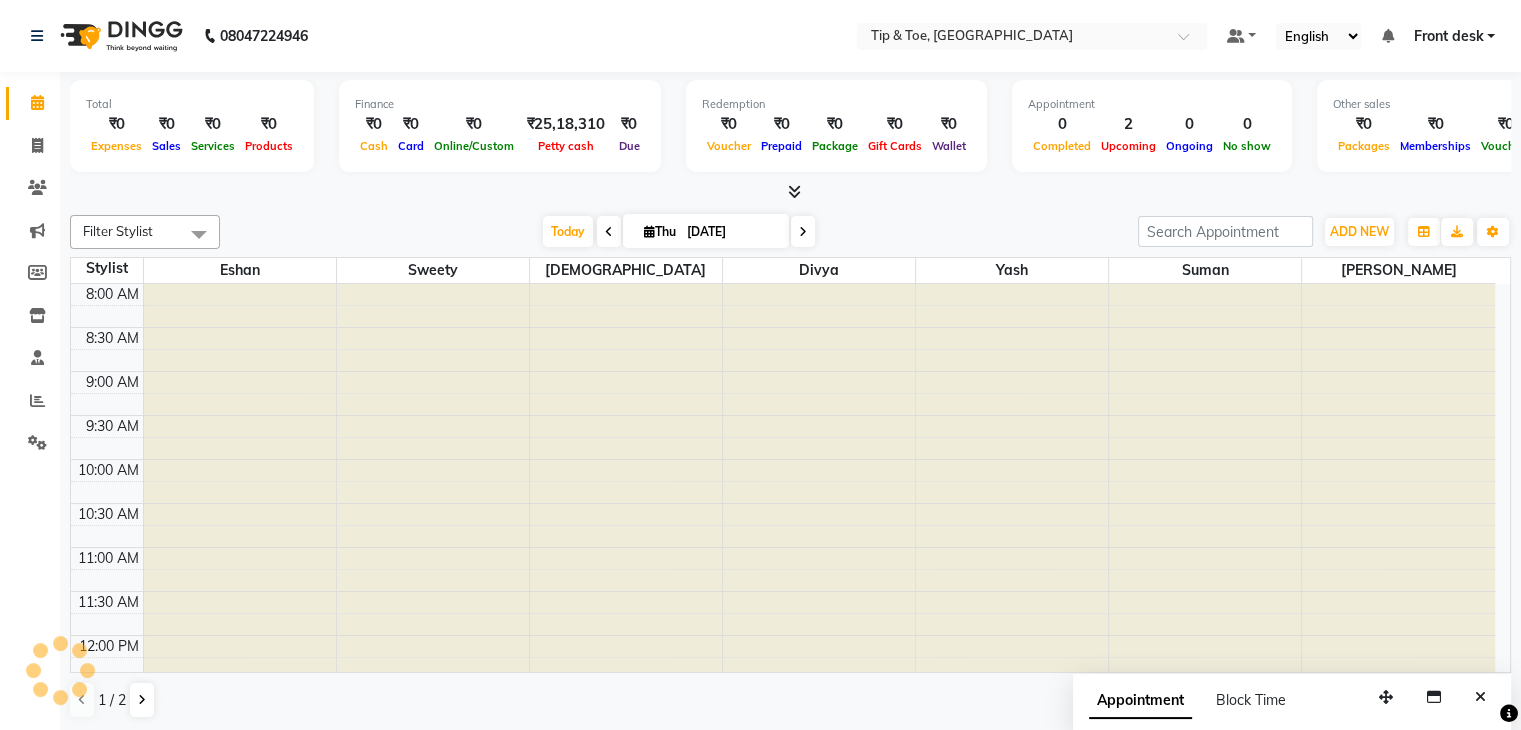 scroll, scrollTop: 524, scrollLeft: 0, axis: vertical 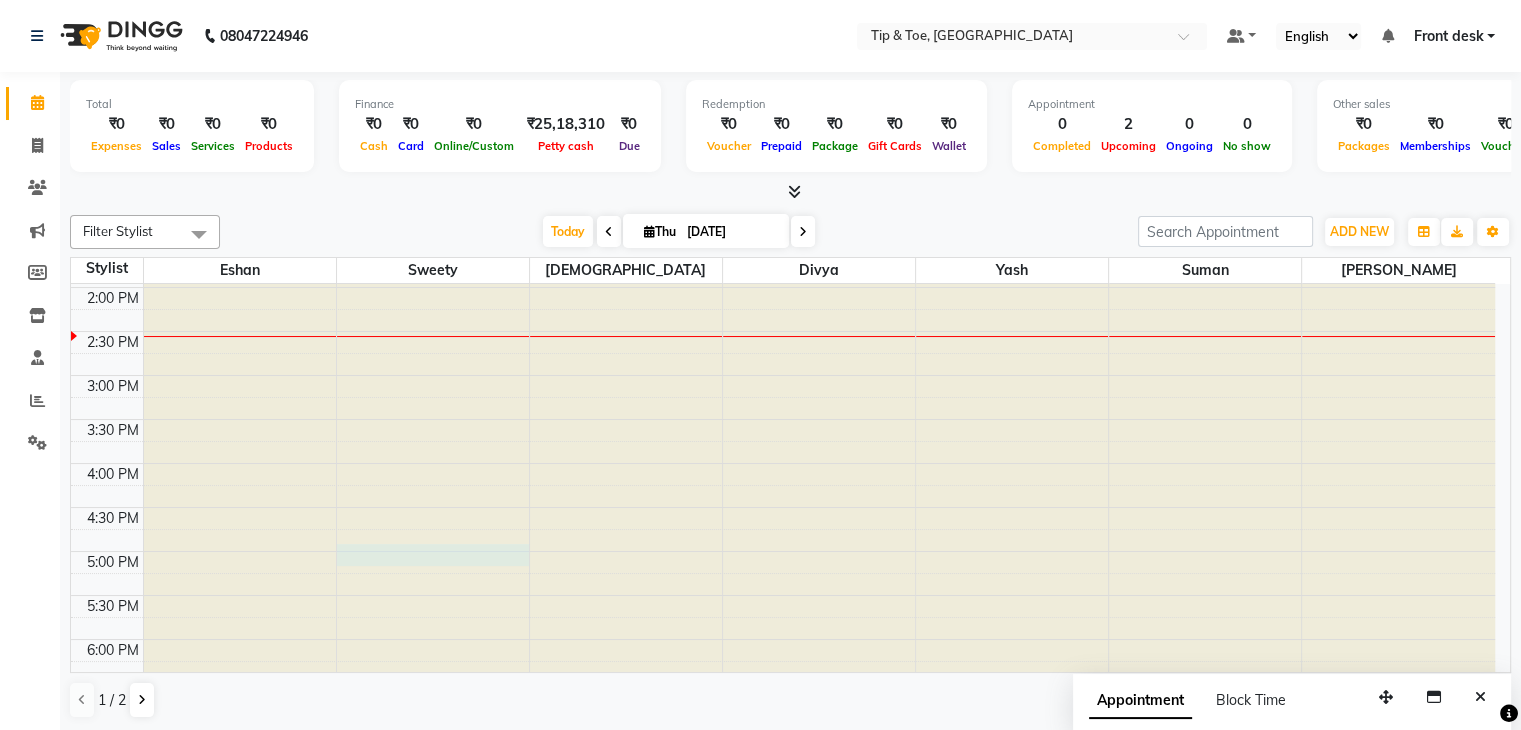 click at bounding box center [433, -240] 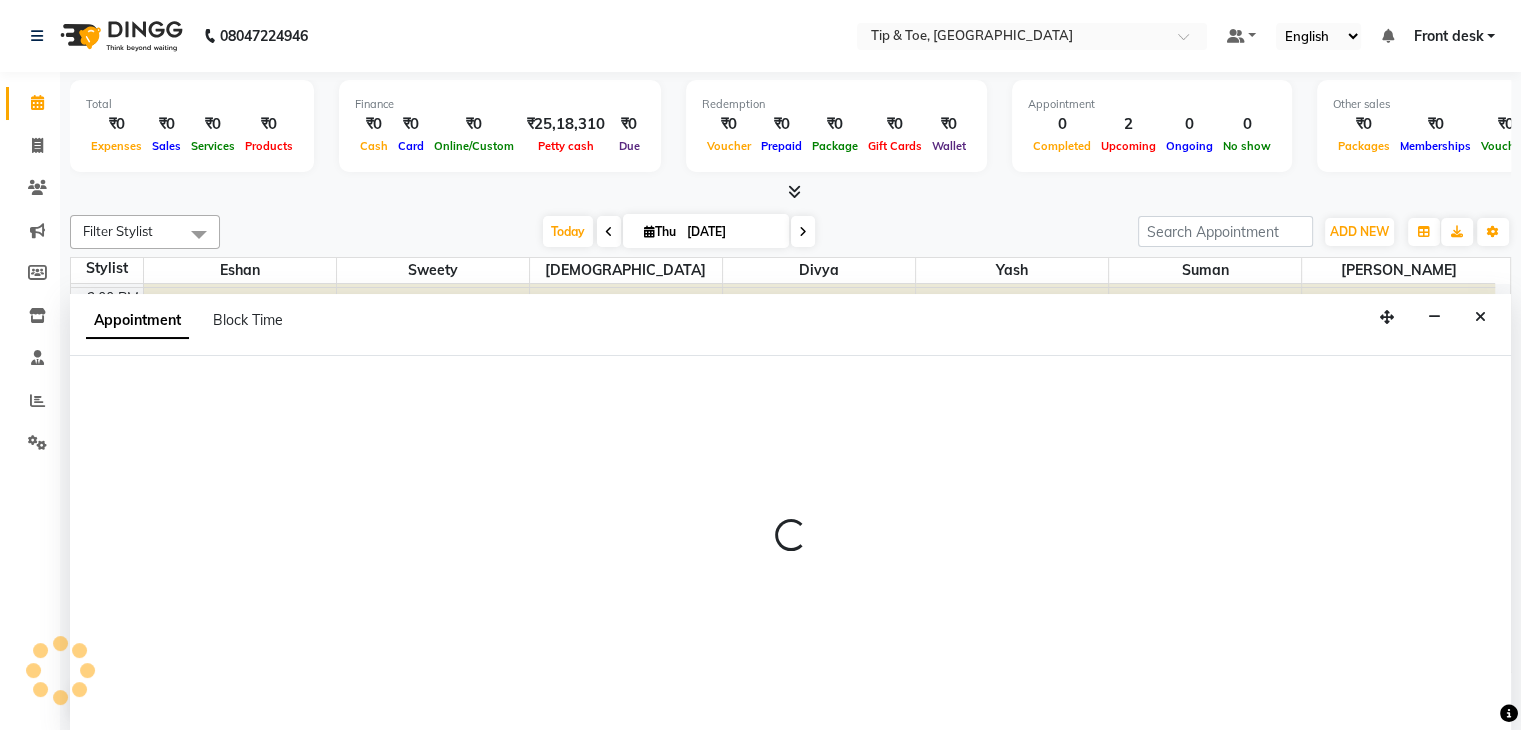 scroll, scrollTop: 1, scrollLeft: 0, axis: vertical 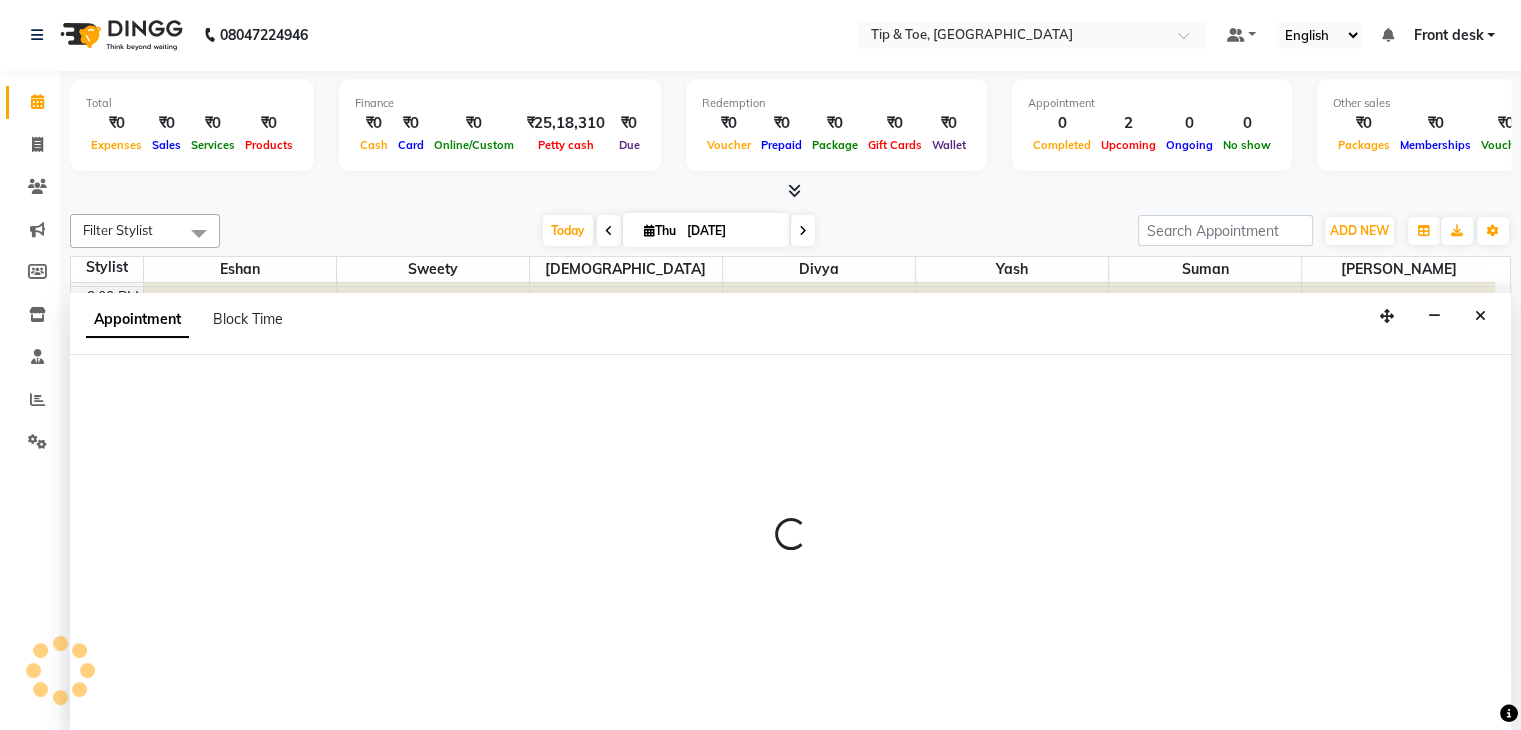 select on "48234" 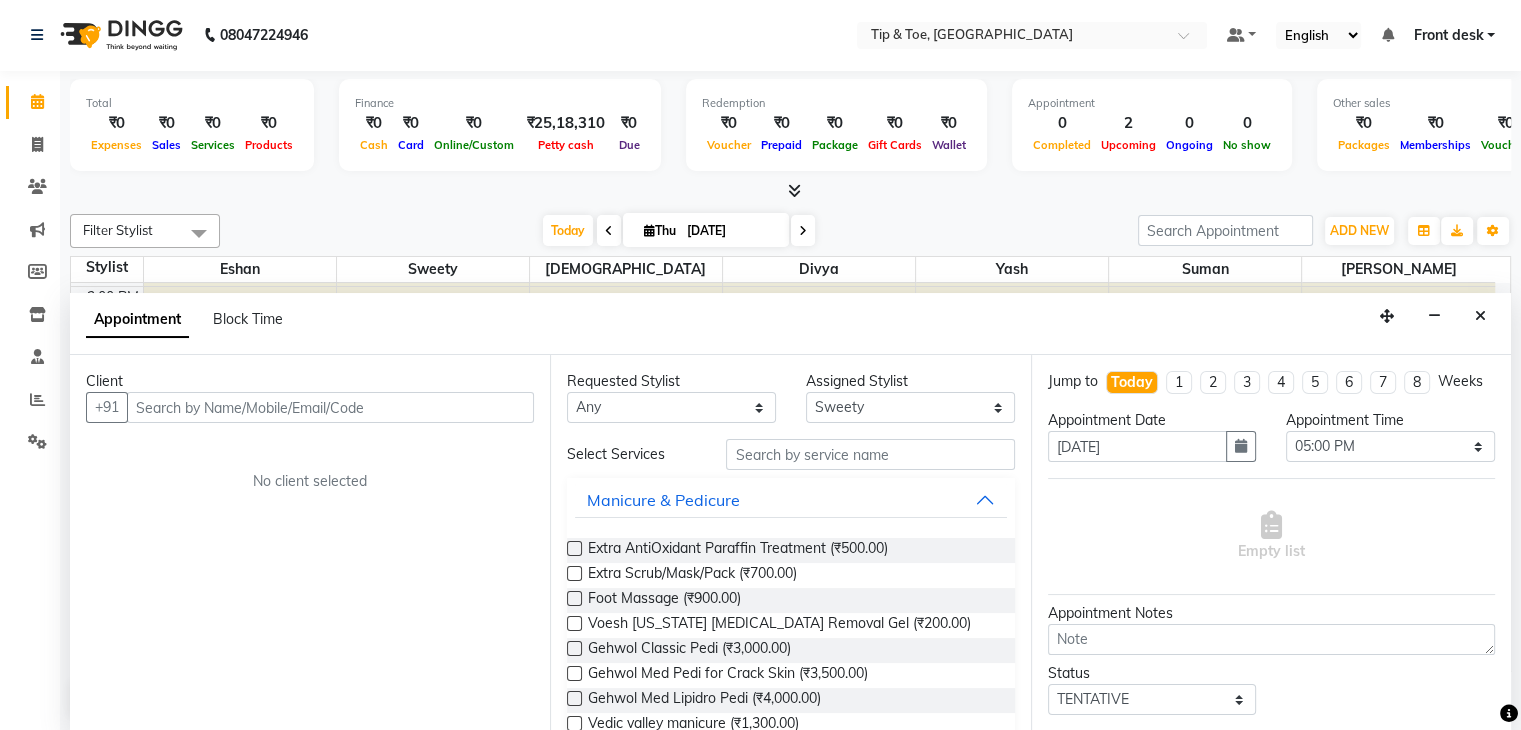 click at bounding box center [330, 407] 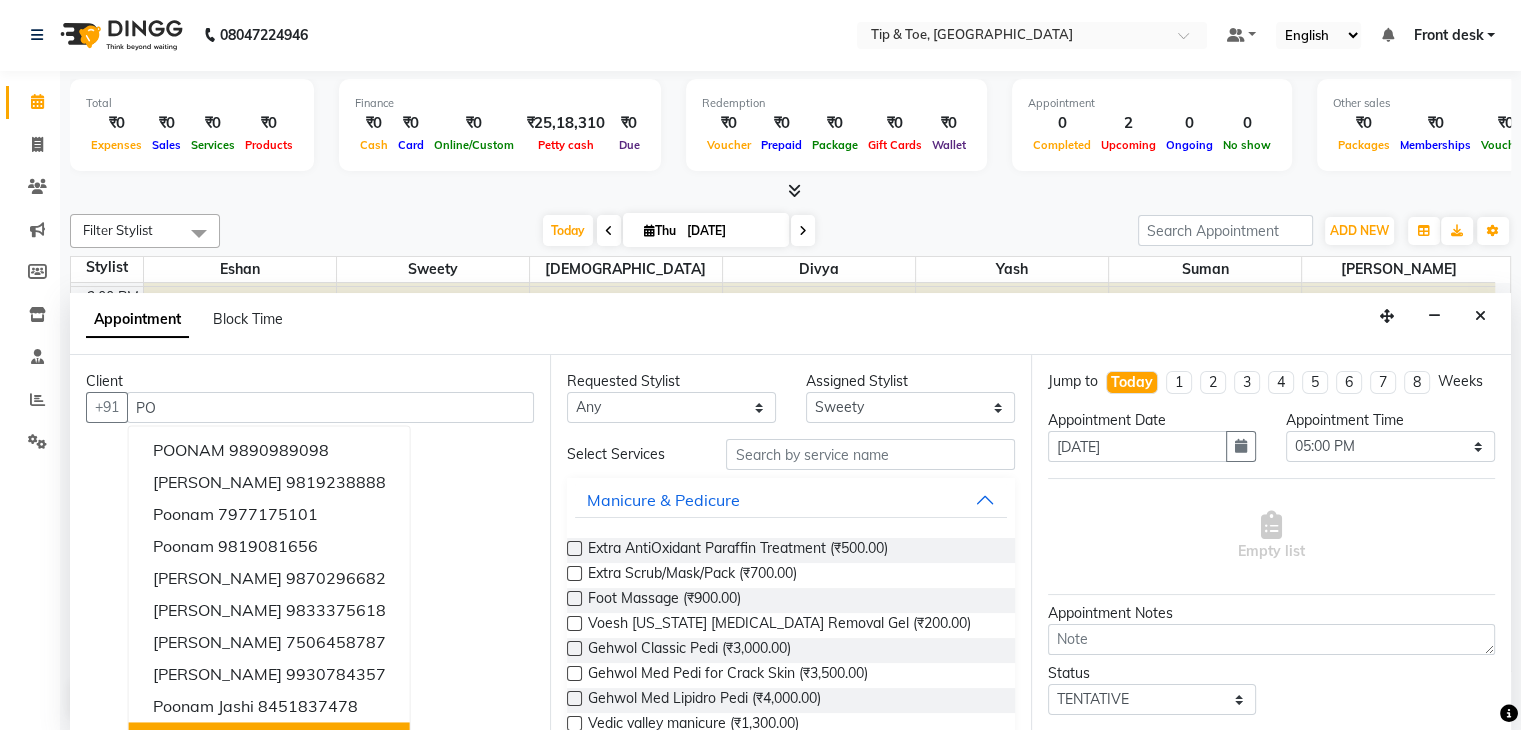 type on "P" 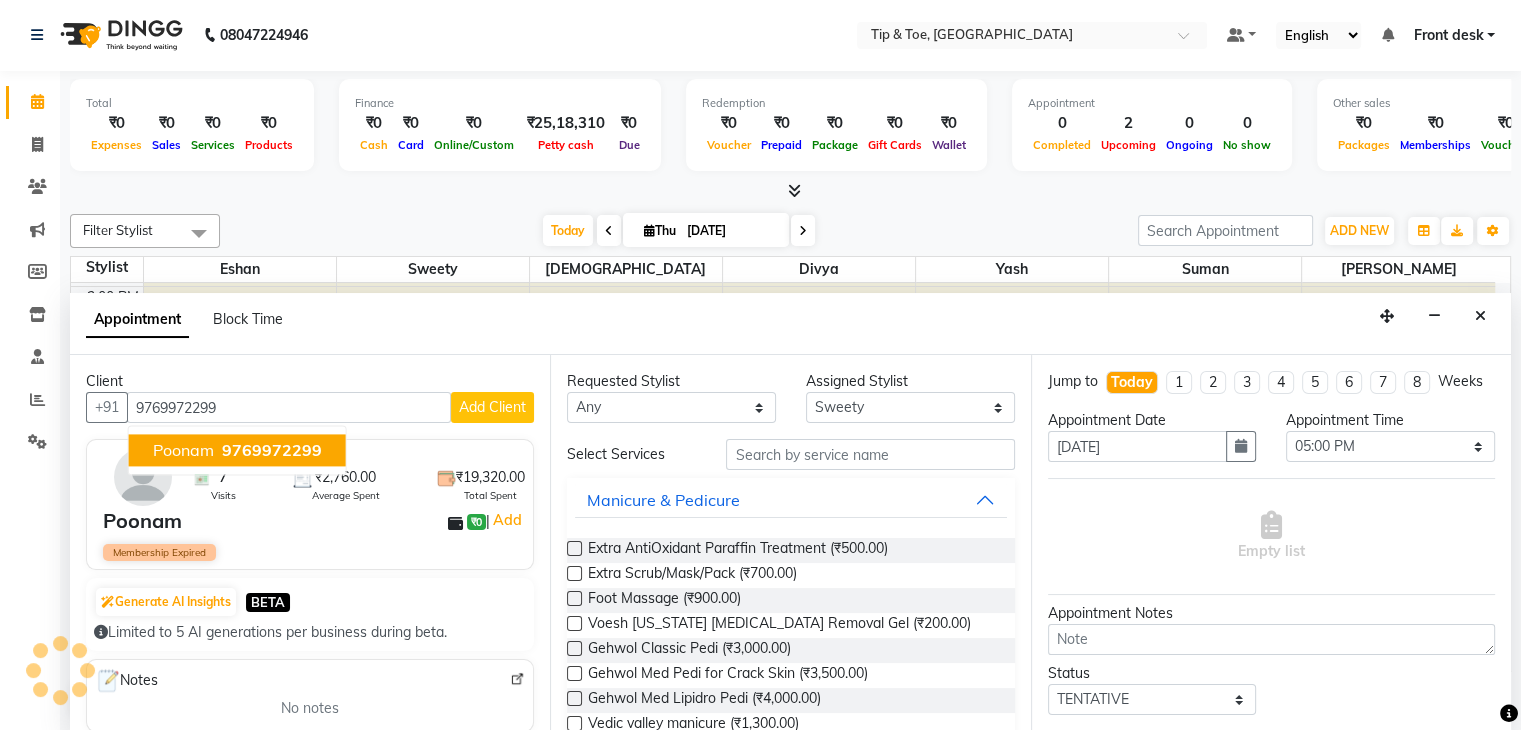 click on "9769972299" at bounding box center (272, 451) 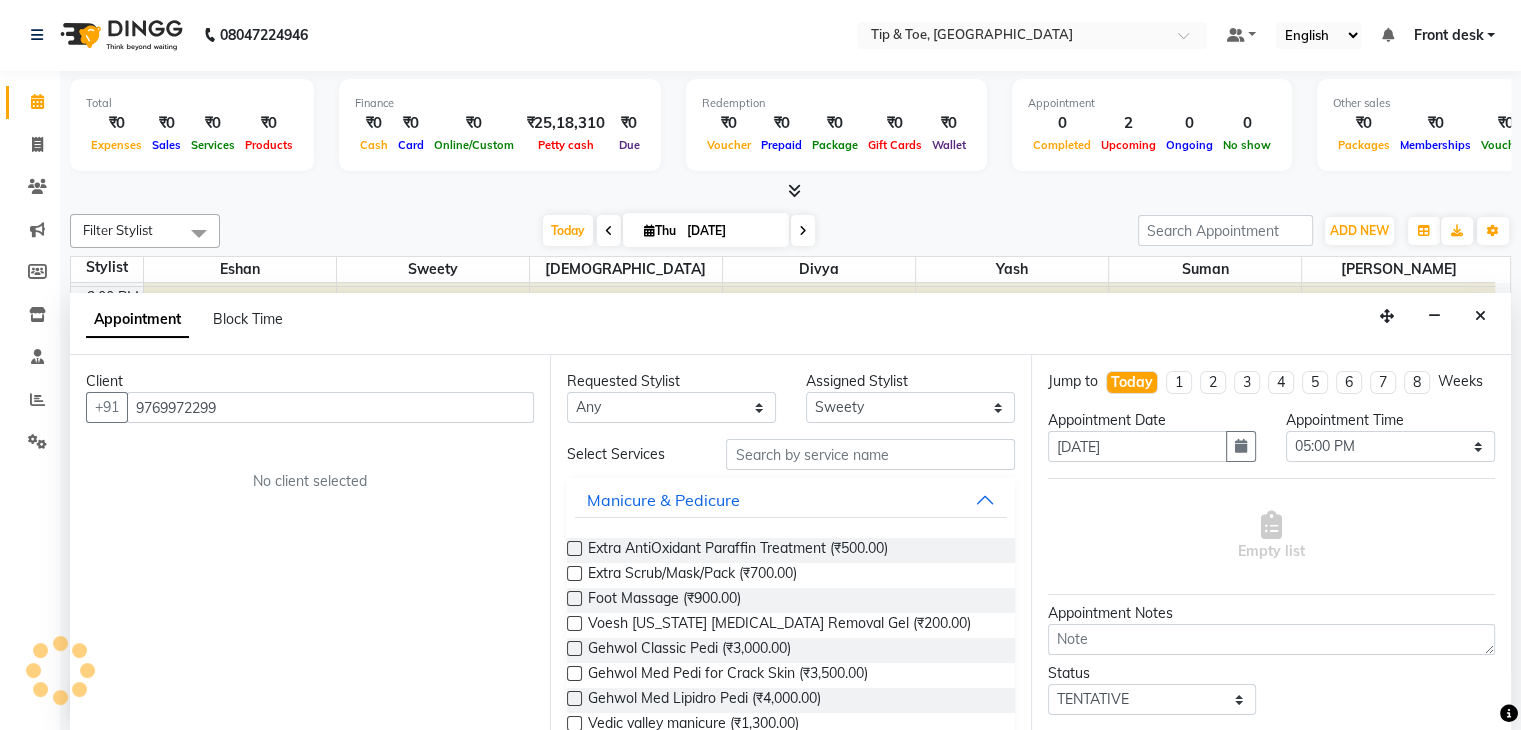 type on "9769972299" 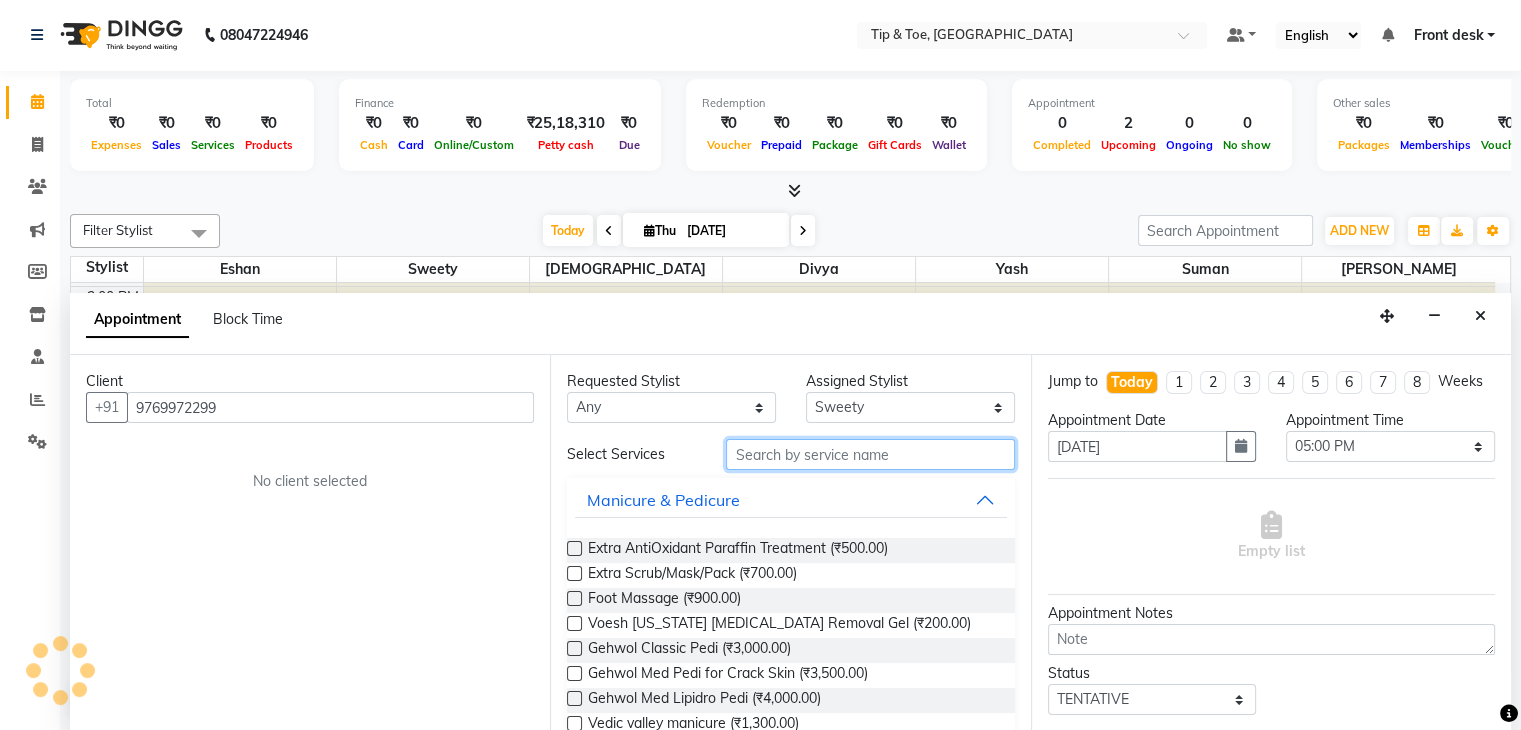 click at bounding box center (870, 454) 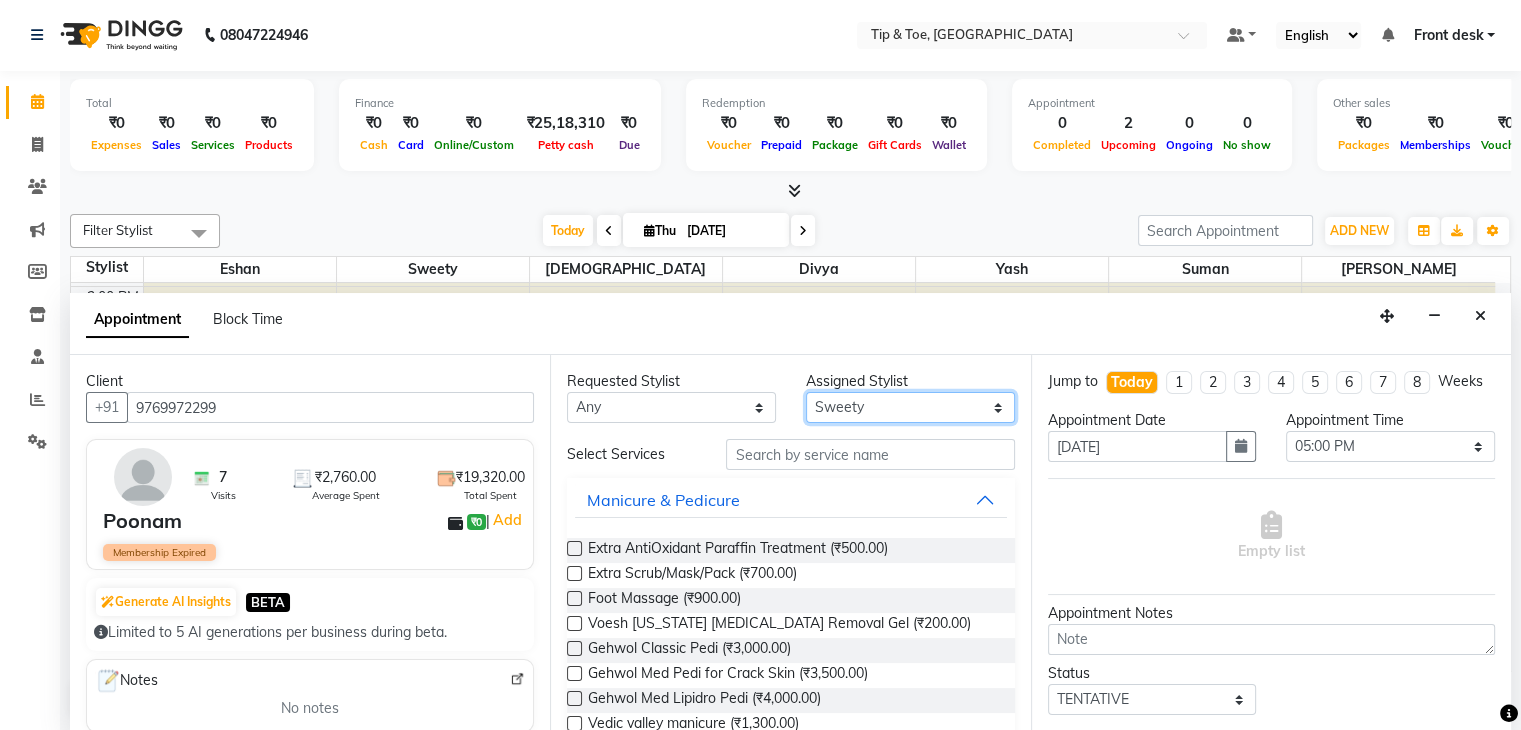 click on "Select [PERSON_NAME] Suman Sweety [PERSON_NAME] [PERSON_NAME]" at bounding box center [910, 407] 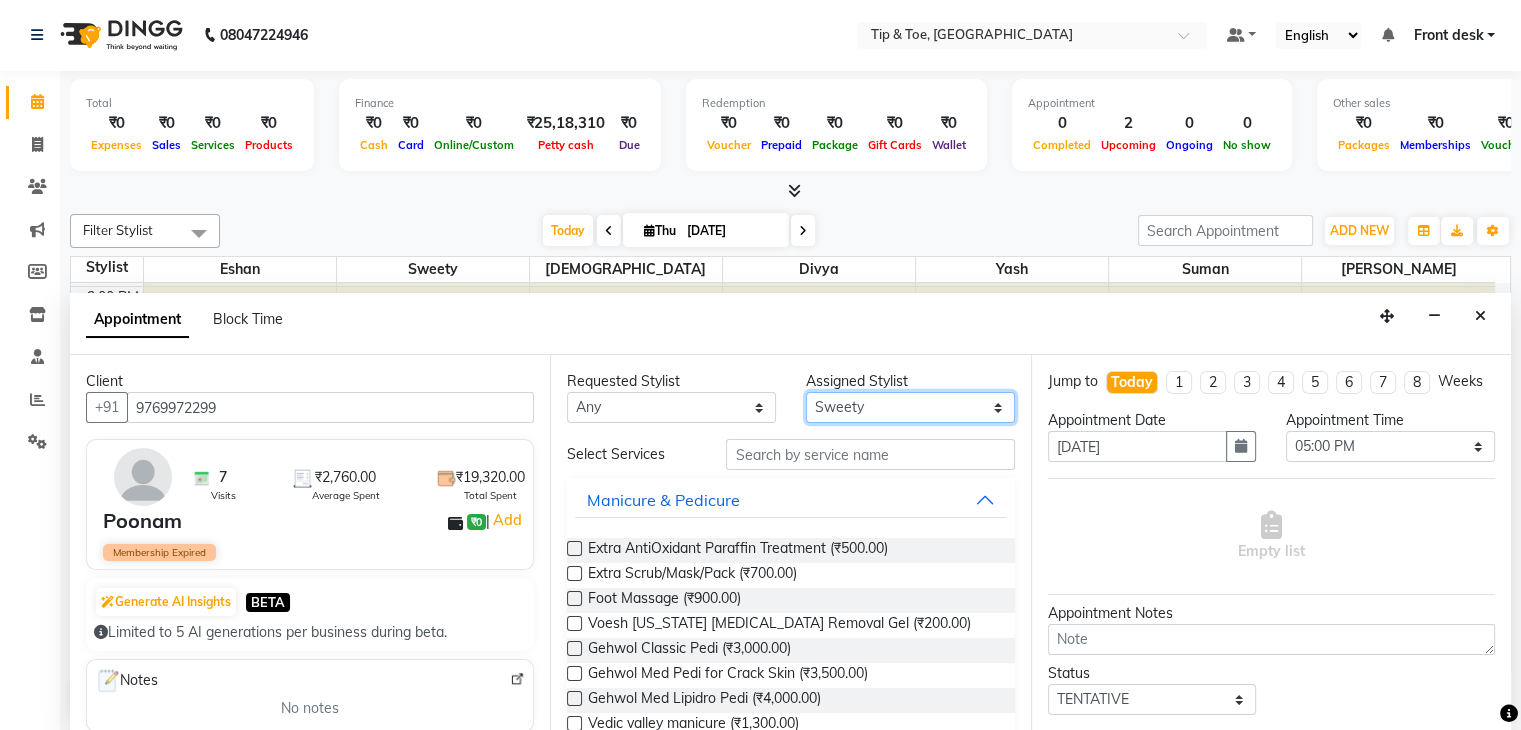 select on "67779" 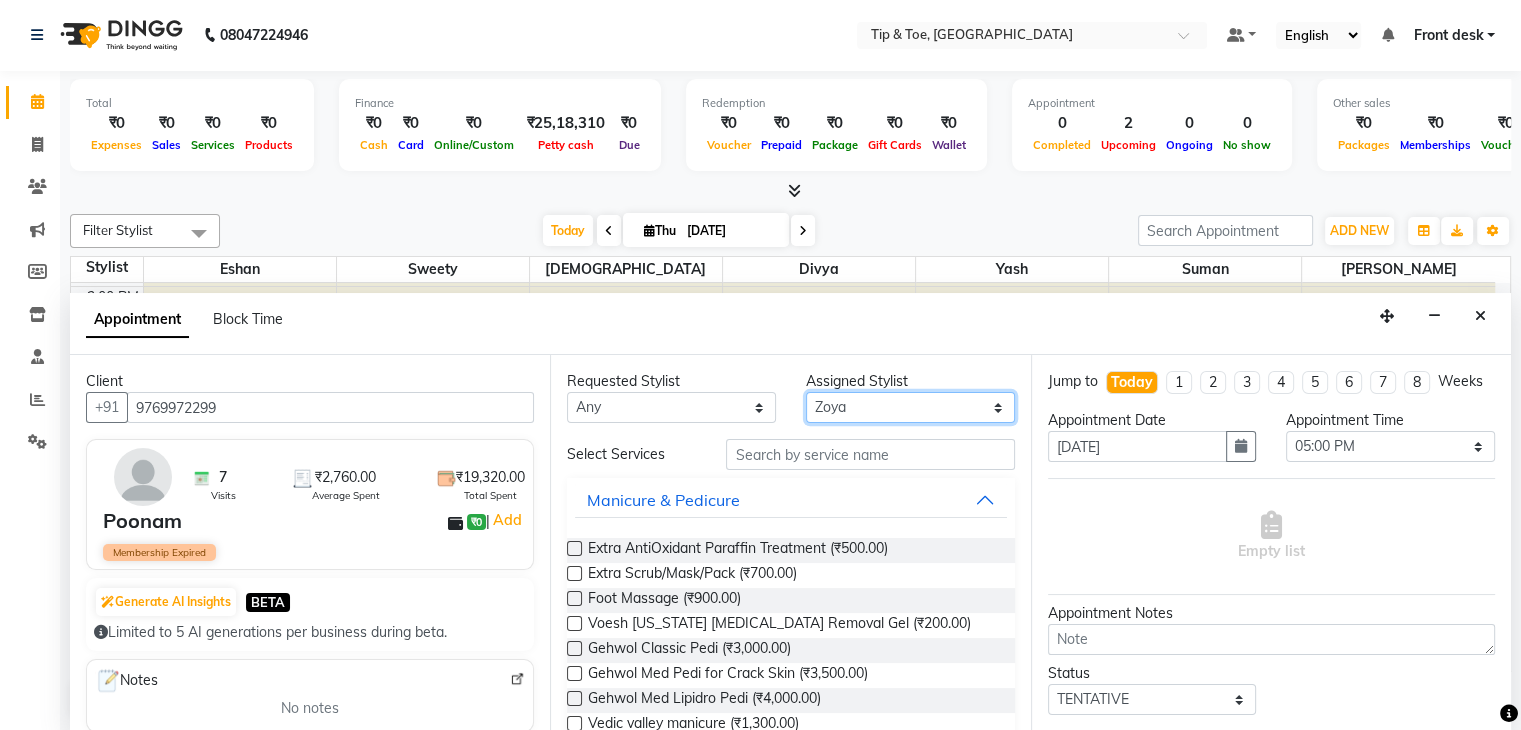 click on "Select [PERSON_NAME] Suman Sweety [PERSON_NAME] [PERSON_NAME]" at bounding box center (910, 407) 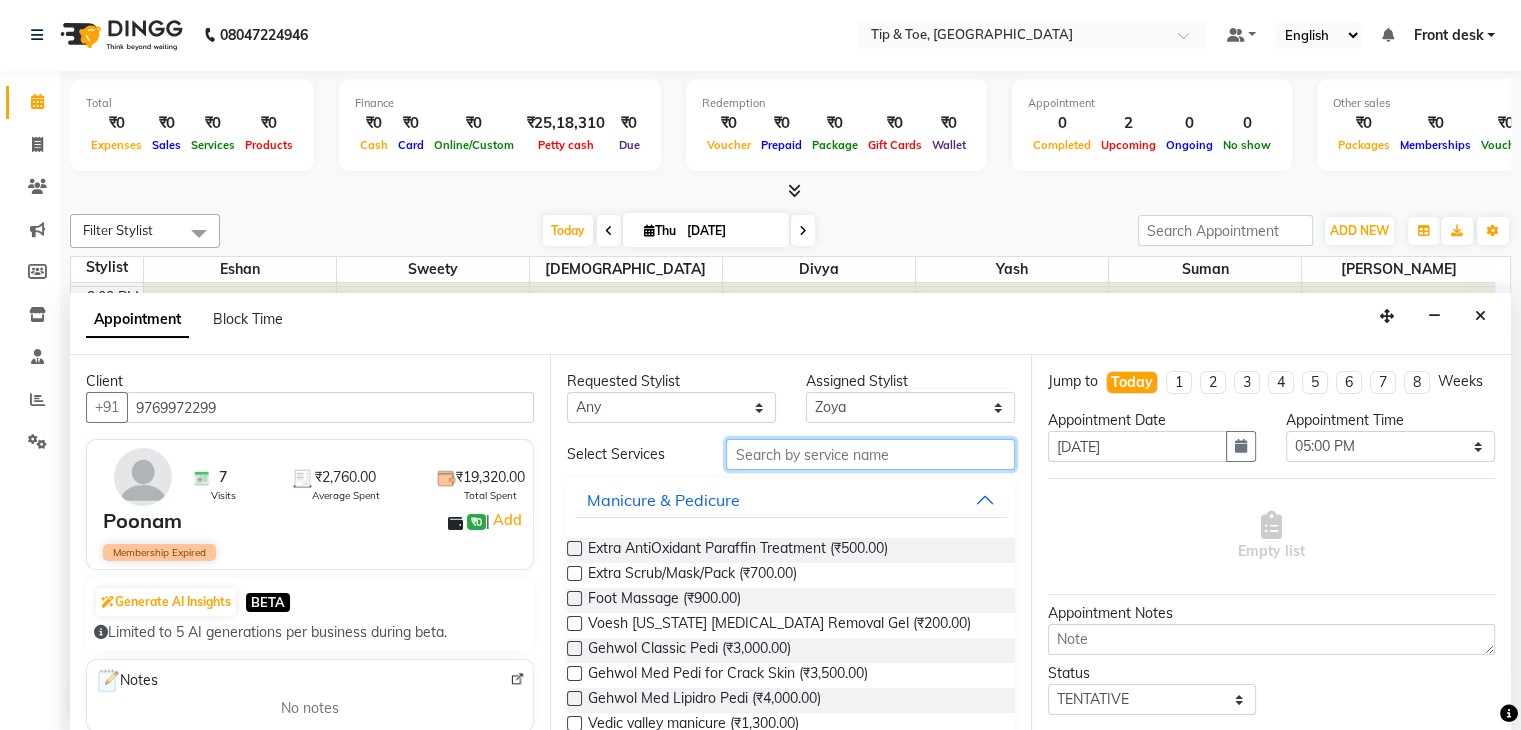 click at bounding box center (870, 454) 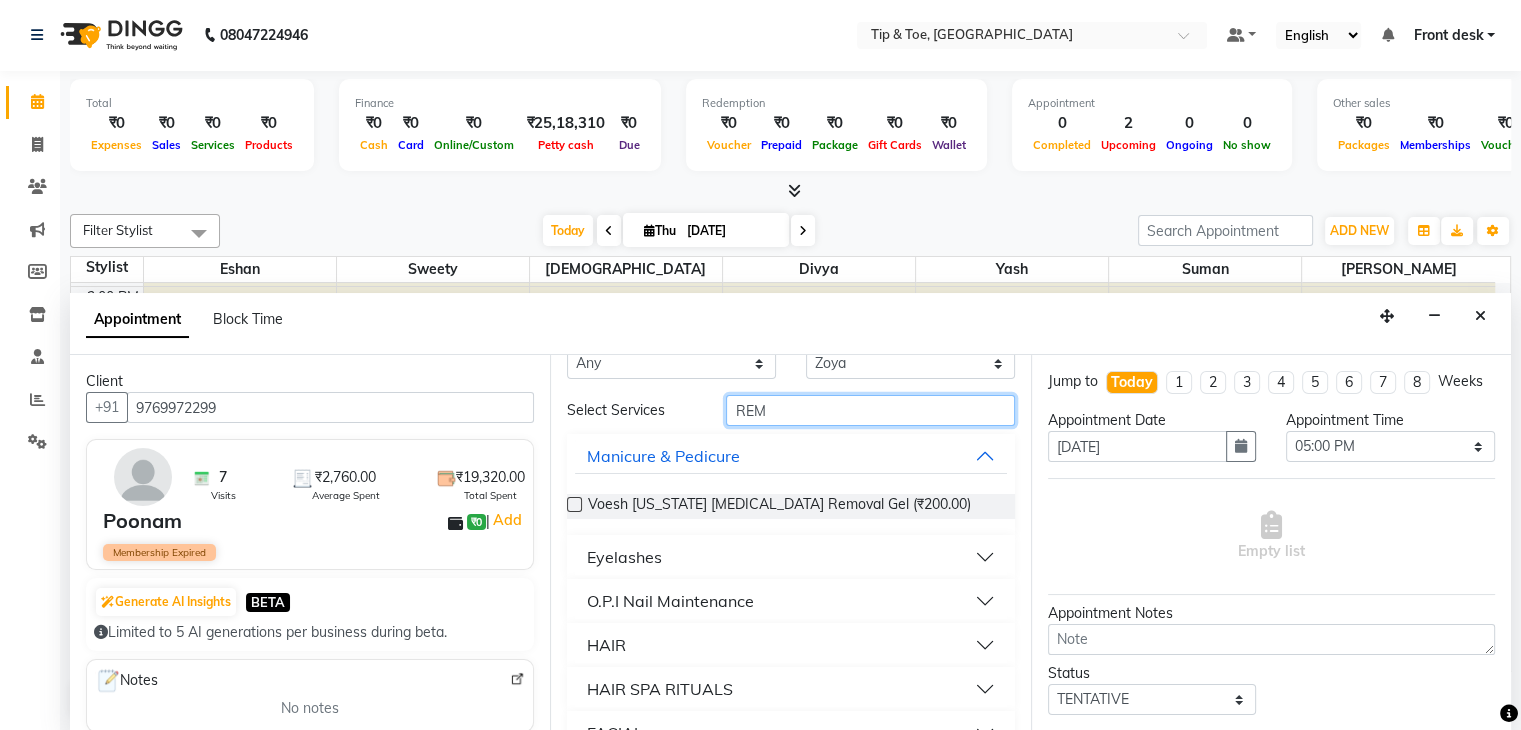 scroll, scrollTop: 84, scrollLeft: 0, axis: vertical 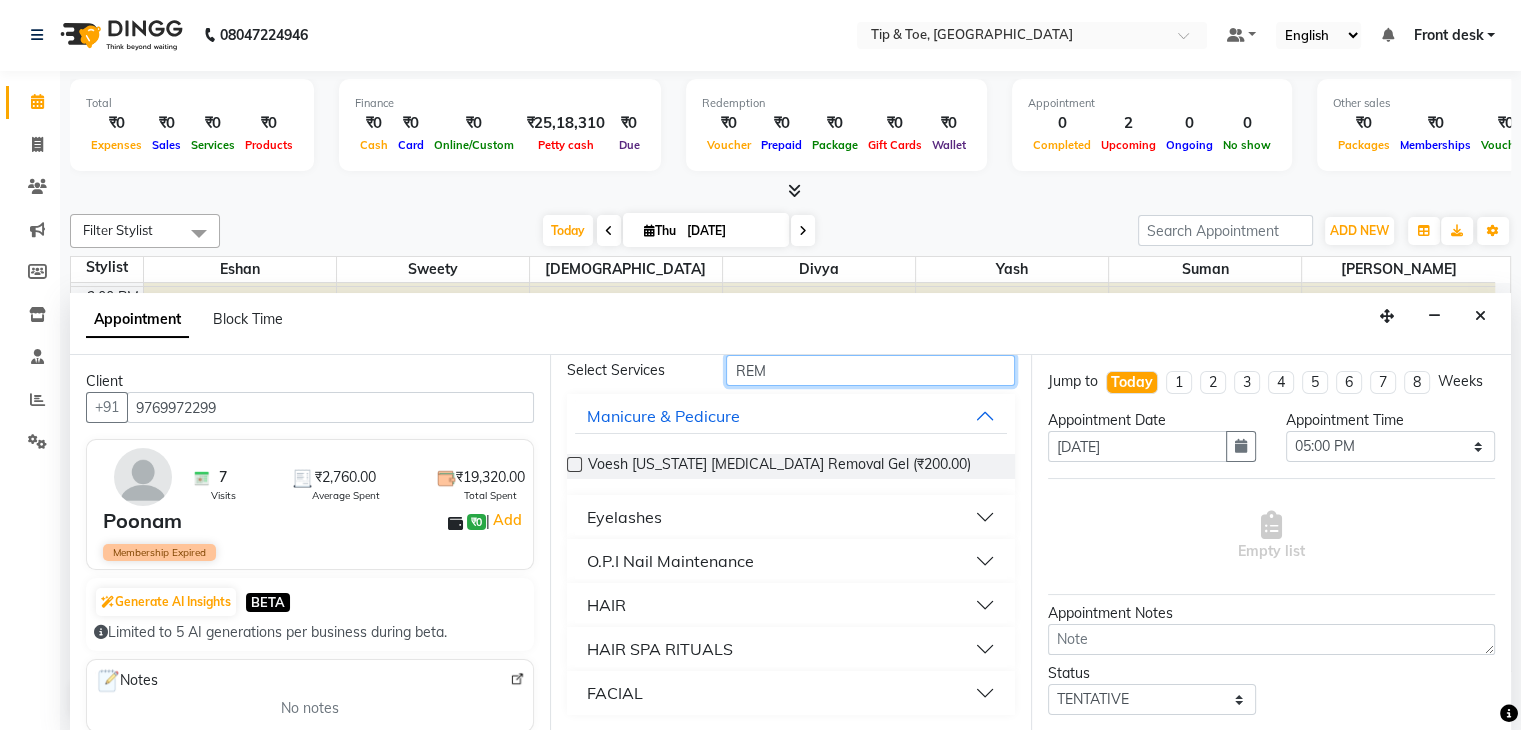 type on "REM" 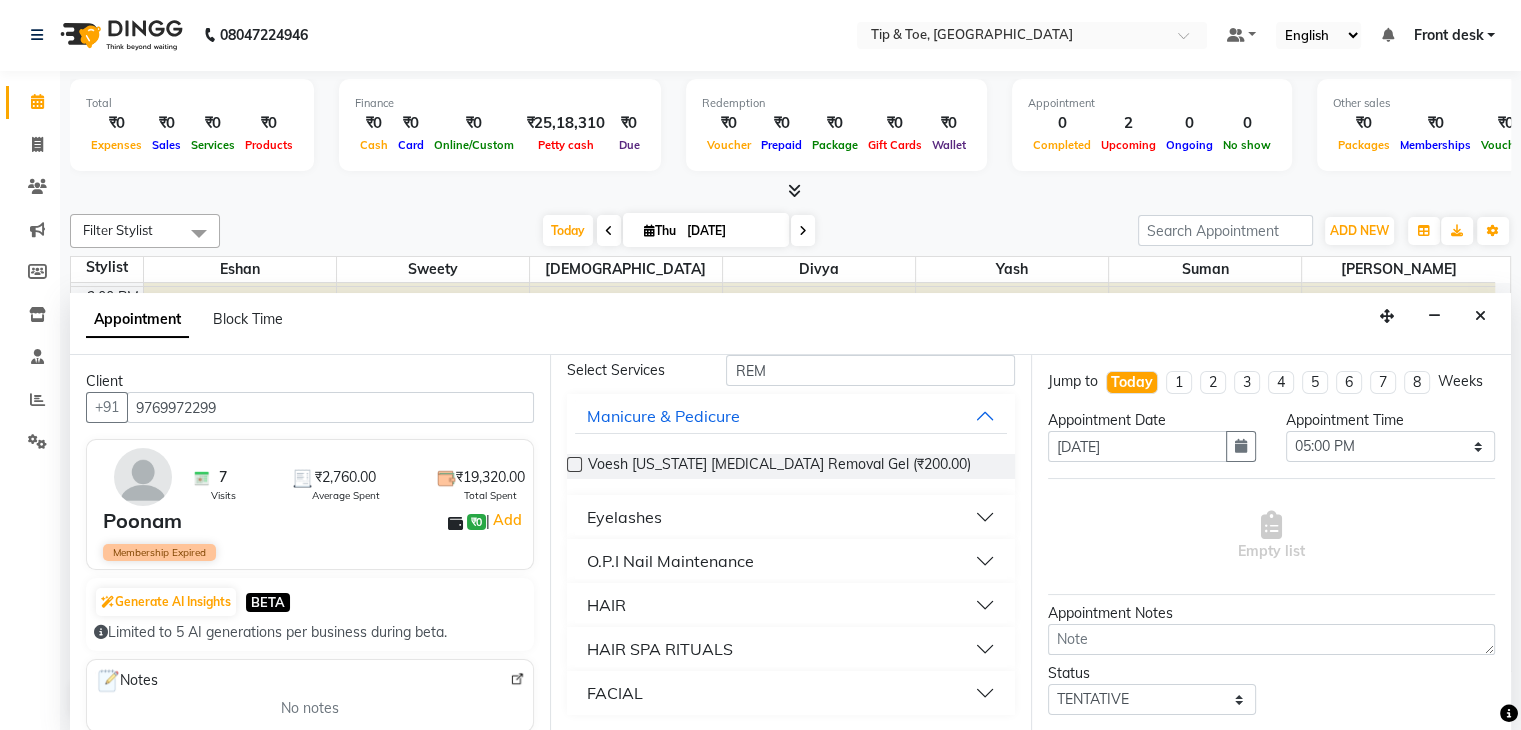 click on "O.P.I Nail Maintenance" at bounding box center (670, 561) 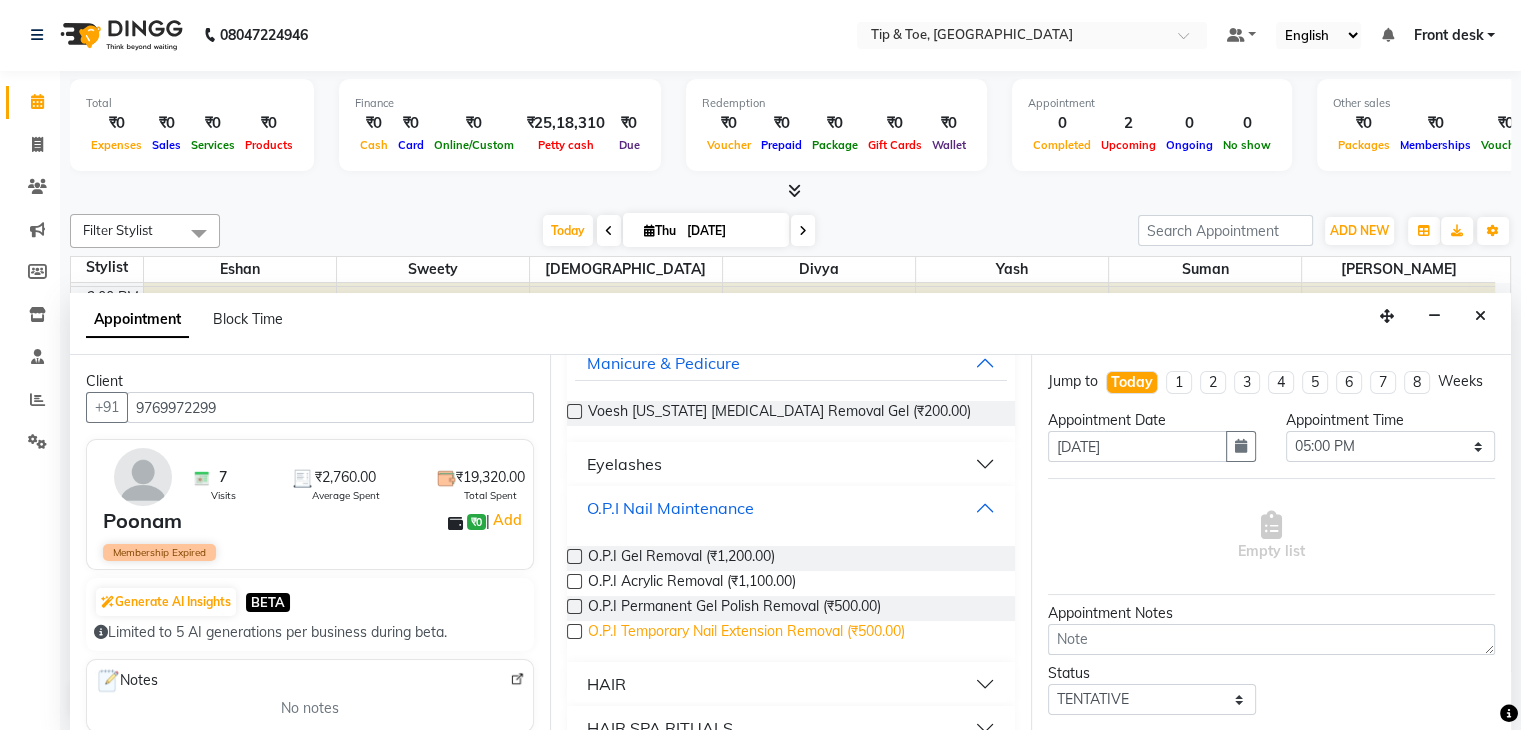 scroll, scrollTop: 184, scrollLeft: 0, axis: vertical 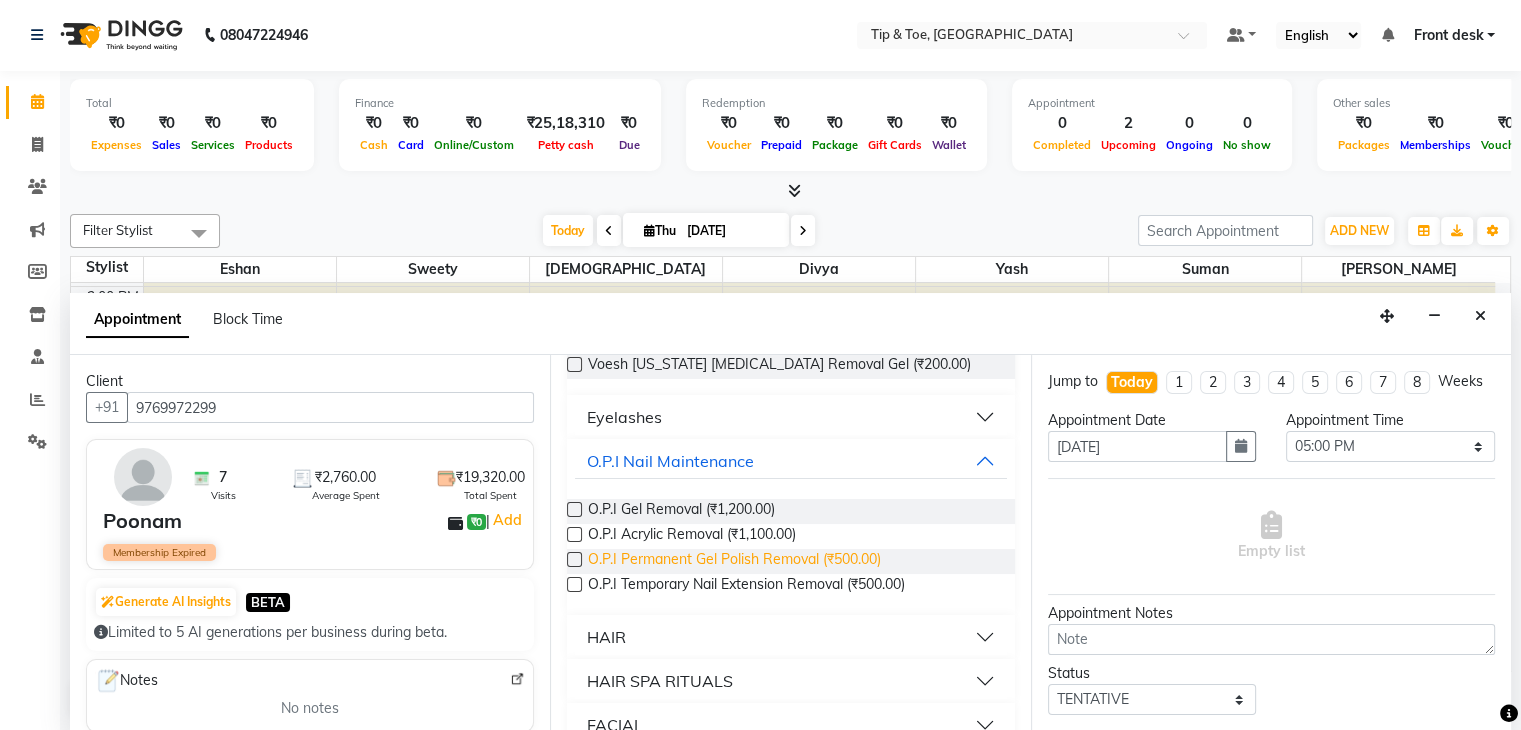 click on "O.P.I Permanent Gel Polish Removal (₹500.00)" at bounding box center [734, 561] 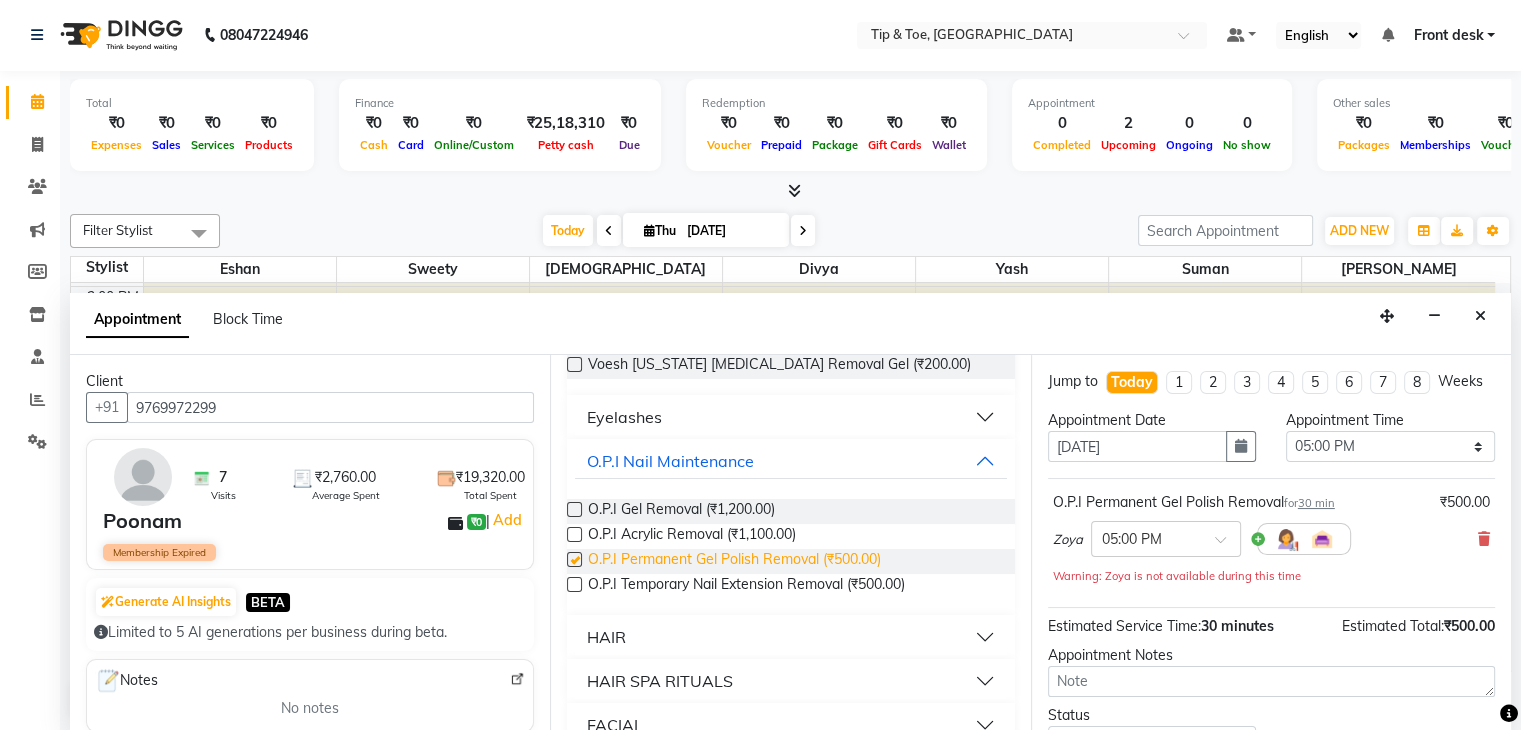 checkbox on "false" 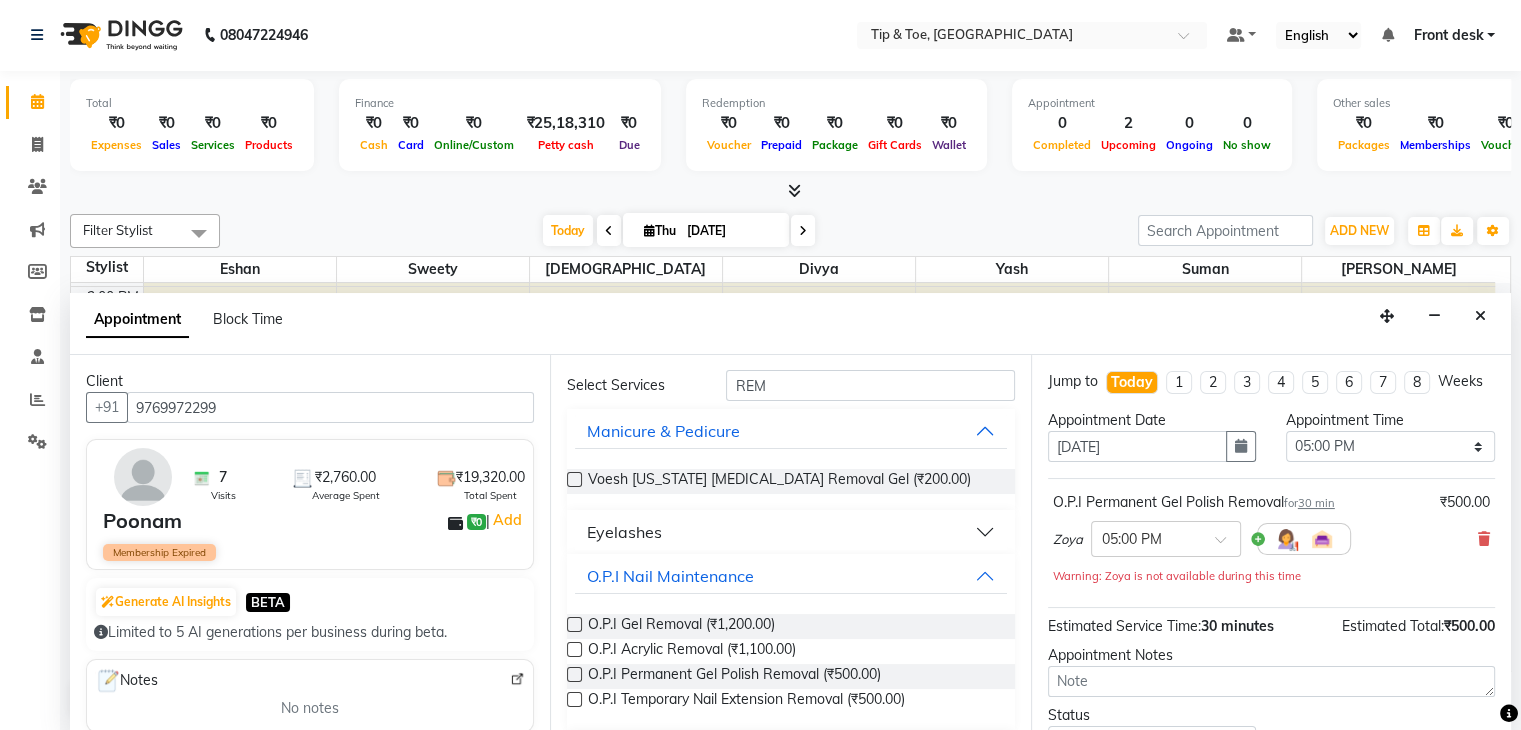 scroll, scrollTop: 0, scrollLeft: 0, axis: both 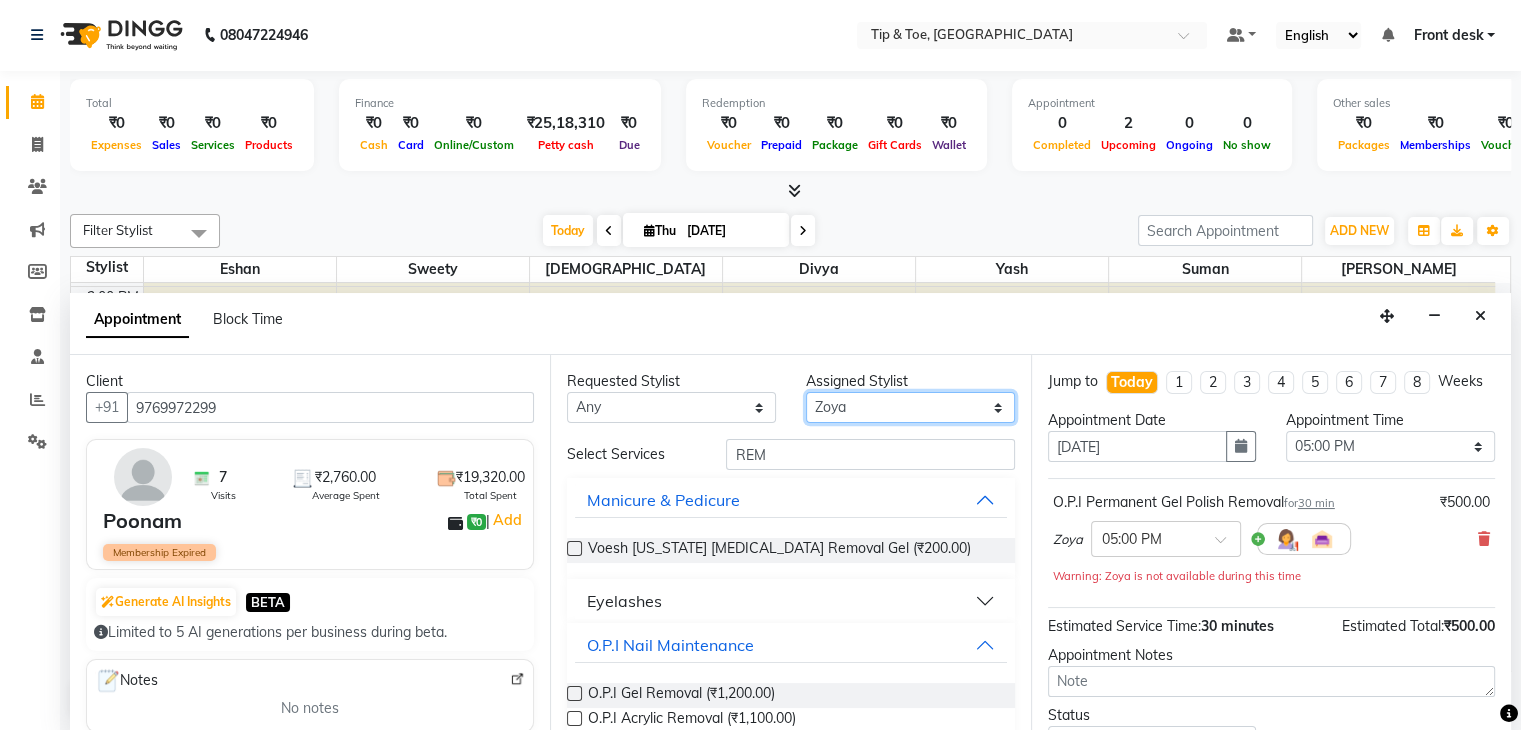 click on "Select [PERSON_NAME] Suman Sweety [PERSON_NAME] [PERSON_NAME]" at bounding box center (910, 407) 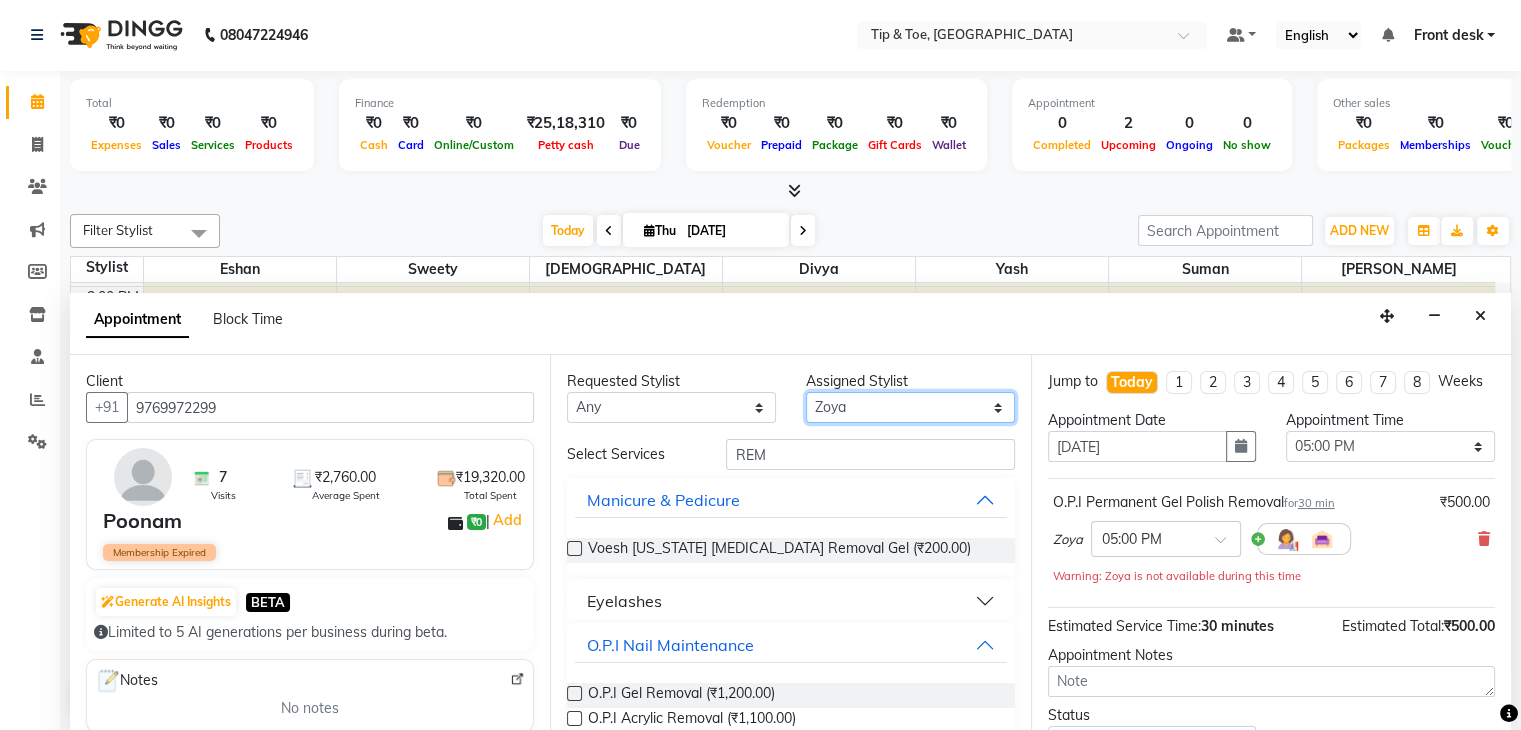 select on "48234" 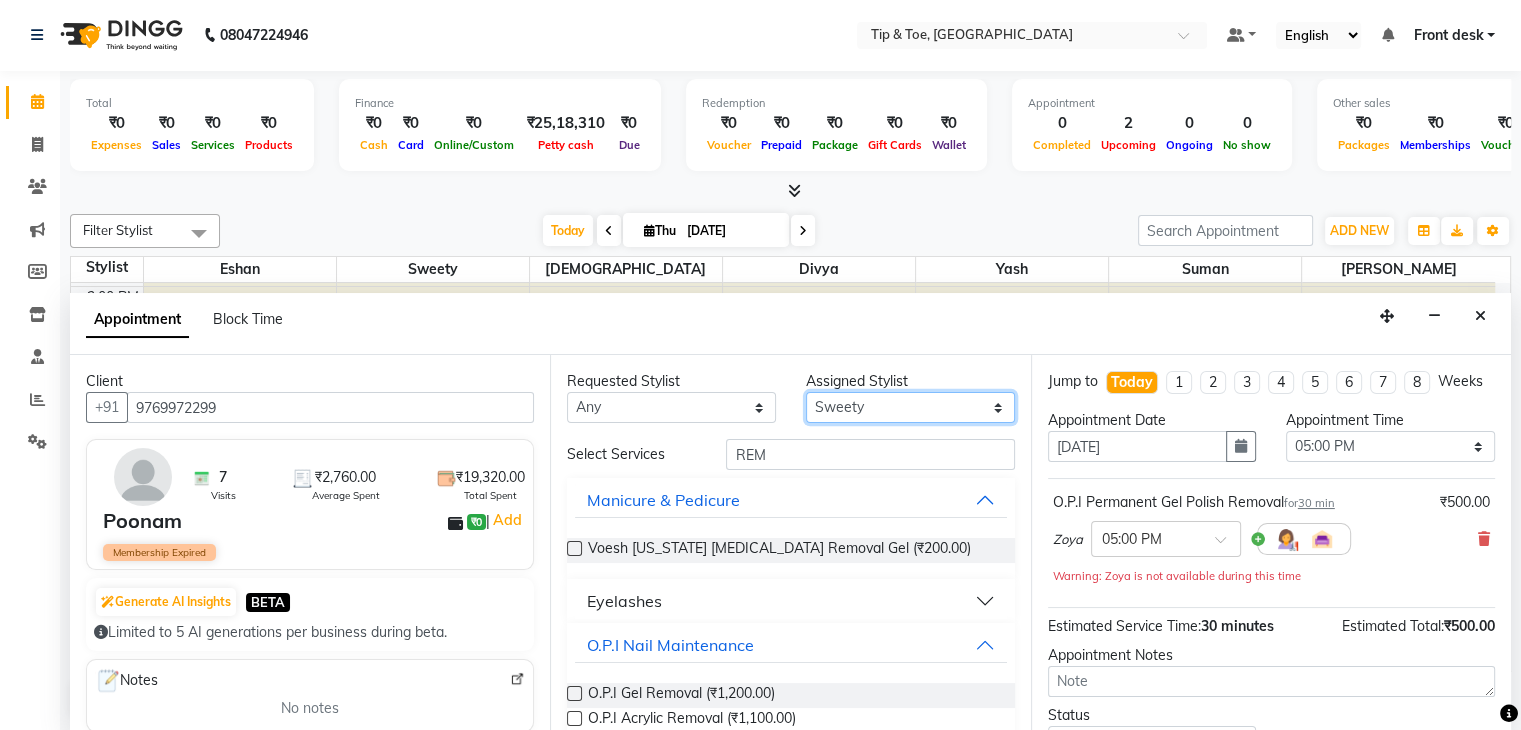 click on "Select [PERSON_NAME] Suman Sweety [PERSON_NAME] [PERSON_NAME]" at bounding box center (910, 407) 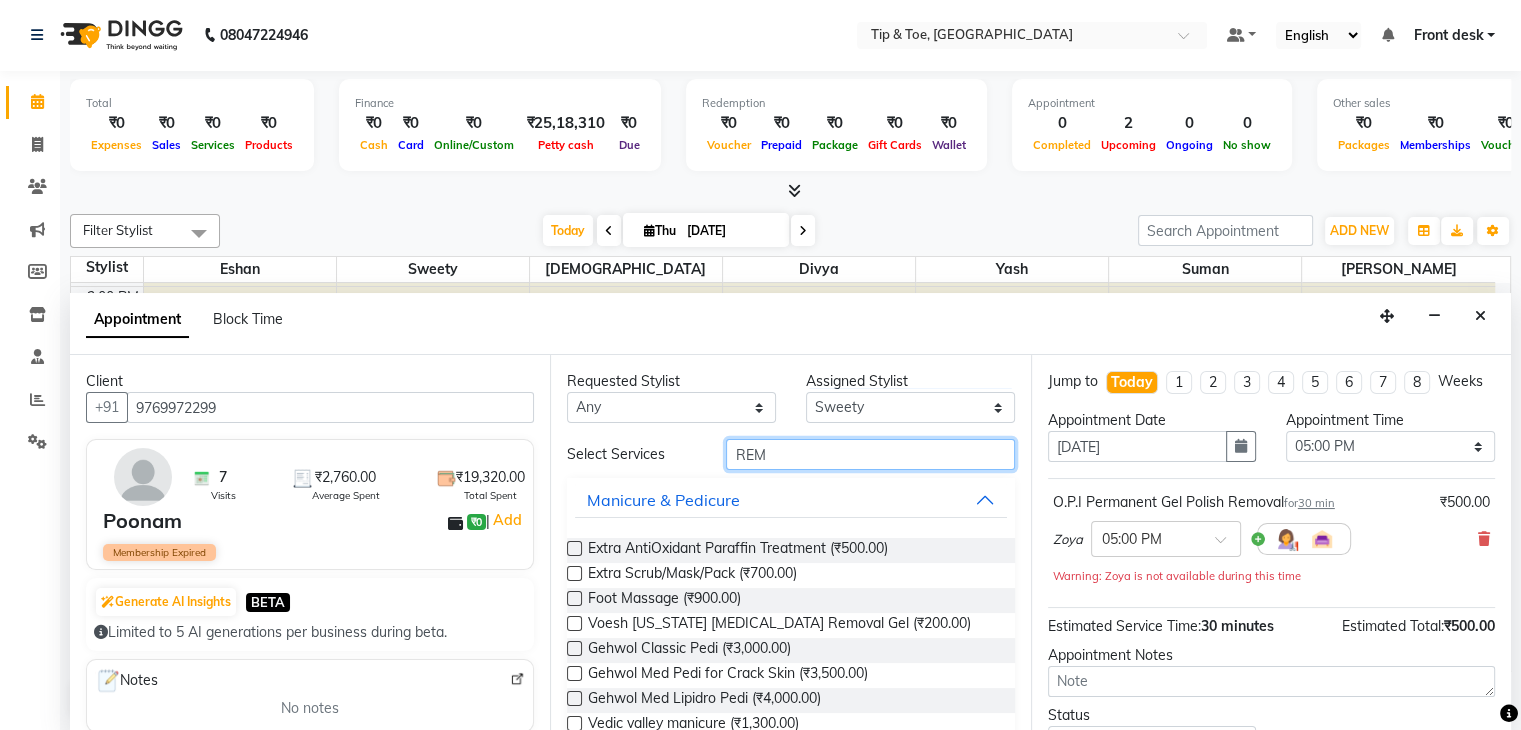 click on "REM" at bounding box center (870, 454) 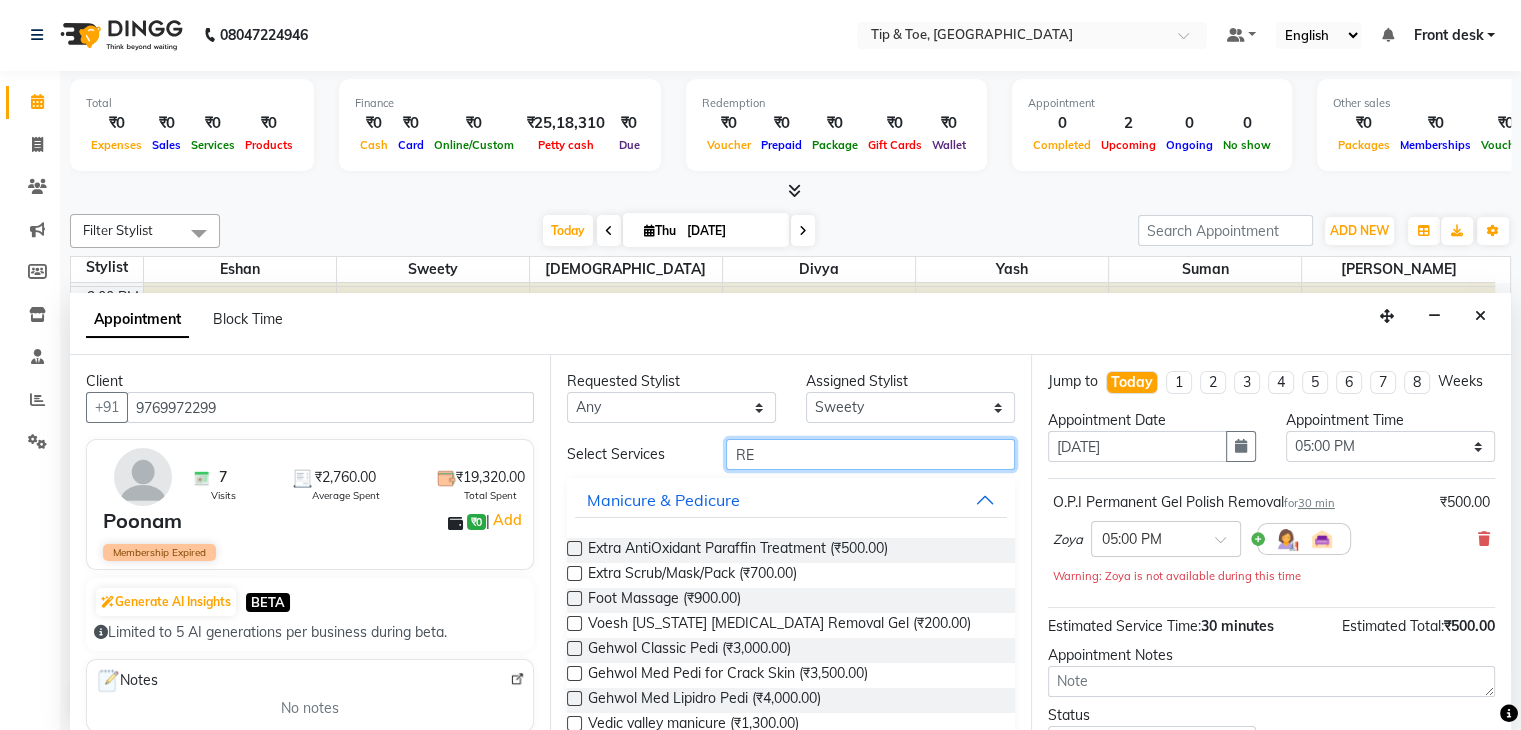 type on "R" 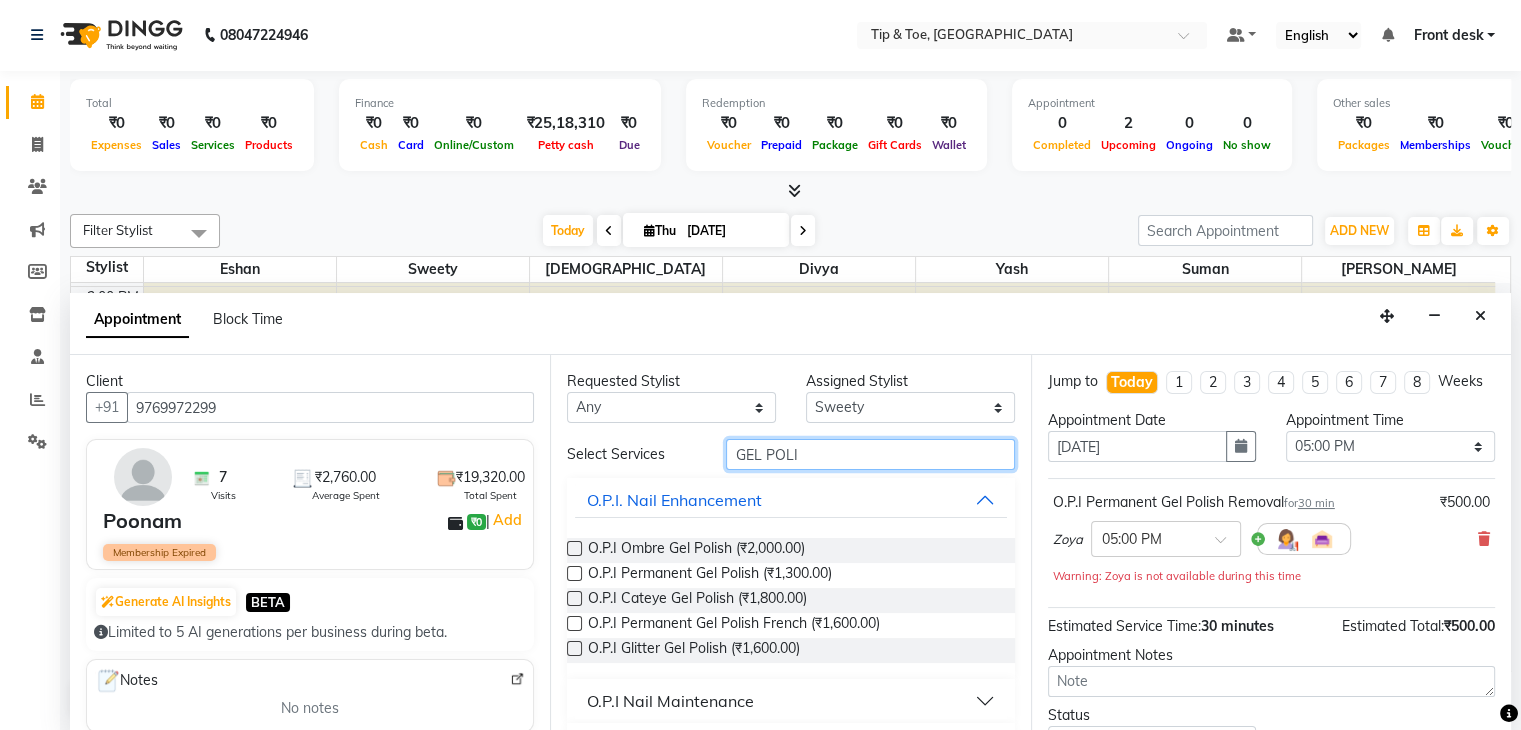 scroll, scrollTop: 96, scrollLeft: 0, axis: vertical 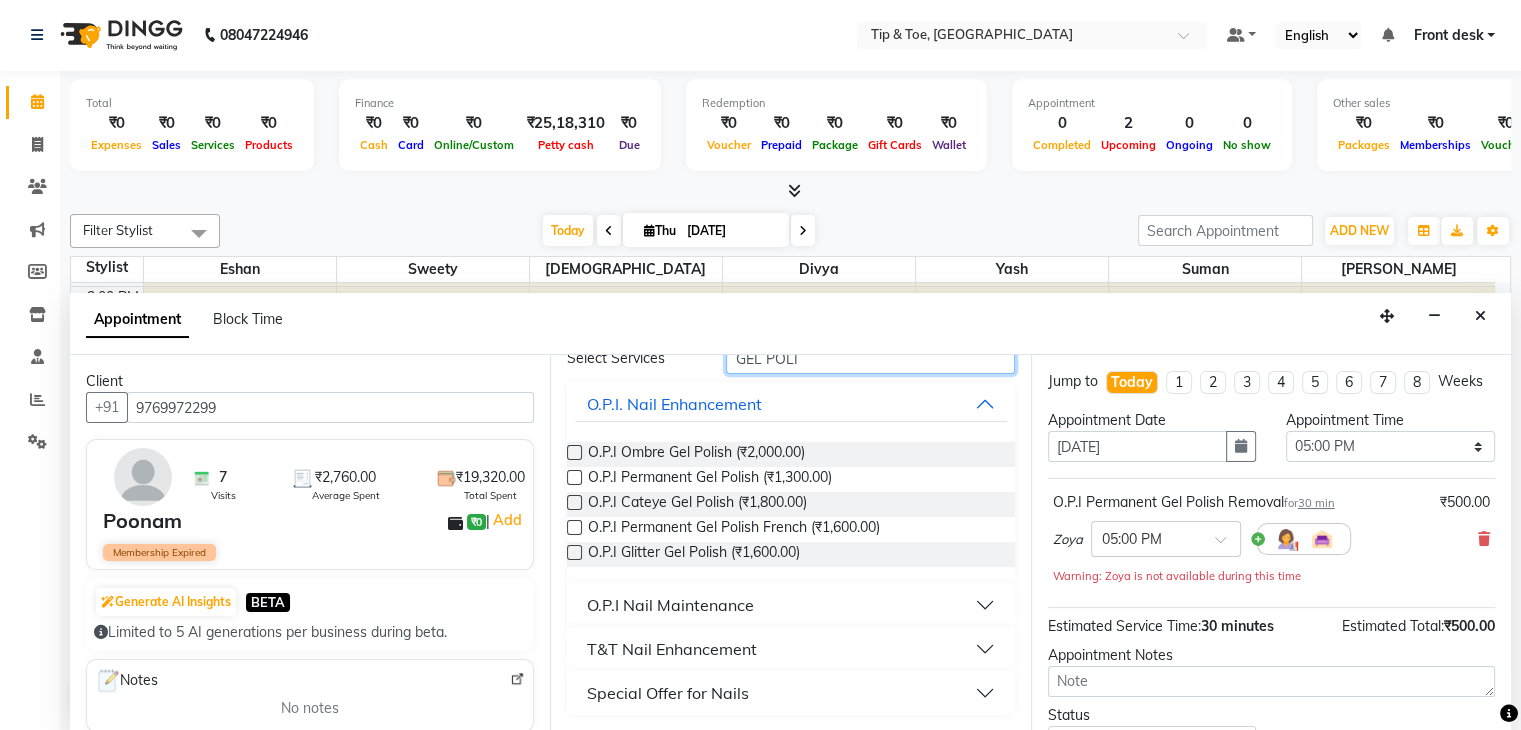 type on "GEL POLI" 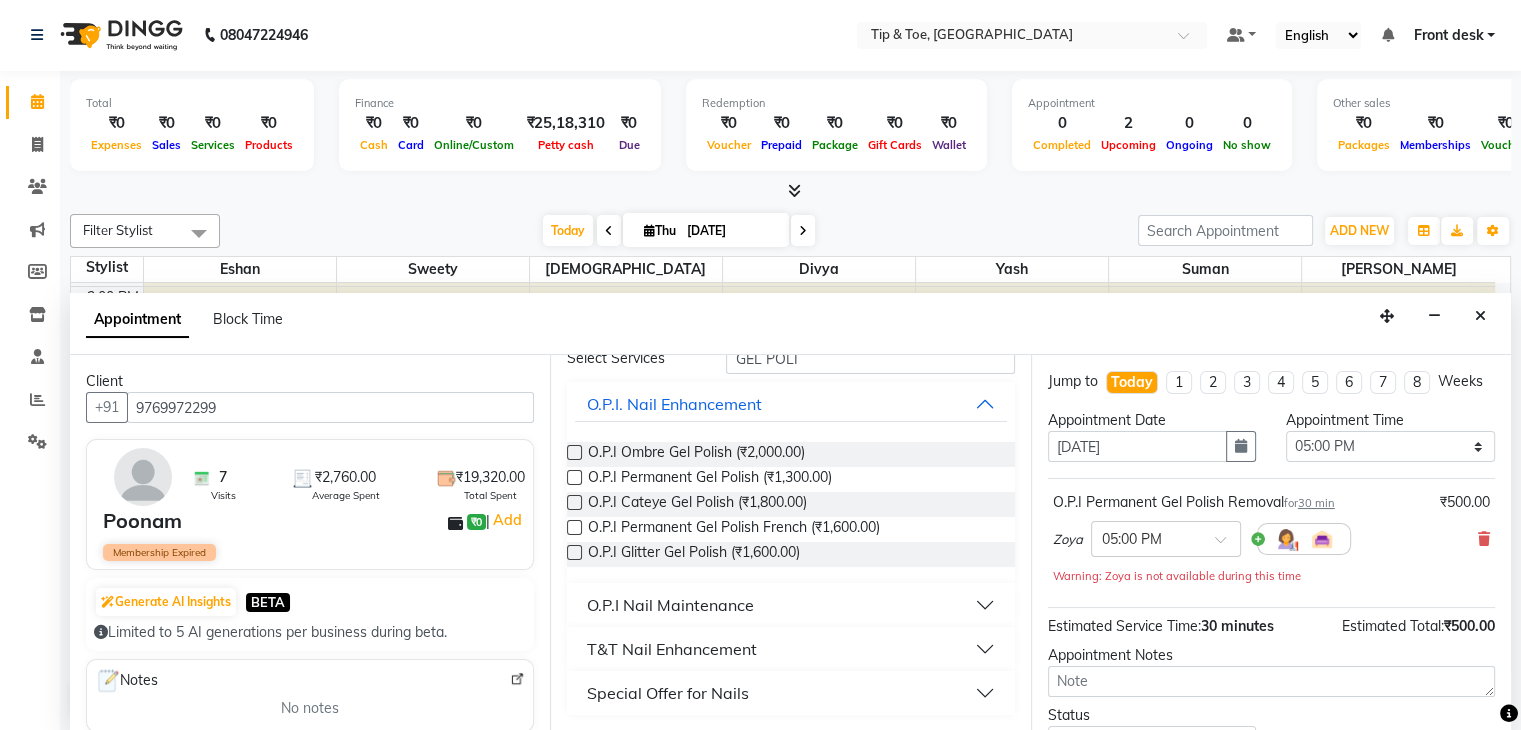 click on "T&T Nail Enhancement" at bounding box center (672, 649) 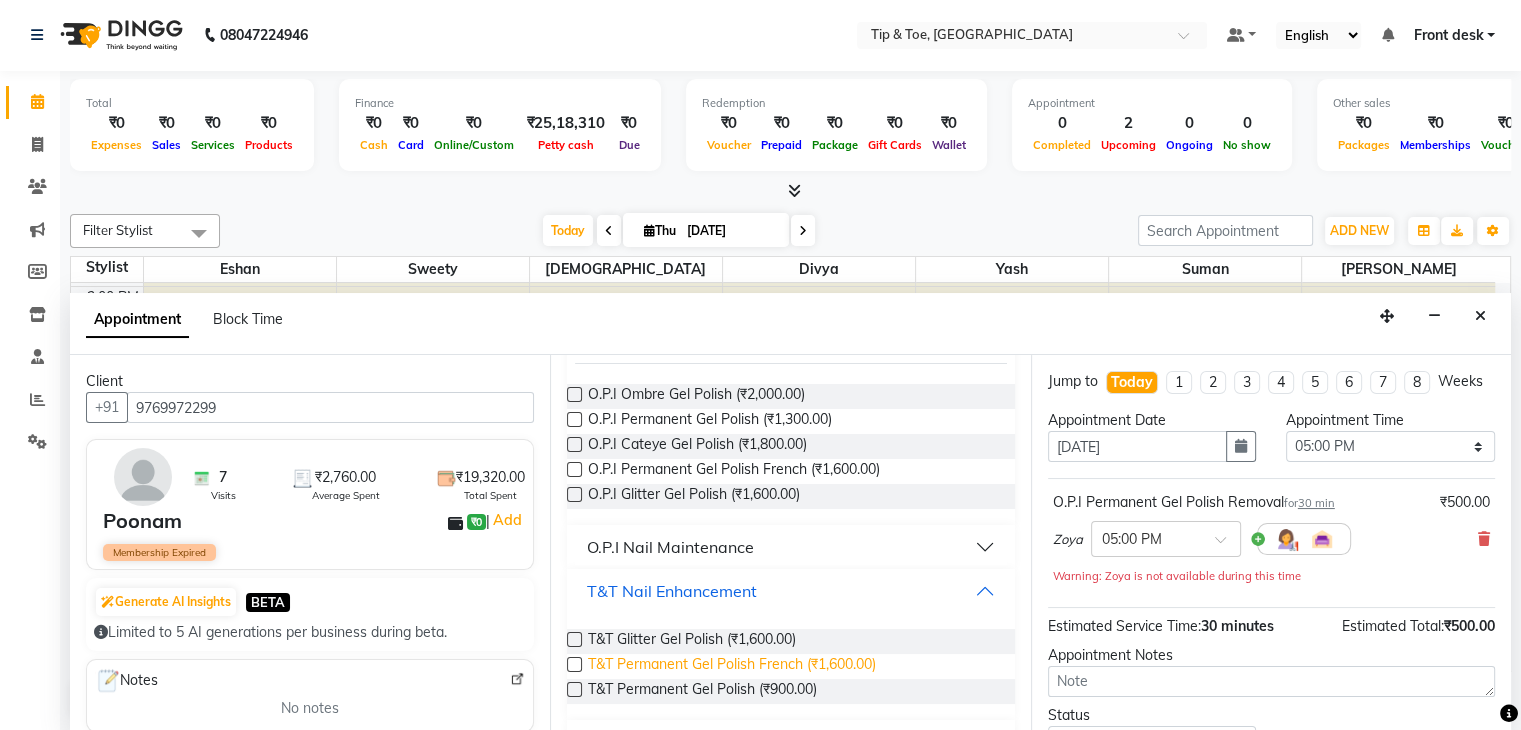 scroll, scrollTop: 203, scrollLeft: 0, axis: vertical 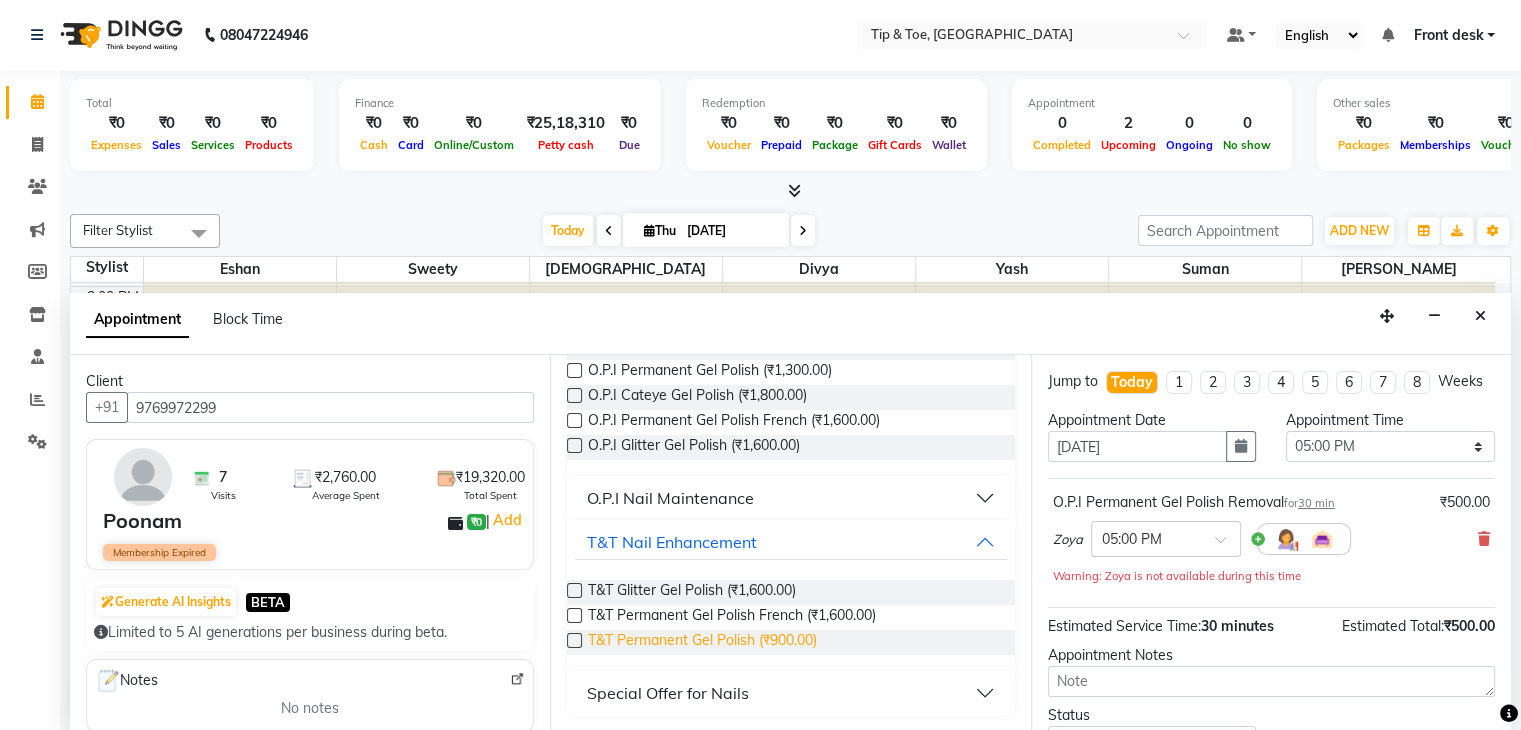 click on "T&T Permanent Gel Polish (₹900.00)" at bounding box center [702, 642] 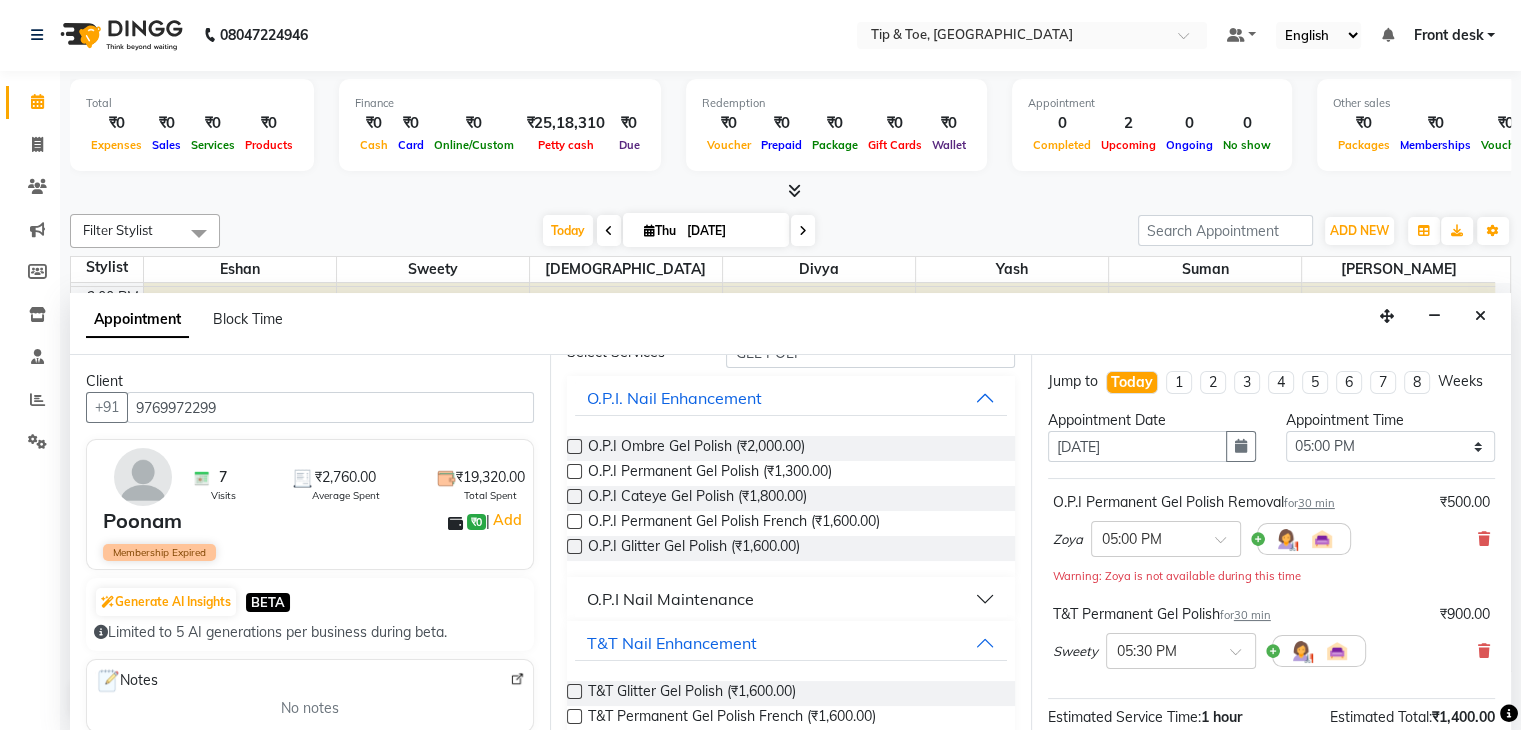 scroll, scrollTop: 0, scrollLeft: 0, axis: both 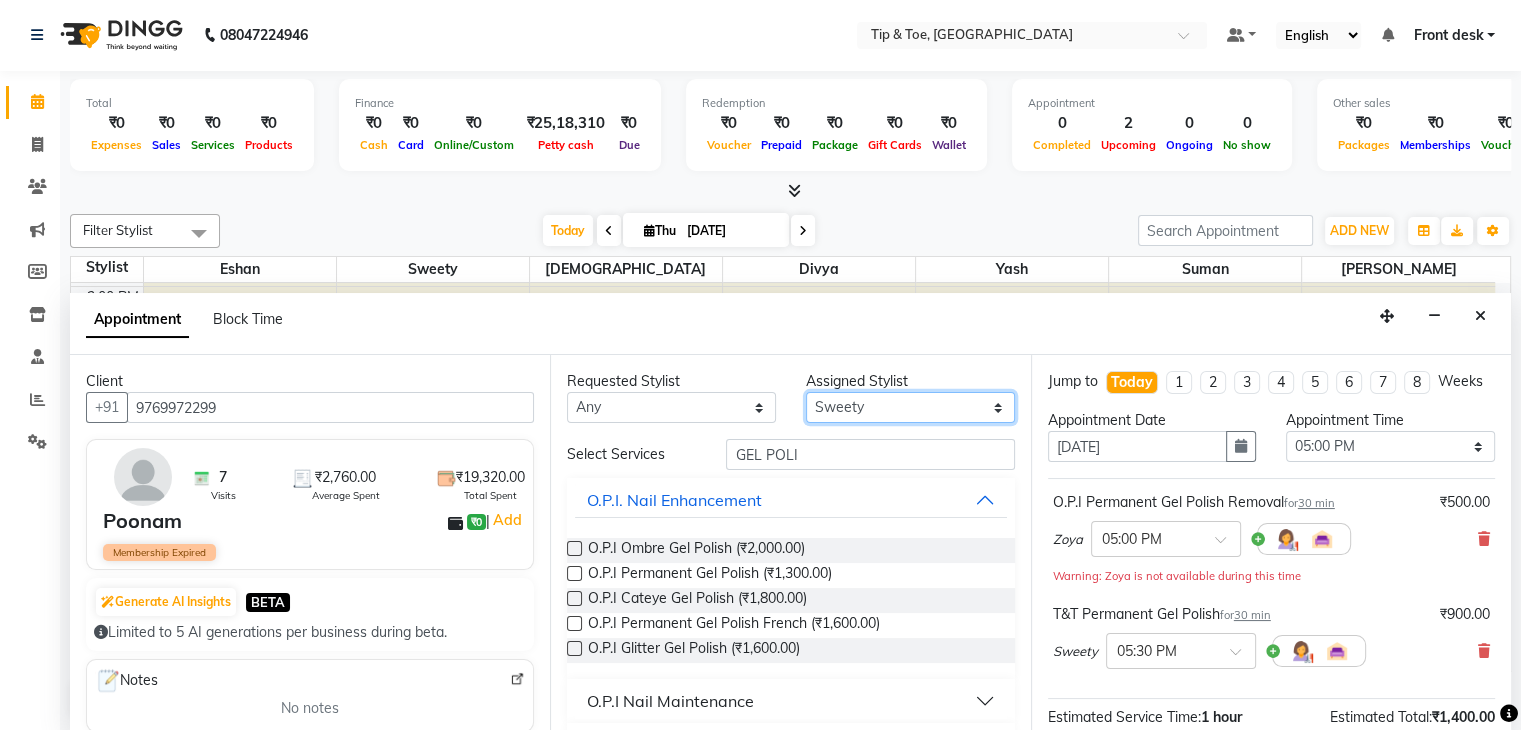 click on "Select [PERSON_NAME] Suman Sweety [PERSON_NAME] [PERSON_NAME]" at bounding box center [910, 407] 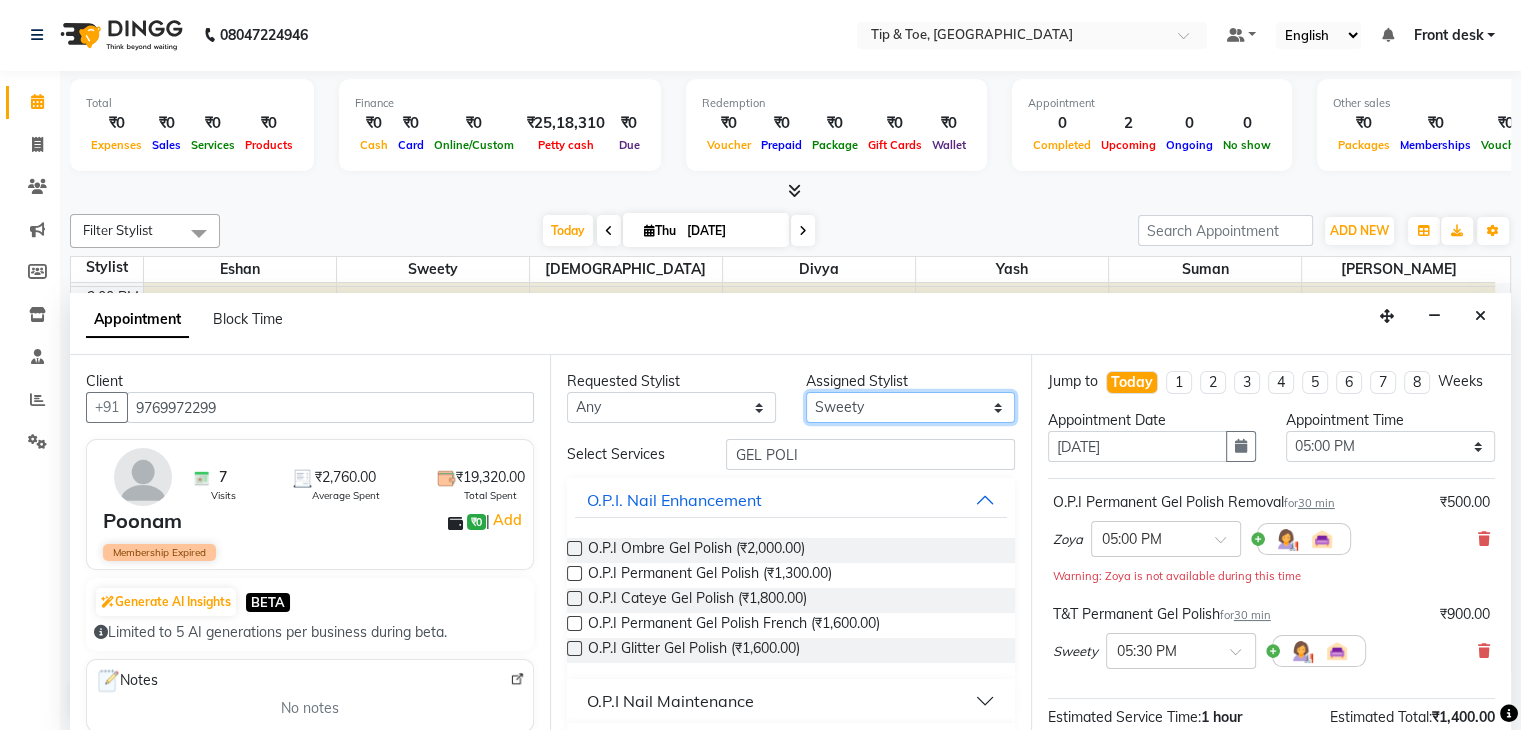 click on "Select [PERSON_NAME] Suman Sweety [PERSON_NAME] [PERSON_NAME]" at bounding box center [910, 407] 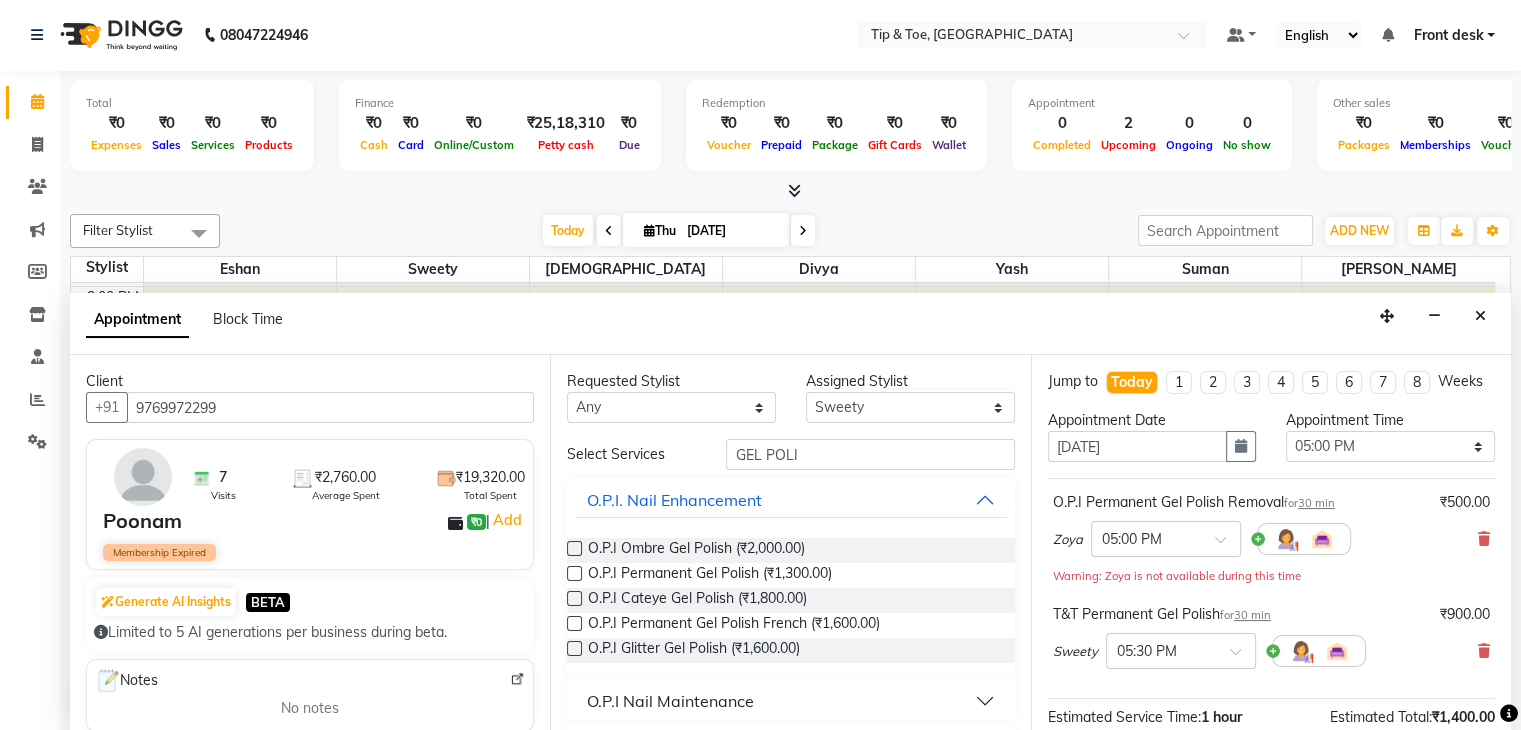 click on "T&T Permanent Gel Polish   for  30 min ₹900.00 Sweety × 05:30 PM" at bounding box center [1271, 640] 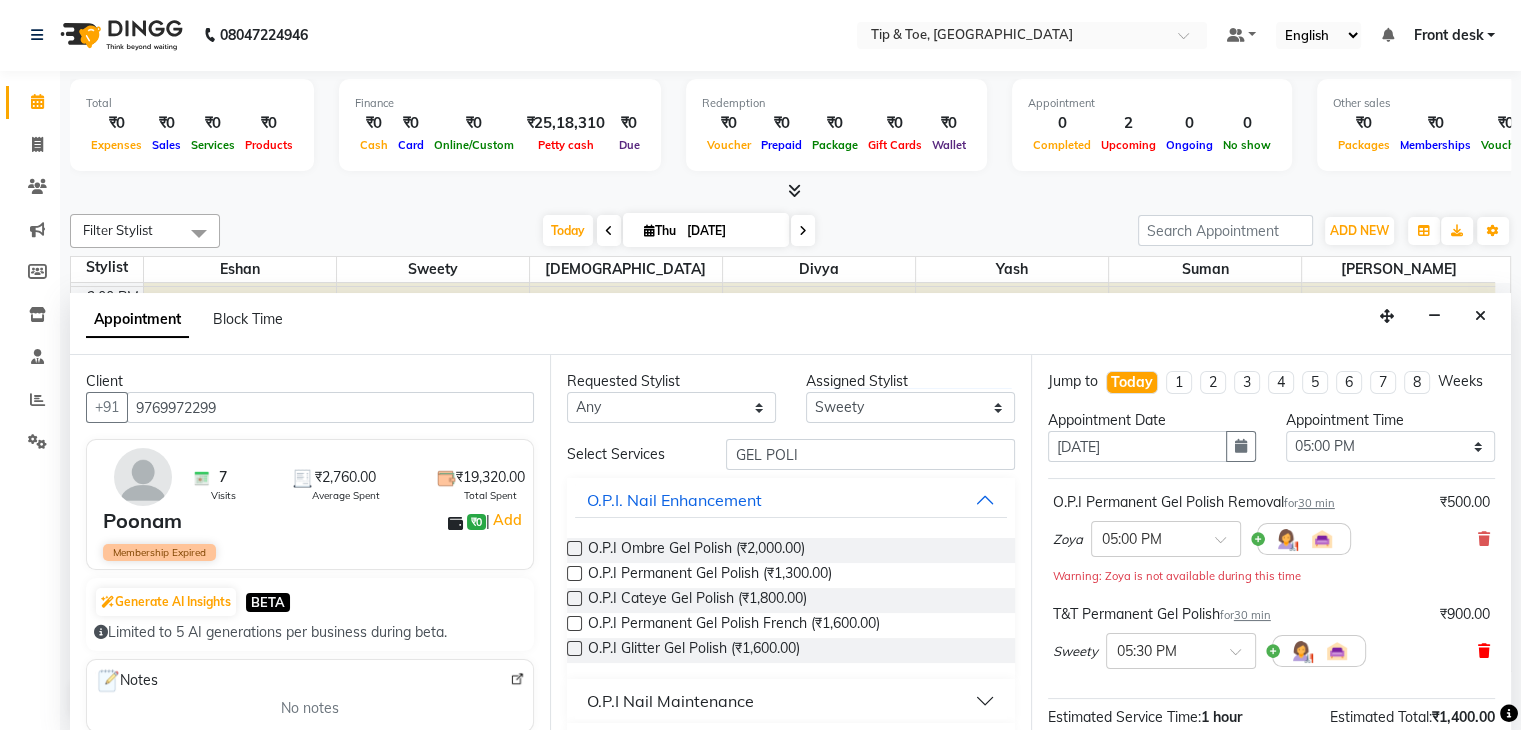 click at bounding box center [1484, 651] 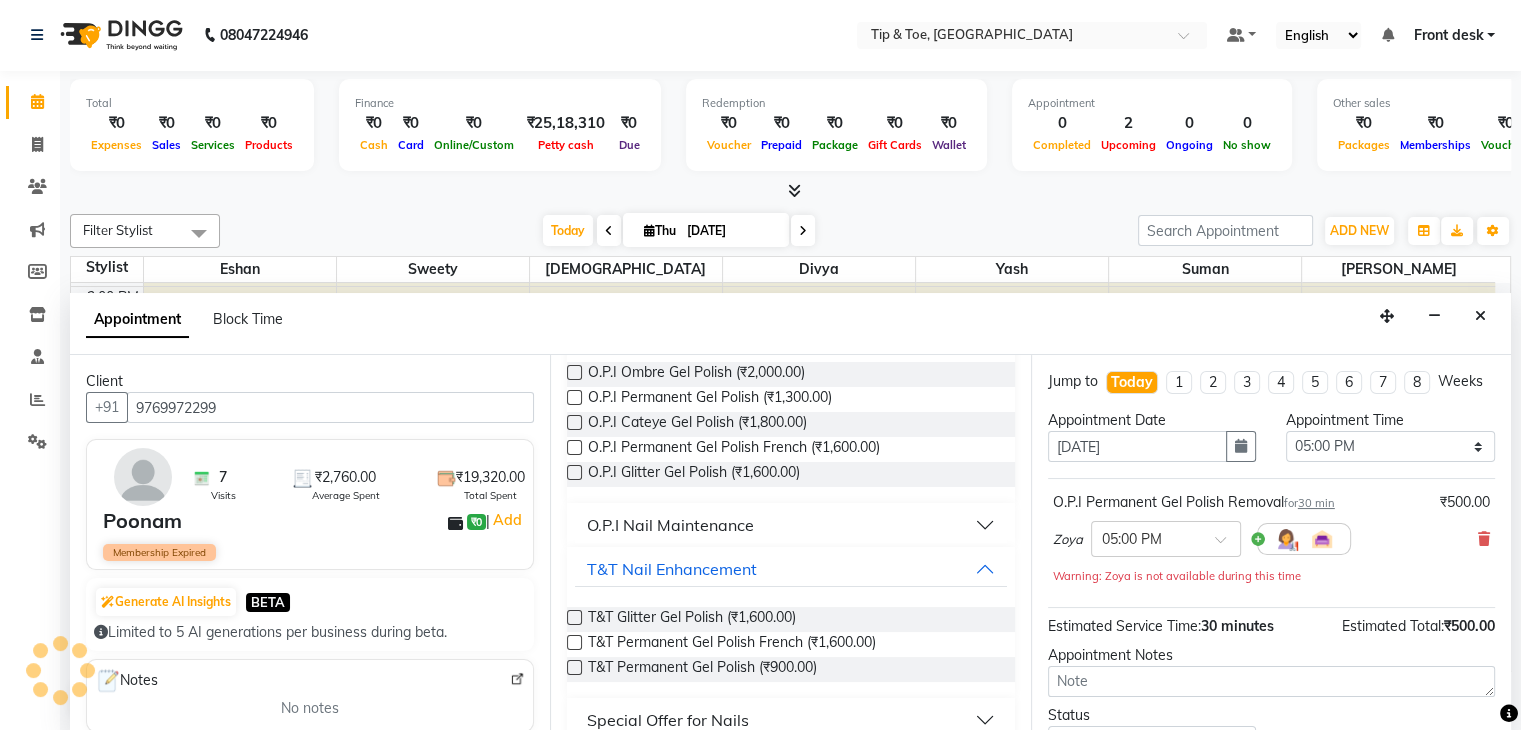 scroll, scrollTop: 203, scrollLeft: 0, axis: vertical 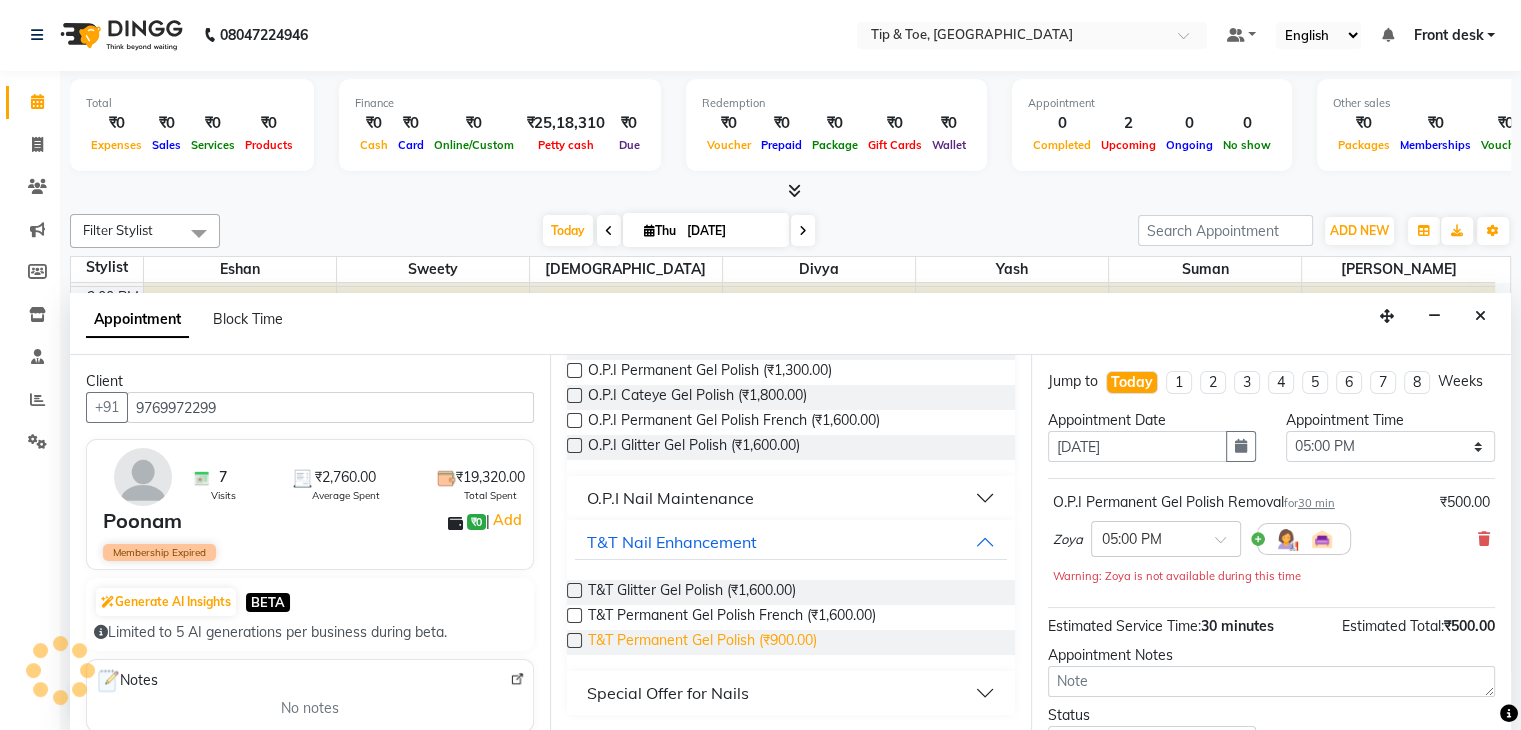 click on "T&T Permanent Gel Polish (₹900.00)" at bounding box center (702, 642) 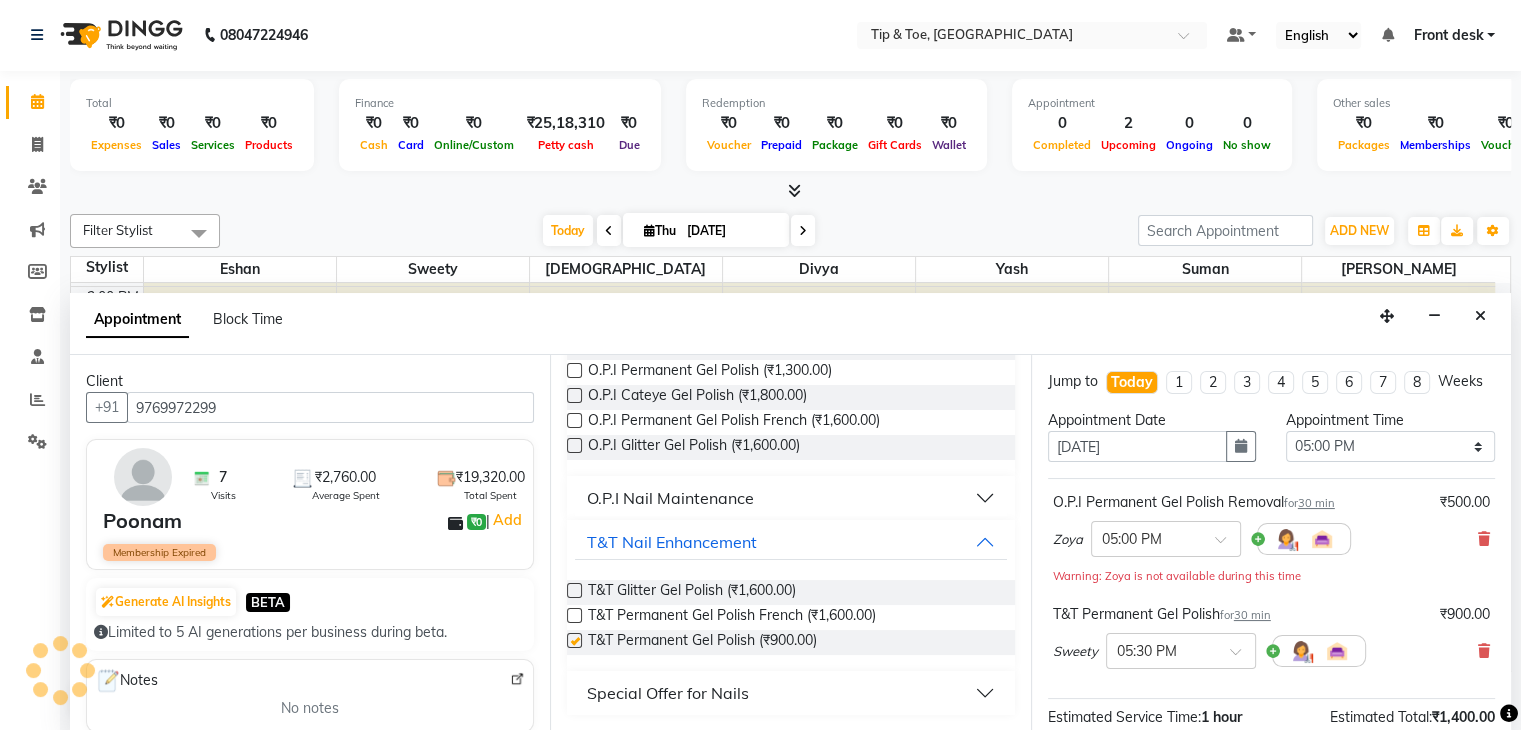checkbox on "false" 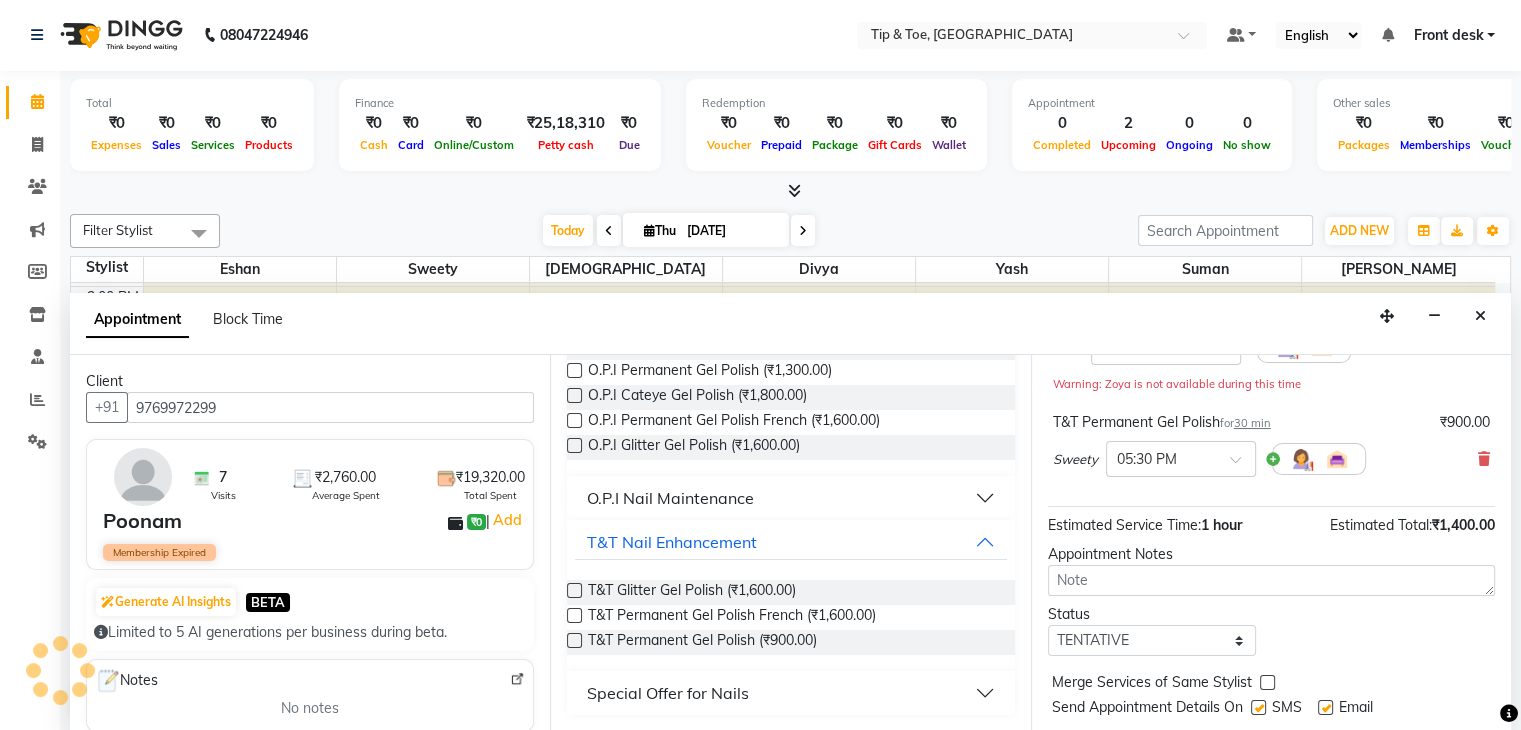 scroll, scrollTop: 0, scrollLeft: 0, axis: both 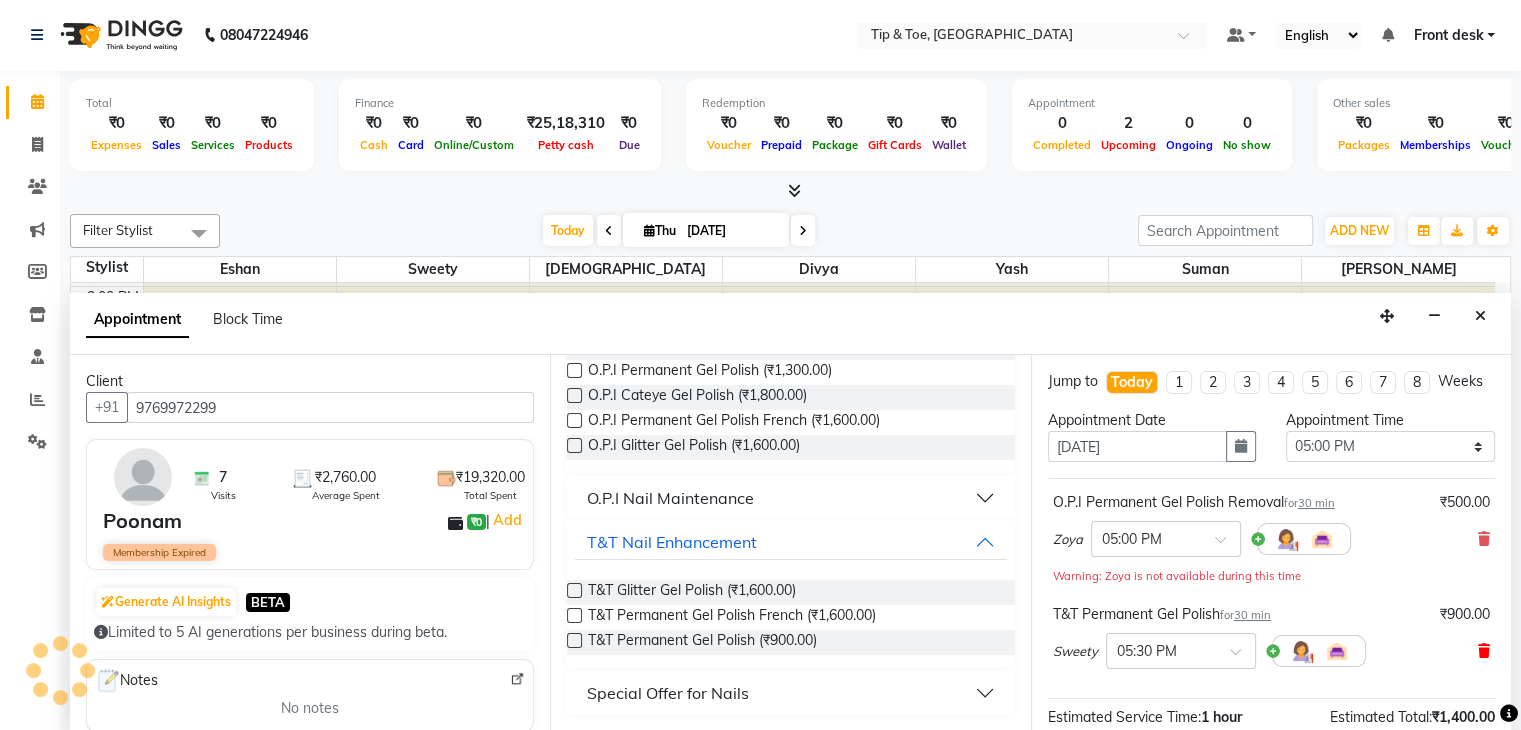 click at bounding box center (1484, 651) 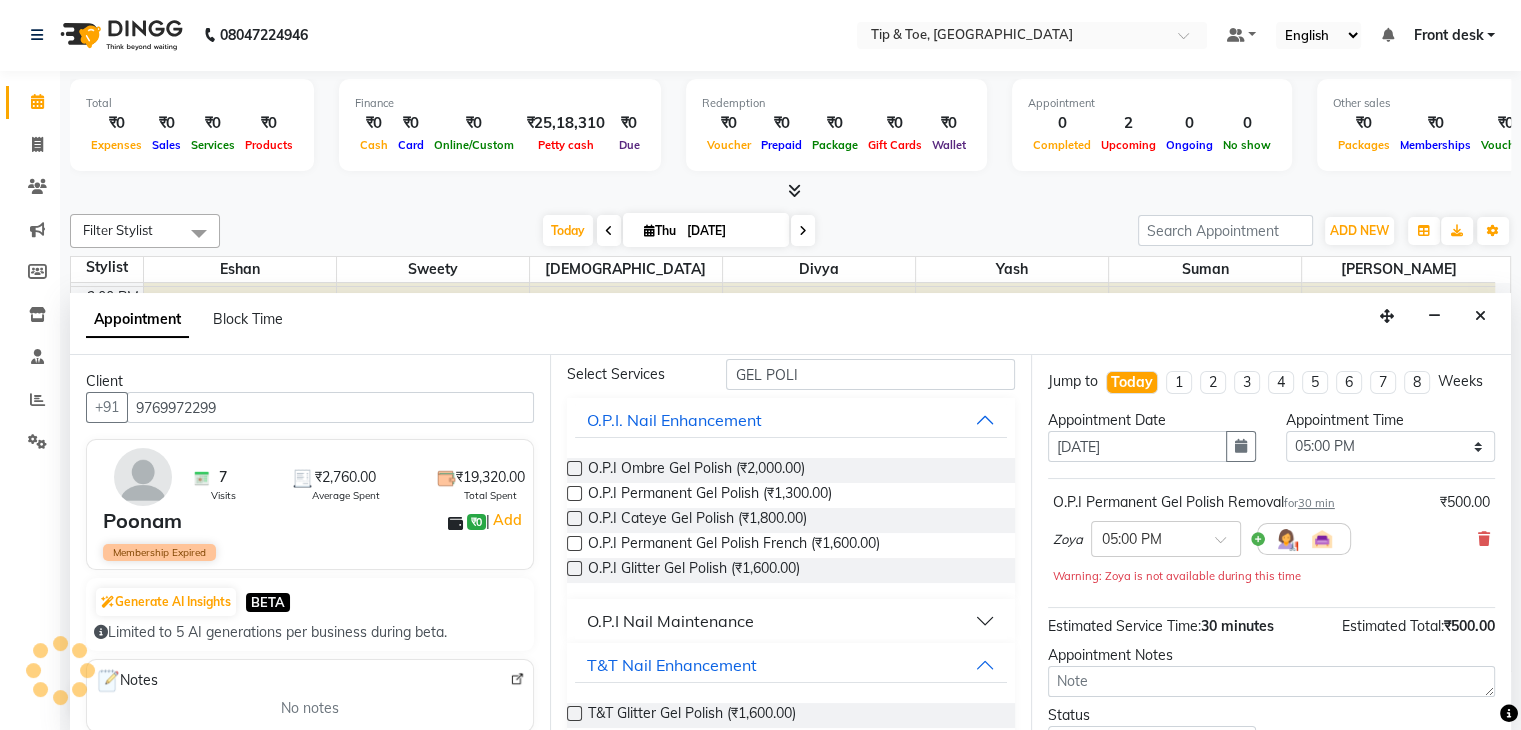 scroll, scrollTop: 0, scrollLeft: 0, axis: both 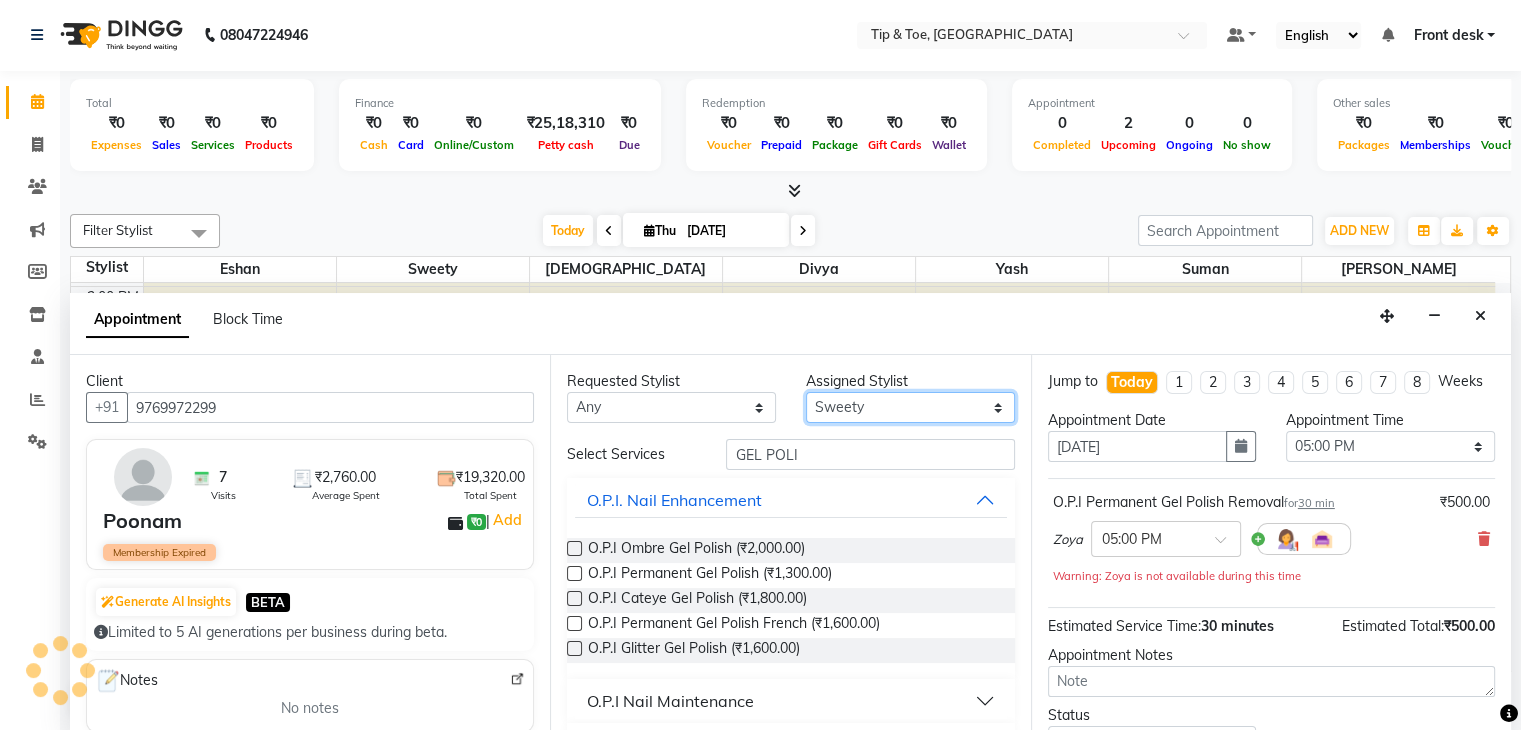 click on "Select [PERSON_NAME] Suman Sweety [PERSON_NAME] [PERSON_NAME]" at bounding box center (910, 407) 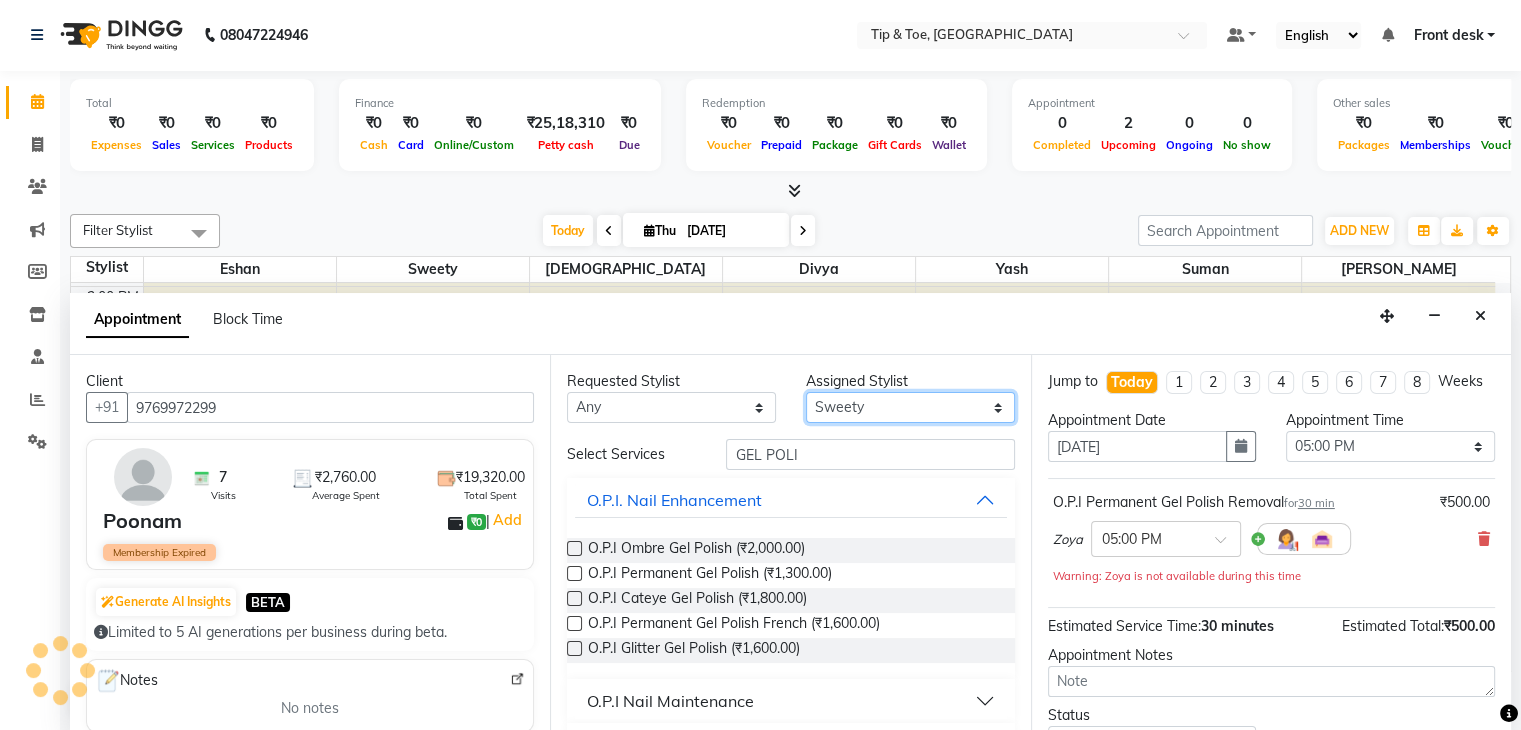 select on "67779" 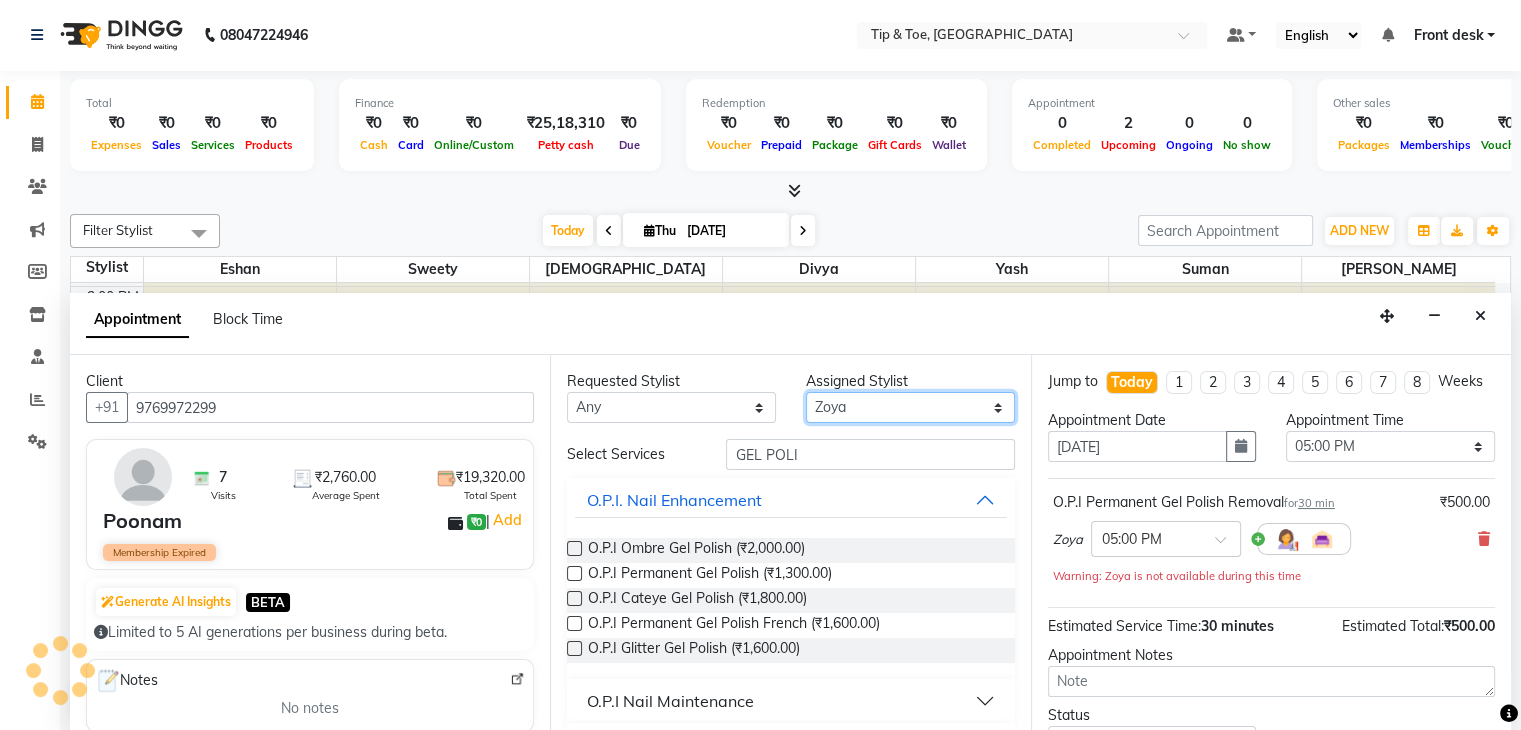 click on "Select [PERSON_NAME] Suman Sweety [PERSON_NAME] [PERSON_NAME]" at bounding box center (910, 407) 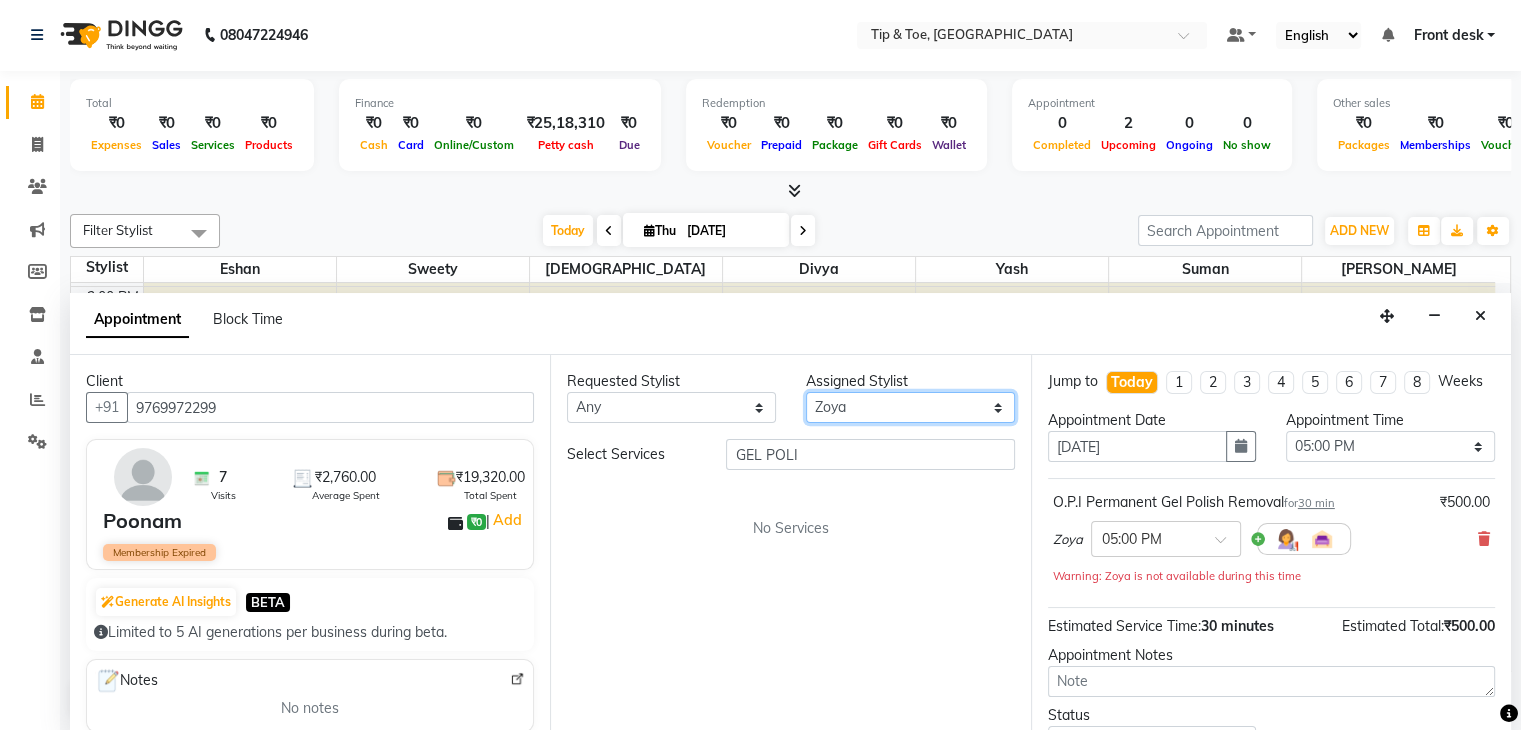 click on "Select [PERSON_NAME] Suman Sweety [PERSON_NAME] [PERSON_NAME]" at bounding box center [910, 407] 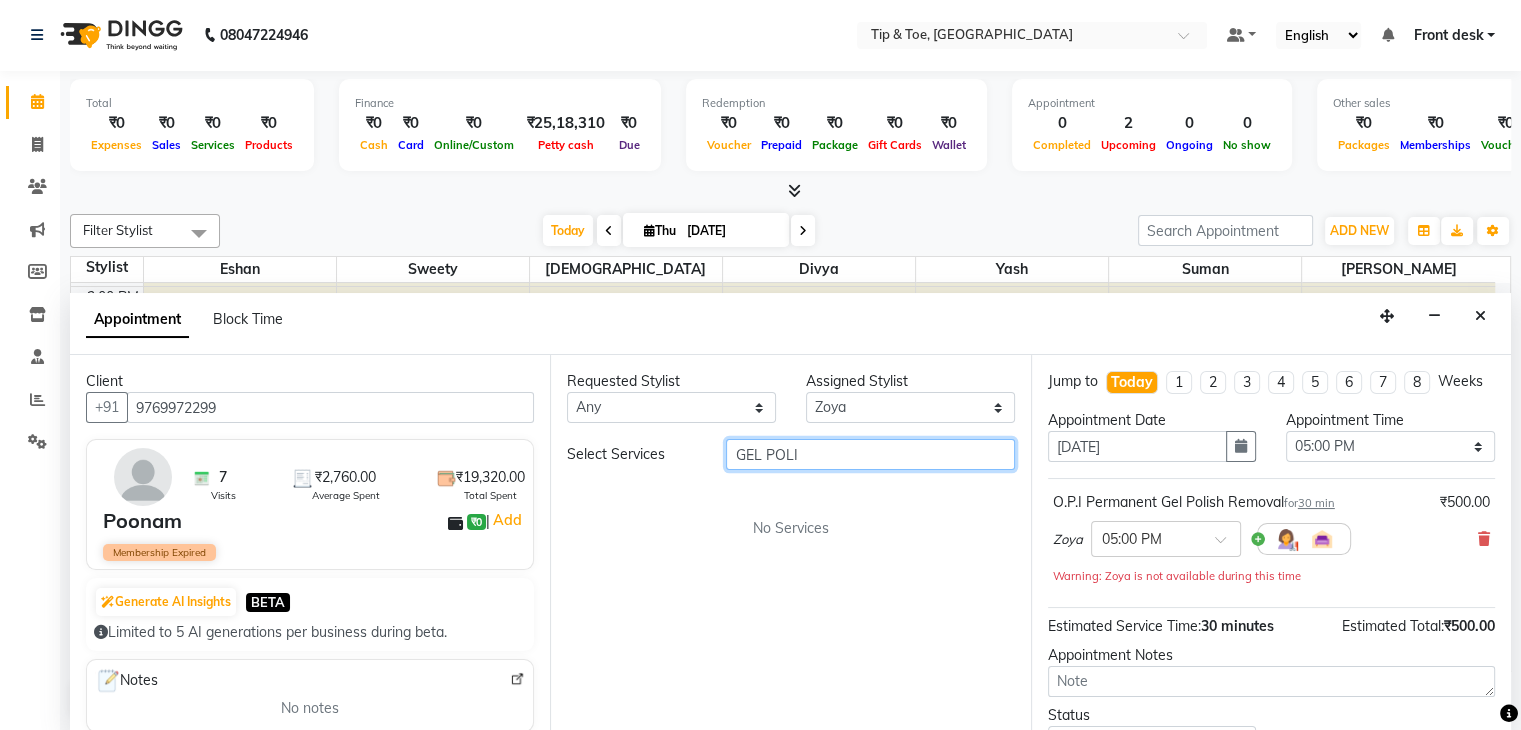 click on "GEL POLI" at bounding box center [870, 454] 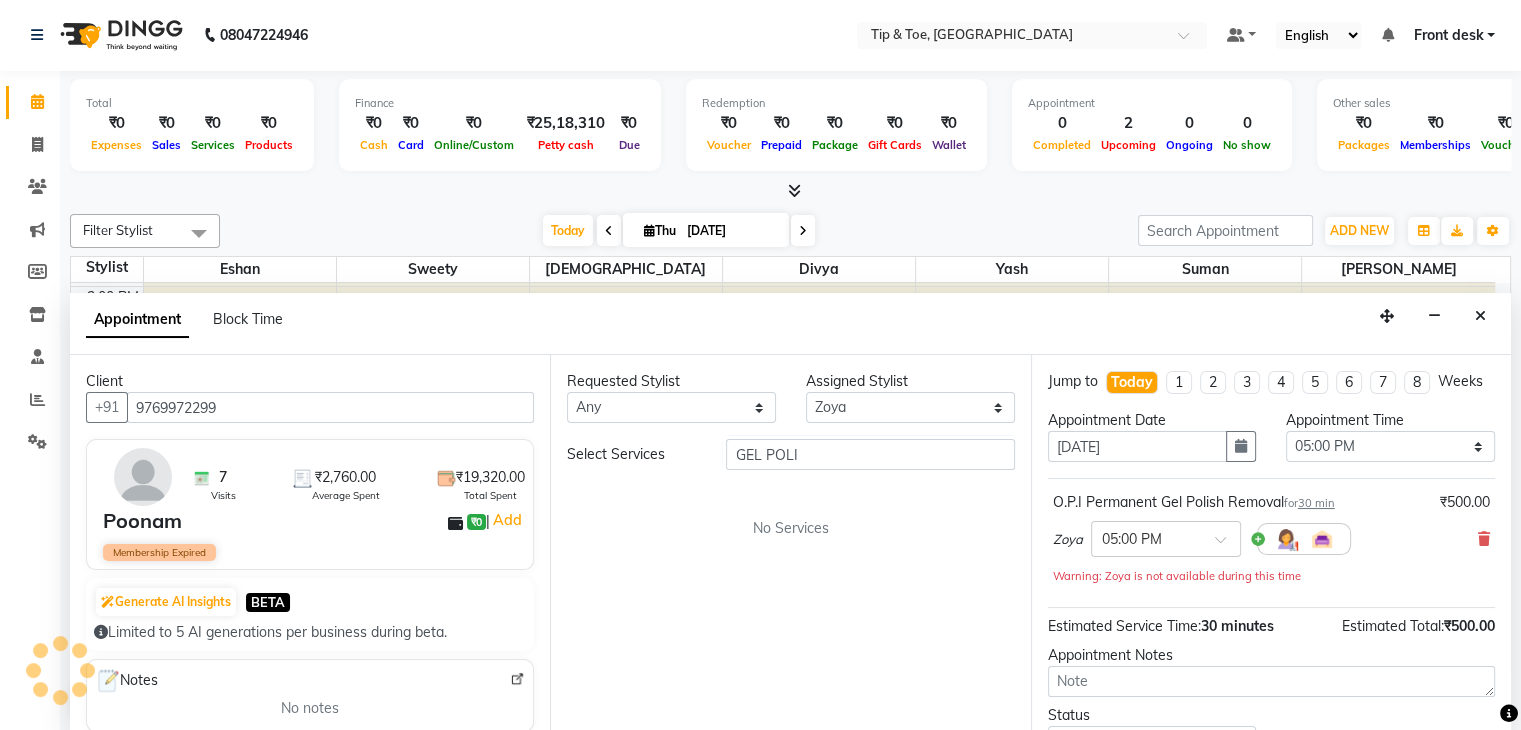 click on "Membership Expired" at bounding box center [159, 552] 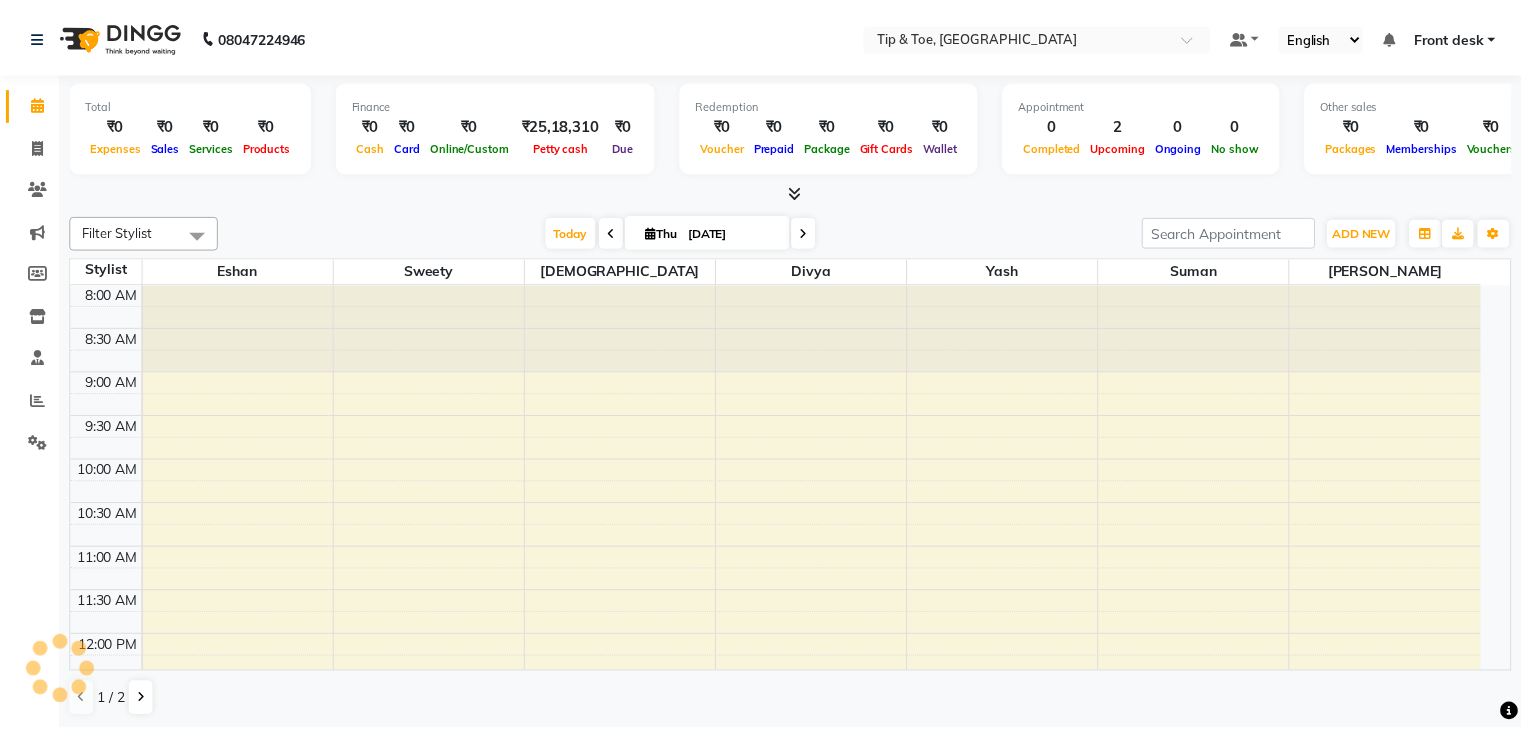 scroll, scrollTop: 0, scrollLeft: 0, axis: both 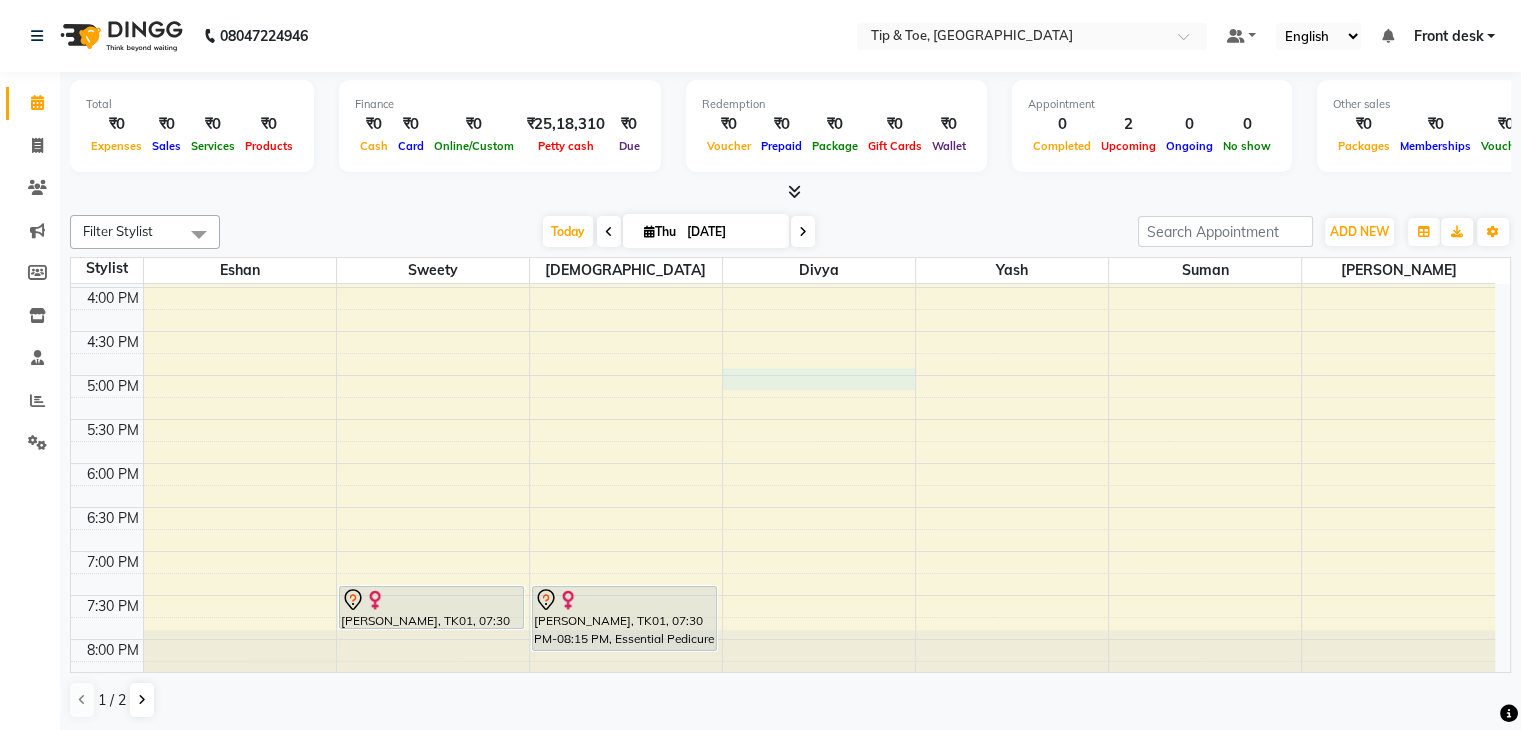 click on "8:00 AM 8:30 AM 9:00 AM 9:30 AM 10:00 AM 10:30 AM 11:00 AM 11:30 AM 12:00 PM 12:30 PM 1:00 PM 1:30 PM 2:00 PM 2:30 PM 3:00 PM 3:30 PM 4:00 PM 4:30 PM 5:00 PM 5:30 PM 6:00 PM 6:30 PM 7:00 PM 7:30 PM 8:00 PM 8:30 PM             [PERSON_NAME], TK01, 07:30 PM-08:00 PM, Essential Manicure w [GEOGRAPHIC_DATA][PERSON_NAME], 07:30 PM-08:15 PM, Essential Pedicure w Scrub" at bounding box center (783, 155) 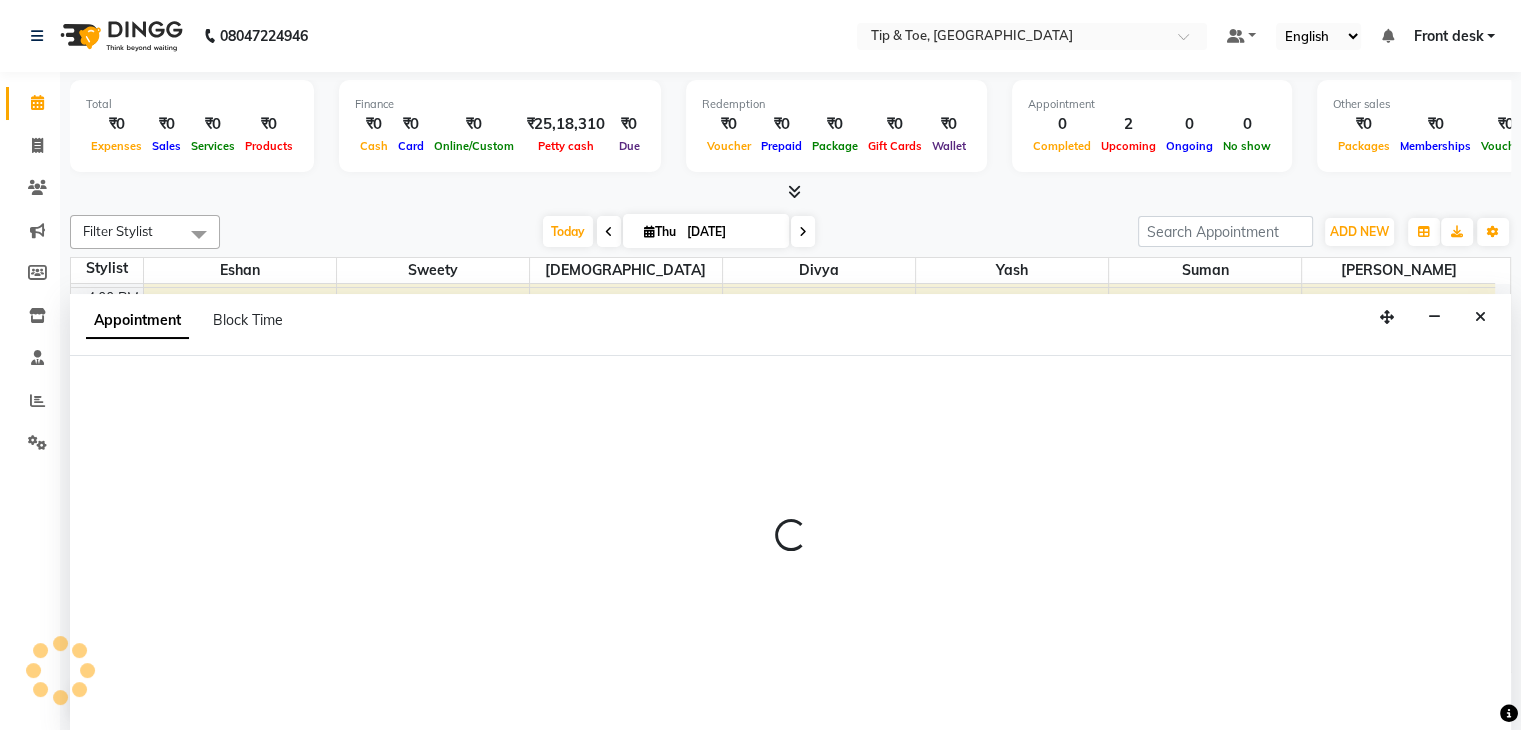scroll, scrollTop: 1, scrollLeft: 0, axis: vertical 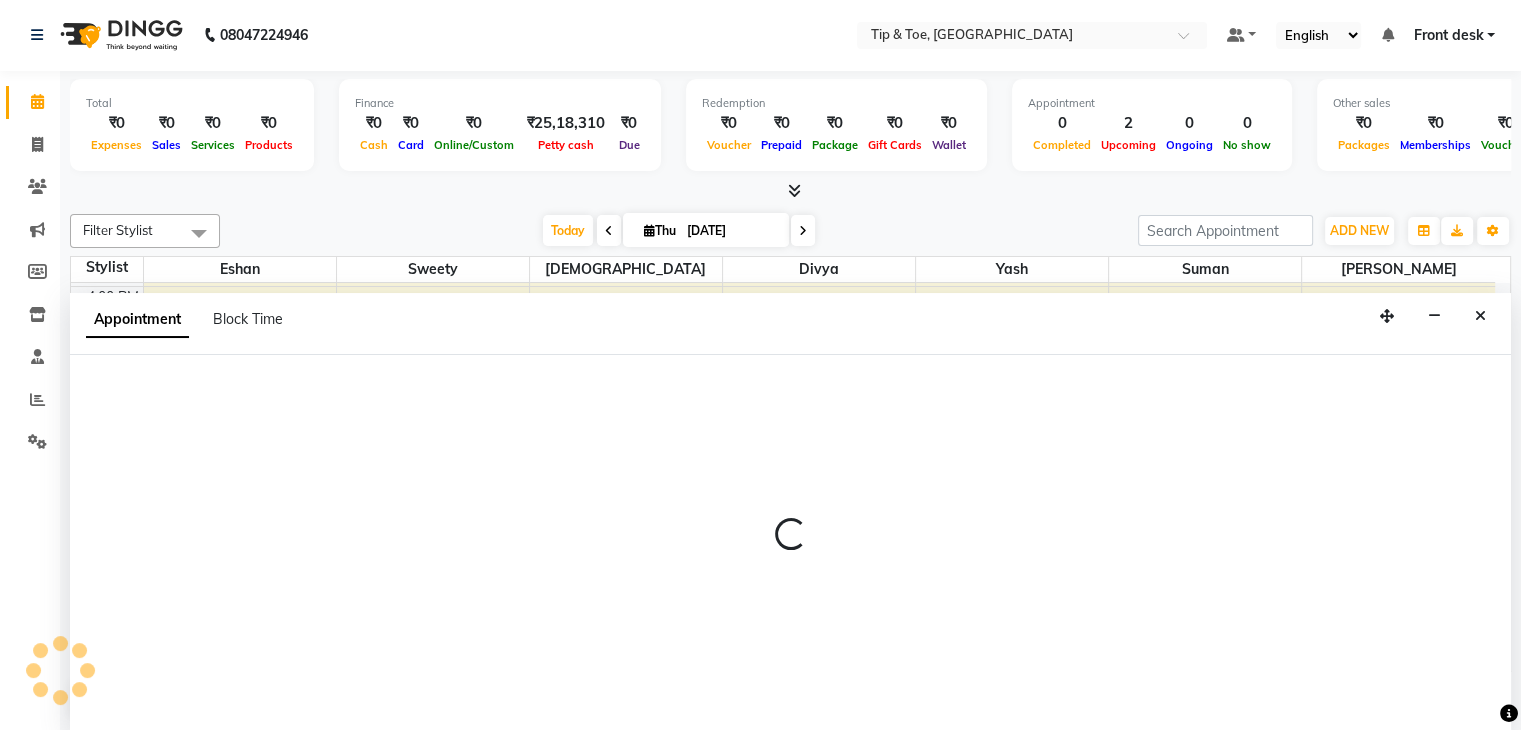 select on "63785" 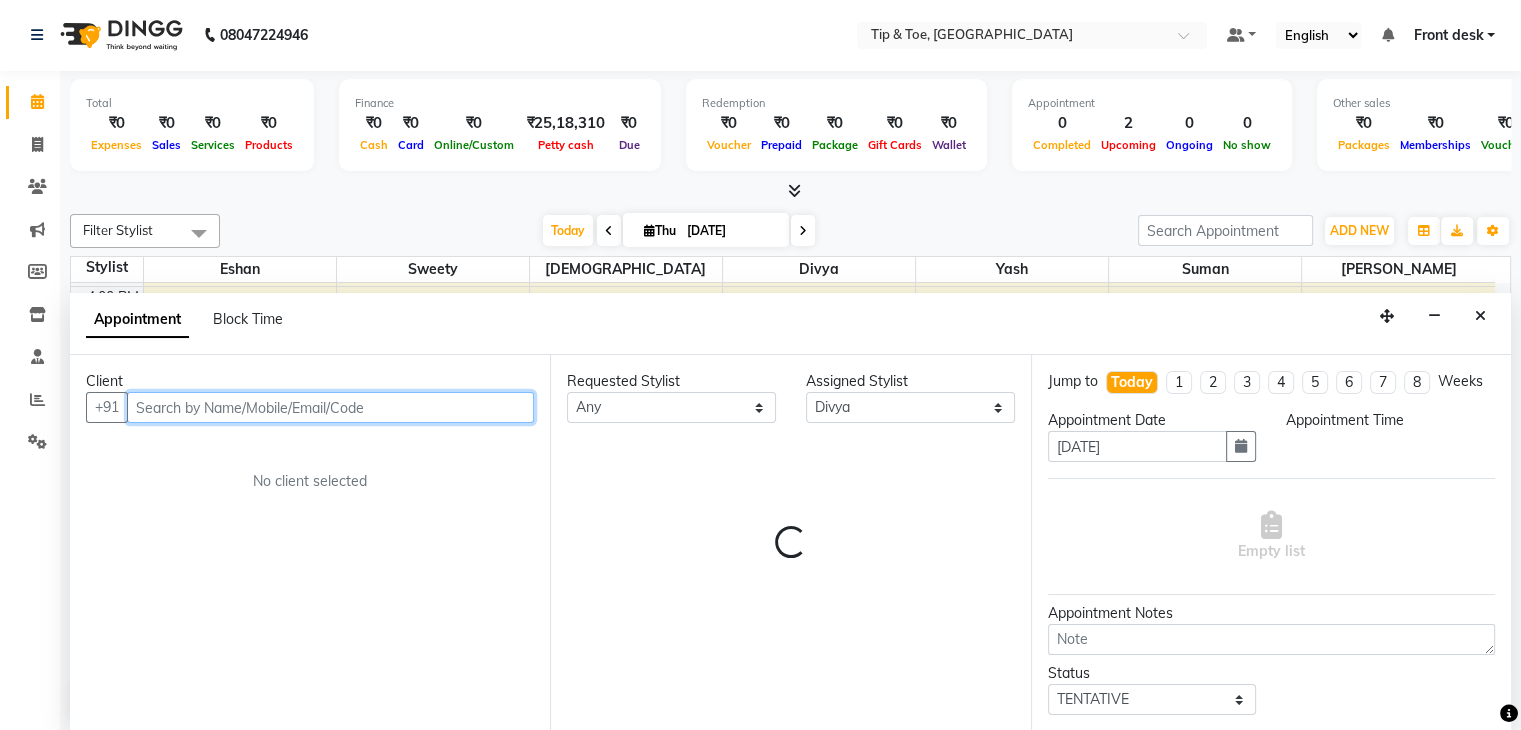 select on "1020" 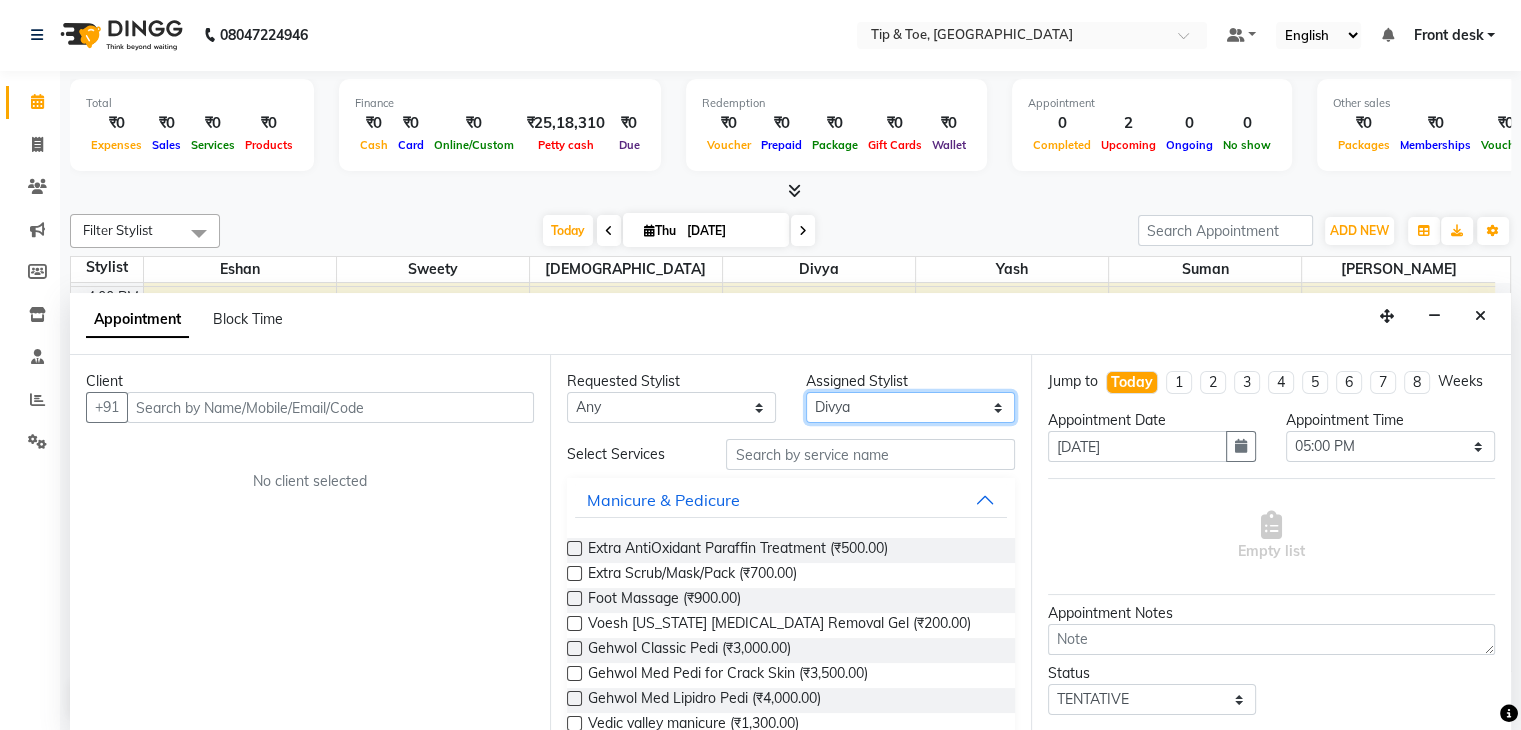 click on "Select [PERSON_NAME] Suman Sweety [PERSON_NAME] [PERSON_NAME]" at bounding box center [910, 407] 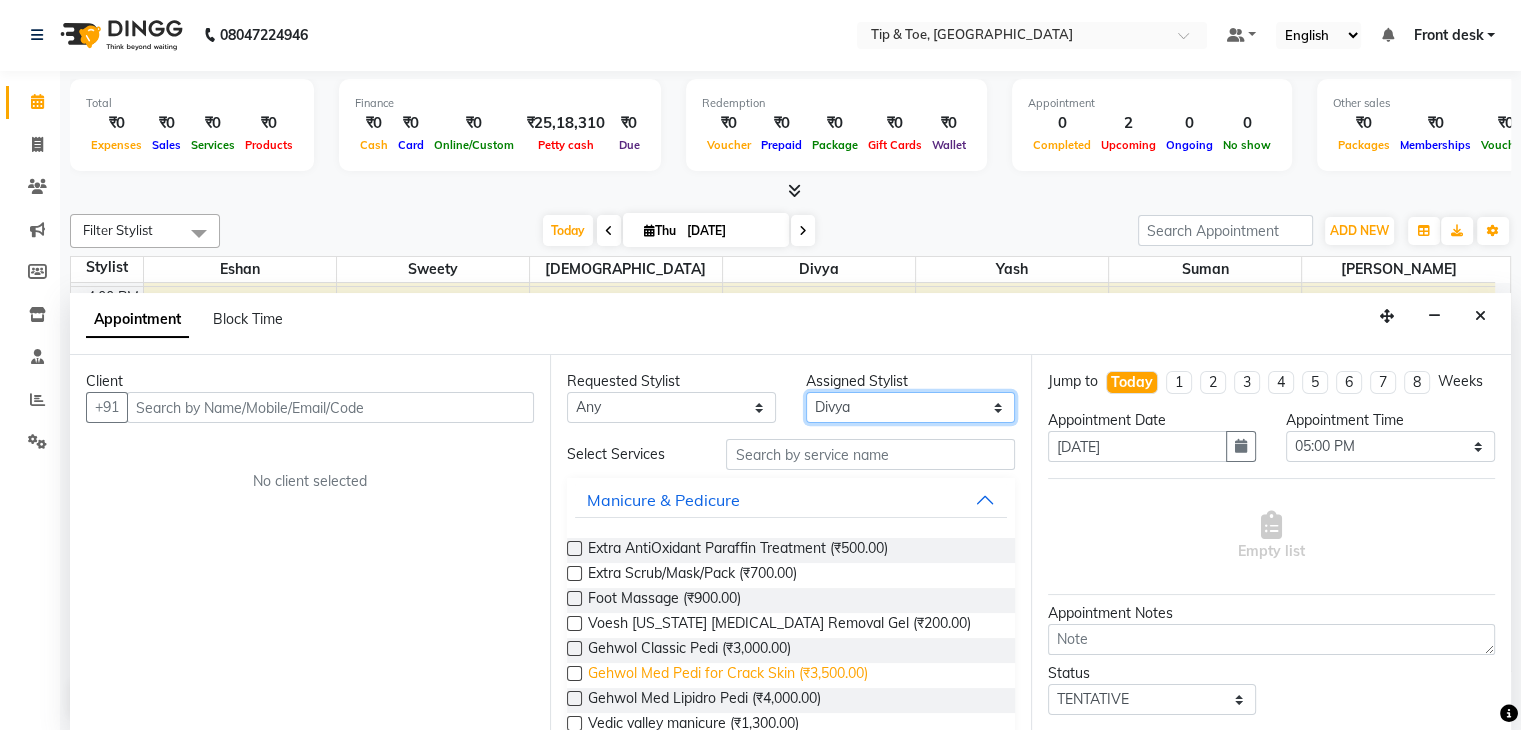 select on "67779" 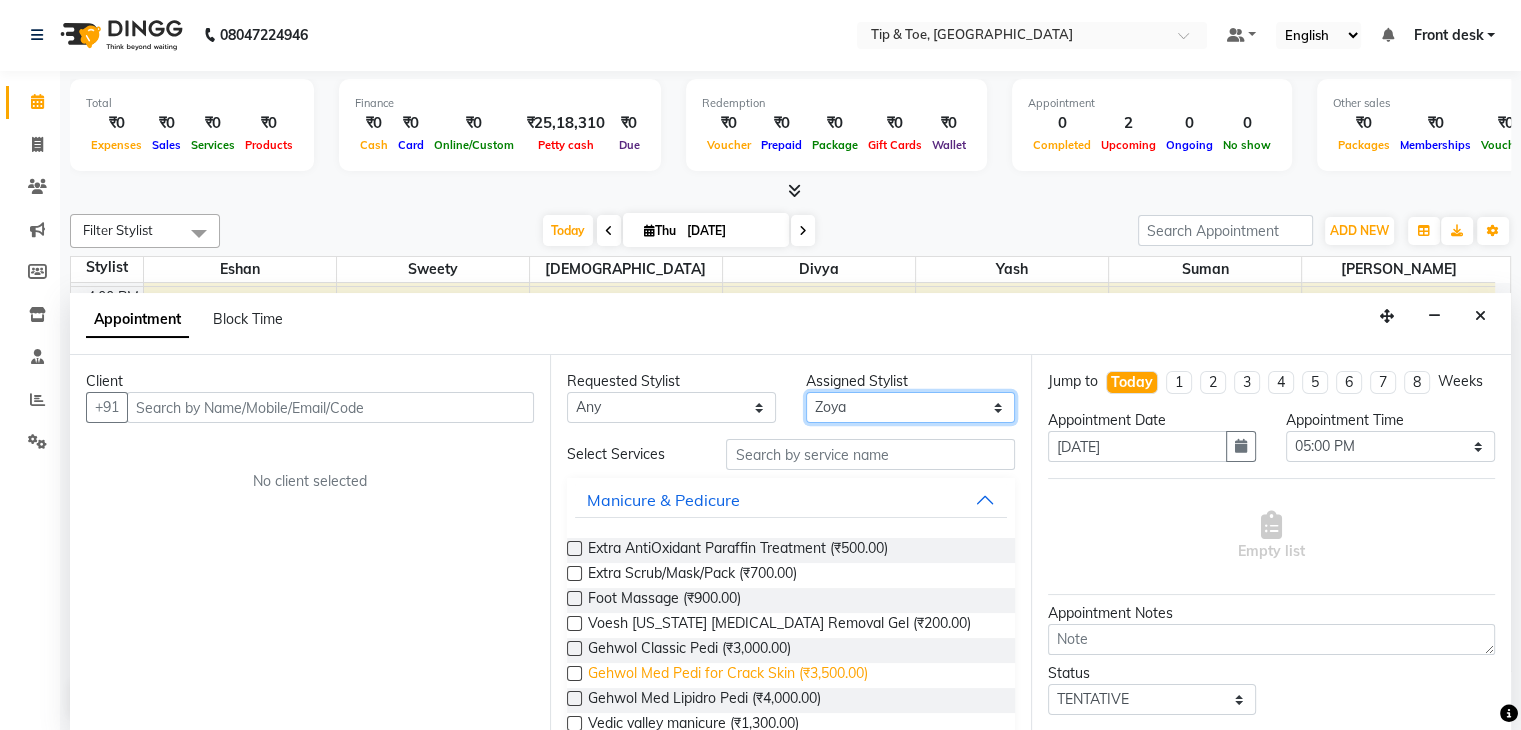 click on "Select [PERSON_NAME] Suman Sweety [PERSON_NAME] [PERSON_NAME]" at bounding box center (910, 407) 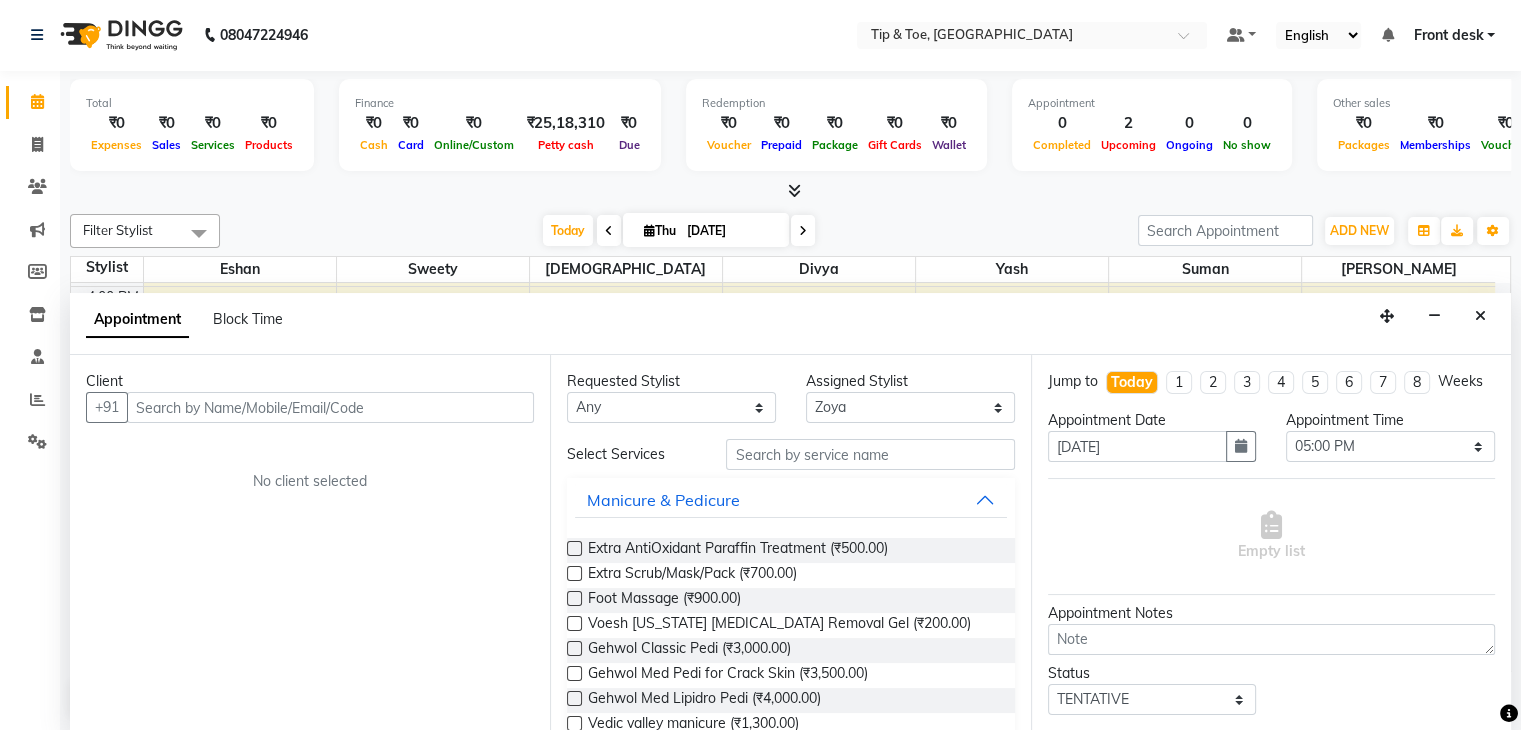 click on "Select Services    Manicure & Pedicure Extra AntiOxidant Paraffin Treatment (₹500.00) Extra Scrub/Mask/Pack (₹700.00) Foot Massage (₹900.00) Voesh New york callus Removal Gel (₹200.00) Gehwol Classic Pedi (₹3,000.00) Gehwol Med Pedi for Crack Skin (₹3,500.00) Gehwol Med Lipidro Pedi (₹4,000.00) Vedic valley manicure (₹1,300.00) Vedic valley pedicure (₹1,500.00) Essential Manicure w Scrub (₹1,000.00) Essential Pedicure w Scrub (₹1,300.00)    T&T Nail Art    Alga Spa Manicure    Eyelashes    O.P.I. Nail Enhancement    O.P.I Nail Maintenance    HMX SERVICE    Alga Spa Pedicure    Detox    De-tan    Waxing    Packages    Threading    SPA RITUALS MANICURE    Indigo    SPA RITUALS PEDICURE    Female New    Footsie    Female Skin    Olaplex    Eyebrow Microblading Ombre    Eyebrow Microblading    Lip Tattoo    Head Massage    O.P.I Nail Art    OPI PEDICURE    Package services(Don't use)    OPI MANICURE    Color Care & Treatment Mens    Color Care & Treatment    Other    T&T Nail Enhancement" at bounding box center (790, 1734) 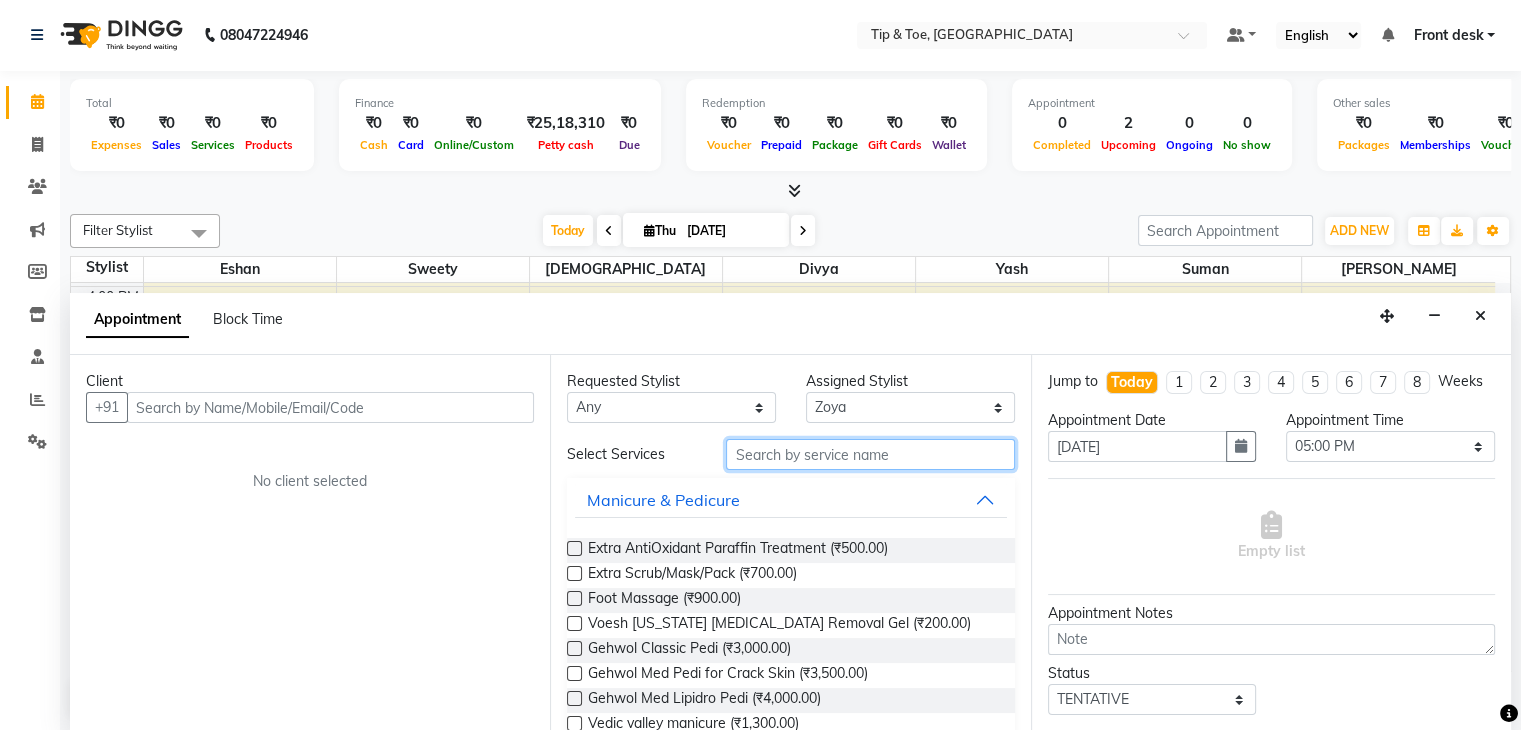 click at bounding box center [870, 454] 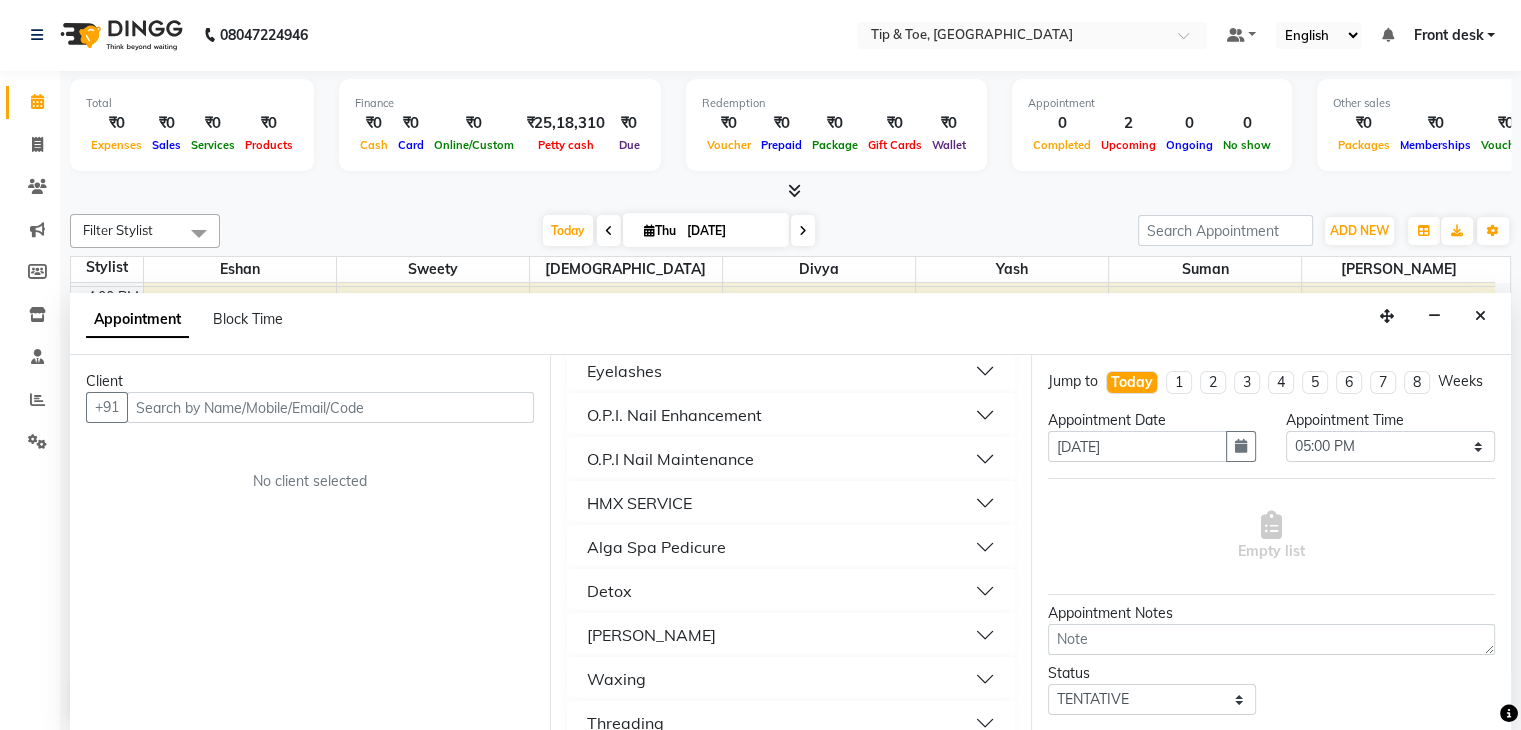 scroll, scrollTop: 400, scrollLeft: 0, axis: vertical 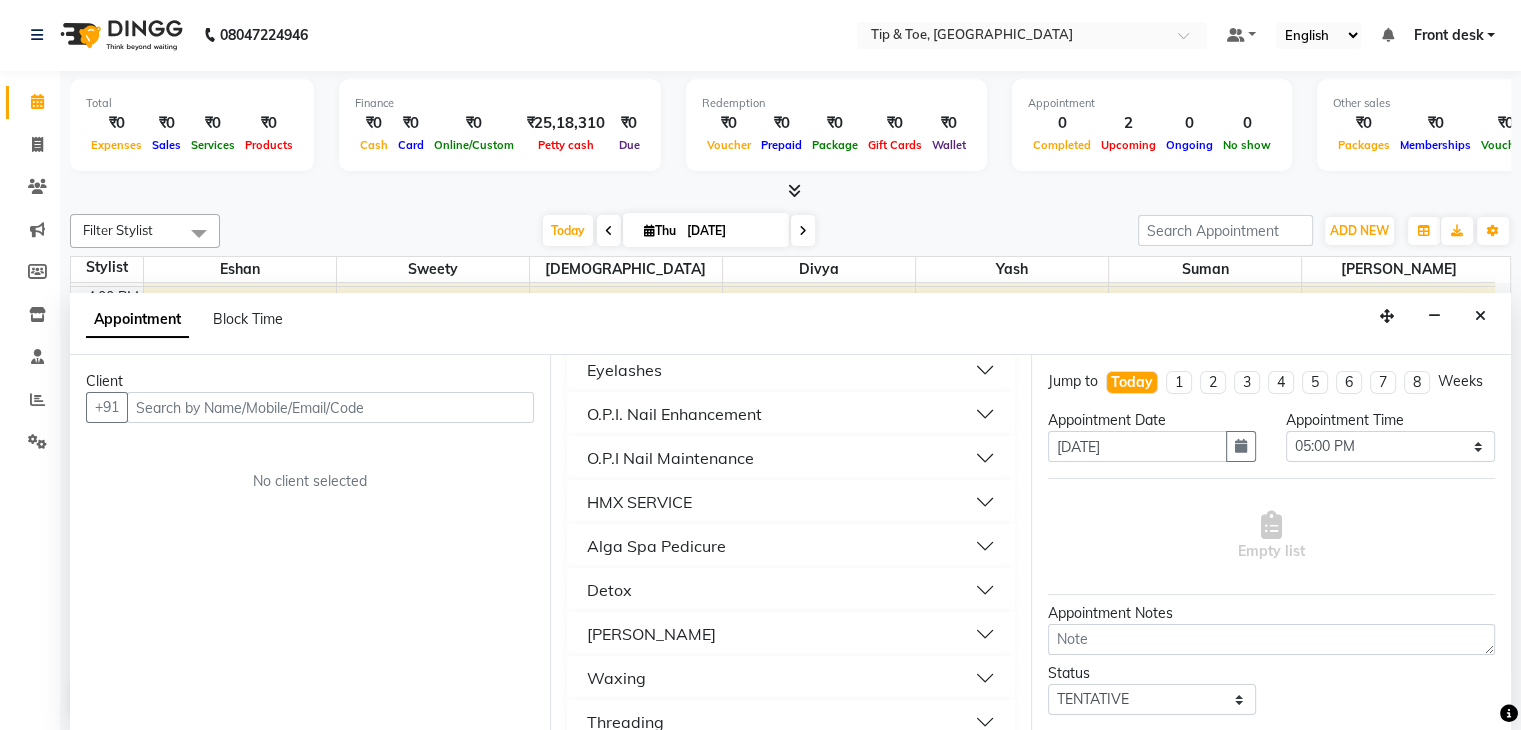 click on "O.P.I. Nail Enhancement" at bounding box center (674, 414) 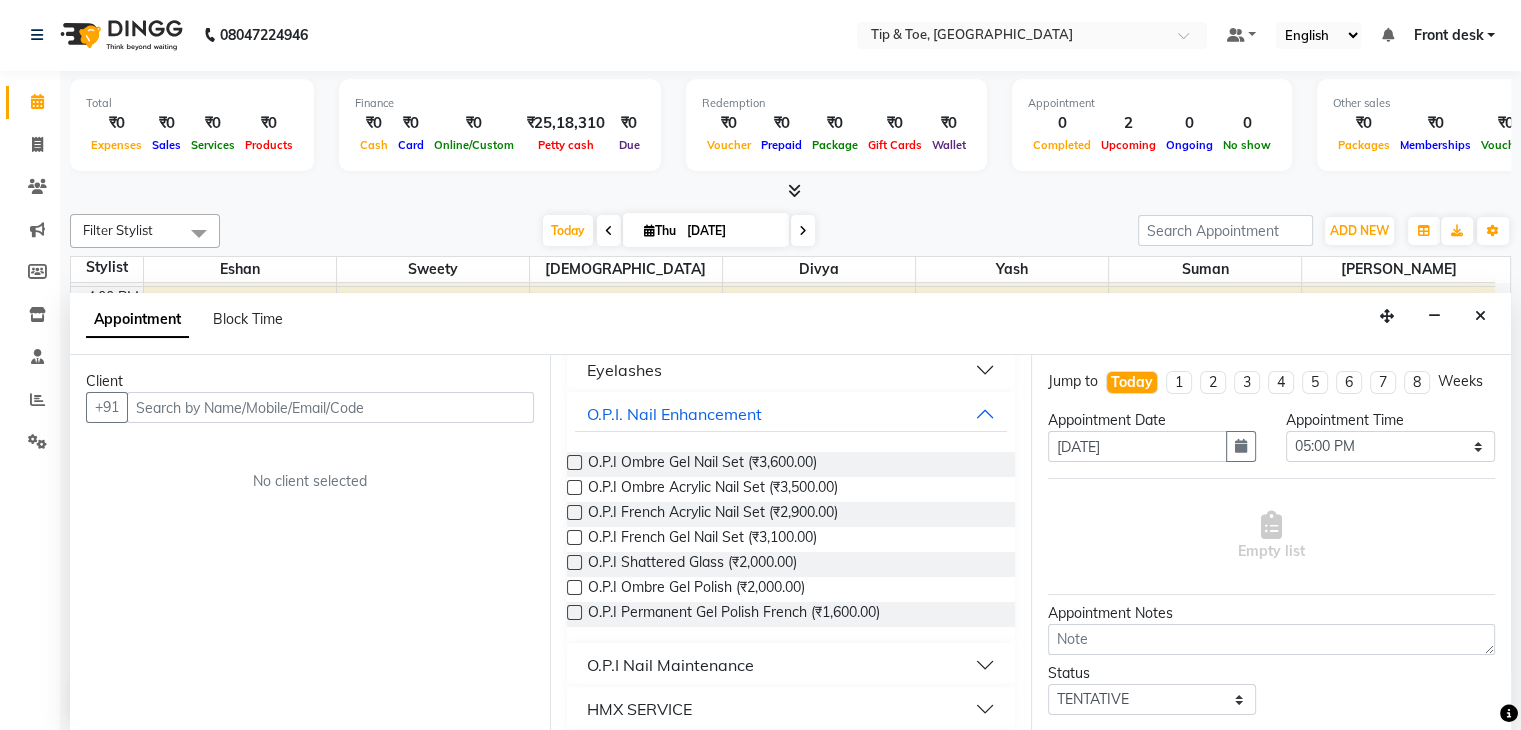 click on "O.P.I Nail Maintenance" at bounding box center [670, 665] 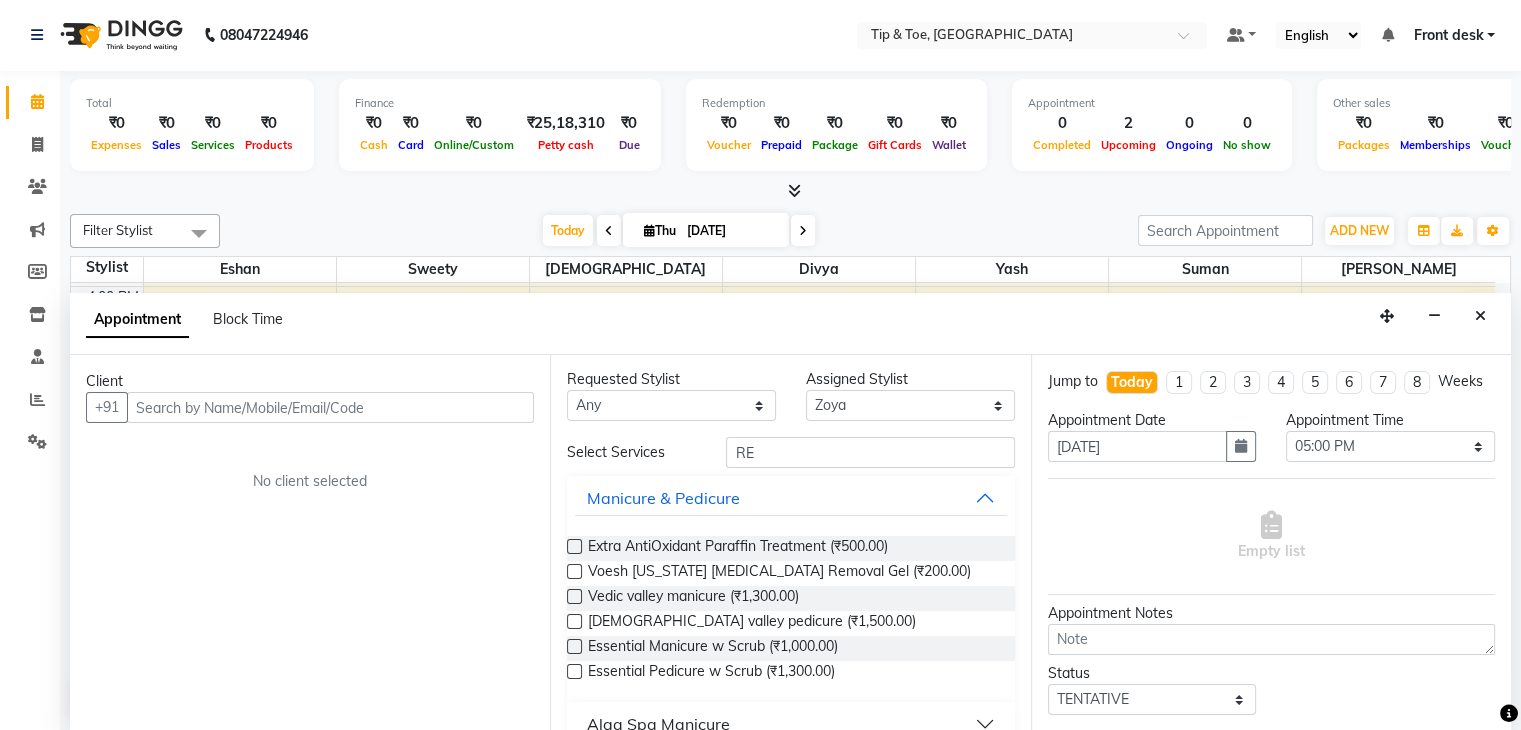 scroll, scrollTop: 0, scrollLeft: 0, axis: both 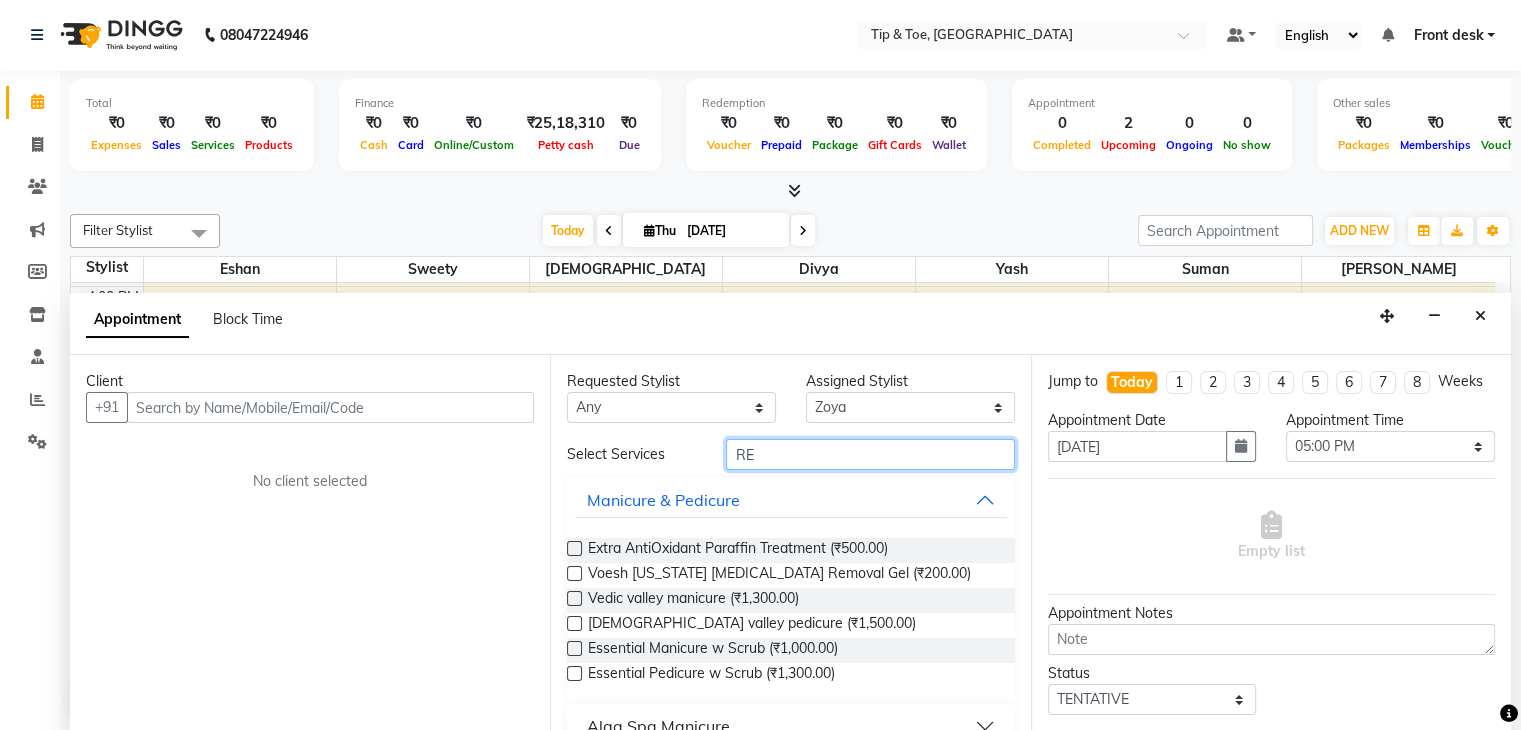 click on "RE" at bounding box center [870, 454] 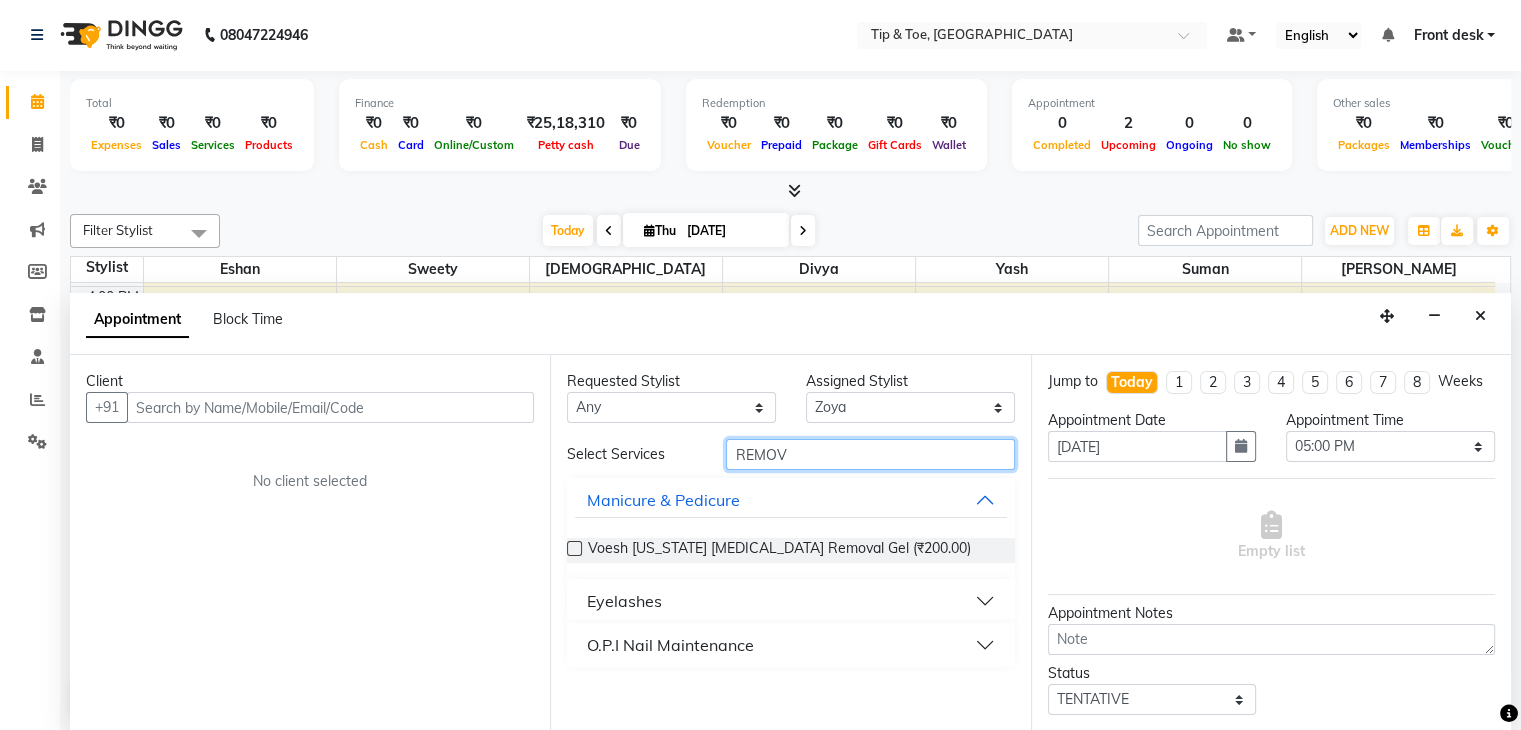 type on "REMOV" 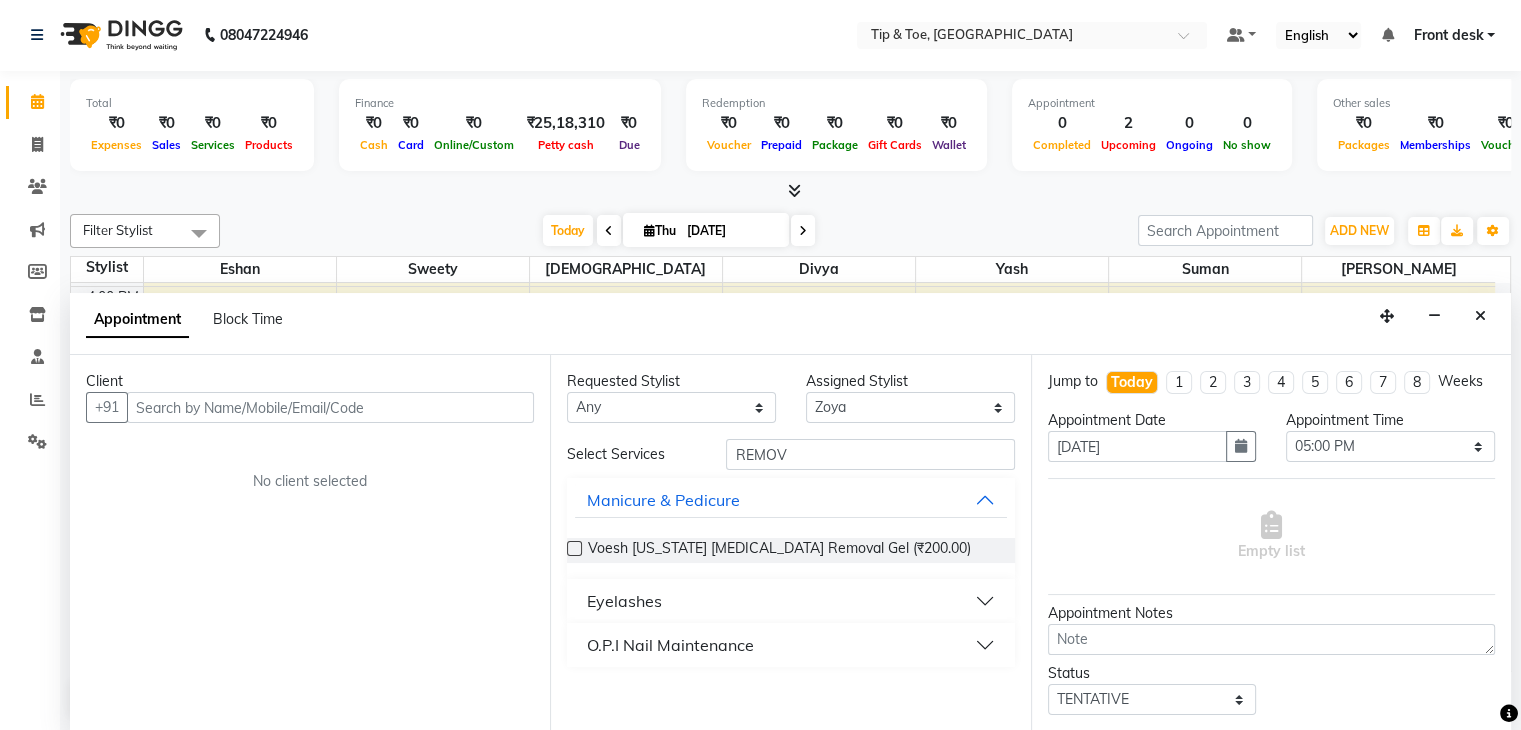 click on "O.P.I Nail Maintenance" at bounding box center [670, 645] 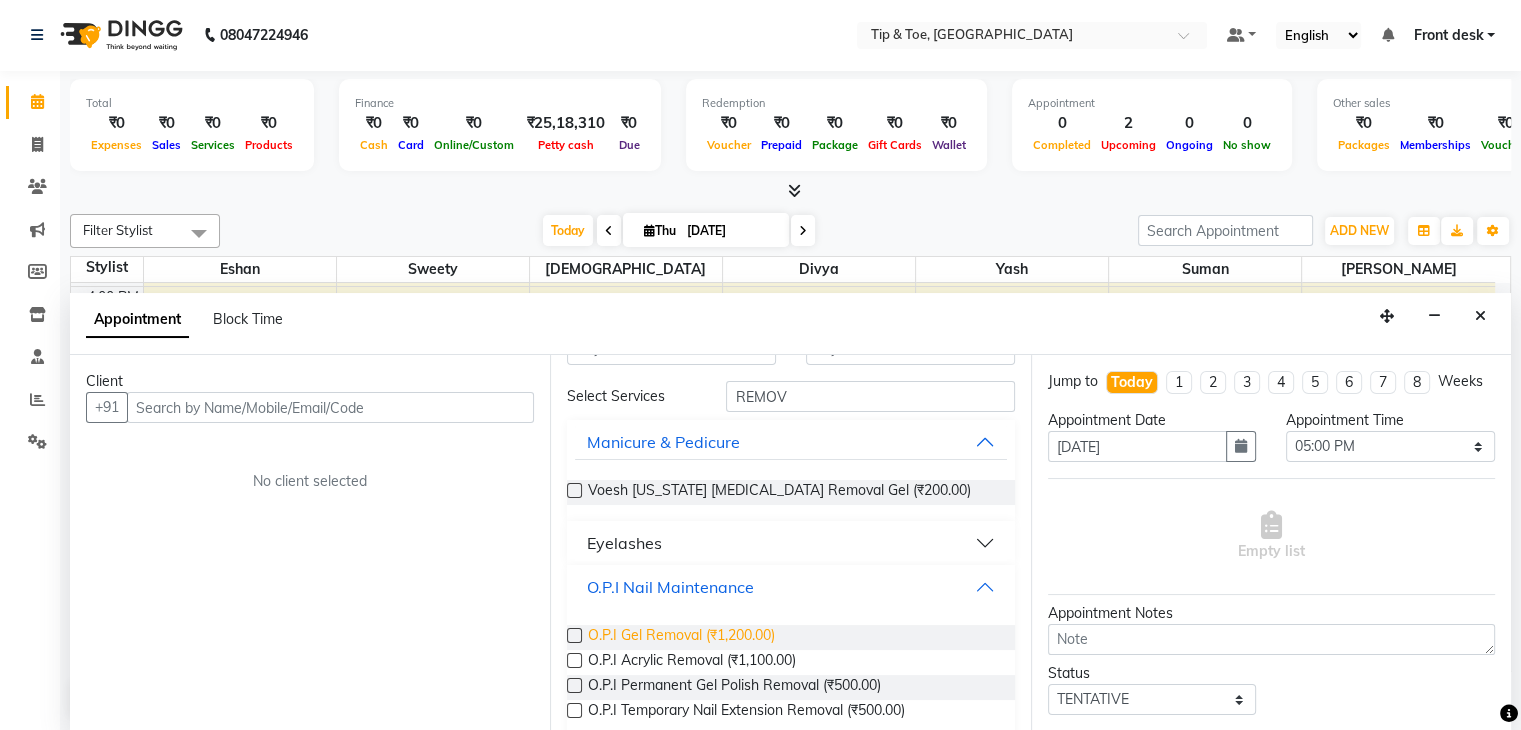 scroll, scrollTop: 84, scrollLeft: 0, axis: vertical 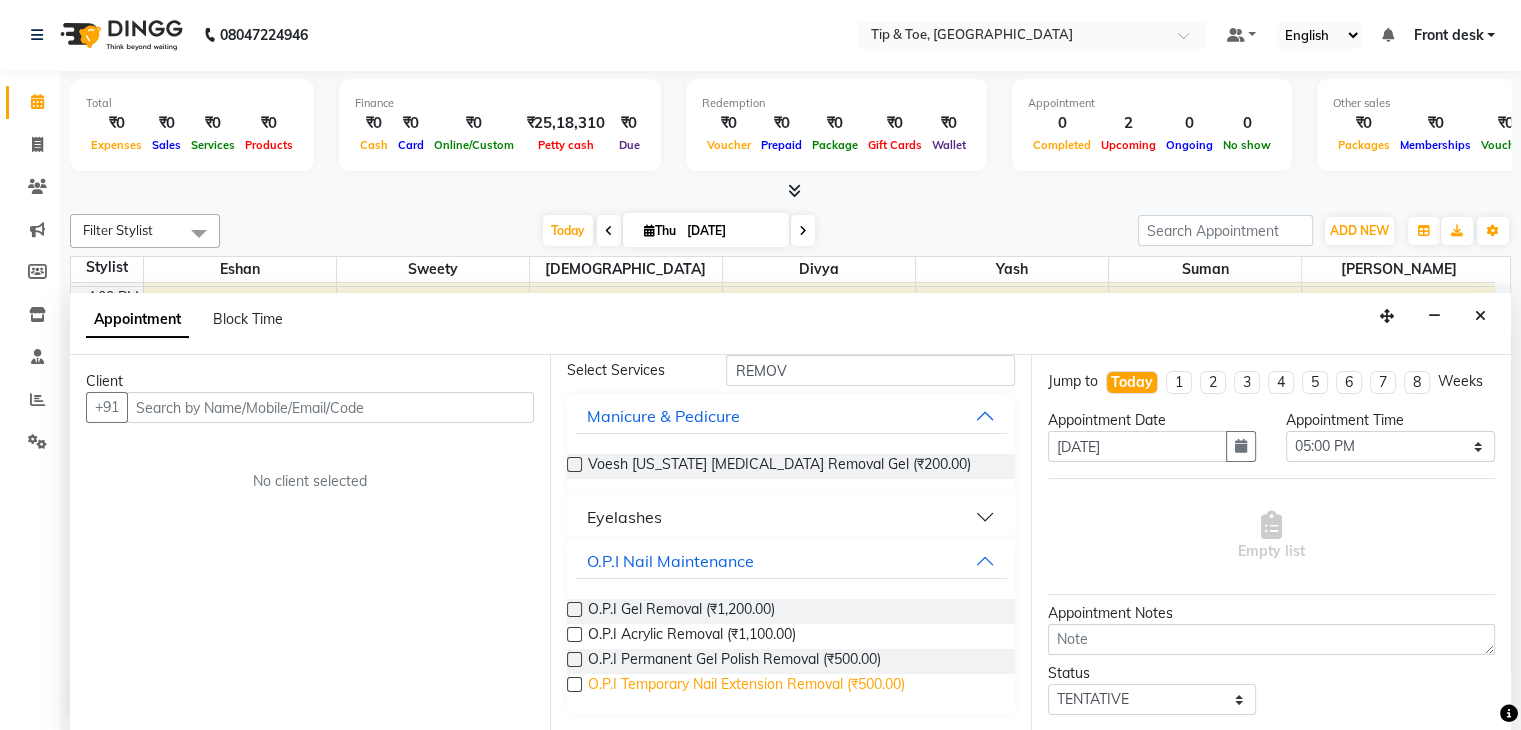 click on "O.P.I Temporary Nail Extension Removal (₹500.00)" at bounding box center (746, 686) 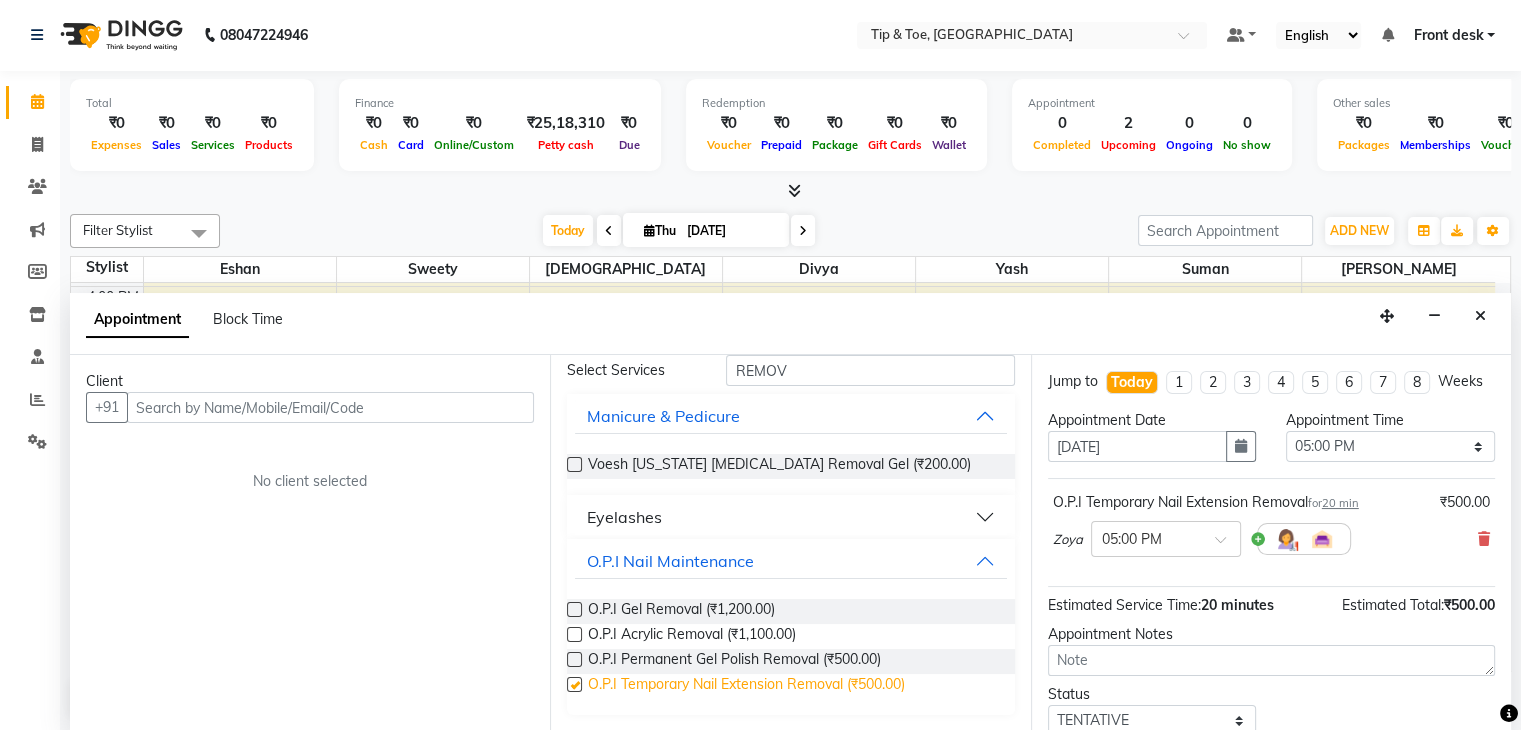checkbox on "false" 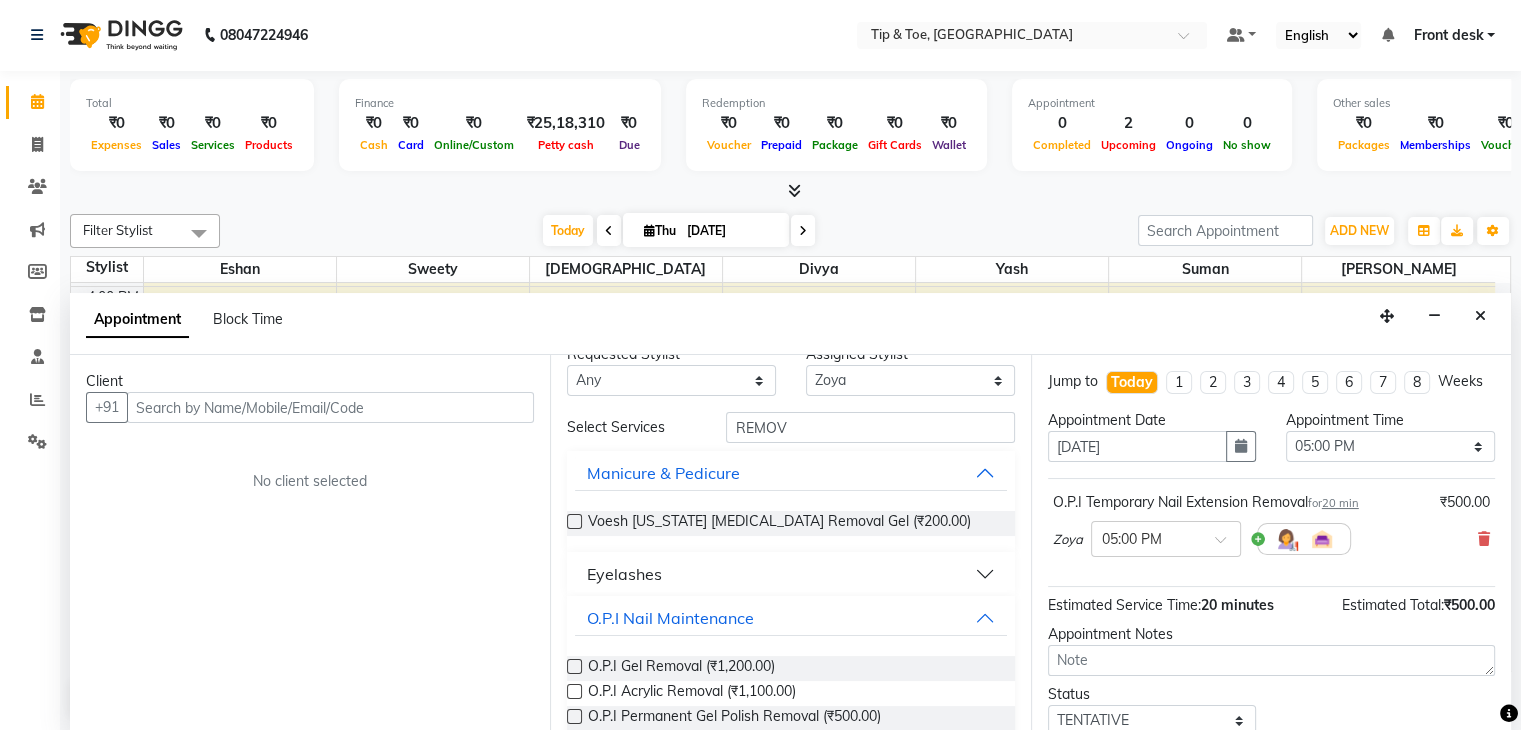 scroll, scrollTop: 0, scrollLeft: 0, axis: both 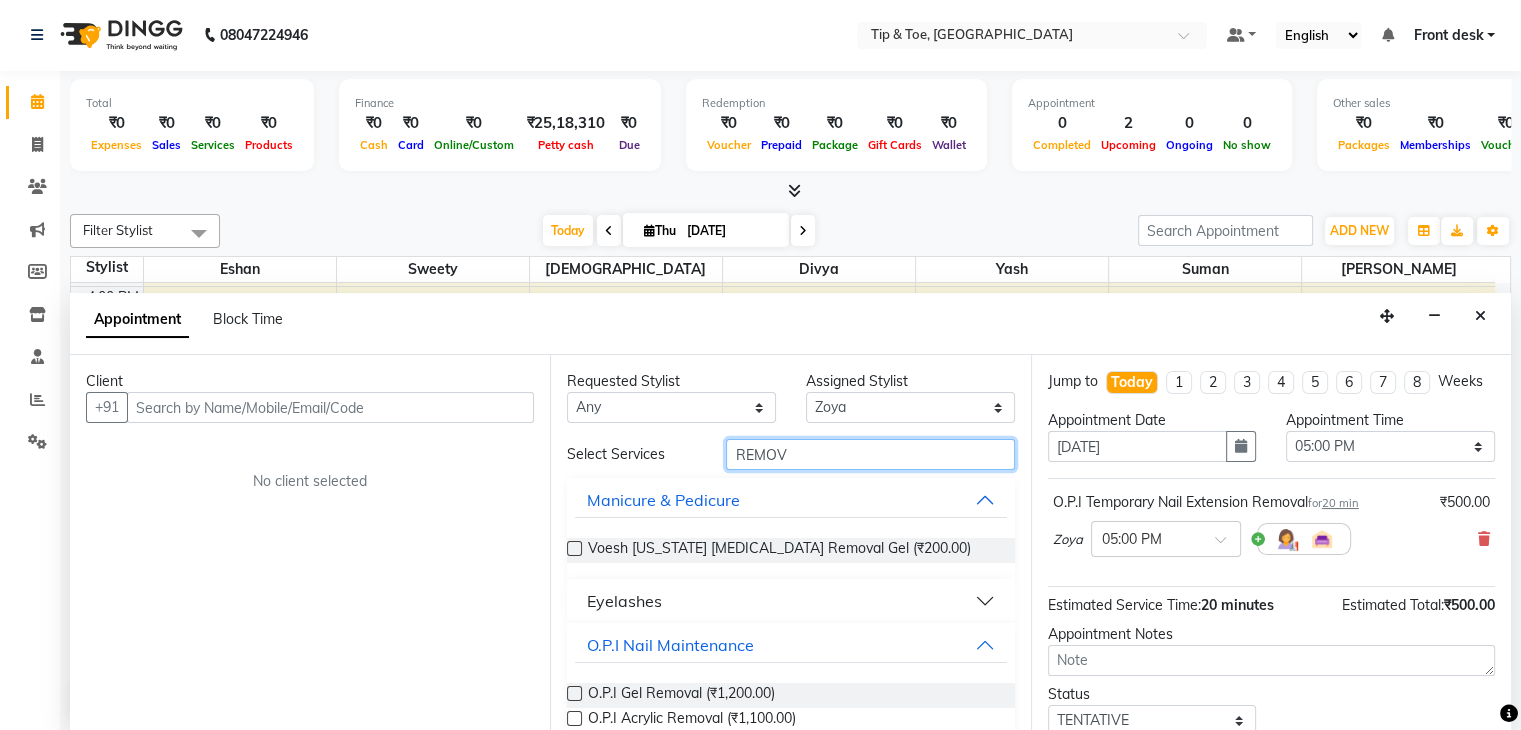click on "REMOV" at bounding box center (870, 454) 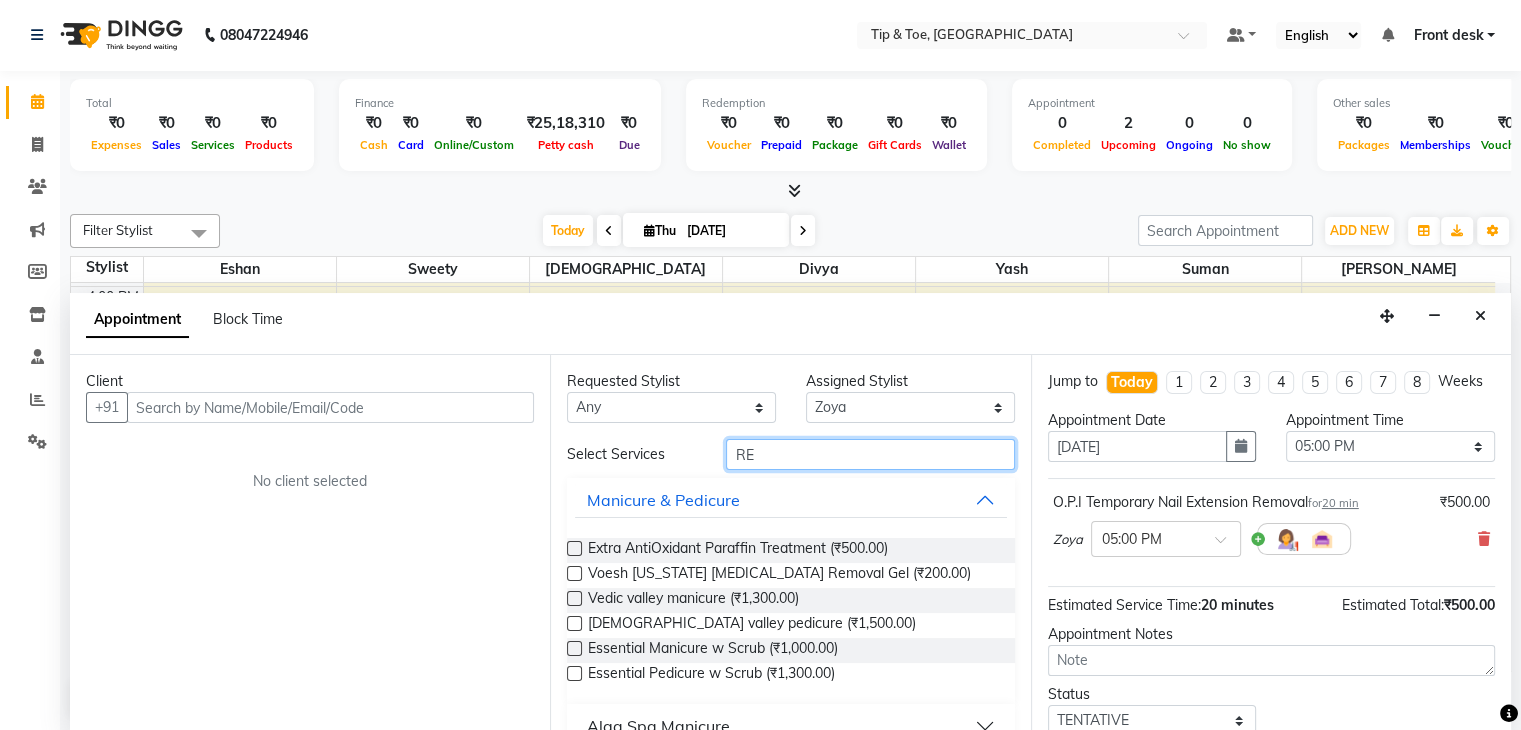 type on "R" 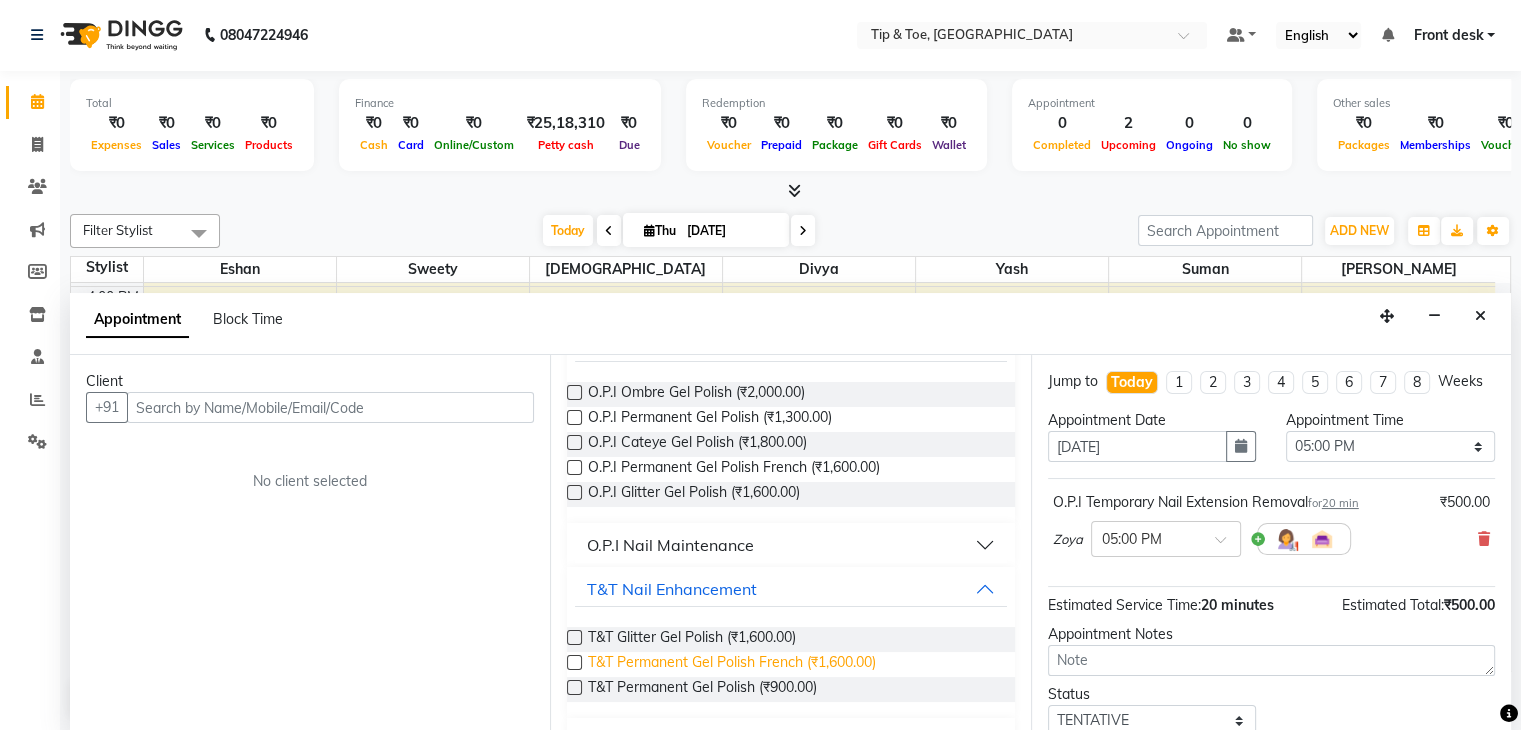 scroll, scrollTop: 200, scrollLeft: 0, axis: vertical 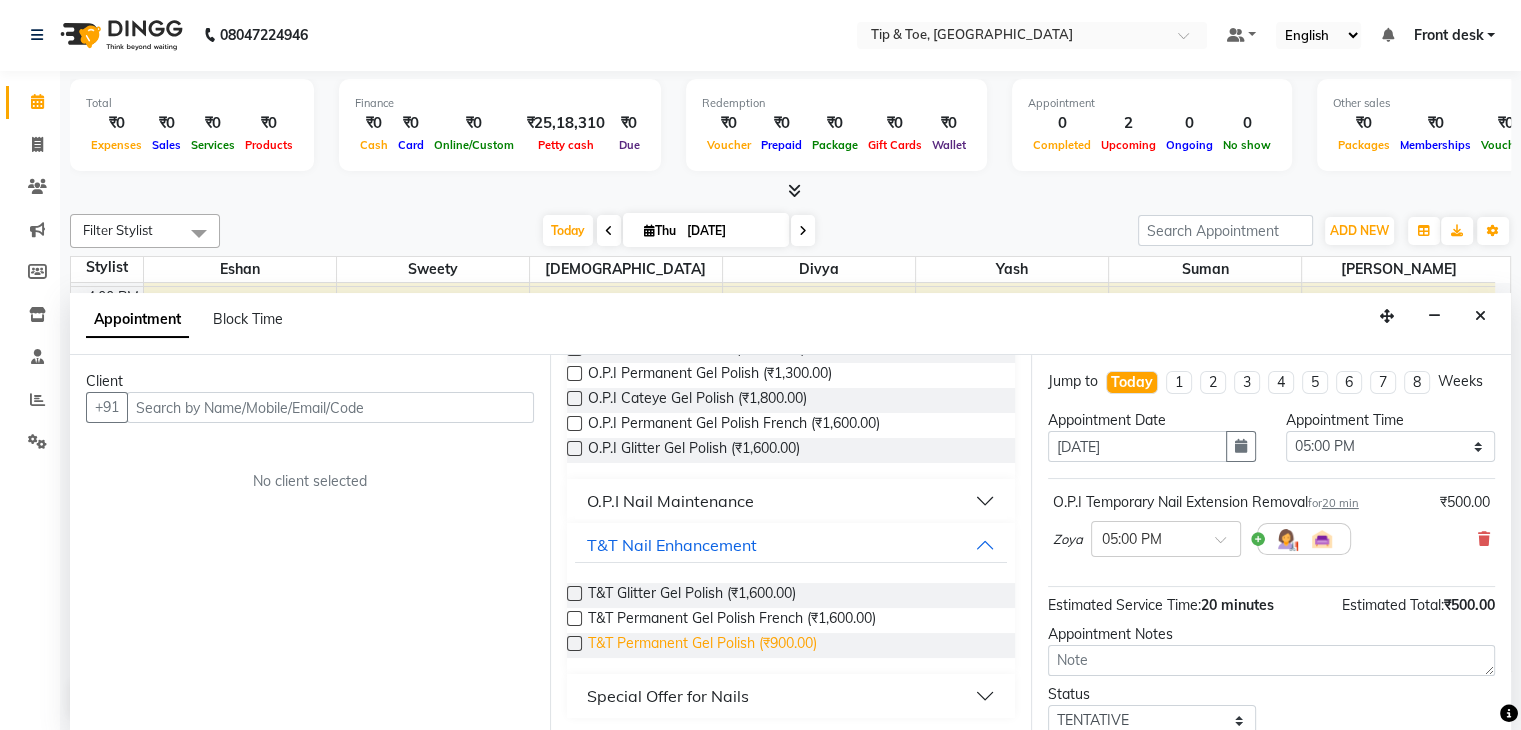 type on "GEL POLISH" 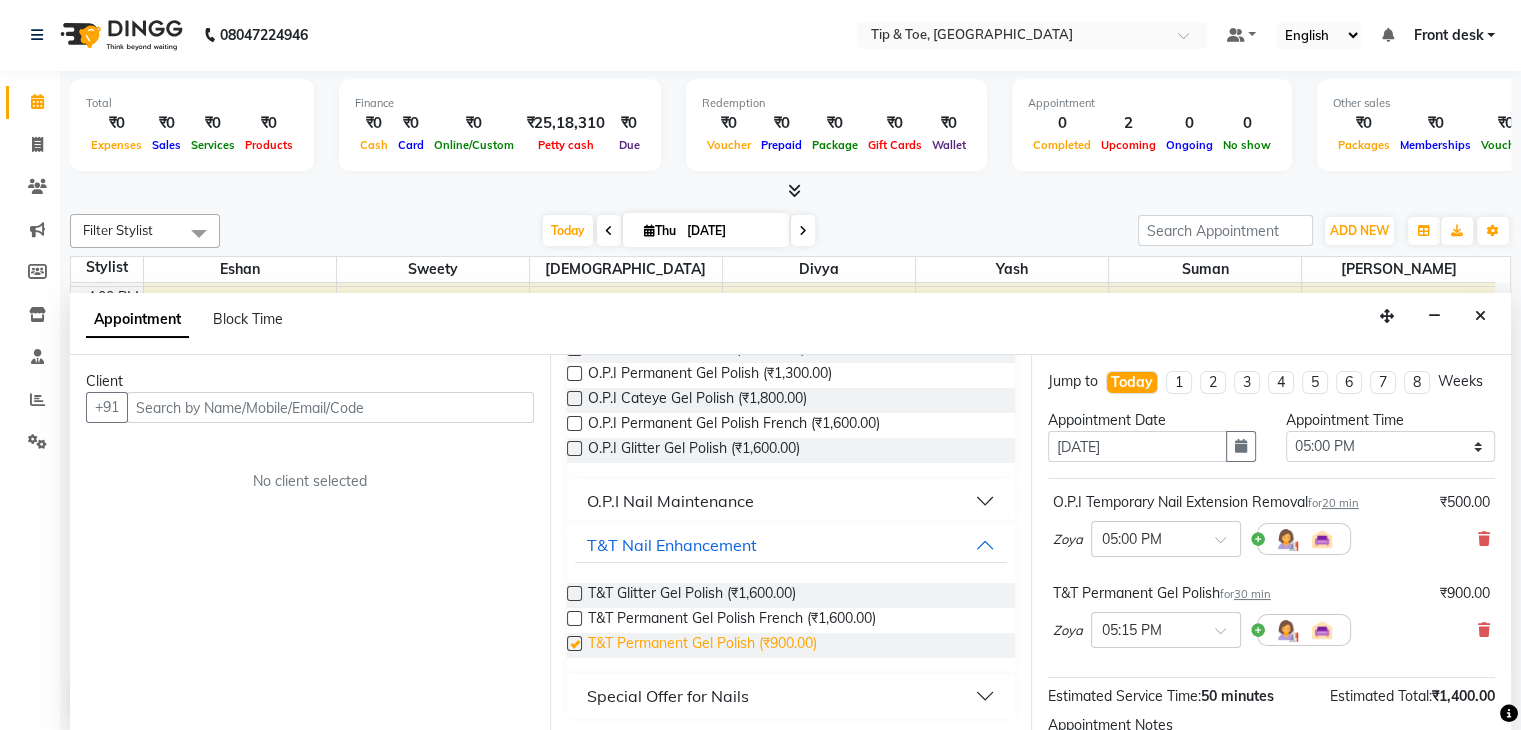checkbox on "false" 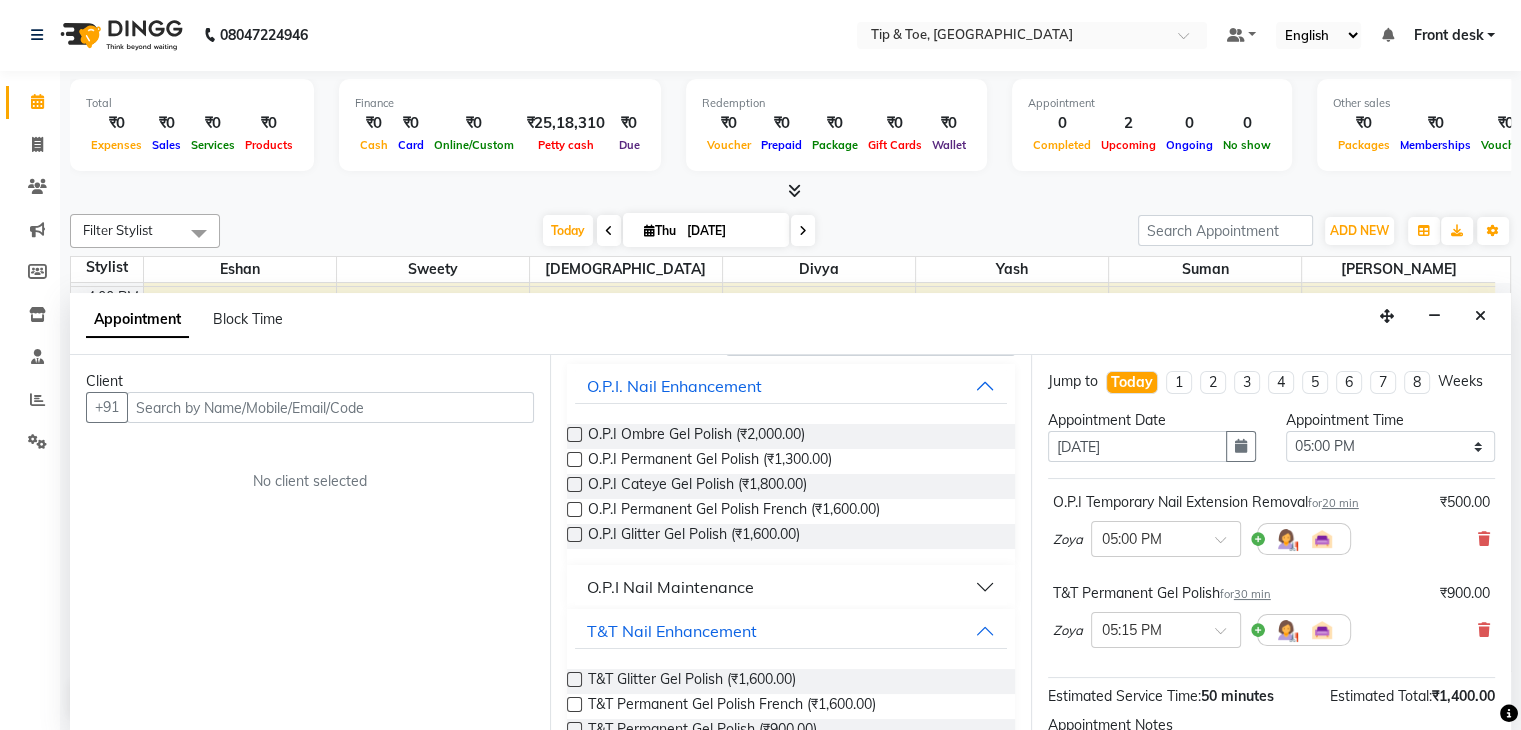 scroll, scrollTop: 0, scrollLeft: 0, axis: both 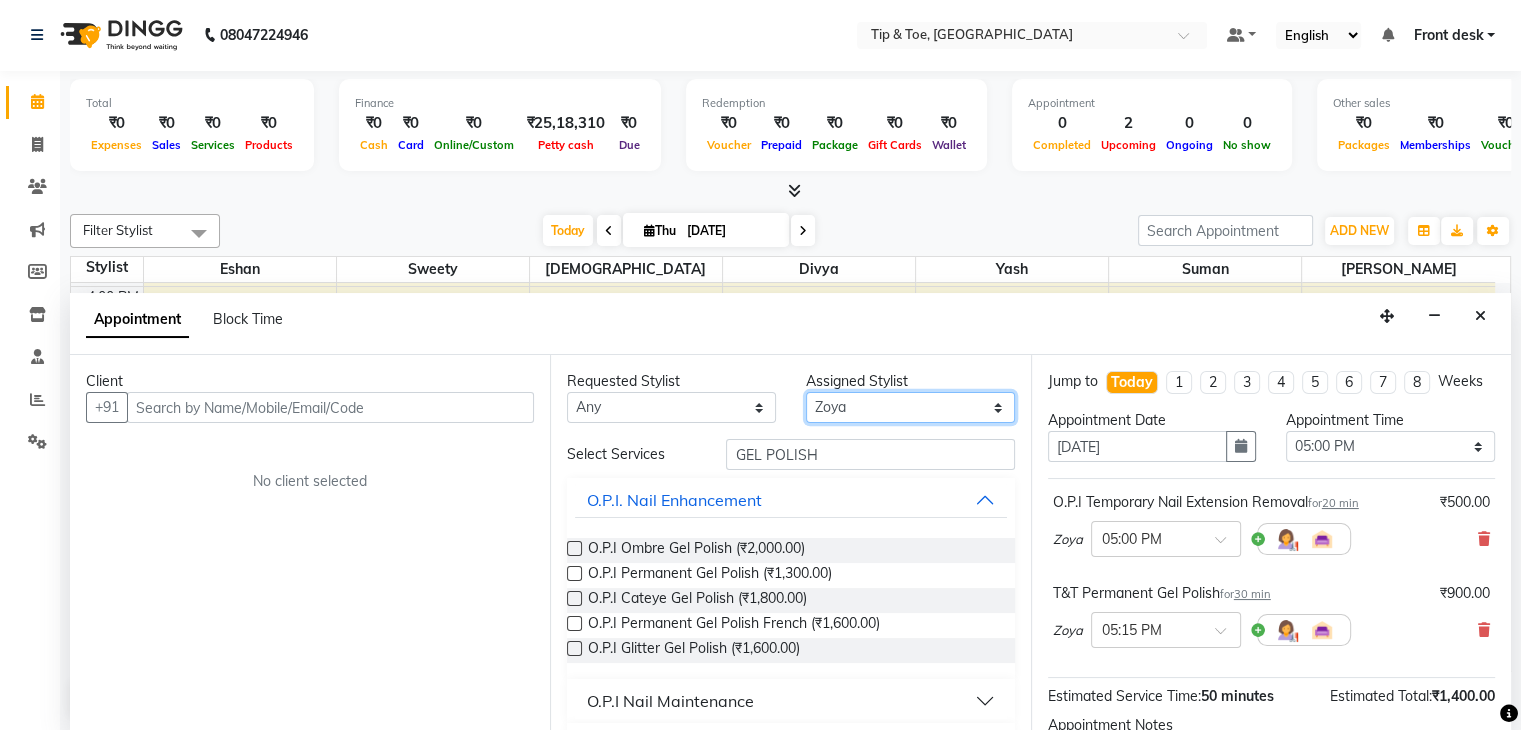click on "Select [PERSON_NAME] Suman Sweety [PERSON_NAME] [PERSON_NAME]" at bounding box center (910, 407) 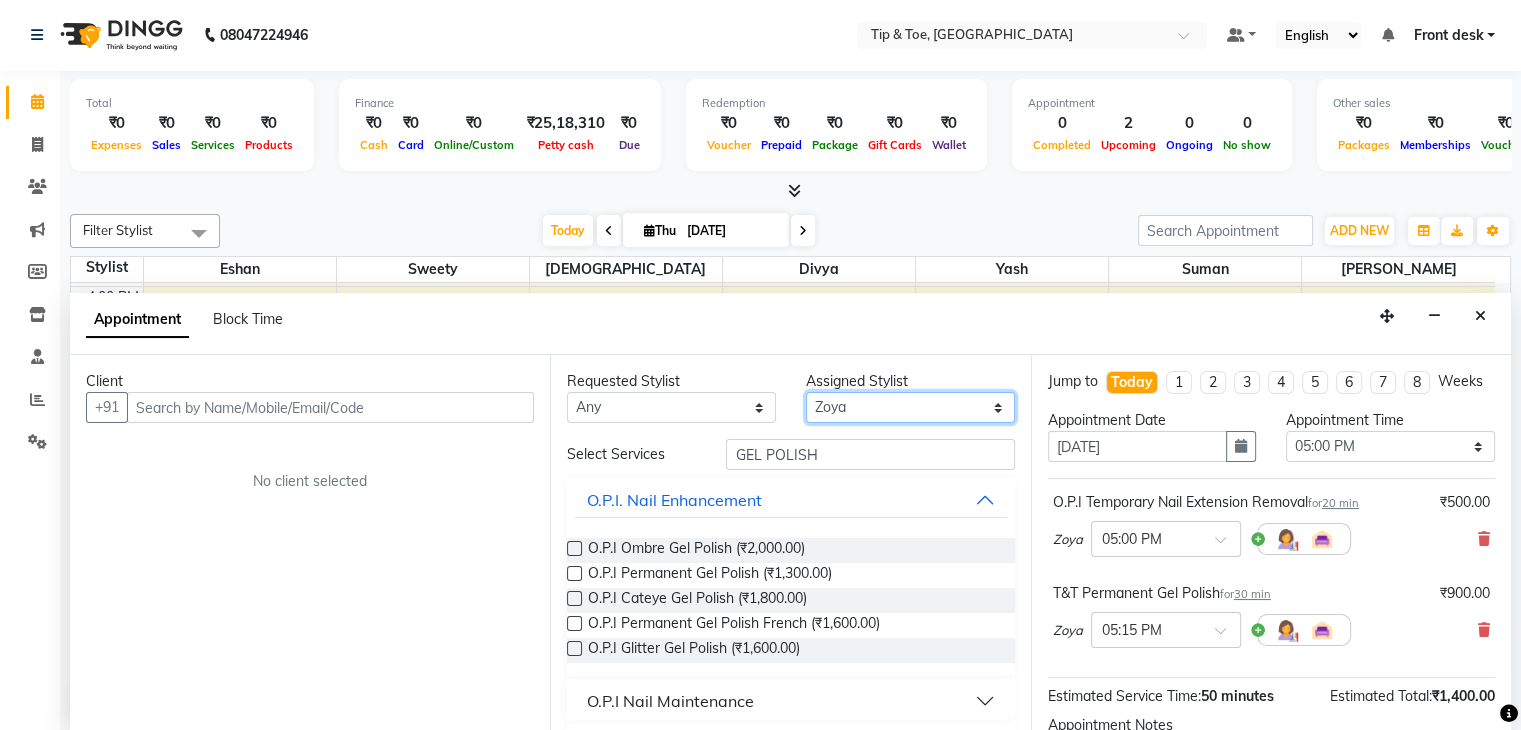select on "48234" 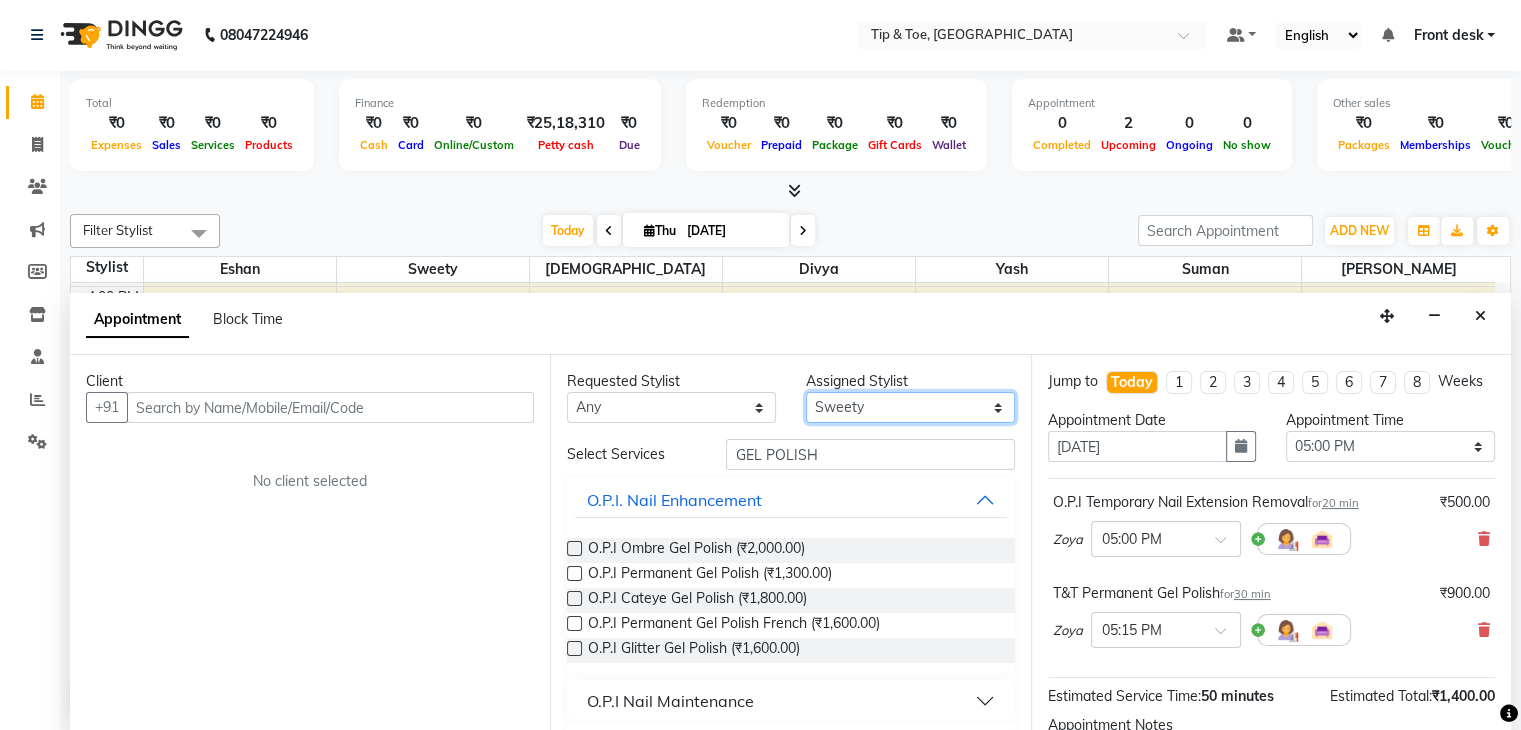 click on "Select [PERSON_NAME] Suman Sweety [PERSON_NAME] [PERSON_NAME]" at bounding box center (910, 407) 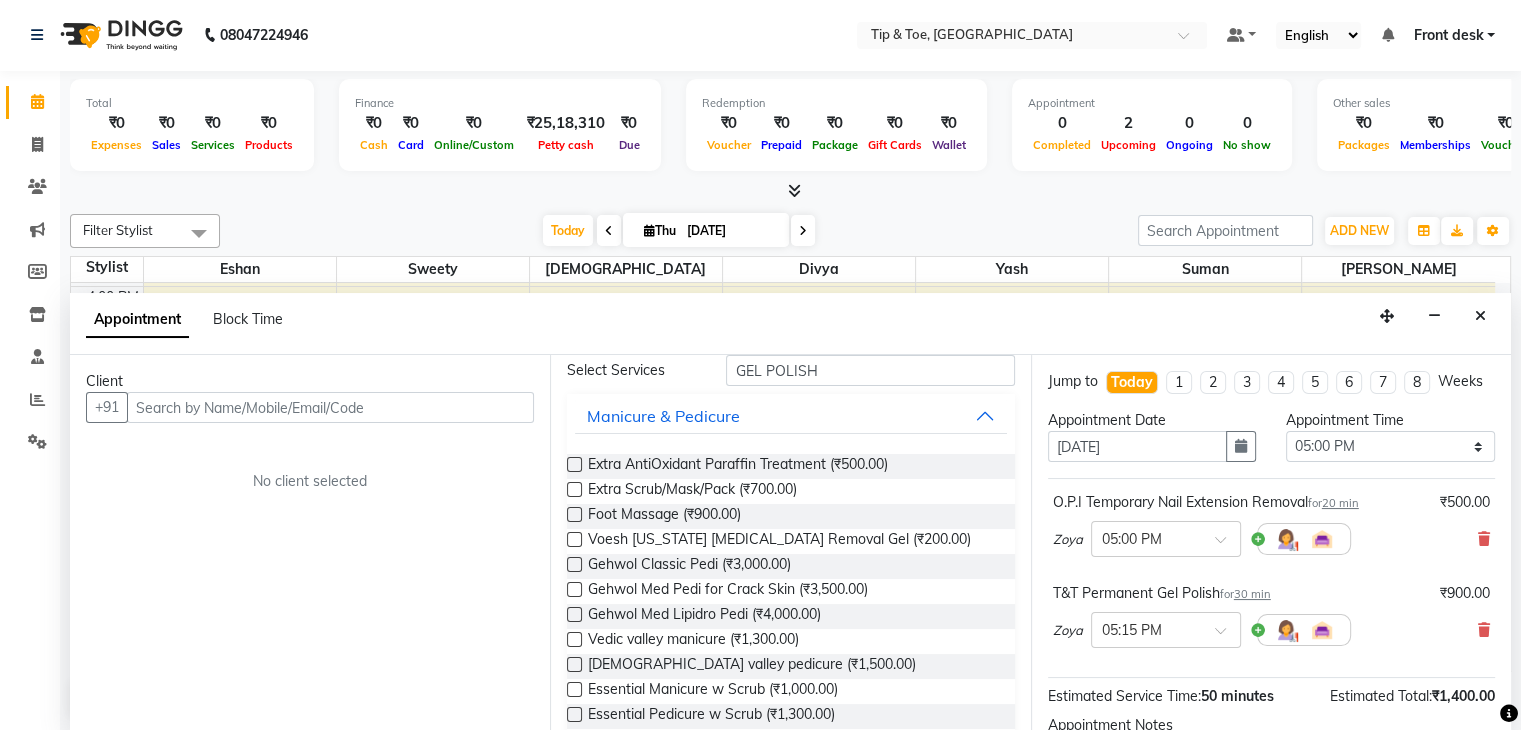 scroll, scrollTop: 200, scrollLeft: 0, axis: vertical 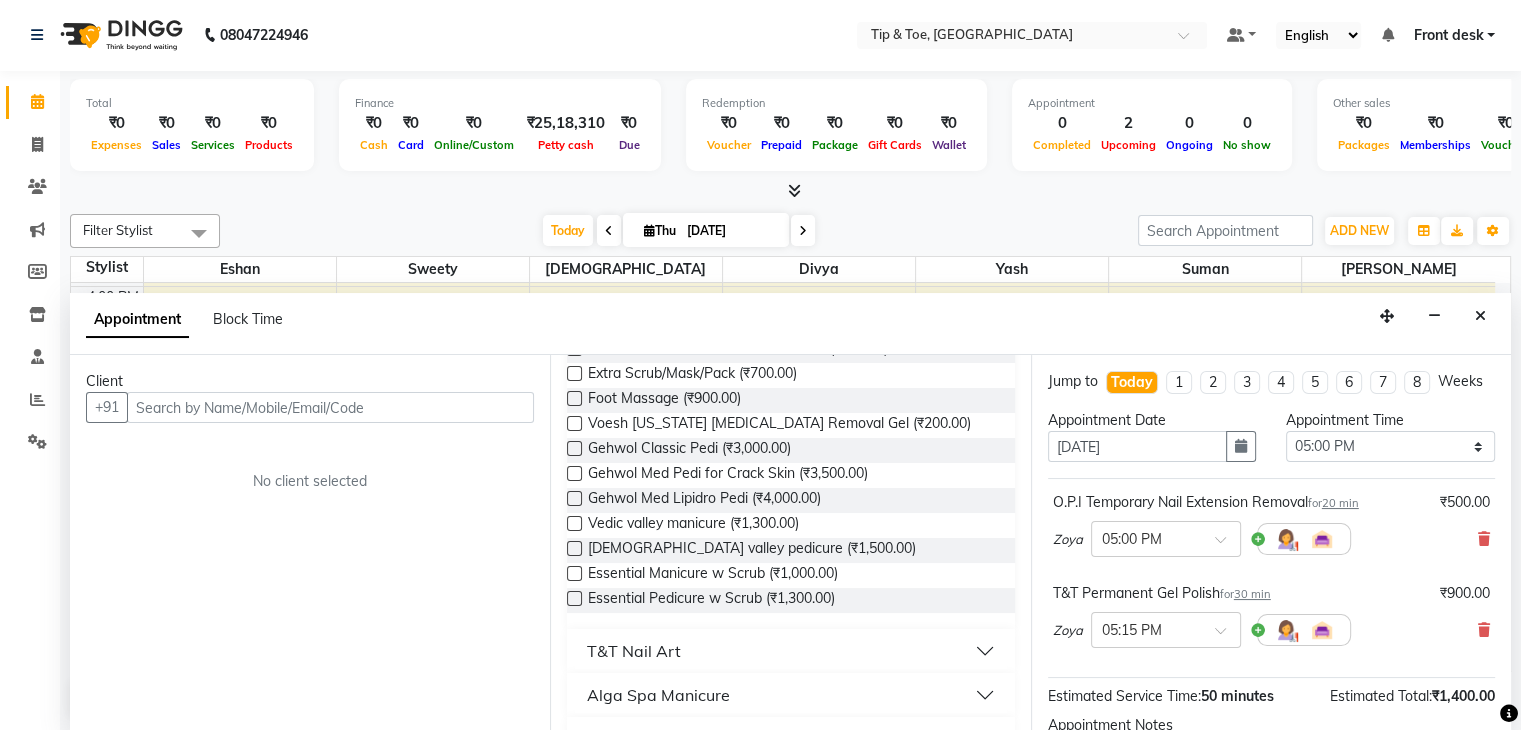 click on "T&T Nail Art" at bounding box center [790, 651] 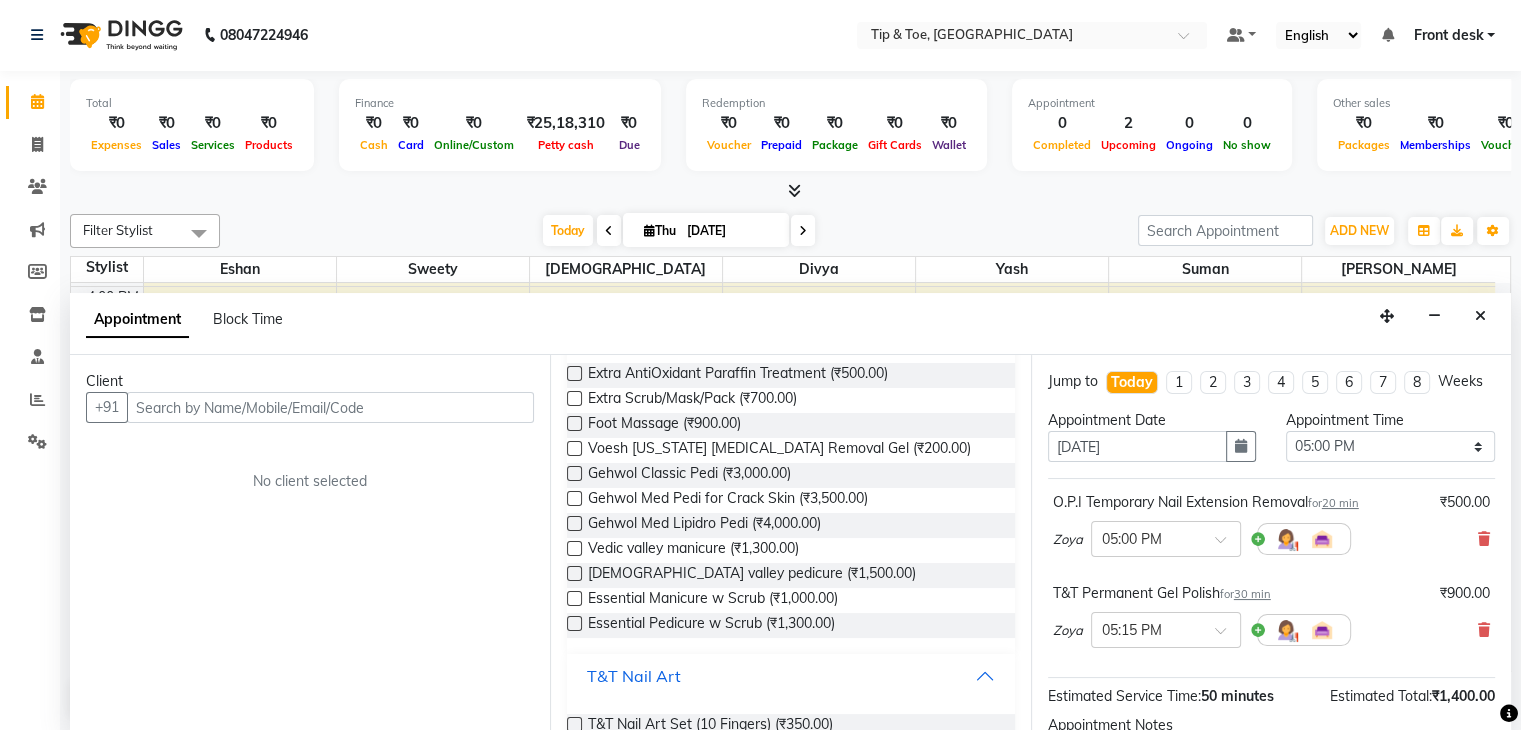 scroll, scrollTop: 0, scrollLeft: 0, axis: both 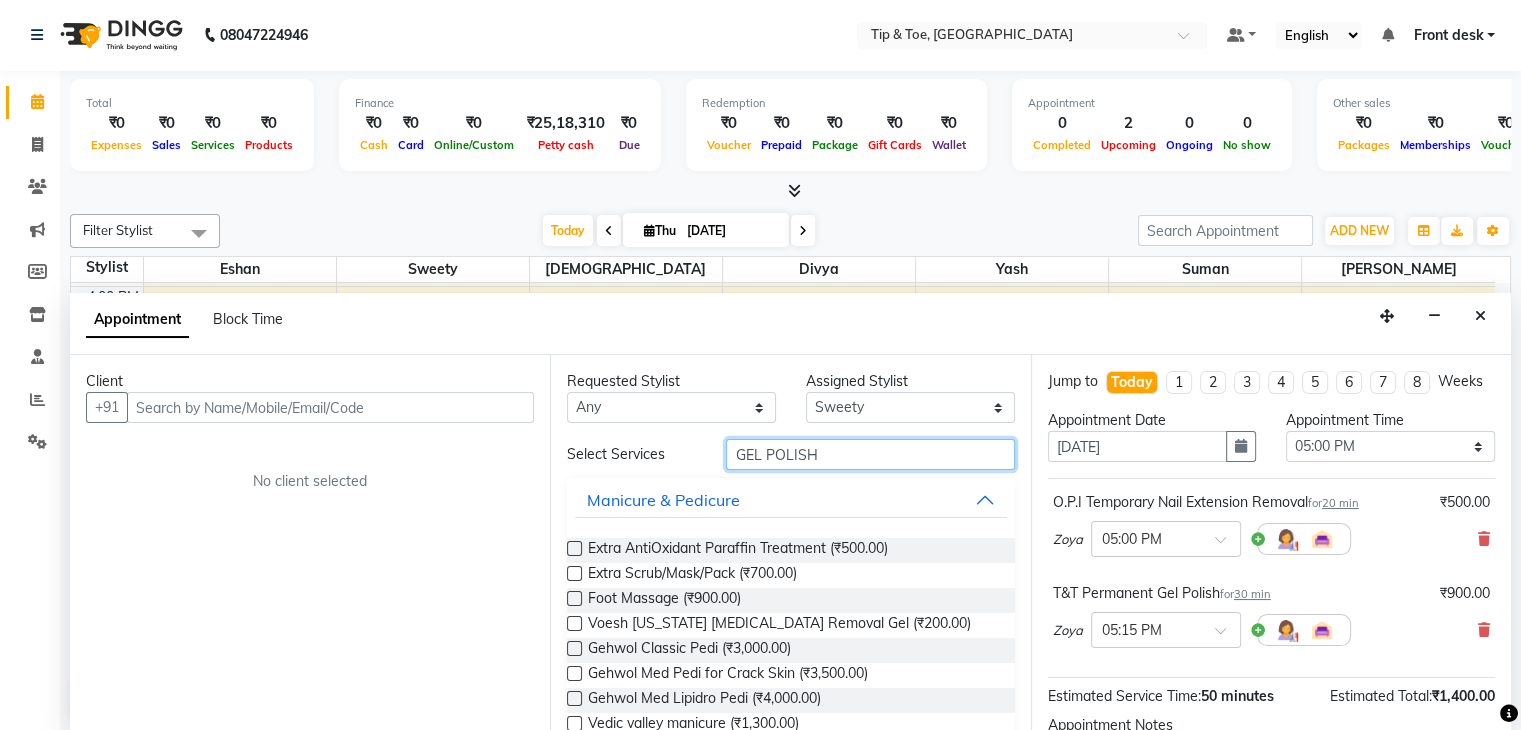 click on "GEL POLISH" at bounding box center (870, 454) 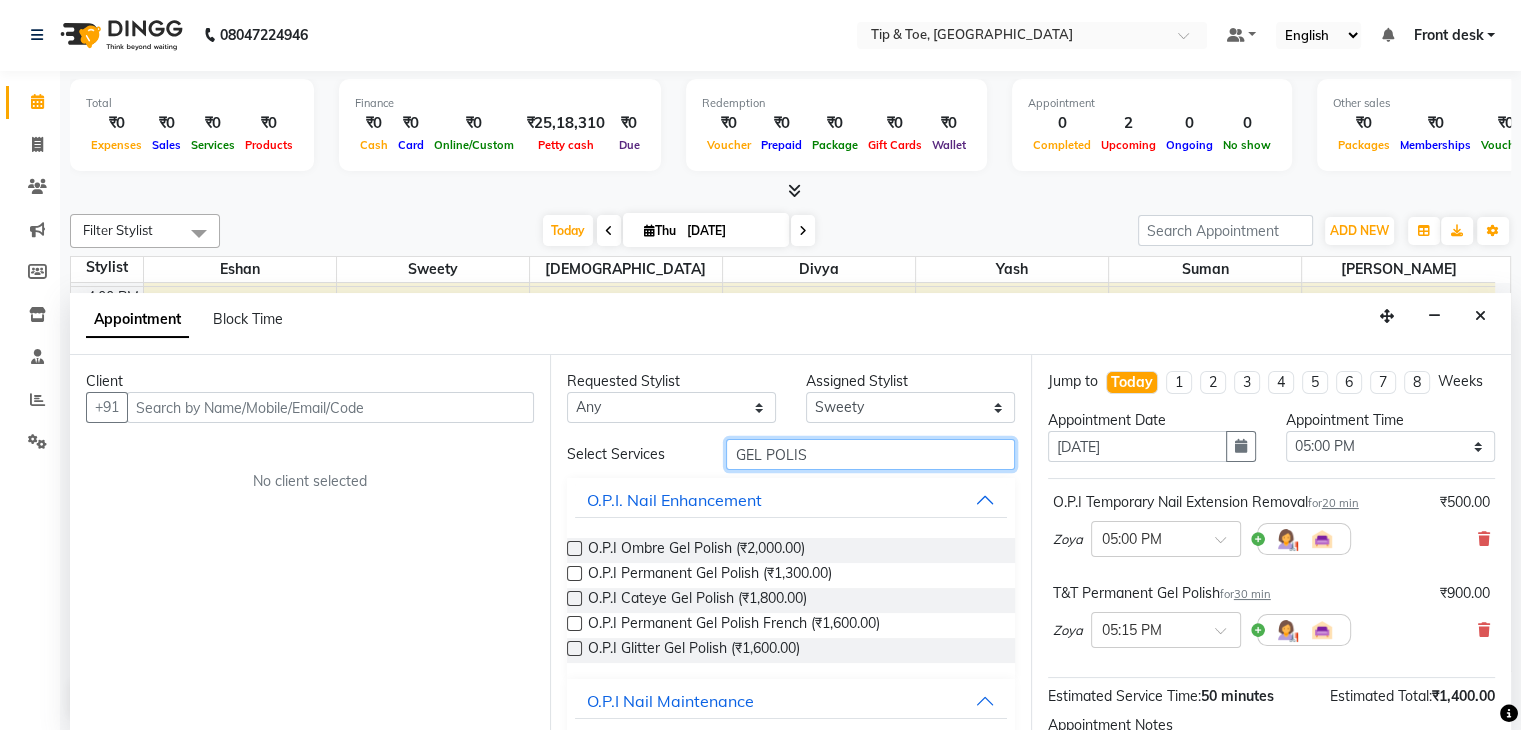type on "GEL POLISH" 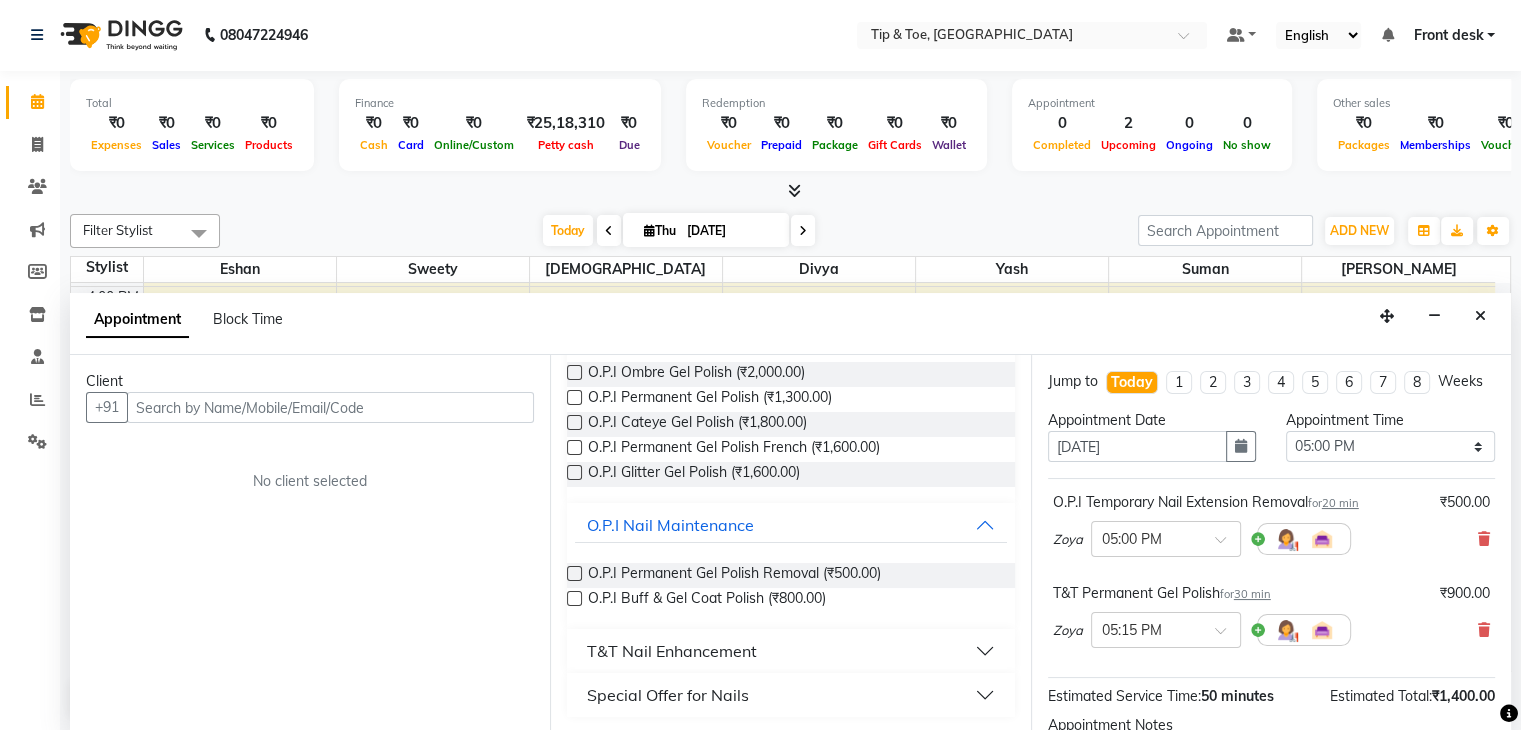 scroll, scrollTop: 177, scrollLeft: 0, axis: vertical 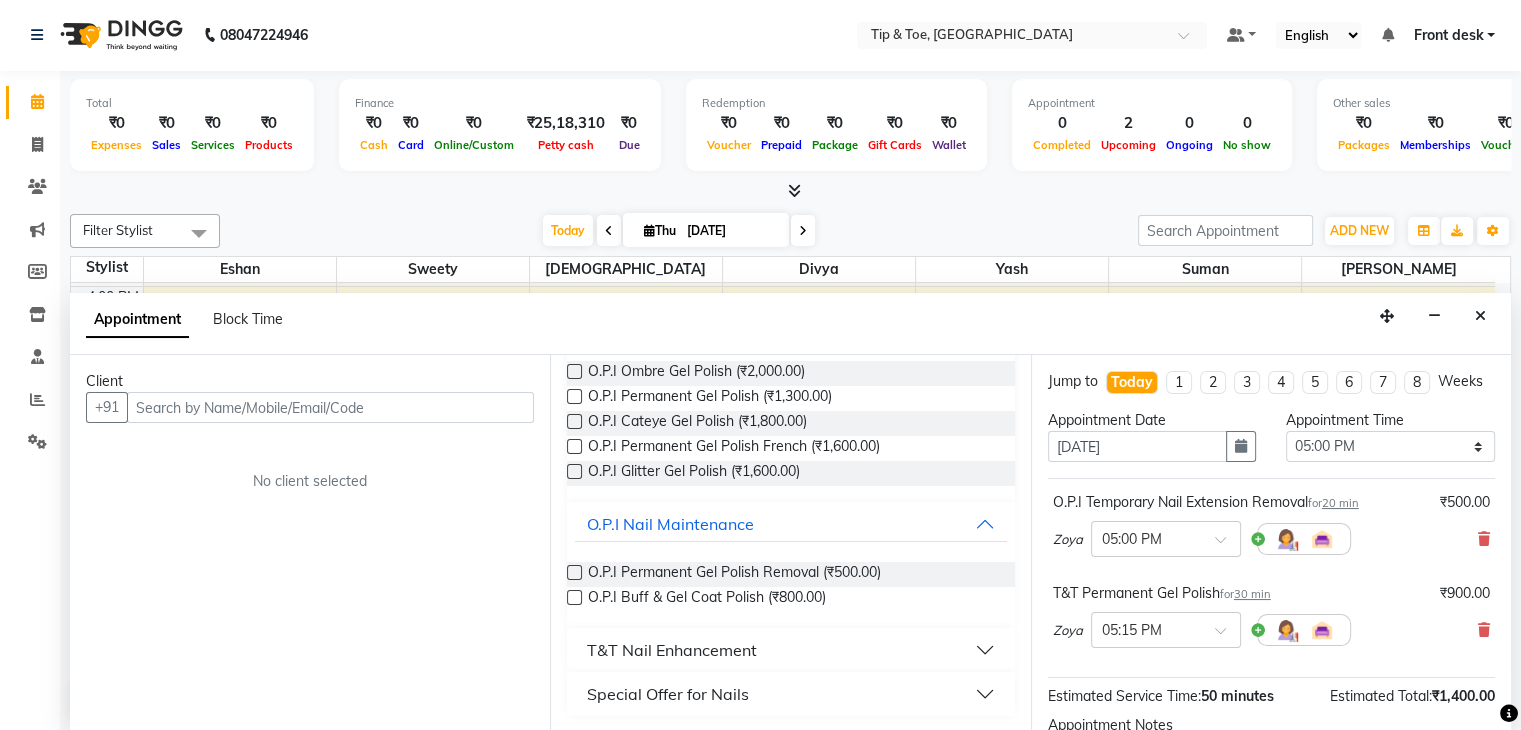 click on "T&T Nail Enhancement" at bounding box center (672, 650) 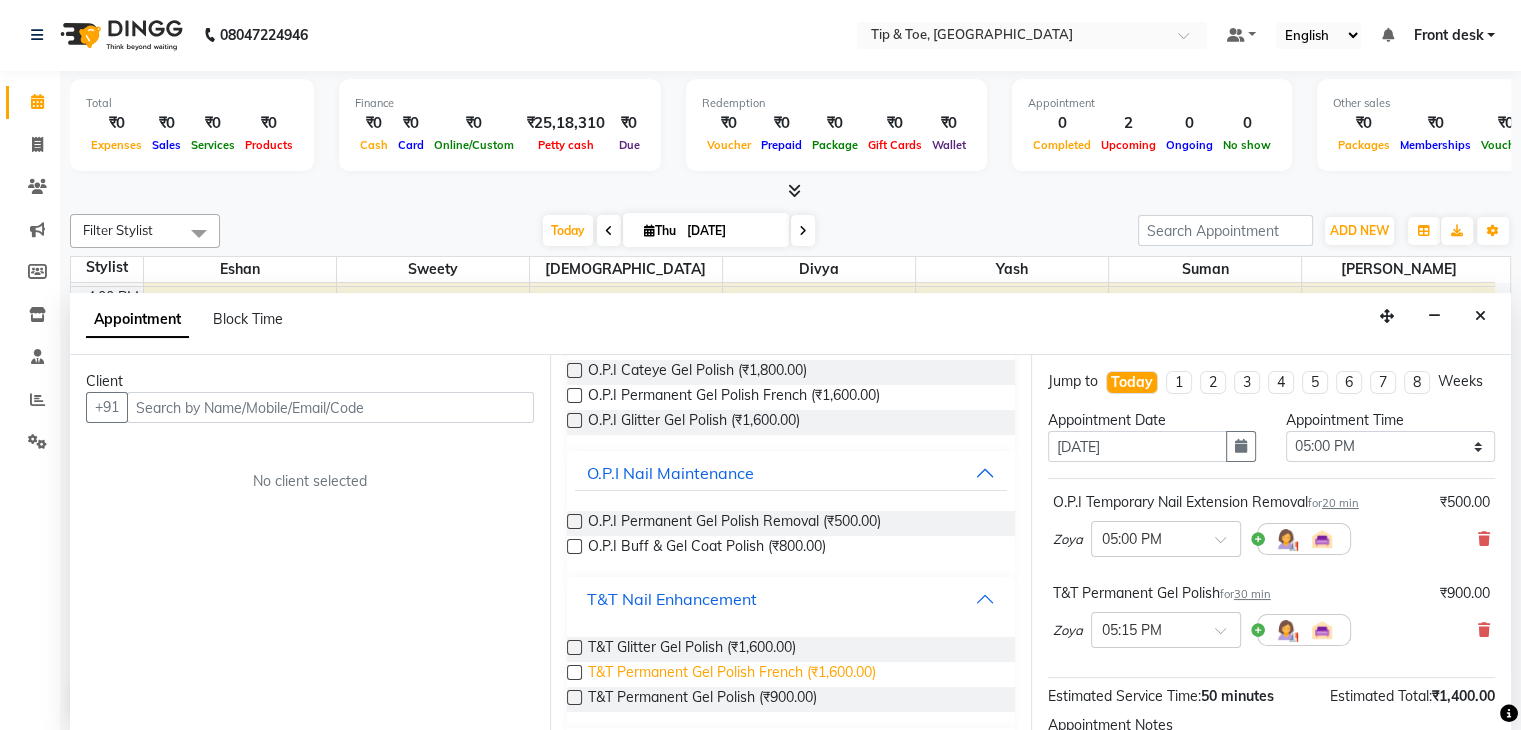 scroll, scrollTop: 283, scrollLeft: 0, axis: vertical 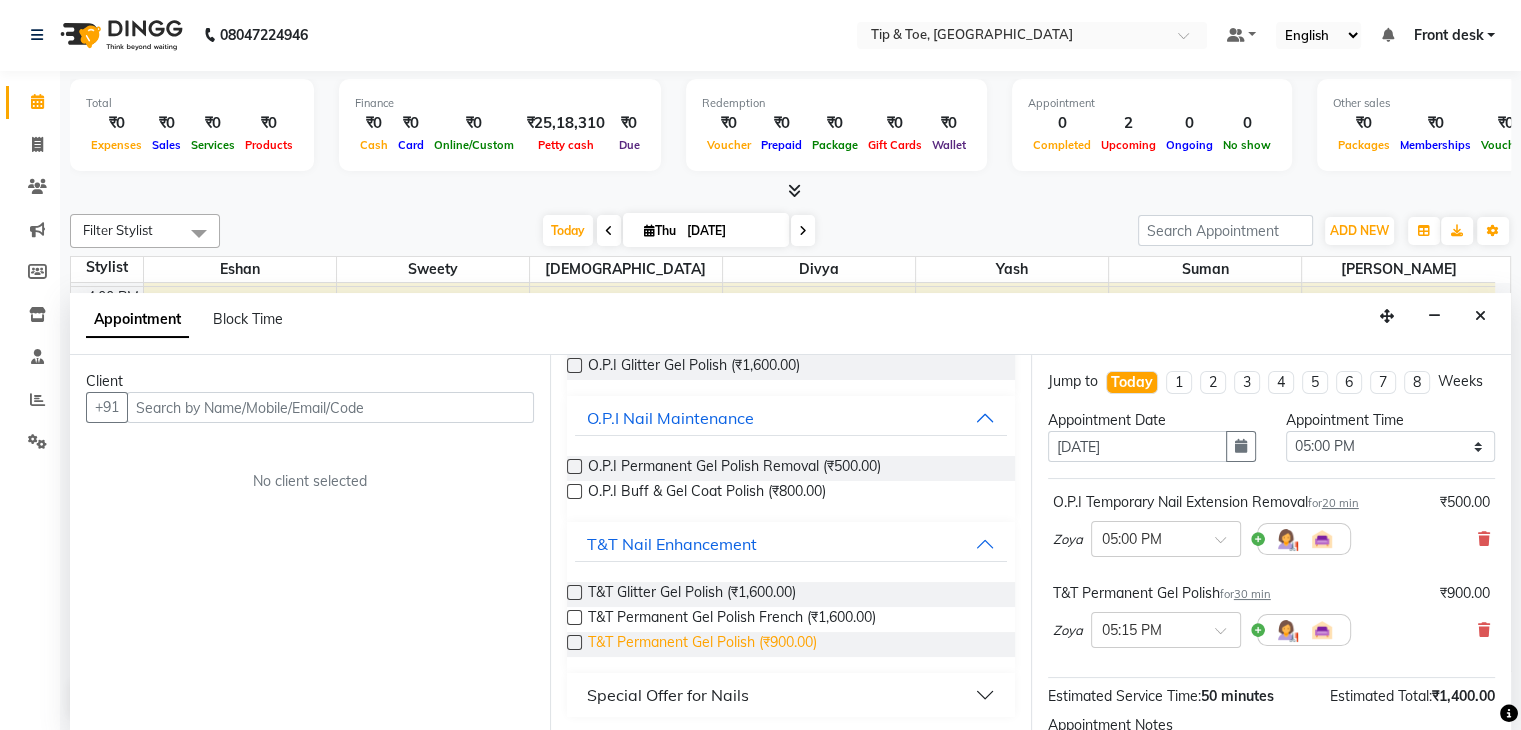 click on "T&T Permanent Gel Polish (₹900.00)" at bounding box center [702, 644] 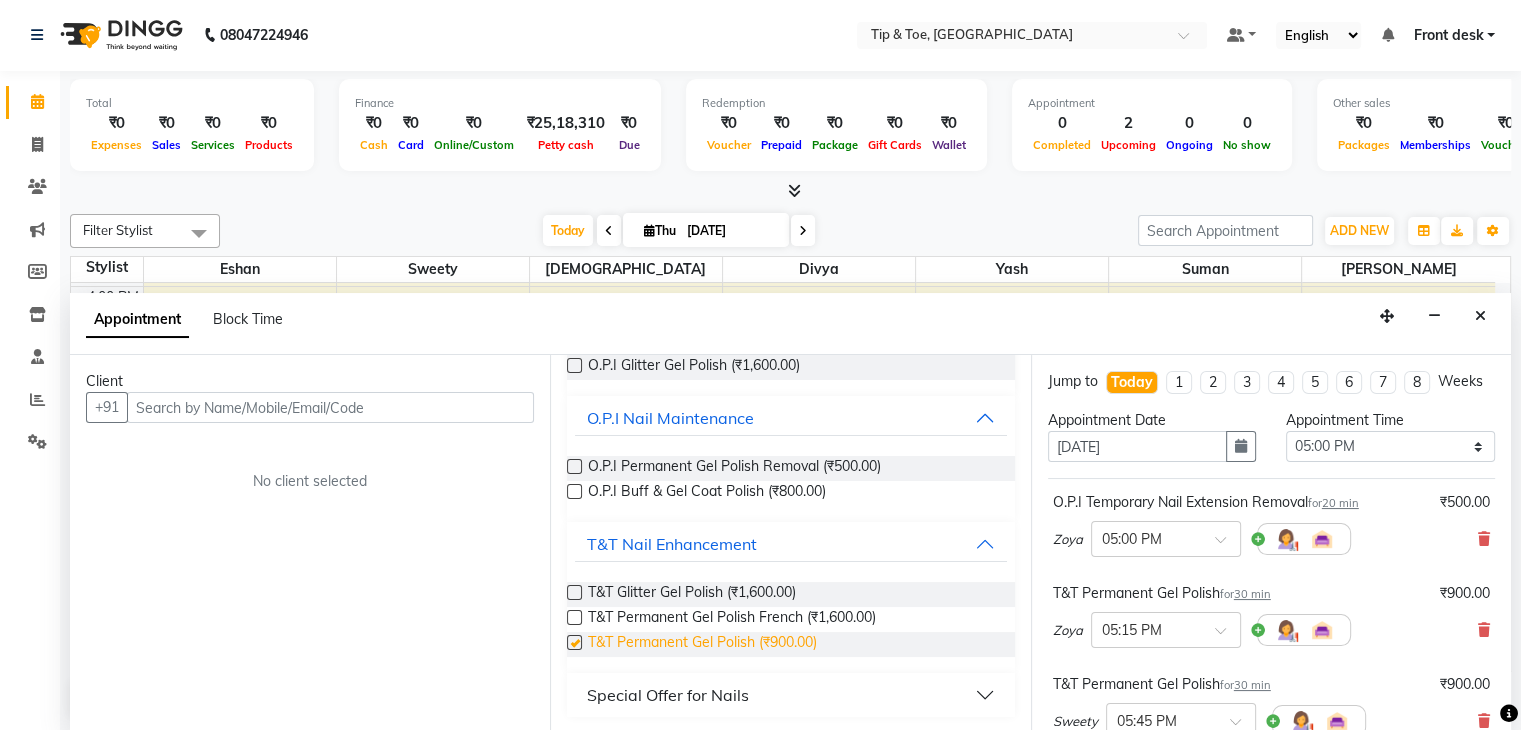 checkbox on "false" 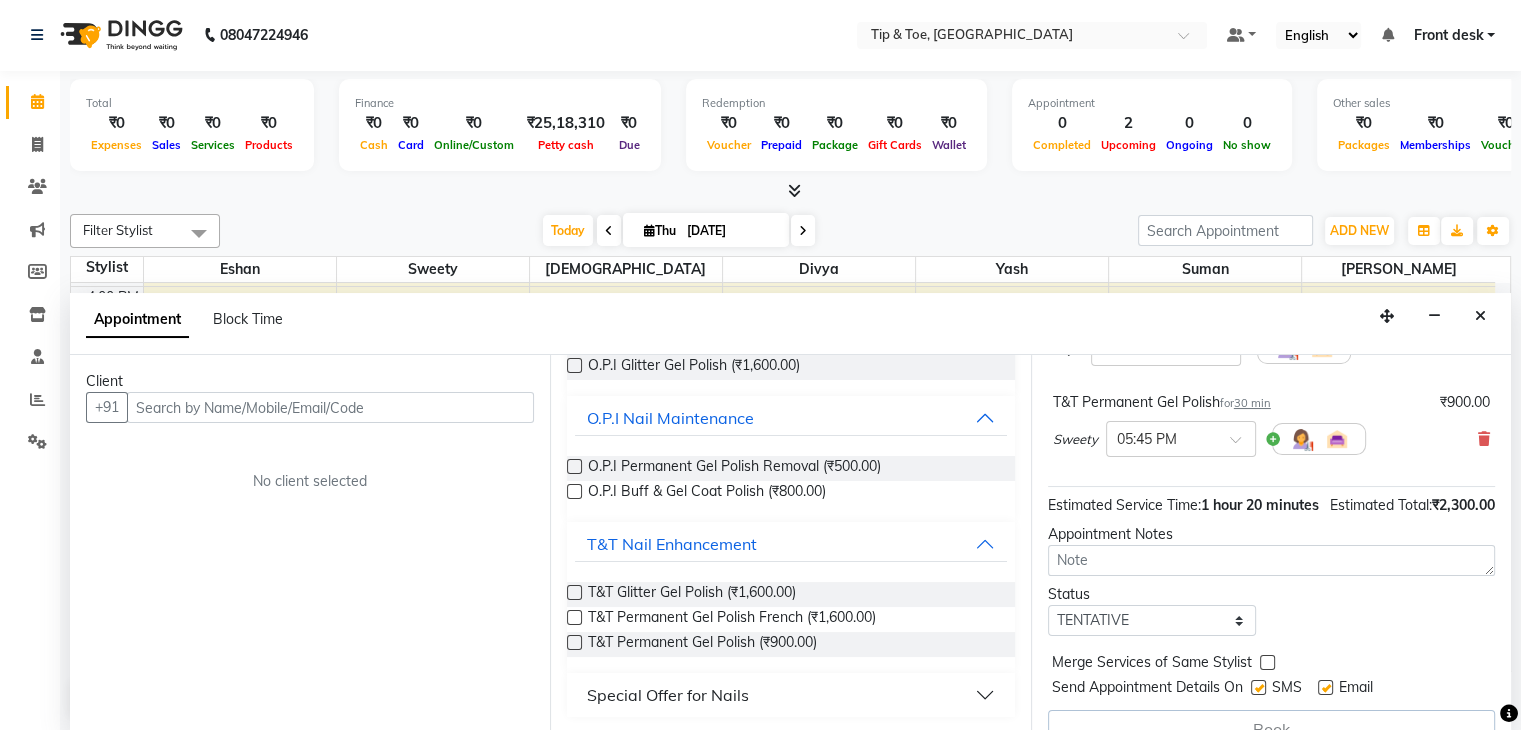scroll, scrollTop: 354, scrollLeft: 0, axis: vertical 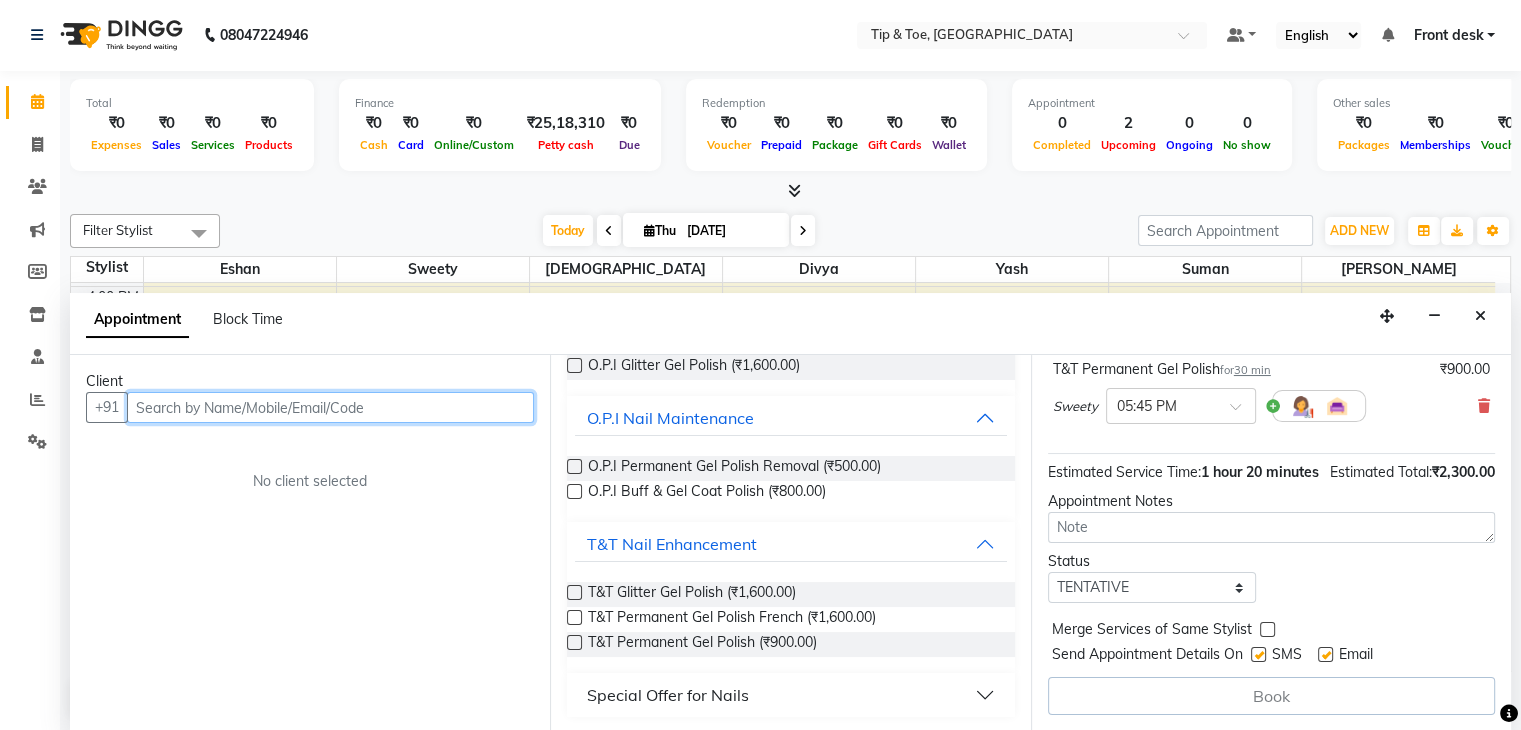 click at bounding box center (330, 407) 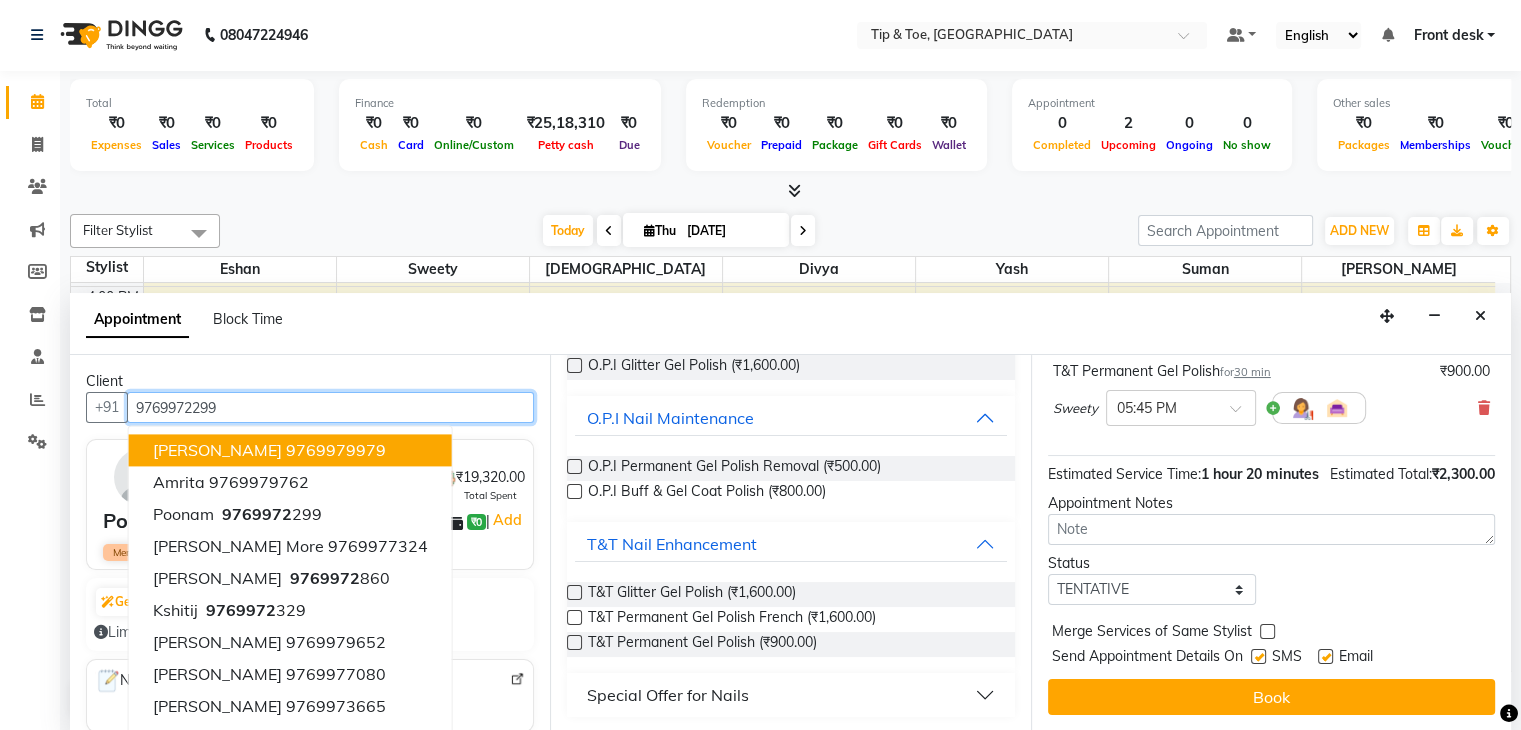 scroll, scrollTop: 352, scrollLeft: 0, axis: vertical 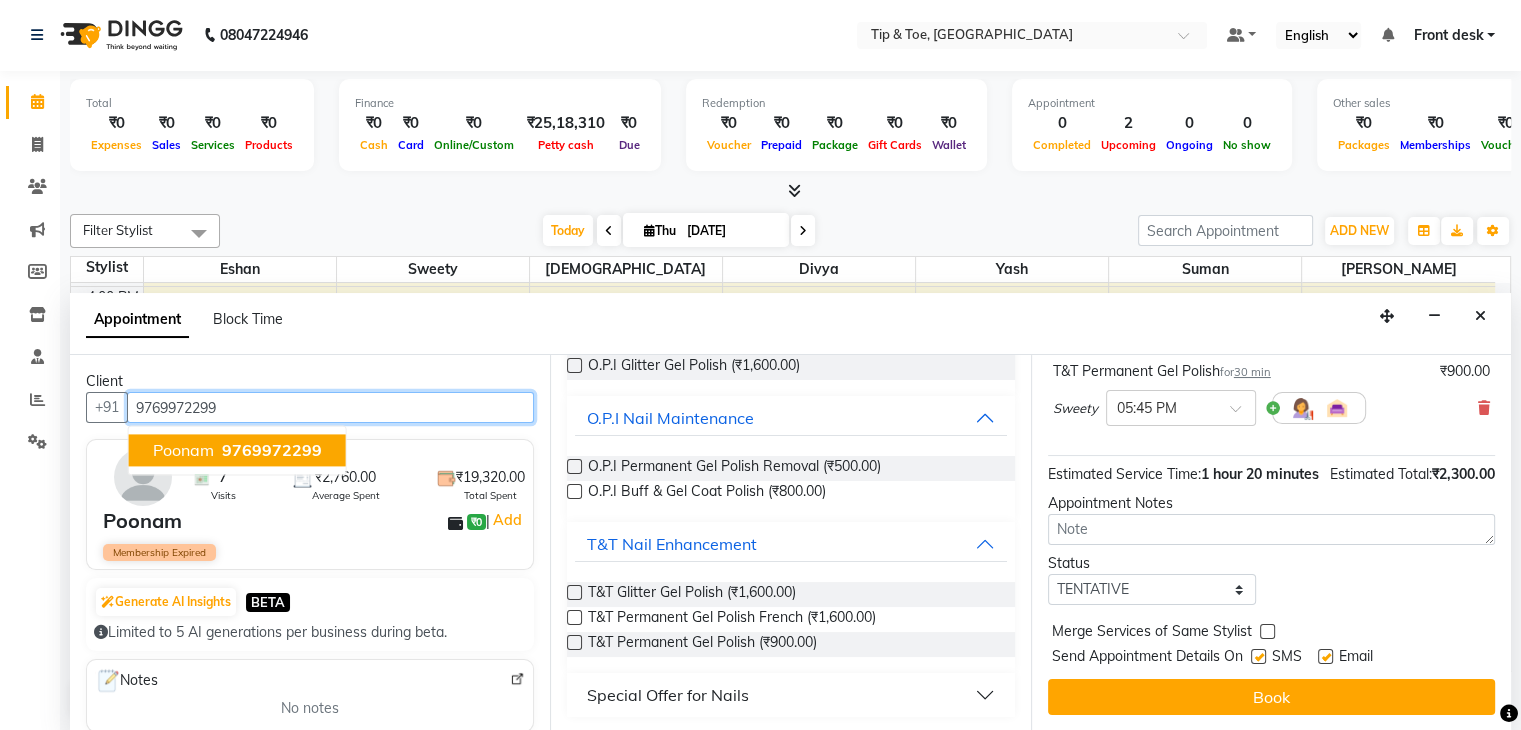 click on "9769972299" at bounding box center (272, 451) 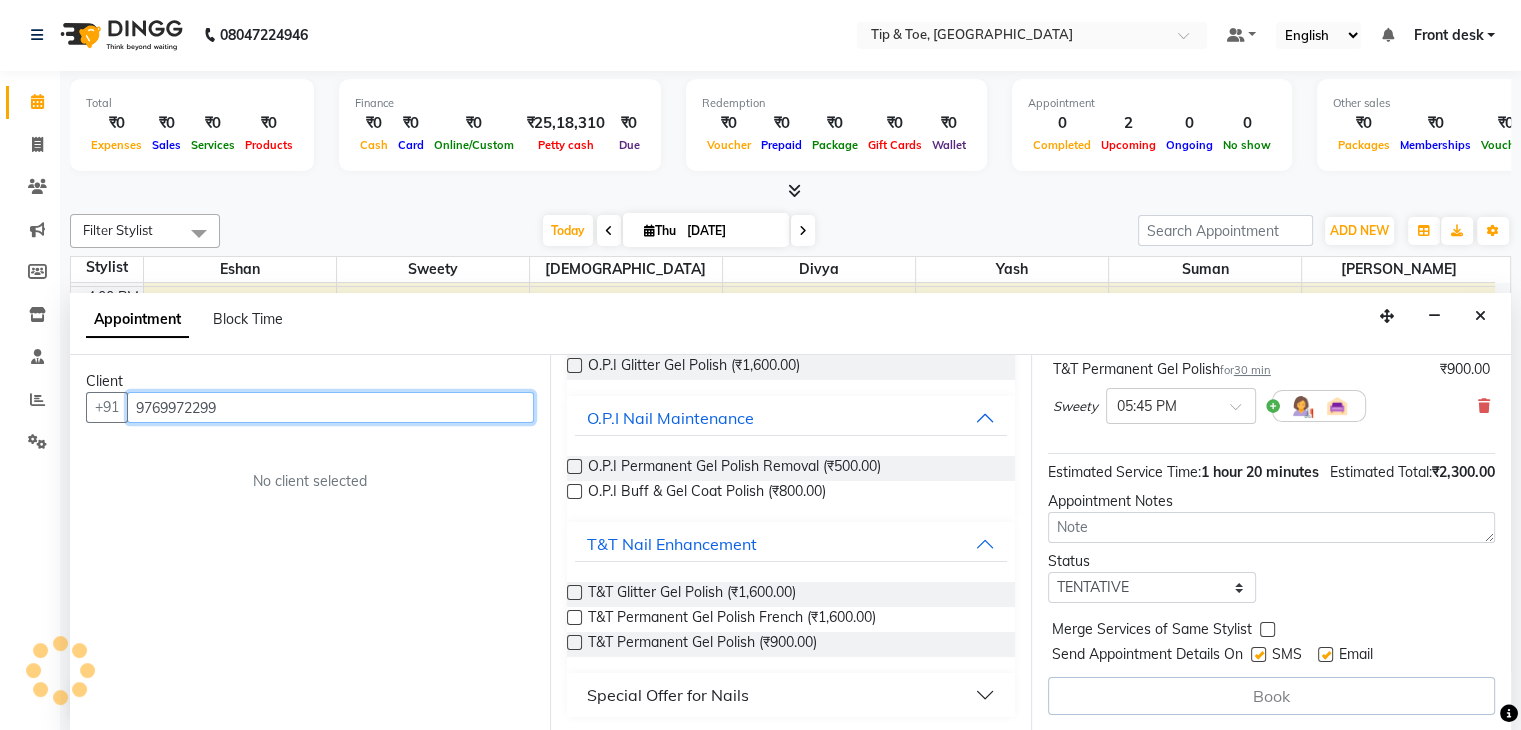 scroll, scrollTop: 352, scrollLeft: 0, axis: vertical 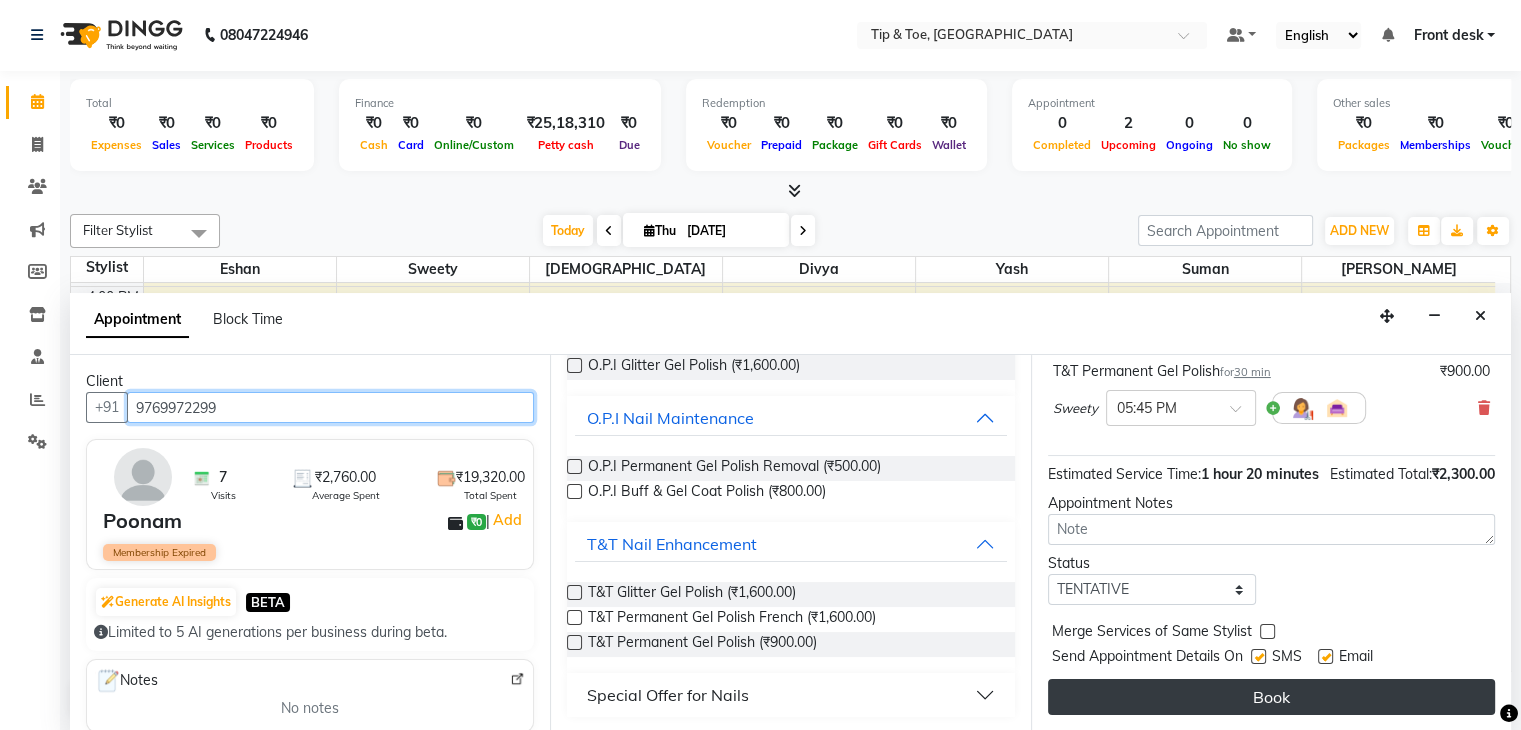 type on "9769972299" 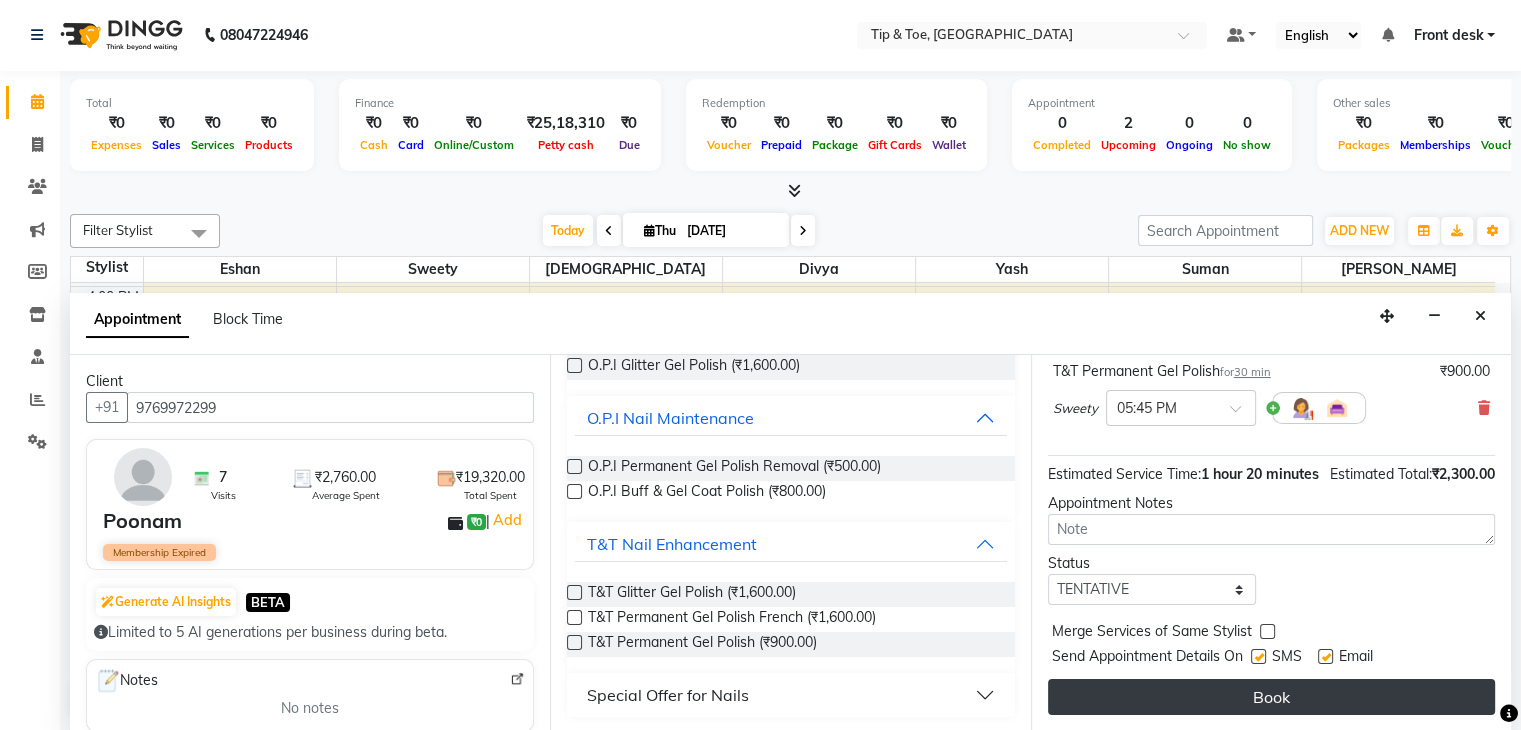 click on "Book" at bounding box center (1271, 697) 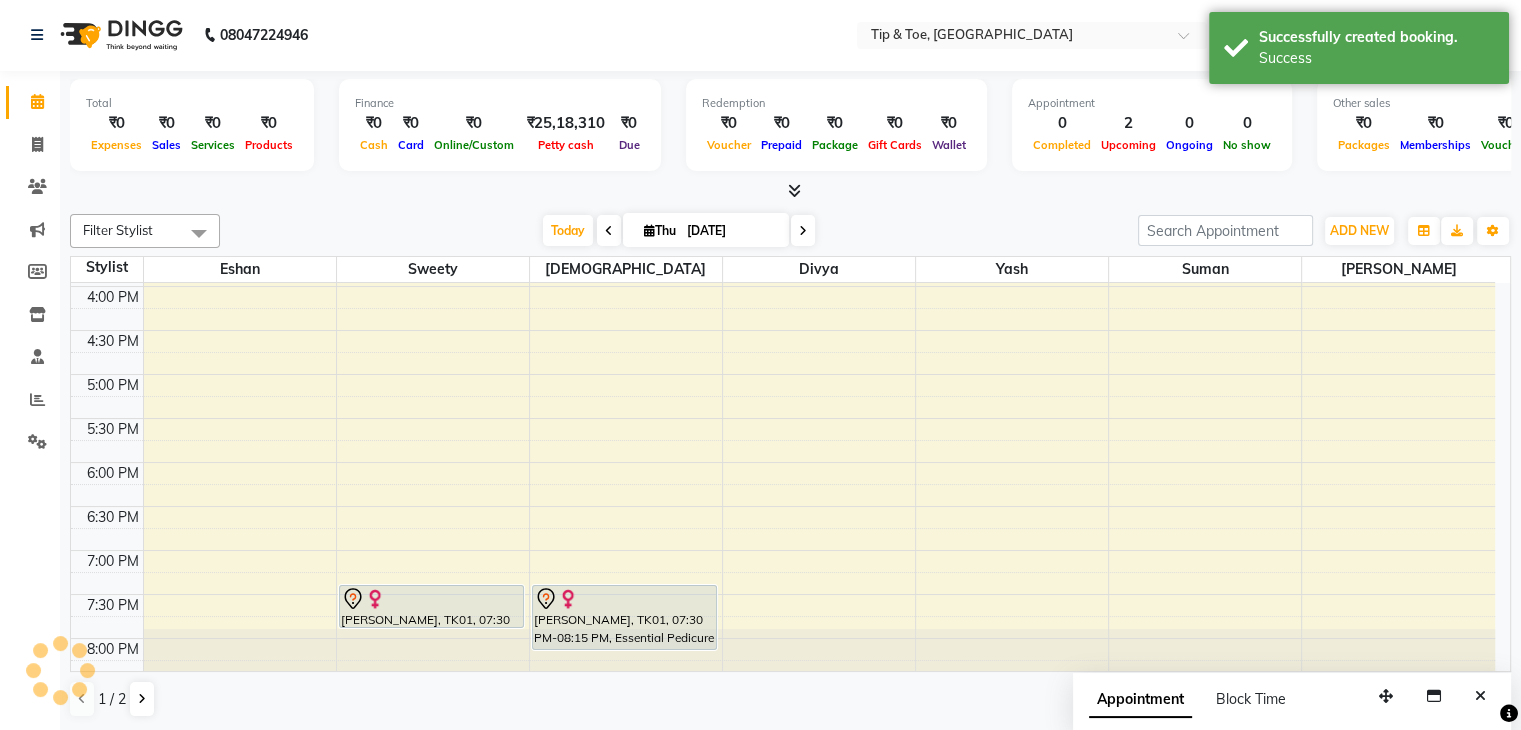 scroll, scrollTop: 0, scrollLeft: 0, axis: both 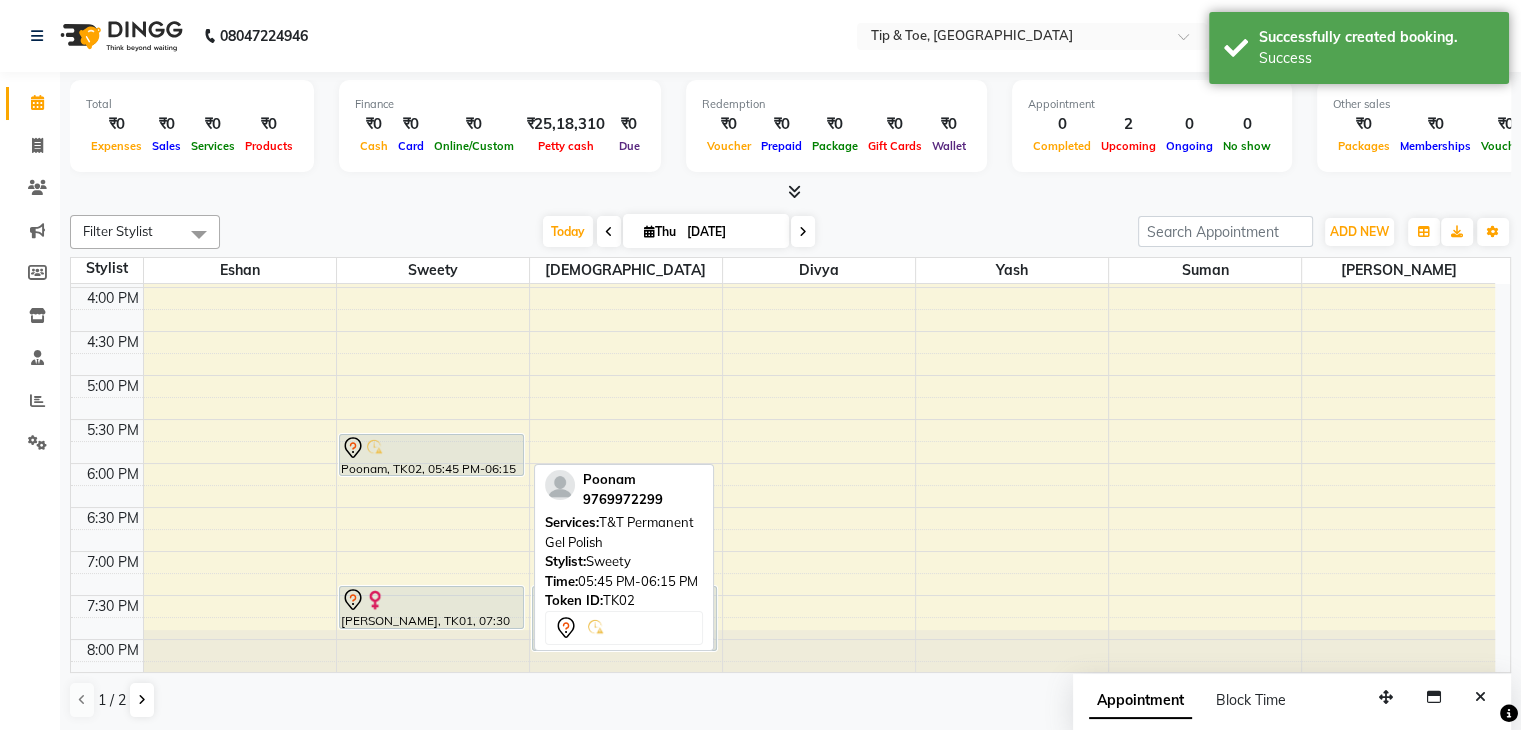 click at bounding box center (431, 448) 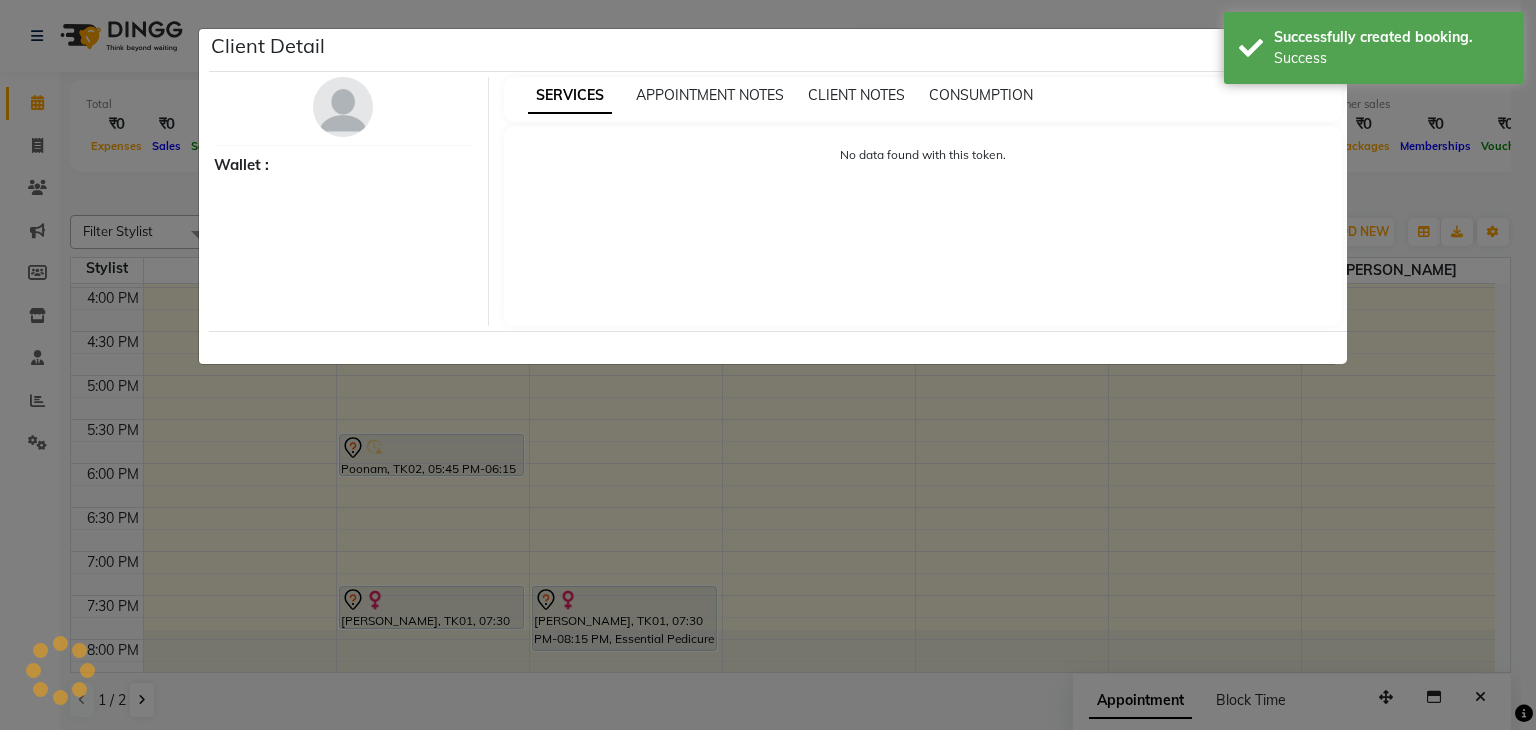 select on "7" 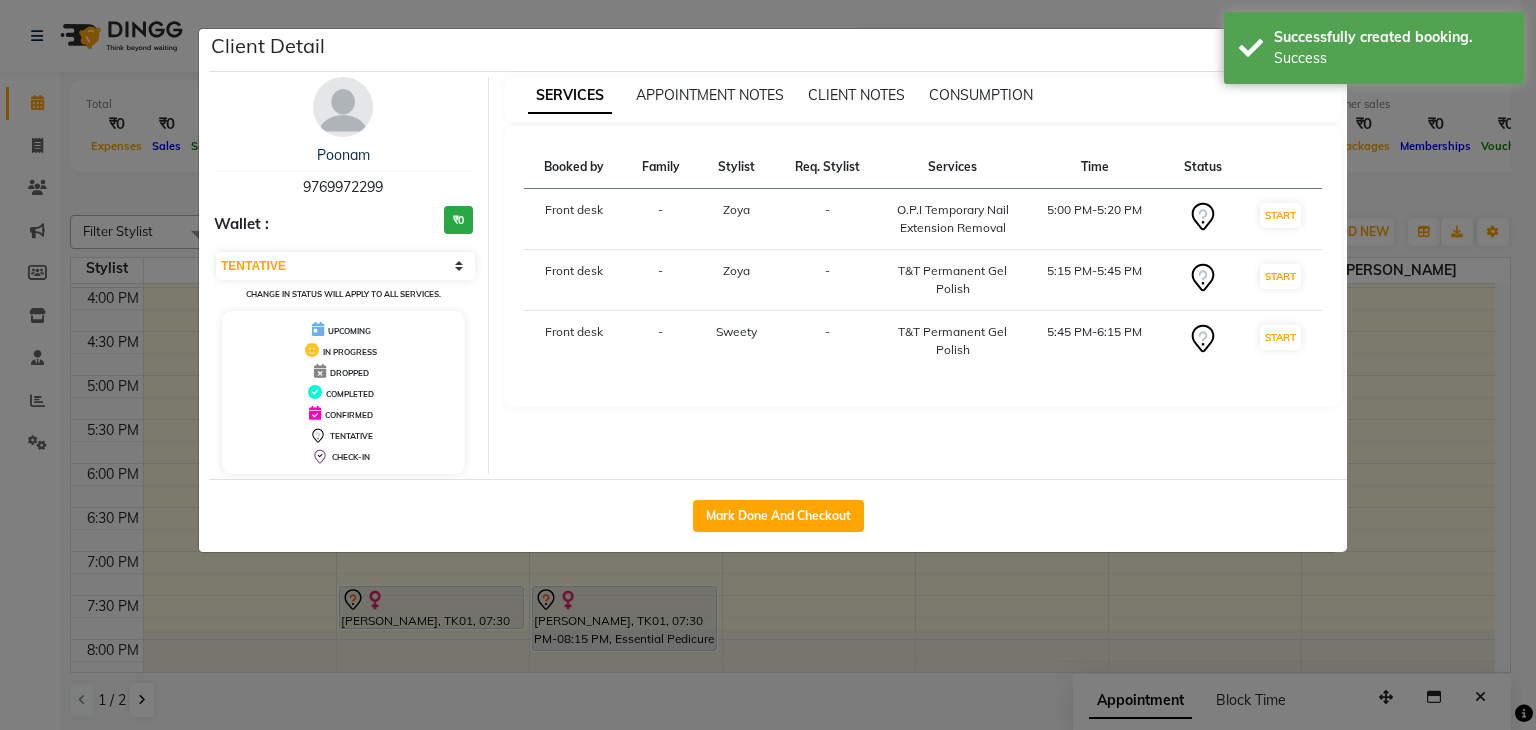 click on "9769972299" at bounding box center [343, 187] 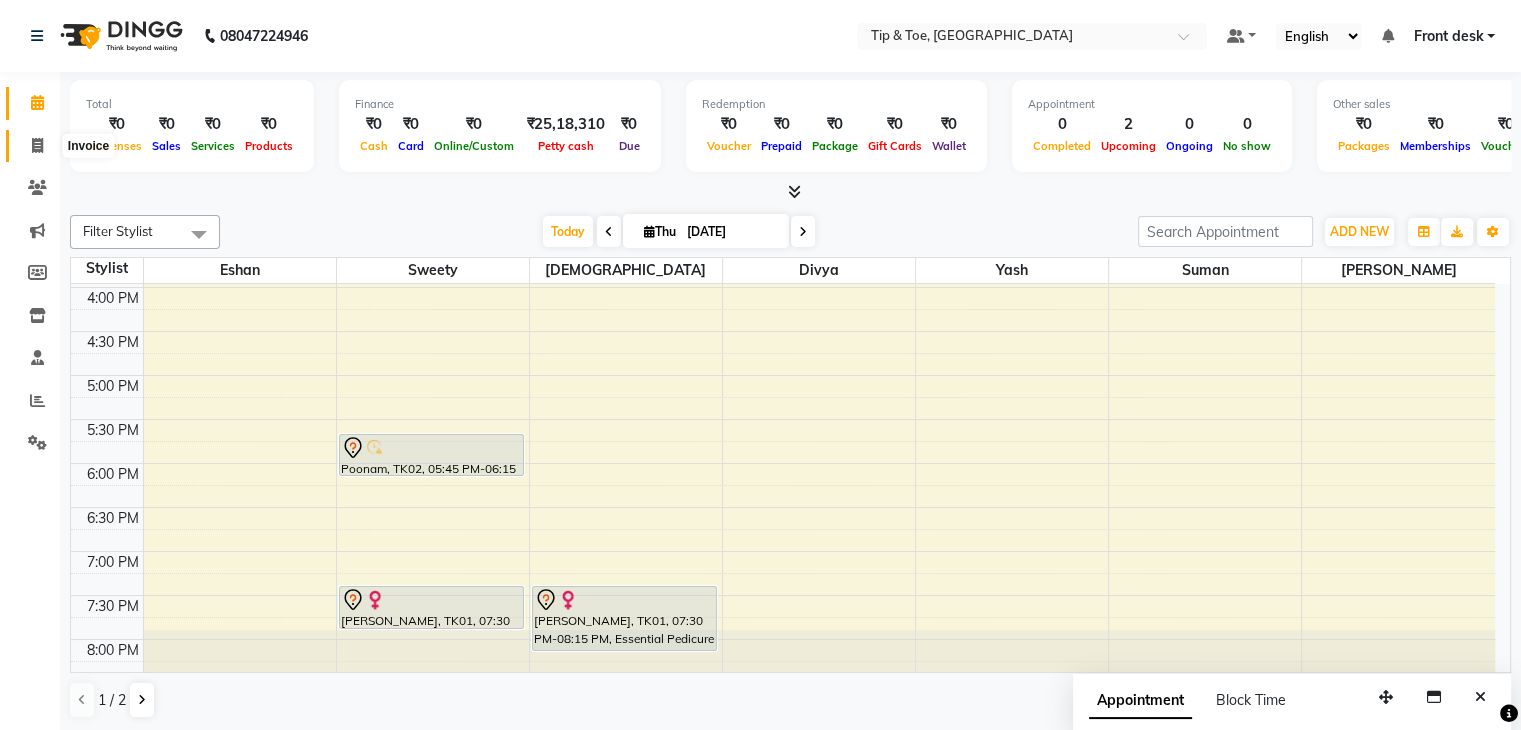 click 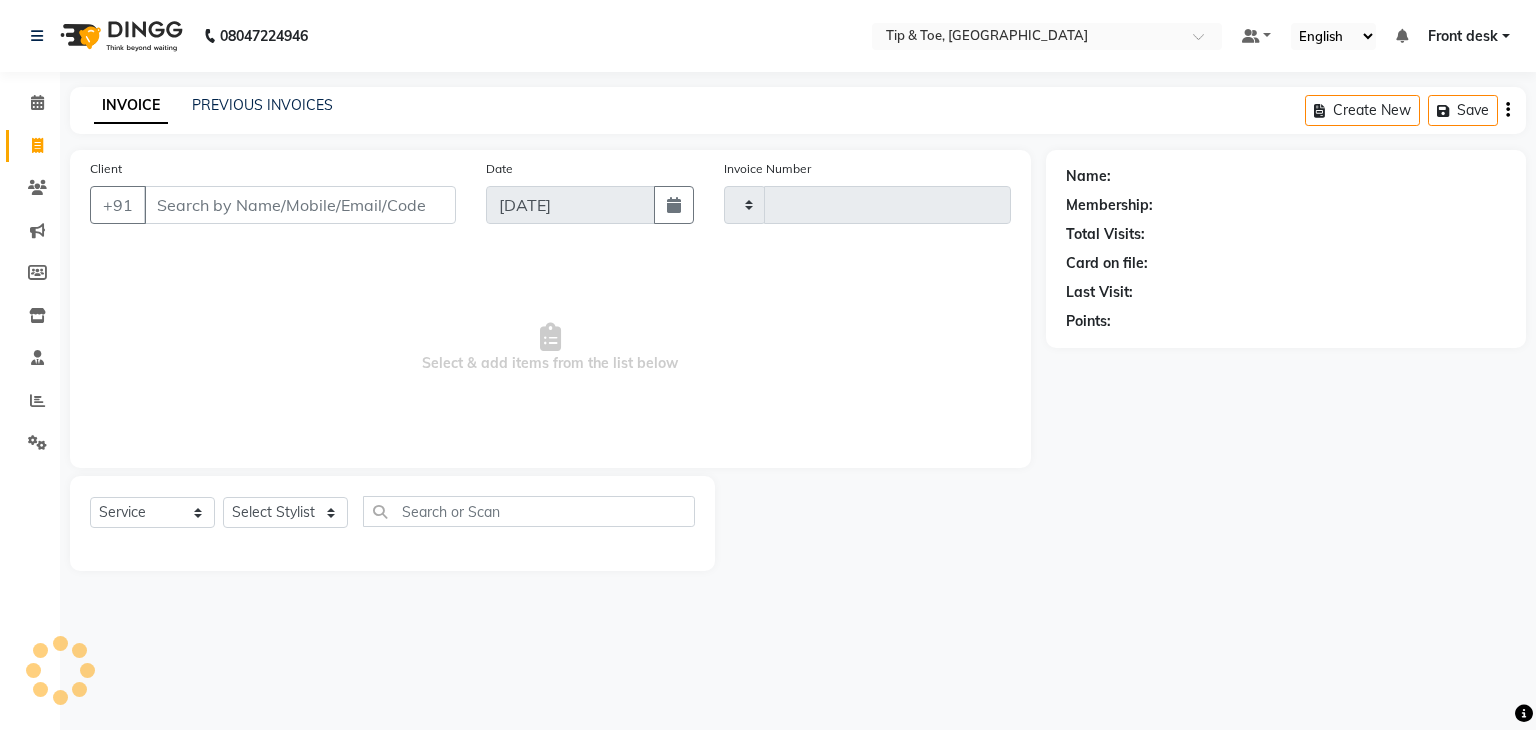 type on "0723" 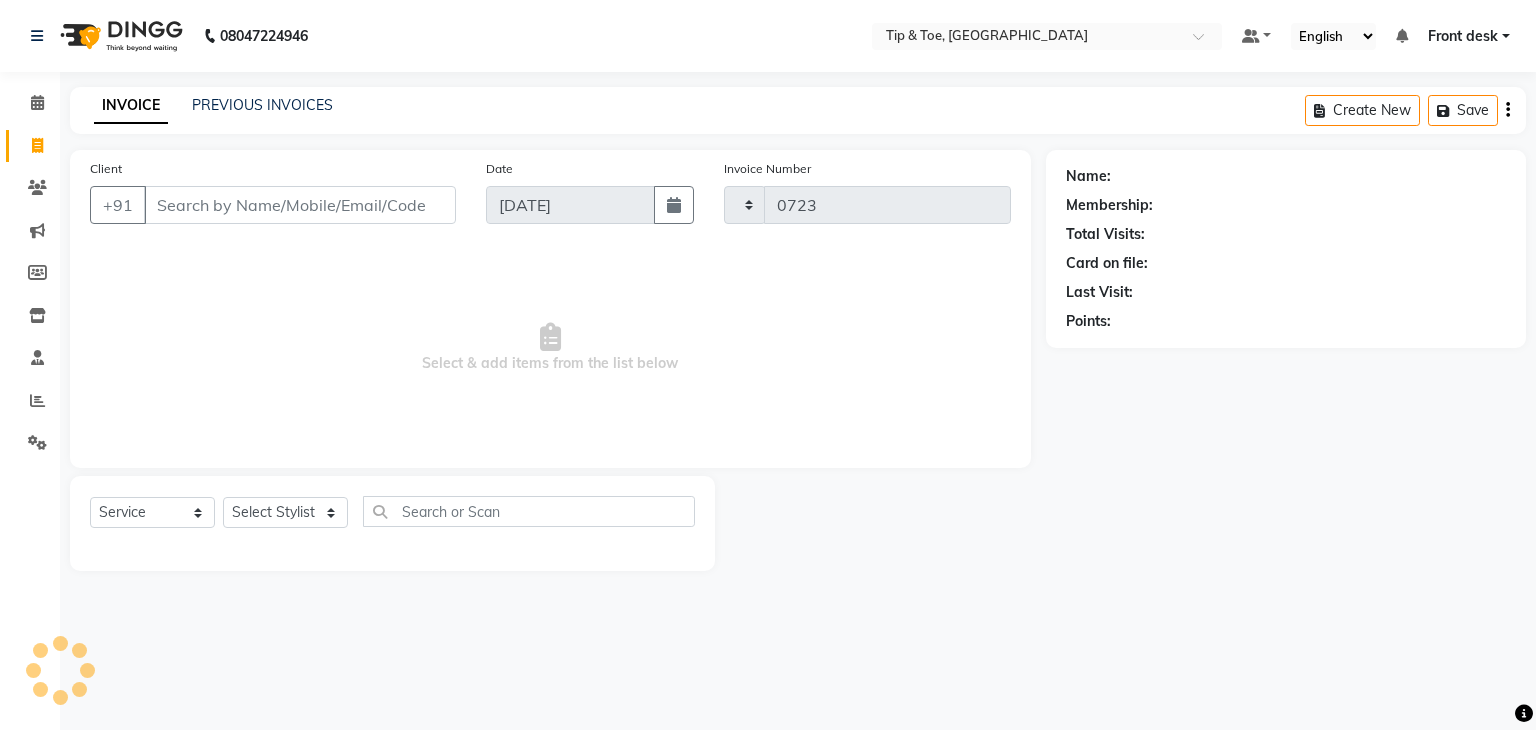 select on "5942" 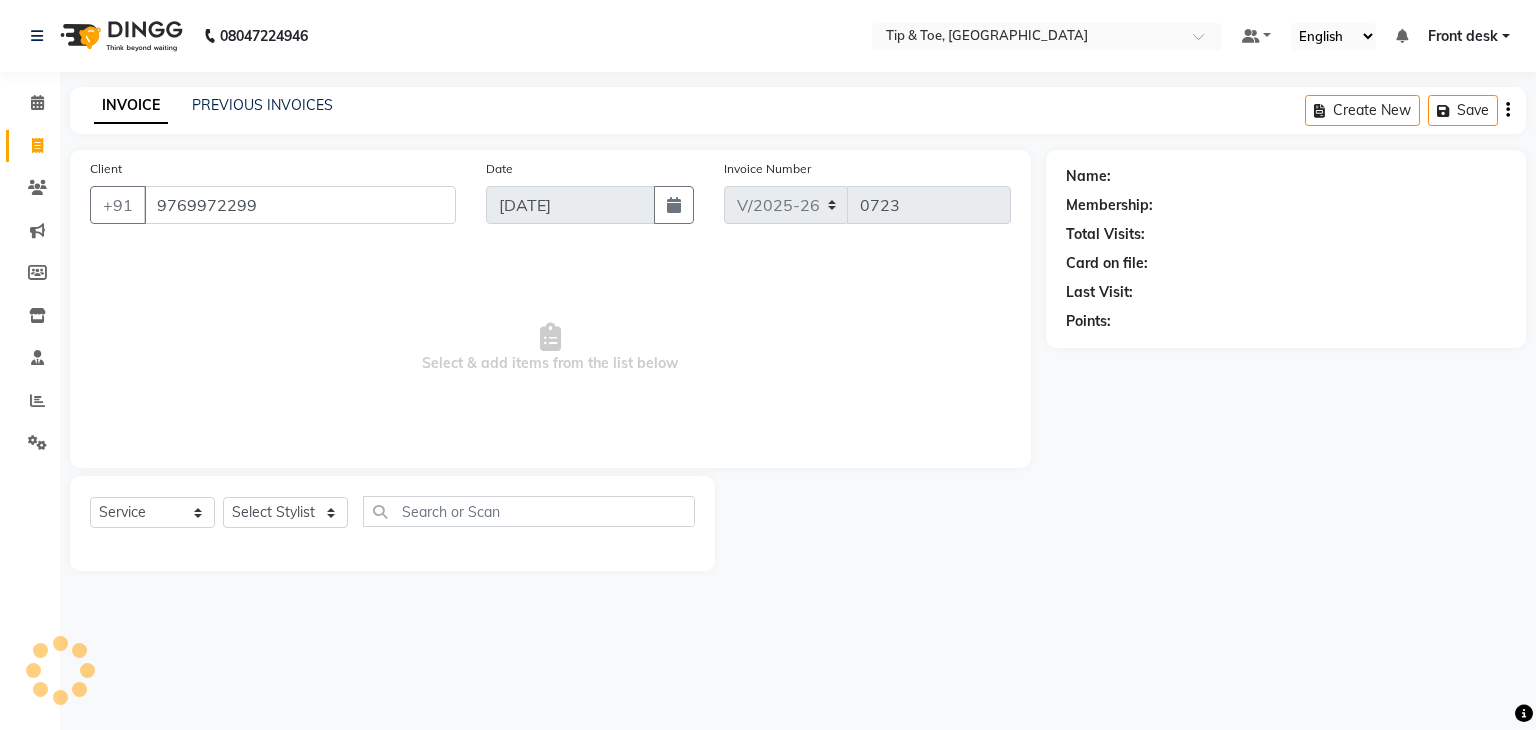 type on "9769972299" 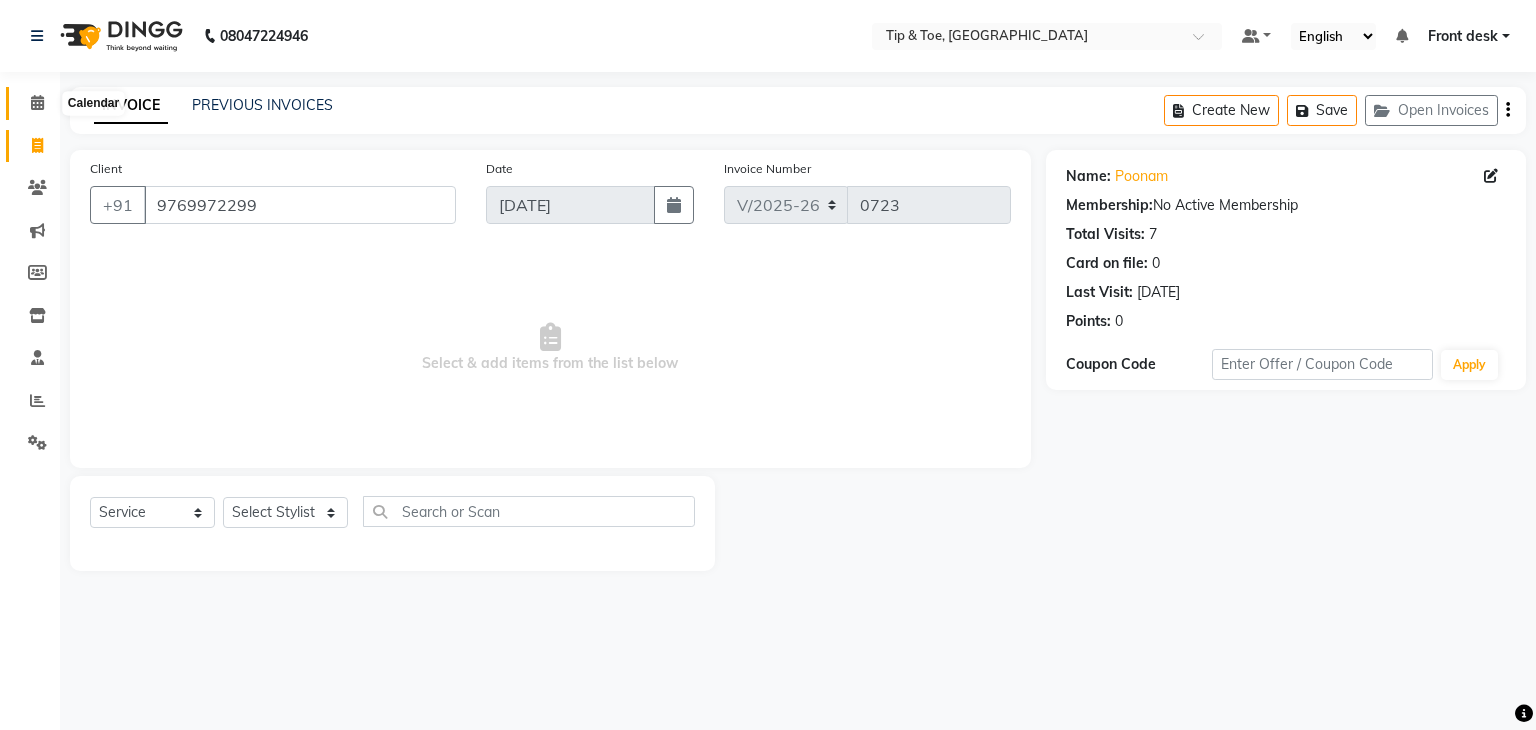 click 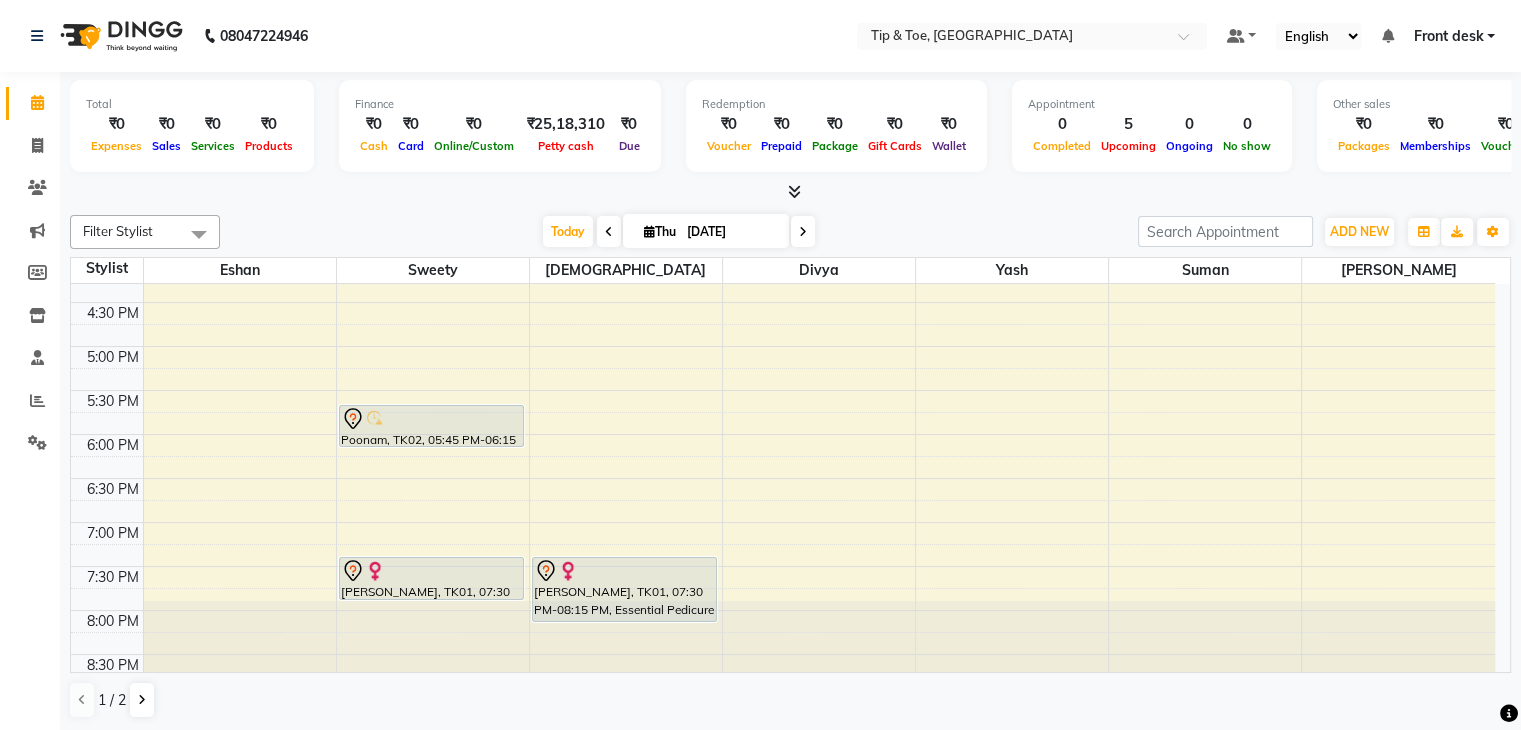 scroll, scrollTop: 744, scrollLeft: 0, axis: vertical 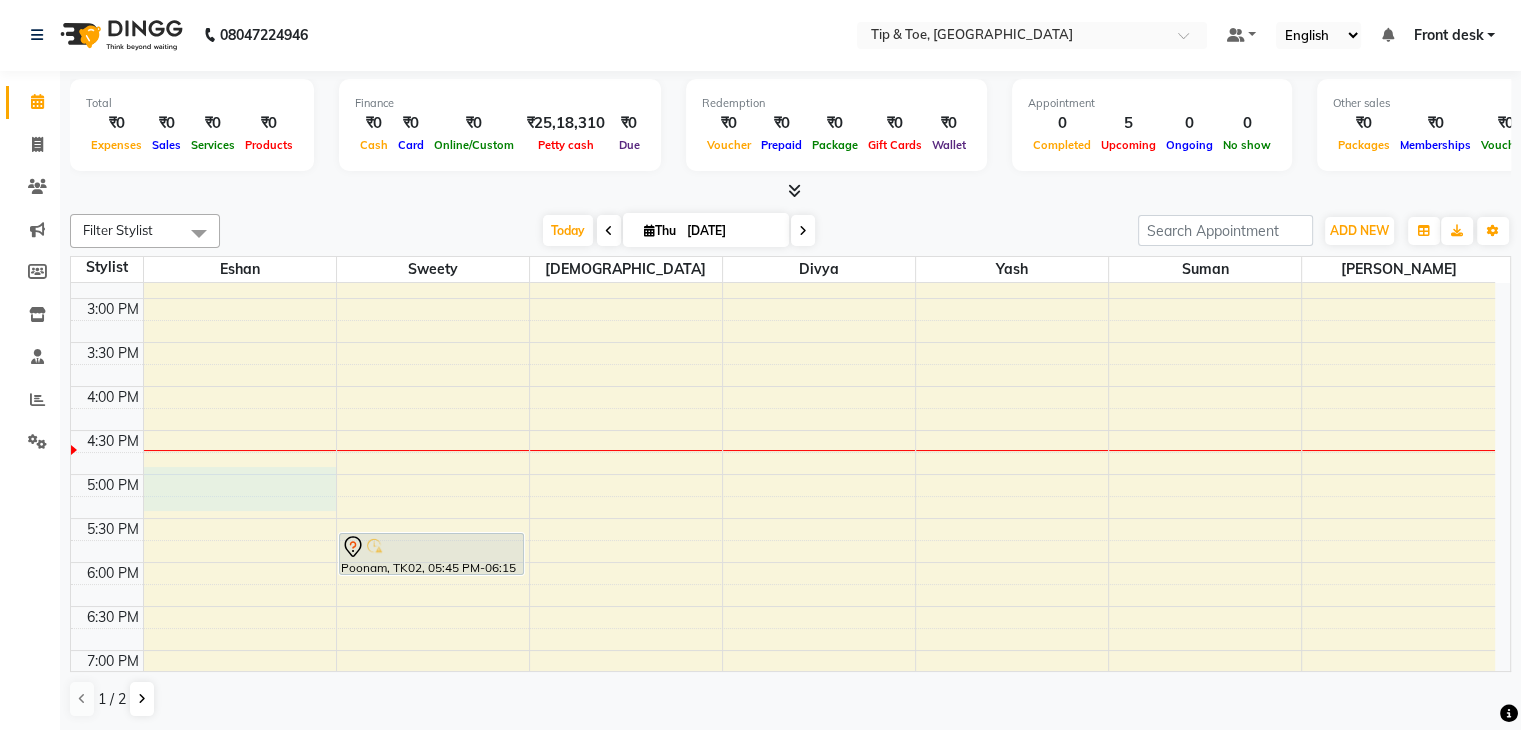 click on "8:00 AM 8:30 AM 9:00 AM 9:30 AM 10:00 AM 10:30 AM 11:00 AM 11:30 AM 12:00 PM 12:30 PM 1:00 PM 1:30 PM 2:00 PM 2:30 PM 3:00 PM 3:30 PM 4:00 PM 4:30 PM 5:00 PM 5:30 PM 6:00 PM 6:30 PM 7:00 PM 7:30 PM 8:00 PM 8:30 PM             Poonam, TK02, 05:45 PM-06:15 PM, T&T Permanent Gel Polish             Riya, TK01, 07:30 PM-08:00 PM, Essential Manicure w Scrub             Riya, TK01, 07:30 PM-08:15 PM, Essential Pedicure w Scrub" at bounding box center [783, 254] 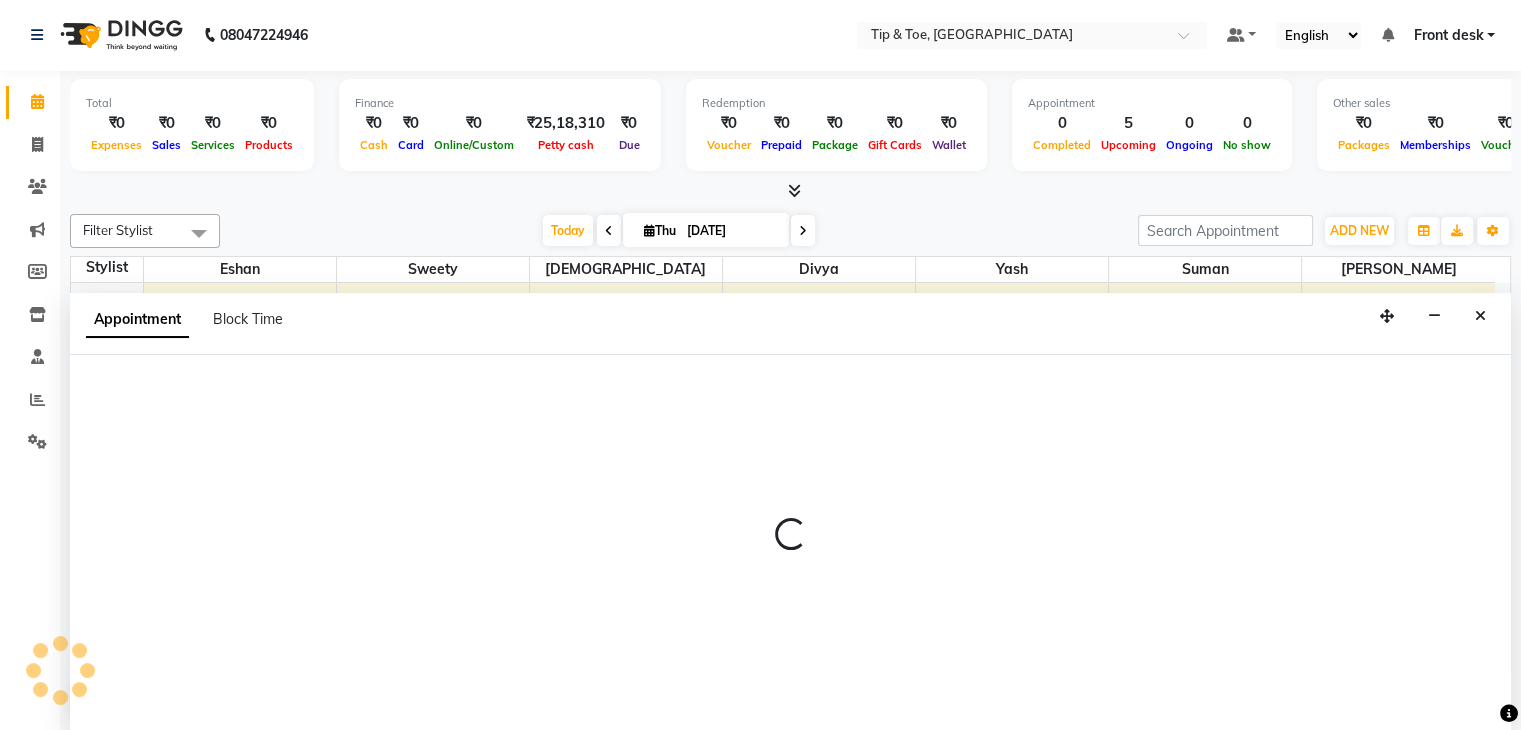 select on "42045" 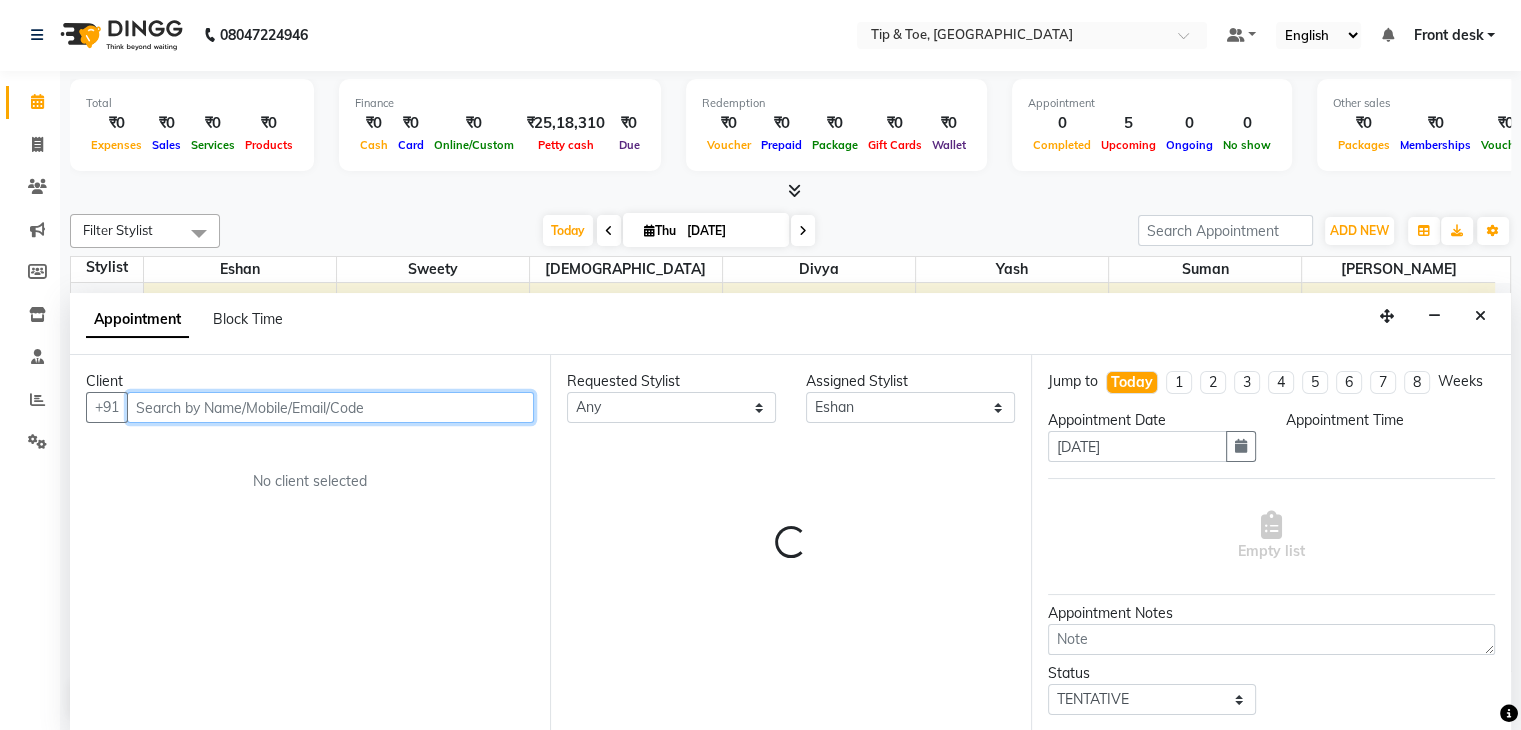 select on "1020" 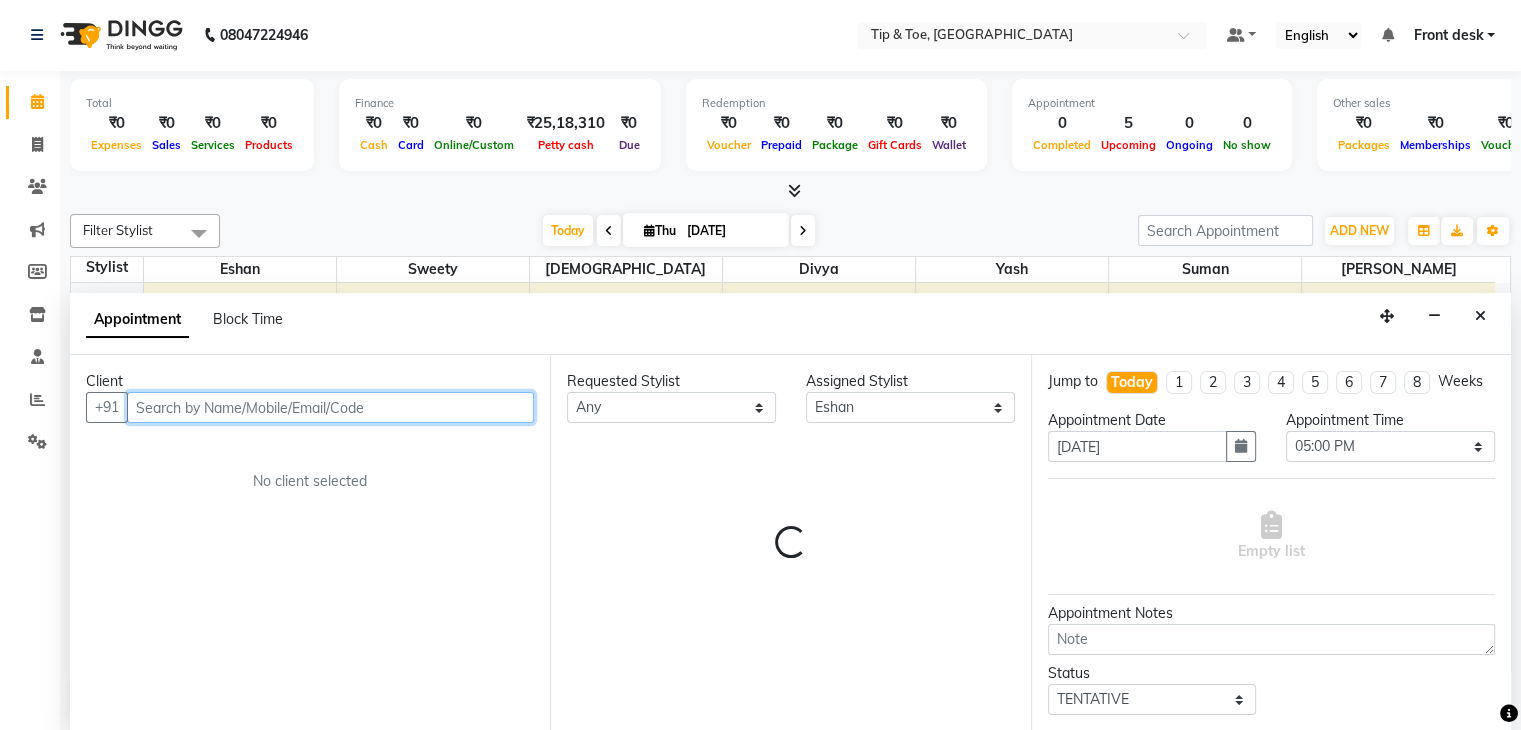click at bounding box center (330, 407) 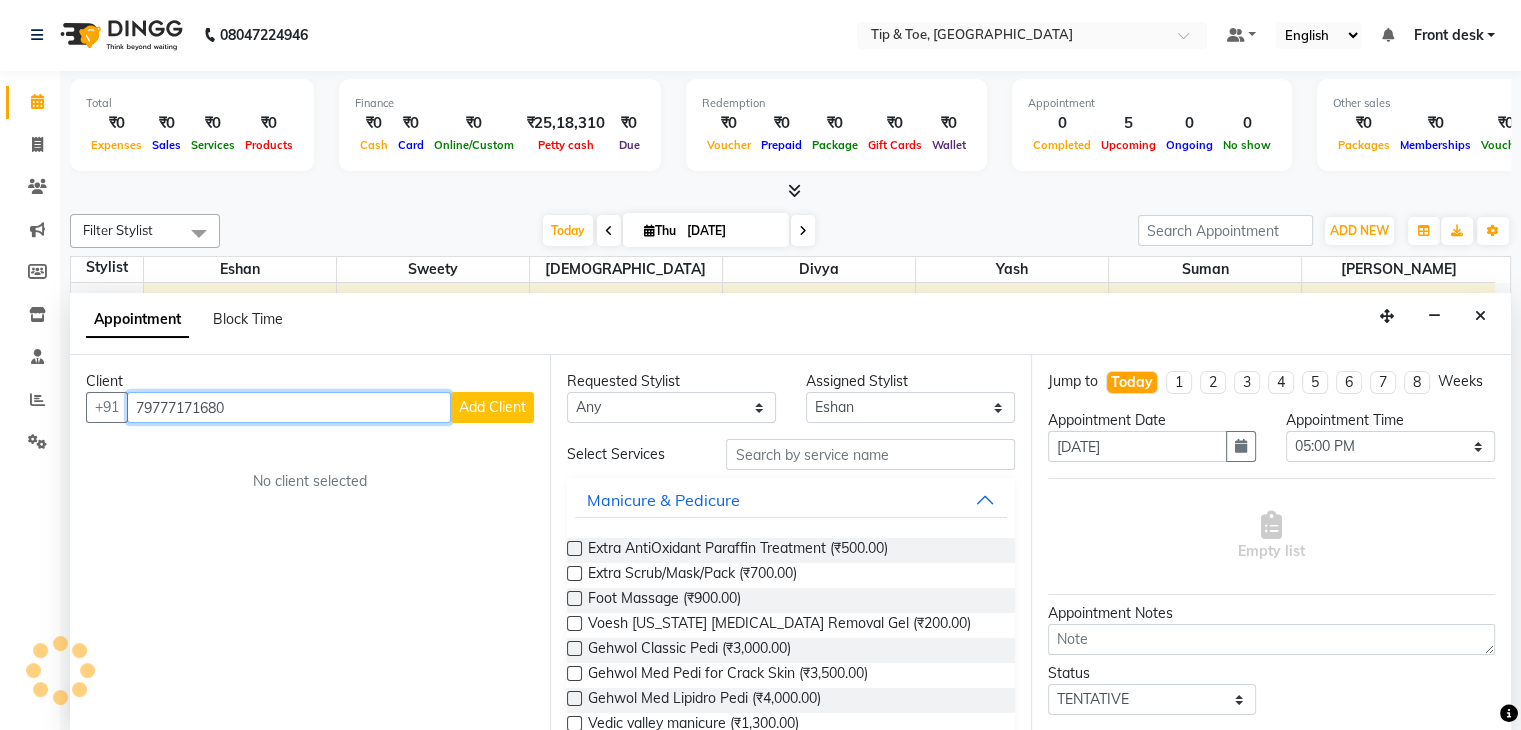type on "79777171680" 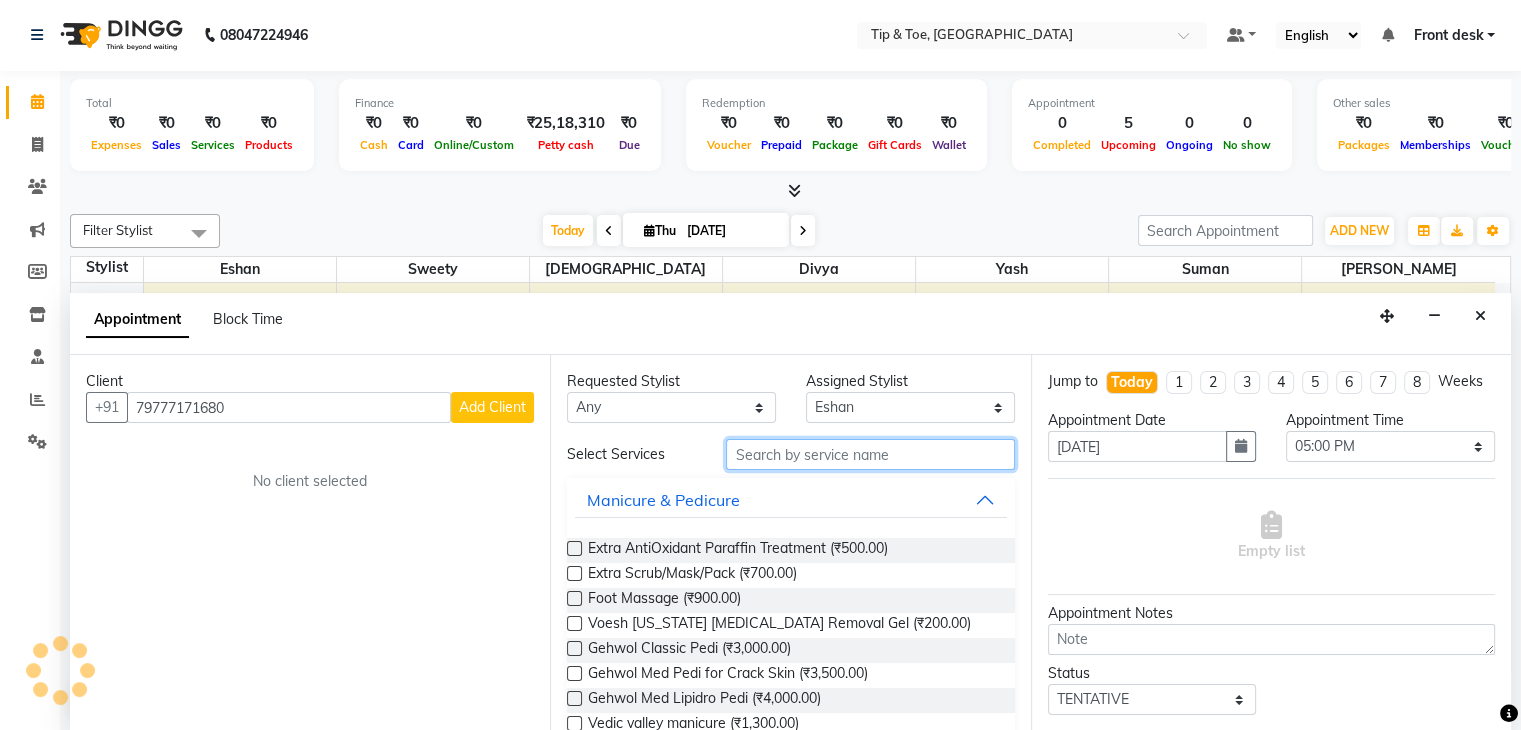 click at bounding box center (870, 454) 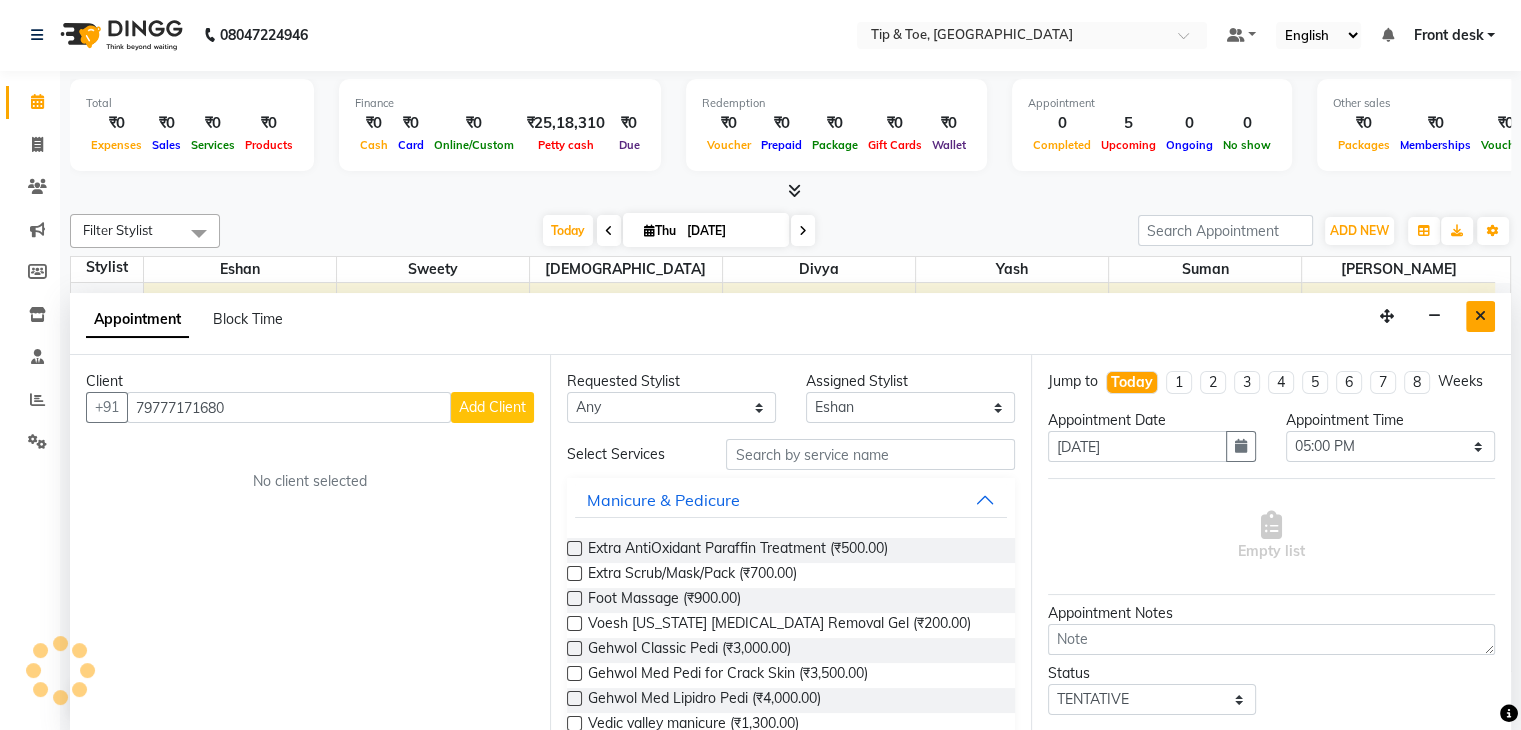 click at bounding box center [1480, 316] 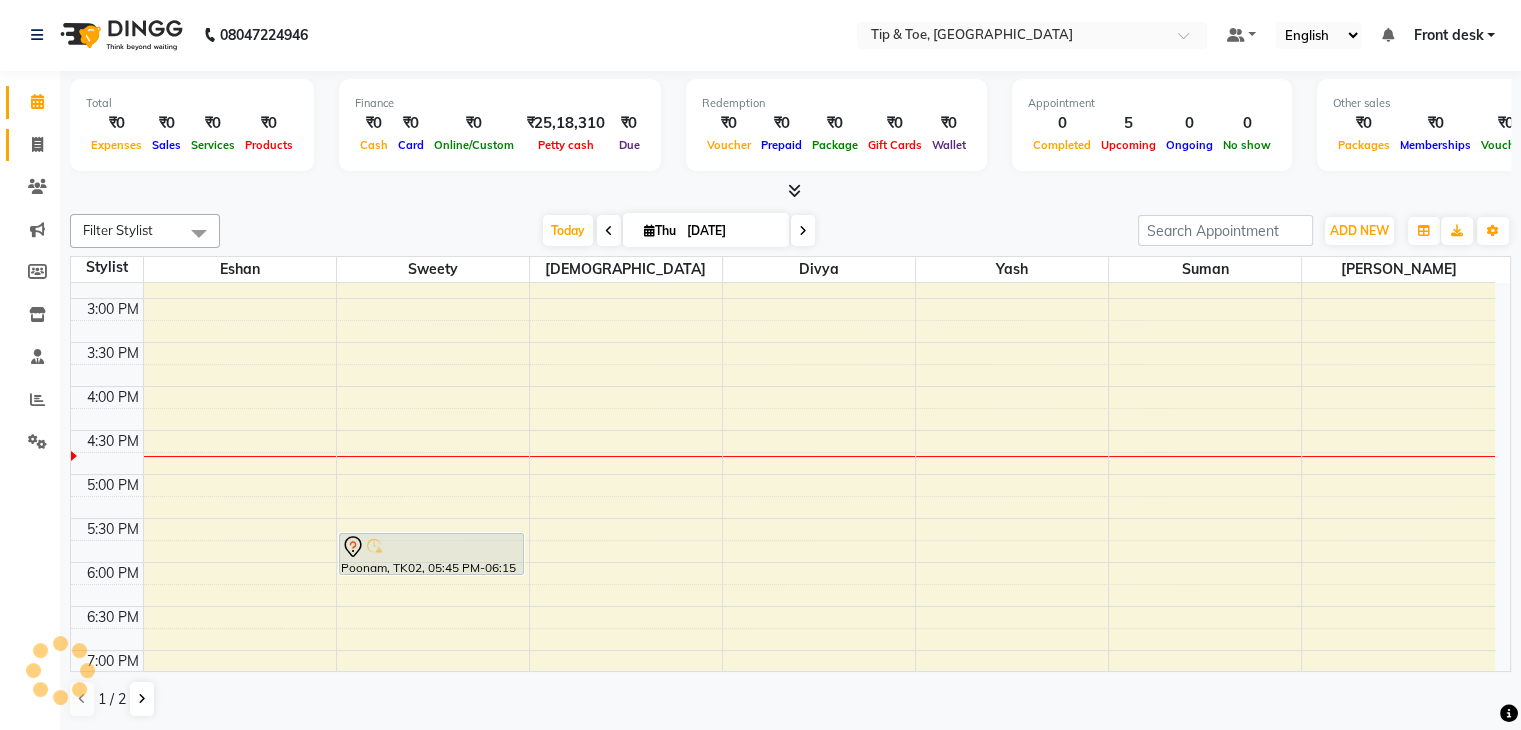 click on "Invoice" 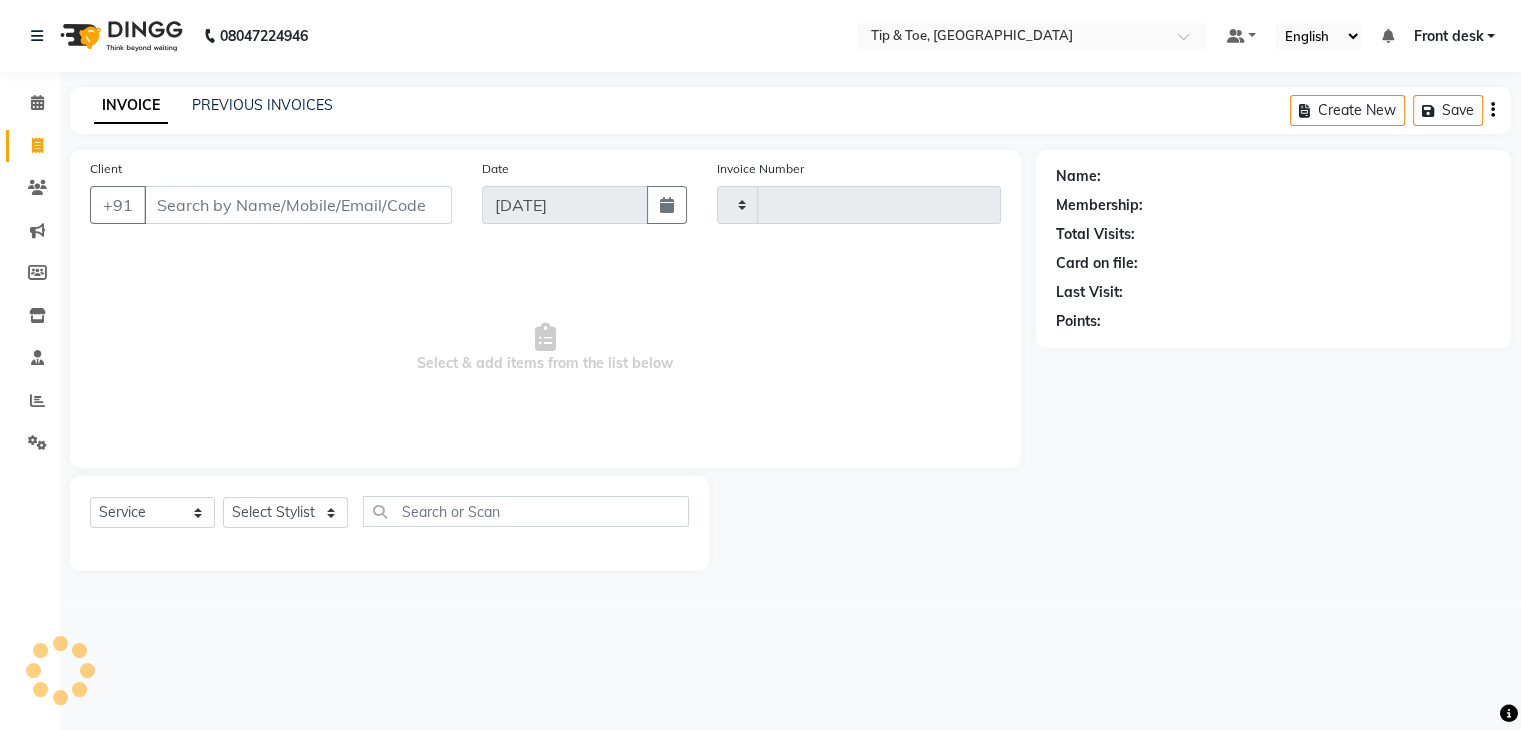 scroll, scrollTop: 0, scrollLeft: 0, axis: both 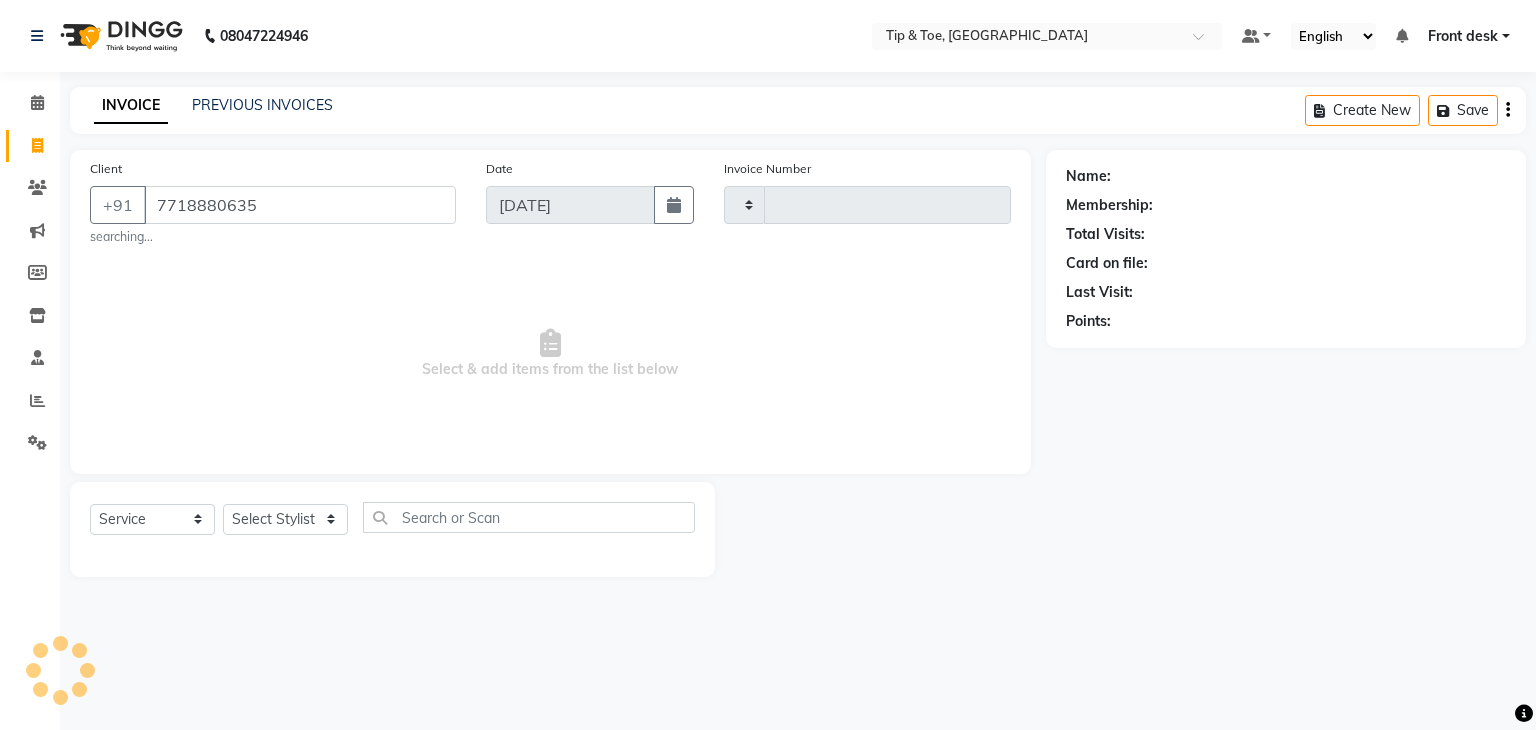 type on "7718880635" 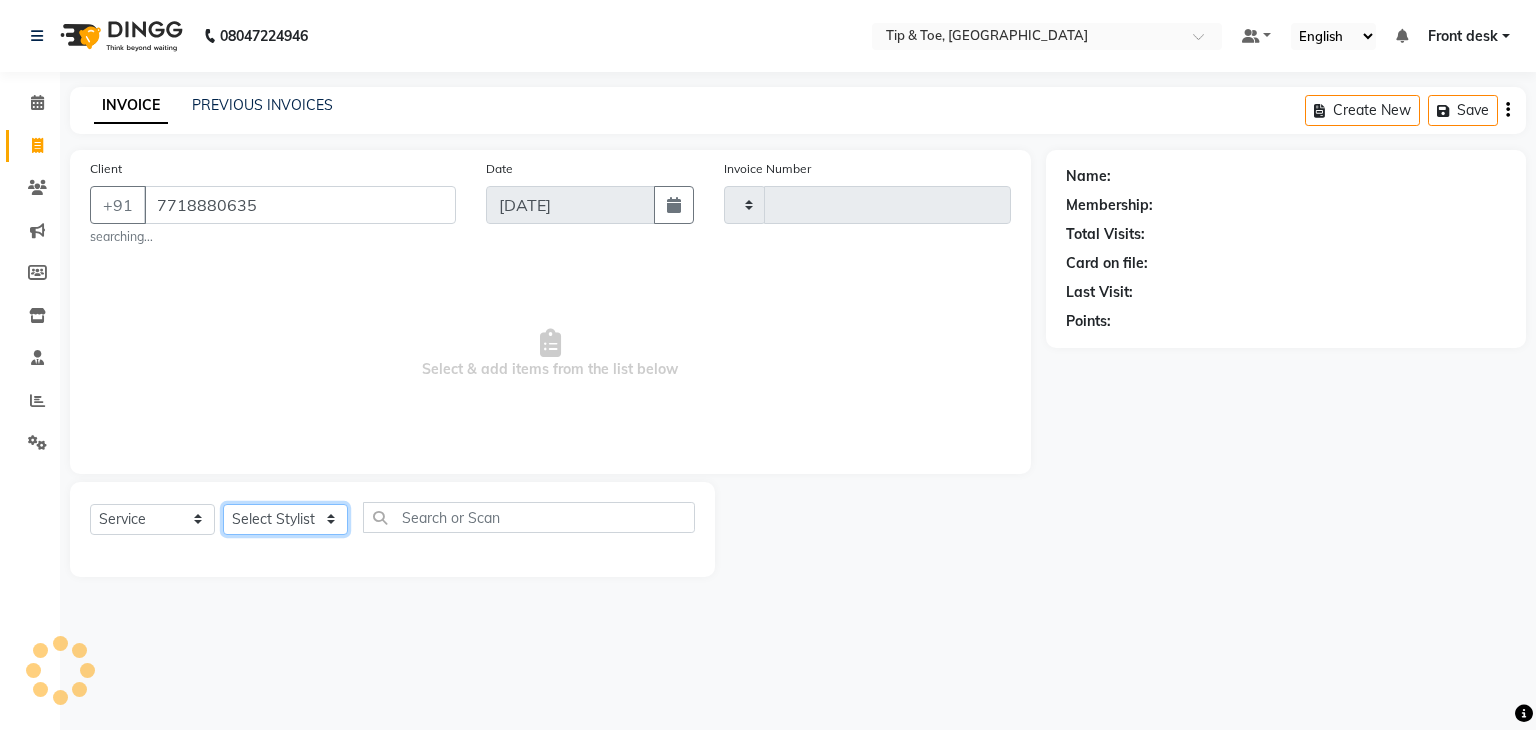 click on "Select Stylist" 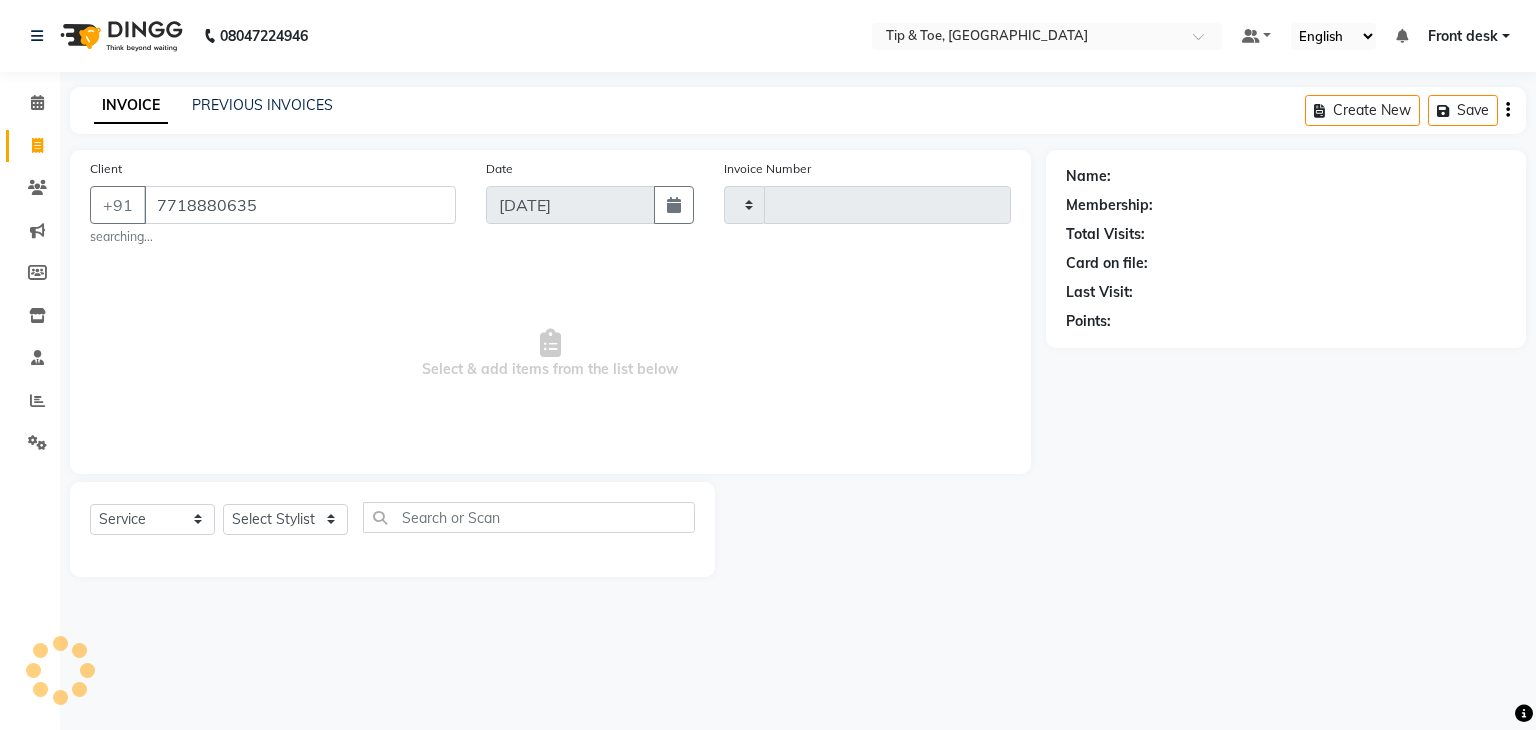 type on "0723" 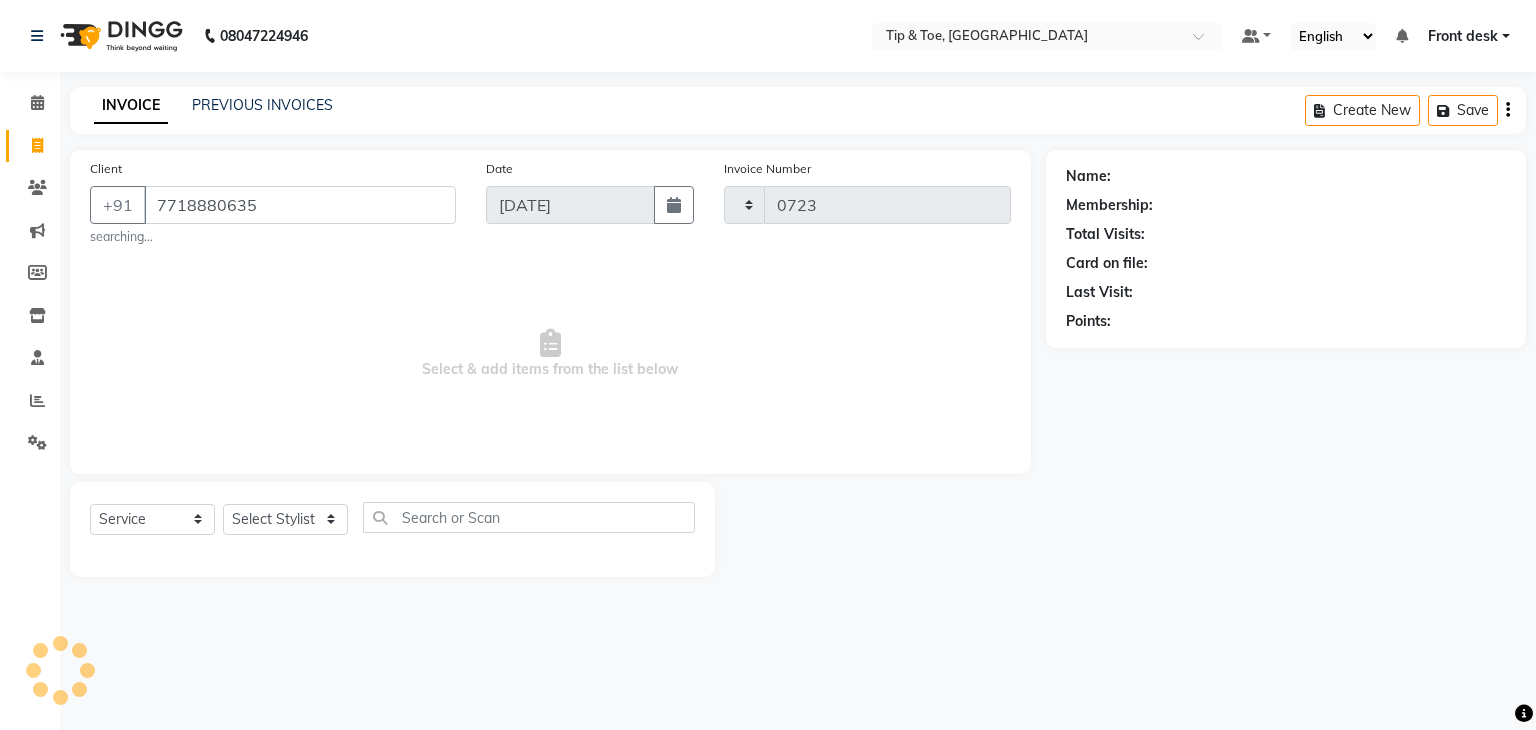 select on "5942" 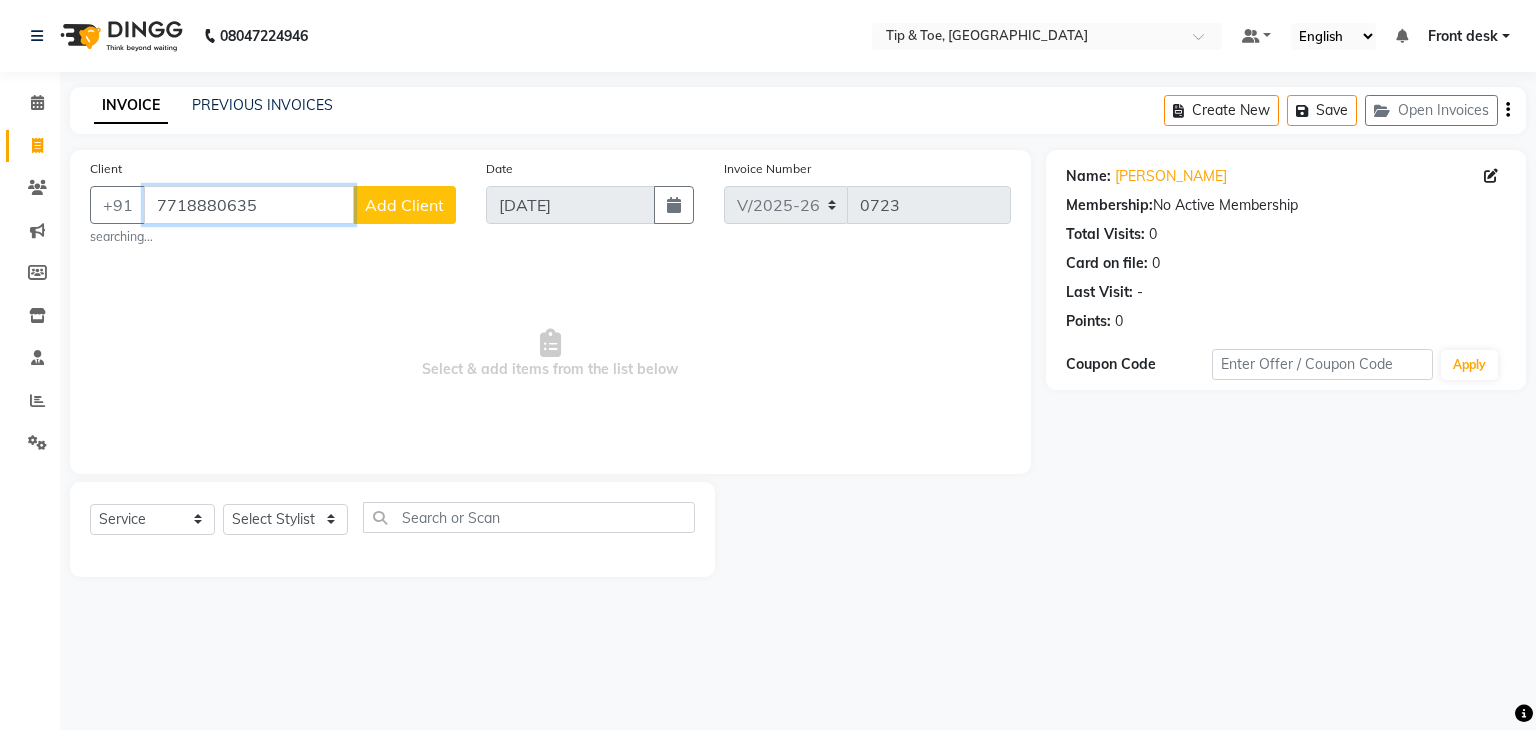 click on "7718880635" at bounding box center (249, 205) 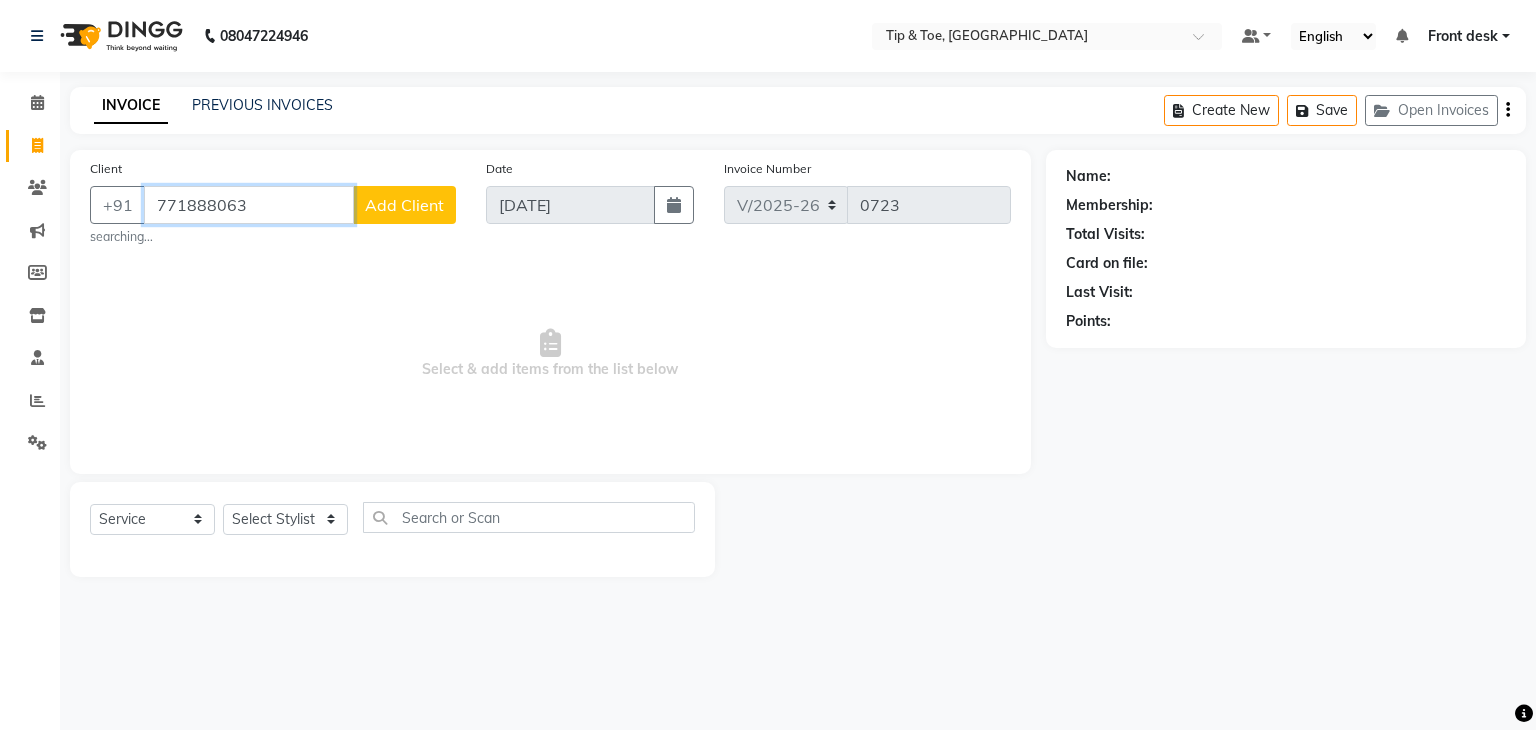 type on "7718880635" 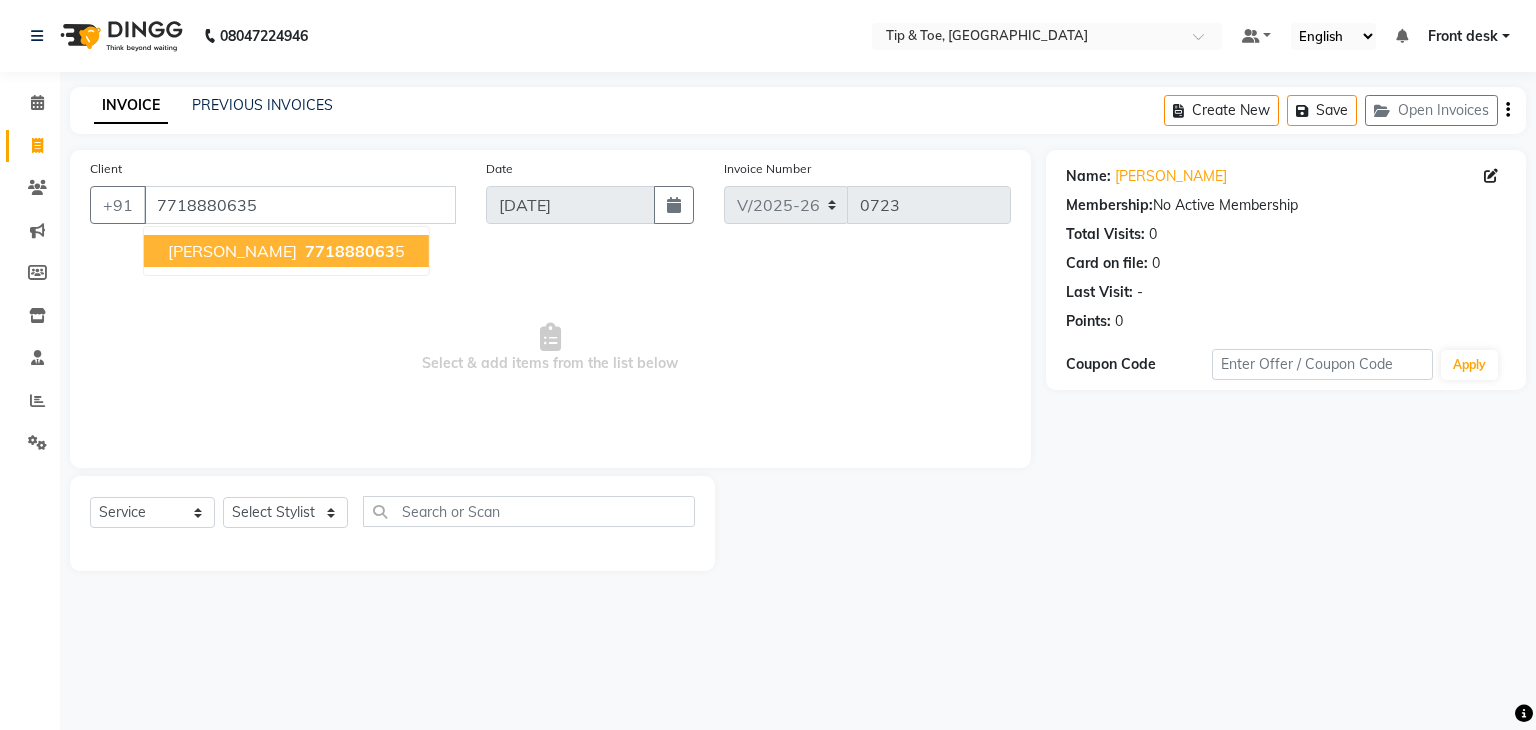 click on "Tasmiya" at bounding box center [232, 251] 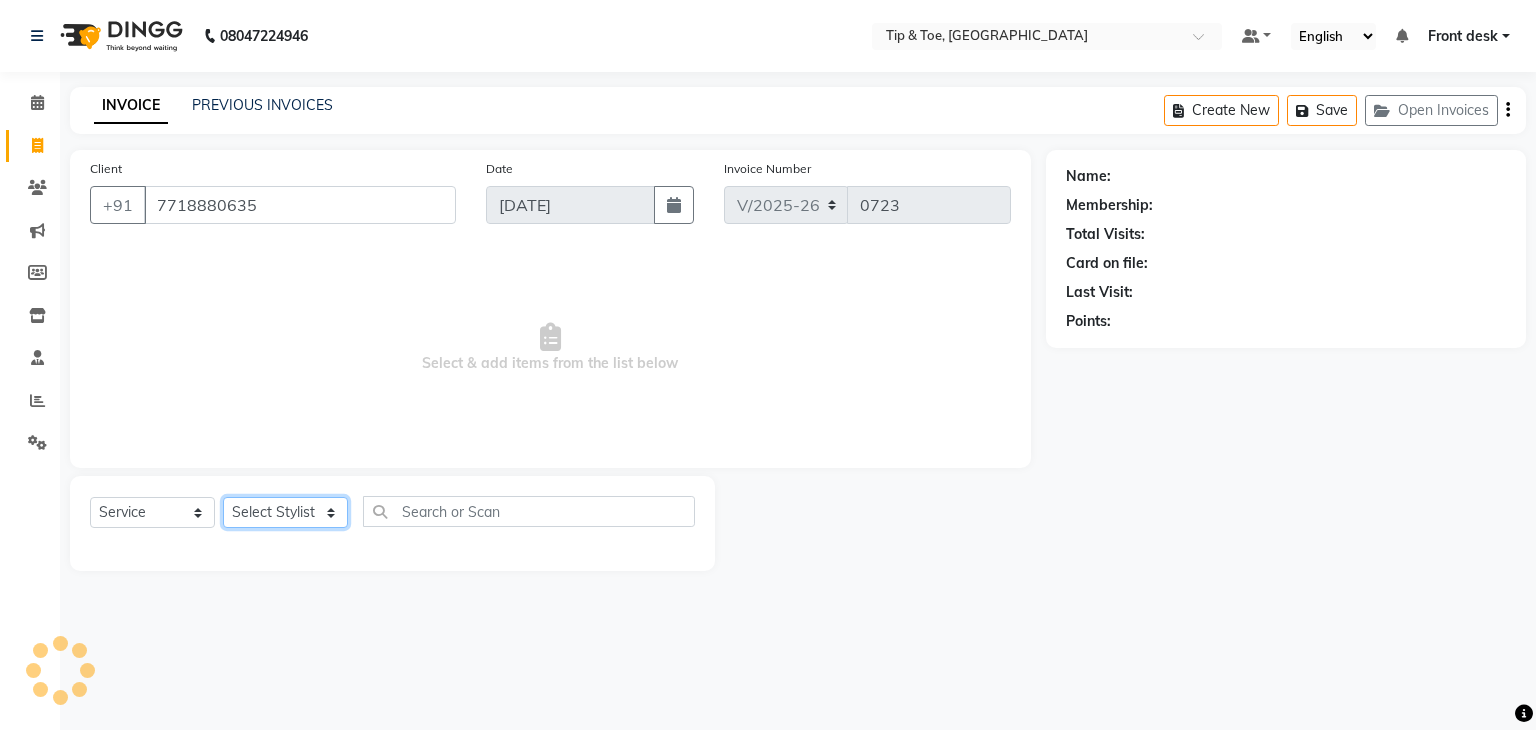 click on "Select Stylist [PERSON_NAME] Front desk [PERSON_NAME] [PERSON_NAME] [PERSON_NAME]  [PERSON_NAME] [PERSON_NAME]" 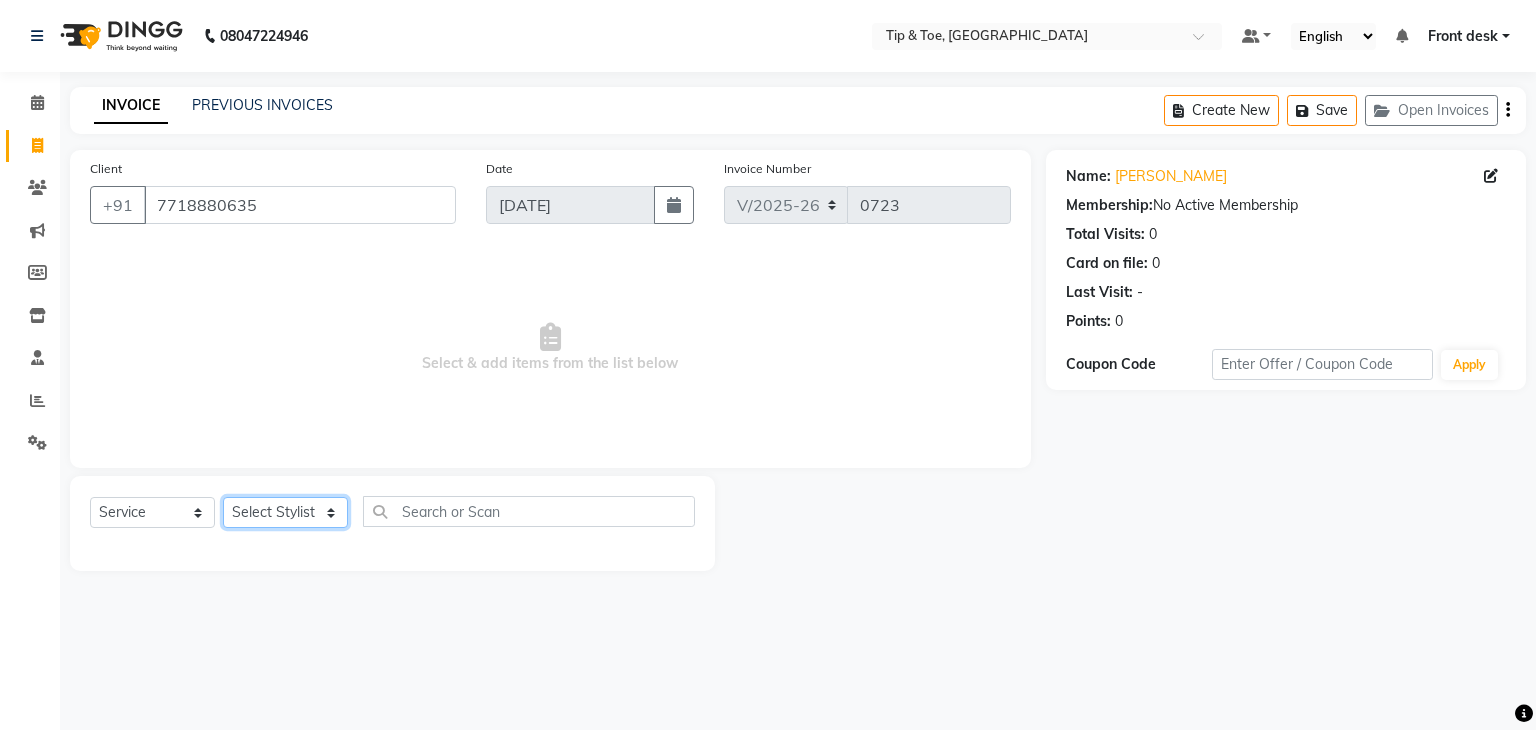 select on "83602" 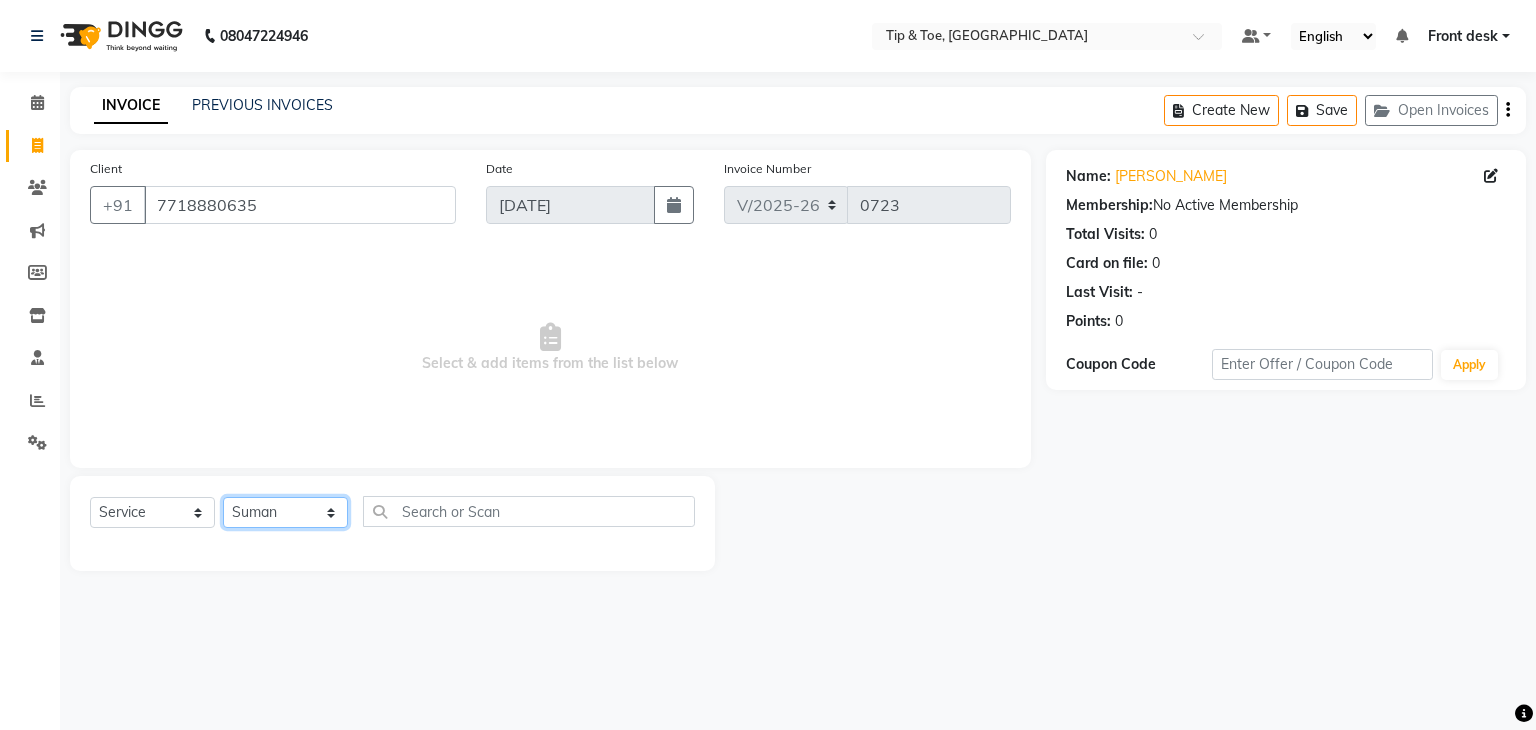 click on "Select Stylist [PERSON_NAME] Front desk [PERSON_NAME] [PERSON_NAME] [PERSON_NAME]  [PERSON_NAME] [PERSON_NAME]" 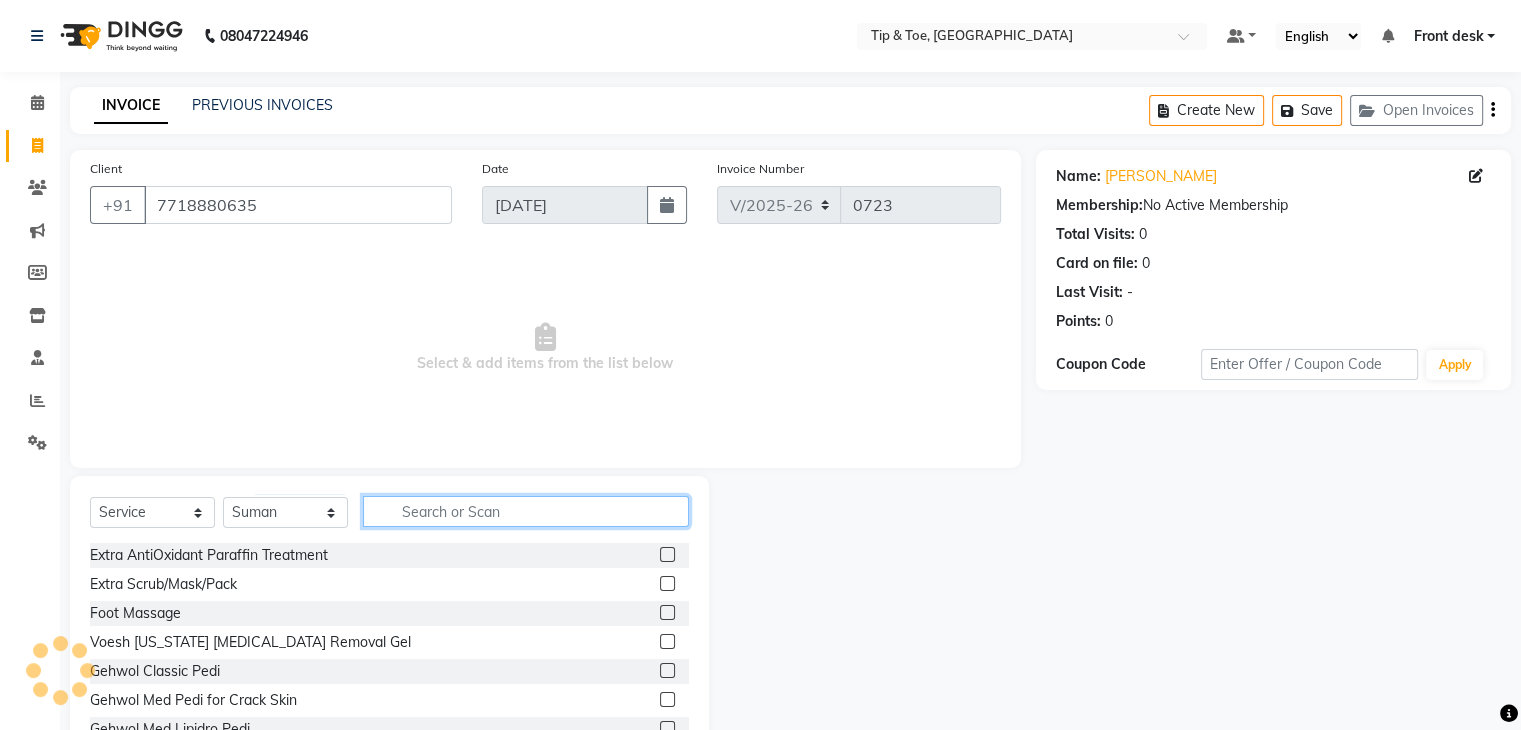 click 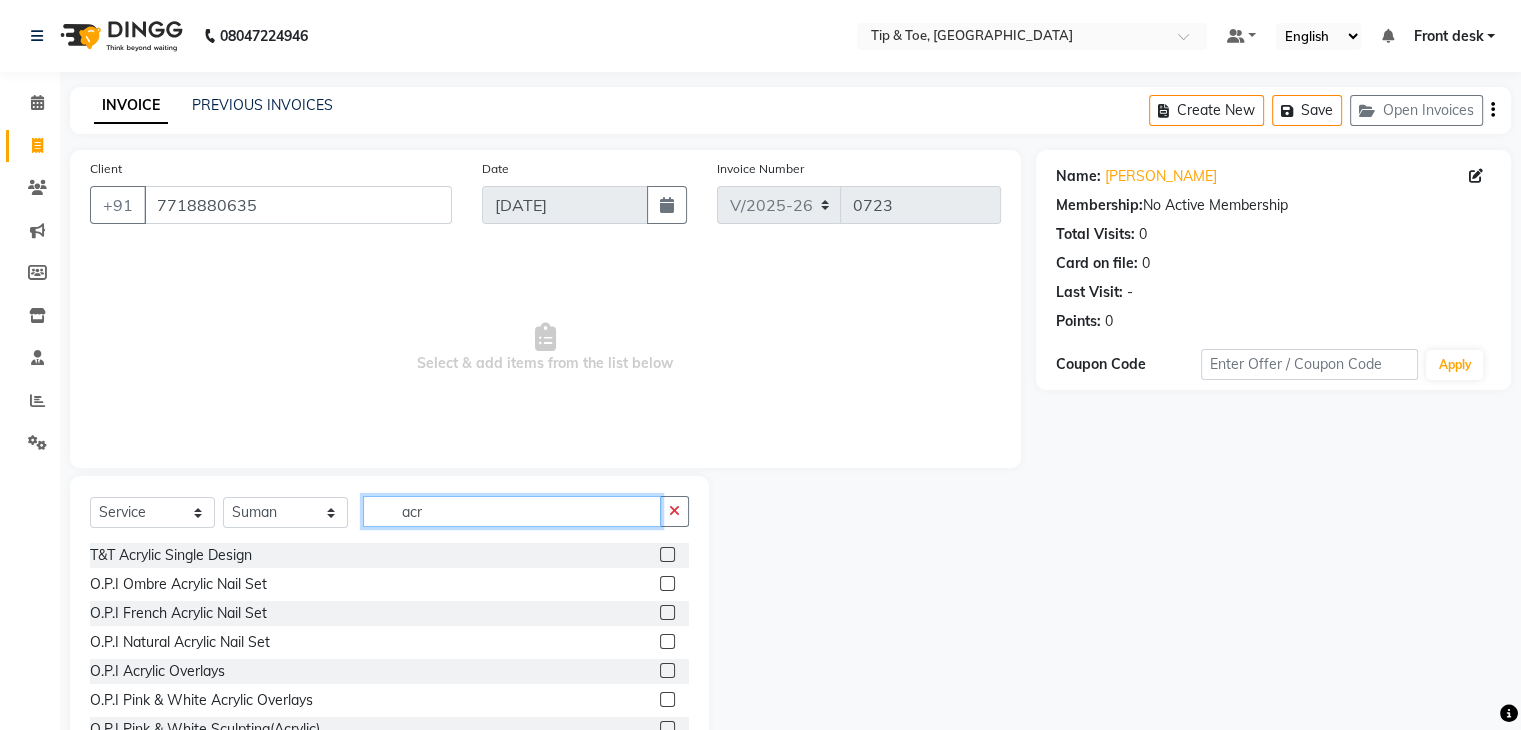 type on "acr" 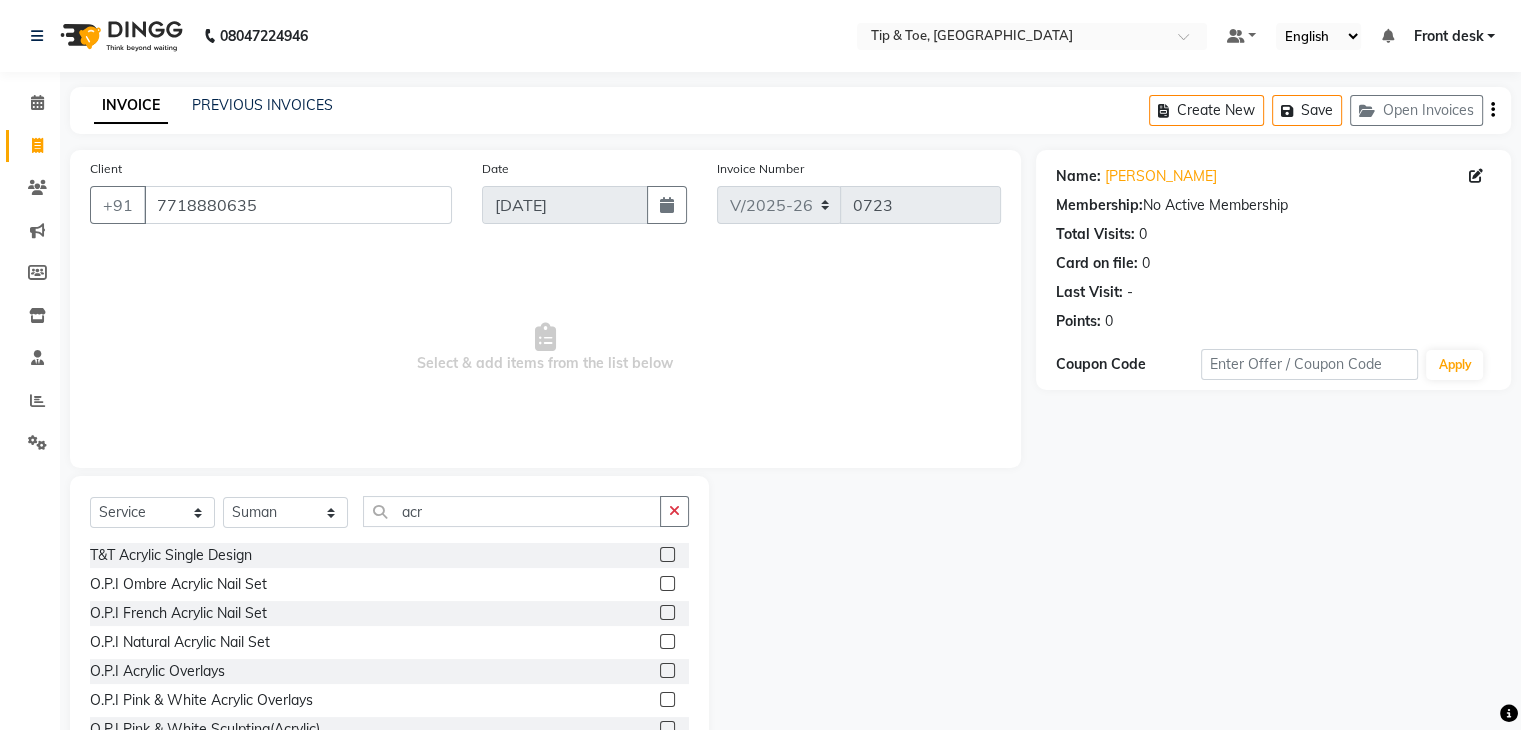 click 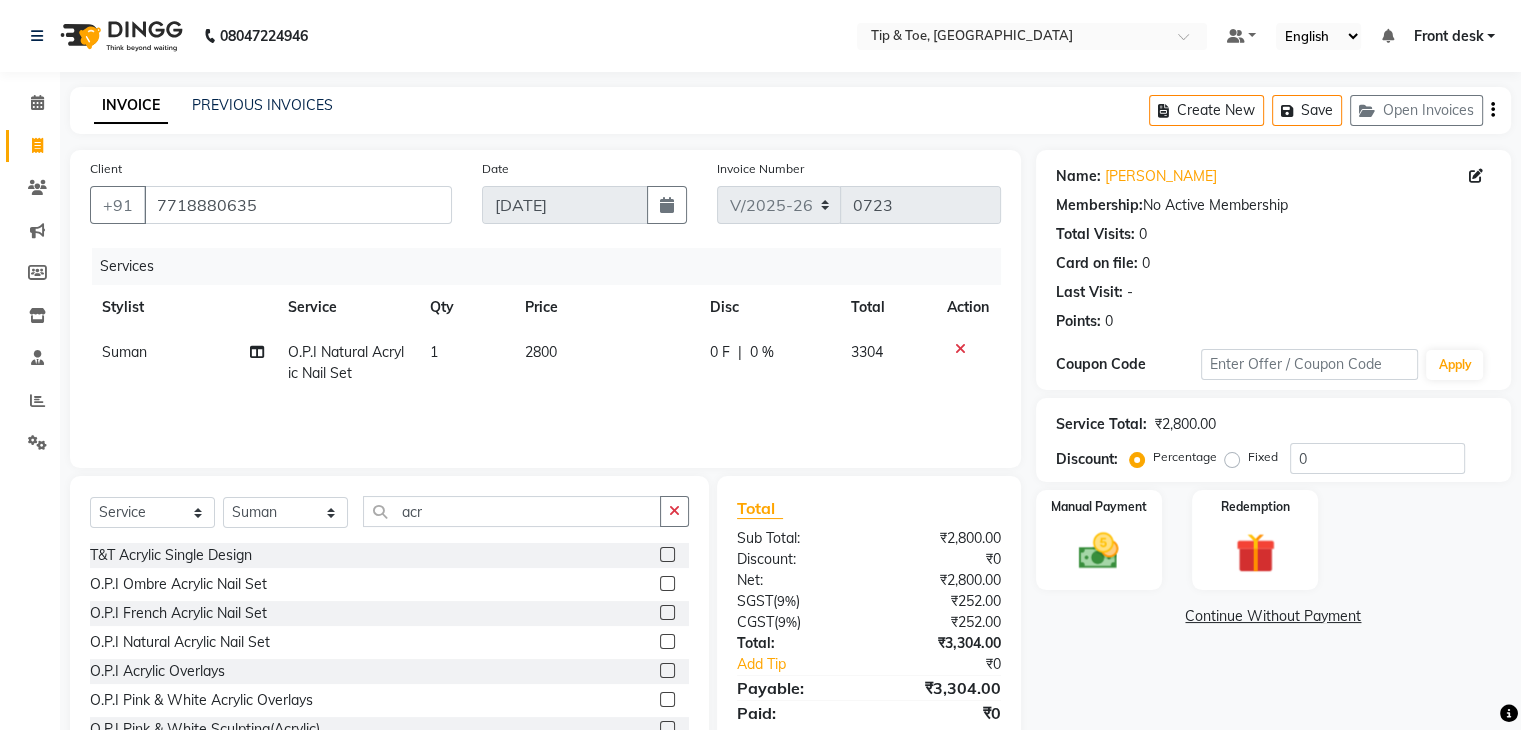 click 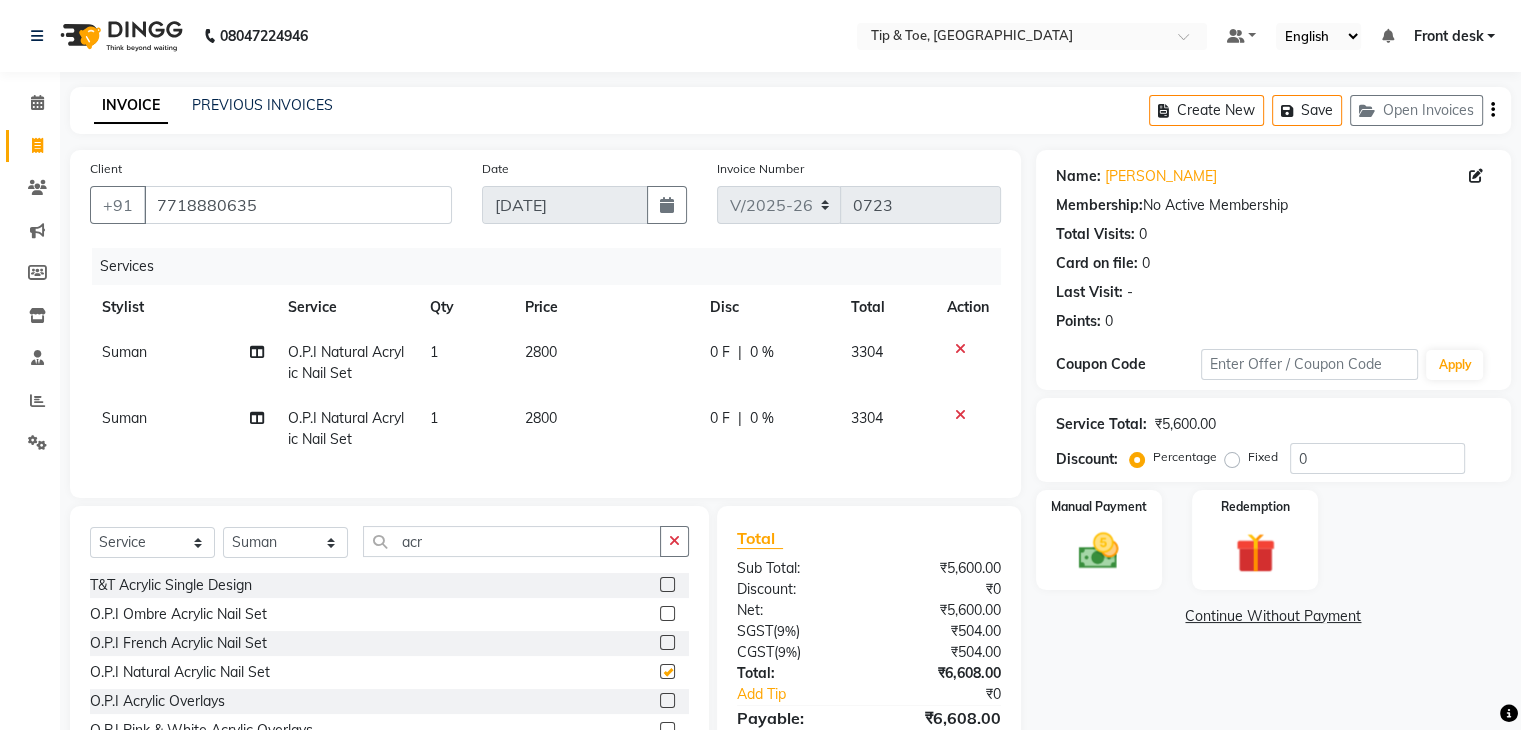 checkbox on "false" 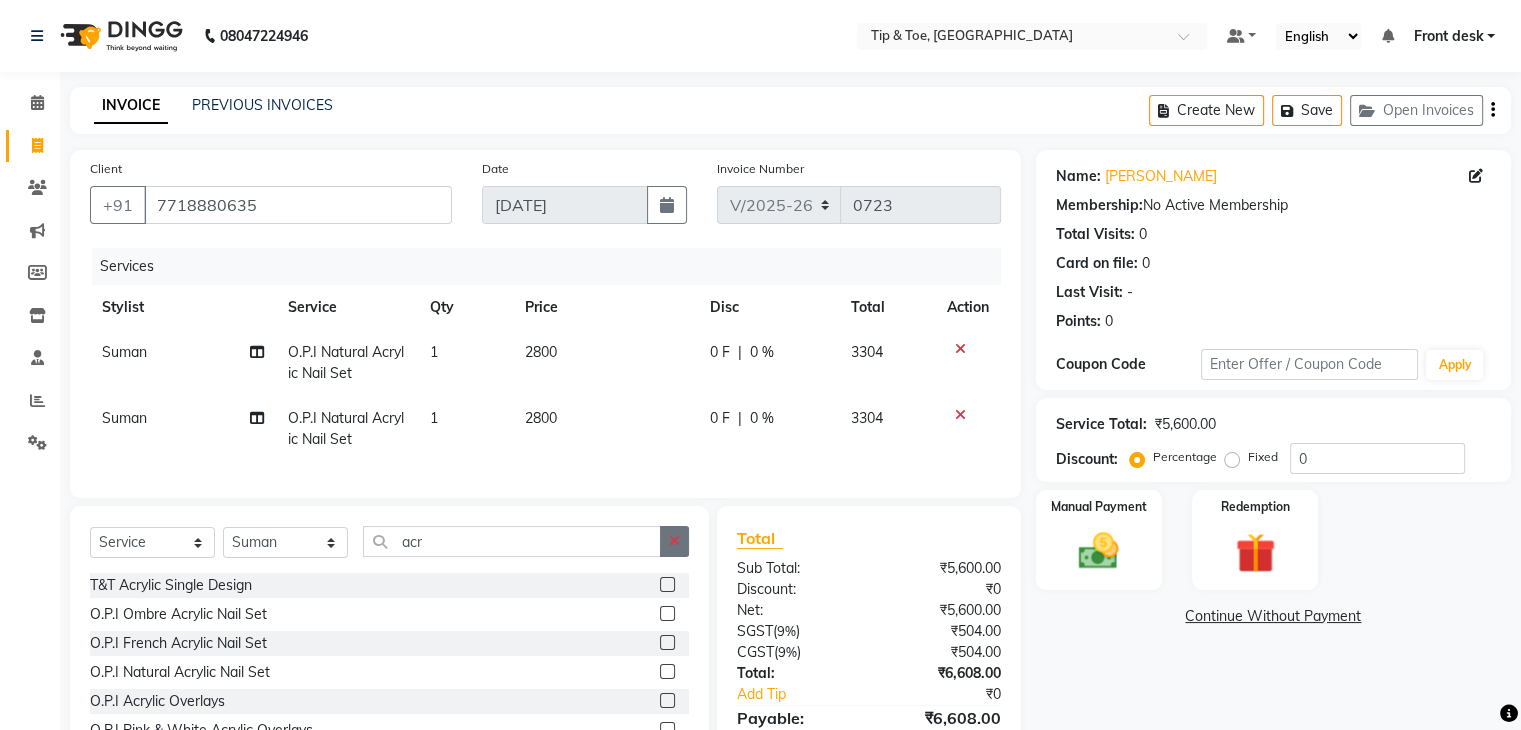 click 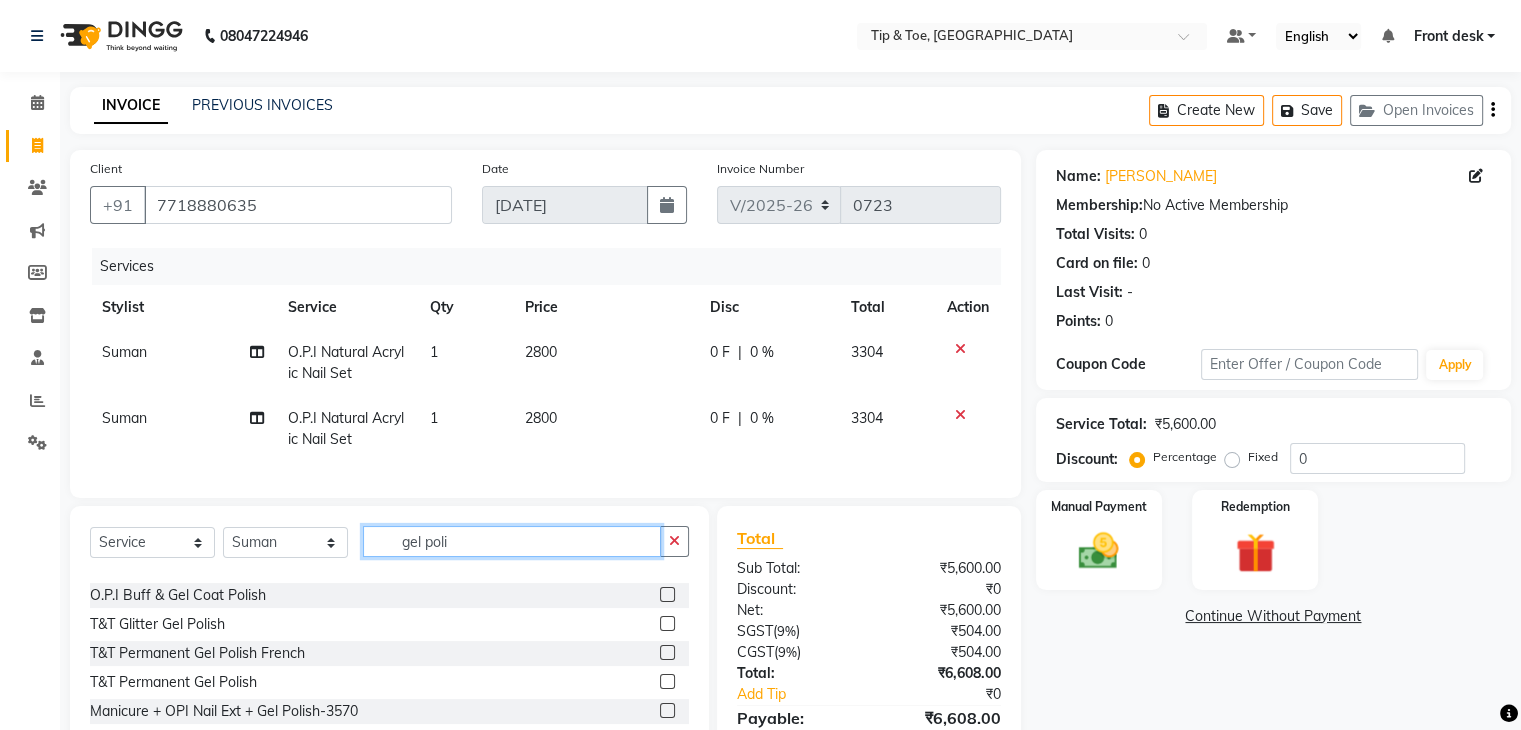 scroll, scrollTop: 200, scrollLeft: 0, axis: vertical 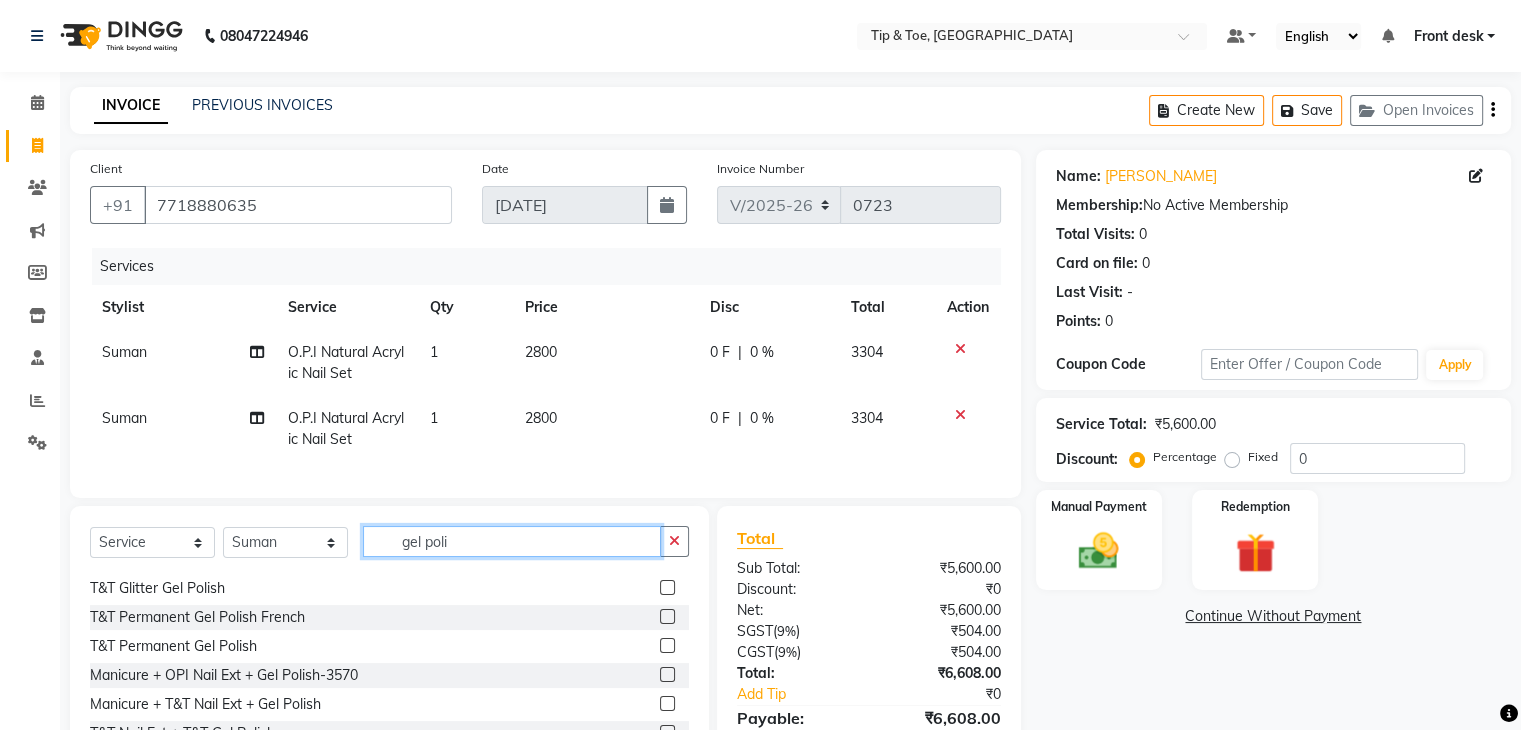 type on "gel poli" 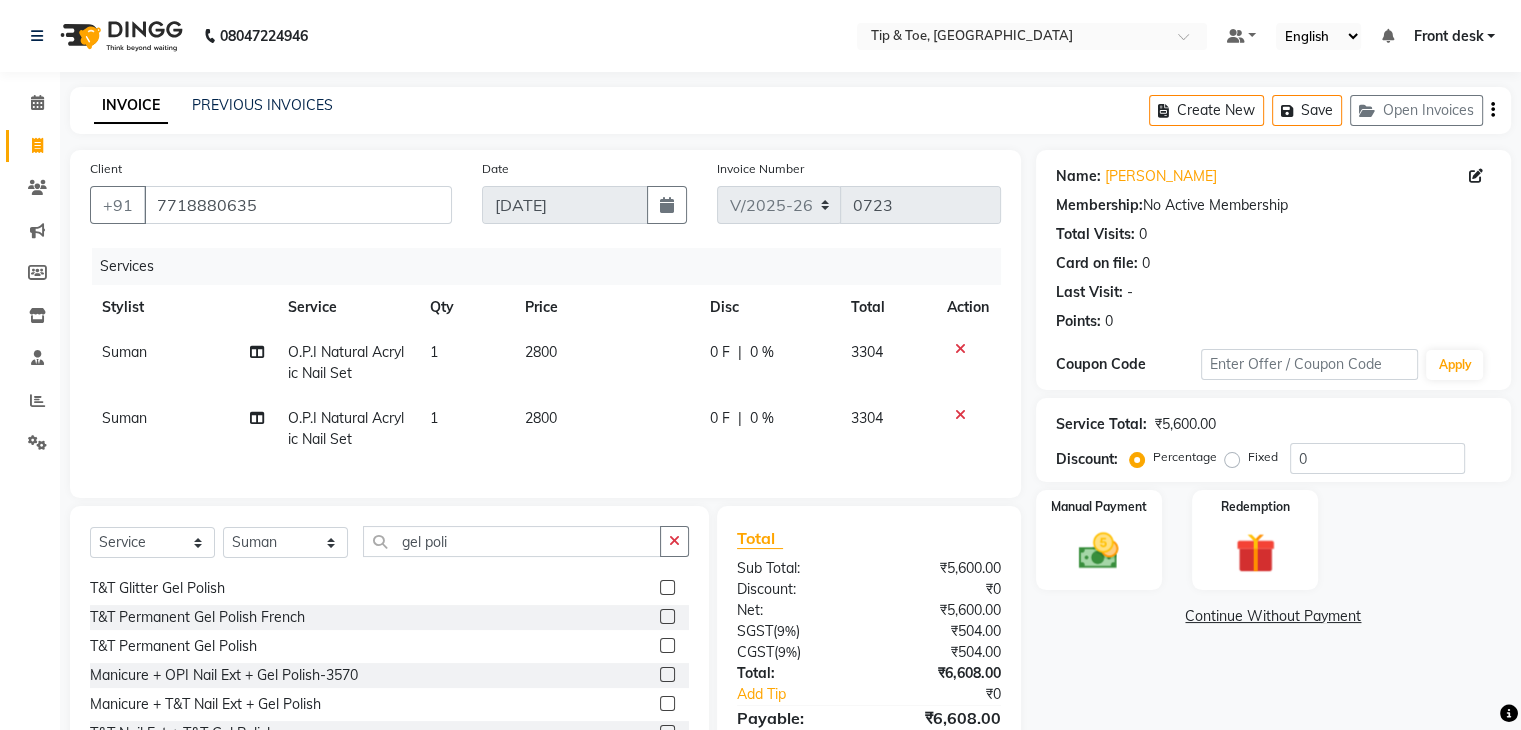 click 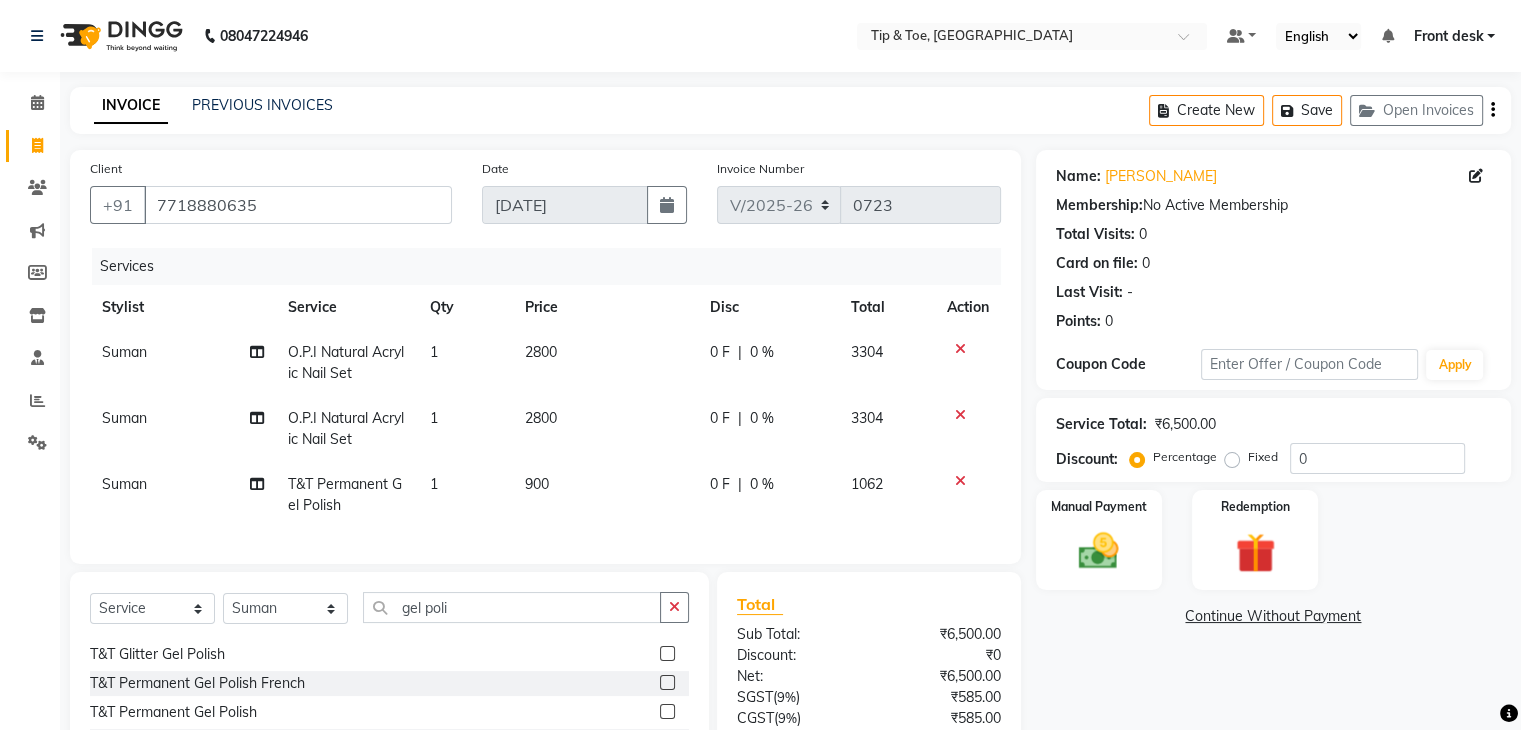 scroll, scrollTop: 264, scrollLeft: 0, axis: vertical 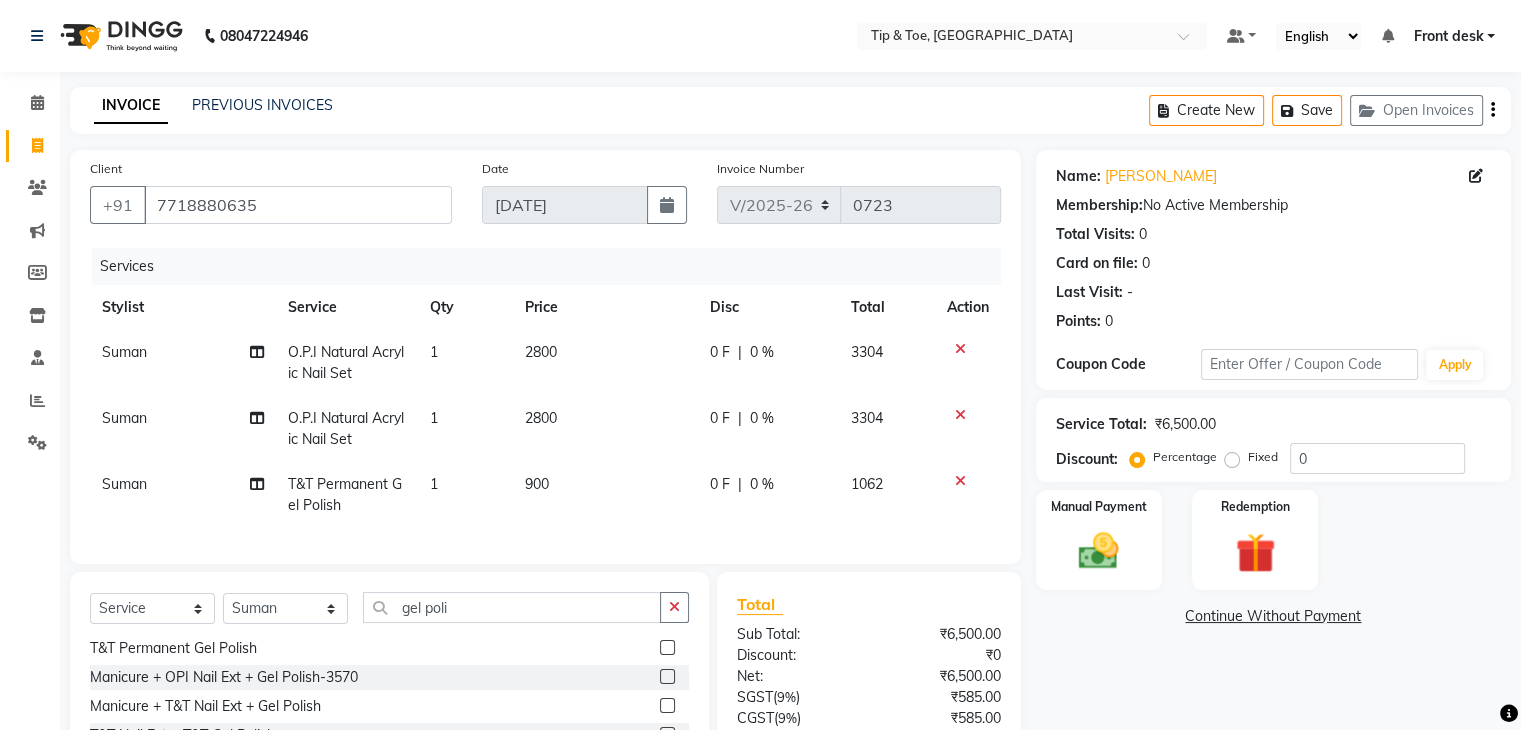 click 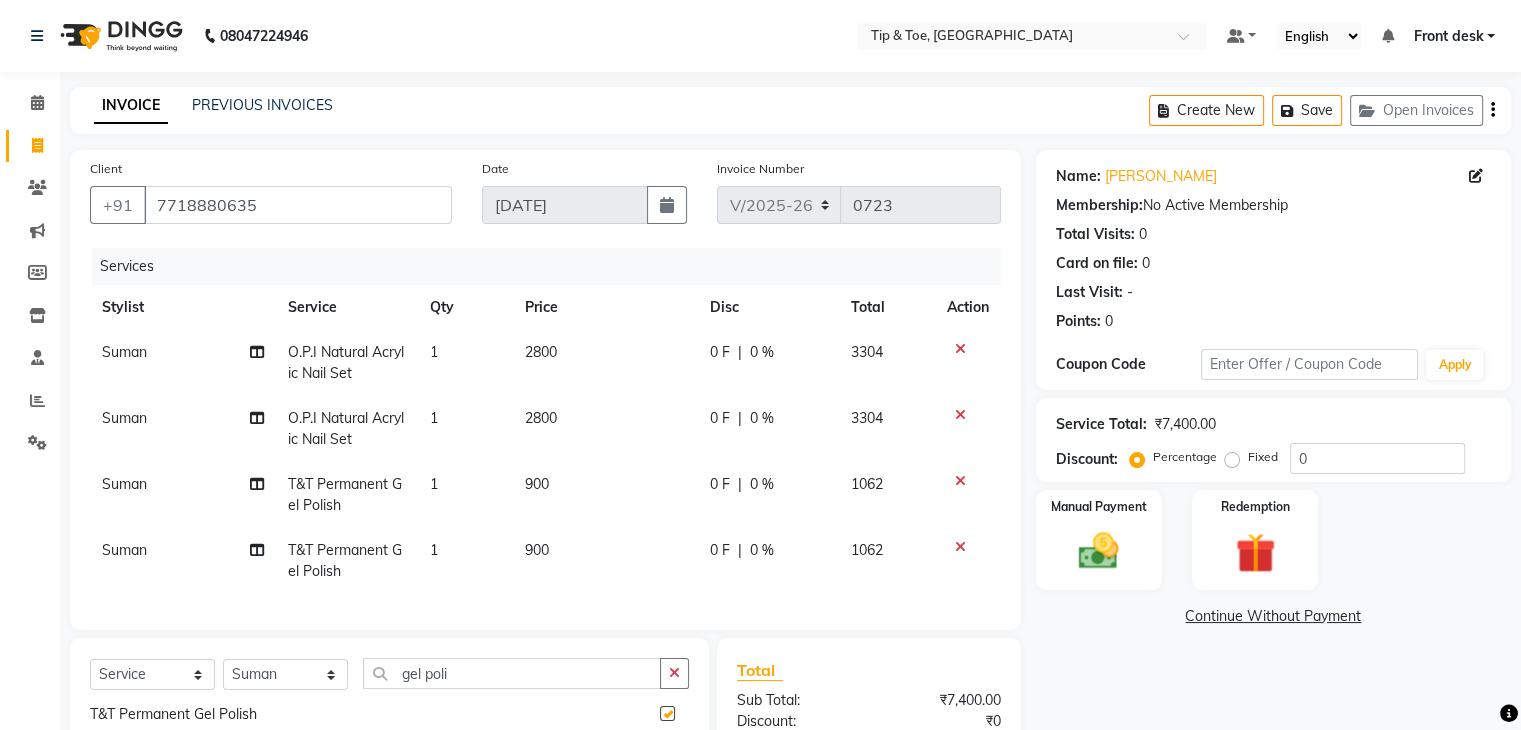 checkbox on "false" 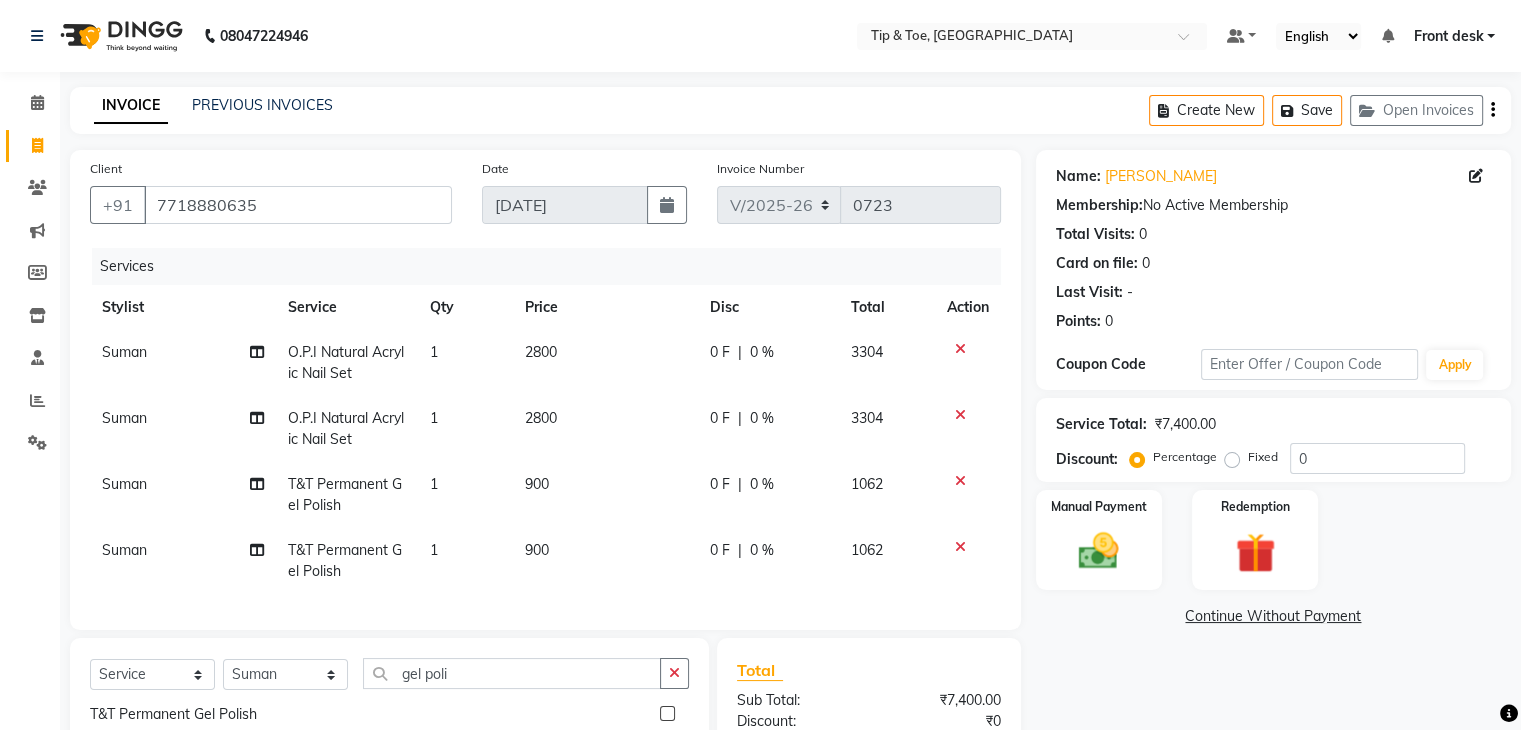 scroll, scrollTop: 200, scrollLeft: 0, axis: vertical 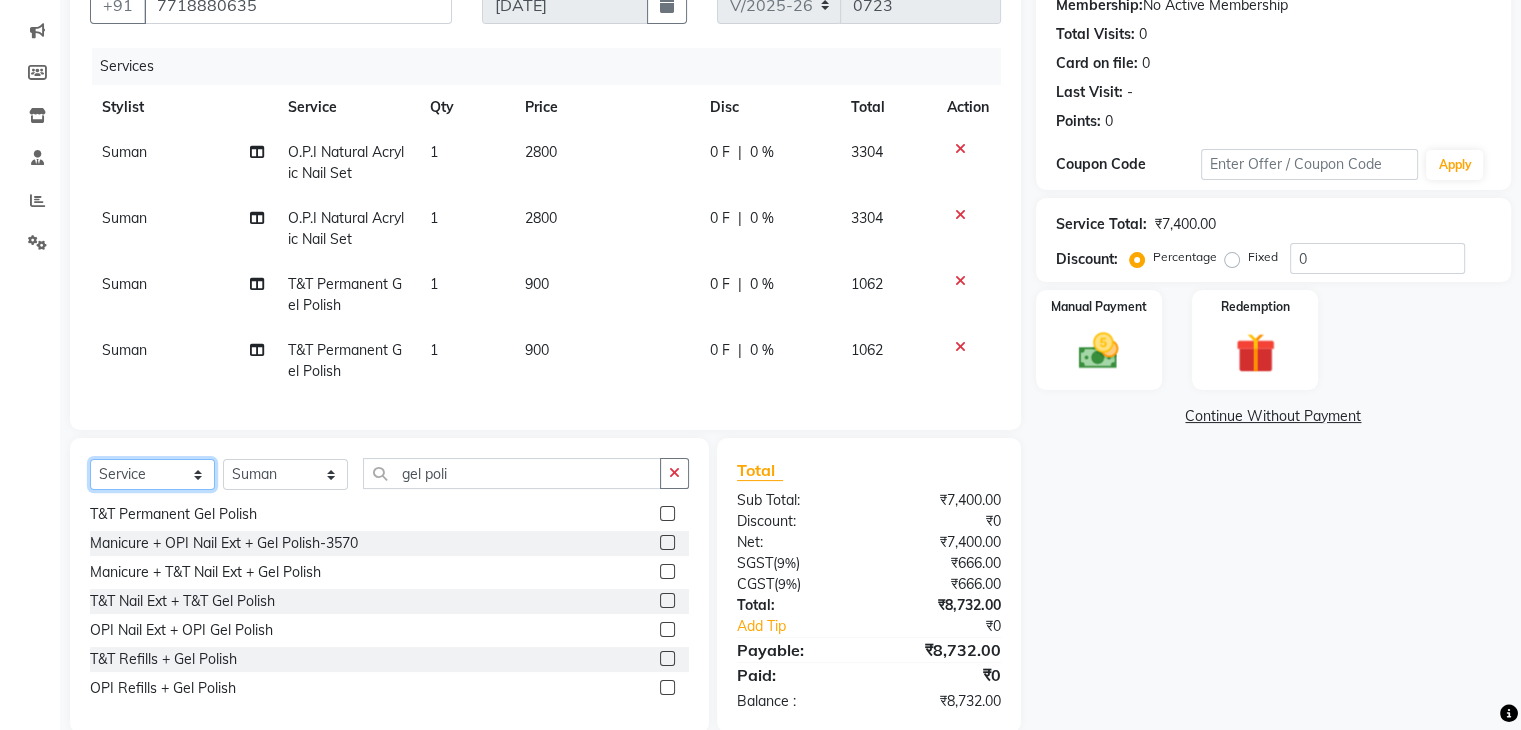 click on "Select  Service  Product  Membership  Package Voucher Prepaid Gift Card" 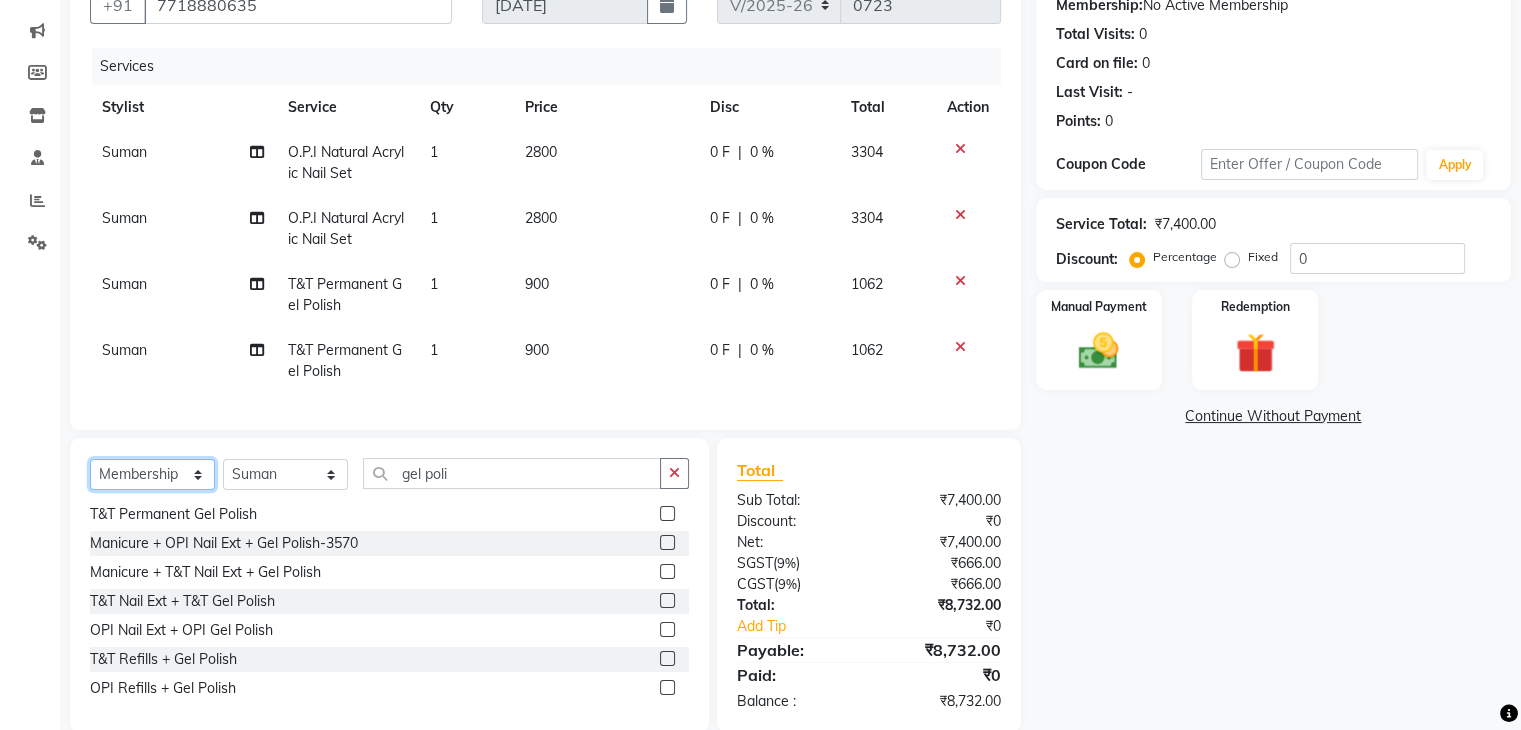 click on "Select  Service  Product  Membership  Package Voucher Prepaid Gift Card" 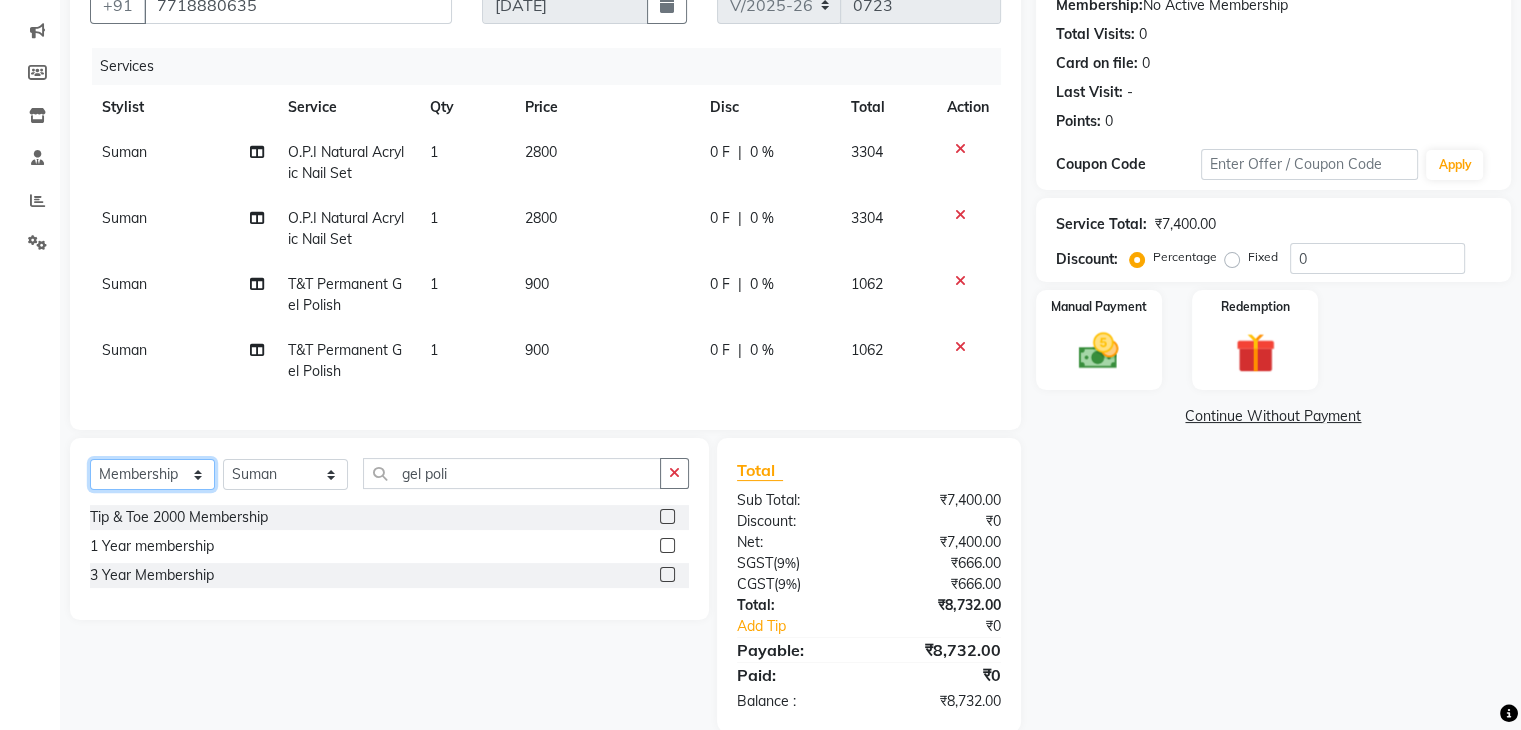 scroll, scrollTop: 0, scrollLeft: 0, axis: both 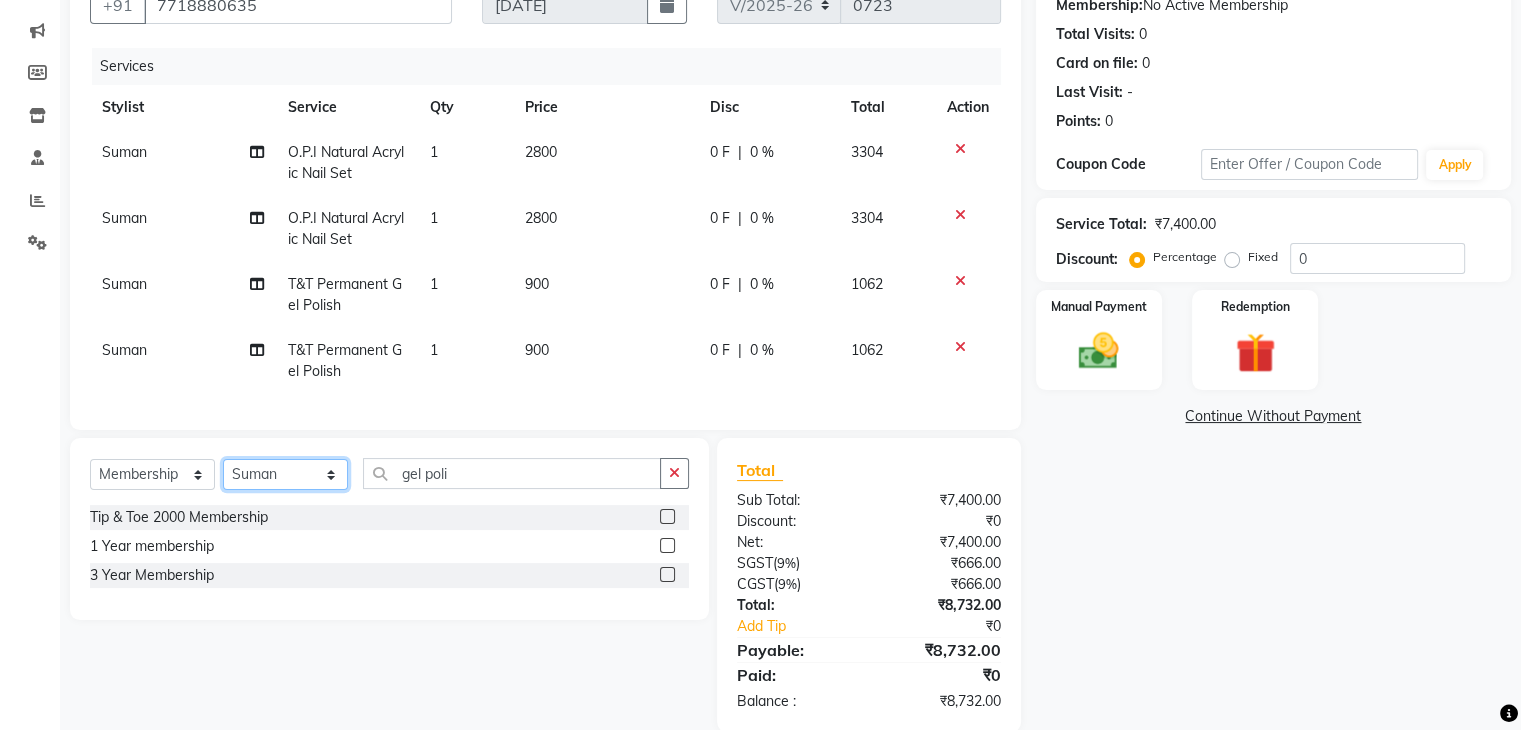 click on "Select Stylist [PERSON_NAME] Front desk [PERSON_NAME] [PERSON_NAME] [PERSON_NAME]  [PERSON_NAME] [PERSON_NAME]" 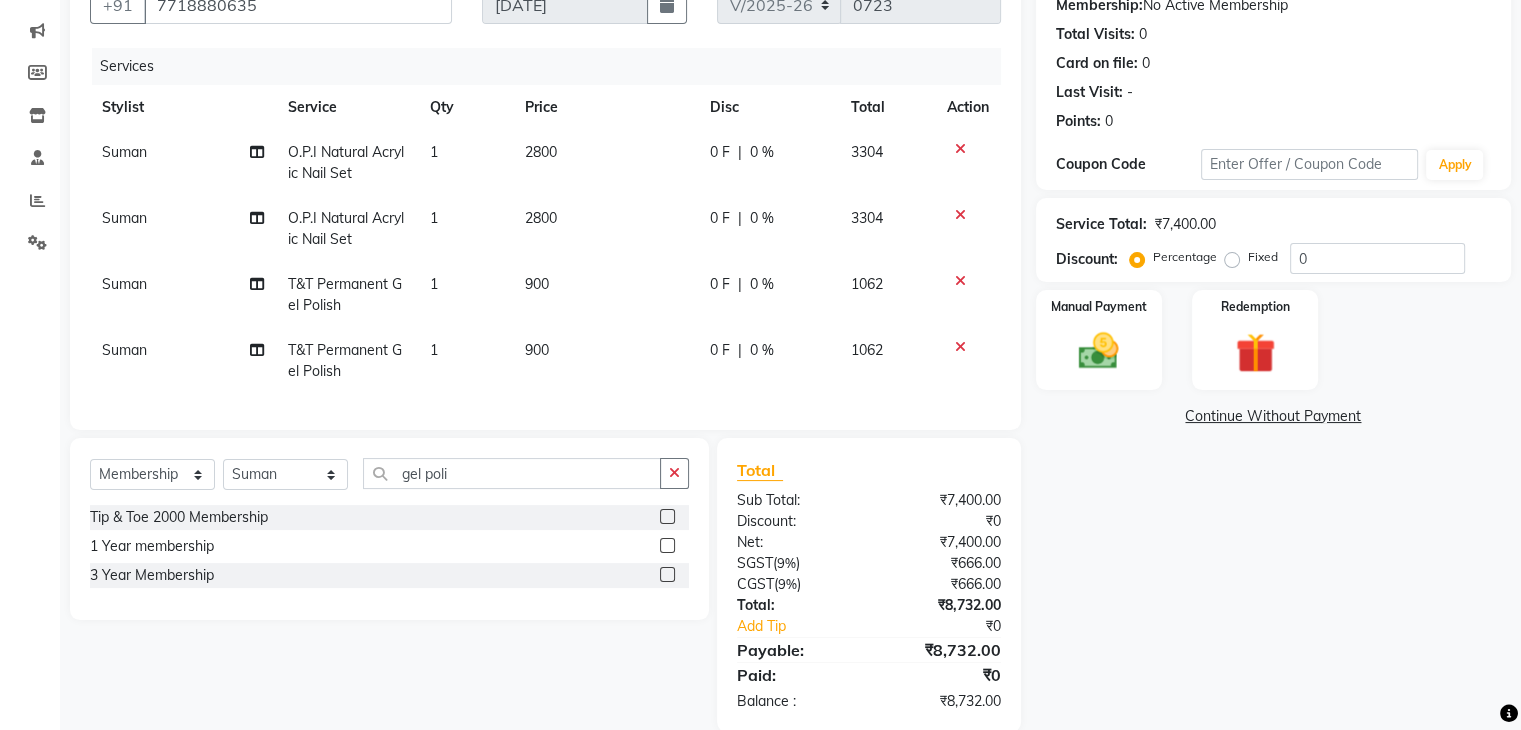 click 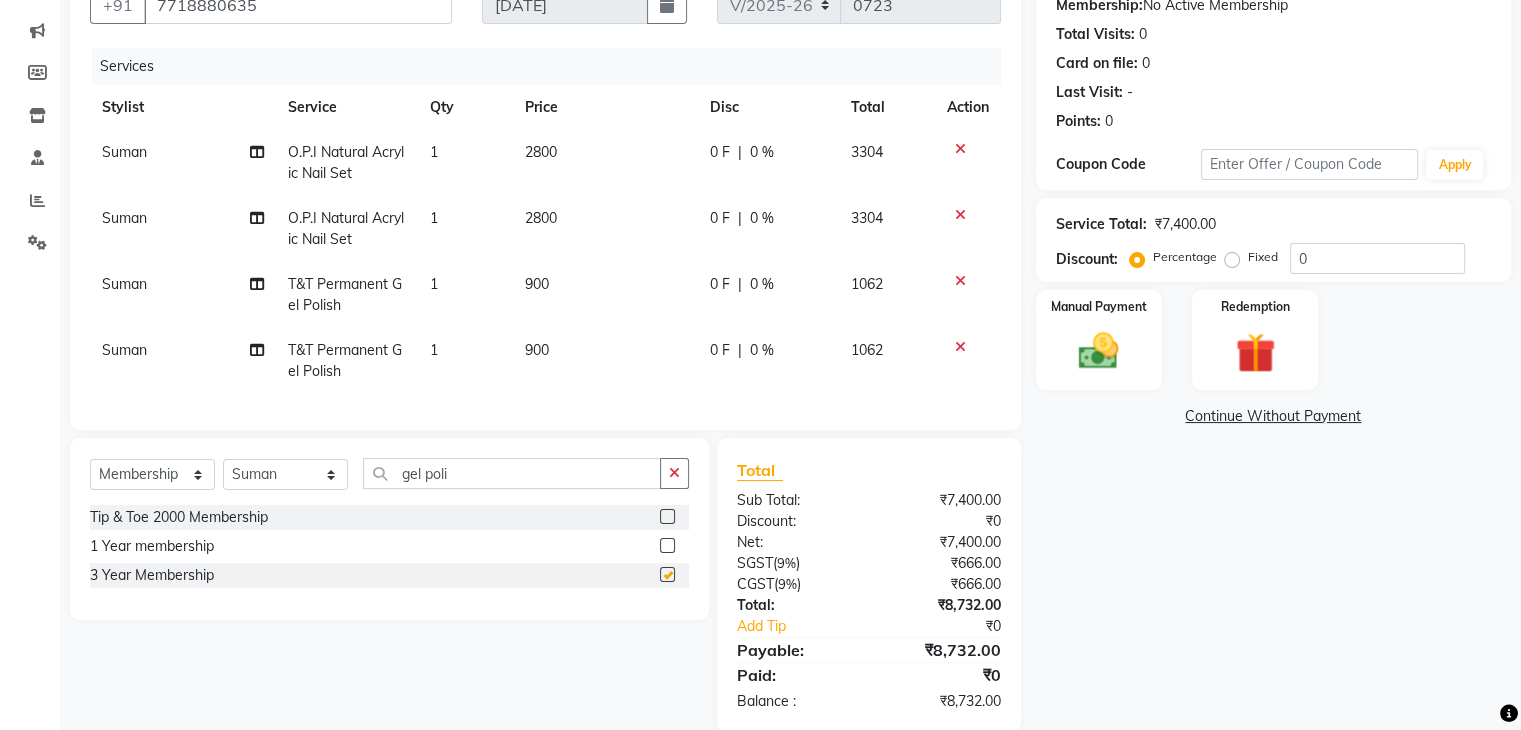 select on "select" 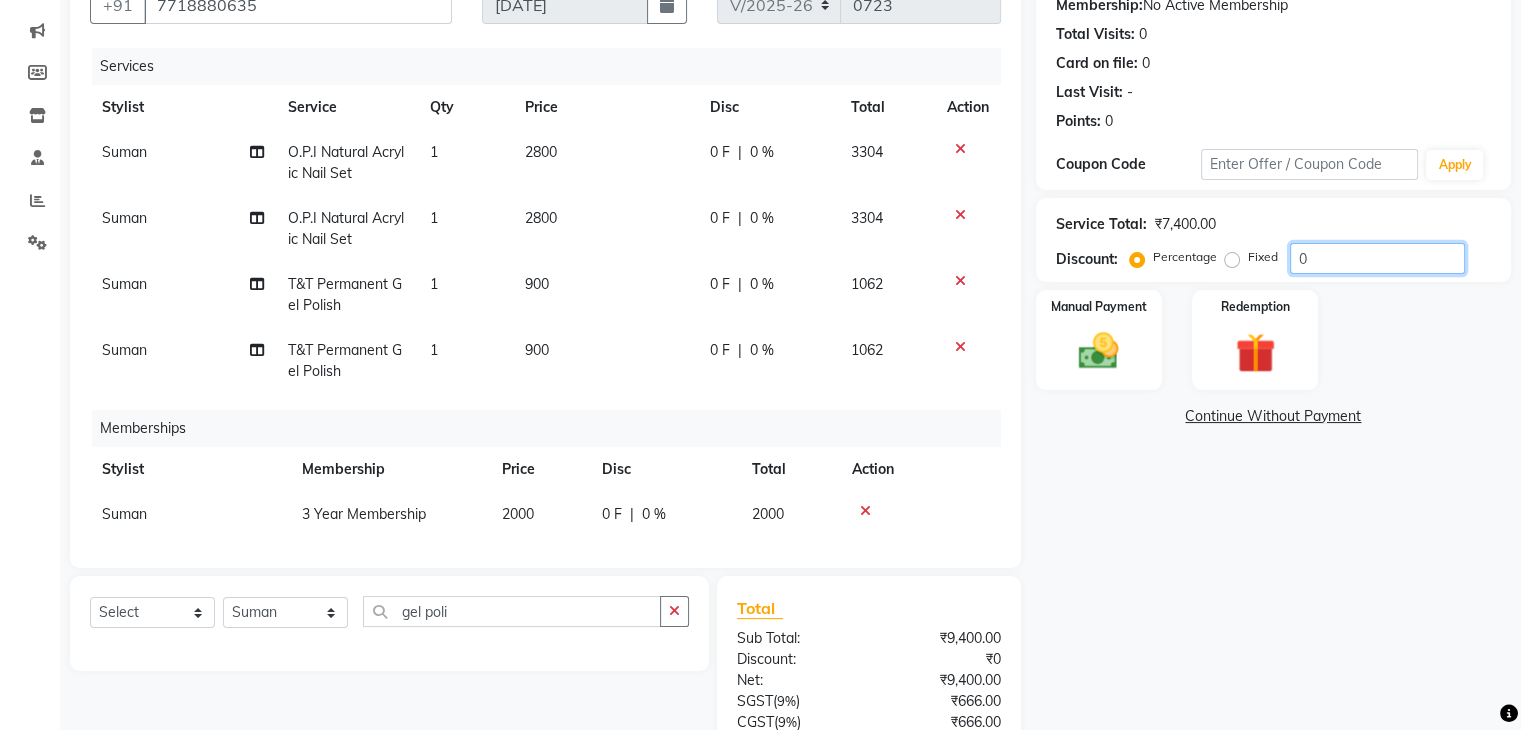 click on "0" 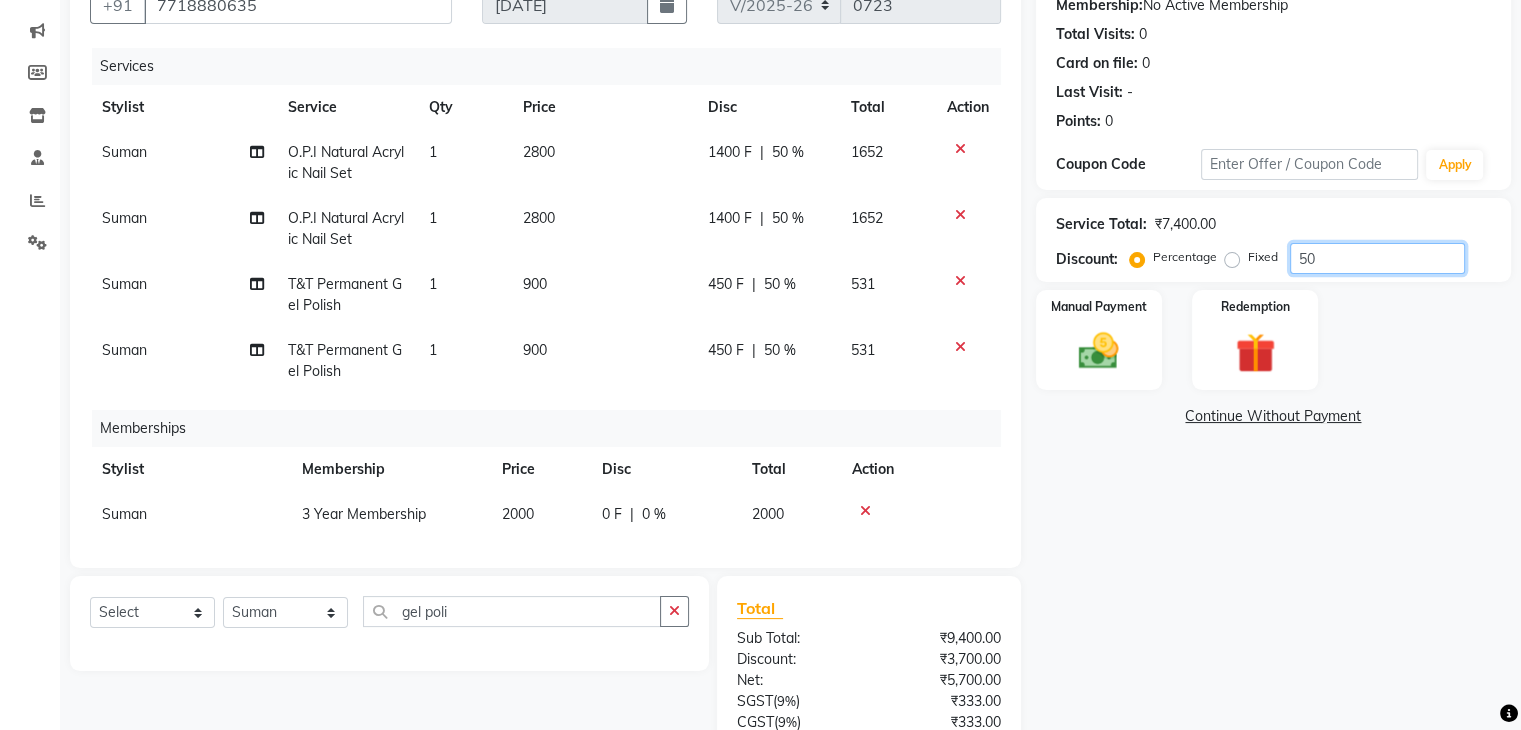 type on "50" 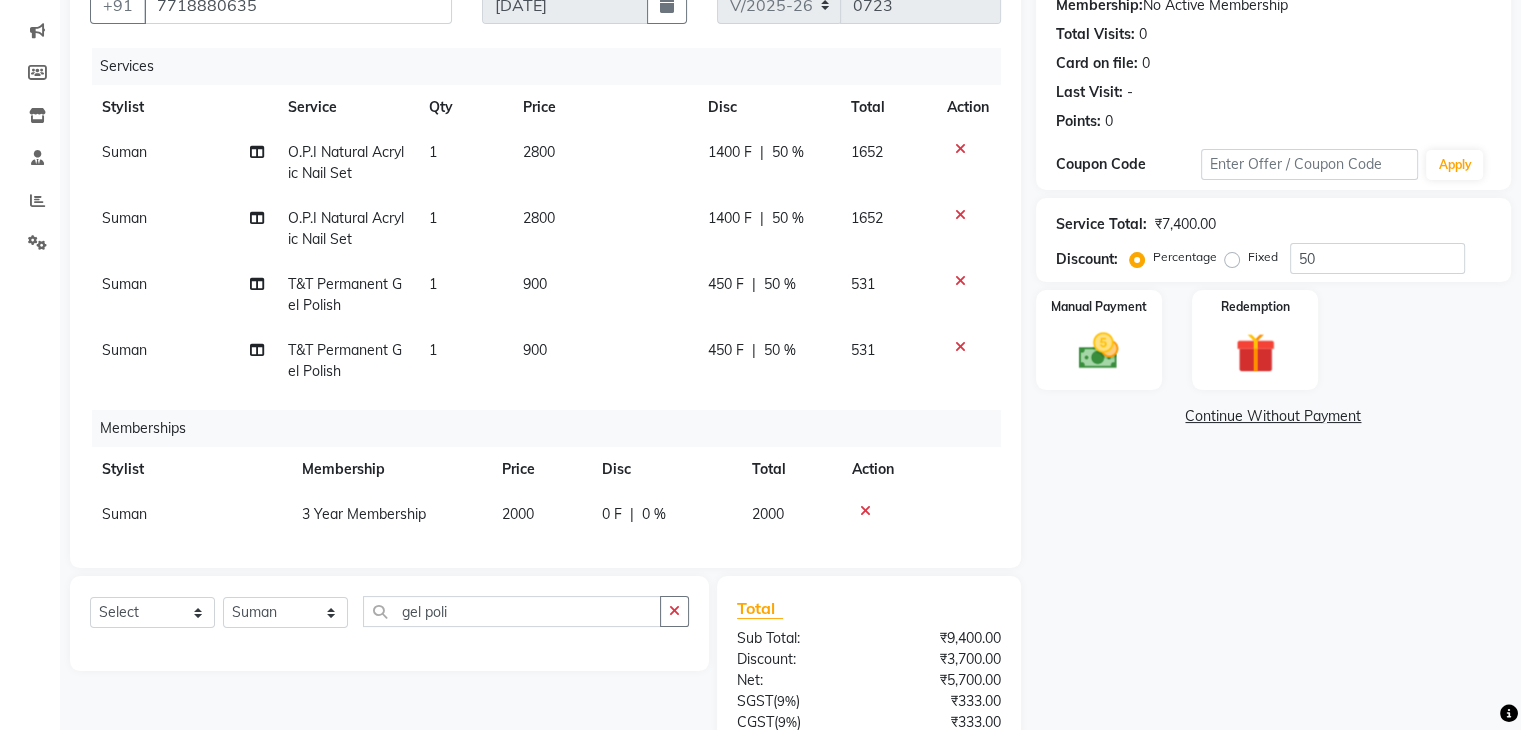 click on "Name: Tasmiya  Membership:  No Active Membership  Total Visits:  0 Card on file:  0 Last Visit:   - Points:   0  Coupon Code Apply Service Total:  ₹7,400.00  Discount:  Percentage   Fixed  50 Manual Payment Redemption  Continue Without Payment" 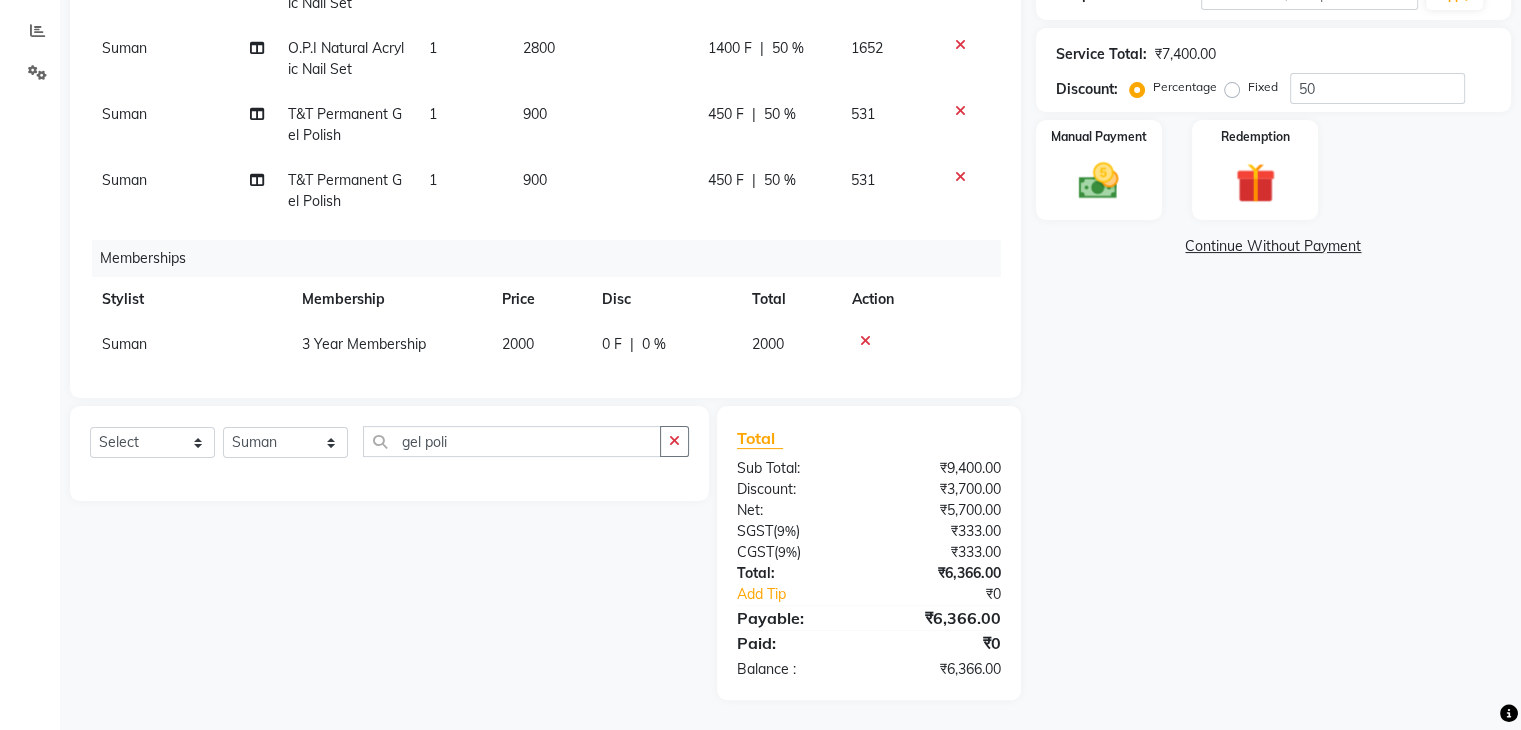 scroll, scrollTop: 71, scrollLeft: 0, axis: vertical 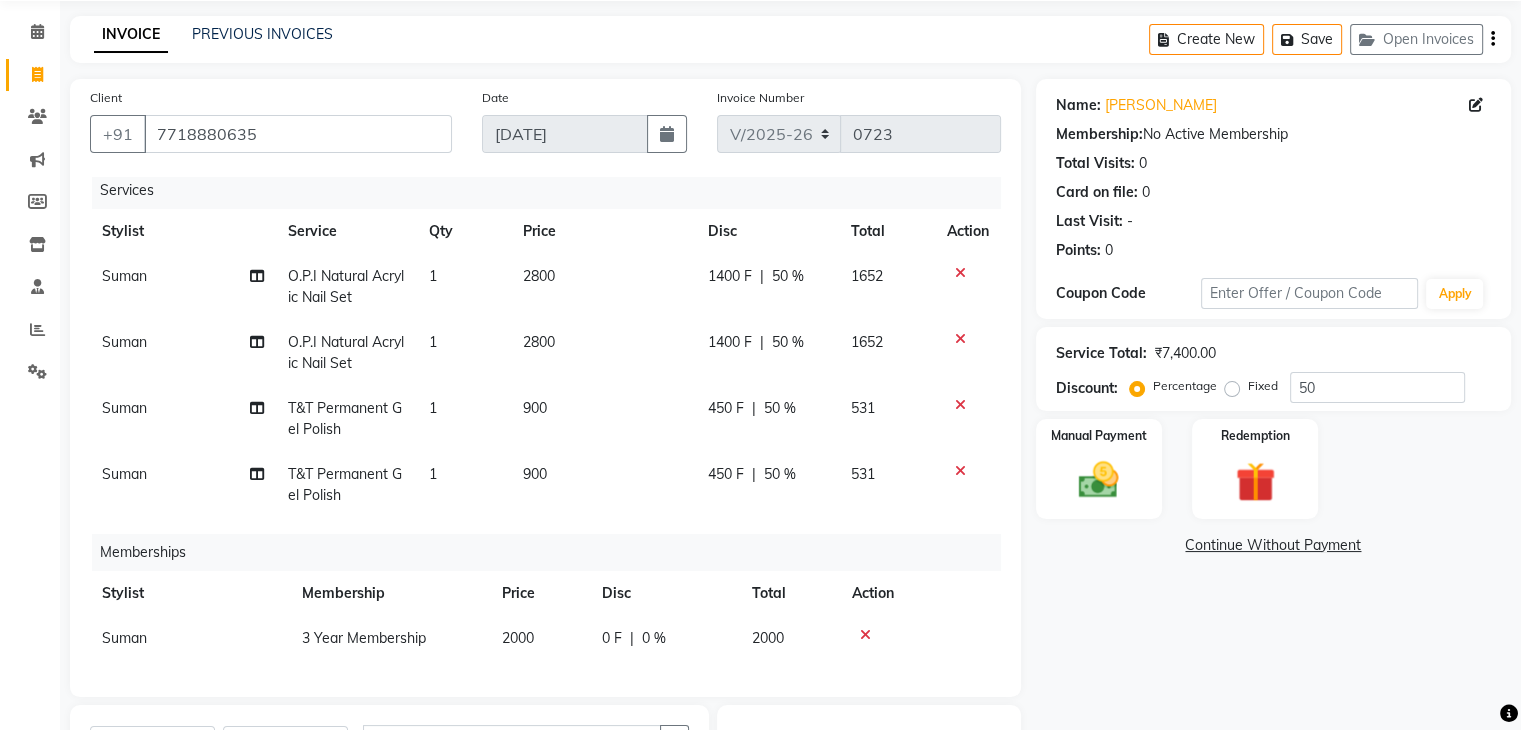click on "50 %" 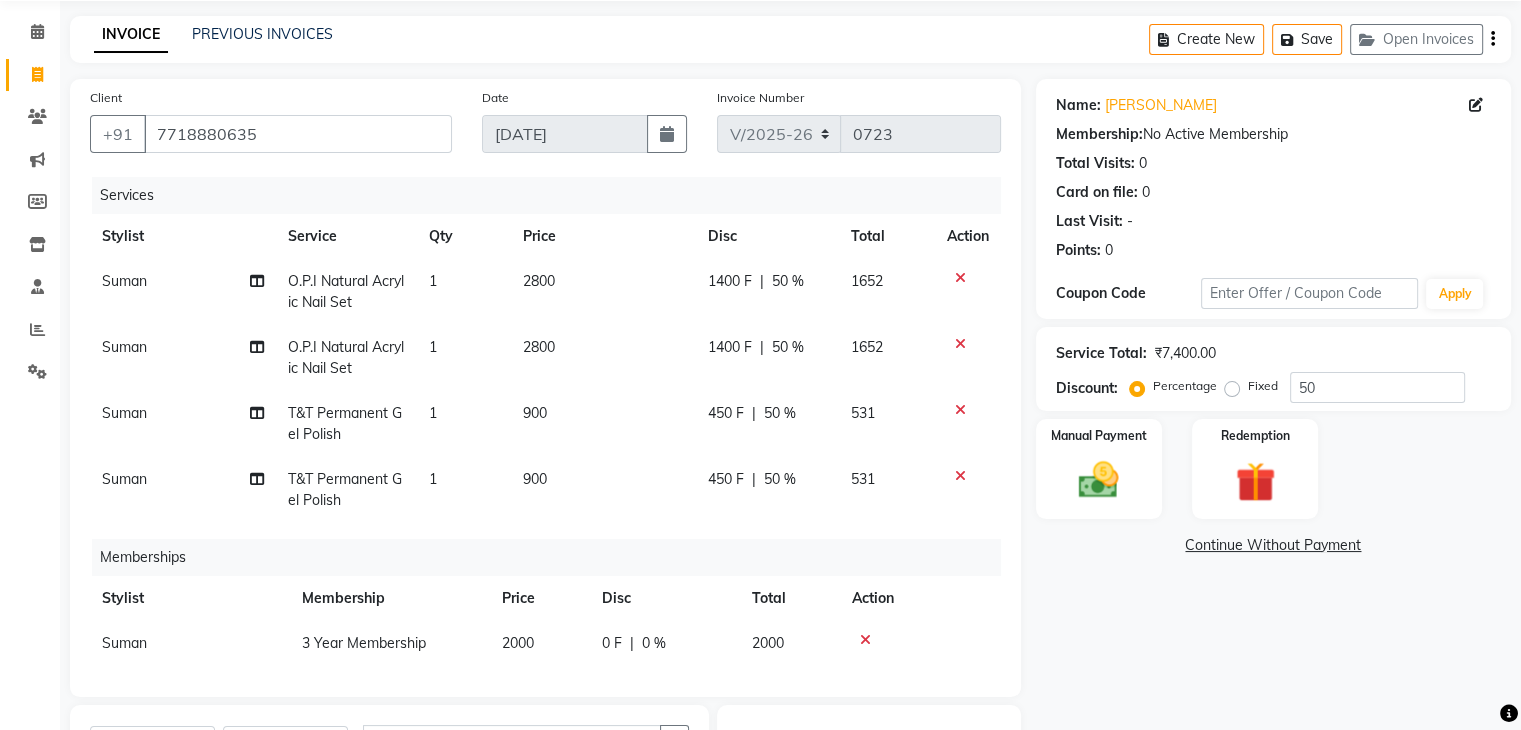 select on "83602" 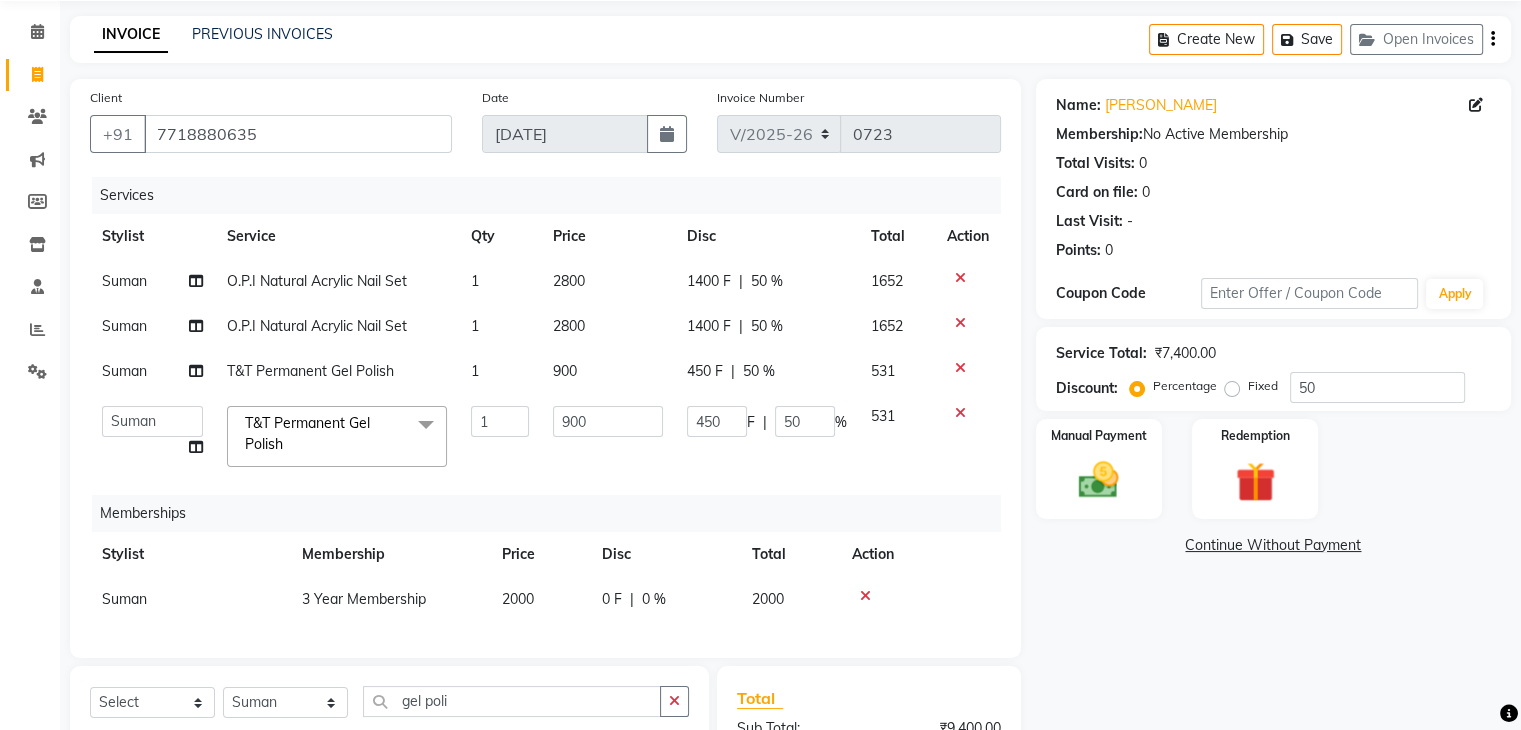 click on "450 F | 50 %" 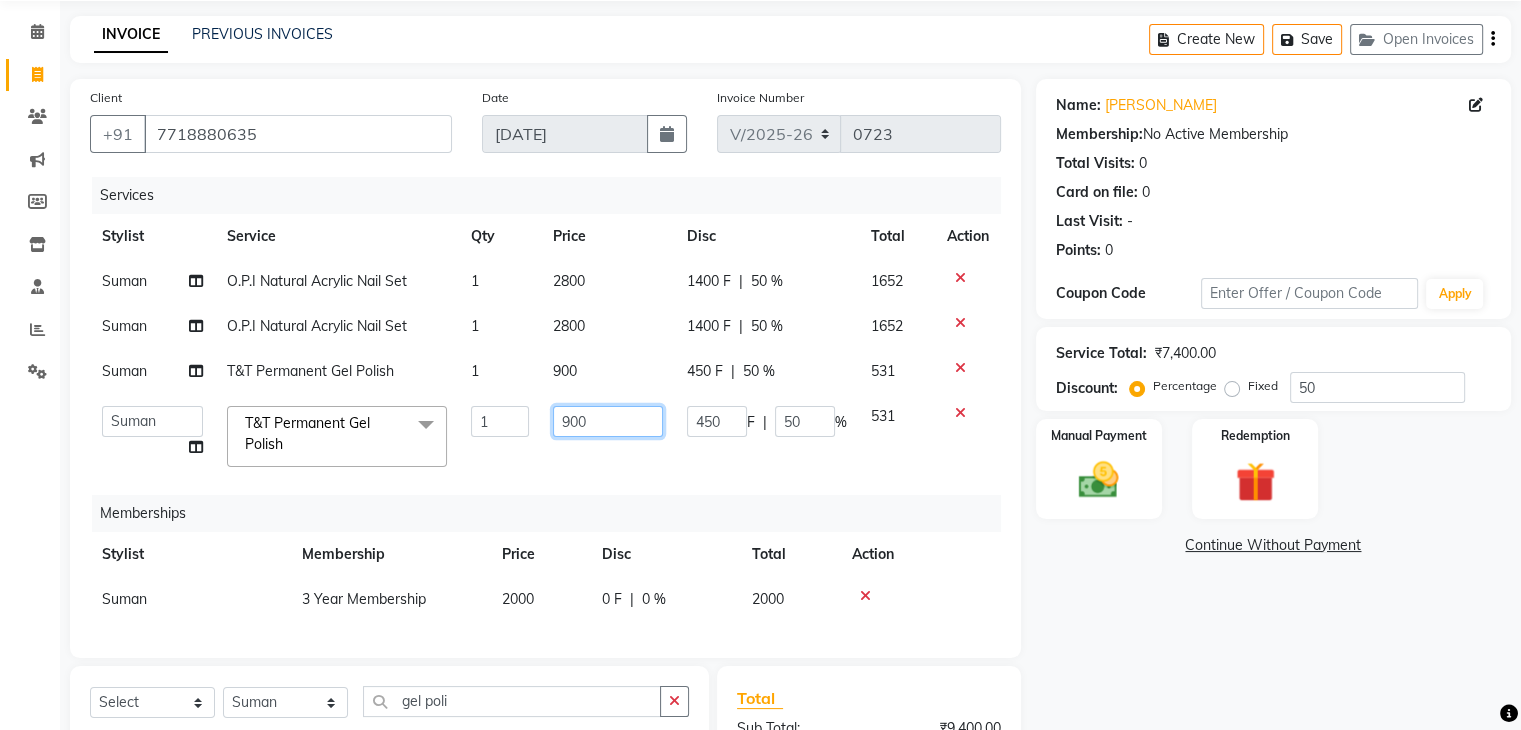 click on "900" 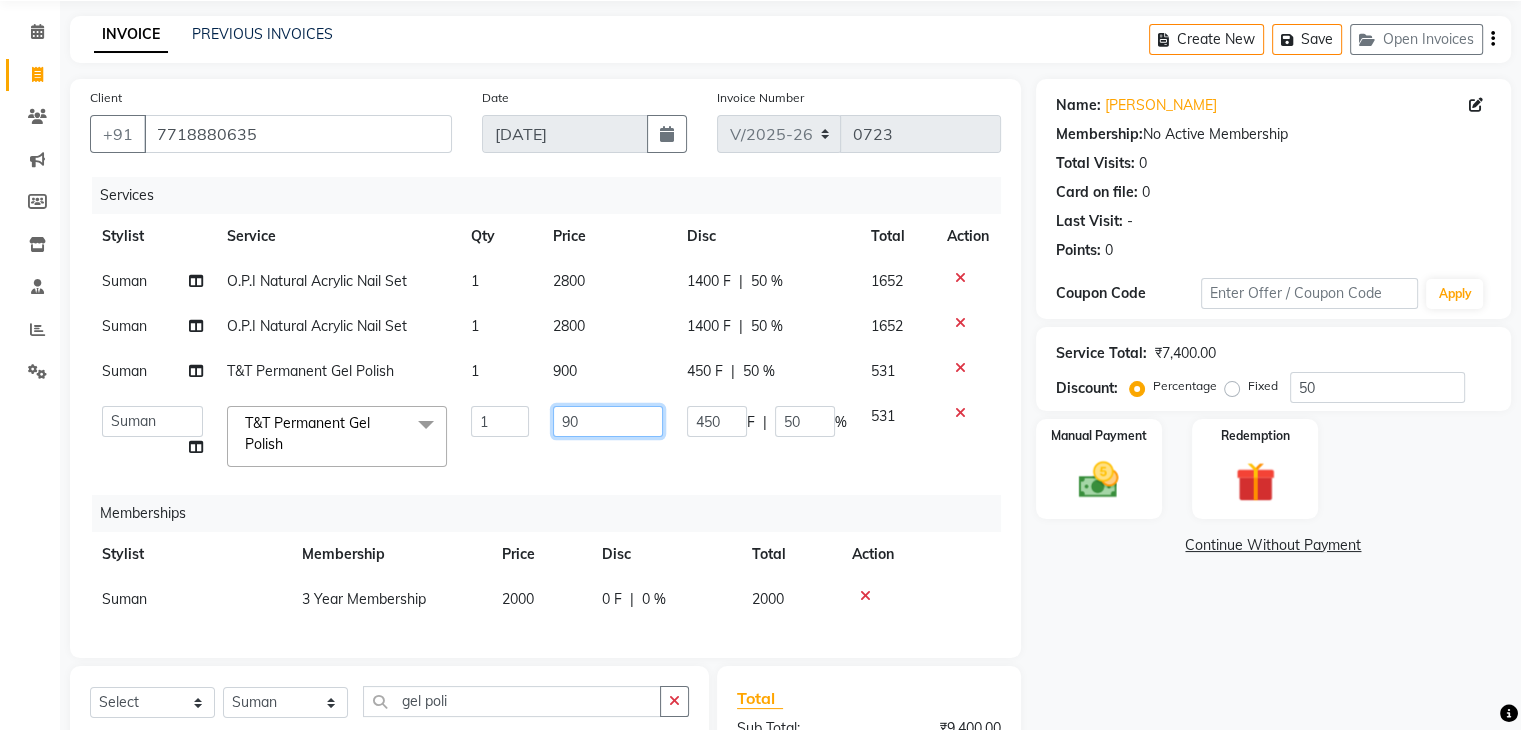 type on "9" 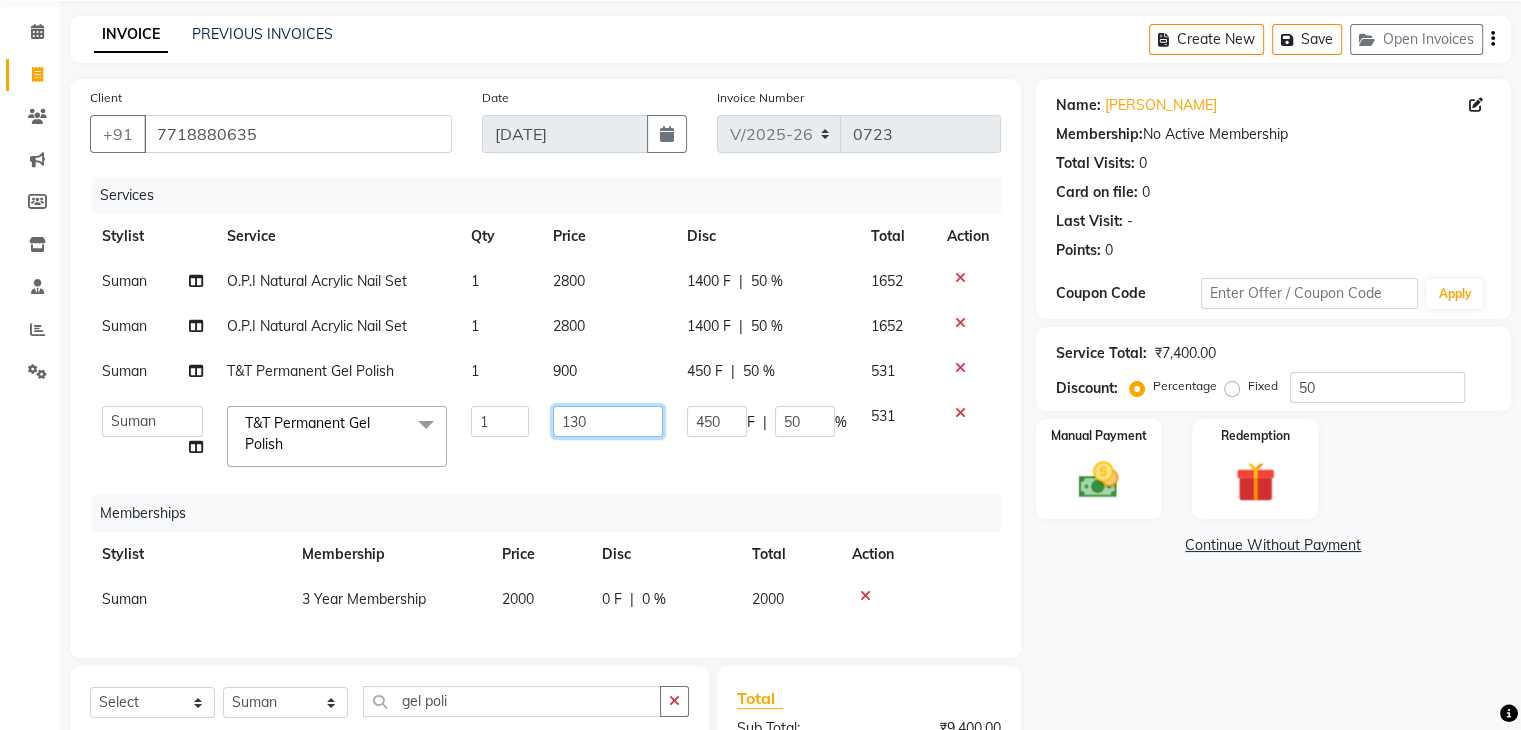 type on "1300" 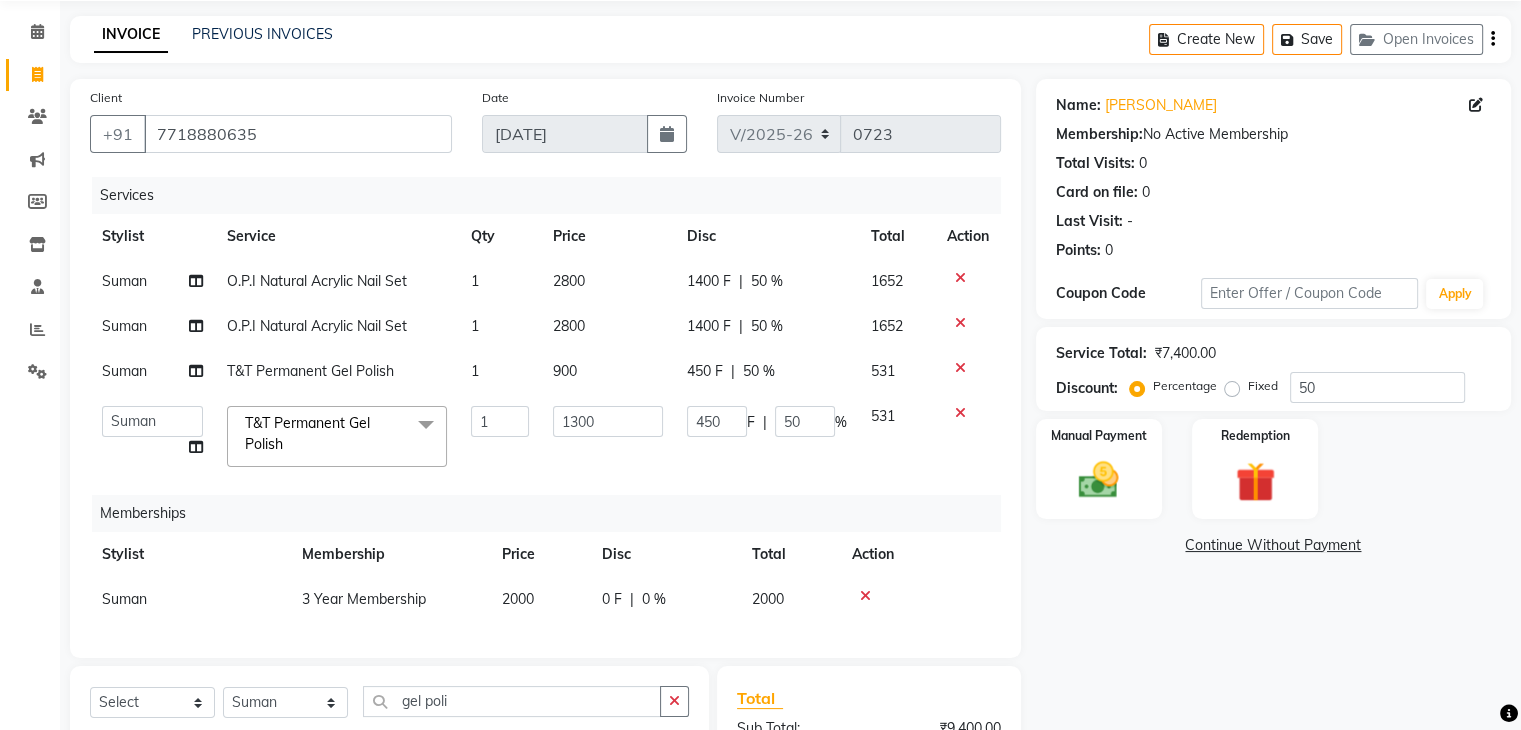 click on "Suman O.P.I Natural Acrylic Nail Set 1 2800 1400 F | 50 % 1652 Suman O.P.I Natural Acrylic Nail Set 1 2800 1400 F | 50 % 1652 Suman T&T Permanent Gel Polish 1 900 450 F | 50 % 531  Divya   Eshan   Front desk   Madhura   Regan   Suman   Supriya   Sweety   tasmiya    Ujair   Vikarm   Yash   Zoya  T&T Permanent Gel Polish  x Extra AntiOxidant Paraffin Treatment Extra Scrub/Mask/Pack Foot Massage Voesh New york callus Removal Gel Gehwol Classic Pedi Gehwol Med Pedi for Crack Skin Gehwol Med Lipidro Pedi Vedic valley manicure Vedic valley pedicure Essential Manicure w Scrub Essential Pedicure w Scrub T&T Nail Art Set (10 Fingers) T&T Acrylic Single Design T&T Single Nail Design T&T Glitter Color Change Permanent Alga Spa Manicure Eyebrow Lamination Lashes Tinting Eyebrow Tinting Russian Lashes Touch-Up Russian Lashes Extension Waiting charge 1 hr Lashes Removal Single Line Lashes Extension Barbie Lashes Extension Lashes Touch-Up O.P.I Ombre Gel Nail Set O.P.I Ombre Acrylic Nail Set O.P.I French Acrylic Nail Set 1" 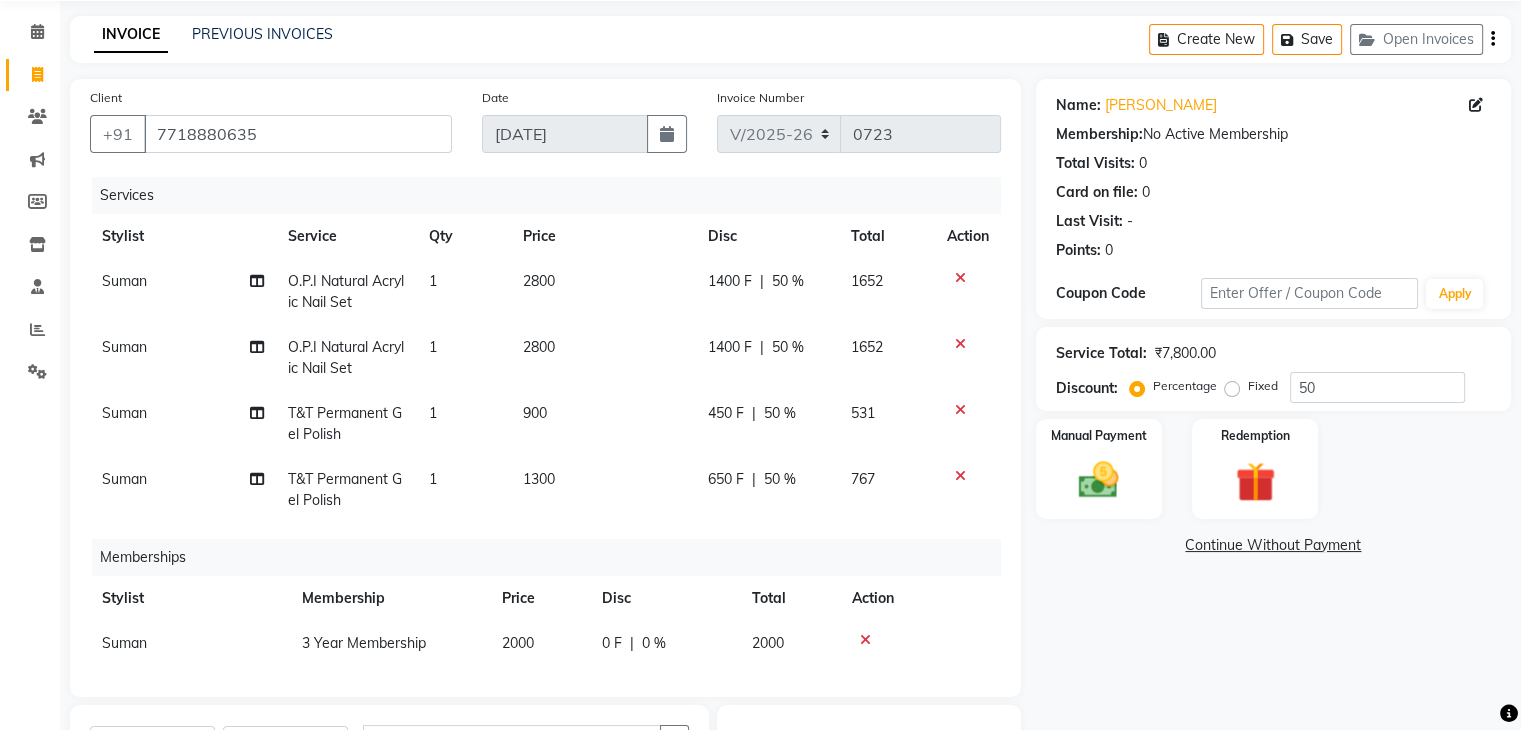 click on "2800" 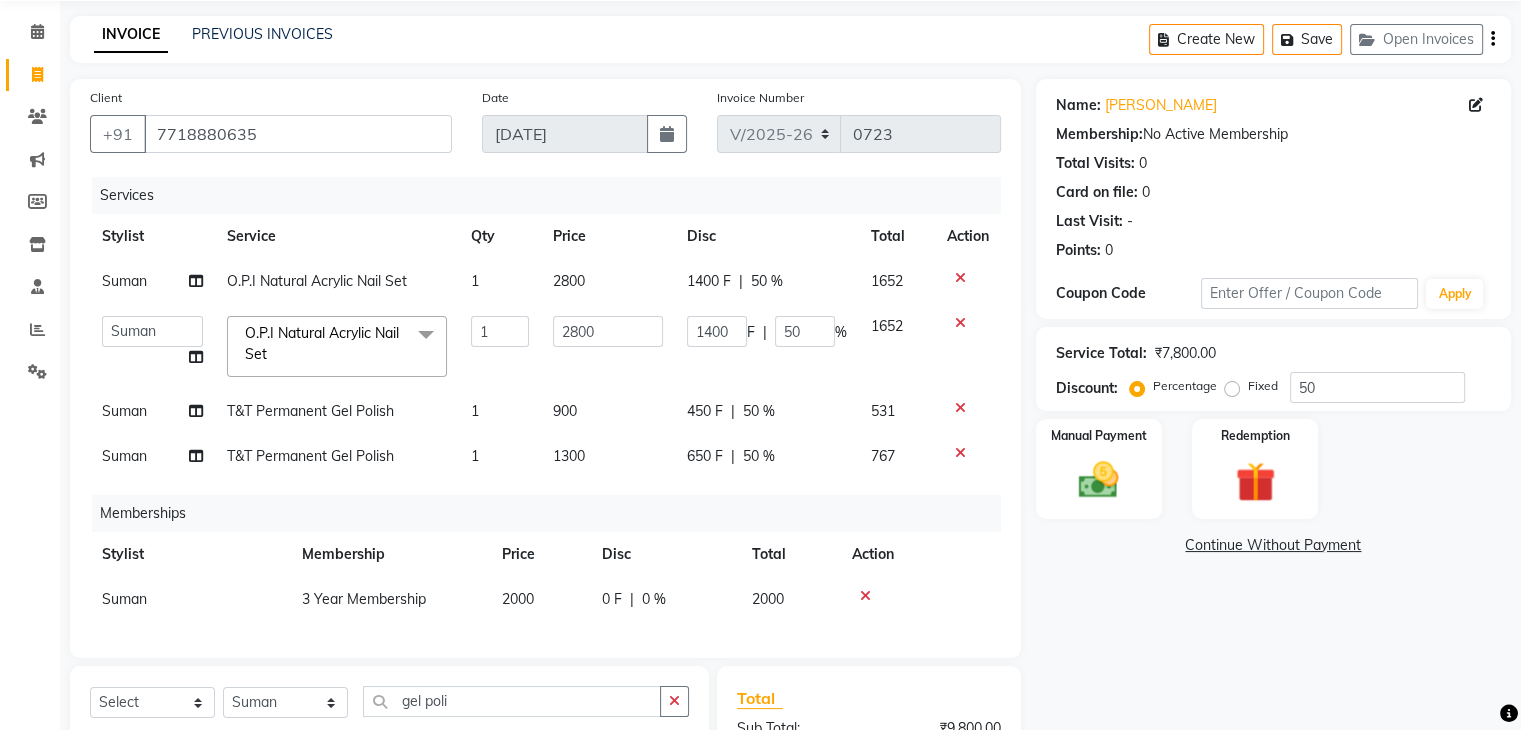 click on "900" 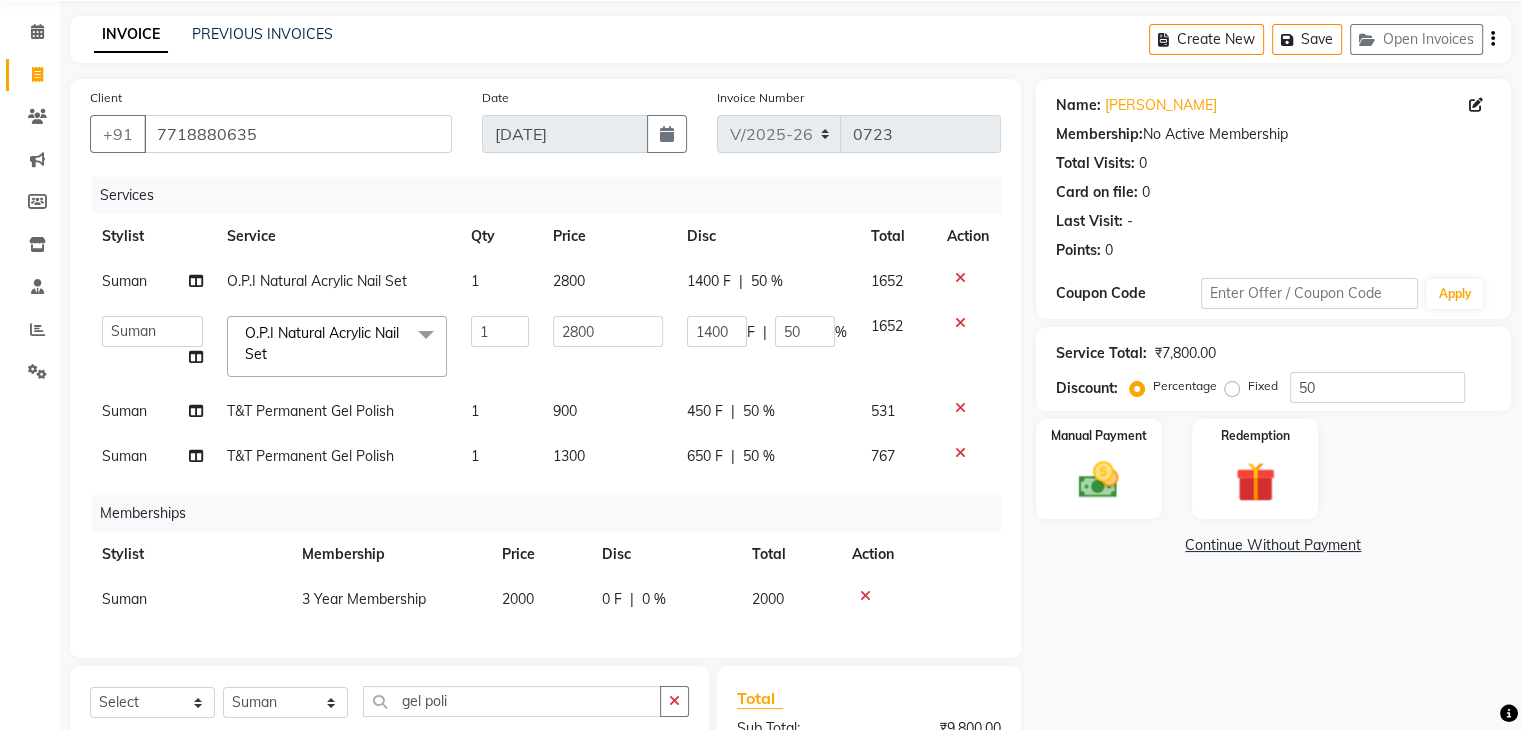 select on "83602" 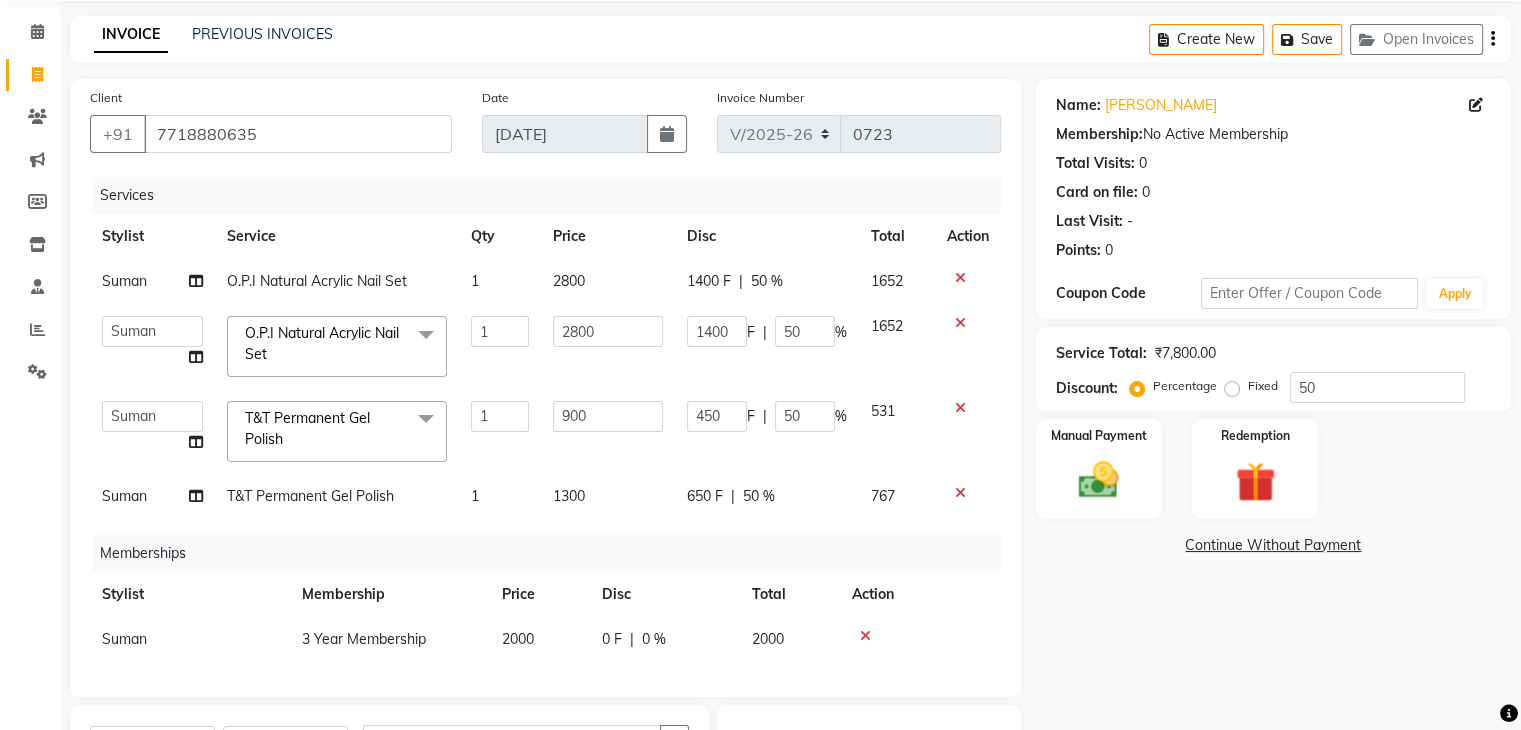 click on "900" 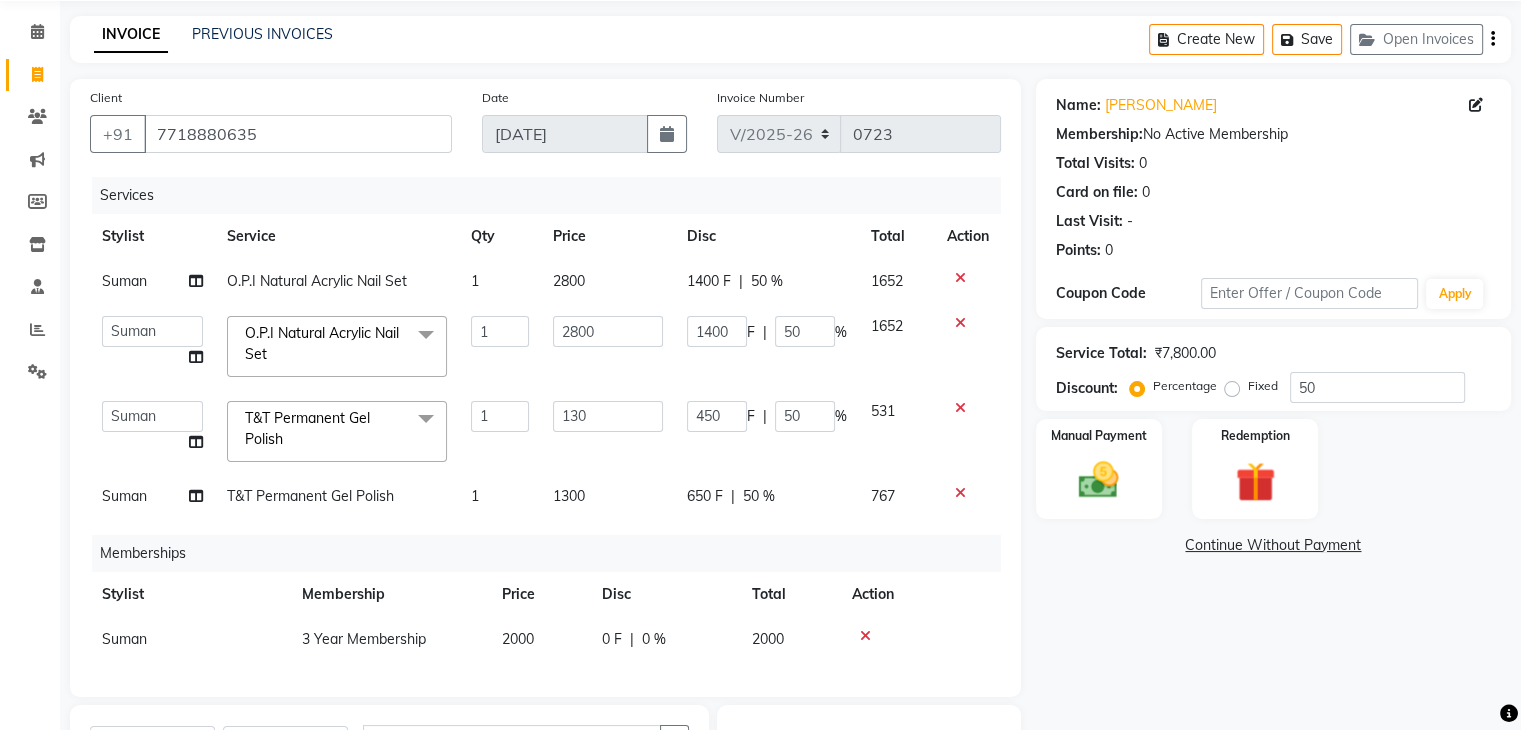 type on "1300" 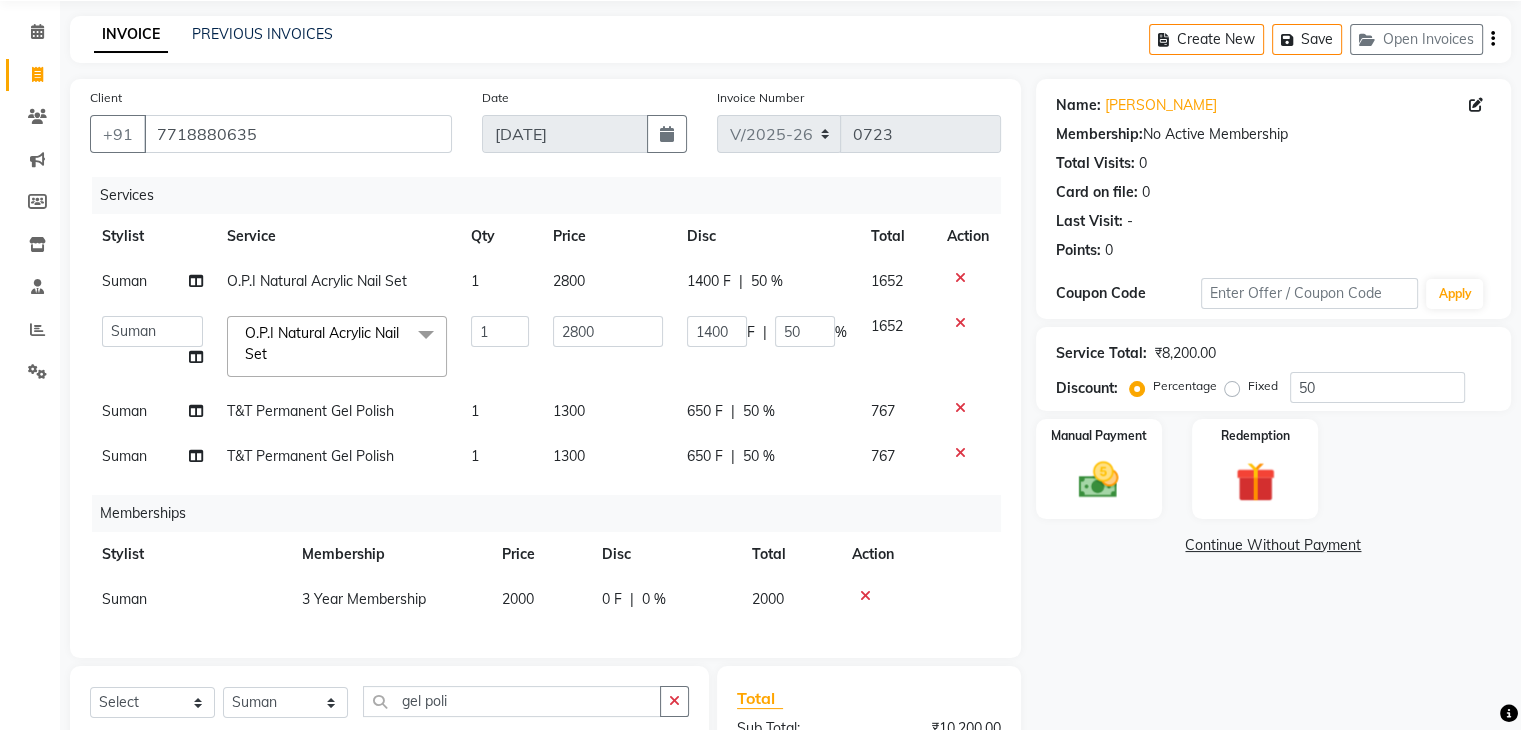 click on "Services Stylist Service Qty Price Disc Total Action Suman O.P.I Natural Acrylic Nail Set 1 2800 1400 F | 50 % 1652  Divya   Eshan   Front desk   Madhura   Regan   Suman   Supriya   Sweety   tasmiya    Ujair   Vikarm   Yash   Zoya  O.P.I Natural Acrylic Nail Set  x Extra AntiOxidant Paraffin Treatment Extra Scrub/Mask/Pack Foot Massage Voesh New york callus Removal Gel Gehwol Classic Pedi Gehwol Med Pedi for Crack Skin Gehwol Med Lipidro Pedi Vedic valley manicure Vedic valley pedicure Essential Manicure w Scrub Essential Pedicure w Scrub T&T Nail Art Set (10 Fingers) T&T Acrylic Single Design T&T Single Nail Design T&T Glitter Color Change Permanent Alga Spa Manicure Eyebrow Lamination Lashes Tinting Eyebrow Tinting Russian Lashes Touch-Up Russian Lashes Extension Waiting charge 1 hr Lashes Removal Single Line Lashes Extension Barbie Lashes Extension Lashes Touch-Up O.P.I Ombre Gel Nail Set O.P.I Ombre Acrylic Nail Set O.P.I French Acrylic Nail Set O.P.I Natural Acrylic Nail Set O.P.I French Gel Nail Set 1" 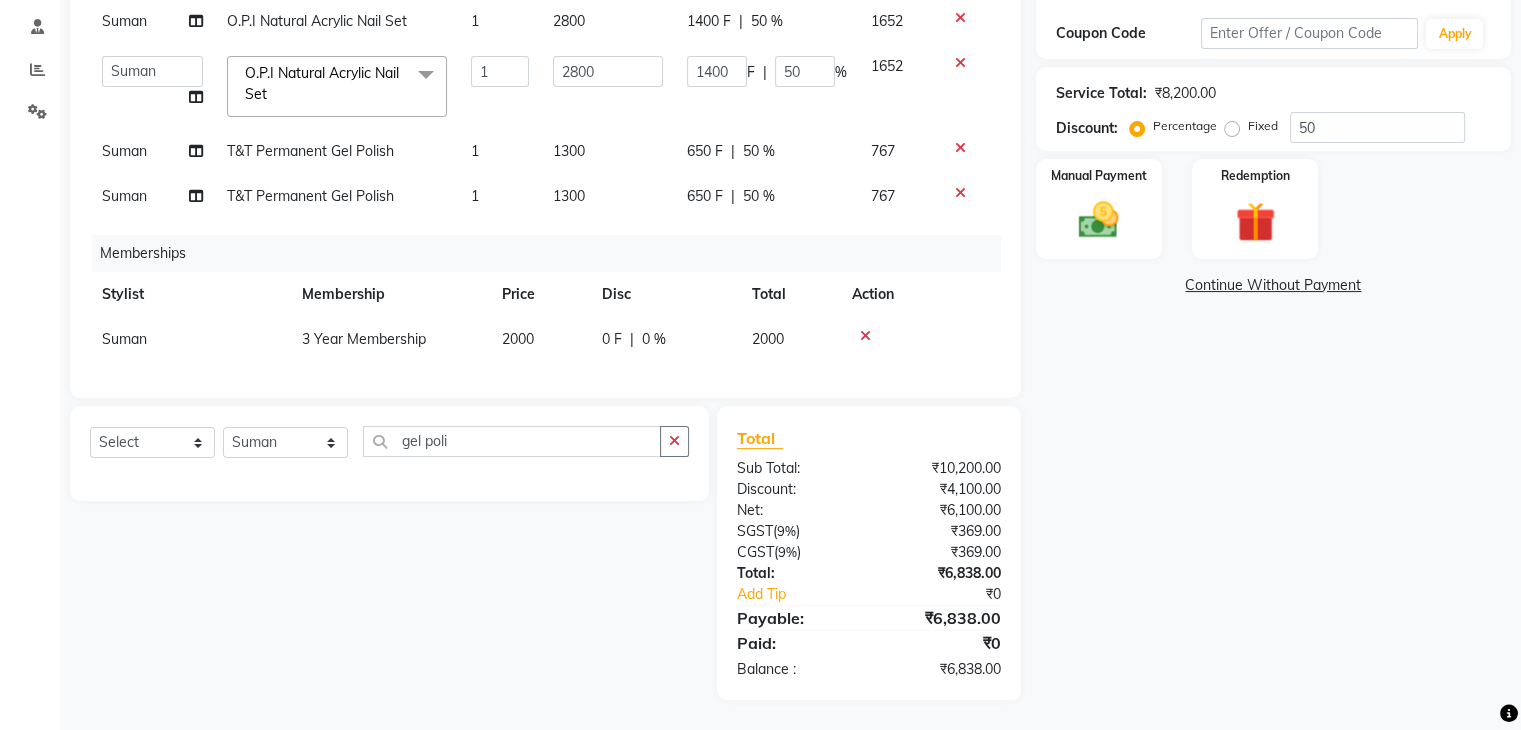 scroll, scrollTop: 146, scrollLeft: 0, axis: vertical 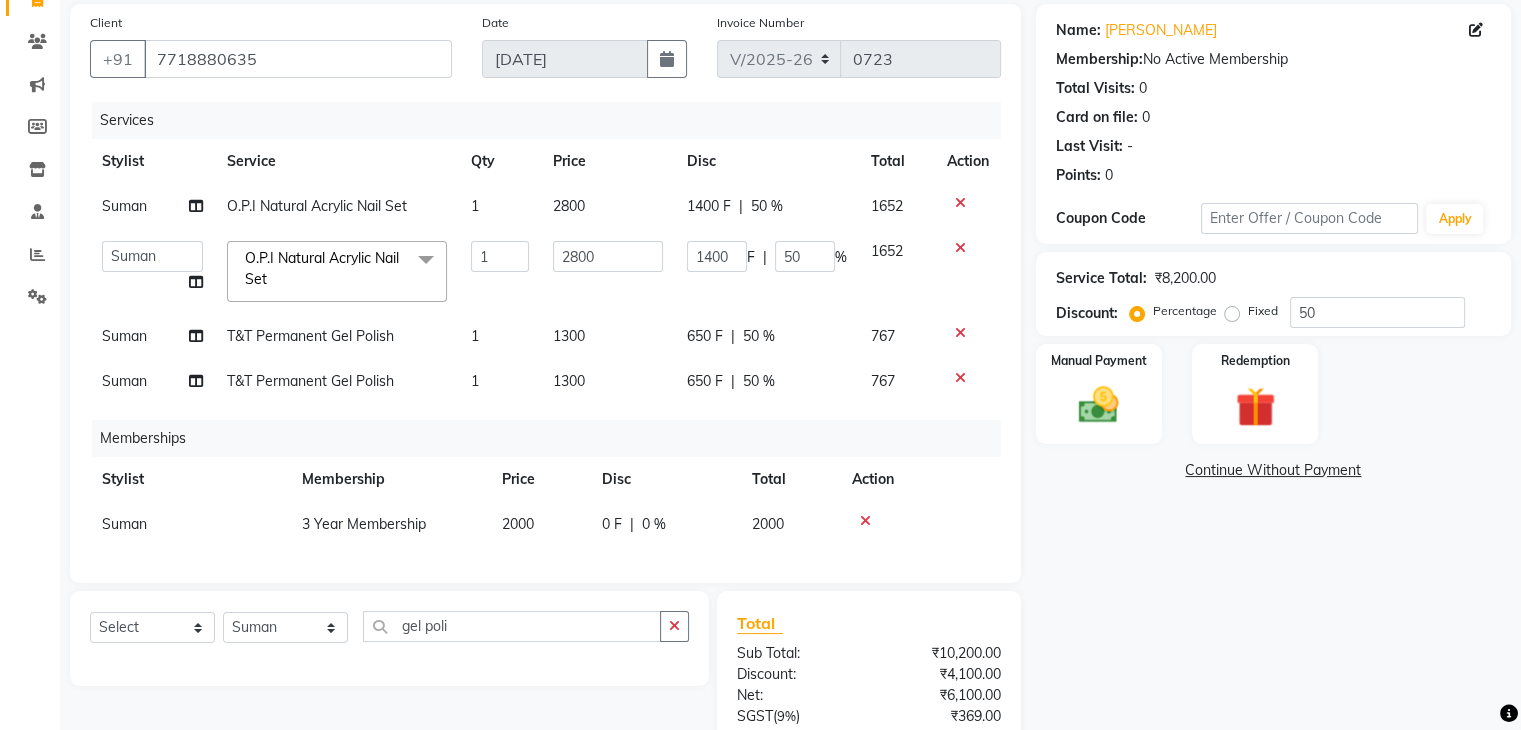 click 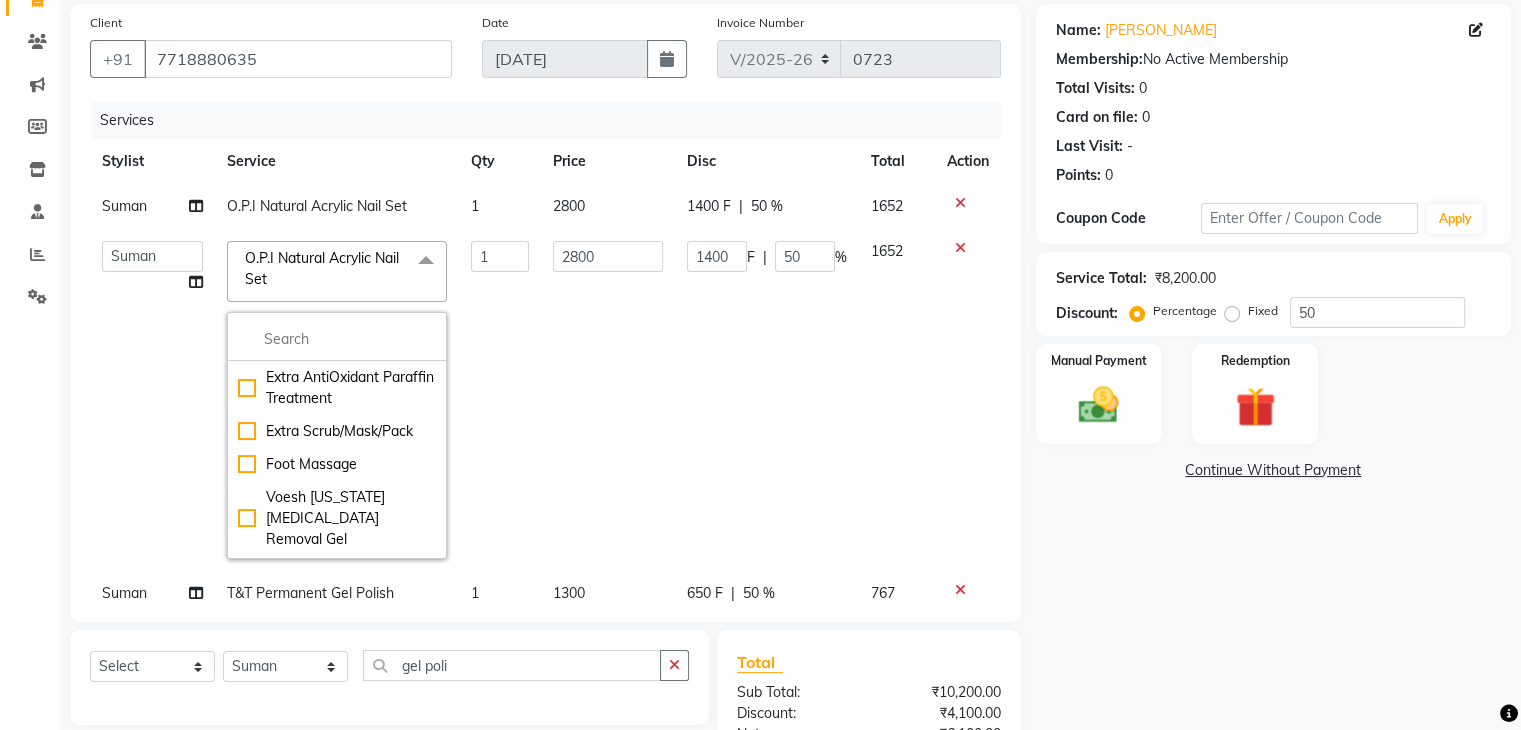 click 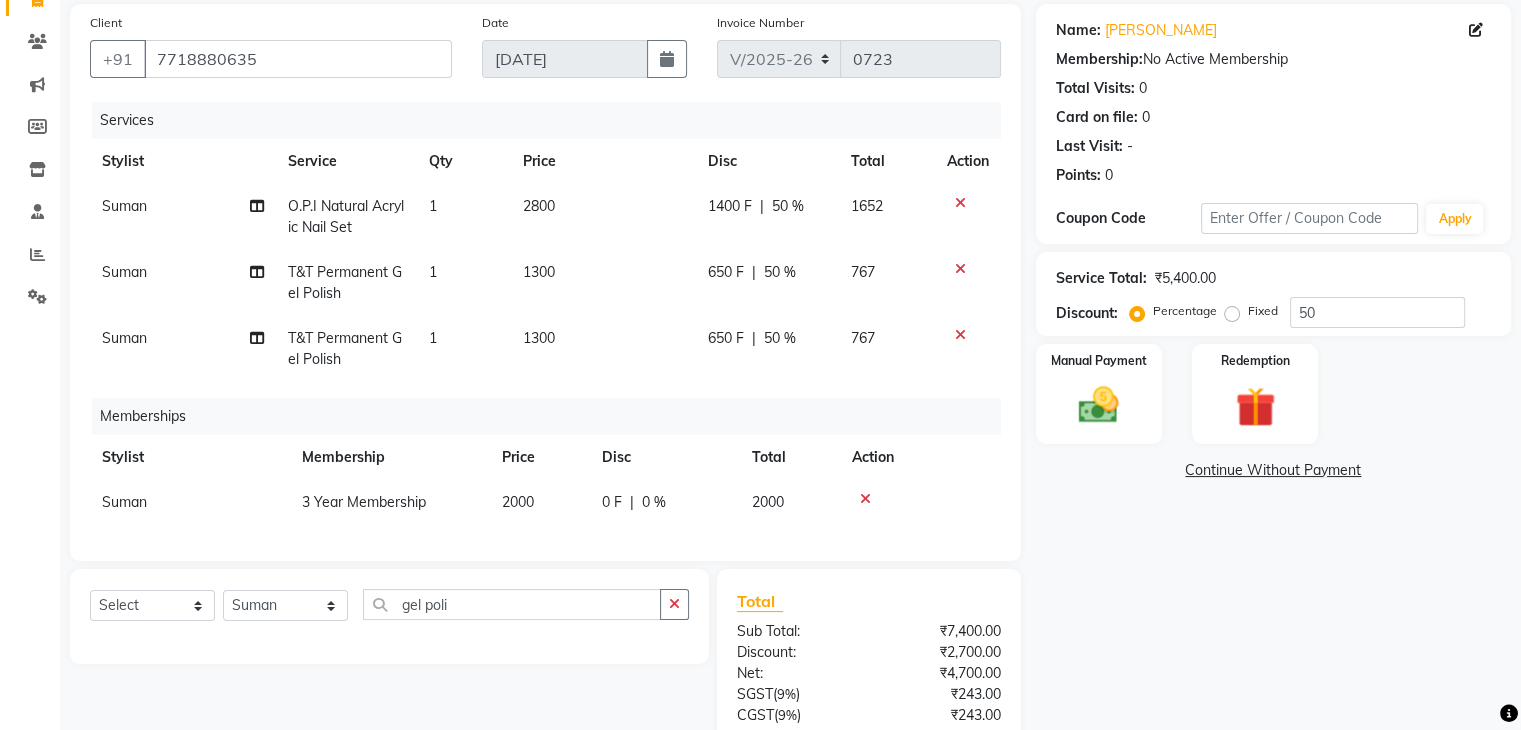 click 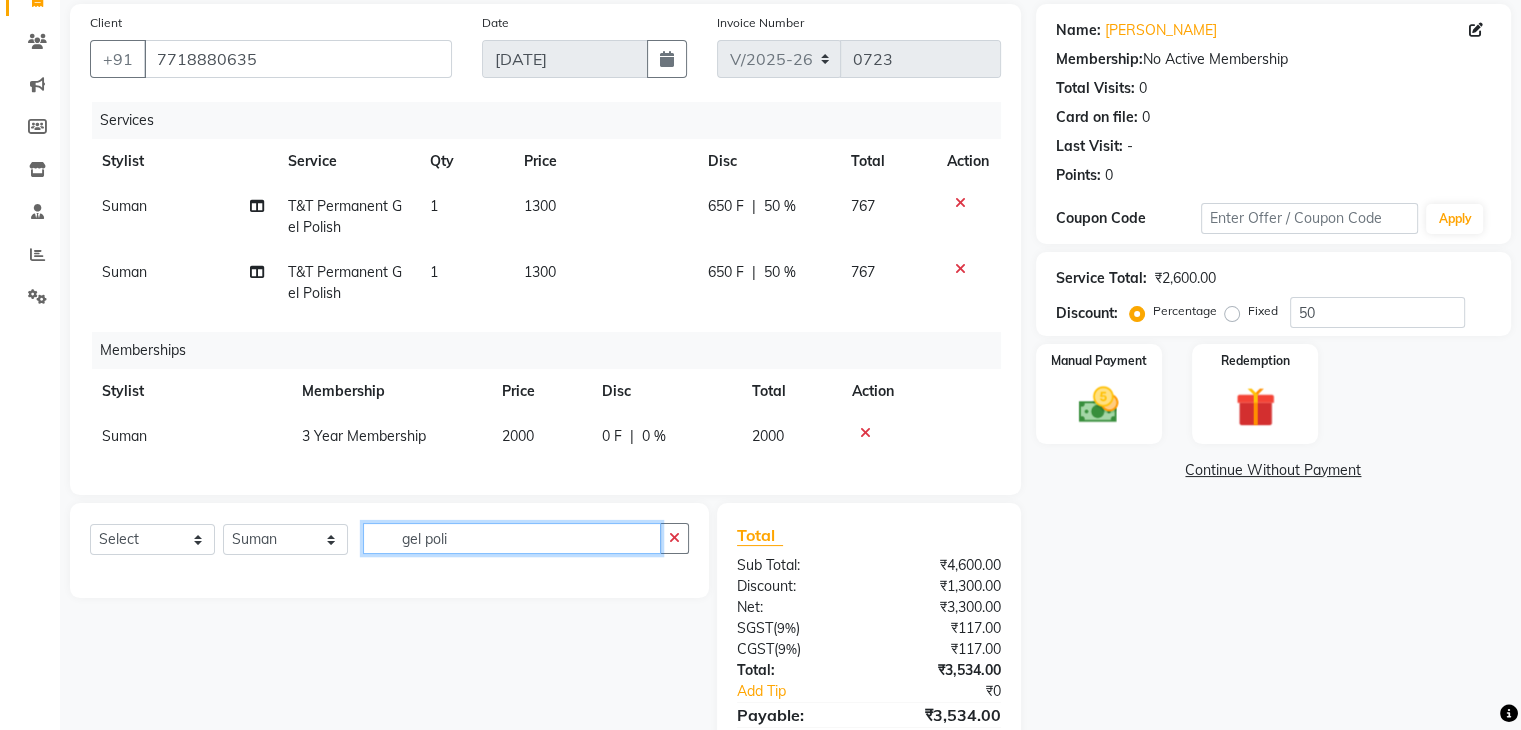 click on "gel poli" 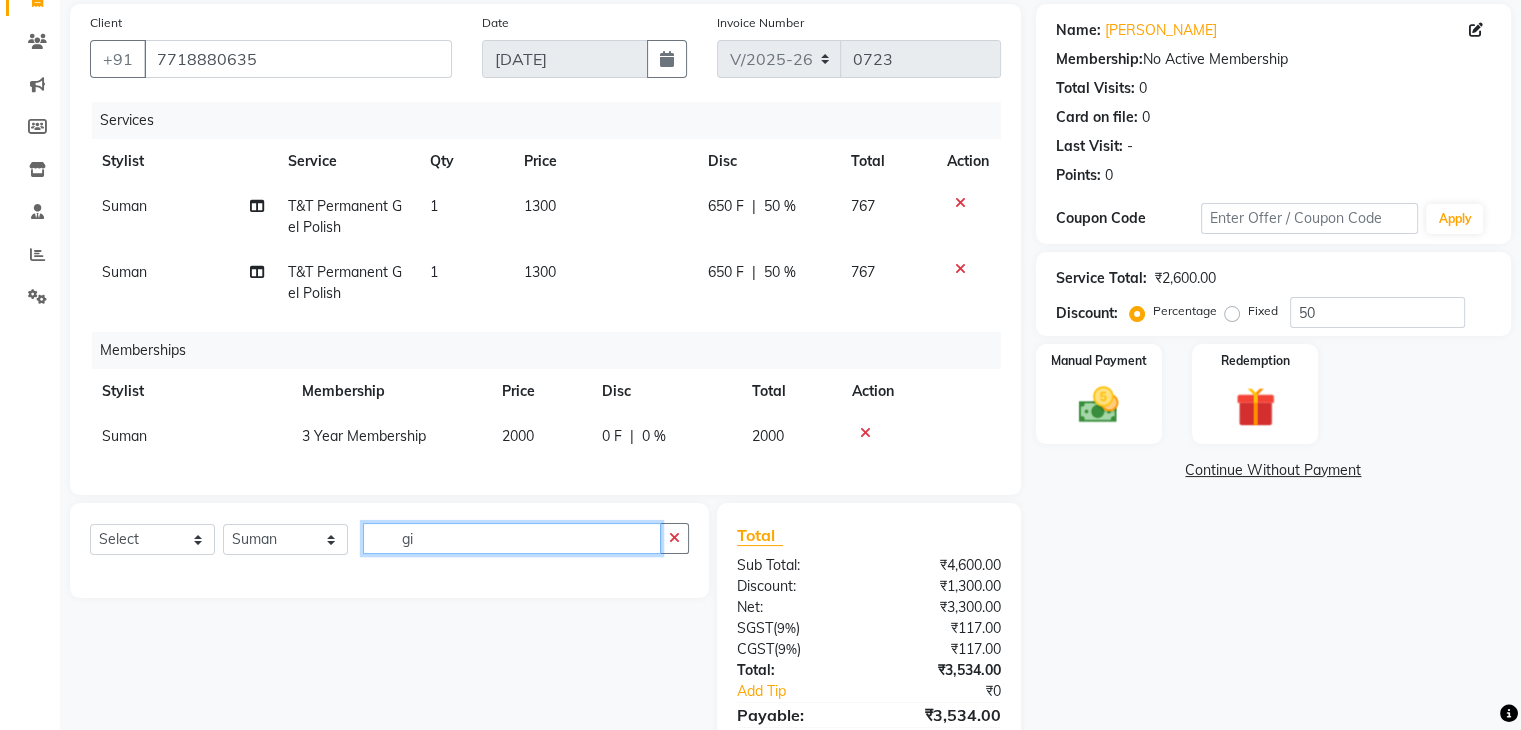 type on "i" 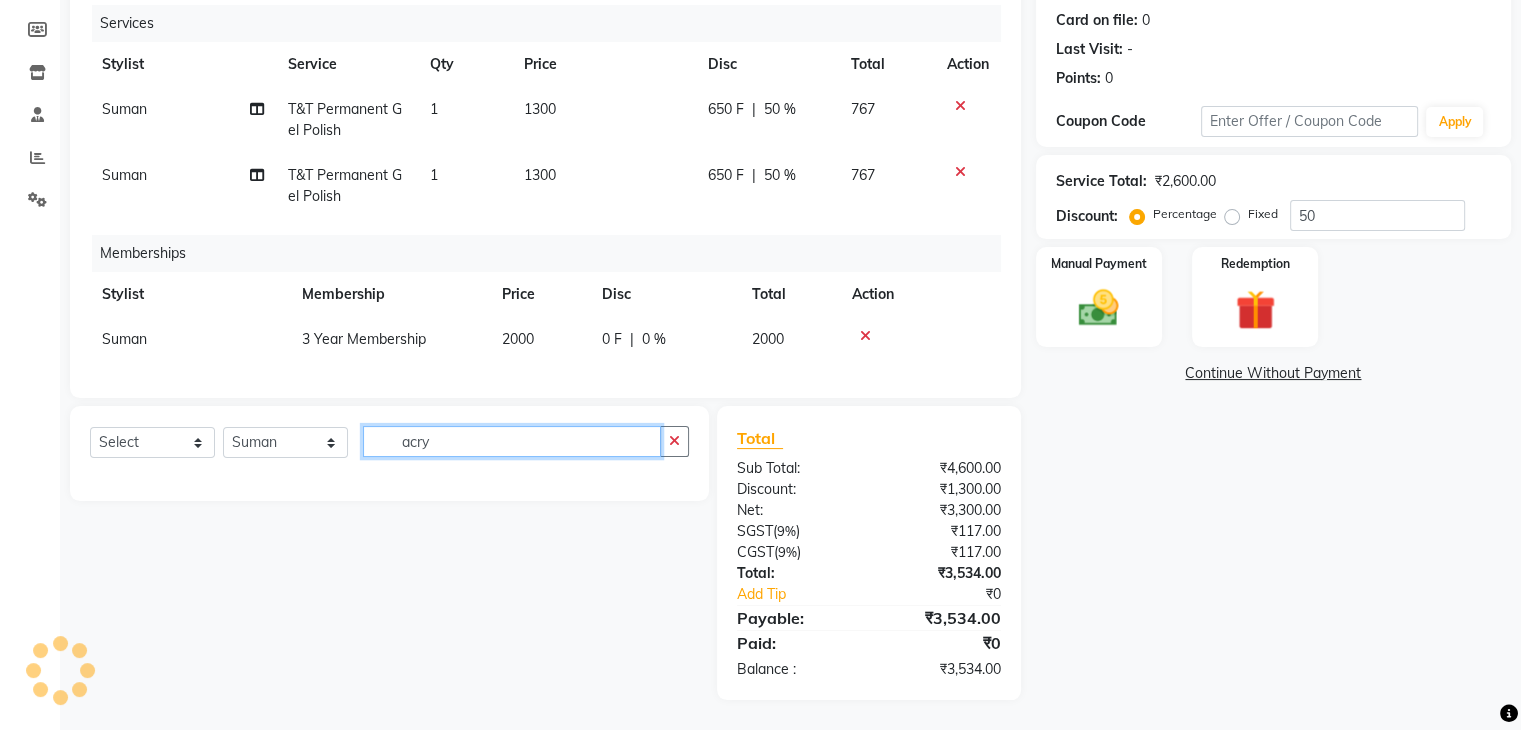 scroll, scrollTop: 259, scrollLeft: 0, axis: vertical 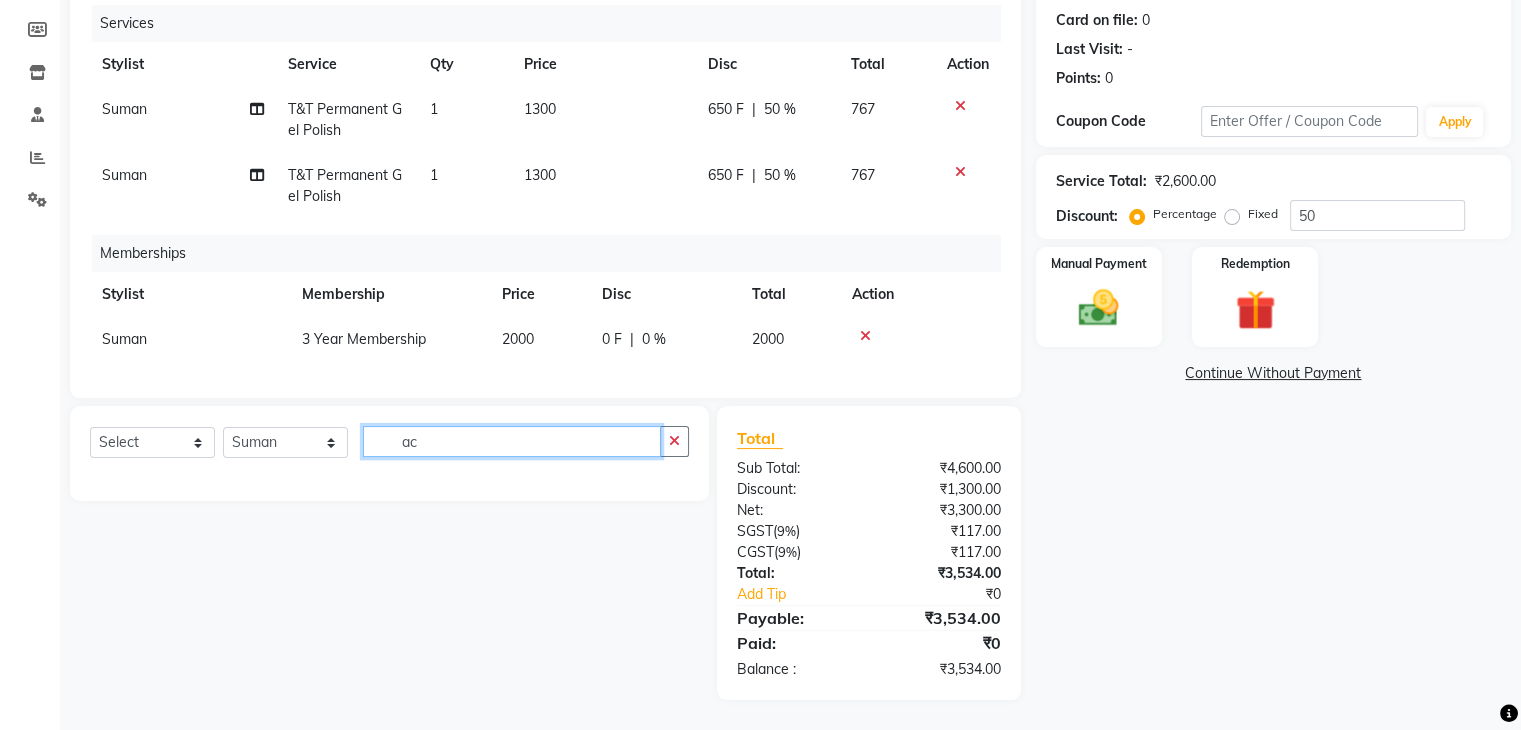 type on "a" 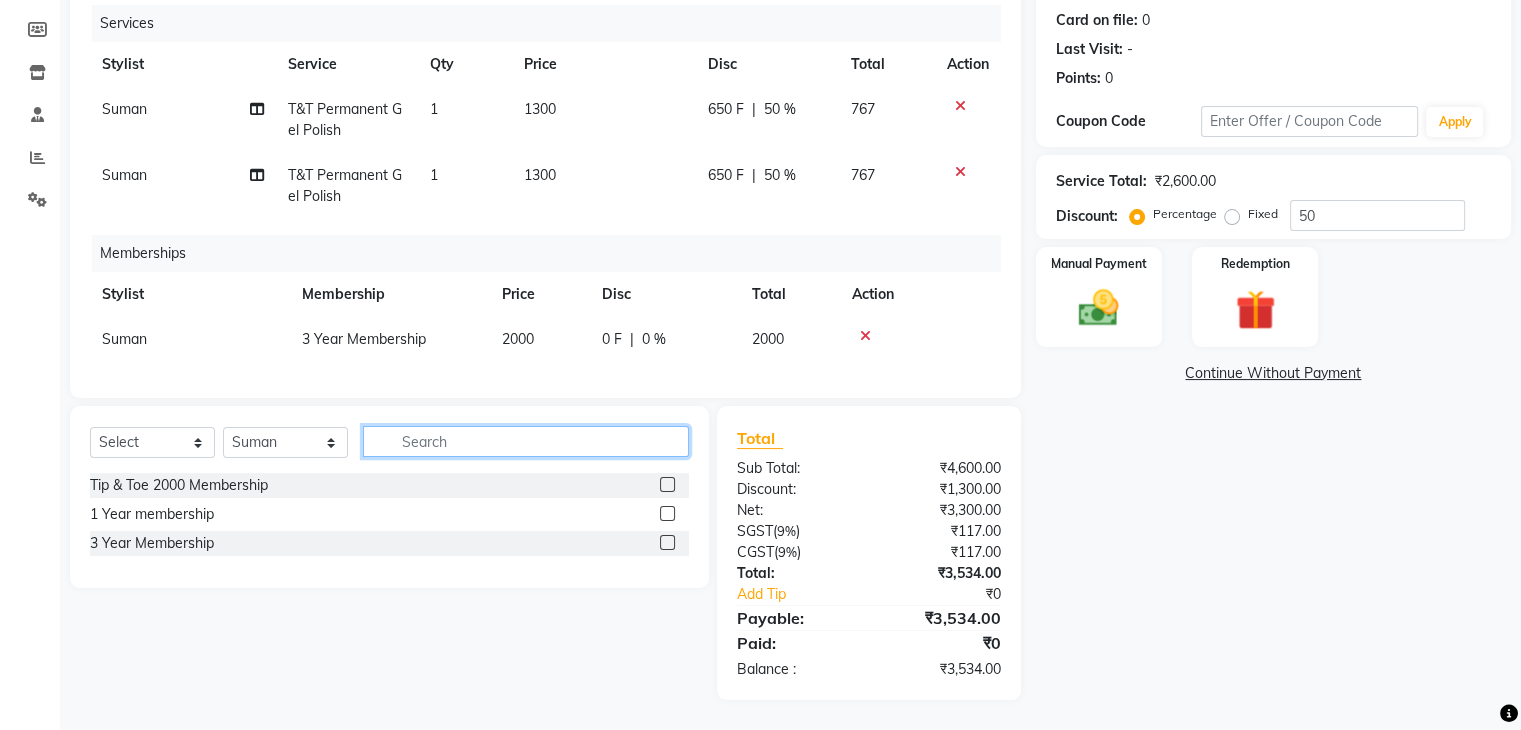 click 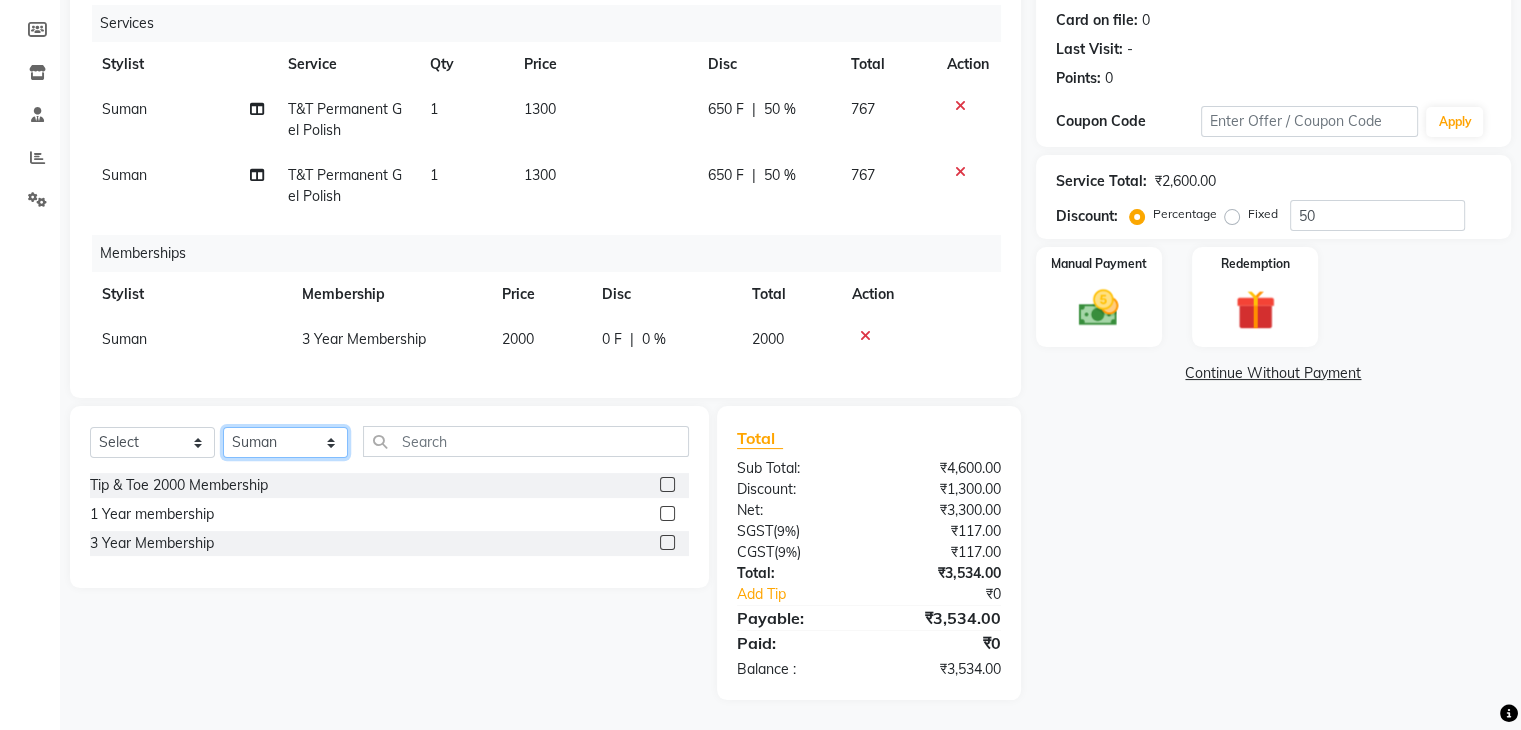 click on "Select Stylist [PERSON_NAME] Front desk [PERSON_NAME] [PERSON_NAME] [PERSON_NAME]  [PERSON_NAME] [PERSON_NAME]" 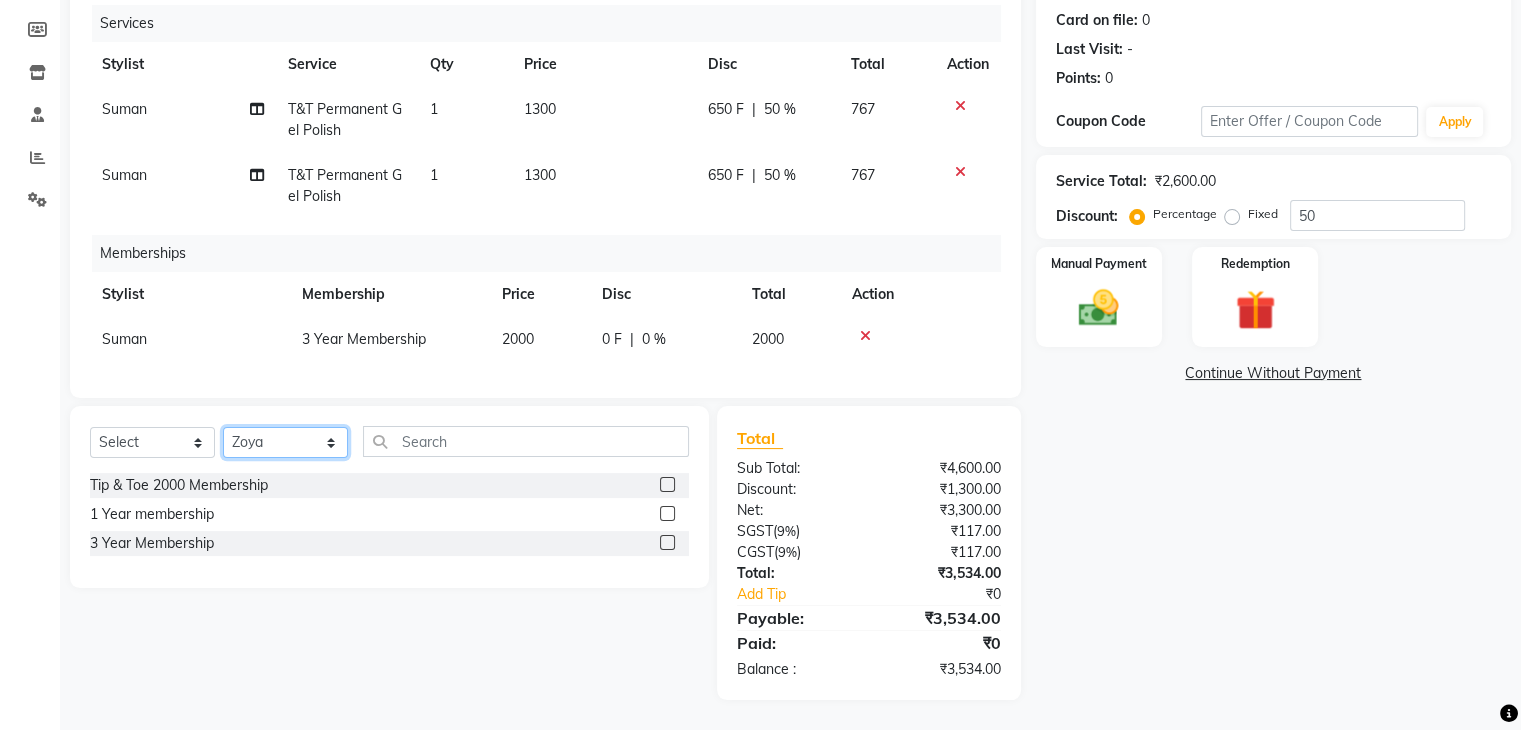 click on "Select Stylist [PERSON_NAME] Front desk [PERSON_NAME] [PERSON_NAME] [PERSON_NAME]  [PERSON_NAME] [PERSON_NAME]" 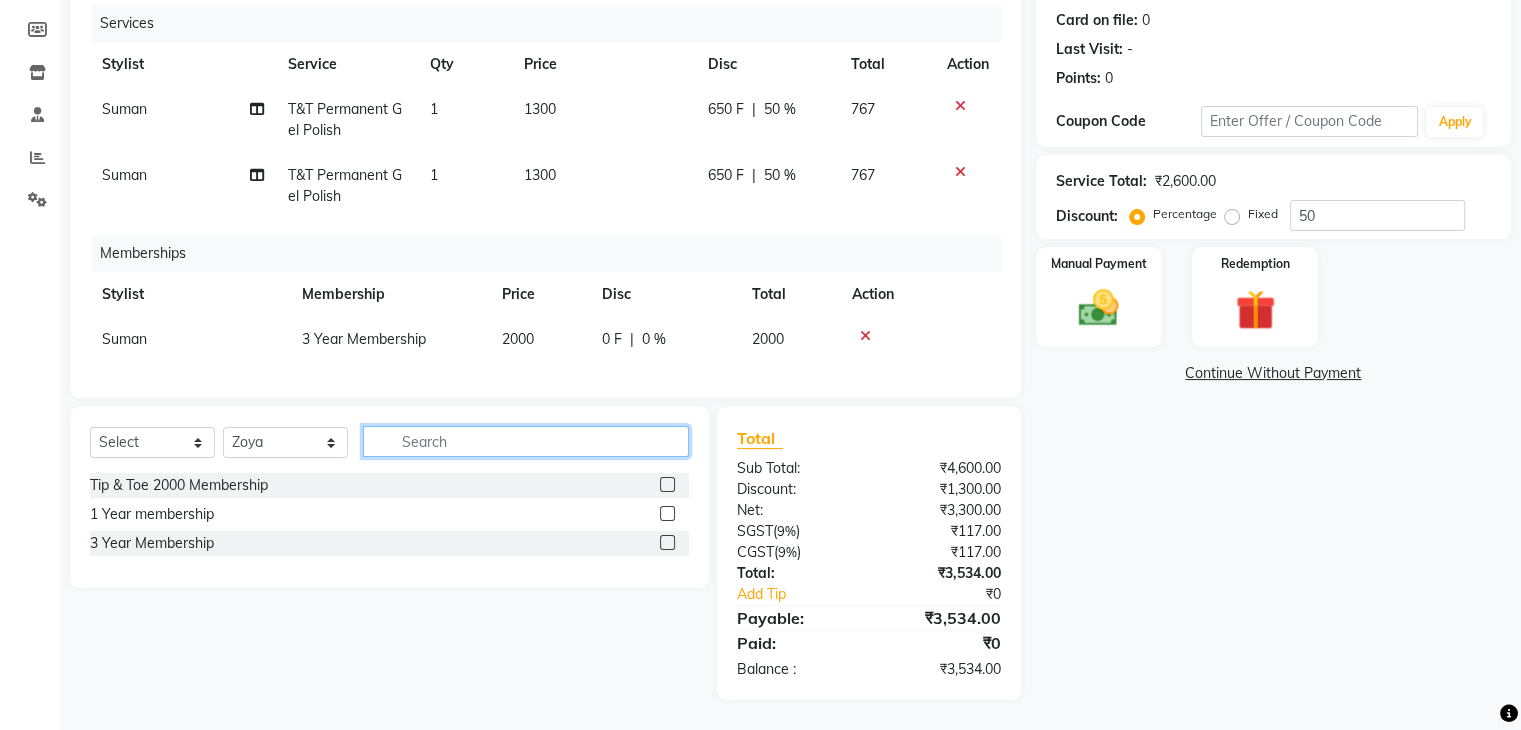 click 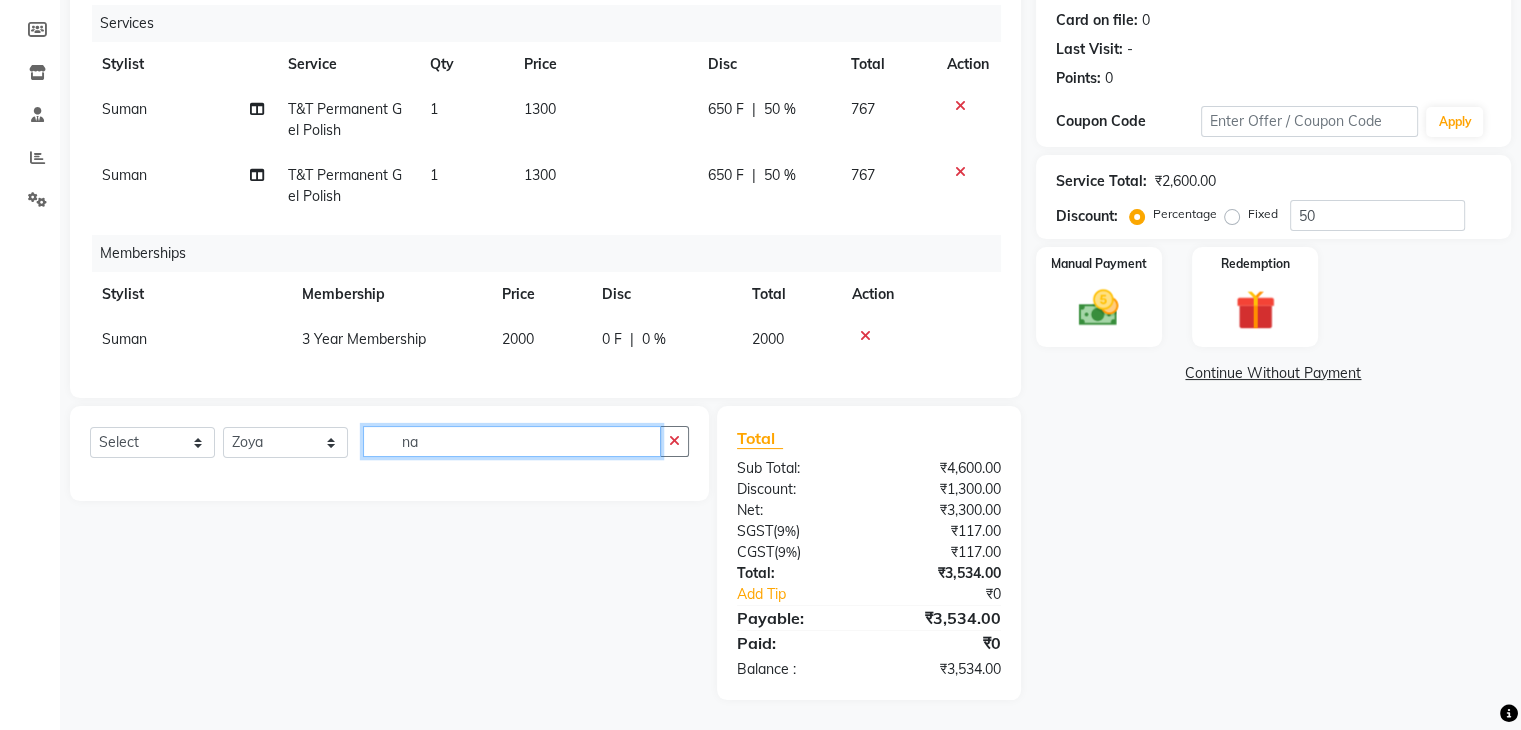 type on "nat" 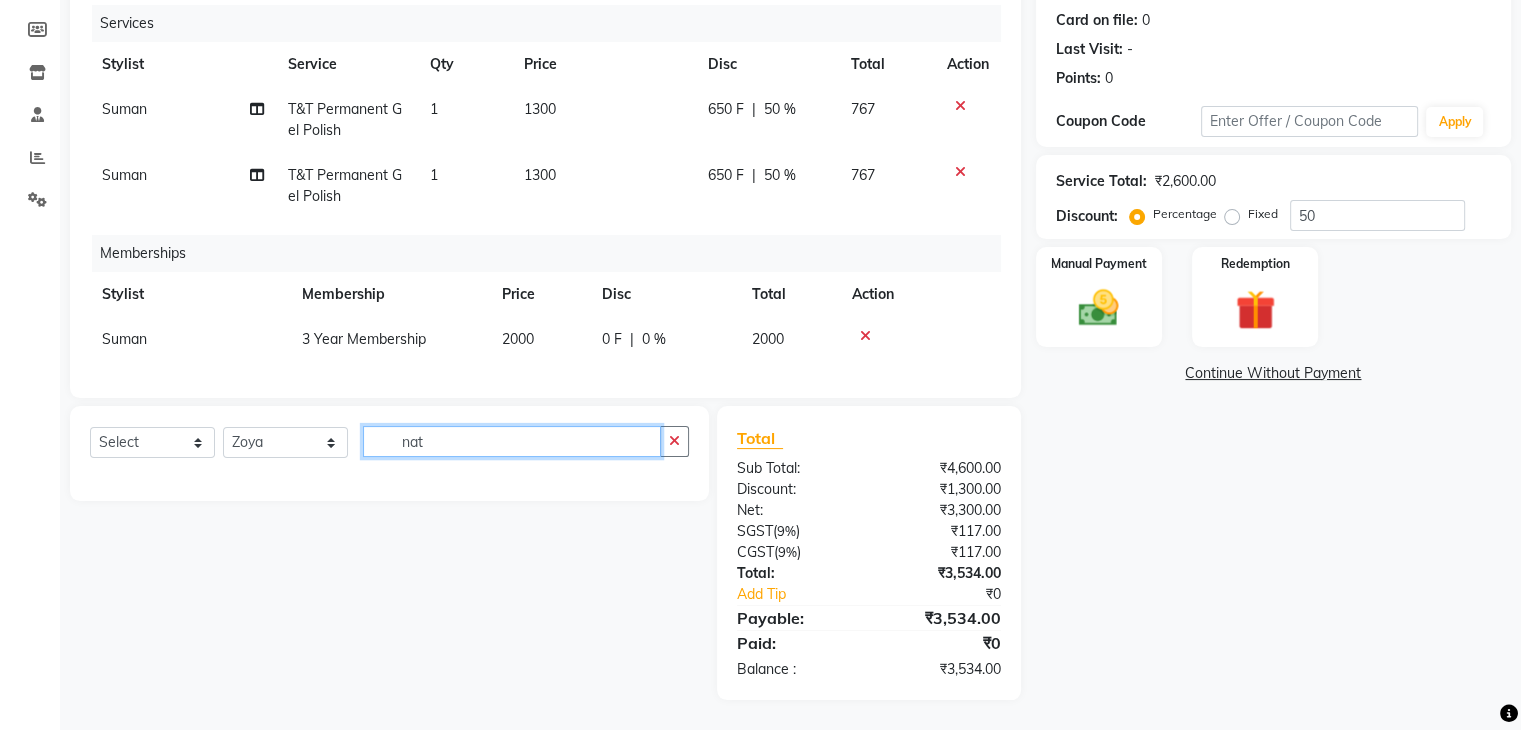 click on "nat" 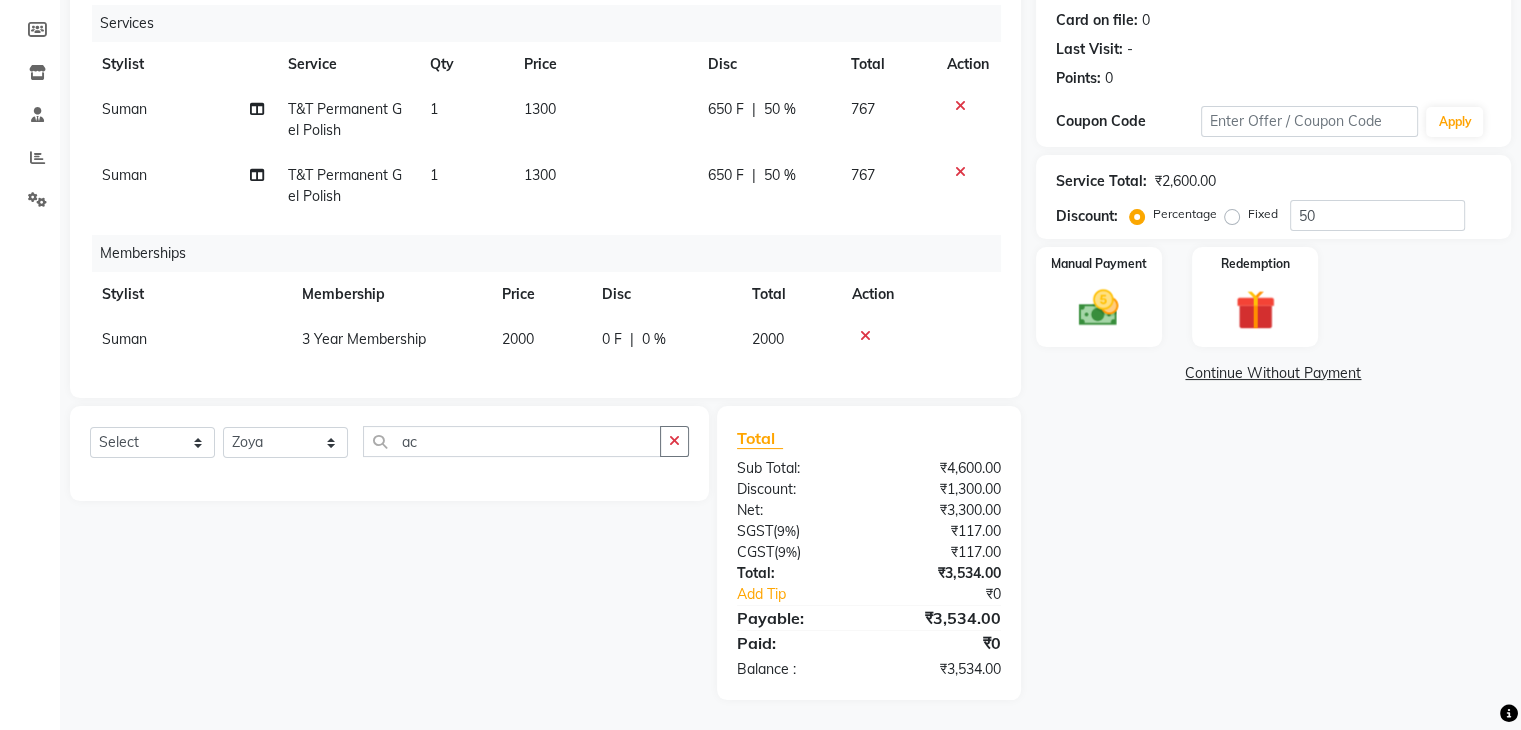 click 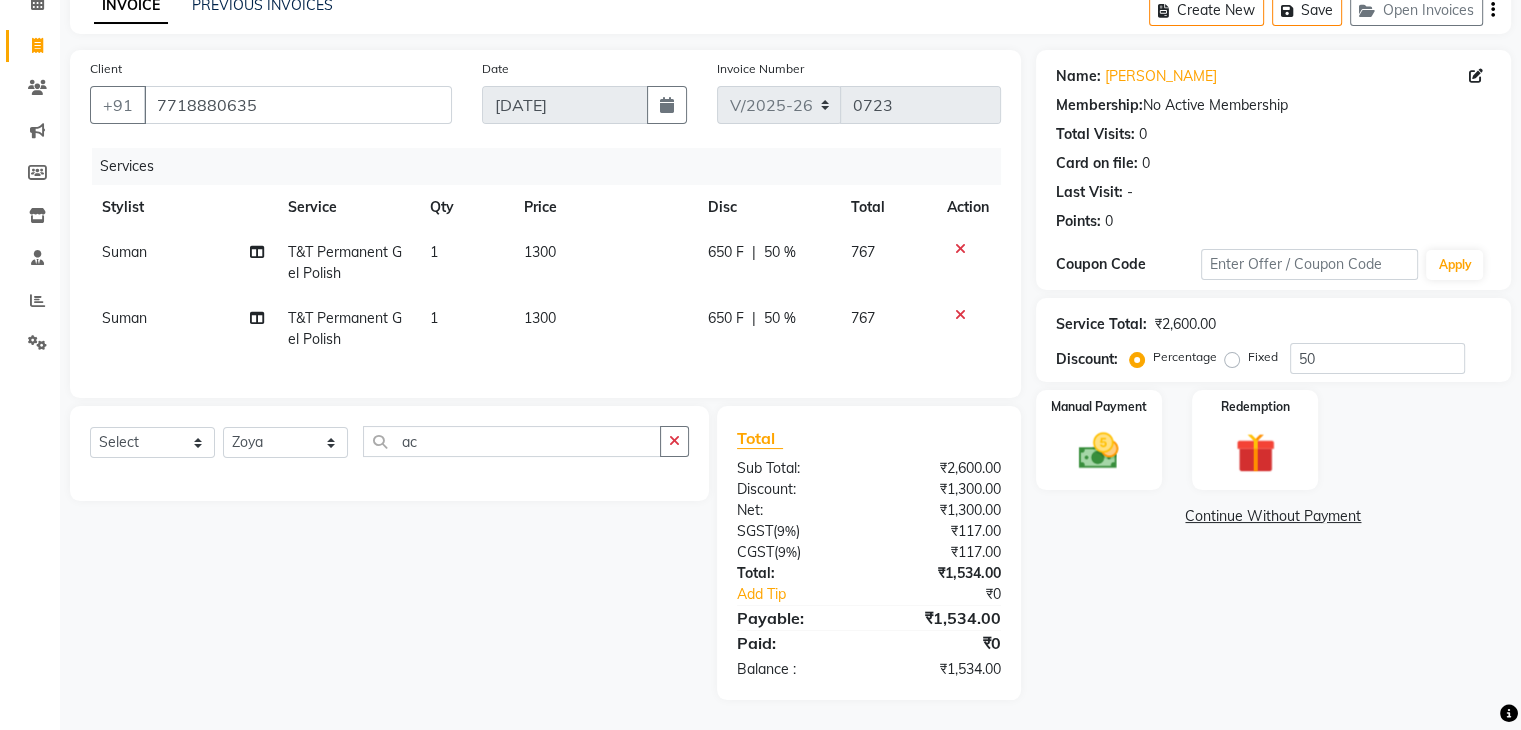 scroll, scrollTop: 116, scrollLeft: 0, axis: vertical 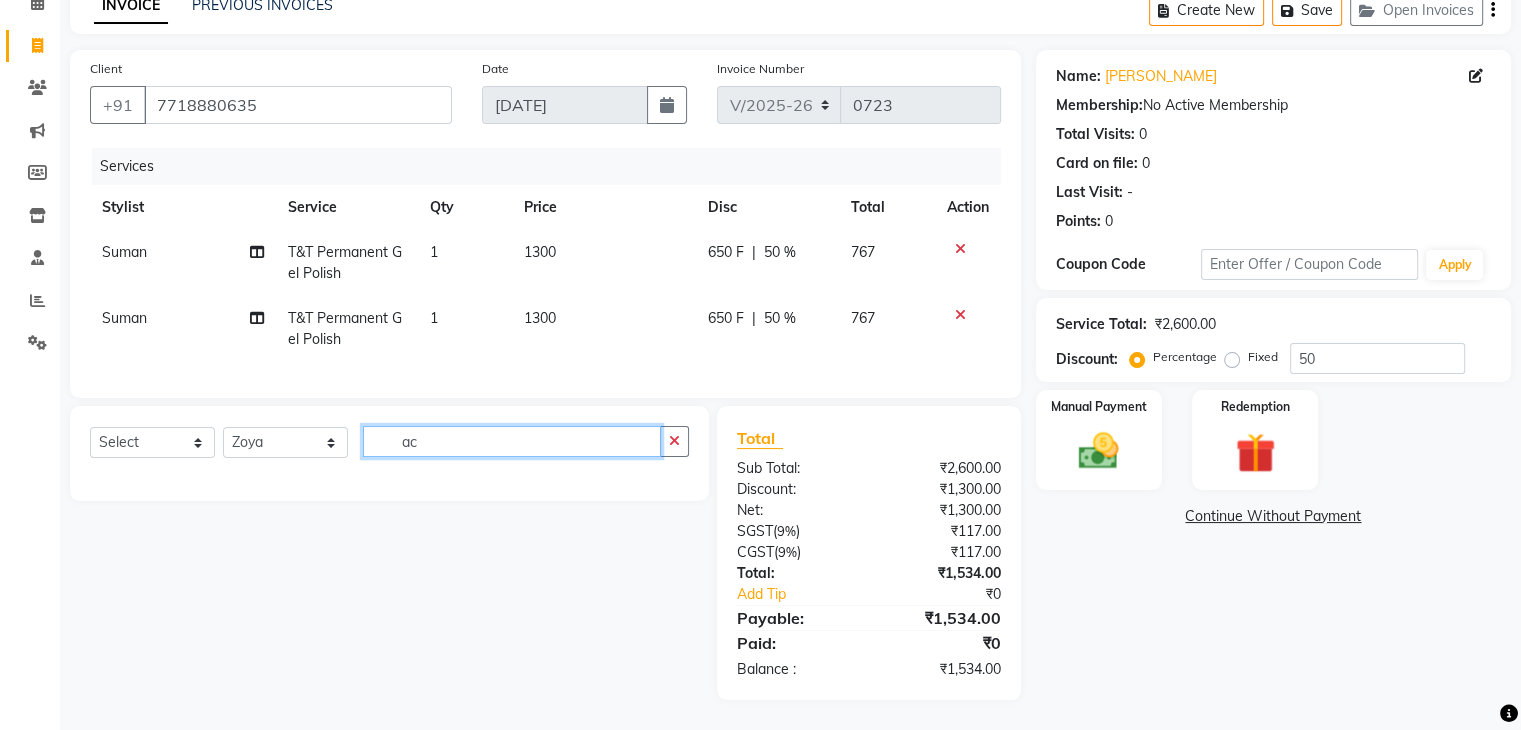 click on "ac" 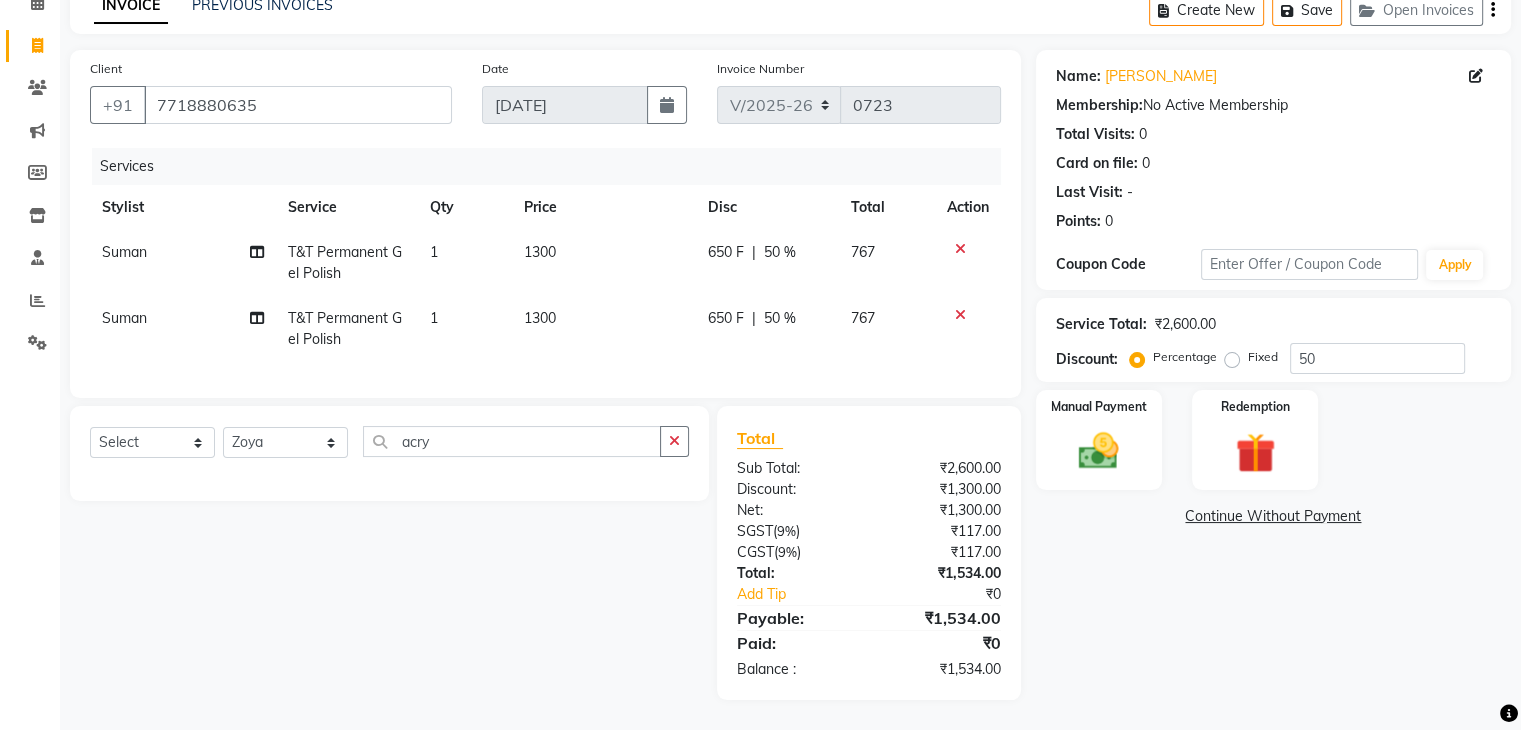 click on "Select  Service  Product  Membership  Package Voucher Prepaid Gift Card  Select Stylist Divya Eshan Front desk Madhura Regan Suman Supriya Sweety tasmiya  Ujair Vikarm Yash Zoya acry" 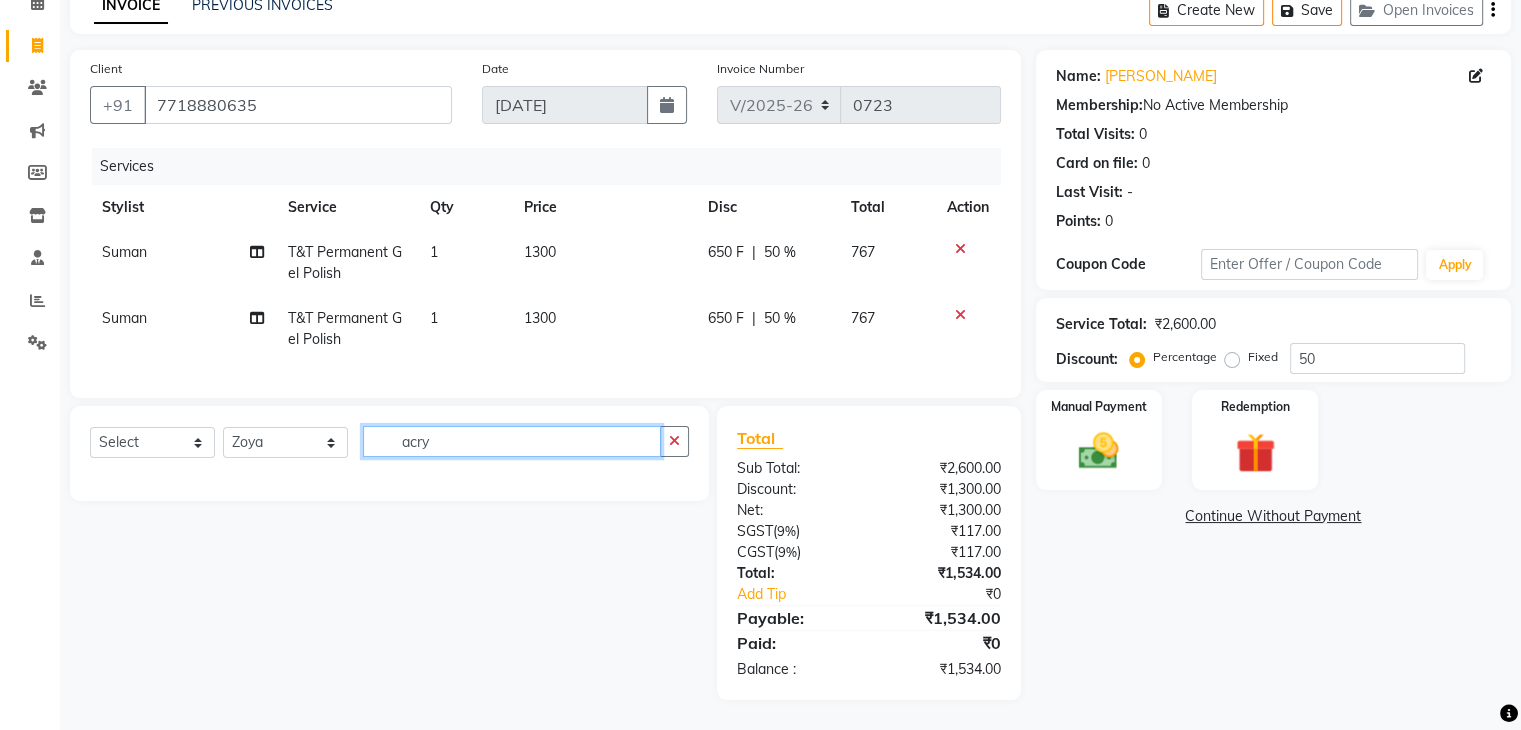 click on "acry" 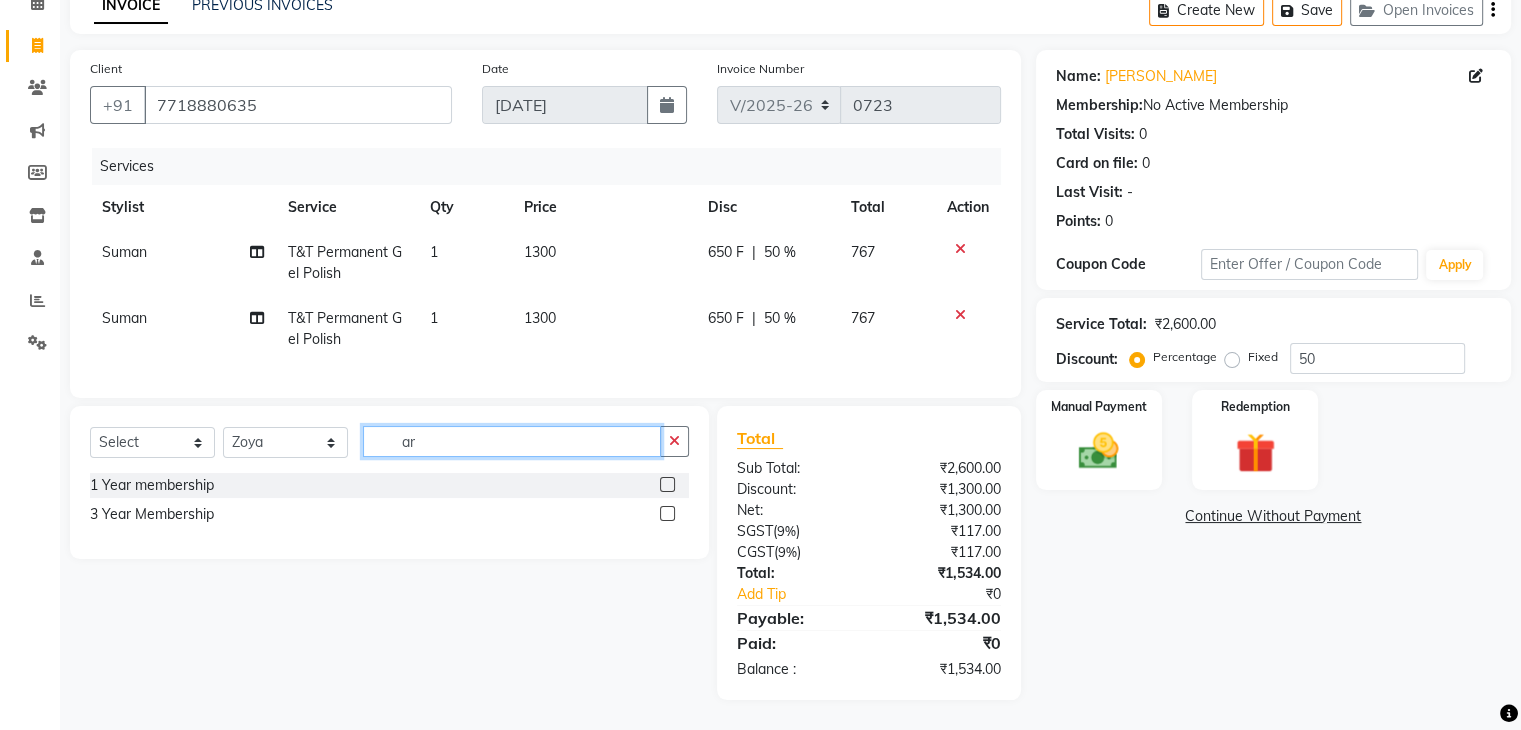 type on "a" 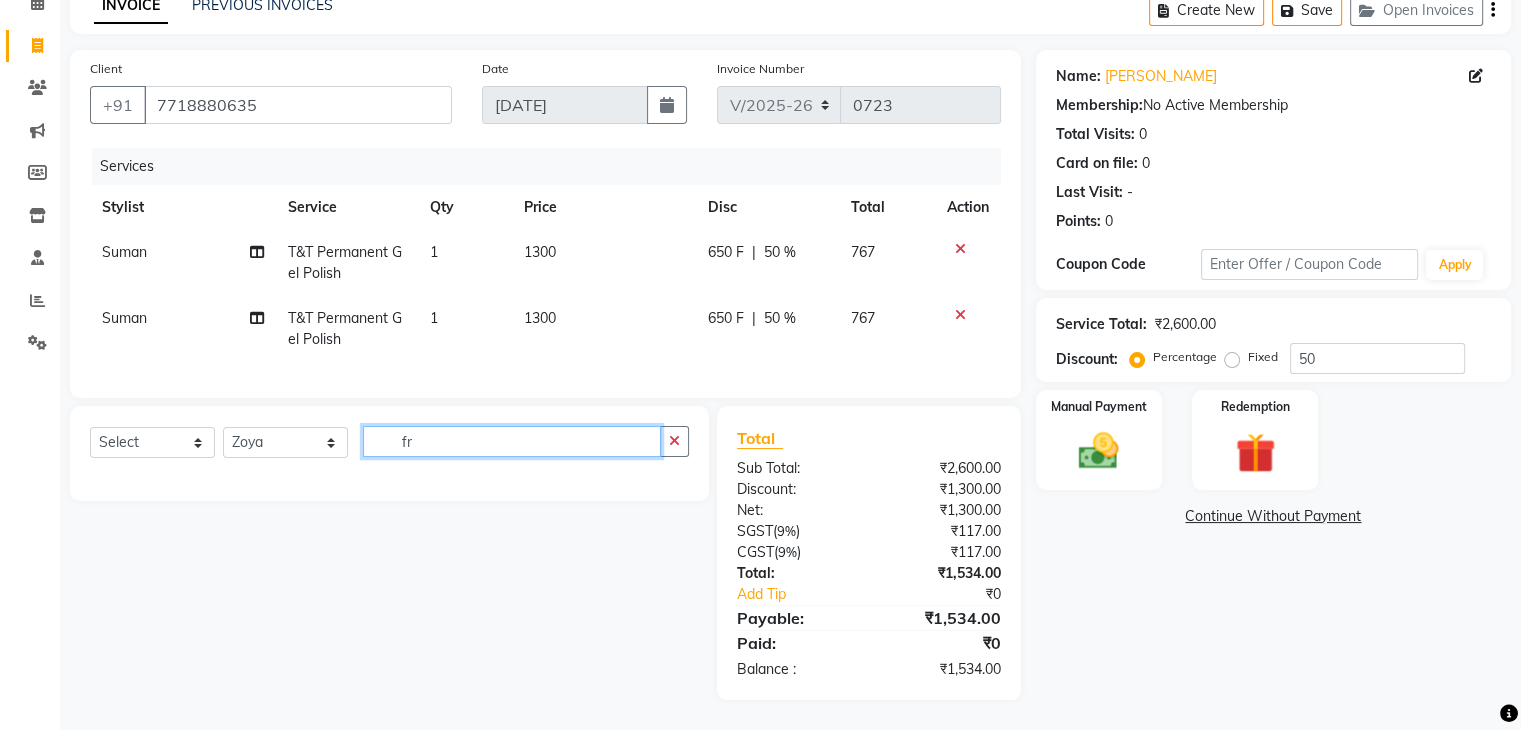 type on "f" 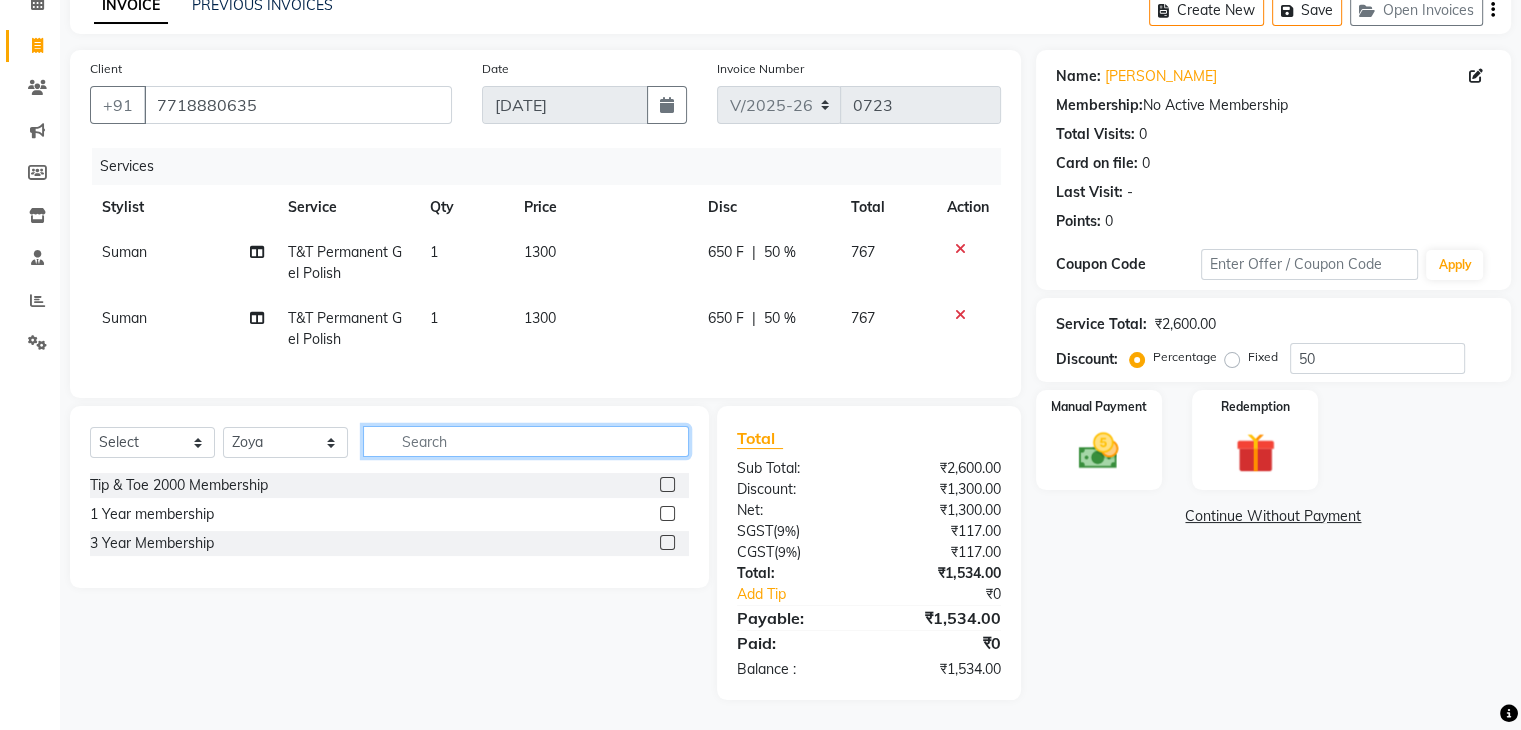 type 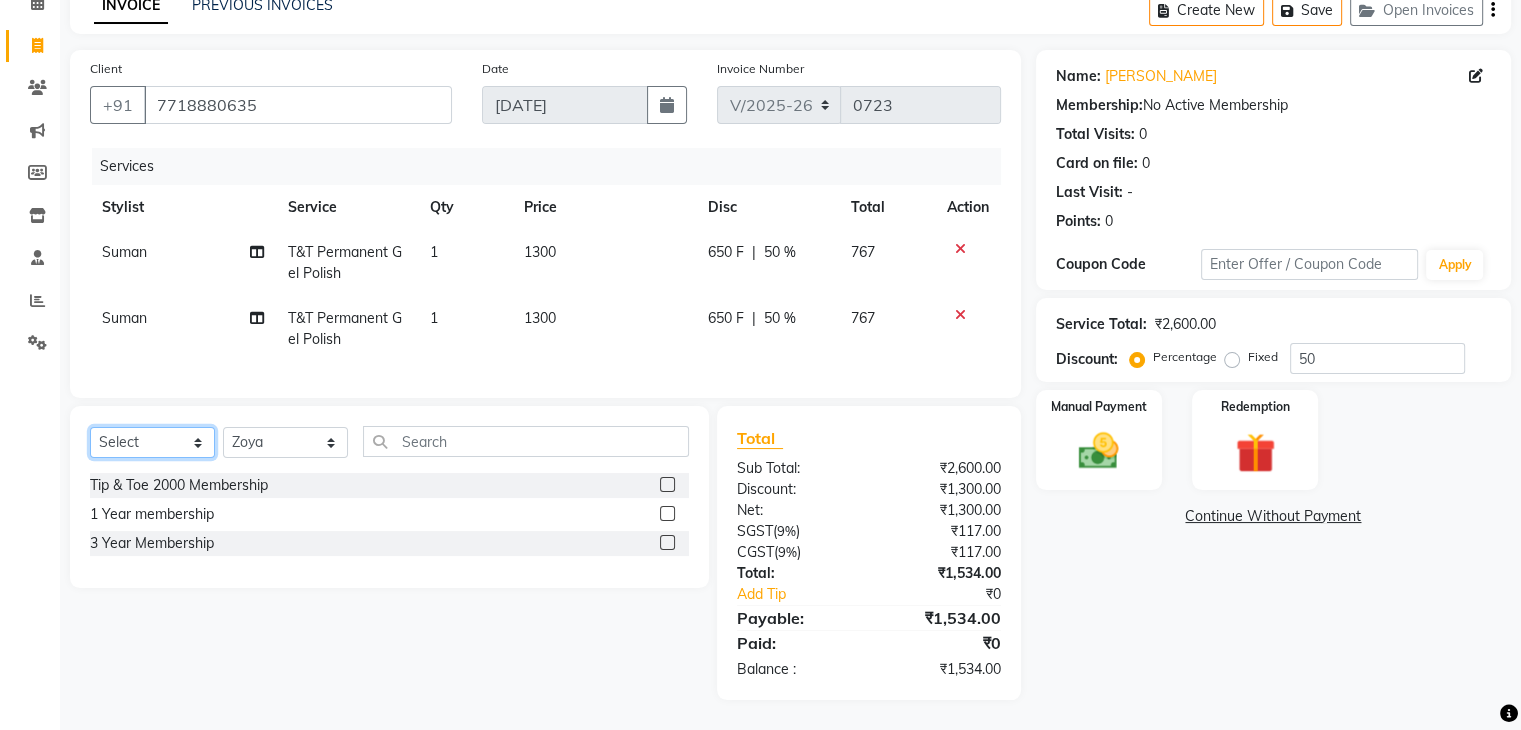 click on "Select  Service  Product  Membership  Package Voucher Prepaid Gift Card" 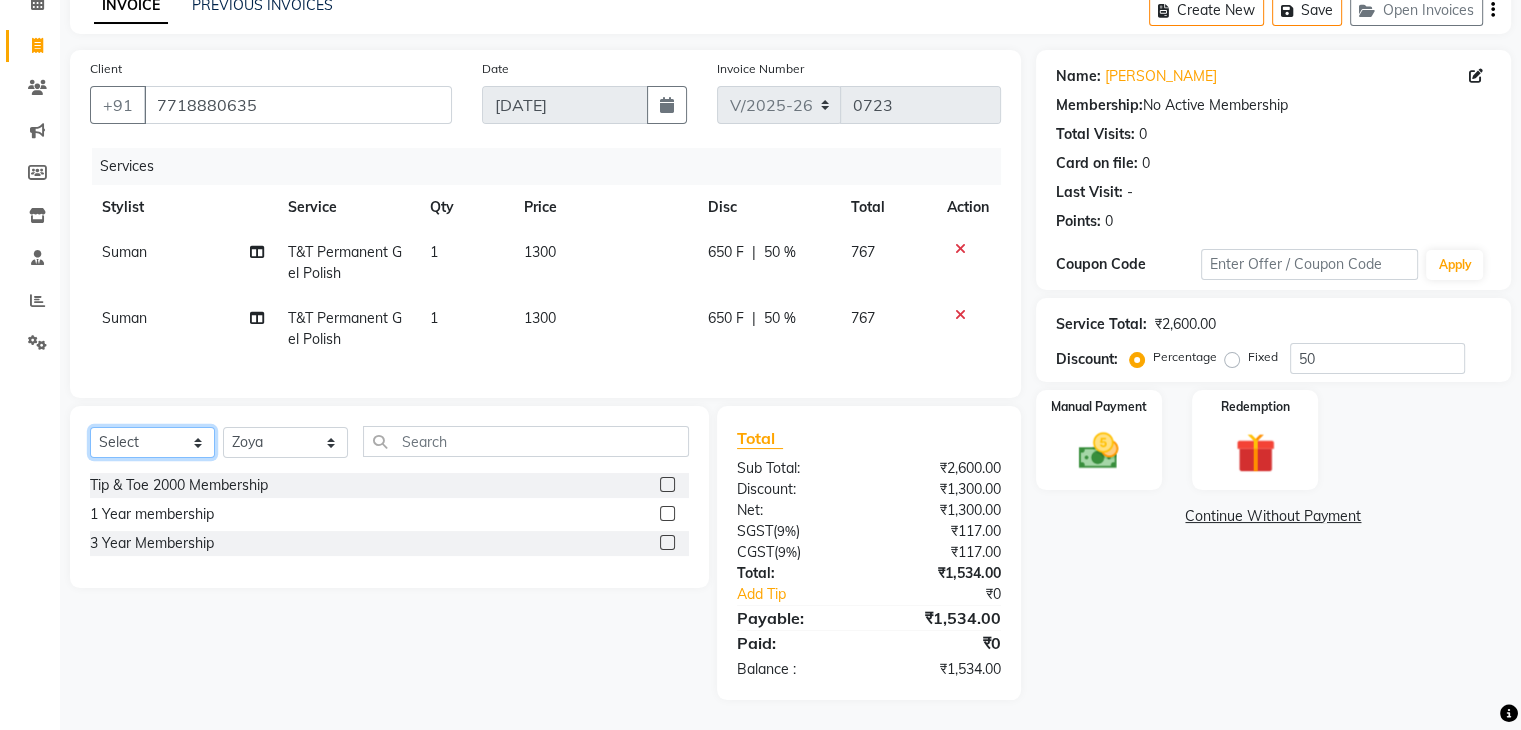 select on "service" 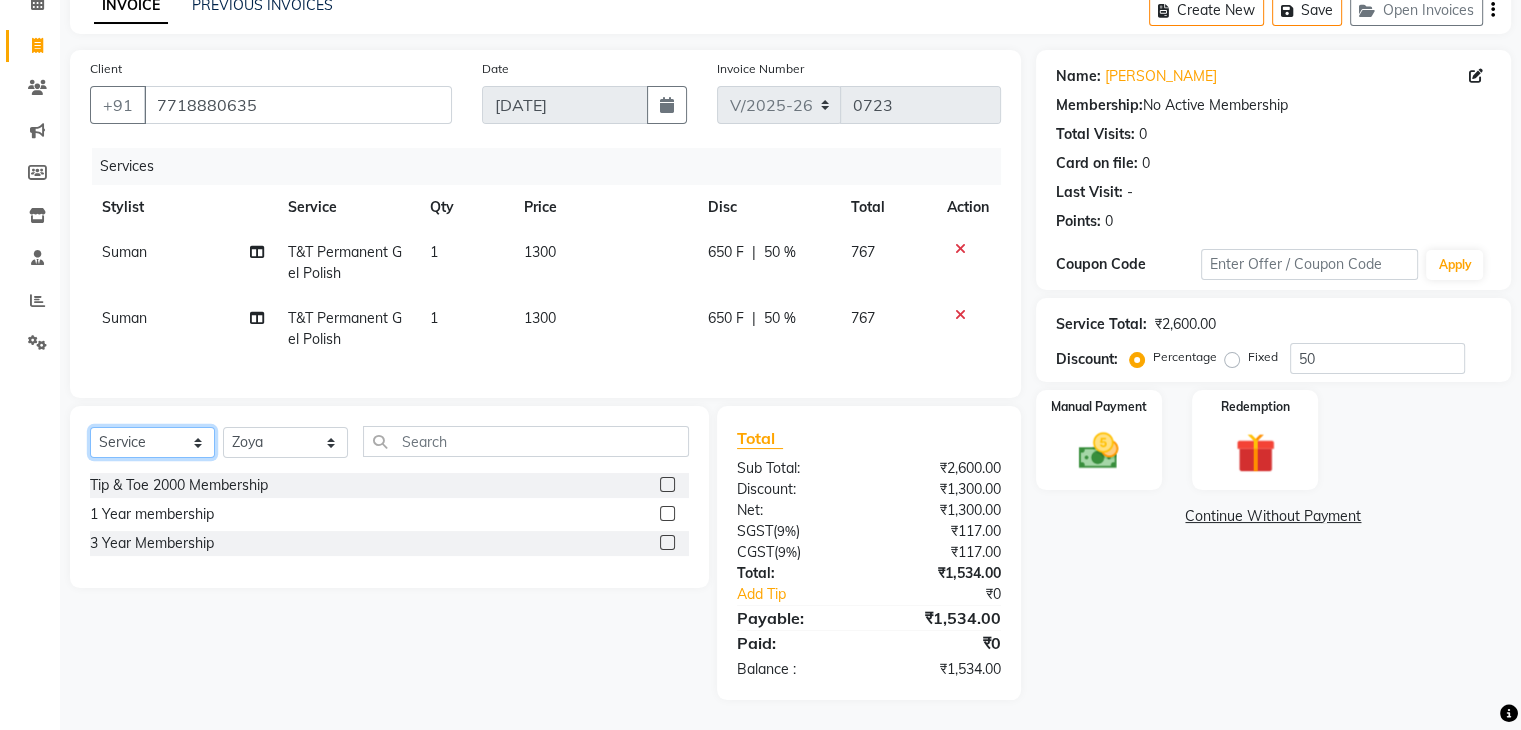 click on "Select  Service  Product  Membership  Package Voucher Prepaid Gift Card" 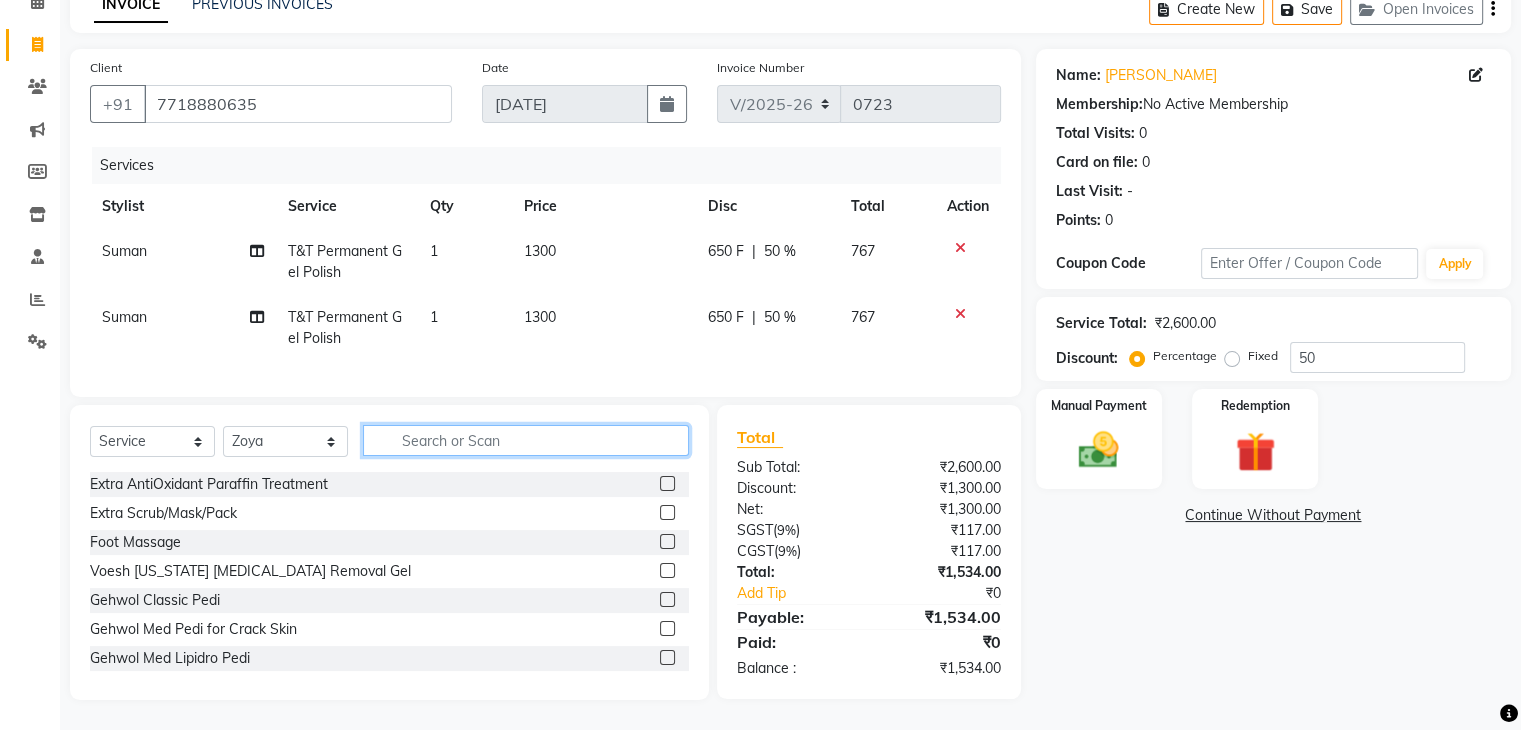 click 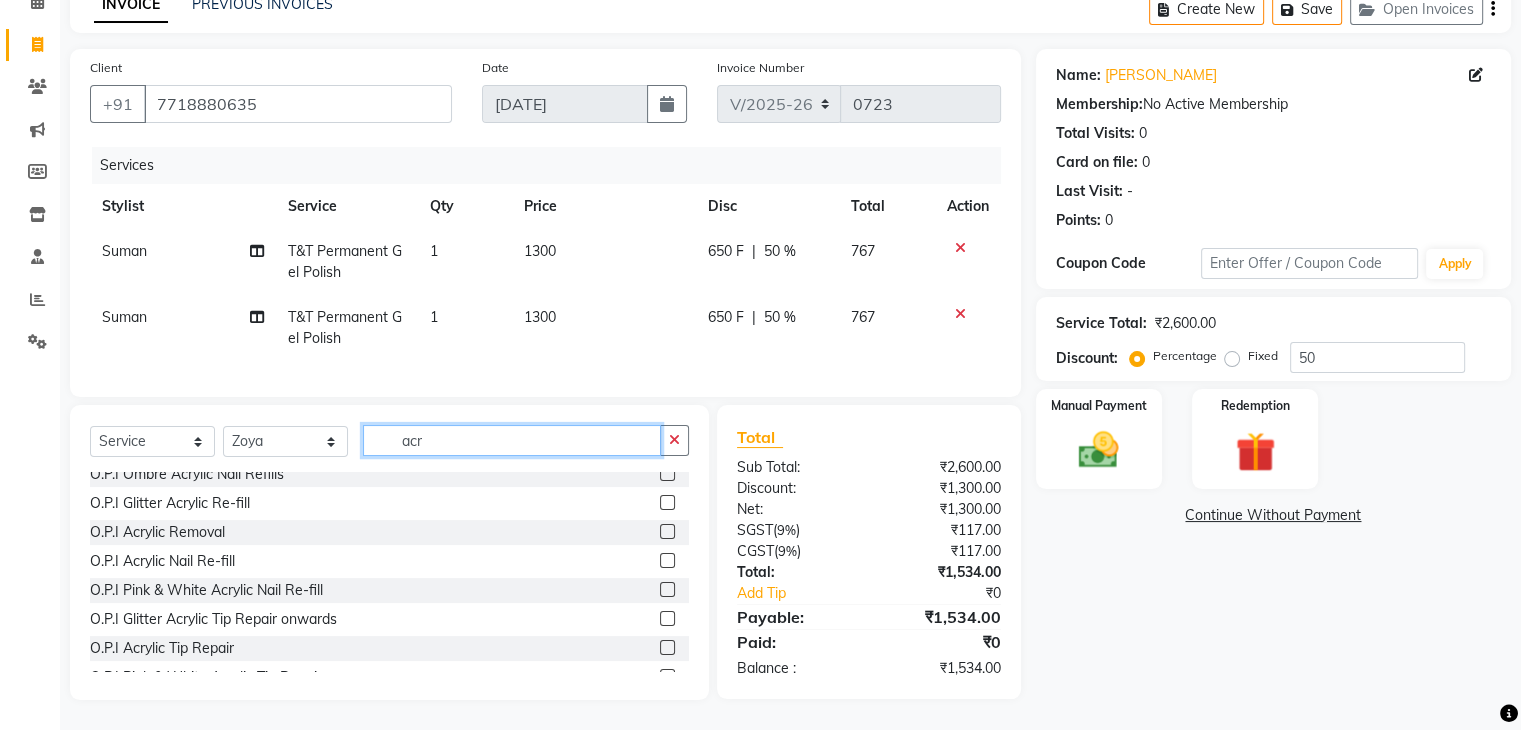 scroll, scrollTop: 496, scrollLeft: 0, axis: vertical 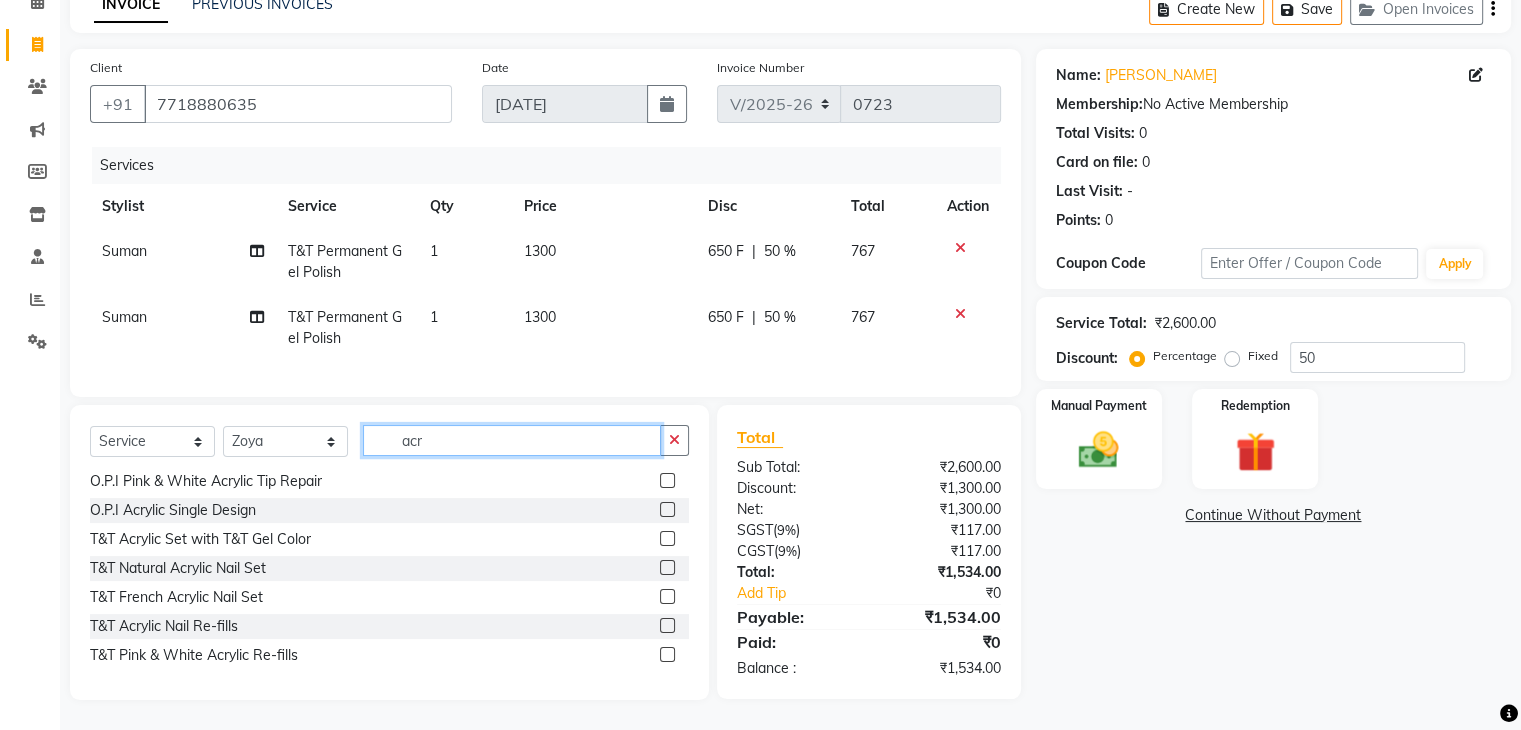 type on "acr" 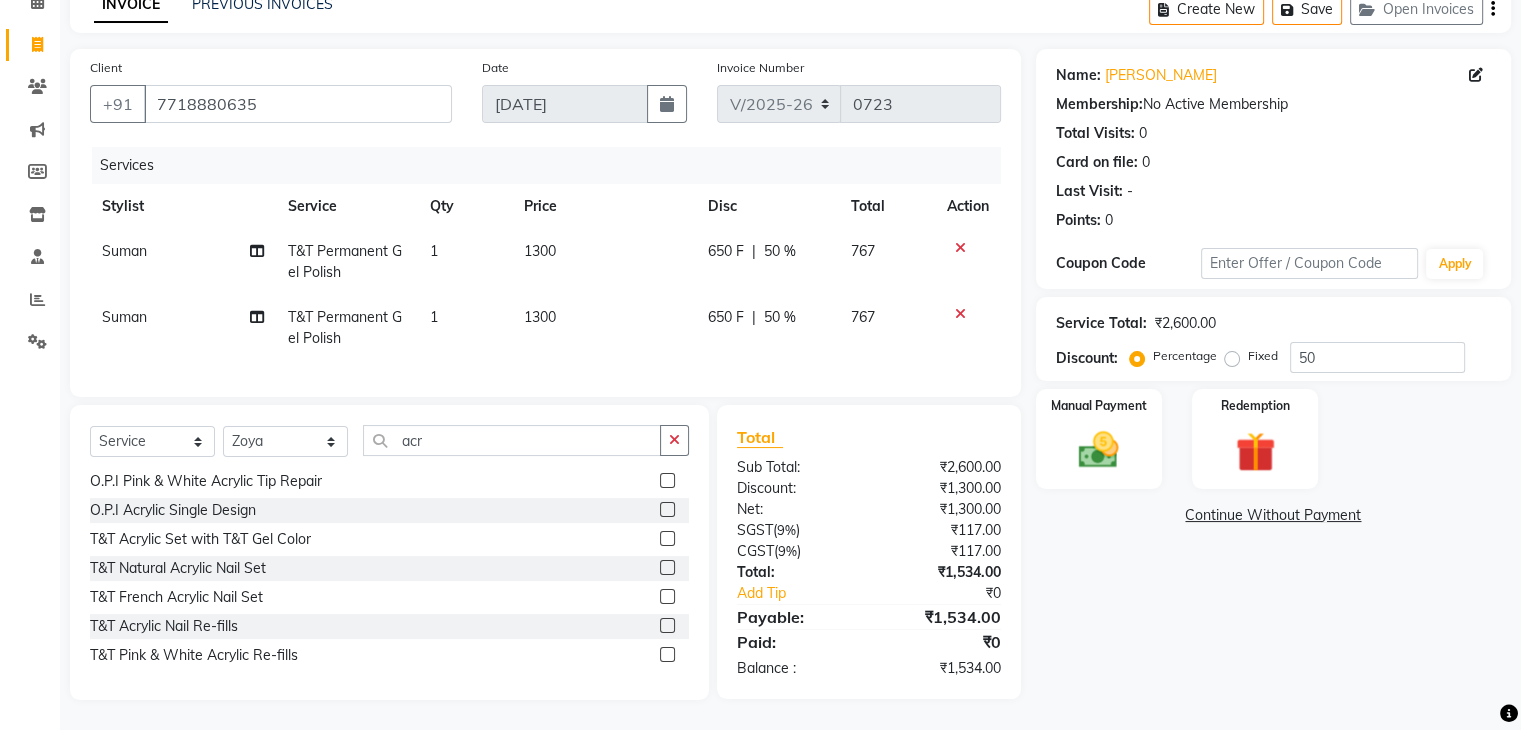 click 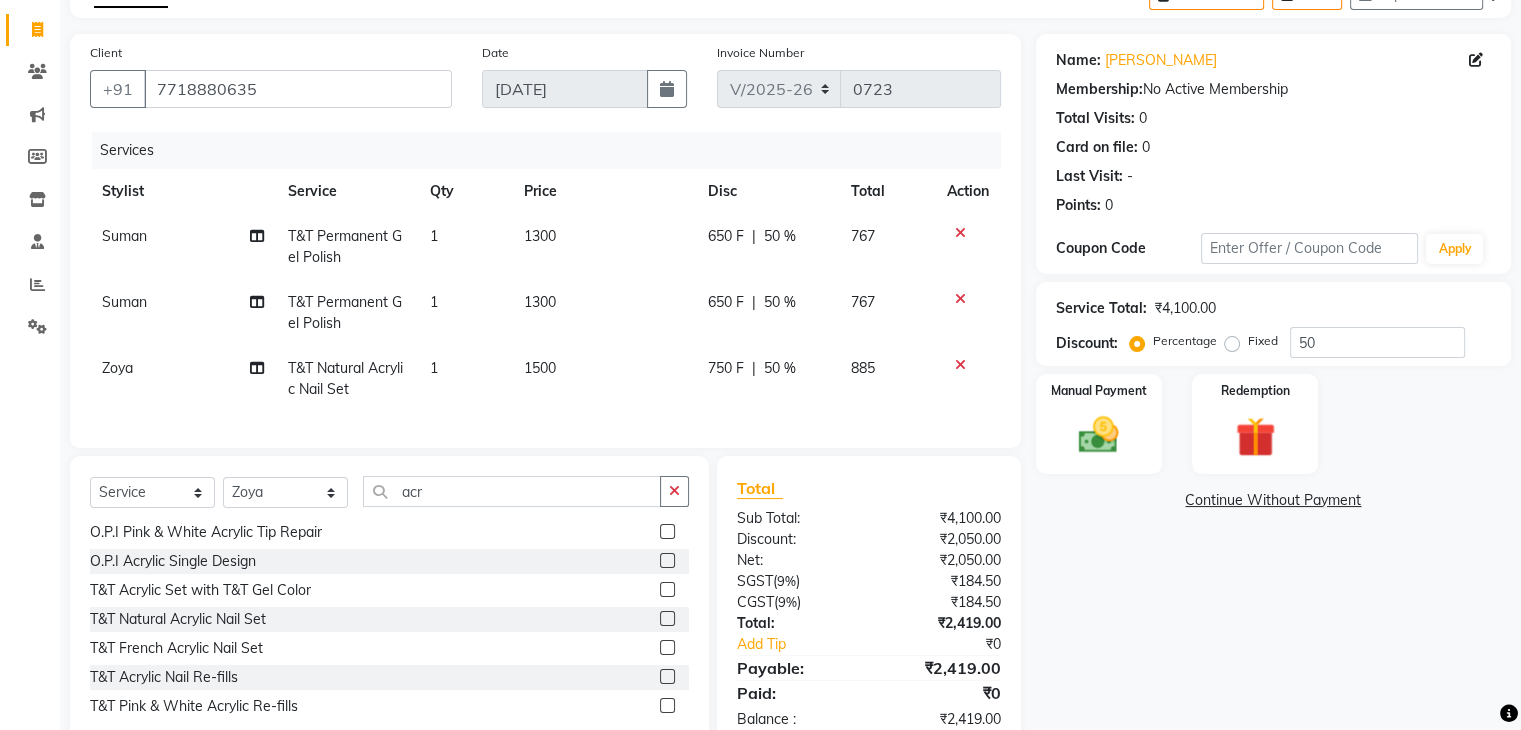 click 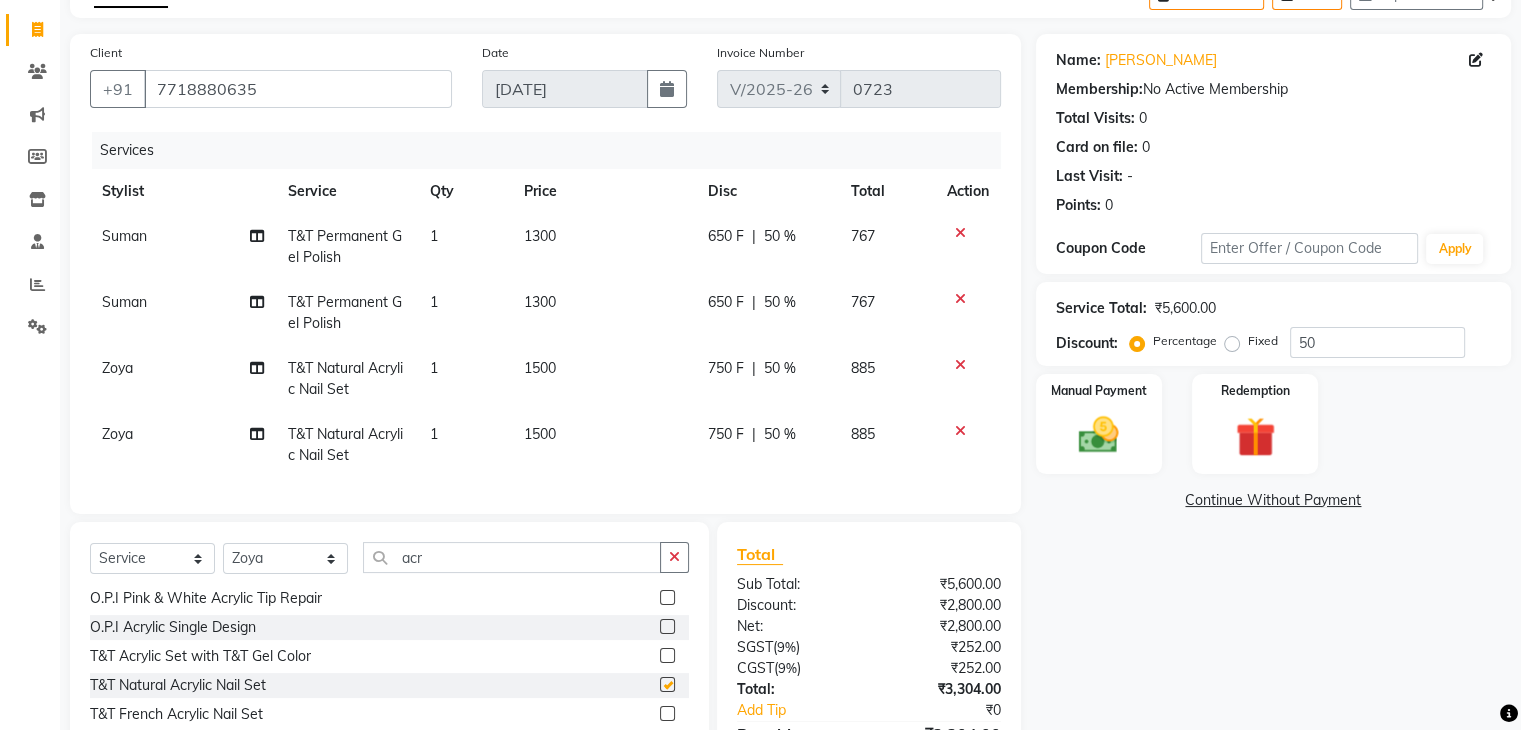 checkbox on "false" 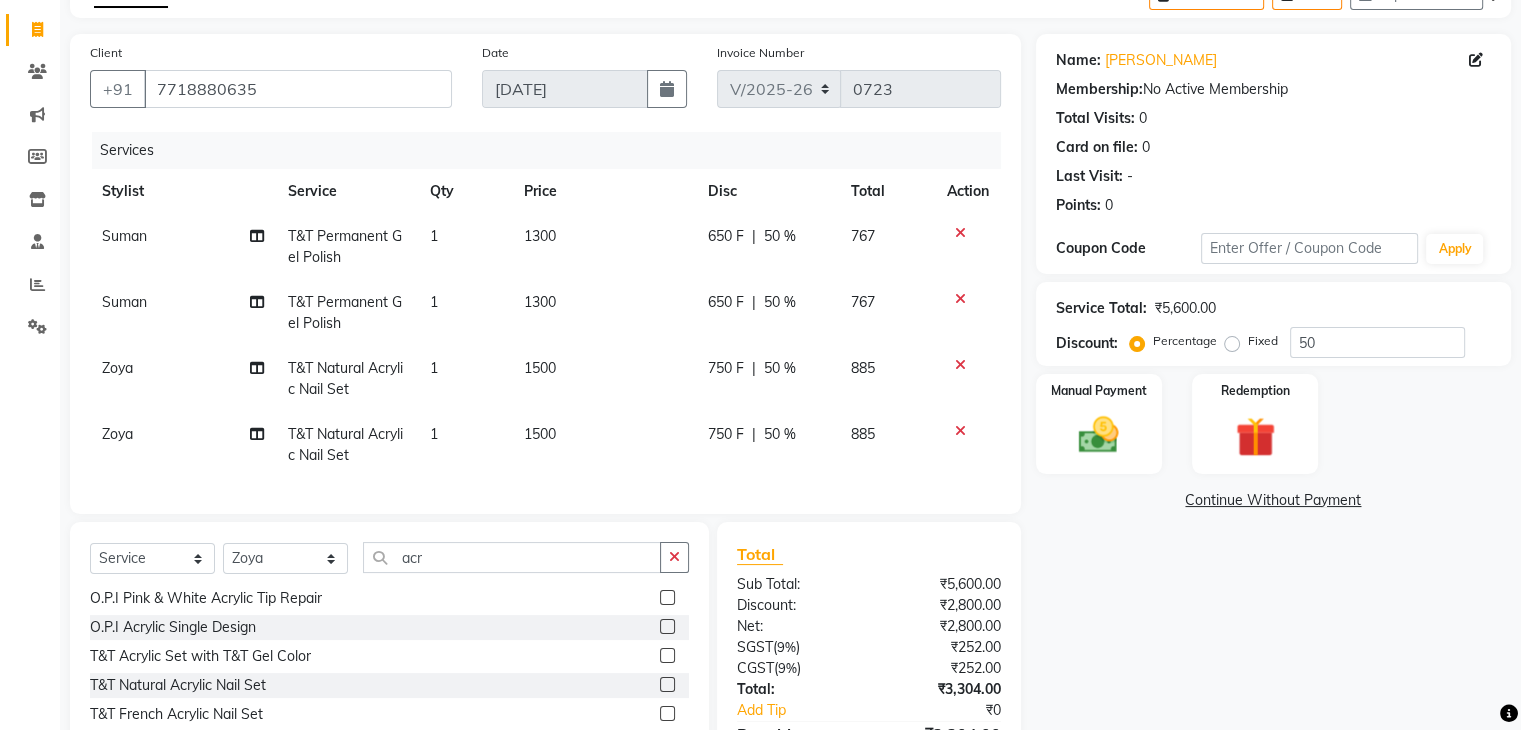 click on "750 F | 50 %" 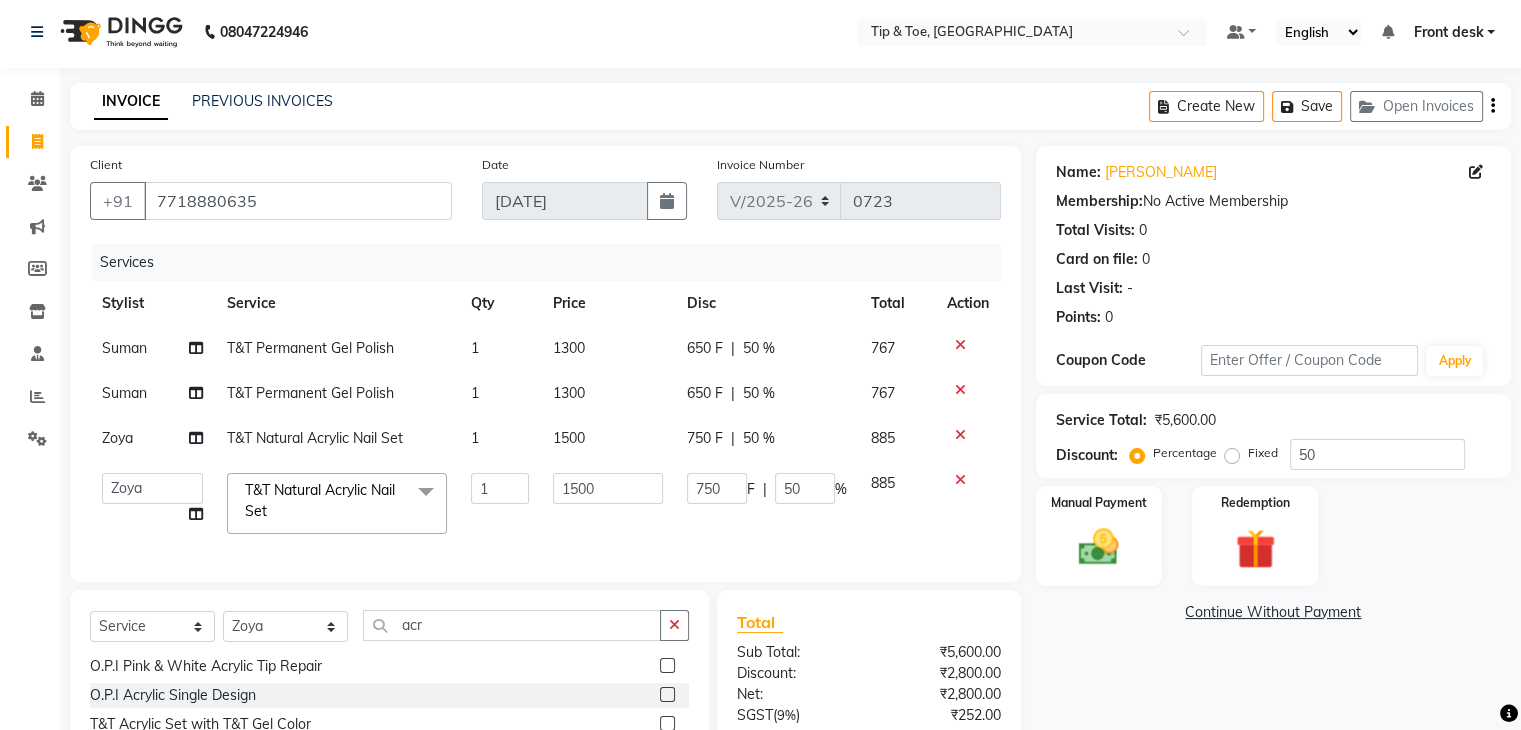 scroll, scrollTop: 204, scrollLeft: 0, axis: vertical 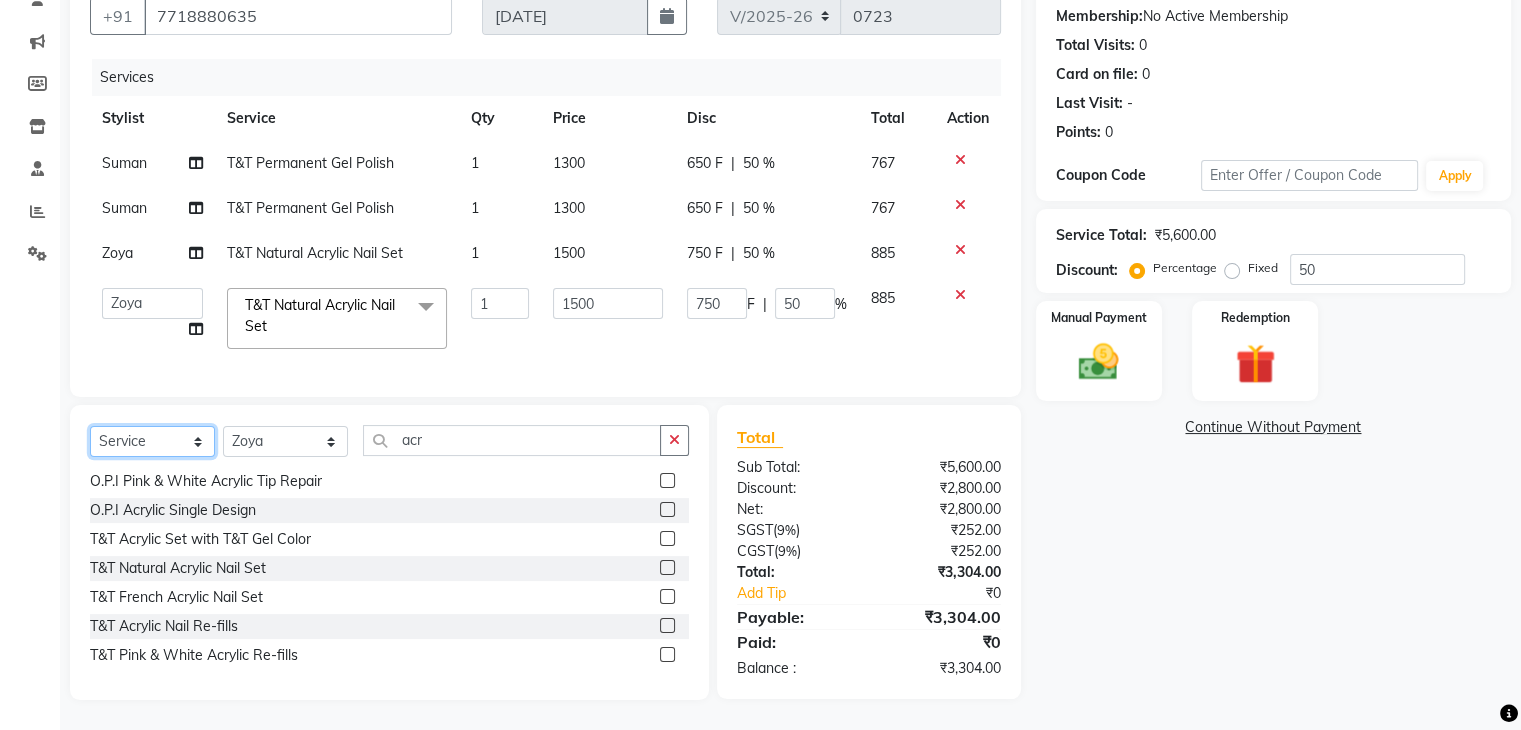 click on "Select  Service  Product  Membership  Package Voucher Prepaid Gift Card" 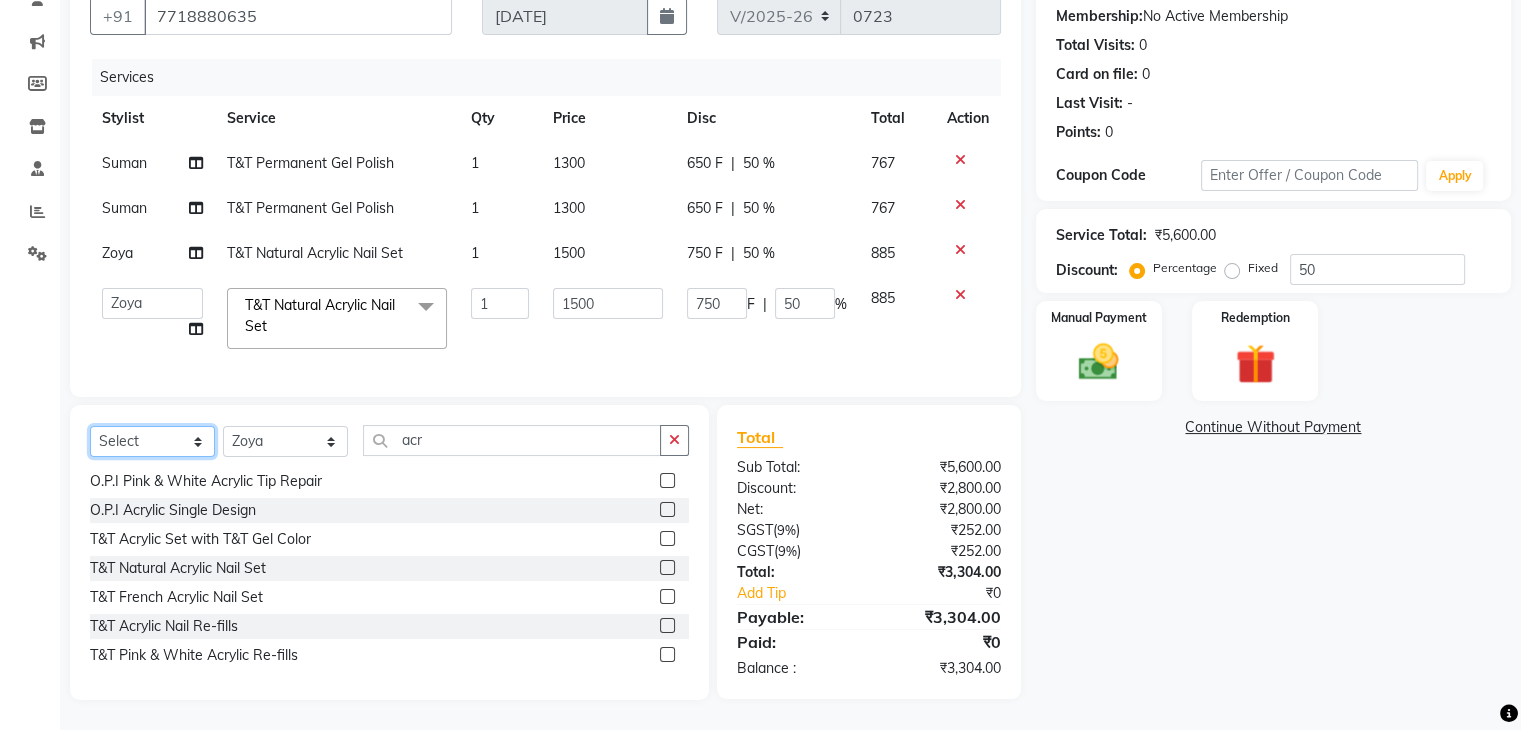 click on "Select  Service  Product  Membership  Package Voucher Prepaid Gift Card" 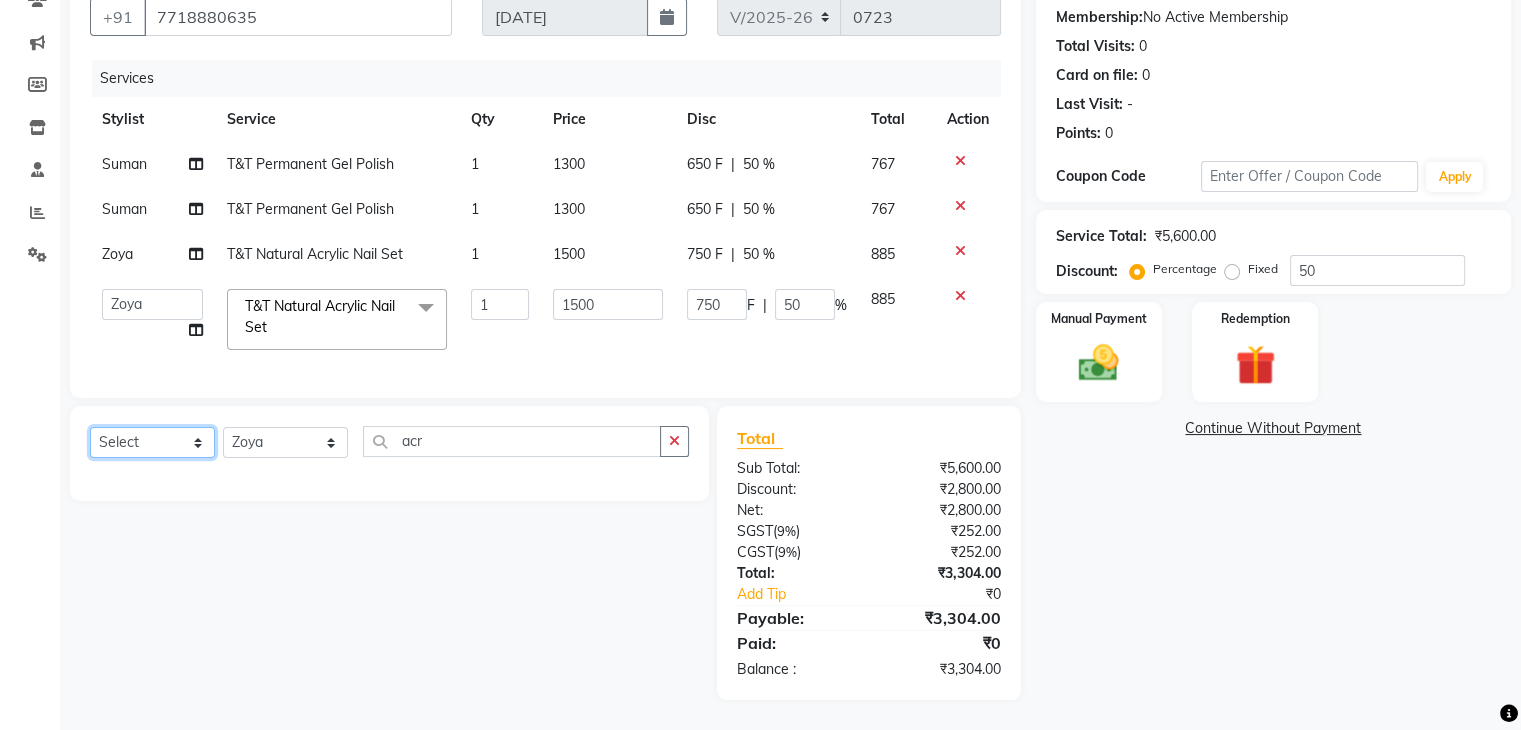 scroll, scrollTop: 204, scrollLeft: 0, axis: vertical 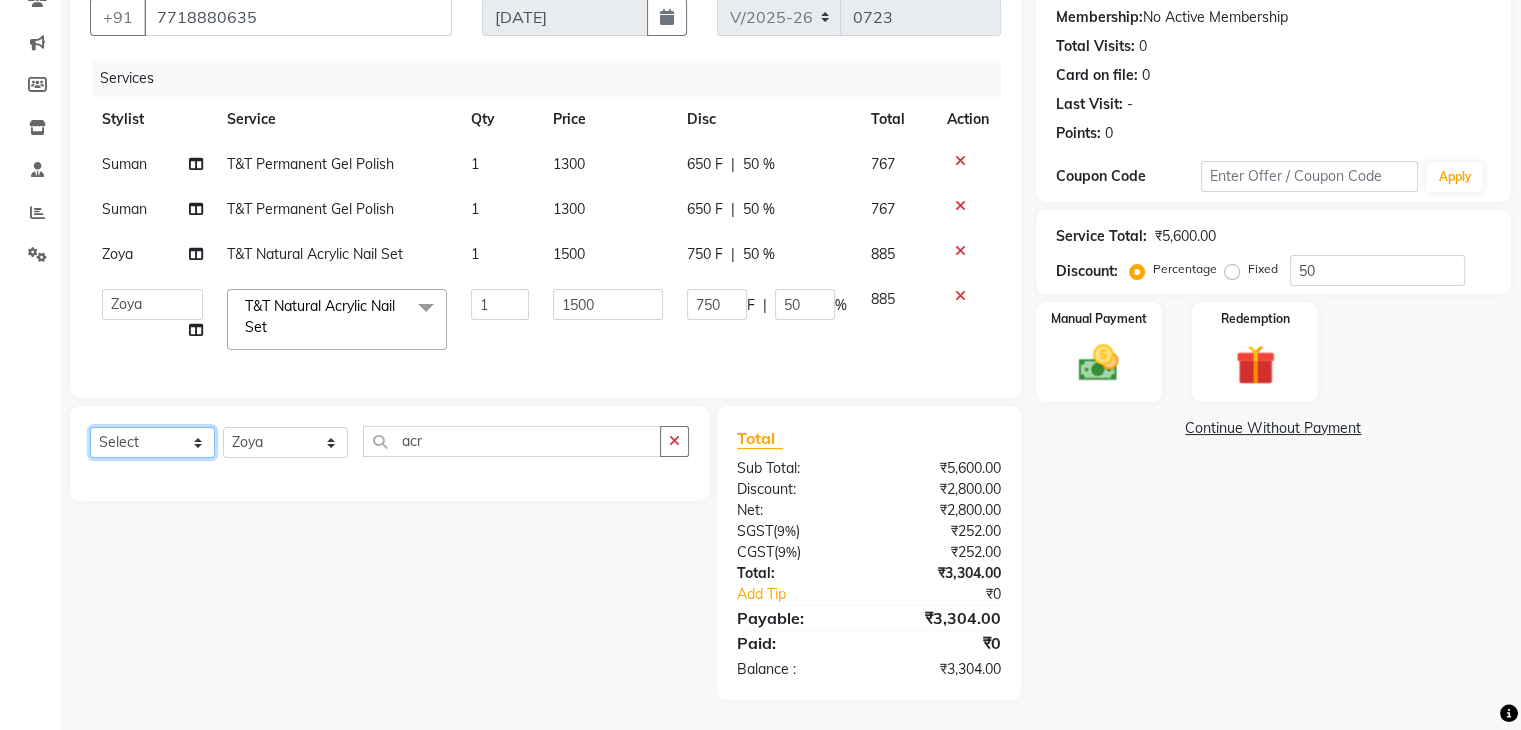 click on "Select  Service  Product  Membership  Package Voucher Prepaid Gift Card" 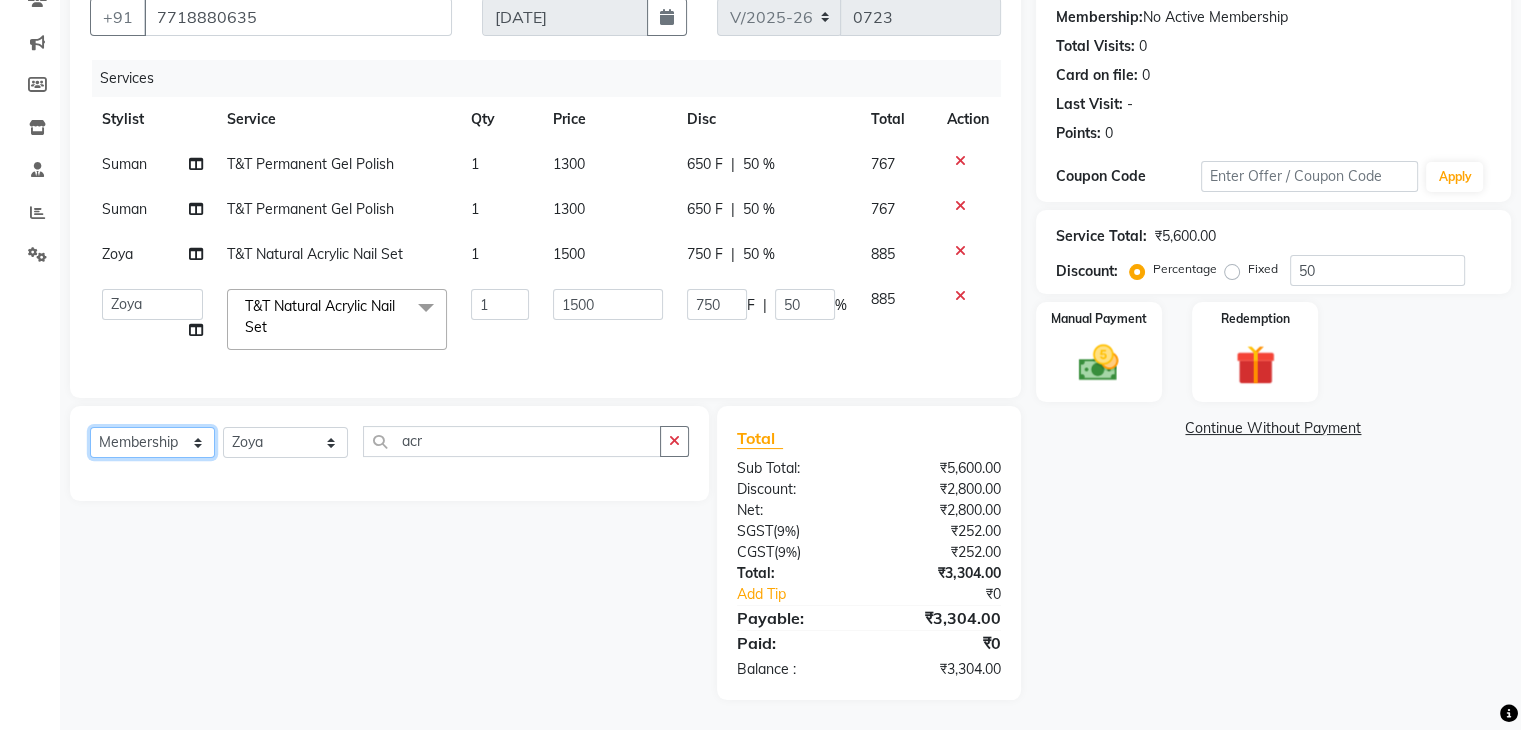 click on "Select  Service  Product  Membership  Package Voucher Prepaid Gift Card" 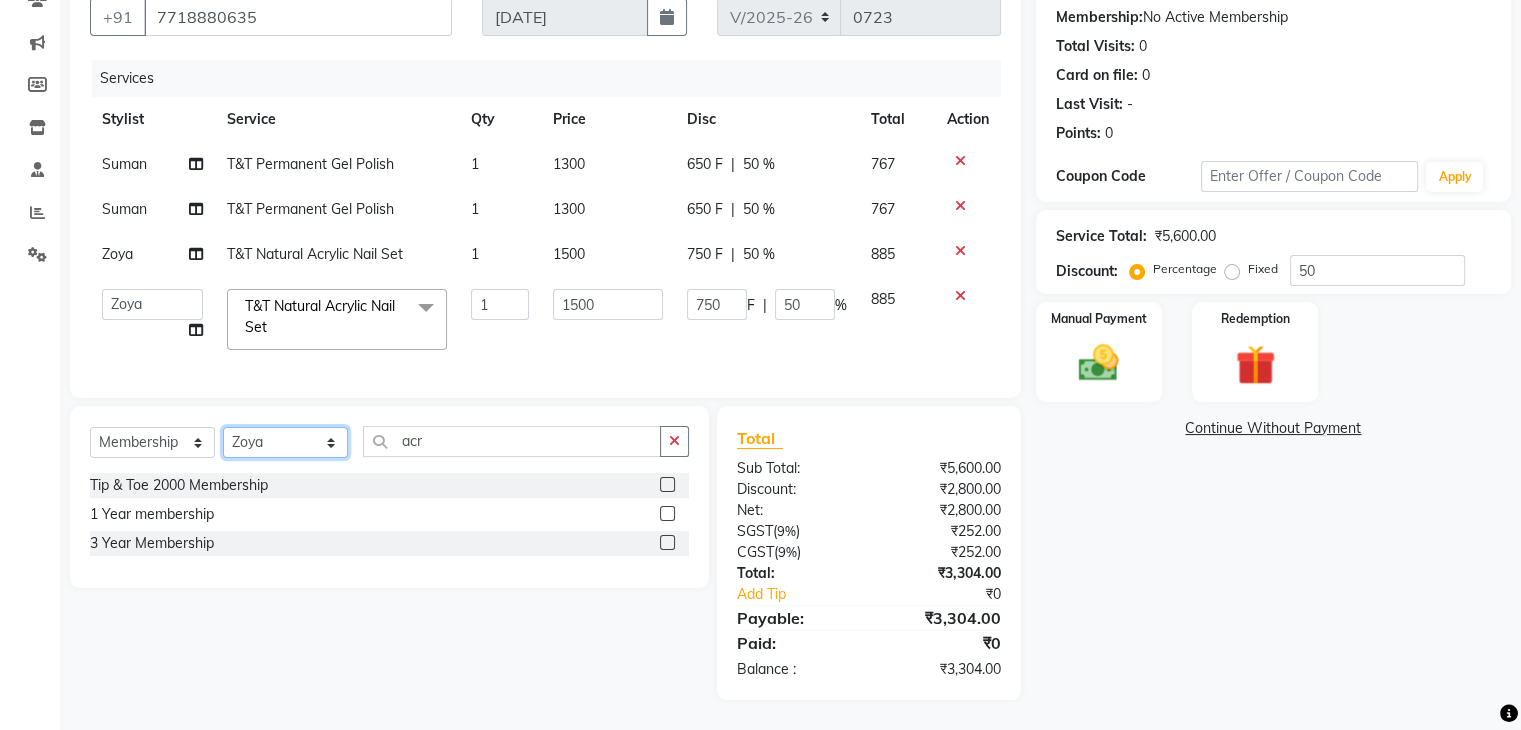click on "Select Stylist [PERSON_NAME] Front desk [PERSON_NAME] [PERSON_NAME] [PERSON_NAME]  [PERSON_NAME] [PERSON_NAME]" 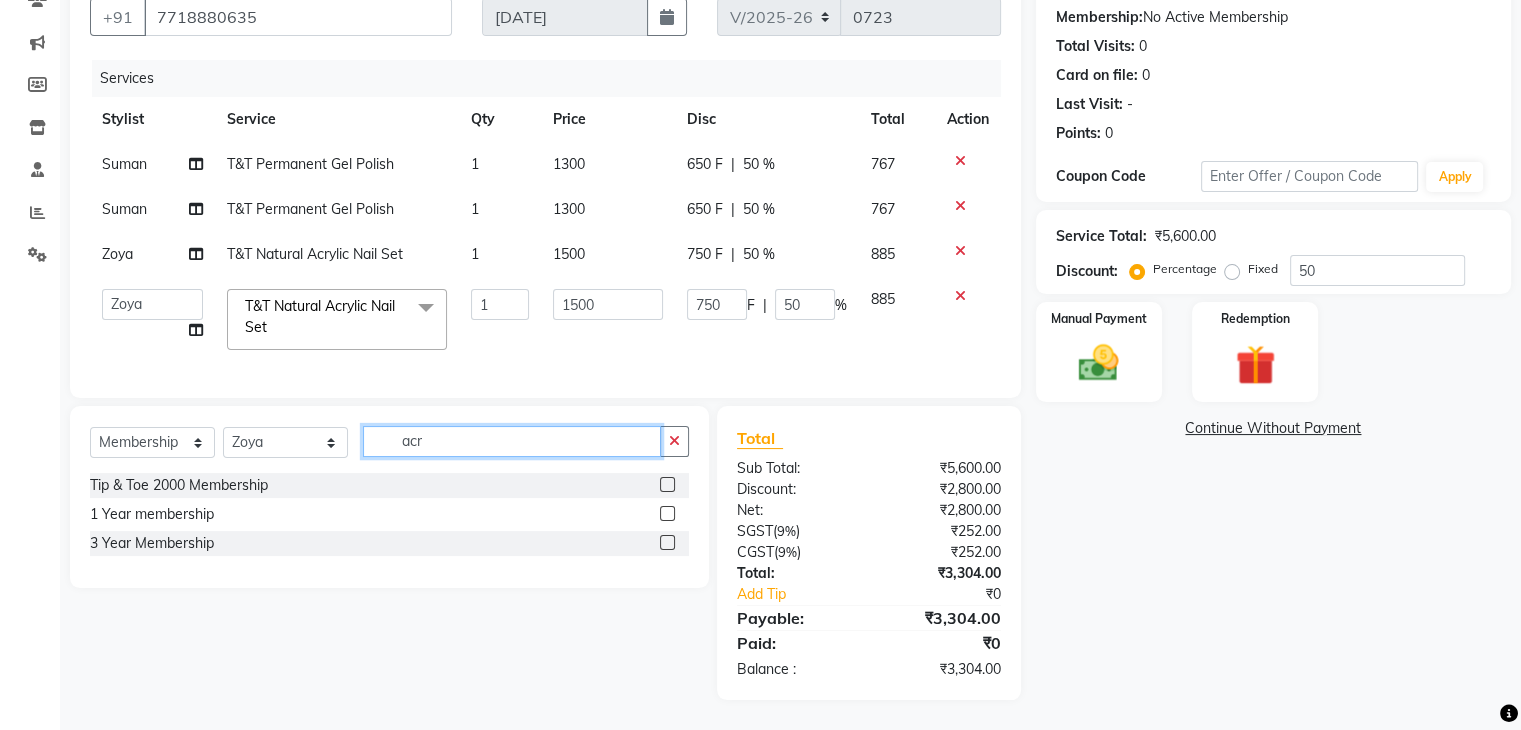 click on "acr" 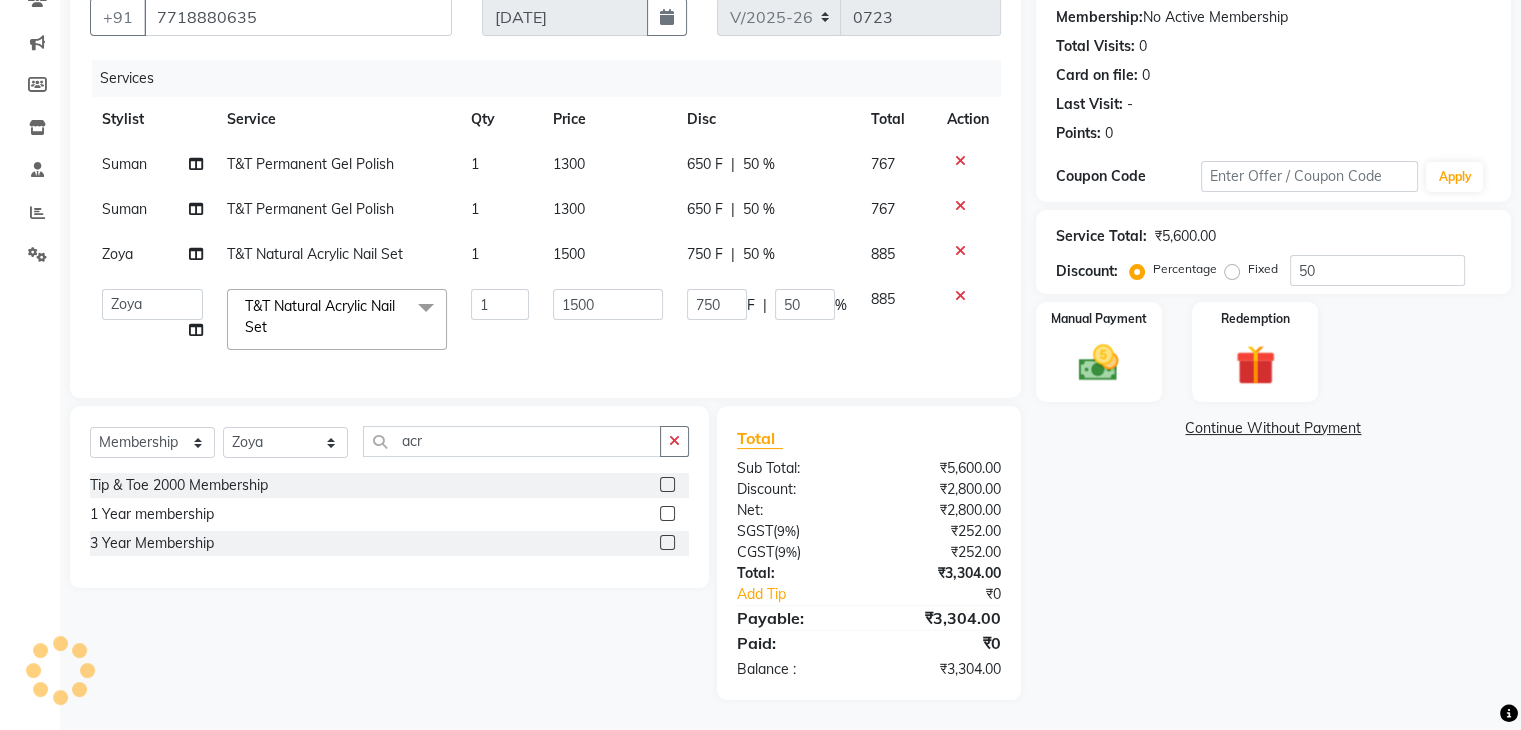 click 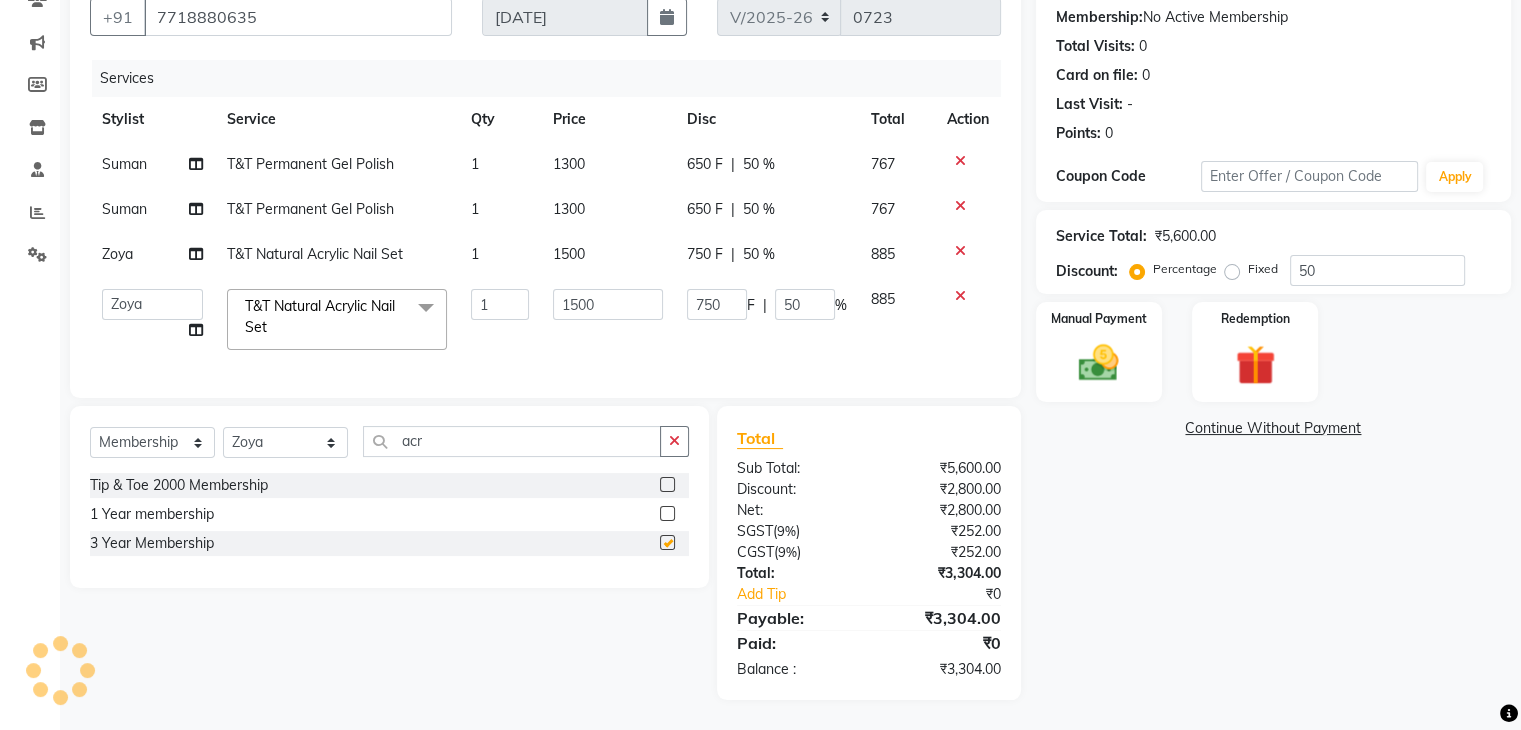 select on "select" 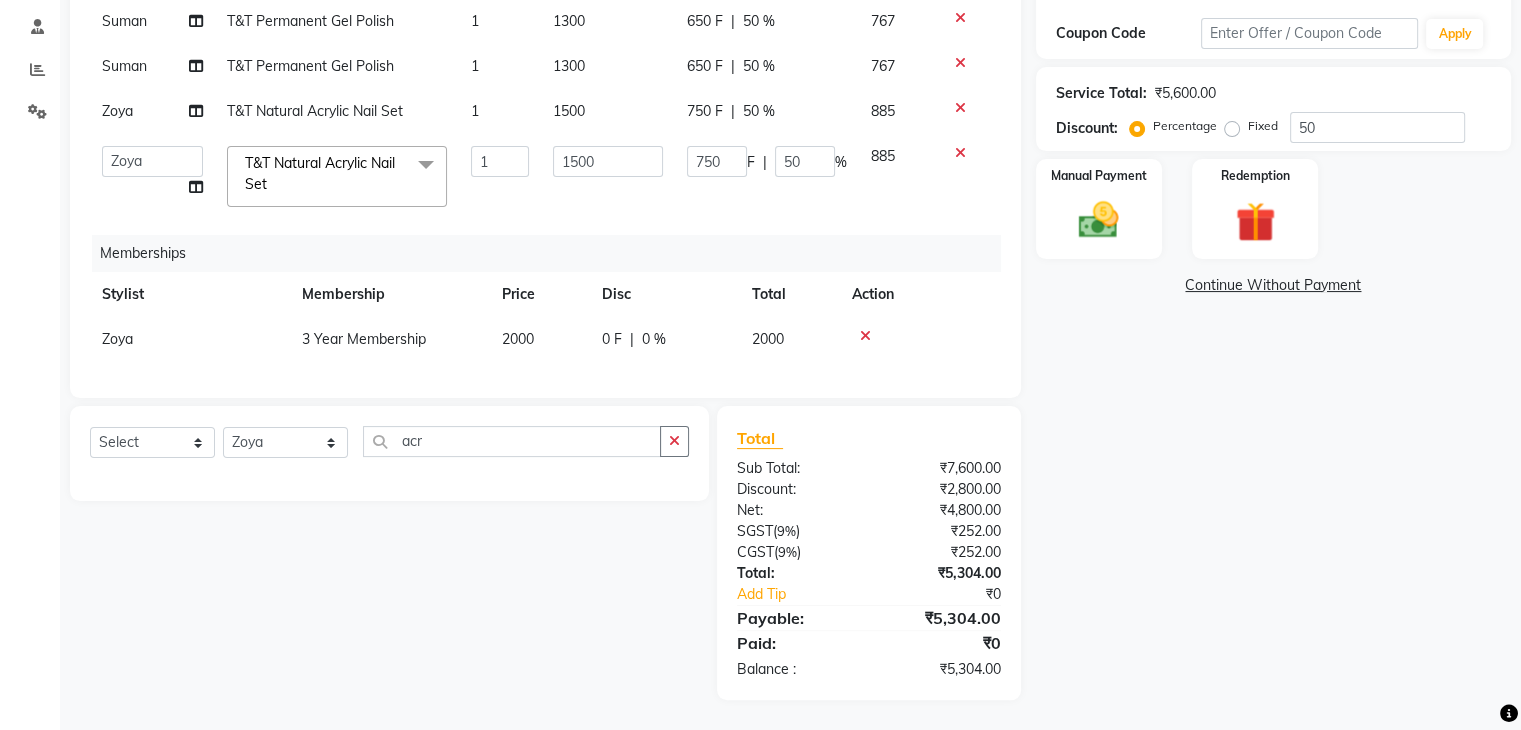 scroll, scrollTop: 0, scrollLeft: 0, axis: both 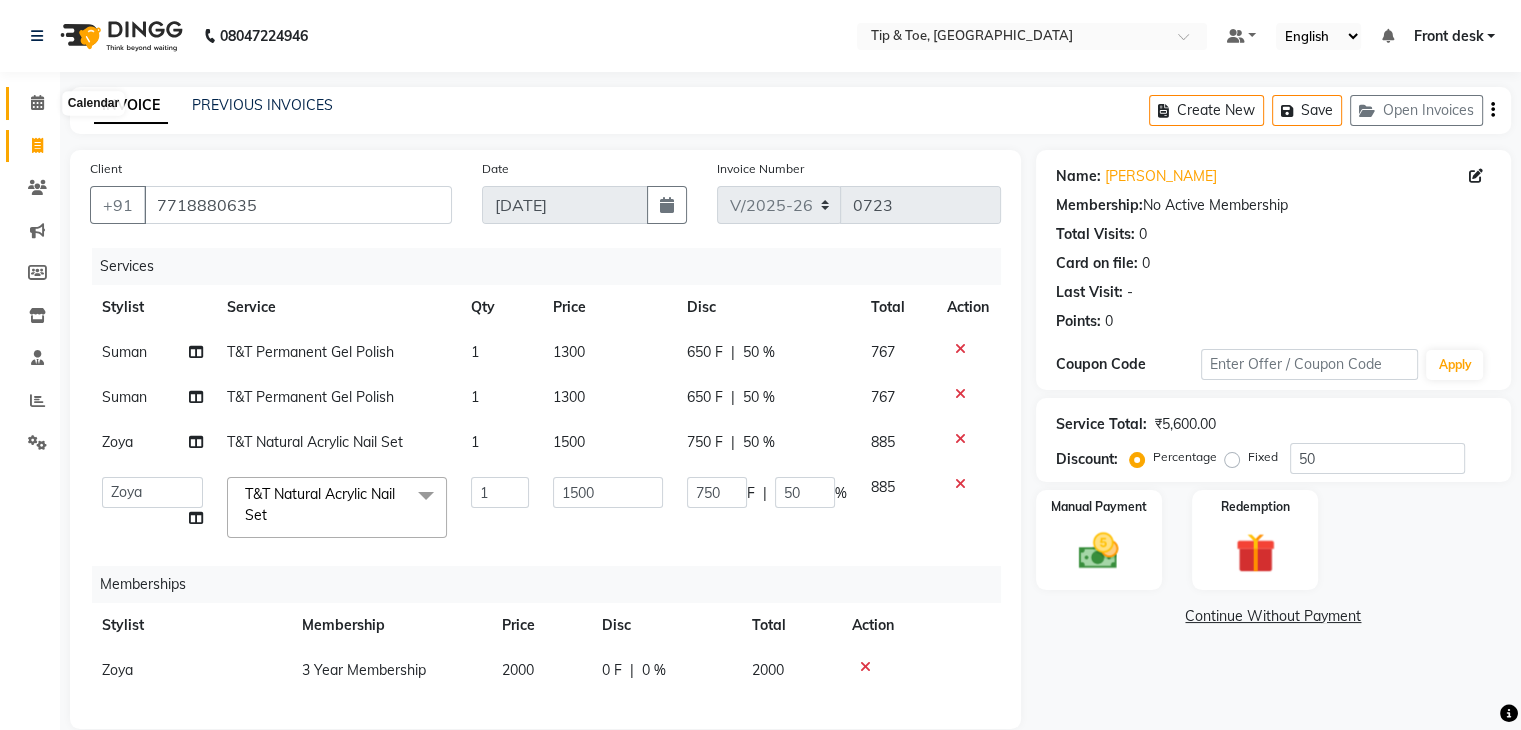 click 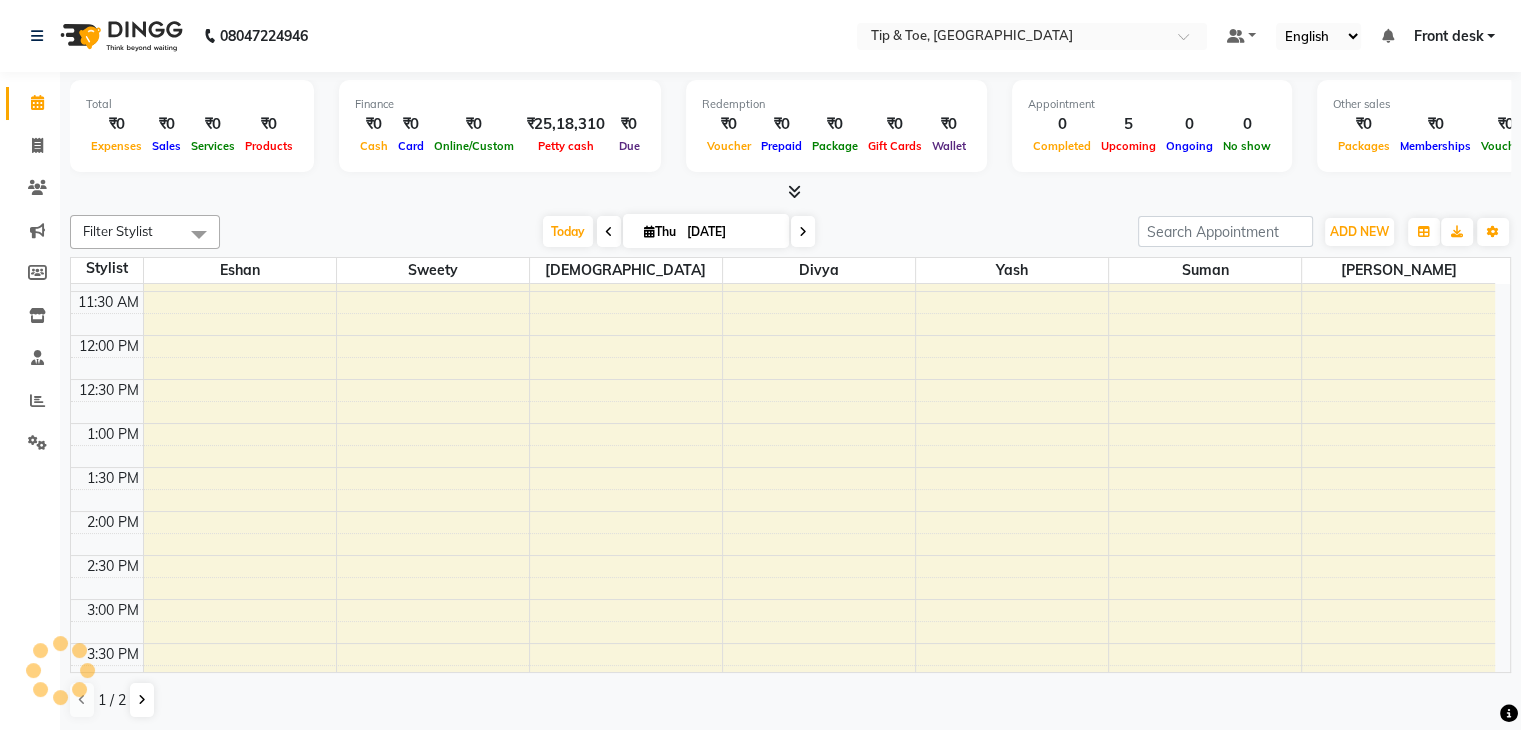 scroll, scrollTop: 0, scrollLeft: 0, axis: both 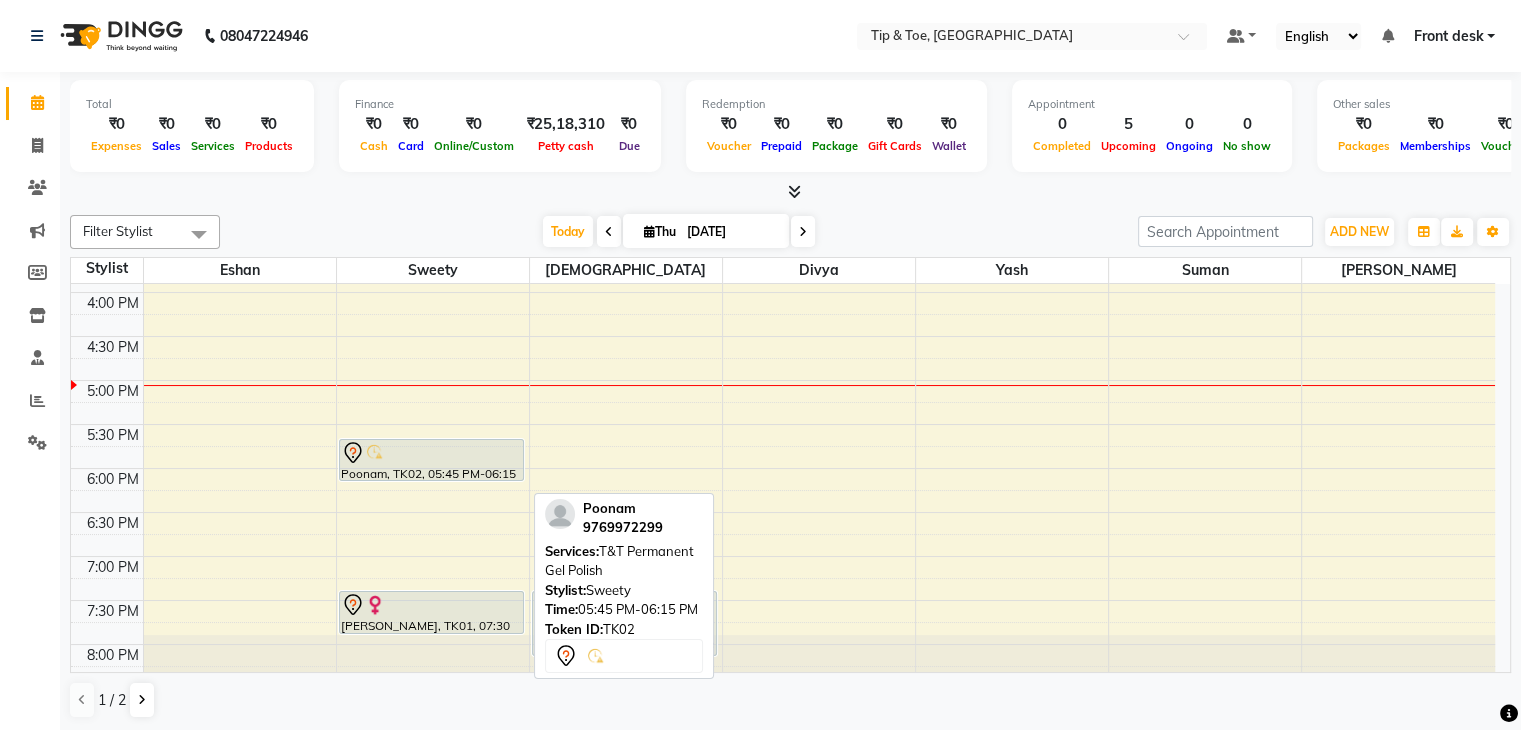 click at bounding box center [431, 480] 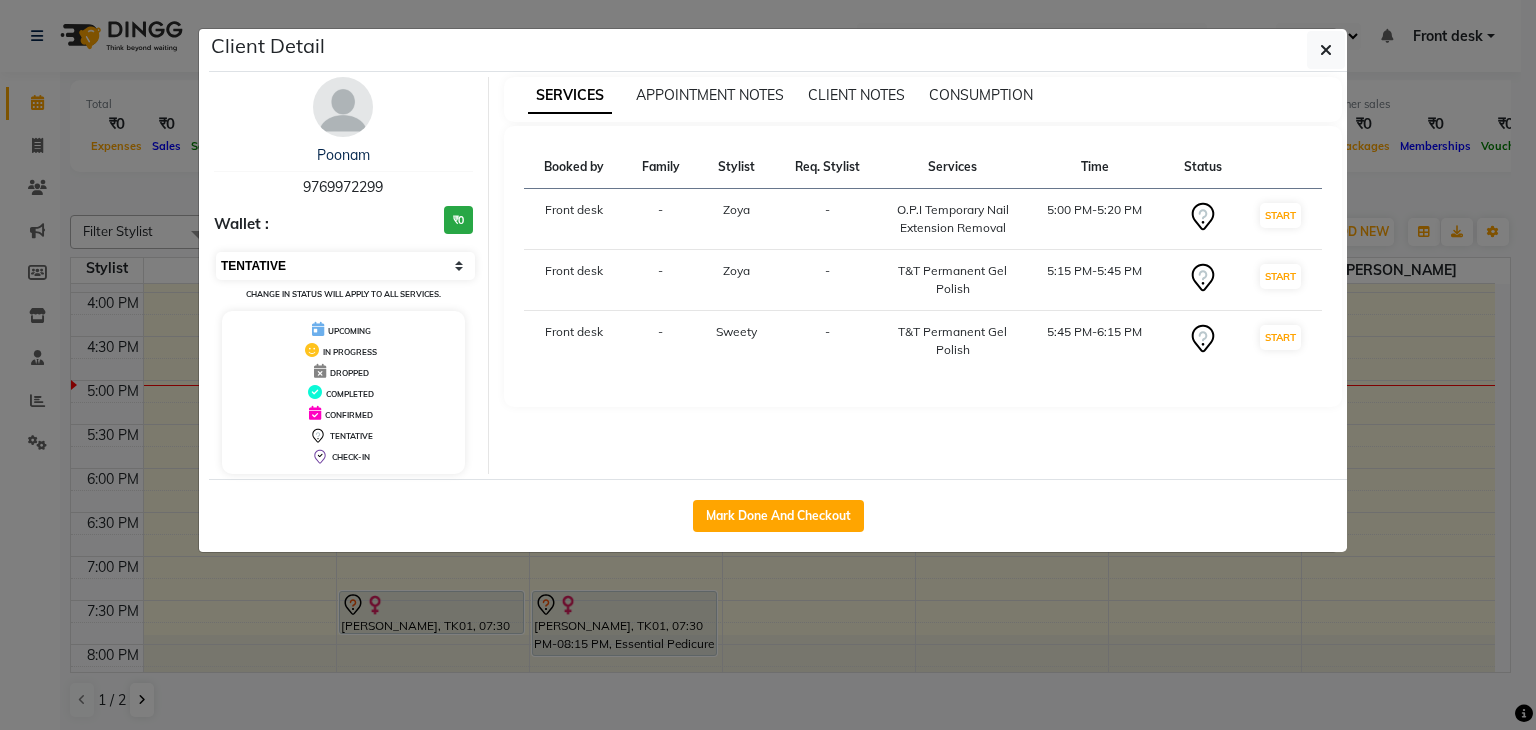 click on "Select IN SERVICE CONFIRMED TENTATIVE CHECK IN MARK DONE DROPPED UPCOMING" at bounding box center [345, 266] 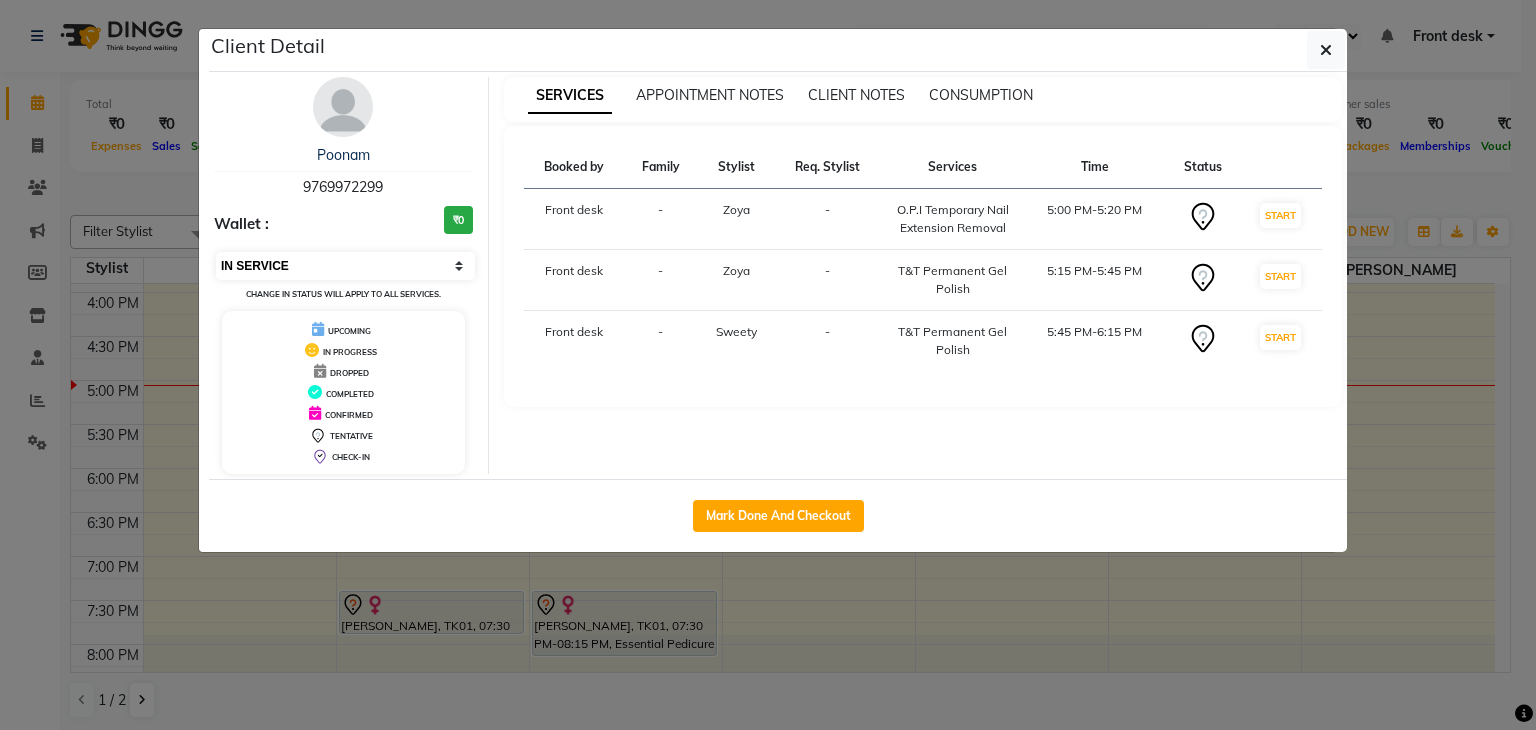 click on "Select IN SERVICE CONFIRMED TENTATIVE CHECK IN MARK DONE DROPPED UPCOMING" at bounding box center (345, 266) 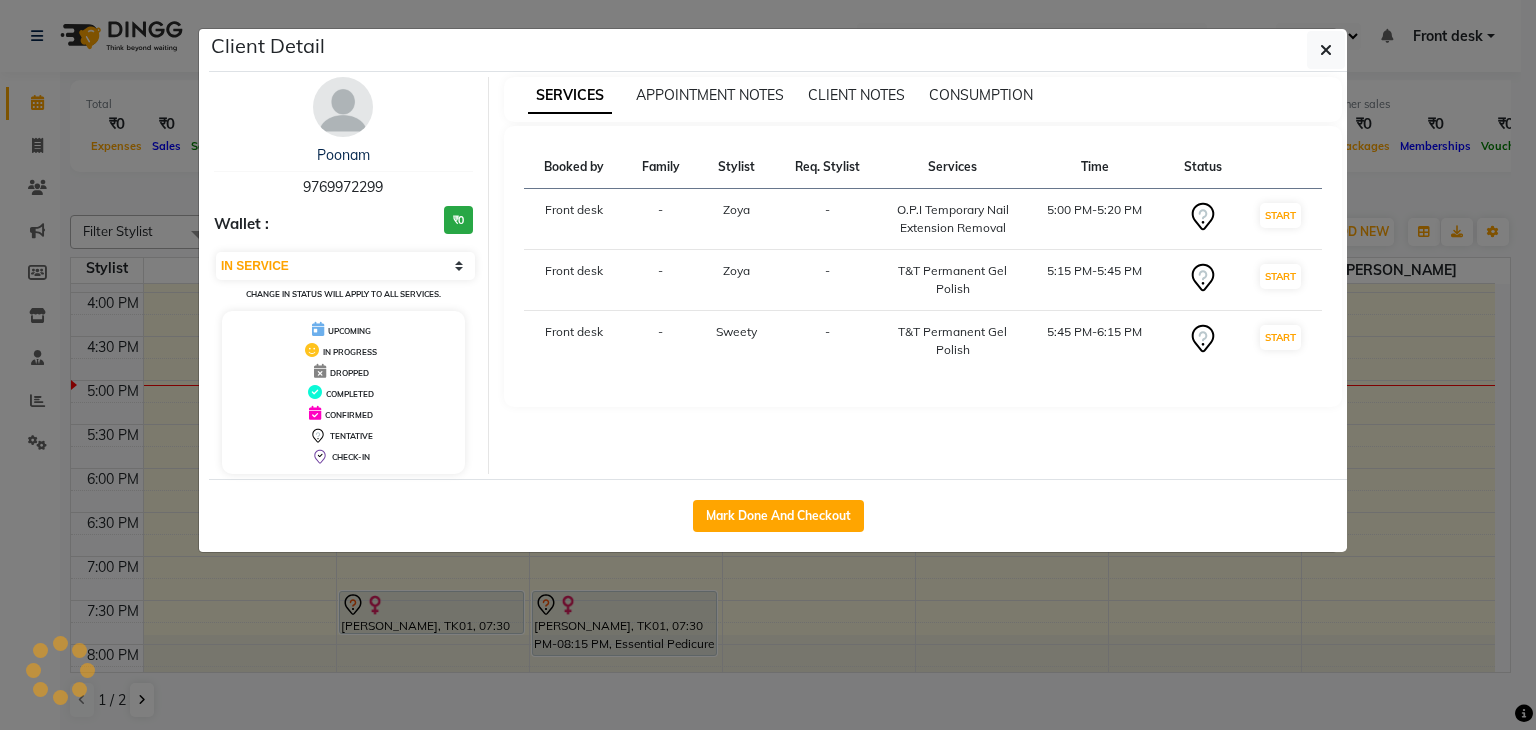 select on "select" 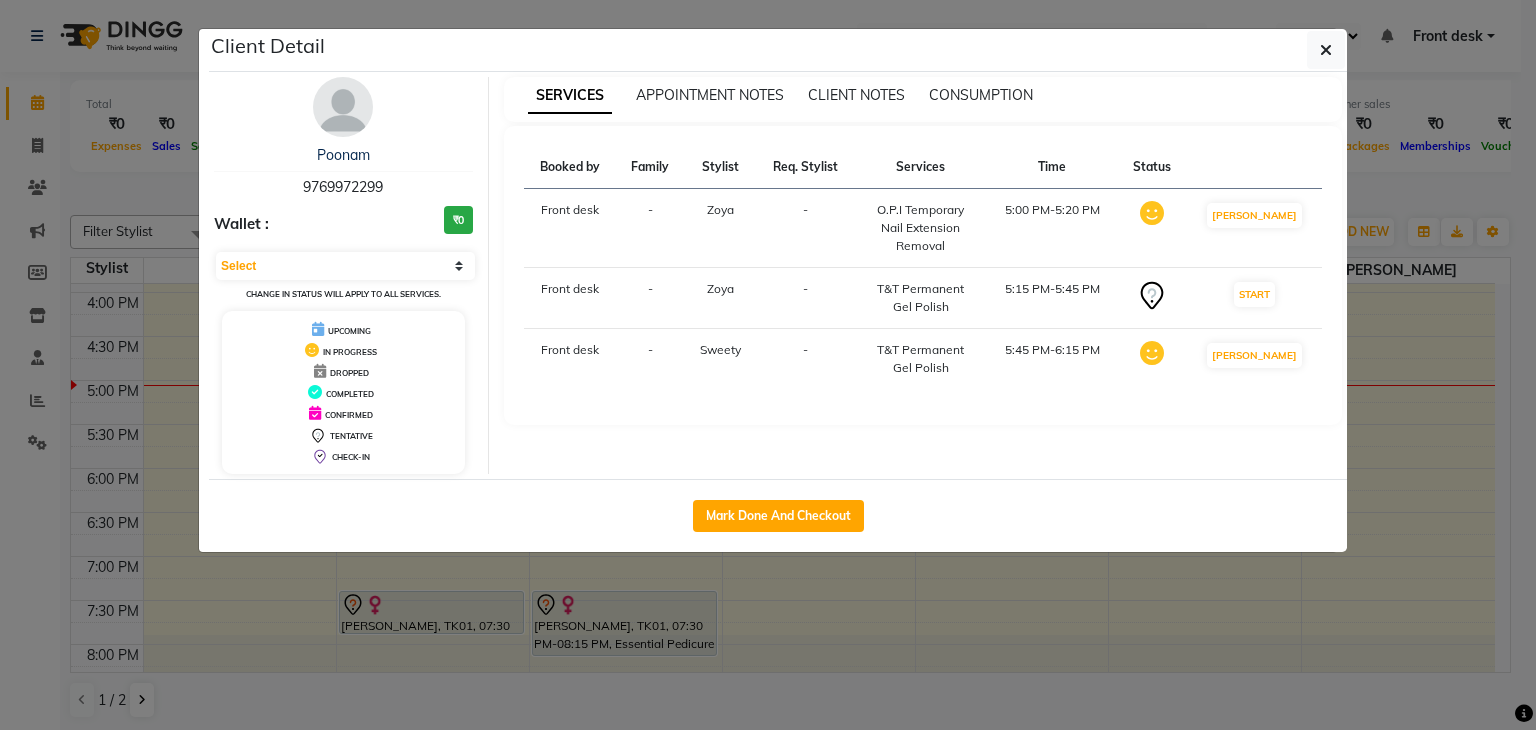click on "Client Detail  Poonam    9769972299 Wallet : ₹0 Select IN SERVICE CONFIRMED TENTATIVE CHECK IN MARK DONE DROPPED UPCOMING Change in status will apply to all services. UPCOMING IN PROGRESS DROPPED COMPLETED CONFIRMED TENTATIVE CHECK-IN SERVICES APPOINTMENT NOTES CLIENT NOTES CONSUMPTION Booked by Family Stylist Req. Stylist Services Time Status  Front desk  - Zoya -  O.P.I Temporary Nail Extension Removal   5:00 PM-5:20 PM   MARK DONE   Front desk  - Zoya -  T&T Permanent Gel Polish   5:15 PM-5:45 PM   START   Front desk  - Sweety -  T&T Permanent Gel Polish   5:45 PM-6:15 PM   MARK DONE   Mark Done And Checkout" 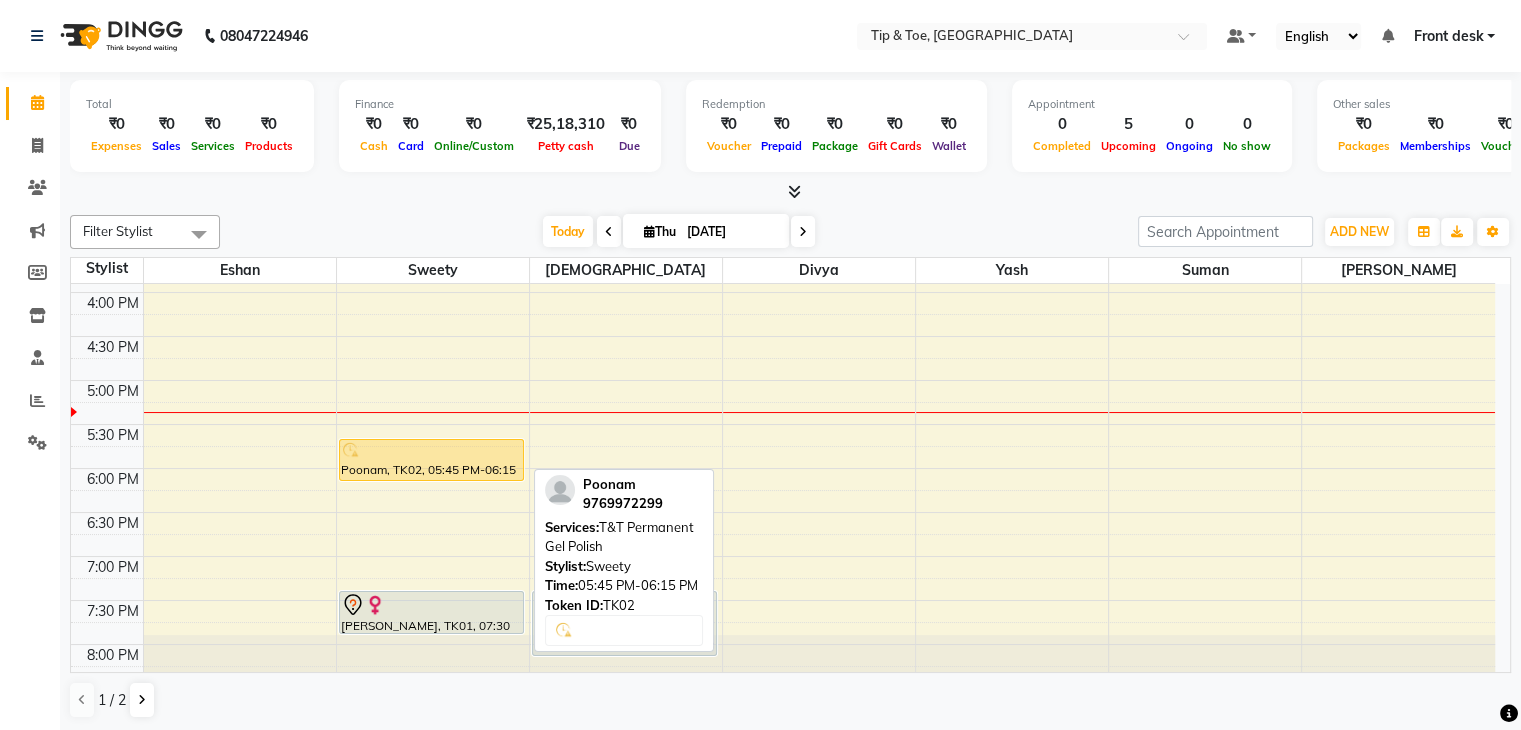 click on "Poonam, TK02, 05:45 PM-06:15 PM, T&T Permanent Gel Polish" at bounding box center (431, 460) 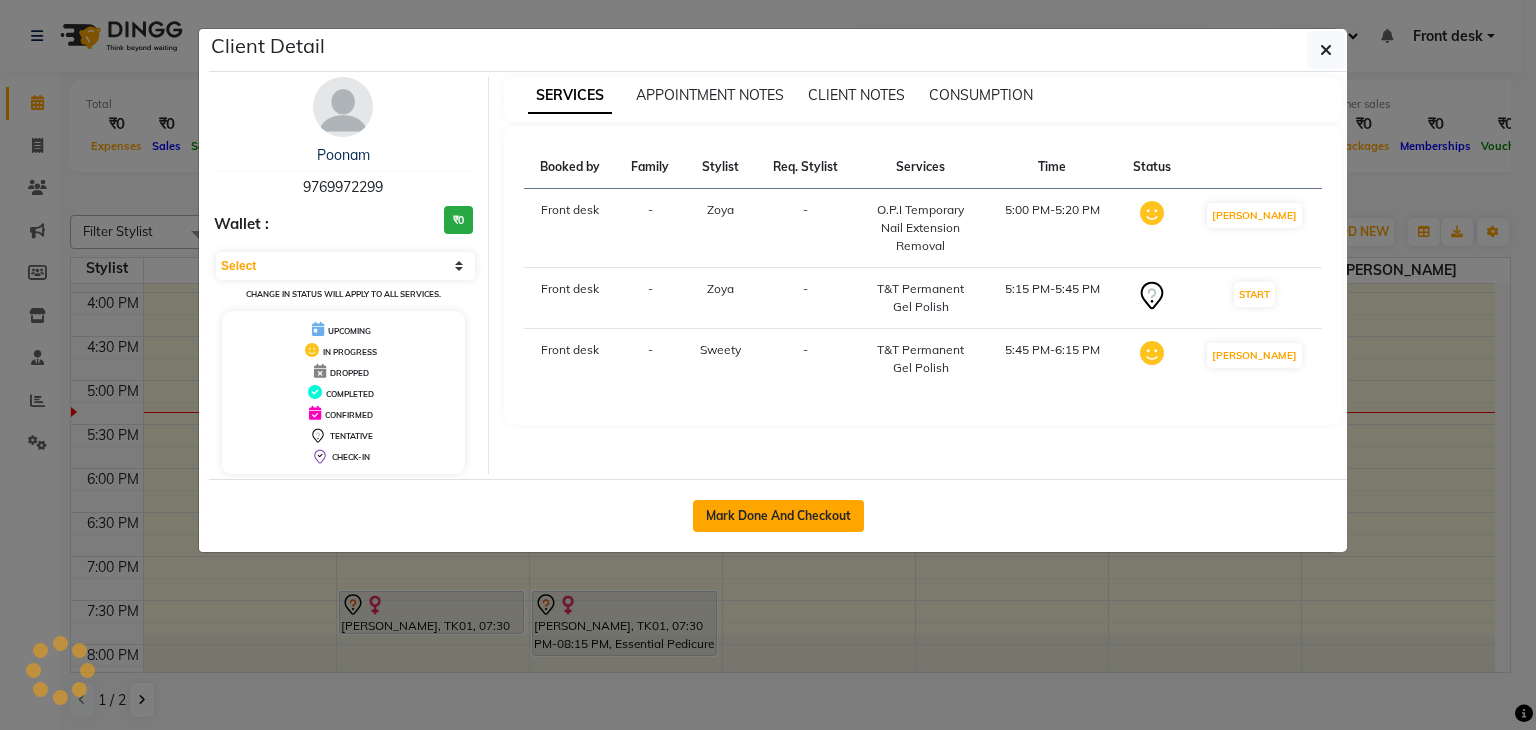 click on "Mark Done And Checkout" 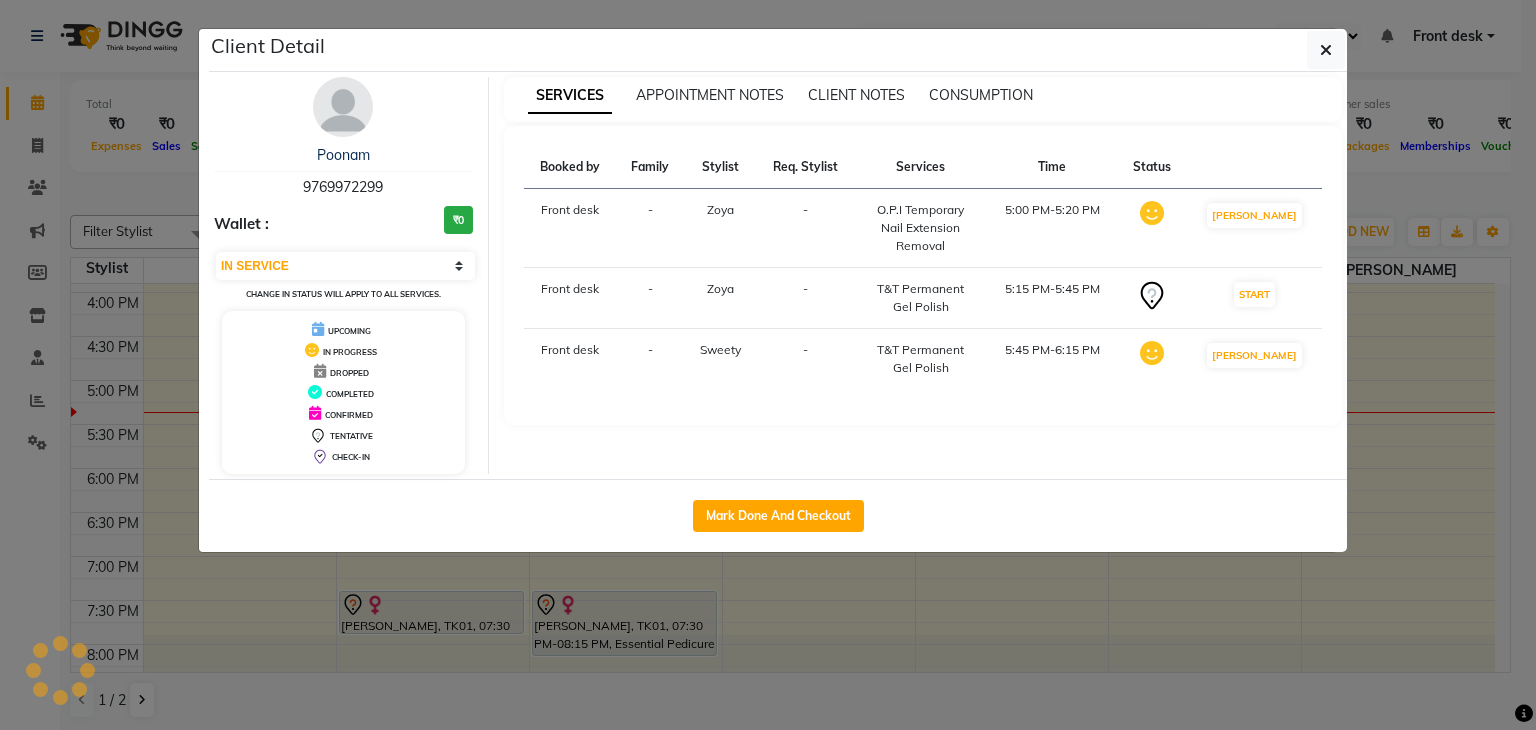 select on "5942" 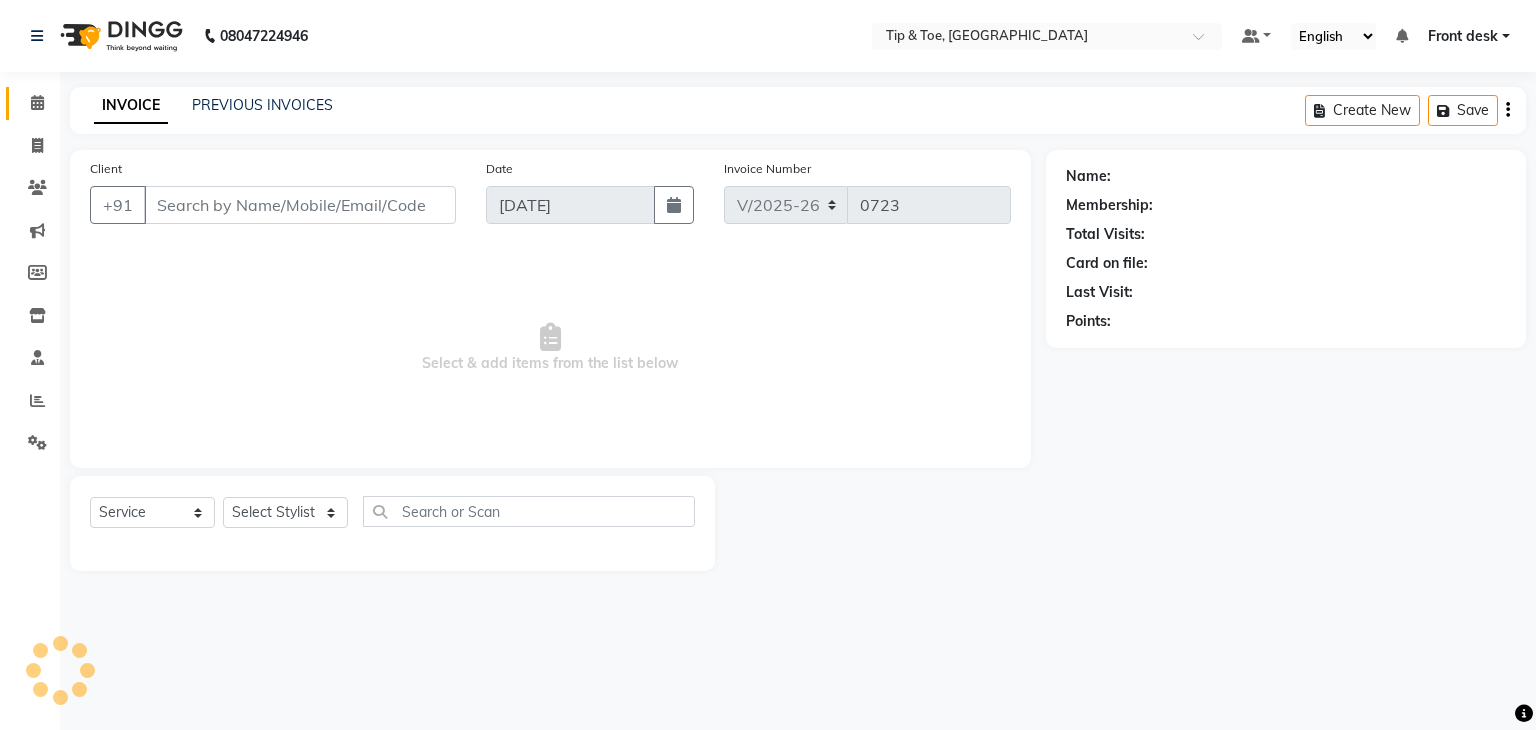 type on "9769972299" 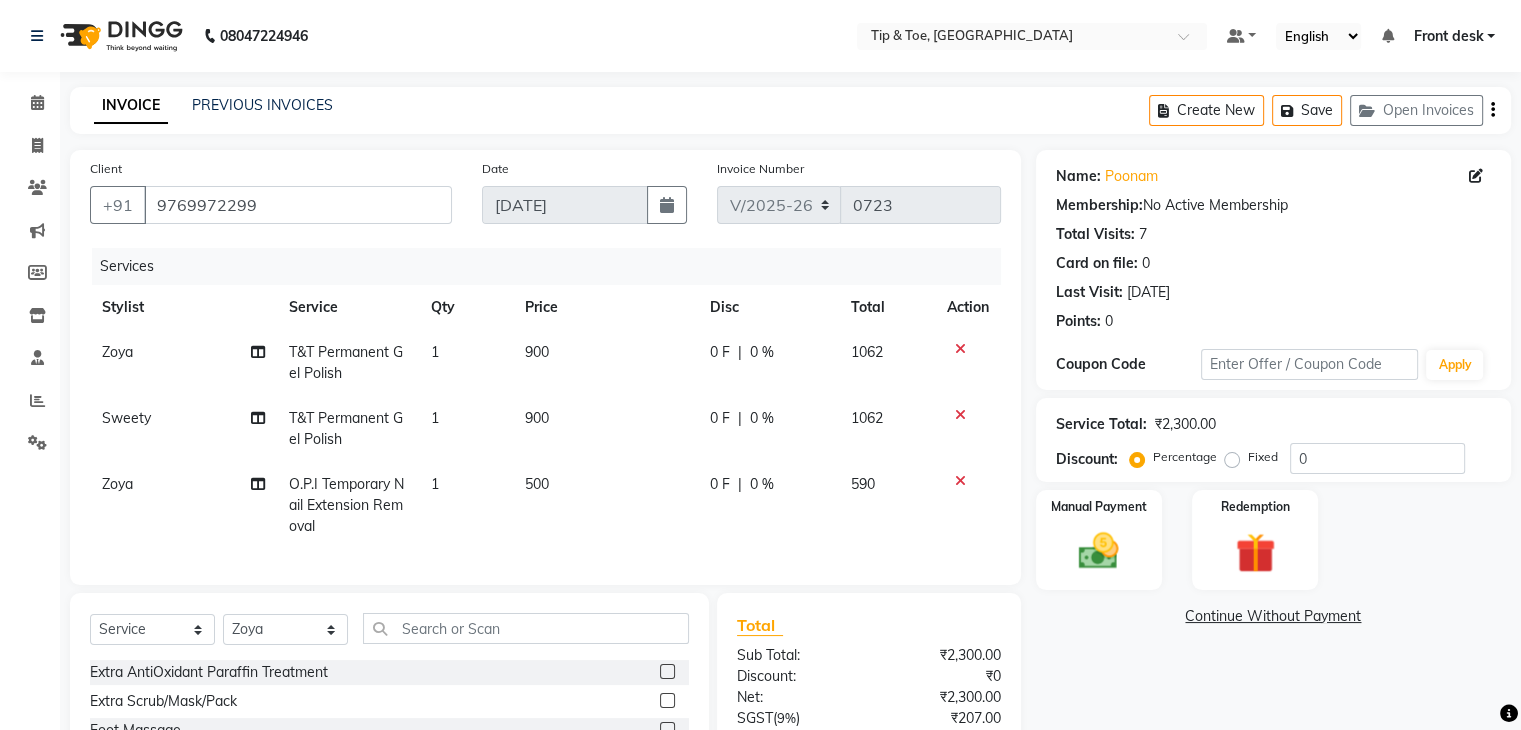 click on "Sweety" 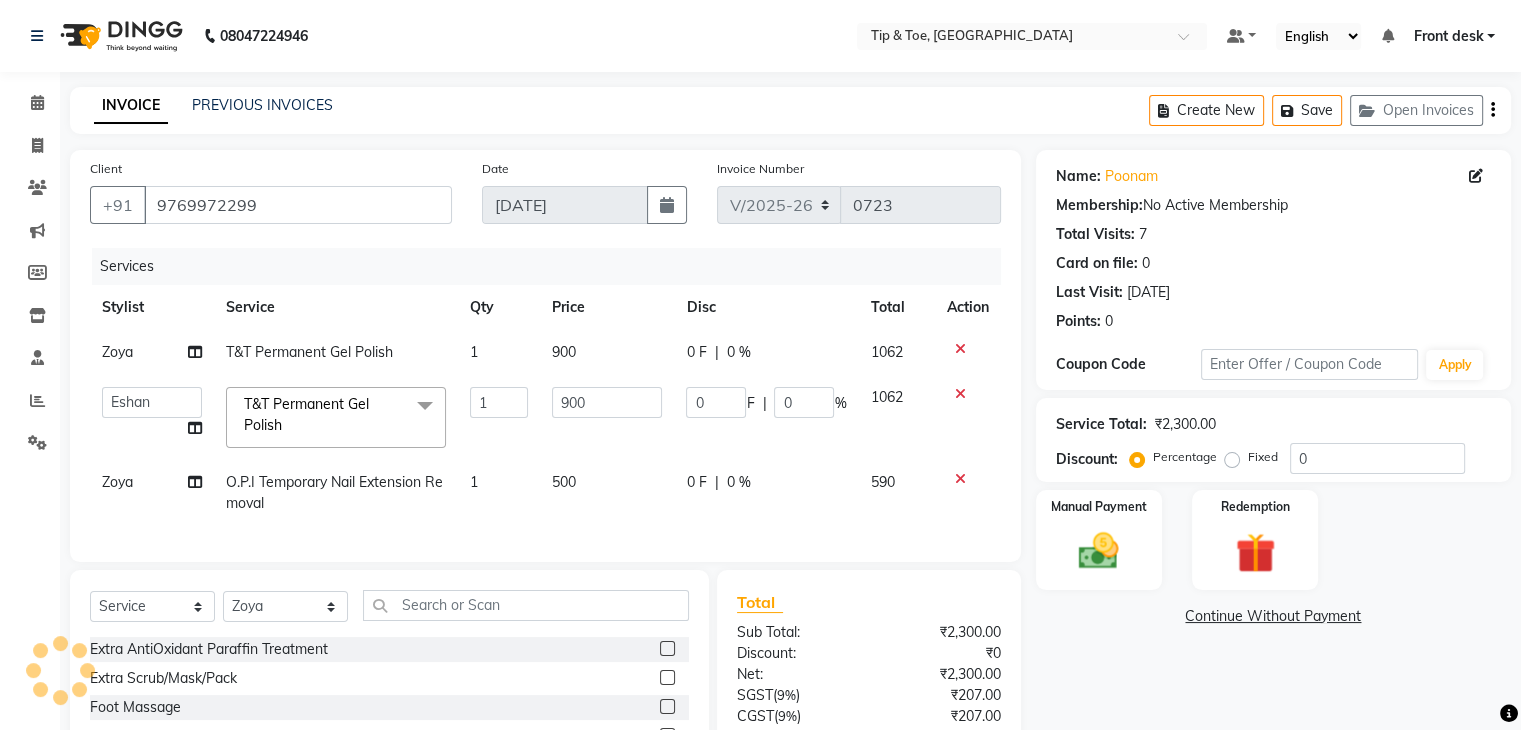 select on "42045" 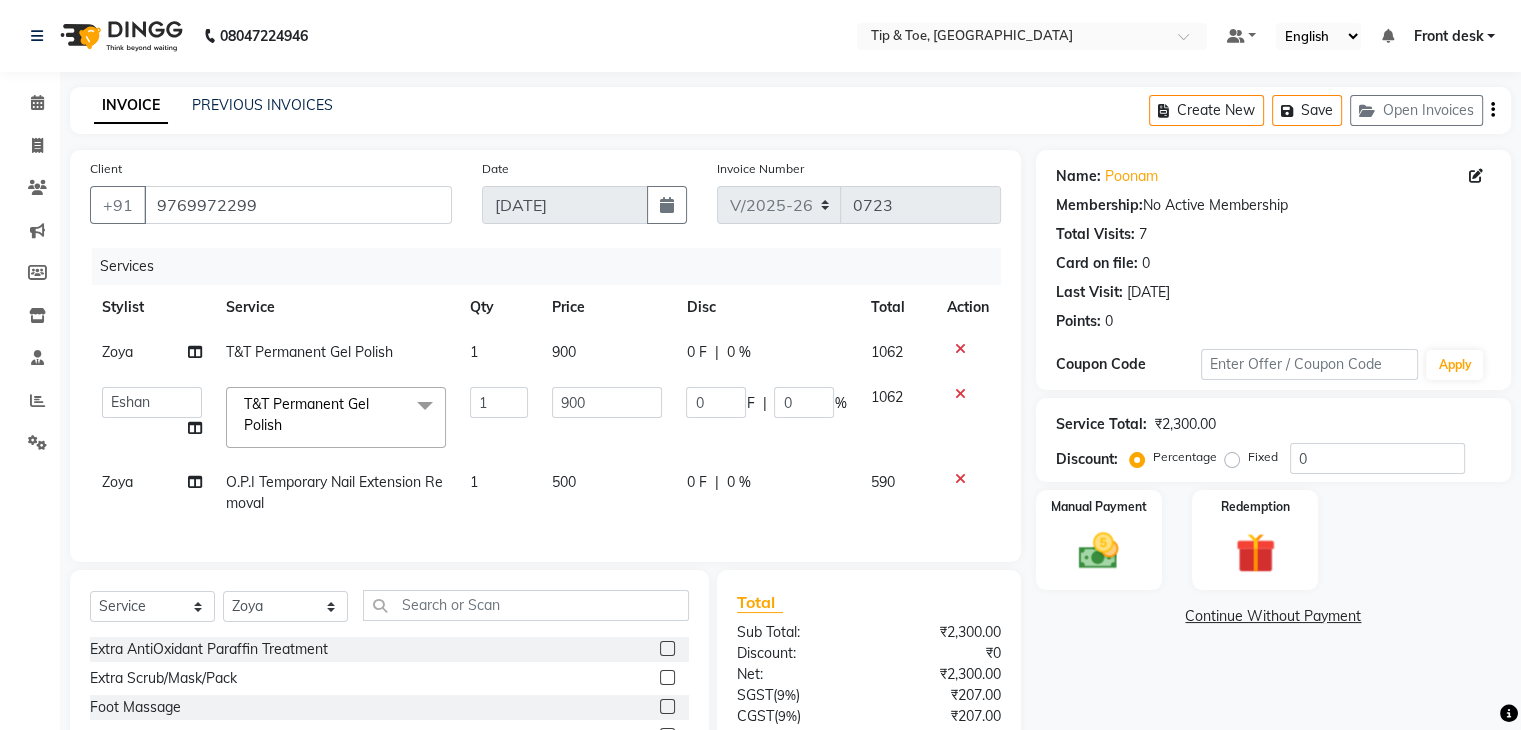 click on "T&T Permanent Gel Polish" 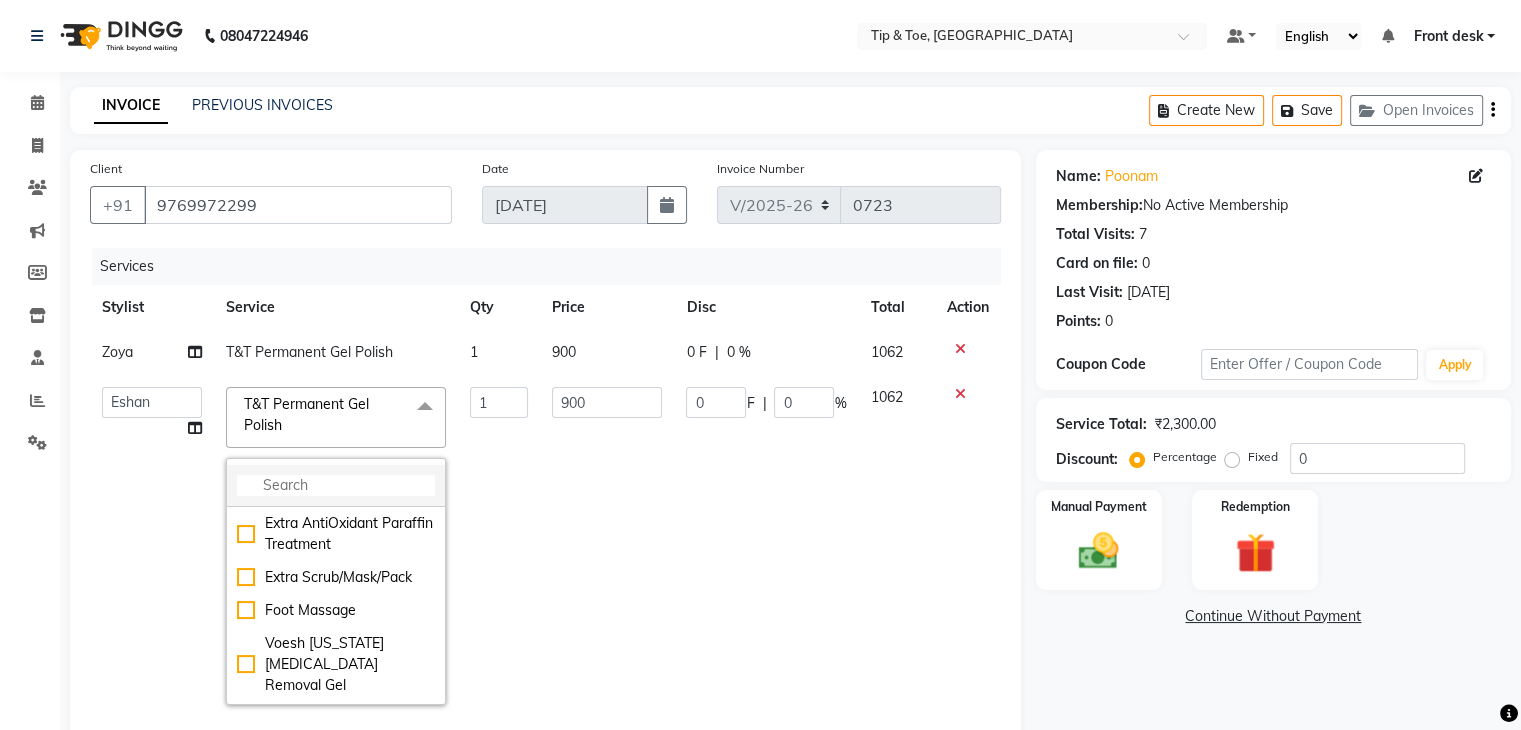 click 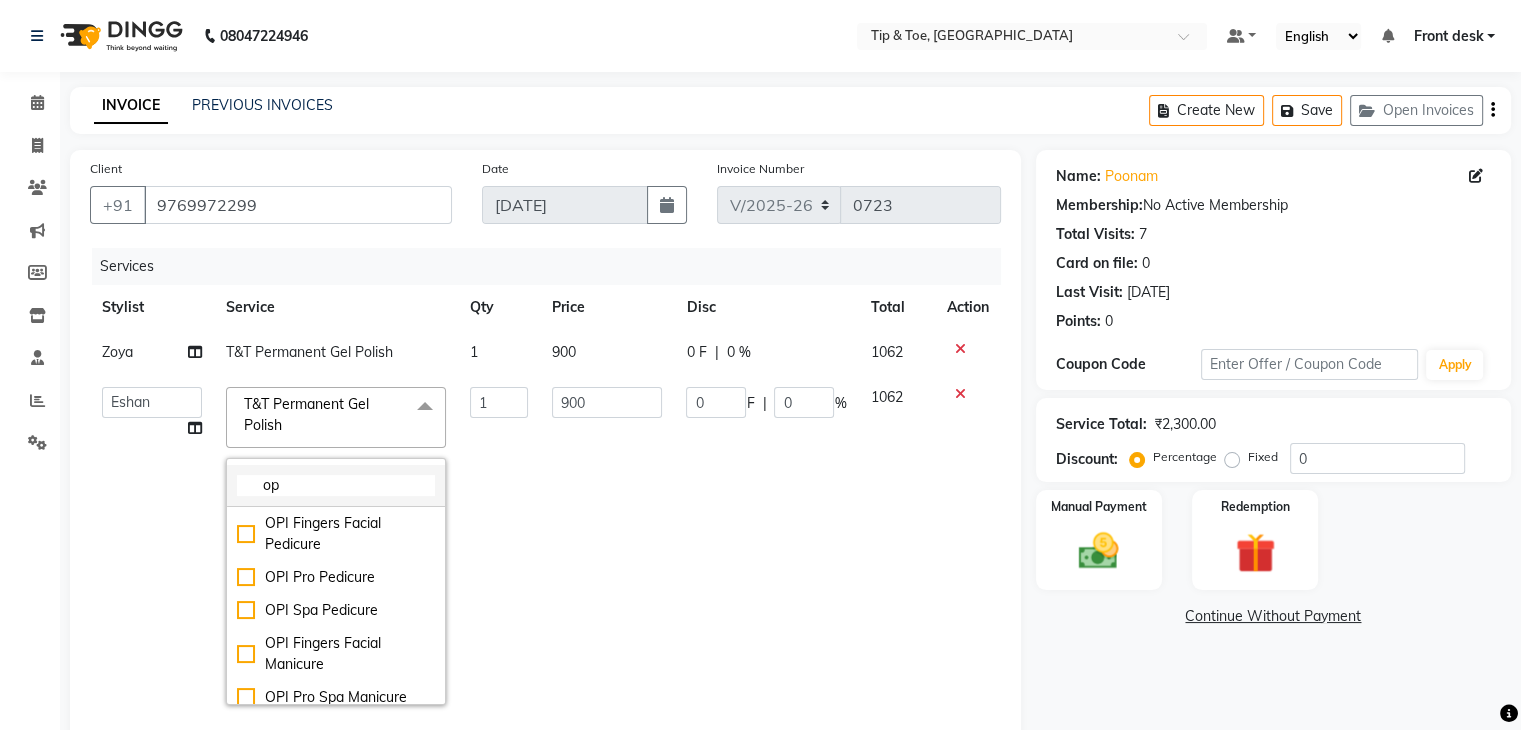 type on "o" 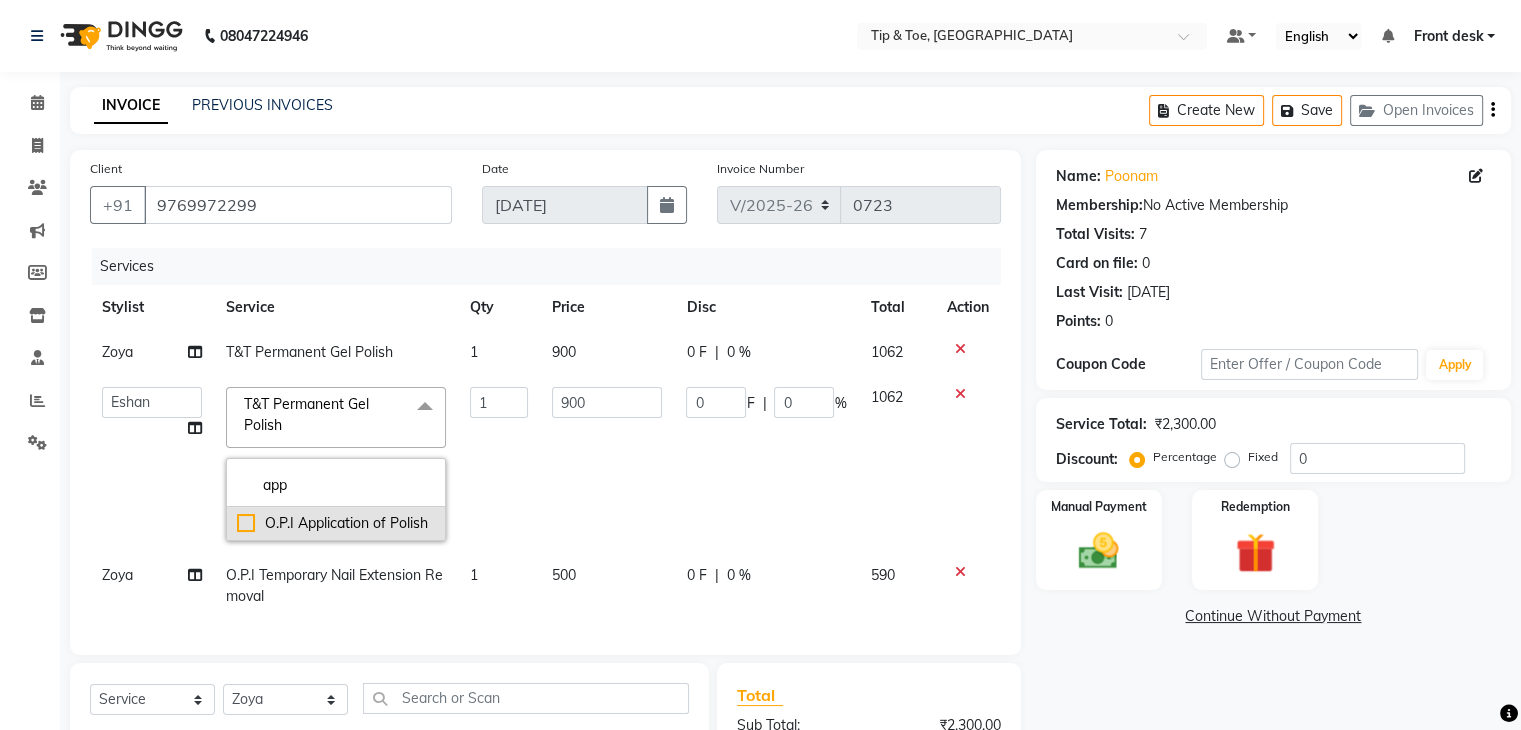 type on "app" 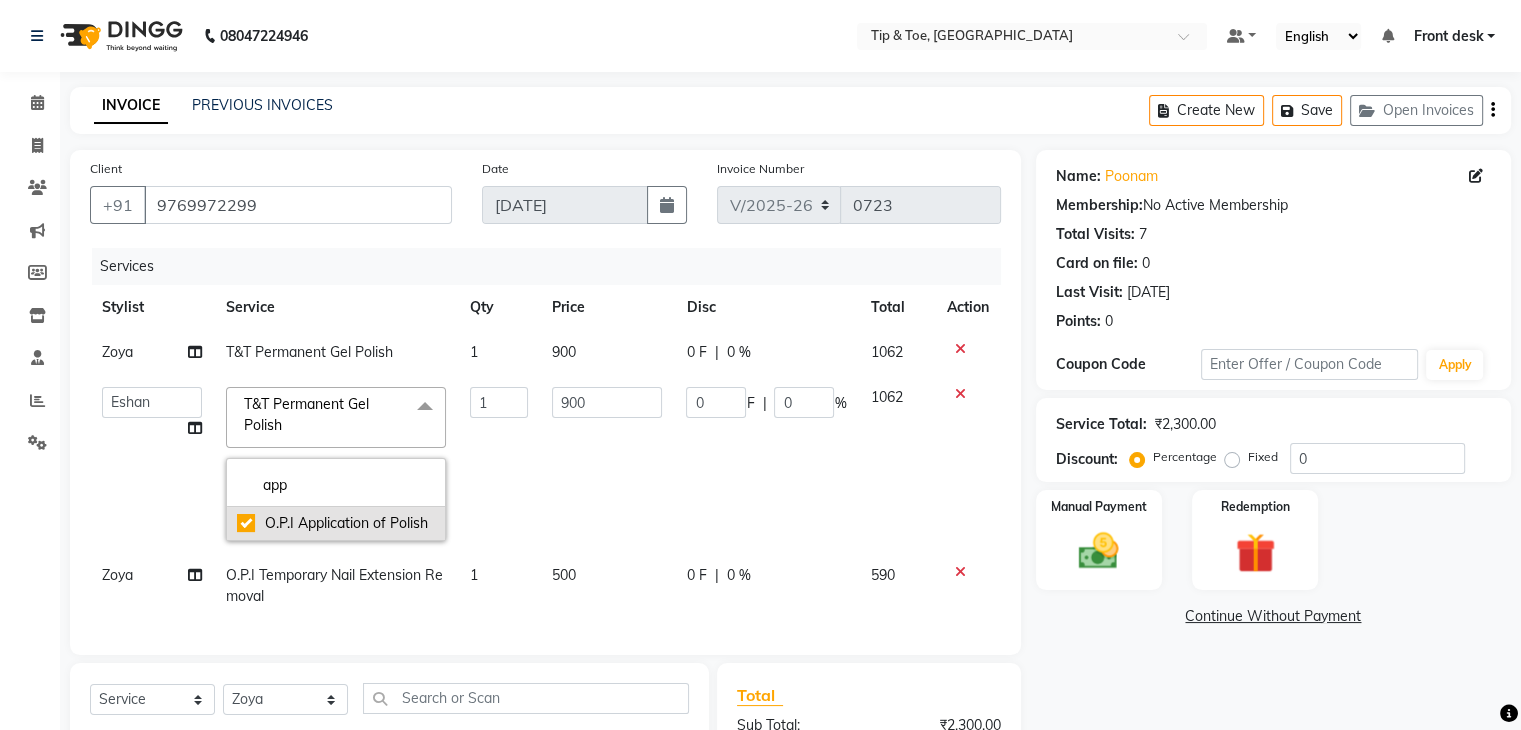 type on "300" 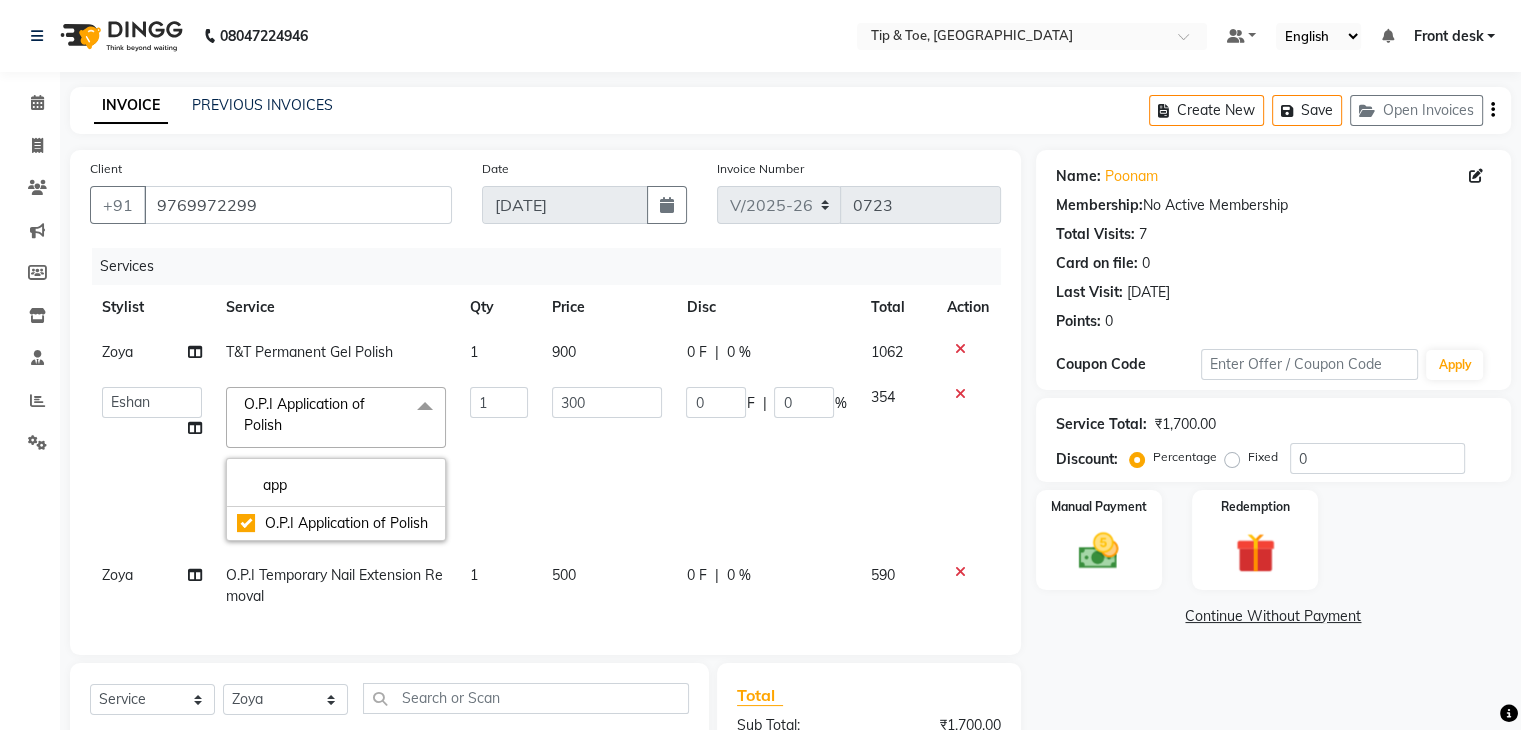 drag, startPoint x: 204, startPoint y: 468, endPoint x: 222, endPoint y: 464, distance: 18.439089 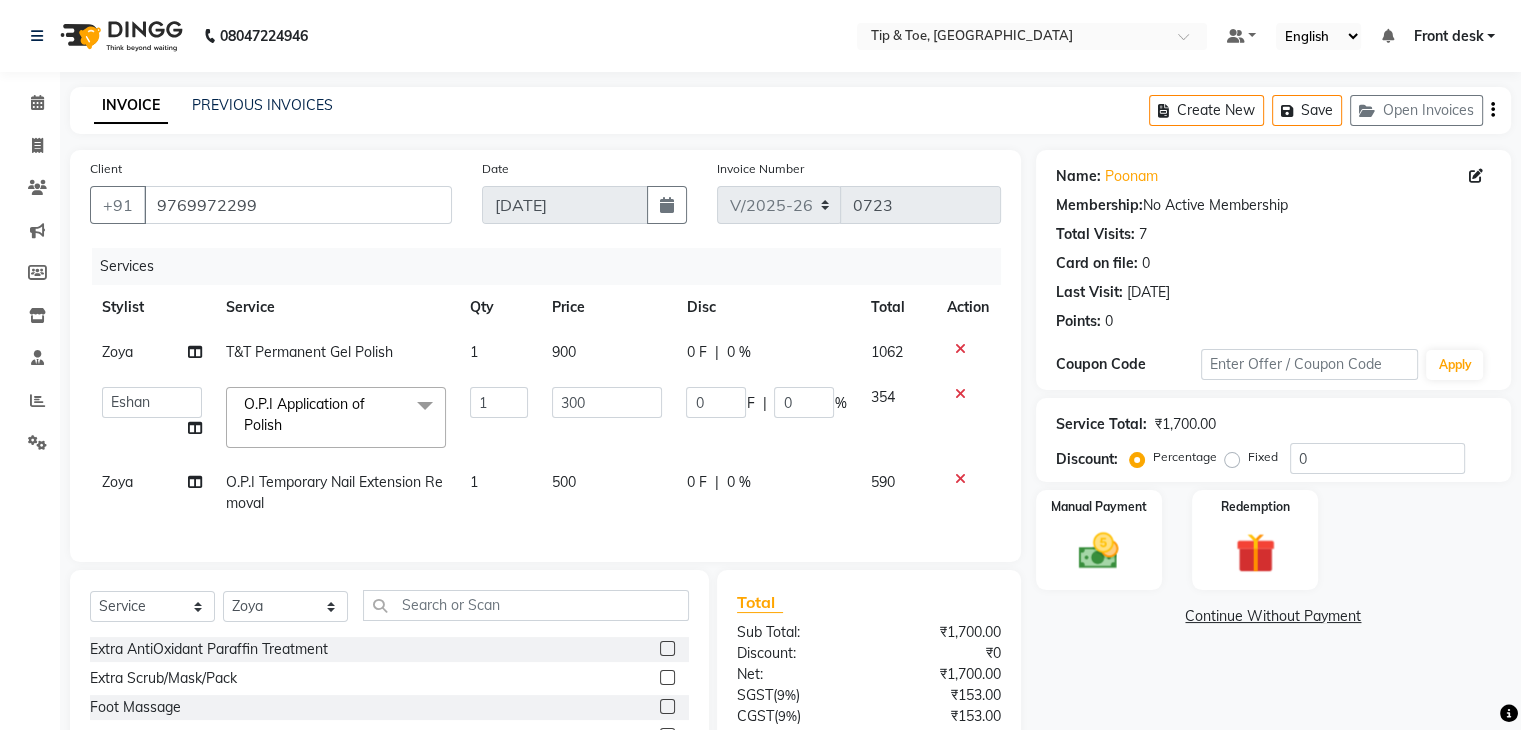 click on "O.P.I Temporary Nail Extension Removal" 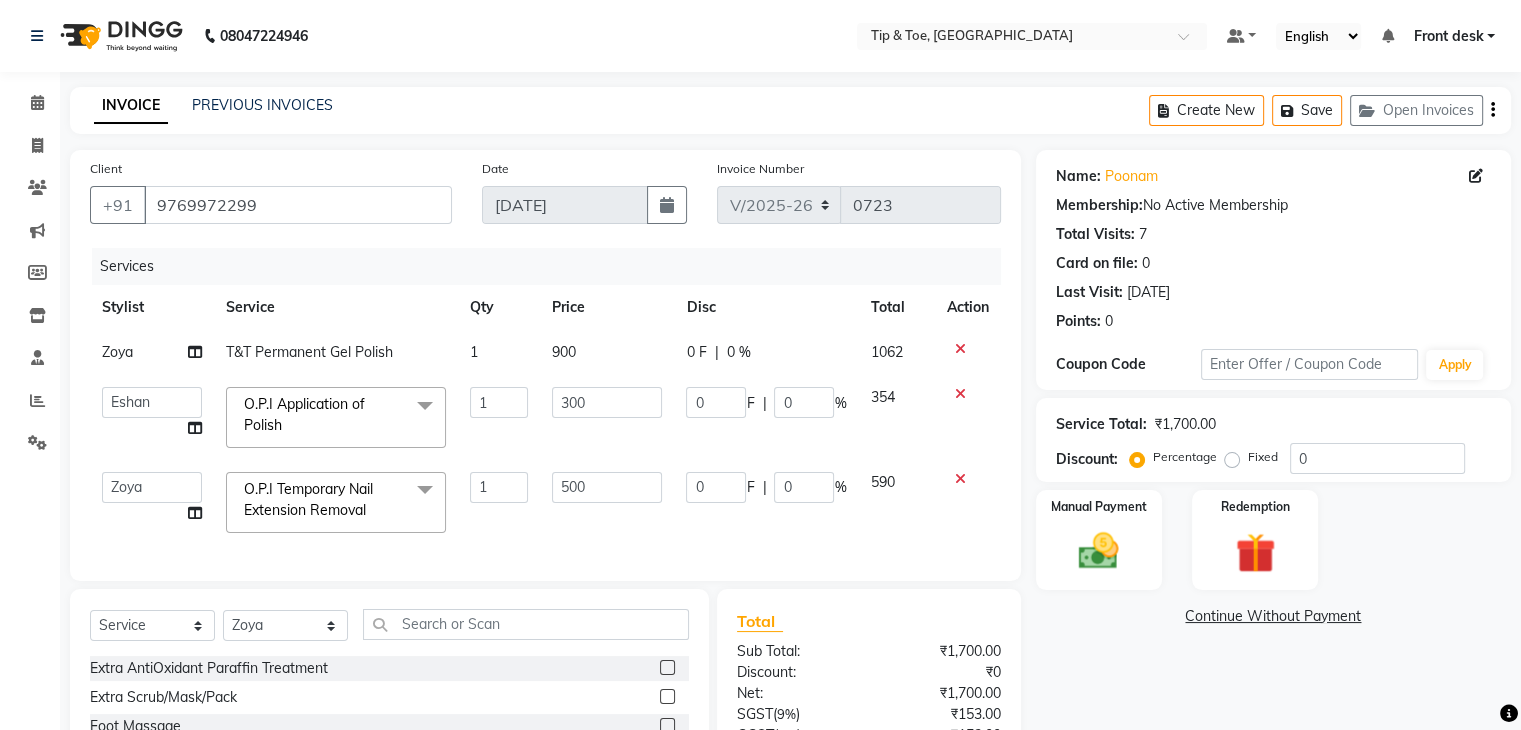 click 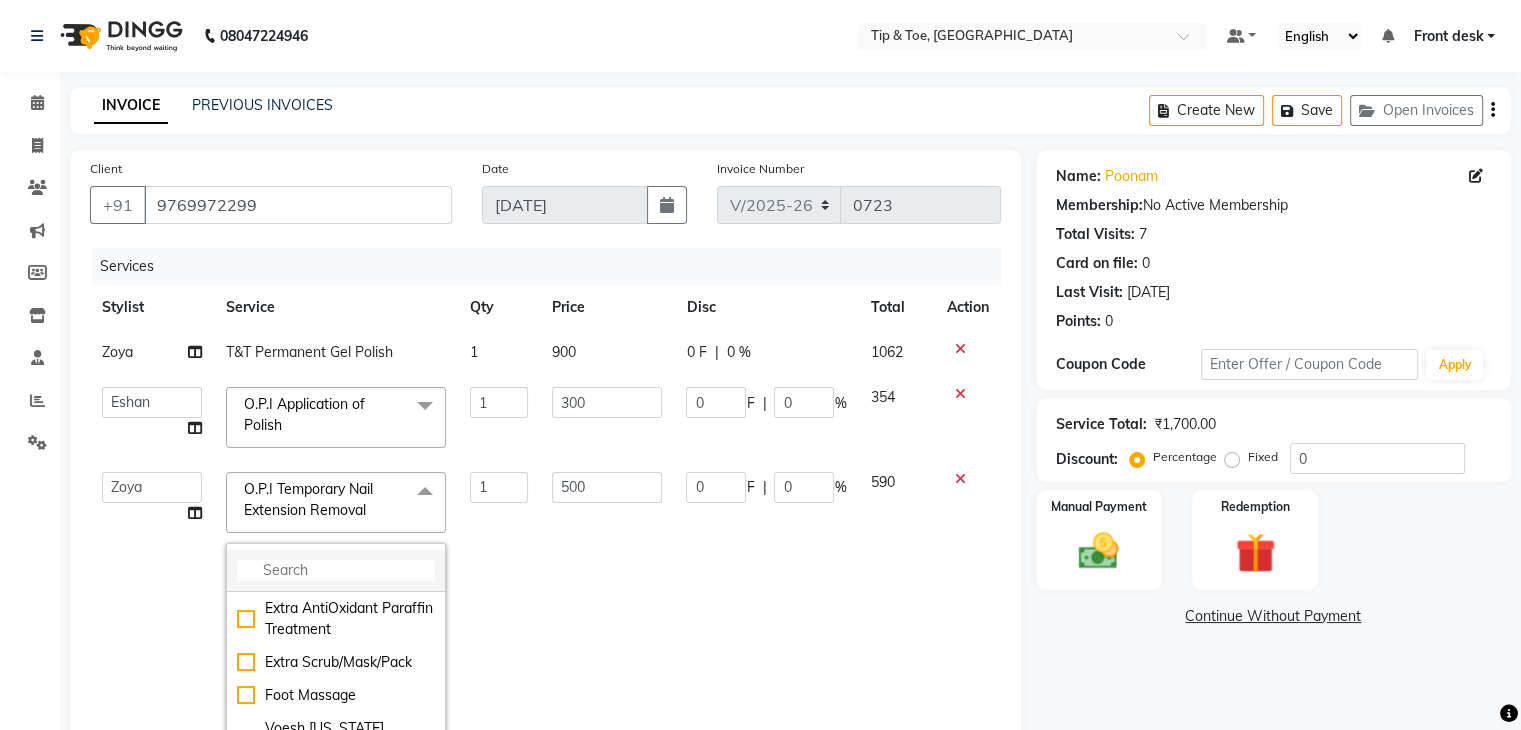 click 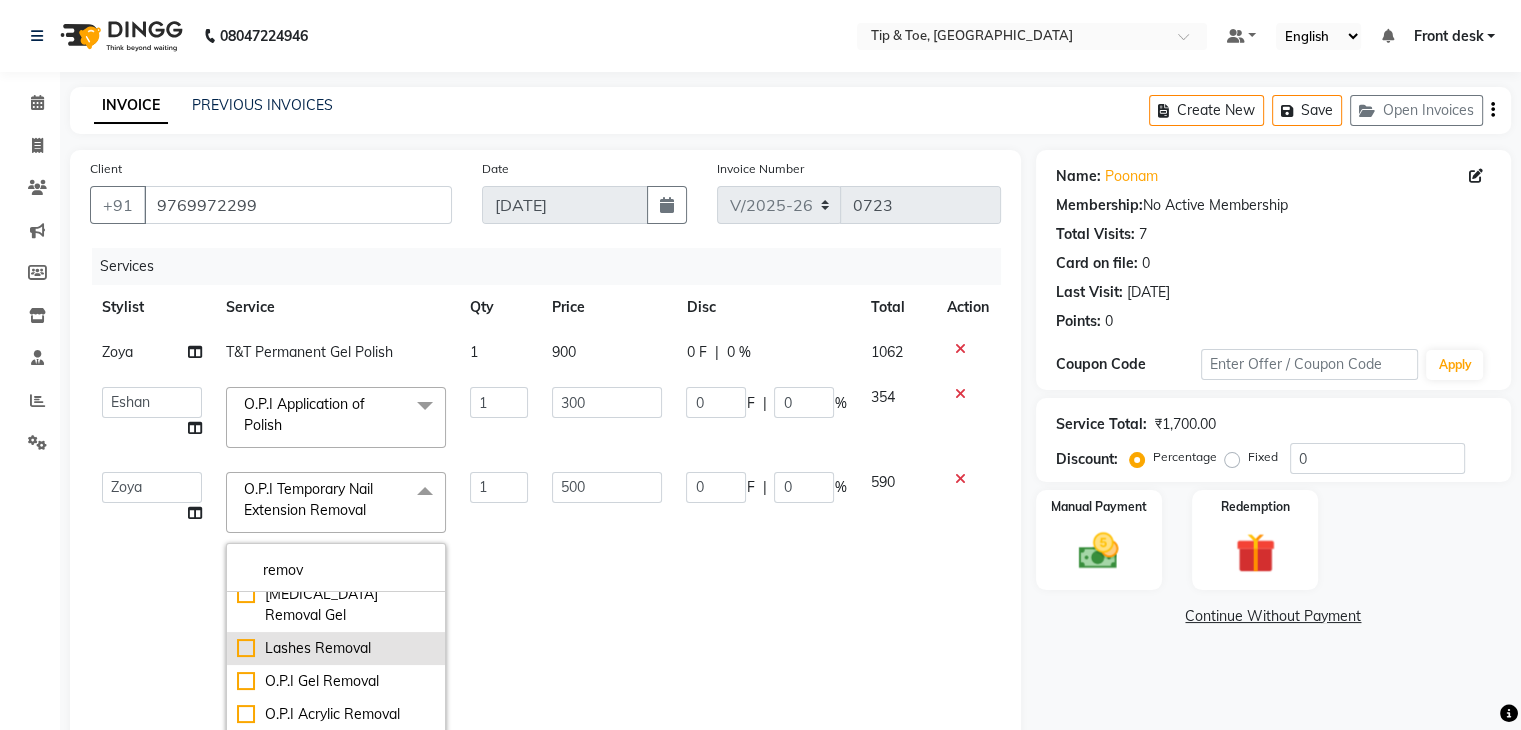 scroll, scrollTop: 64, scrollLeft: 0, axis: vertical 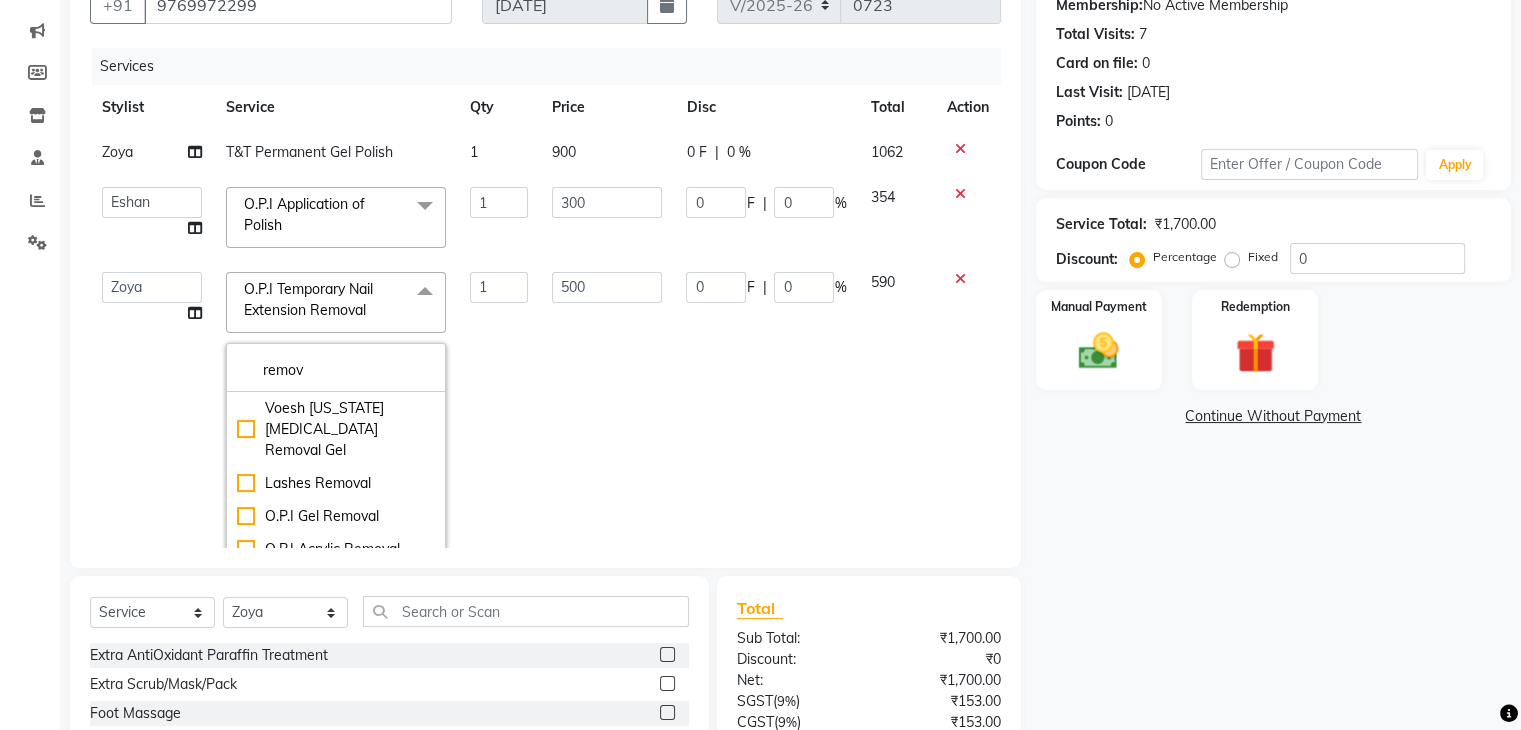 type on "remov" 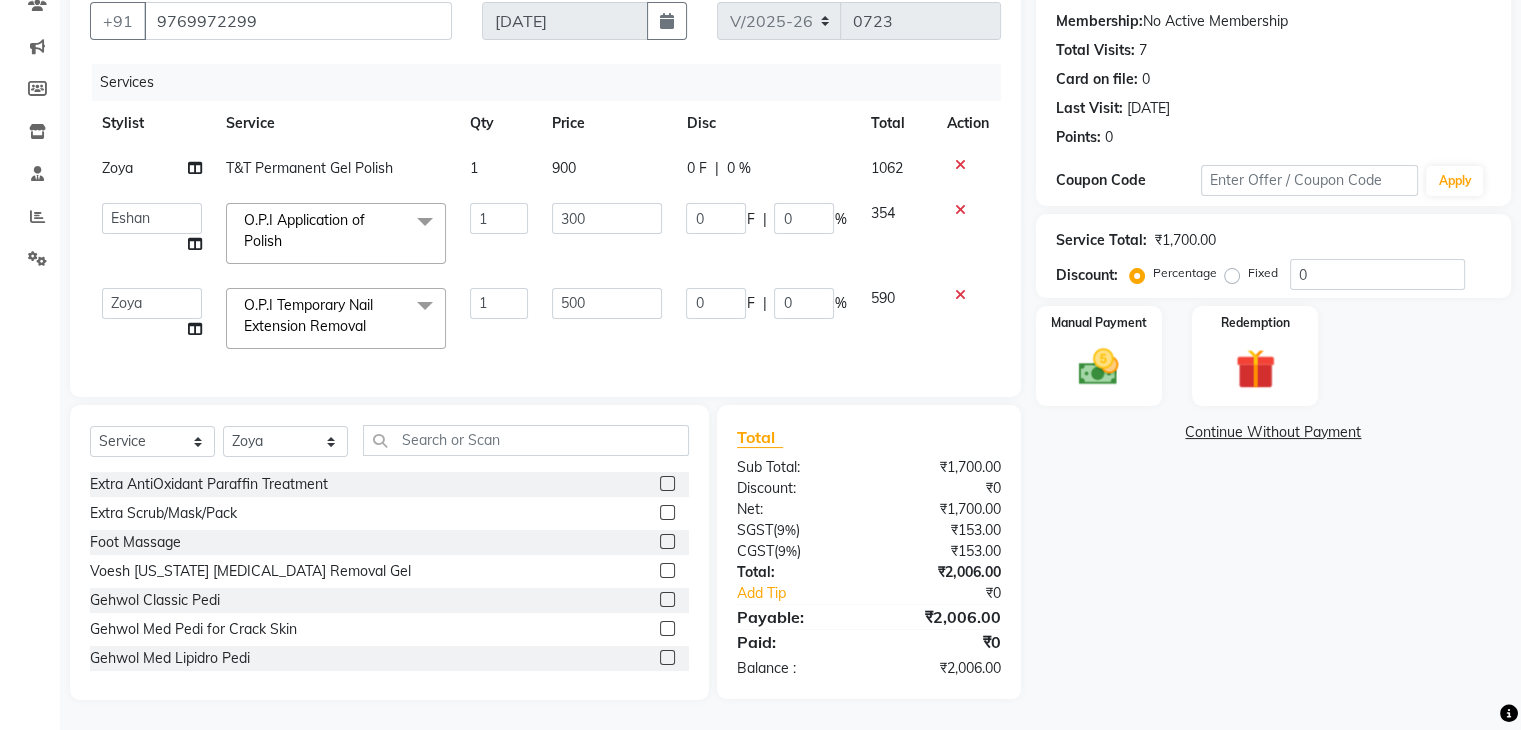 click 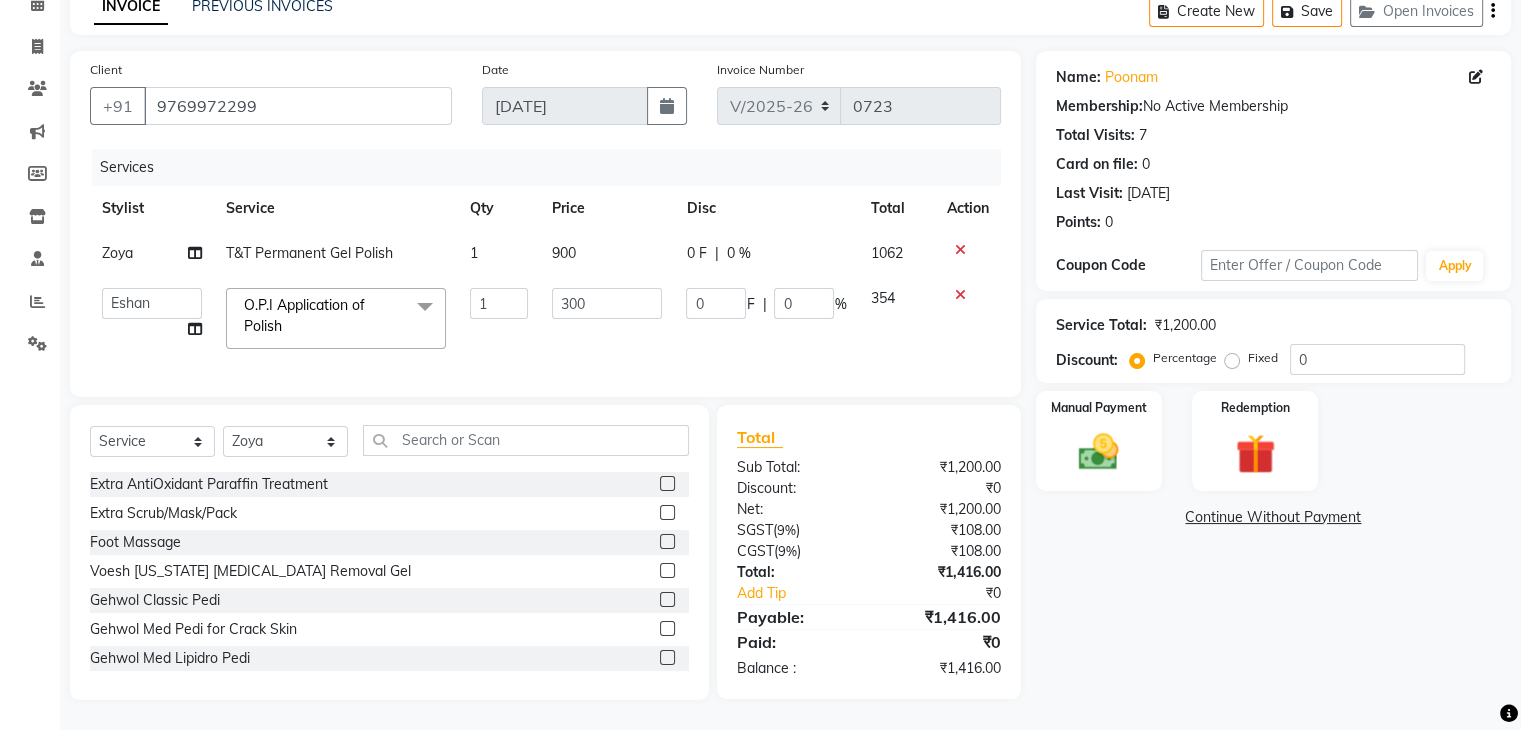 scroll, scrollTop: 115, scrollLeft: 0, axis: vertical 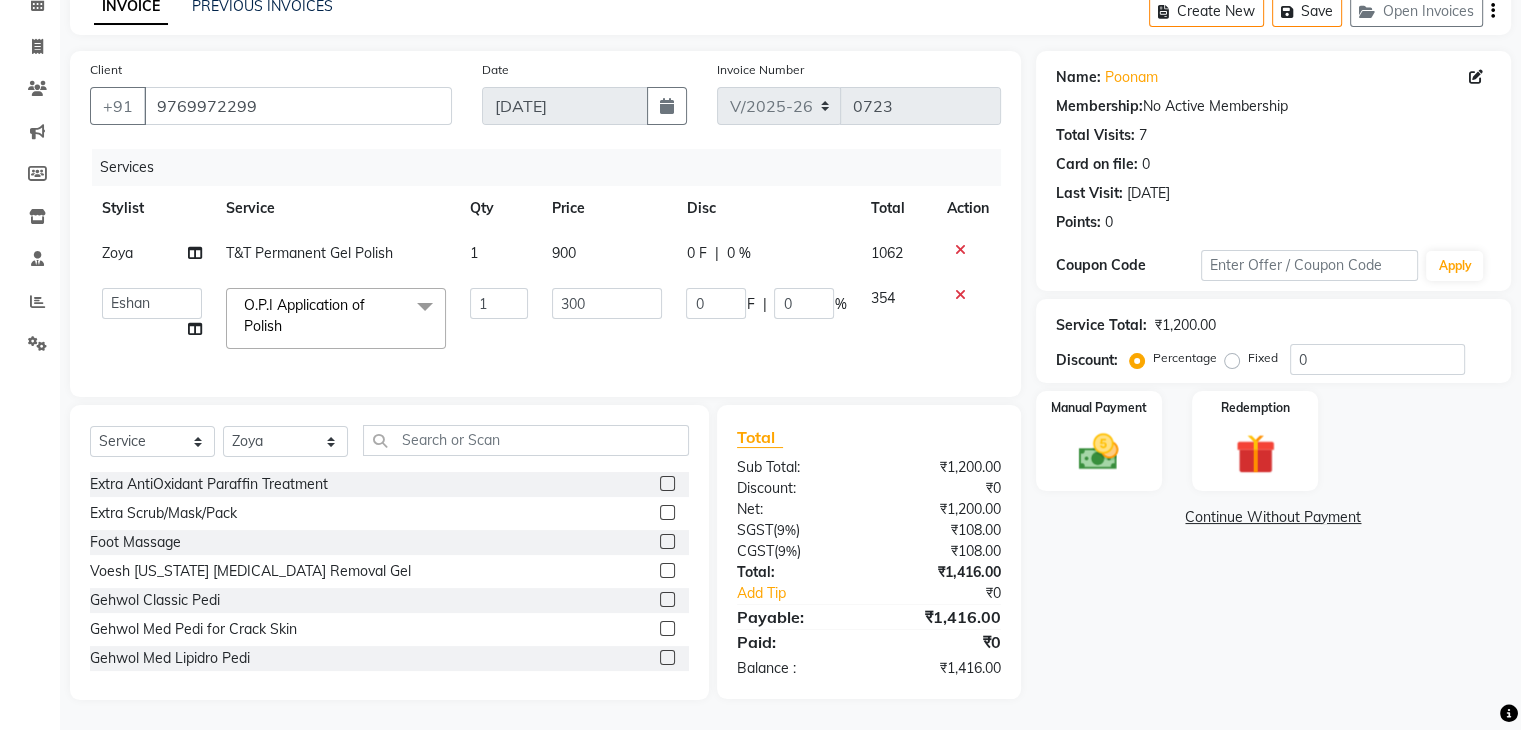 drag, startPoint x: 960, startPoint y: 229, endPoint x: 809, endPoint y: 377, distance: 211.43556 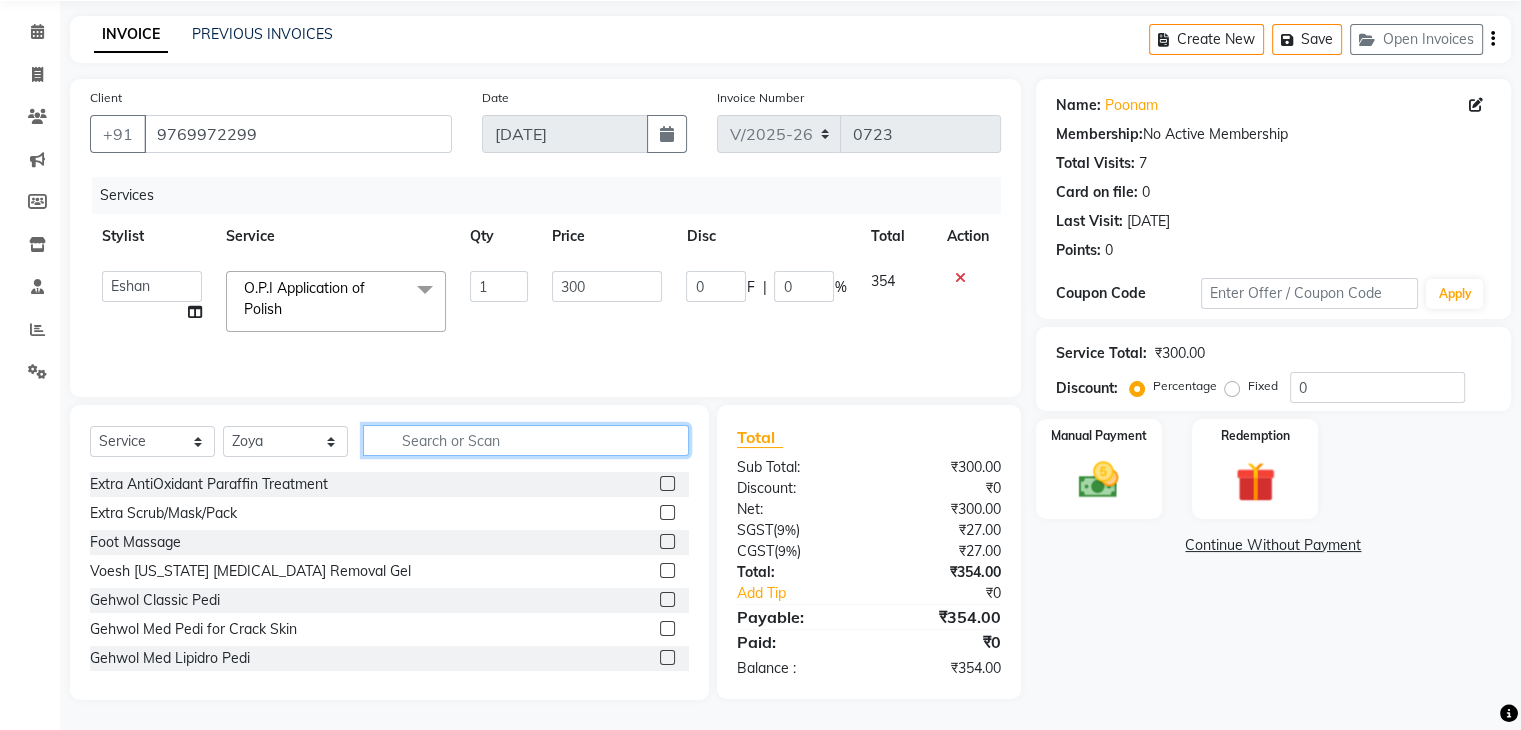 click 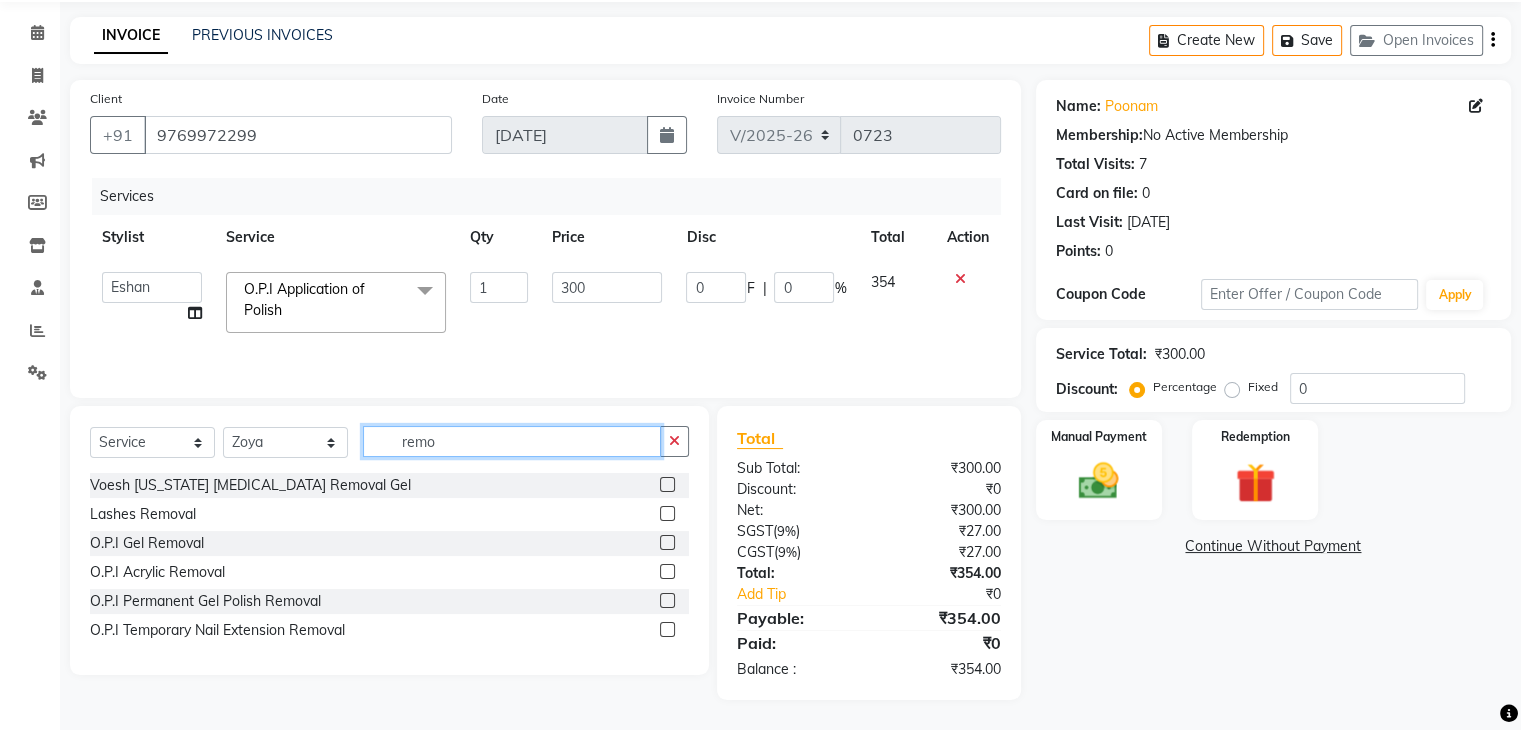 scroll, scrollTop: 71, scrollLeft: 0, axis: vertical 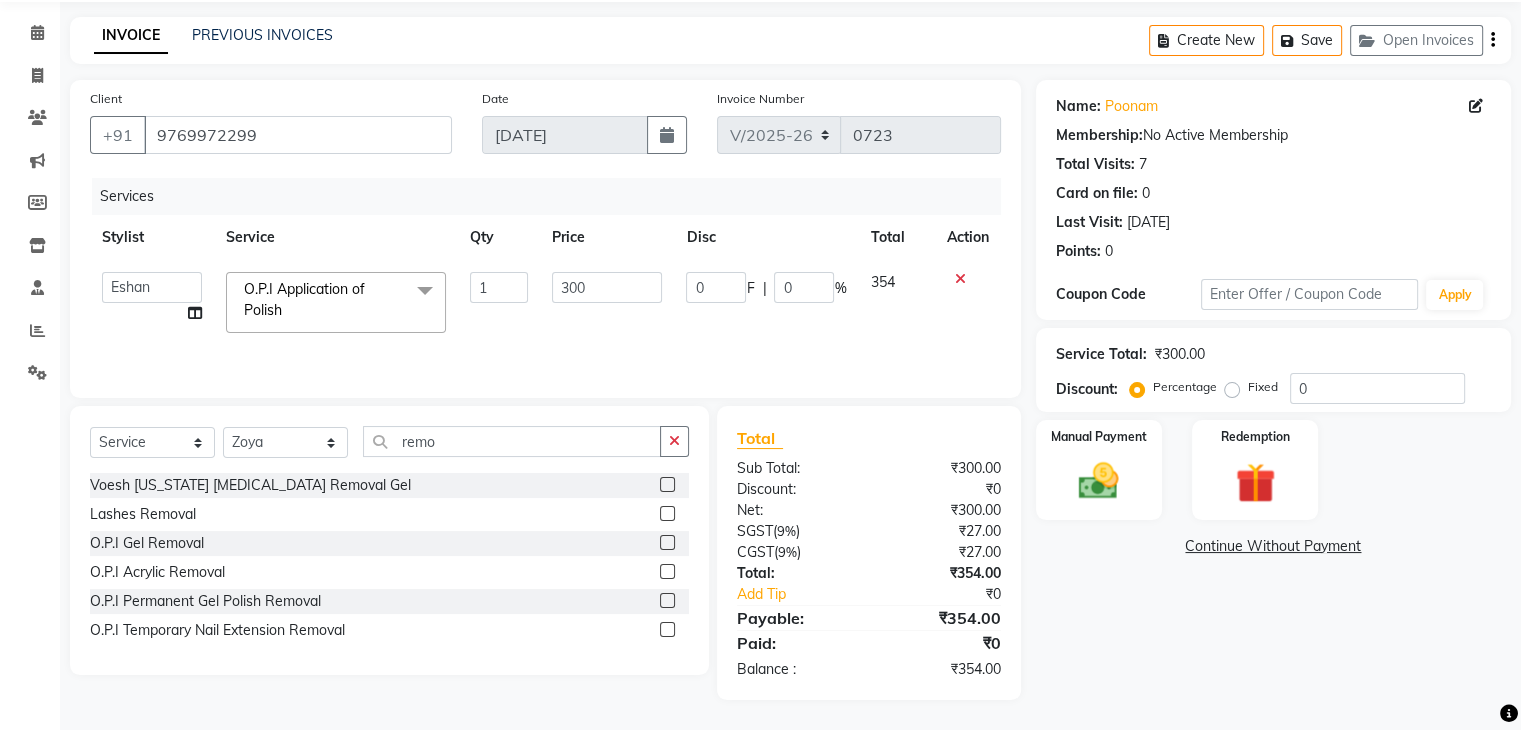 click 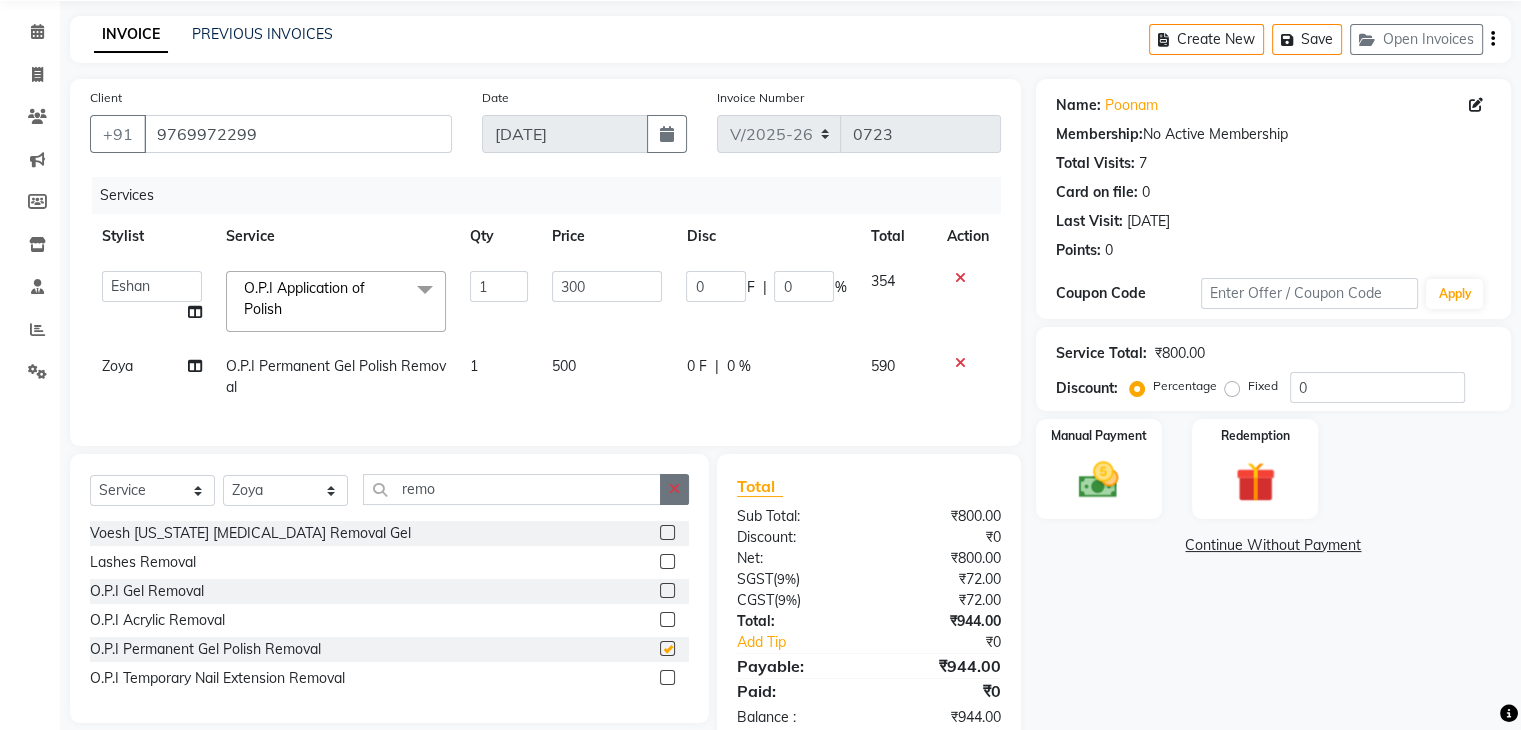 checkbox on "false" 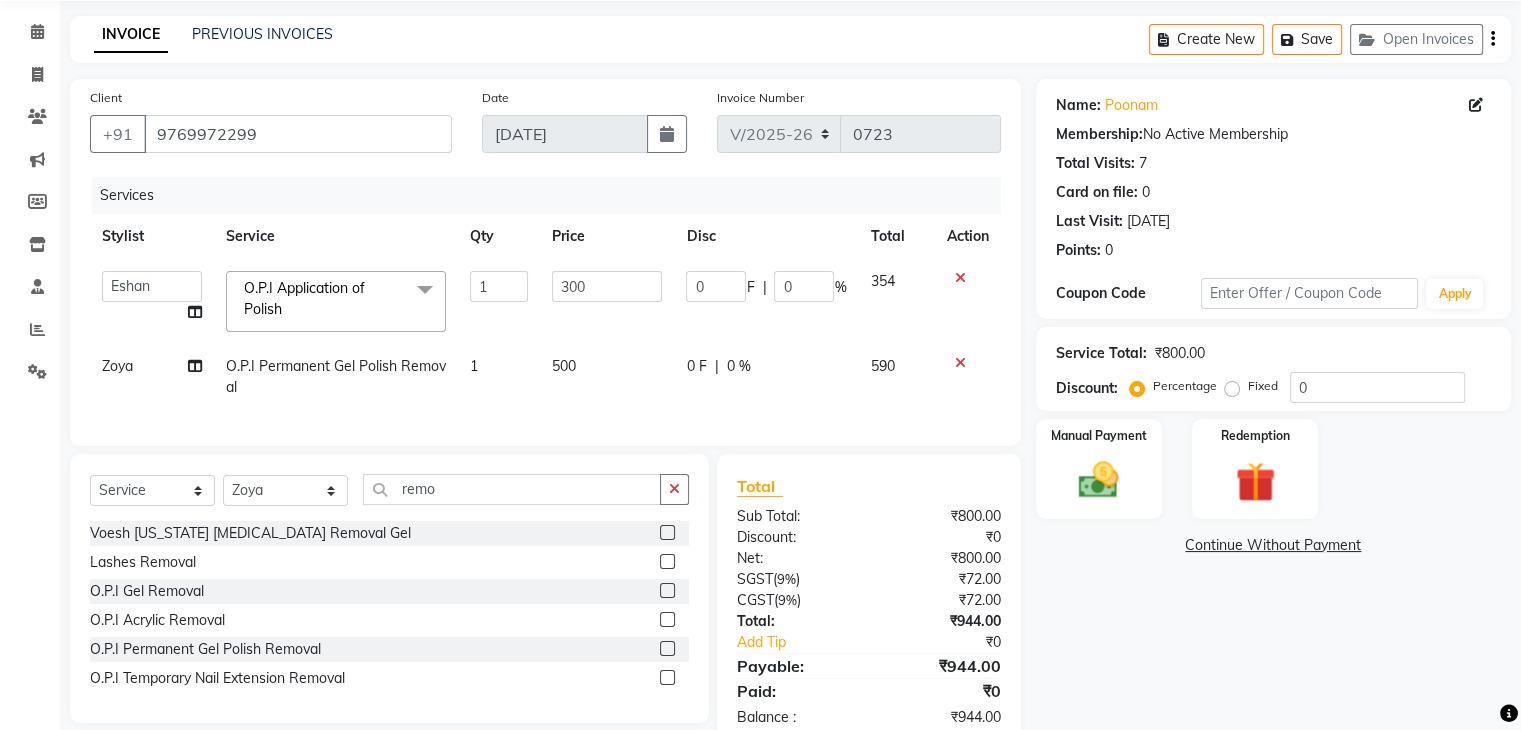 scroll, scrollTop: 134, scrollLeft: 0, axis: vertical 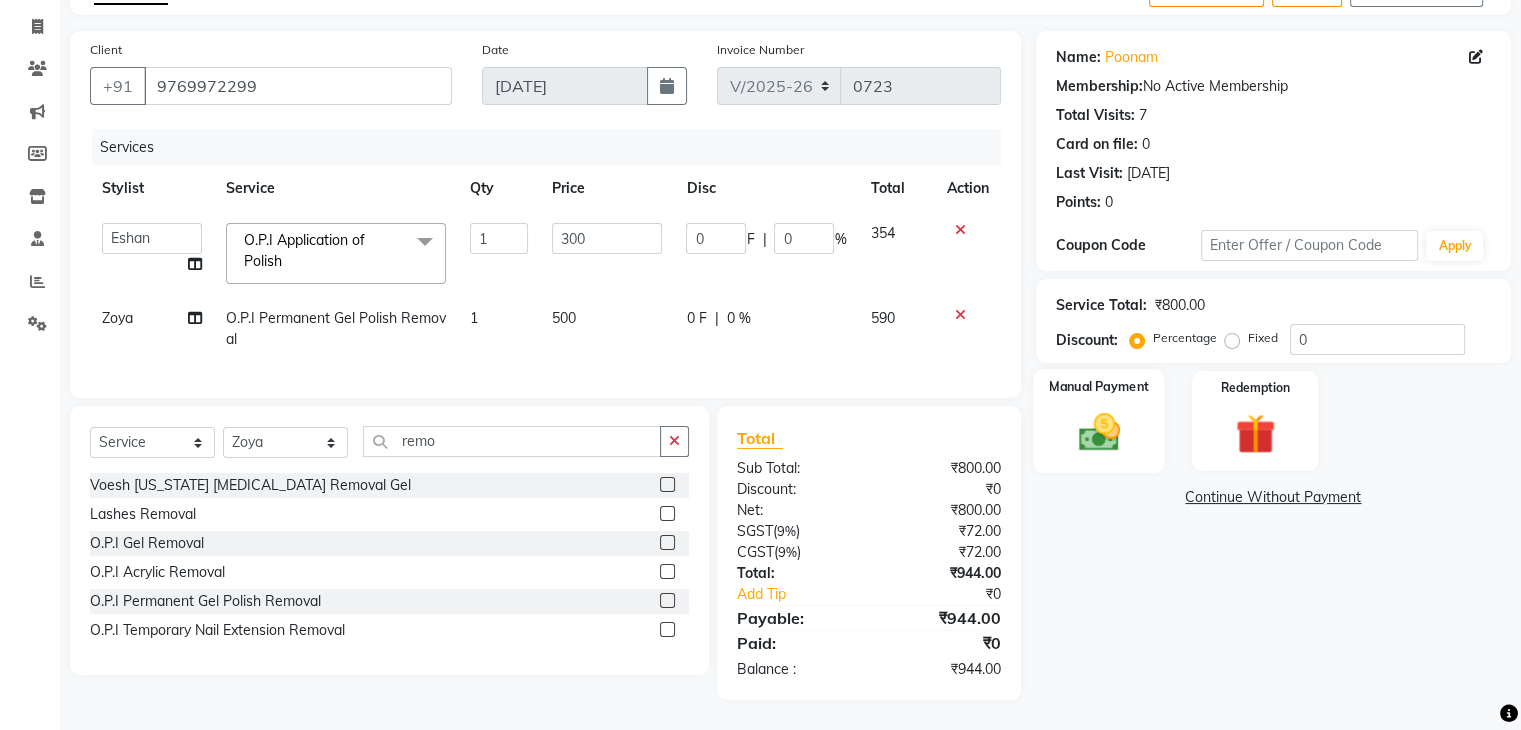 click 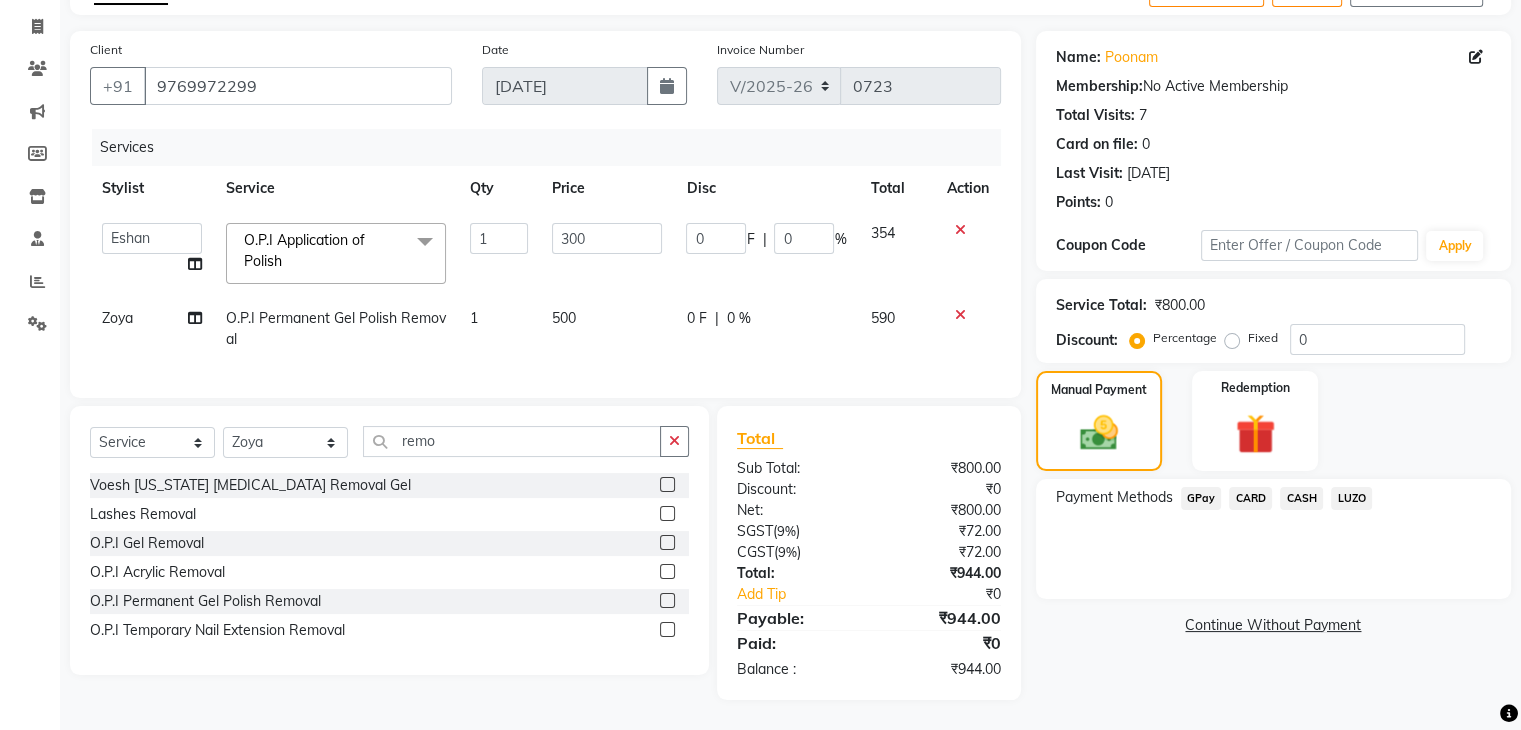 click on "GPay" 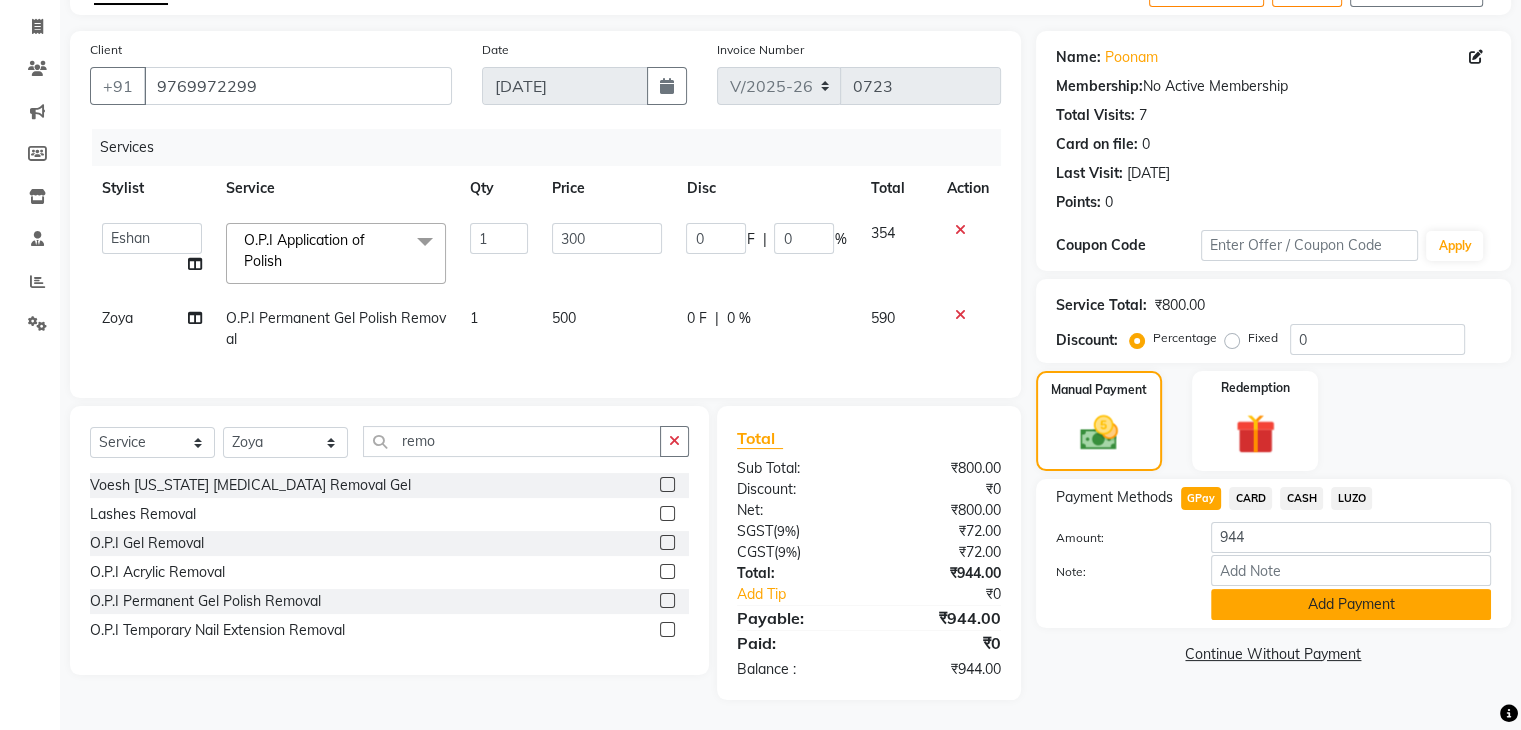 click on "Add Payment" 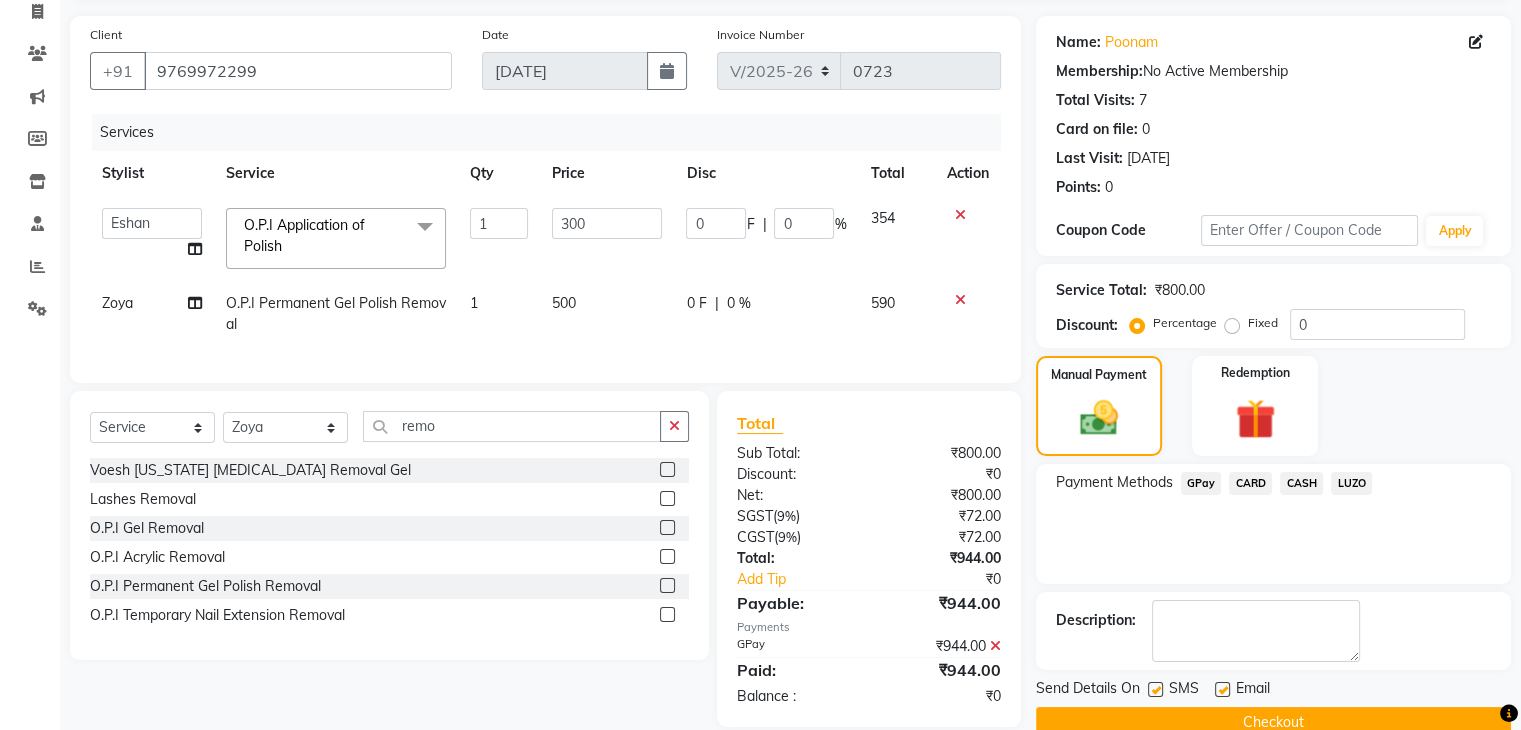 click on "Checkout" 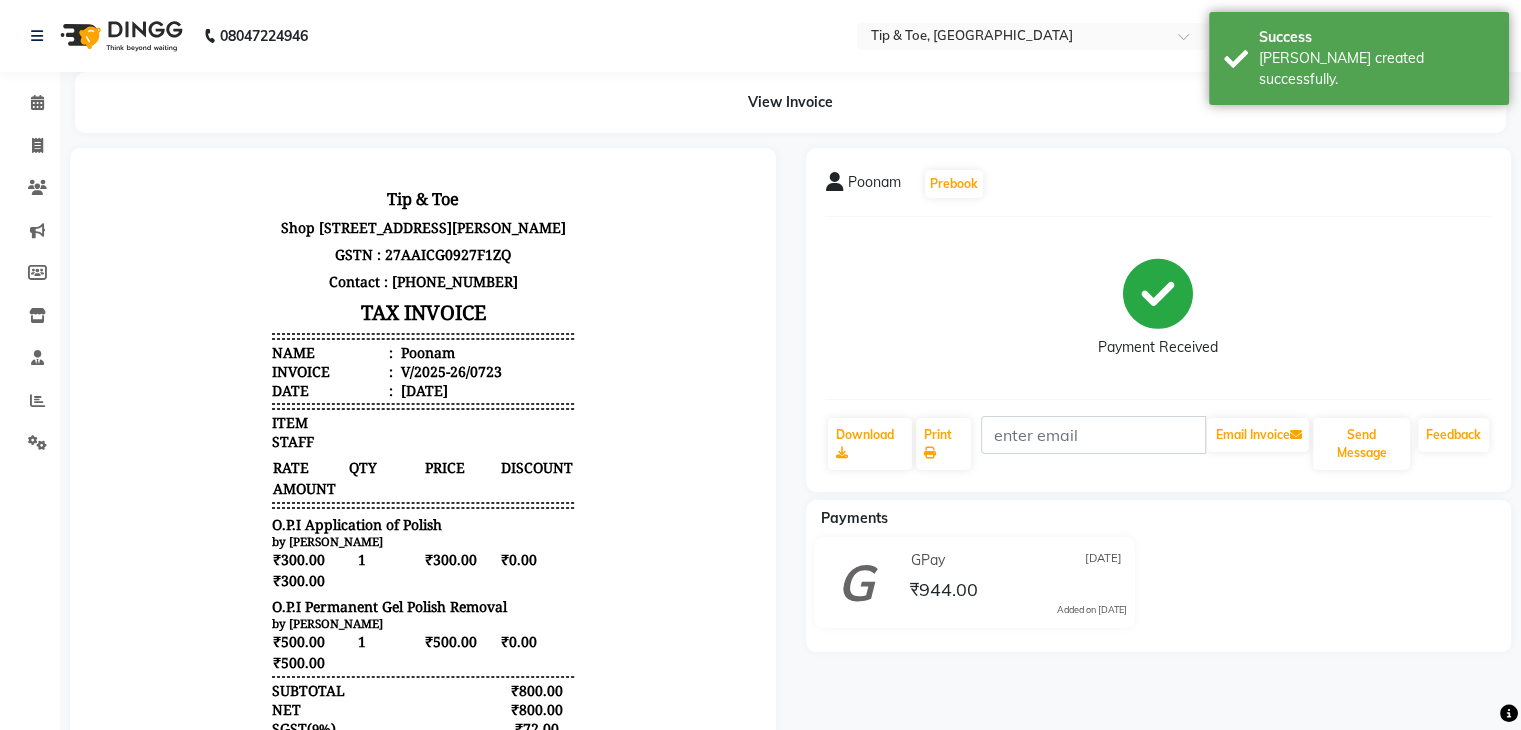 scroll, scrollTop: 0, scrollLeft: 0, axis: both 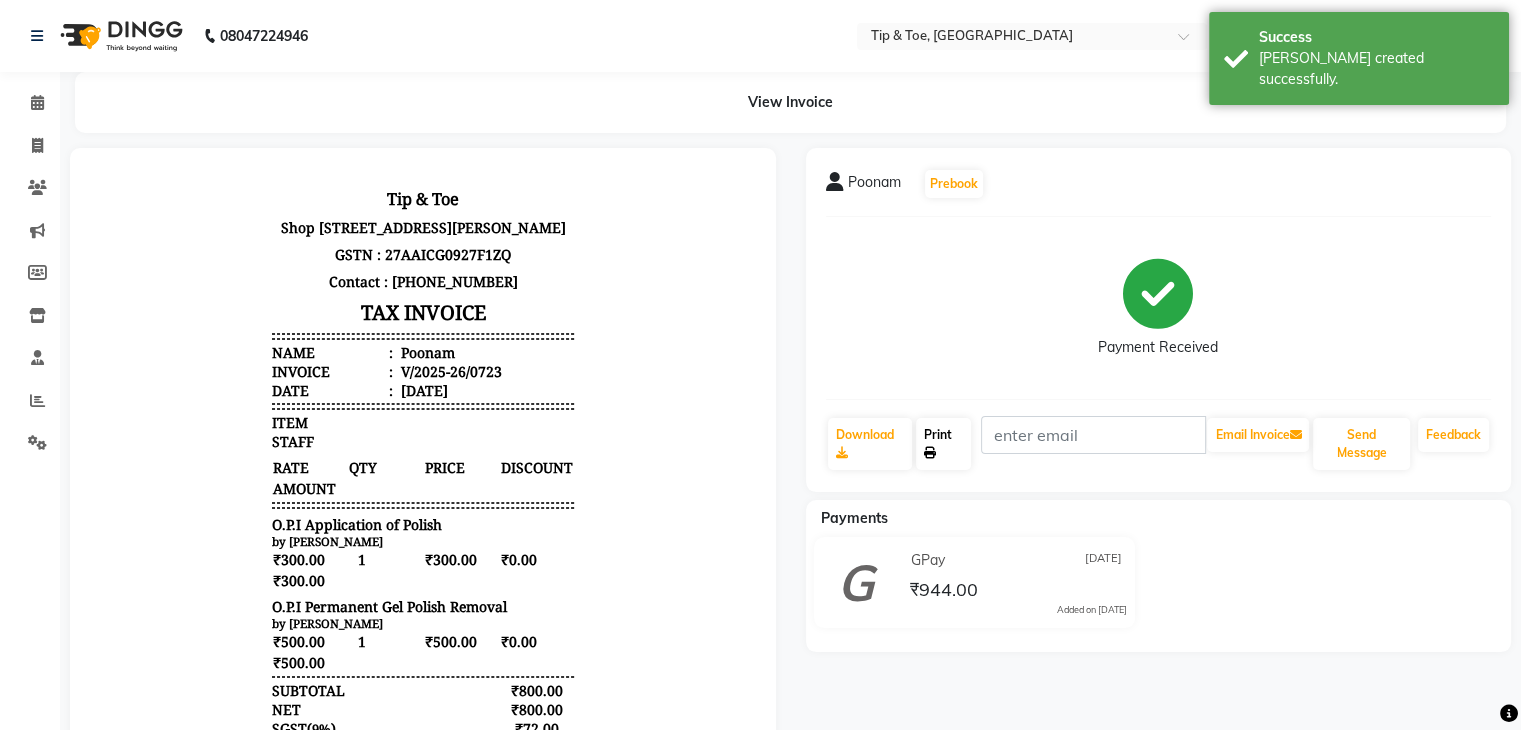 click on "Print" 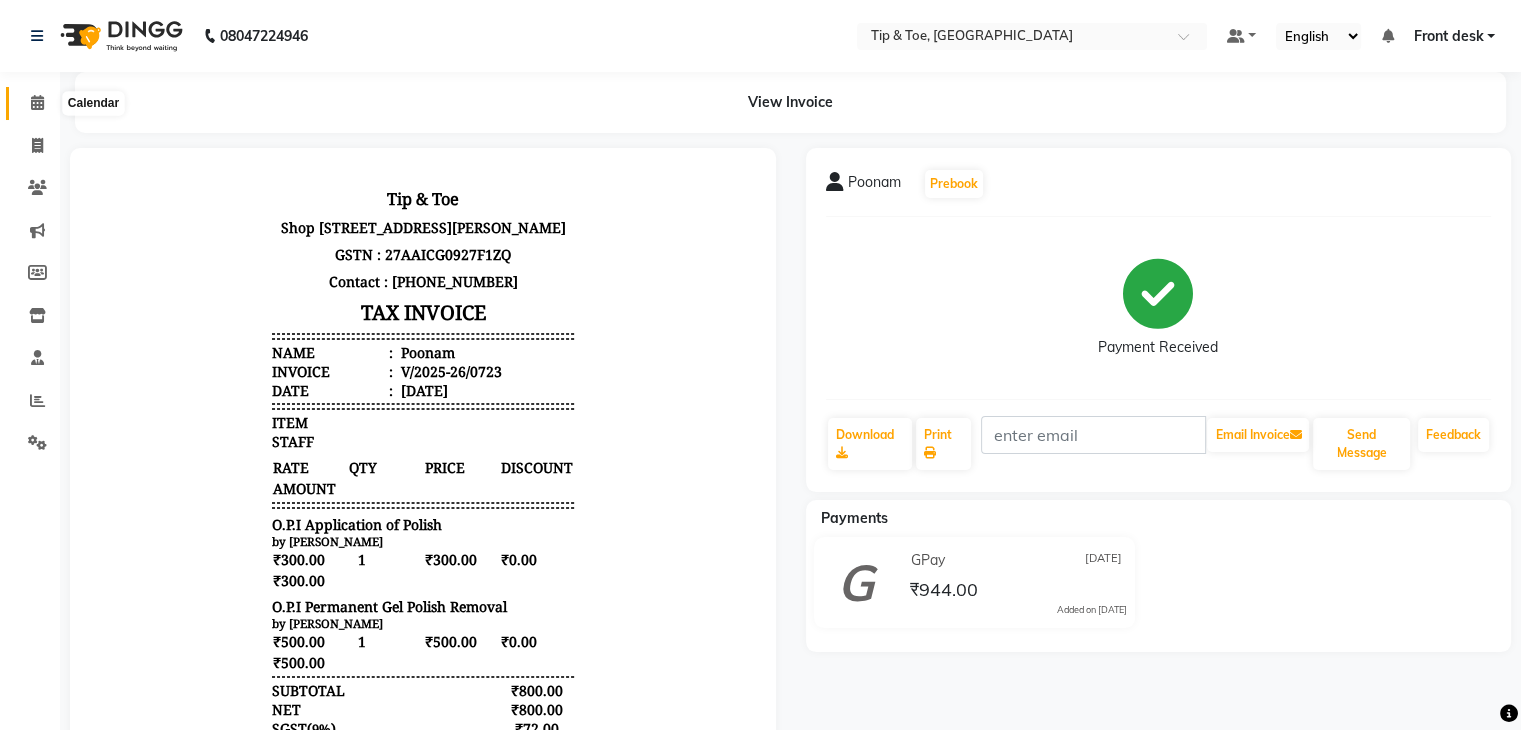 click 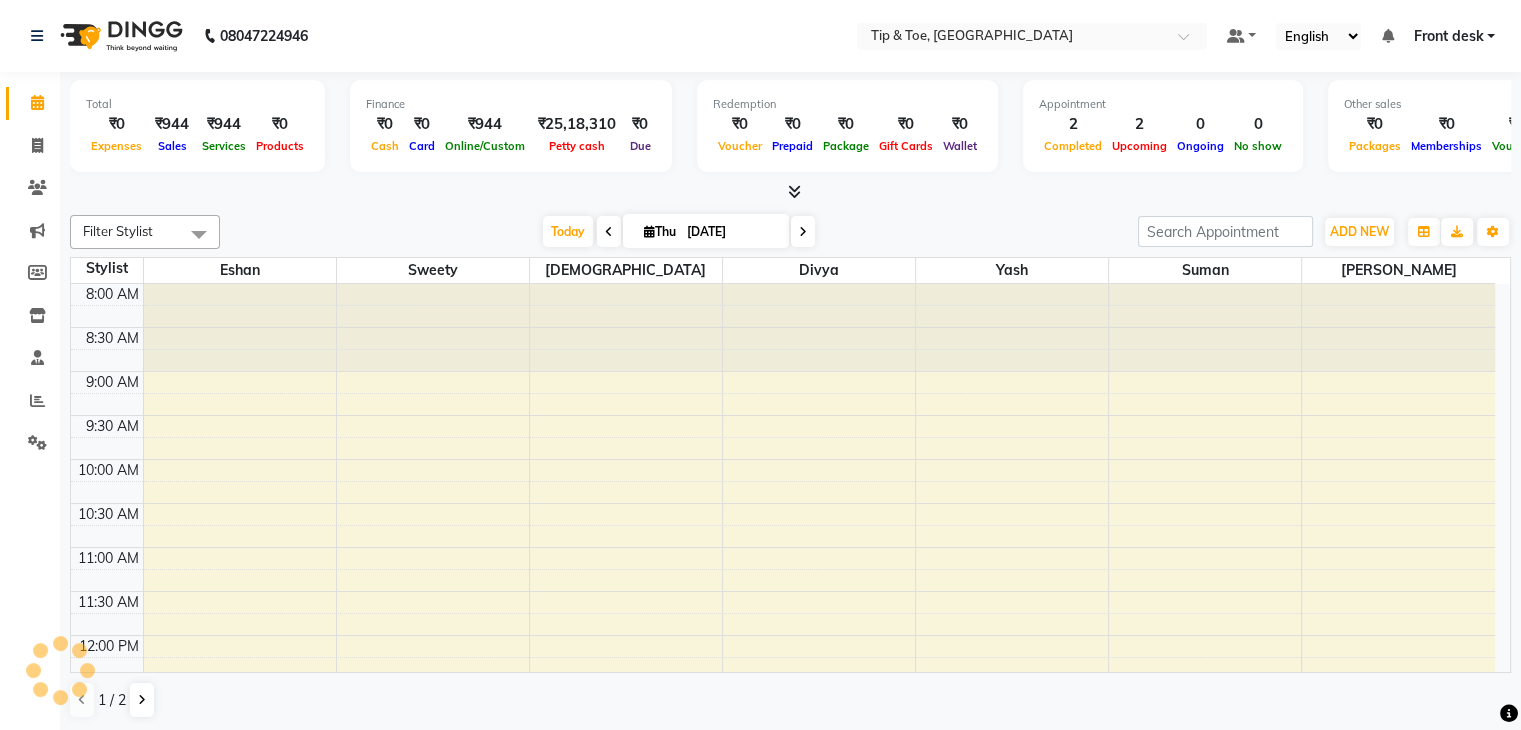 scroll, scrollTop: 0, scrollLeft: 0, axis: both 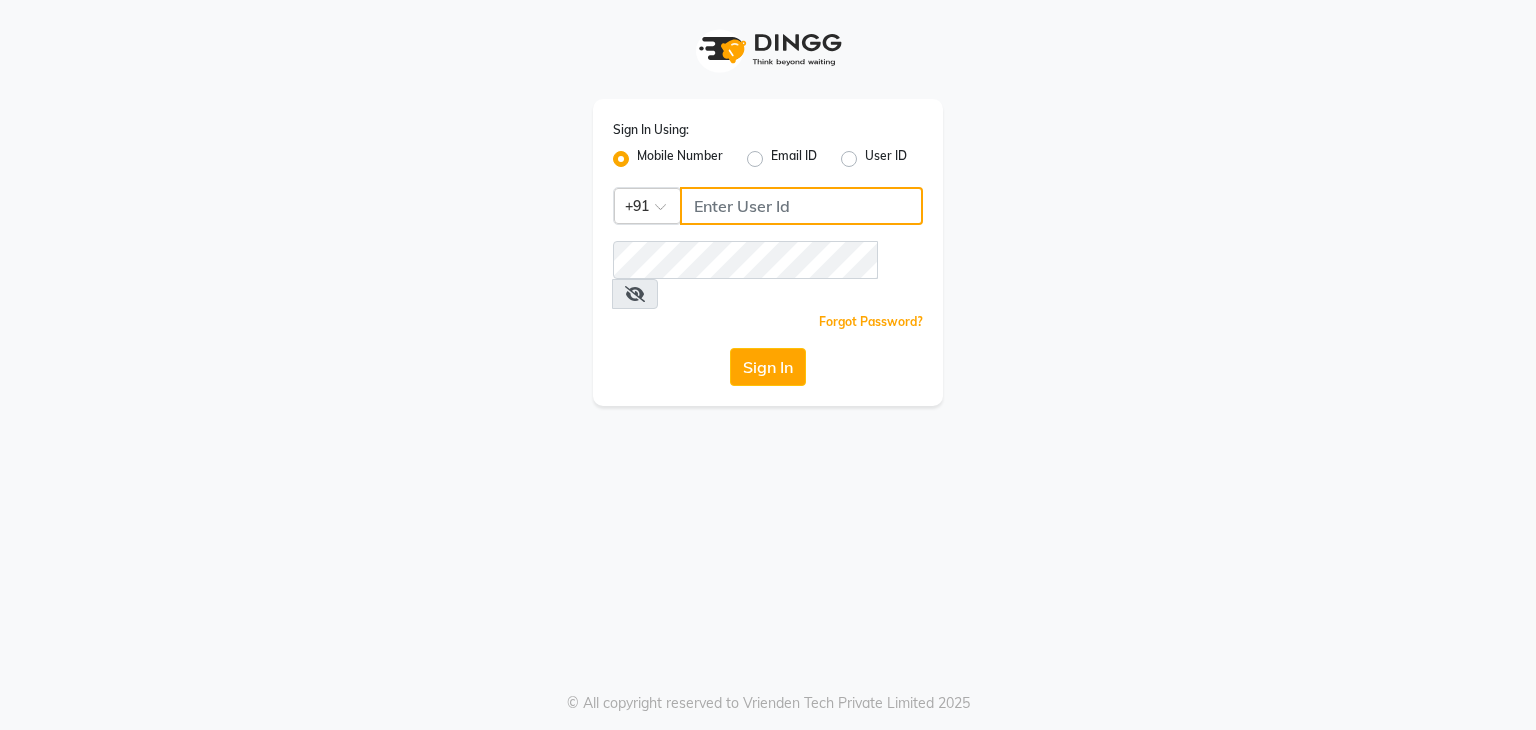 type on "8748874801" 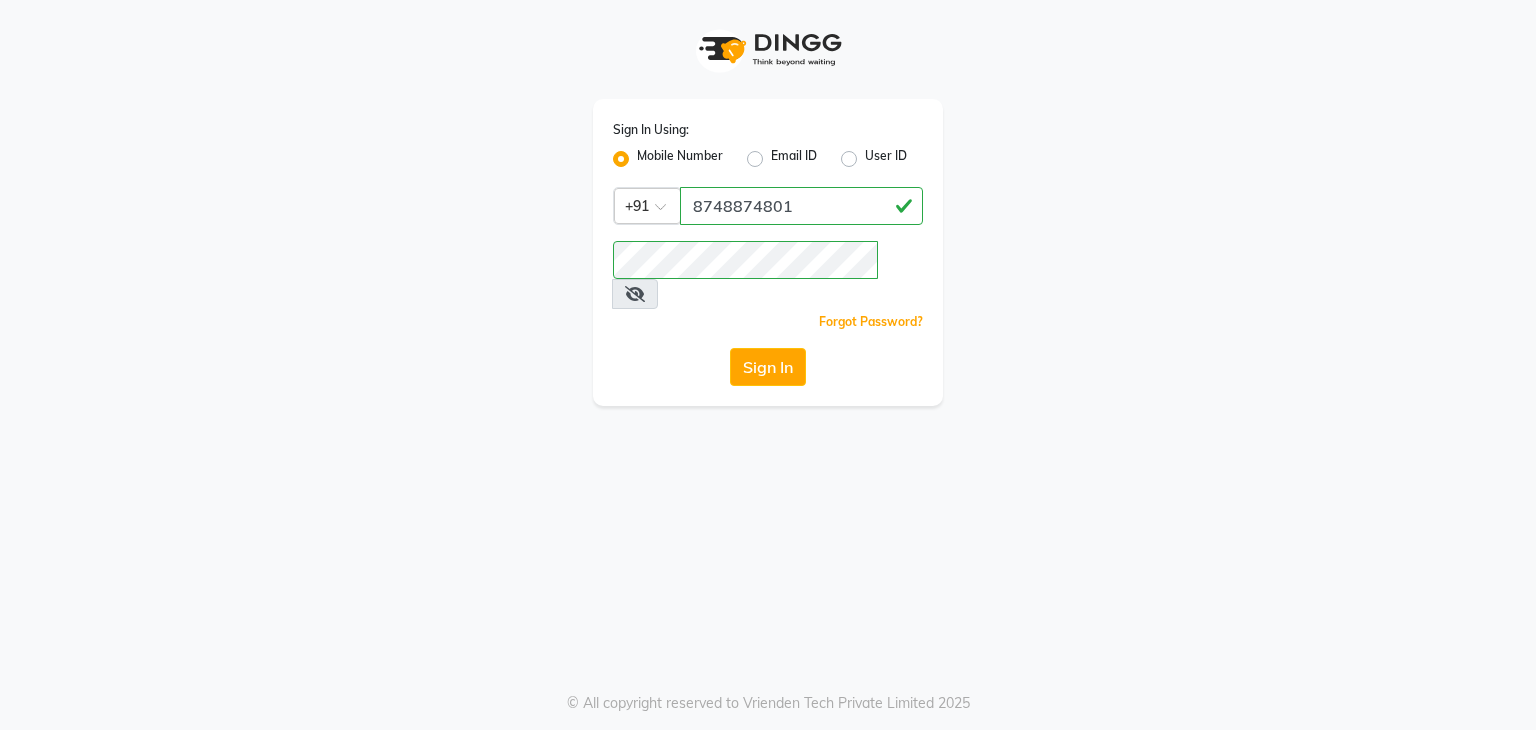 click on "Sign In Using: Mobile Number Email ID User ID Country Code × [PHONE_NUMBER]  Remember me Forgot Password?  Sign In" 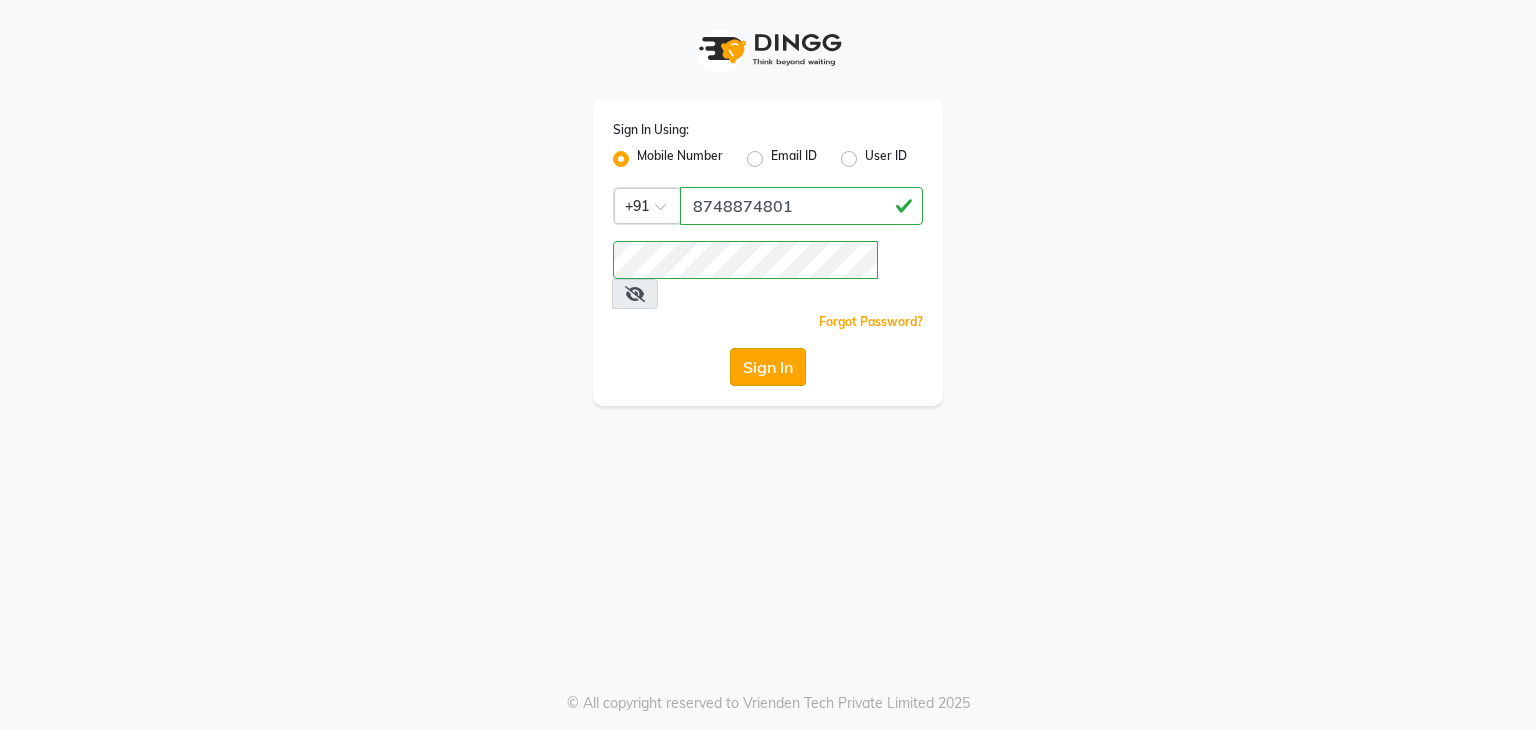 click on "Sign In" 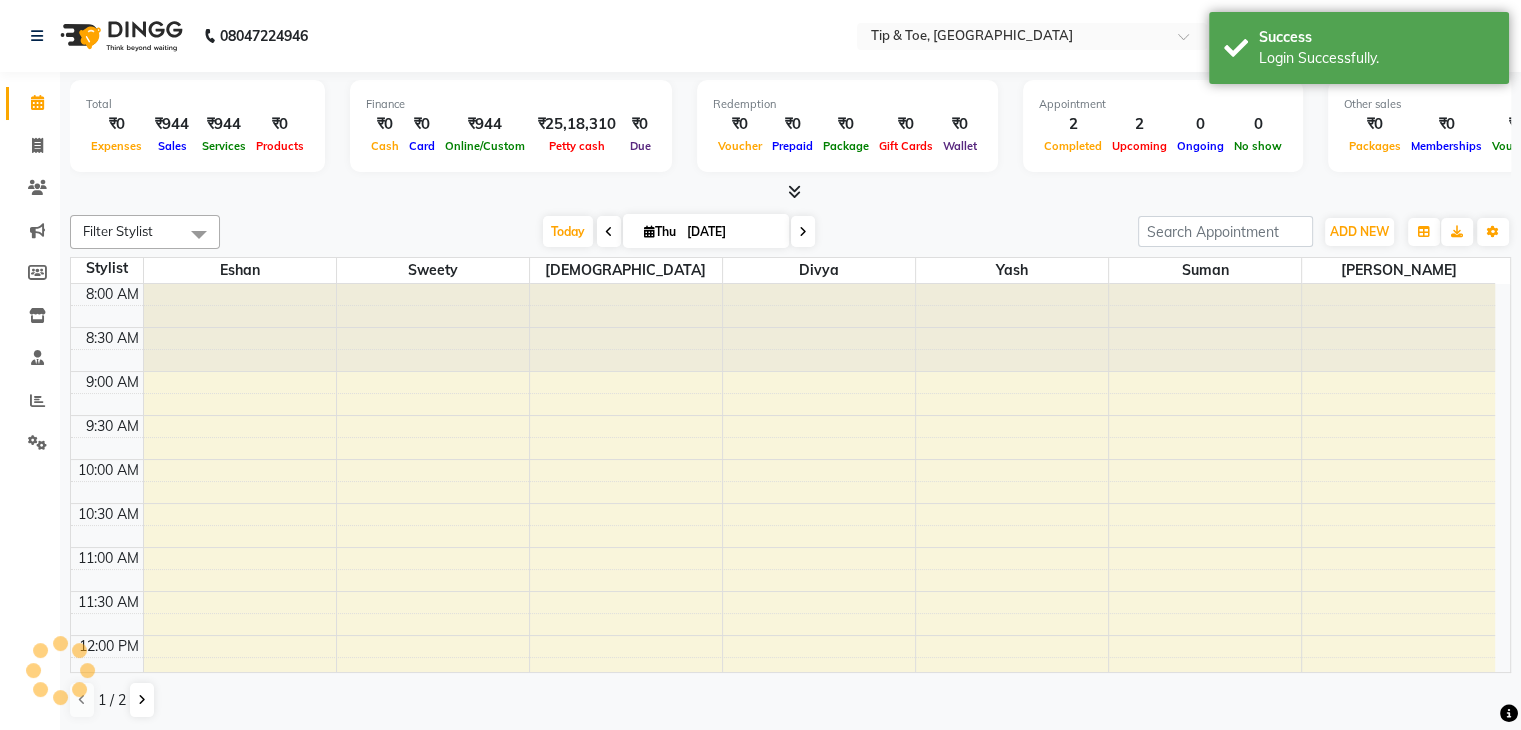 scroll, scrollTop: 705, scrollLeft: 0, axis: vertical 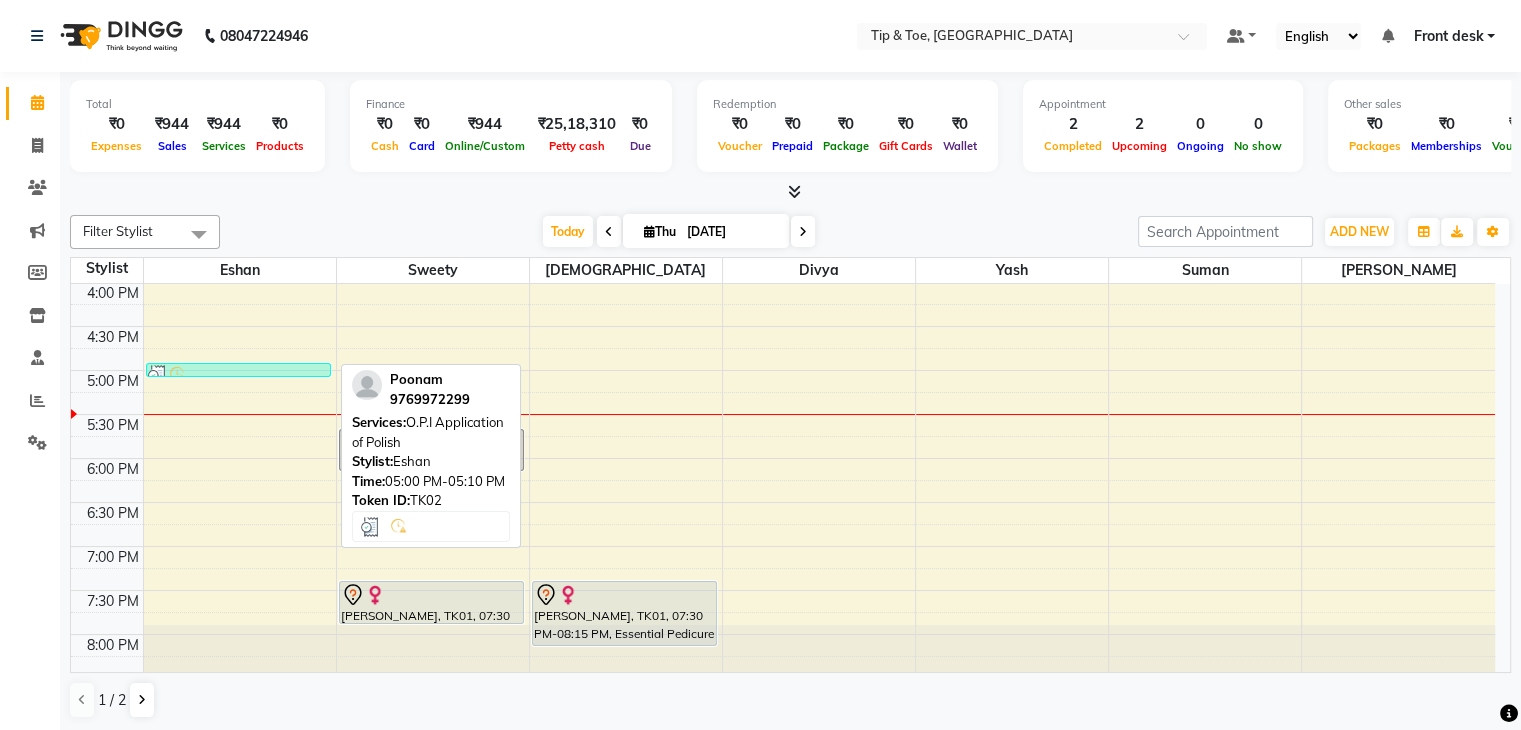 click at bounding box center [238, 375] 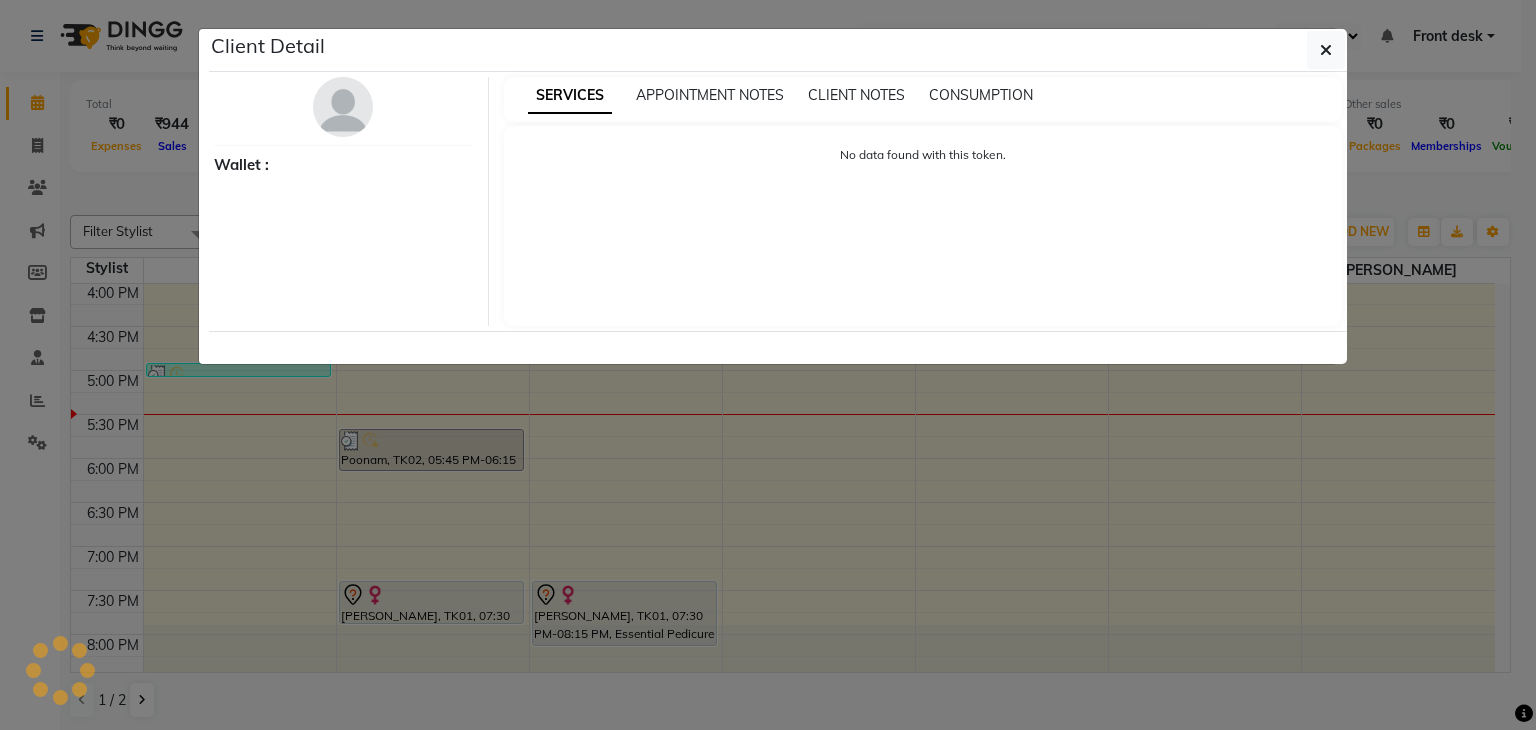 select on "3" 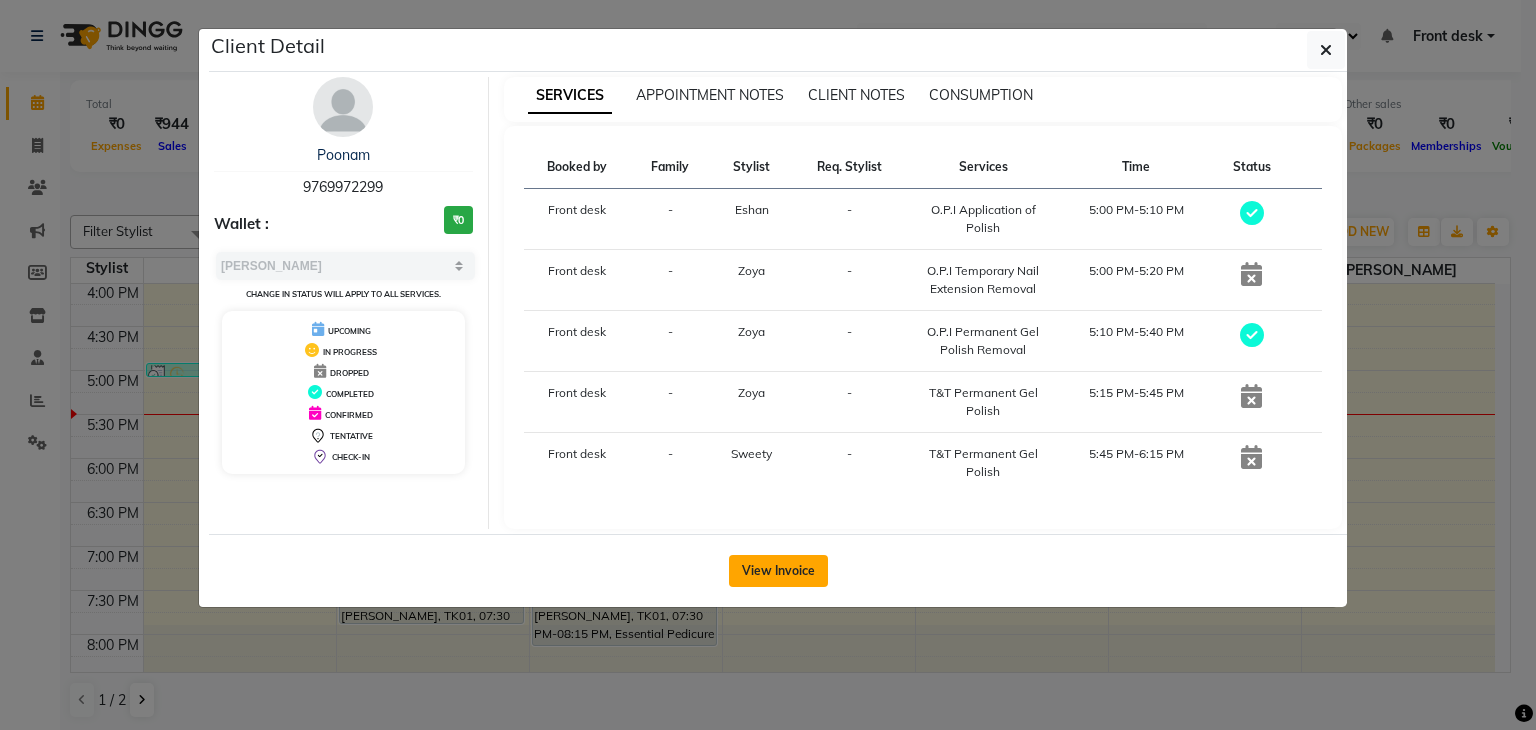 click on "View Invoice" 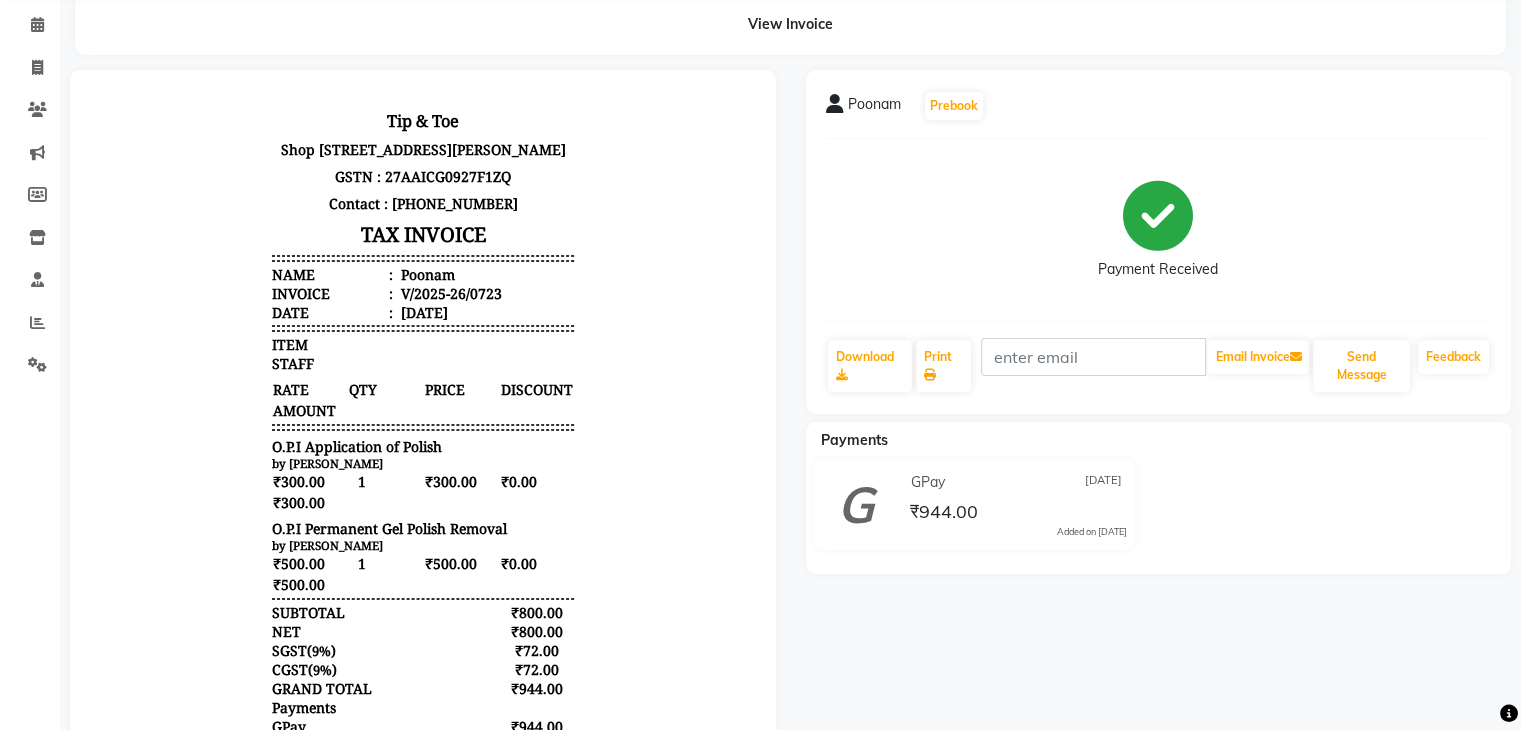 scroll, scrollTop: 0, scrollLeft: 0, axis: both 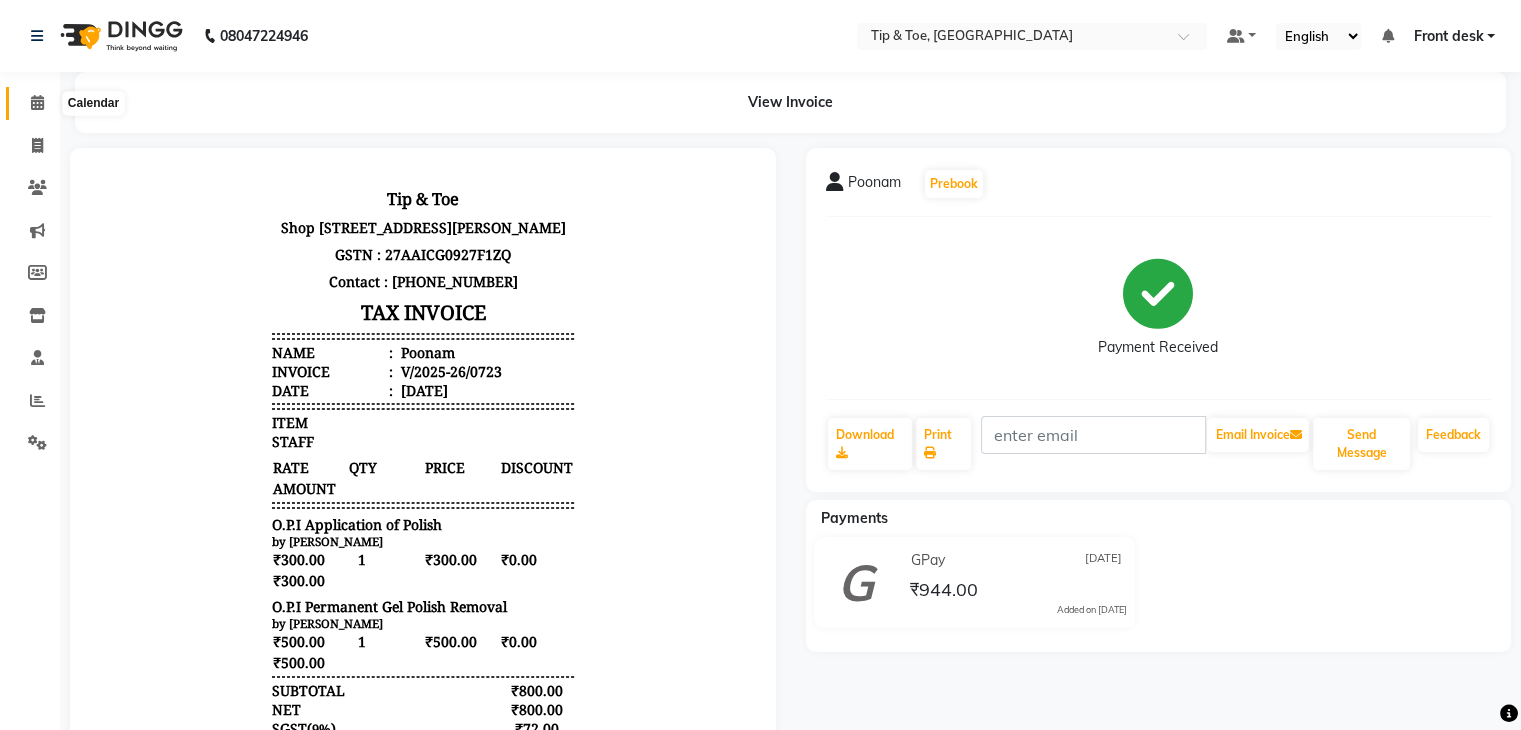 click 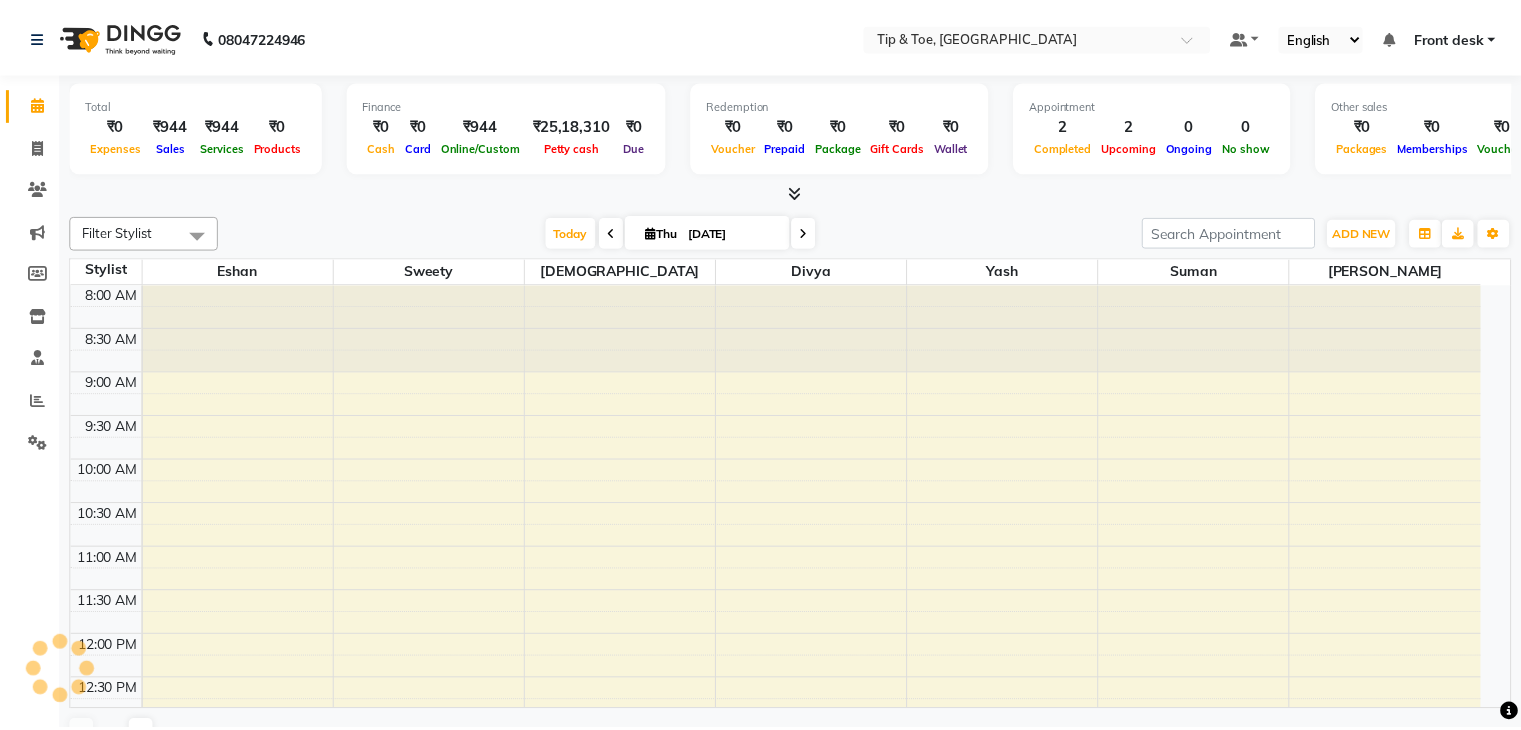 scroll, scrollTop: 0, scrollLeft: 0, axis: both 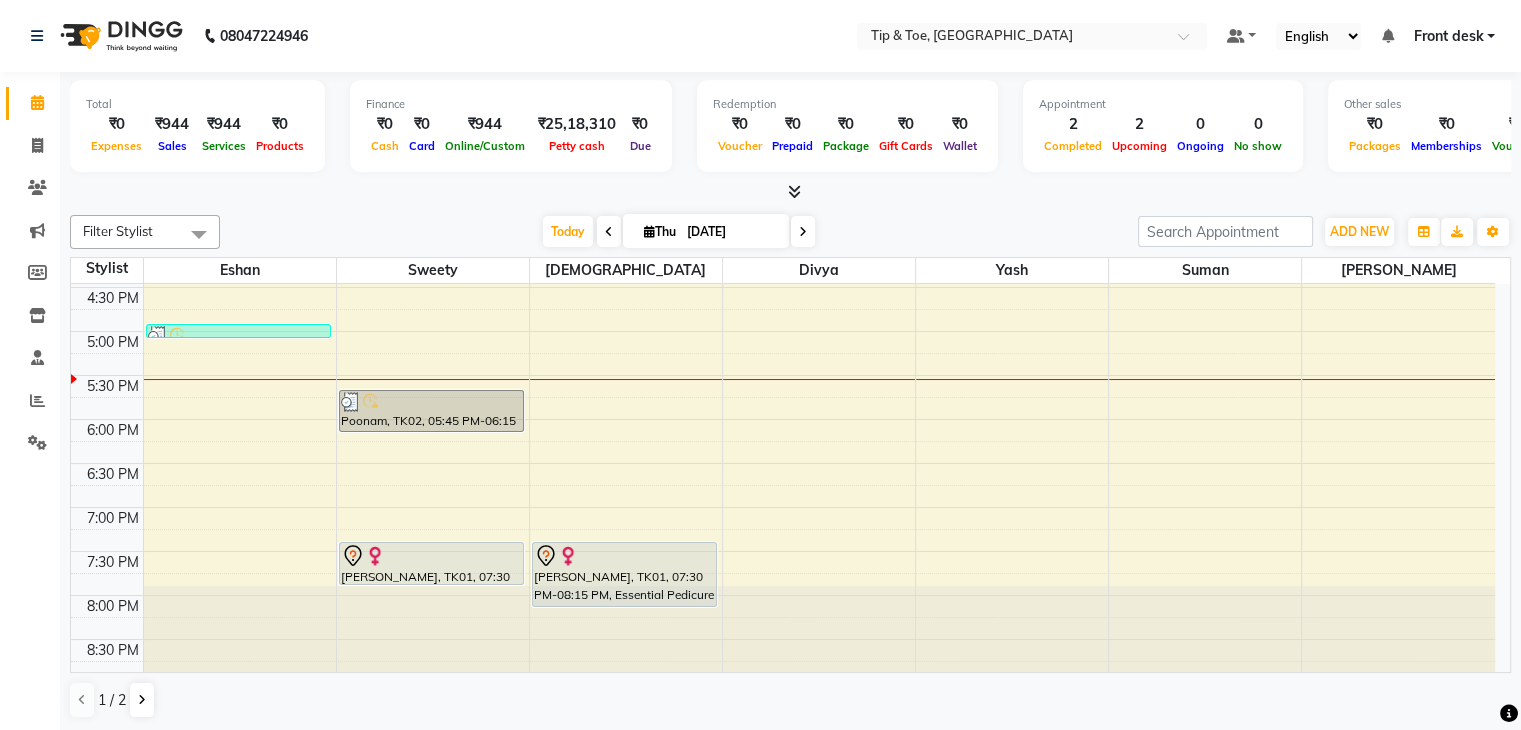 click at bounding box center [803, 232] 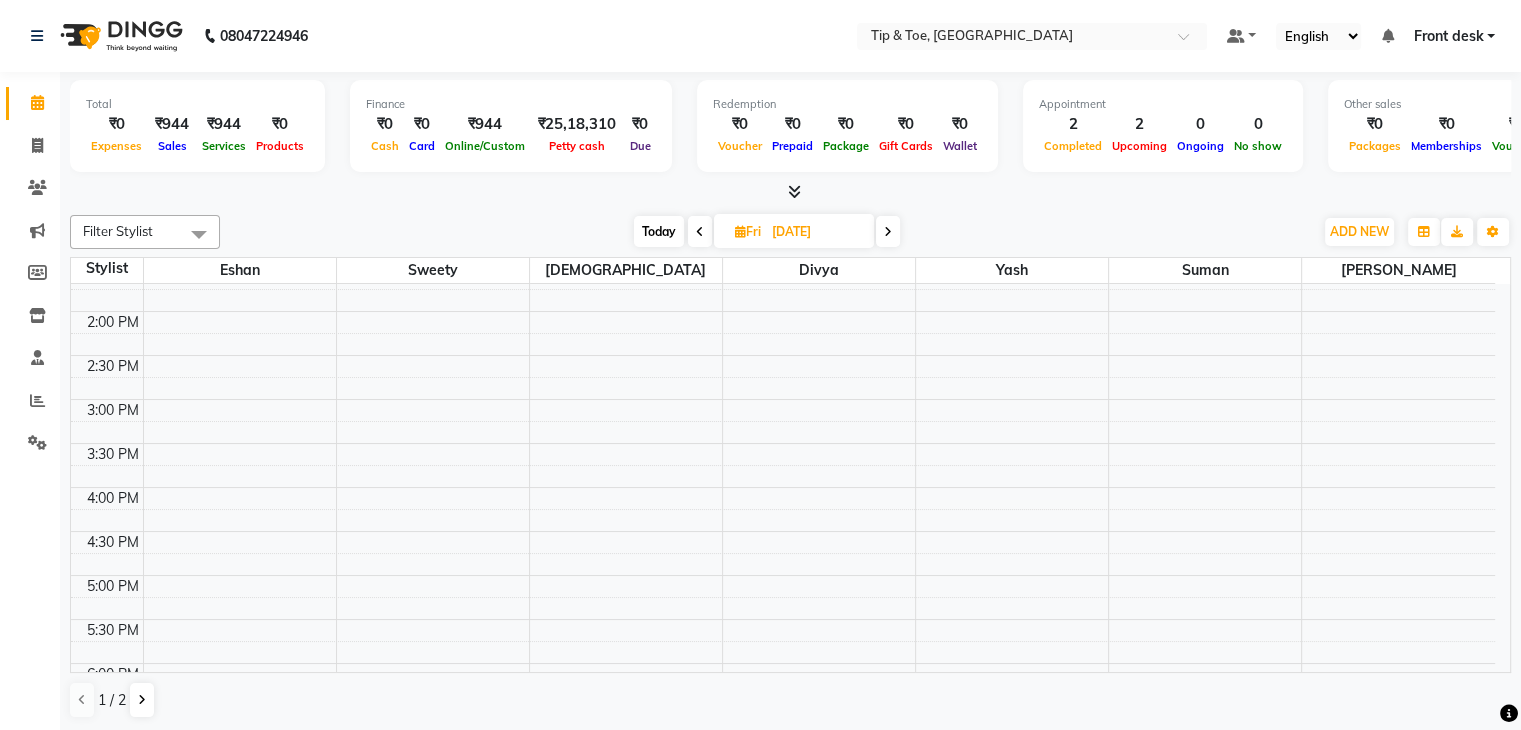 scroll, scrollTop: 744, scrollLeft: 0, axis: vertical 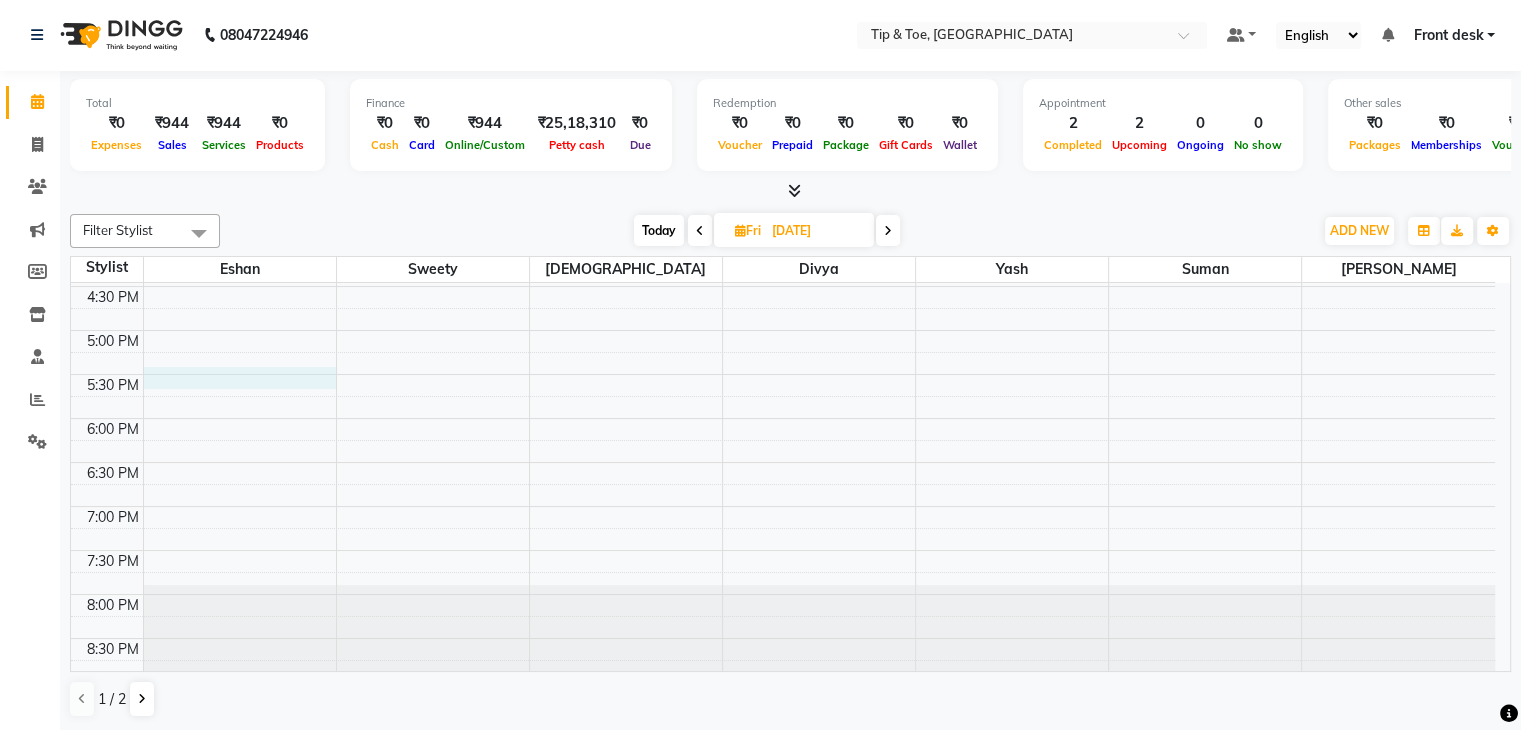 click on "8:00 AM 8:30 AM 9:00 AM 9:30 AM 10:00 AM 10:30 AM 11:00 AM 11:30 AM 12:00 PM 12:30 PM 1:00 PM 1:30 PM 2:00 PM 2:30 PM 3:00 PM 3:30 PM 4:00 PM 4:30 PM 5:00 PM 5:30 PM 6:00 PM 6:30 PM 7:00 PM 7:30 PM 8:00 PM 8:30 PM" at bounding box center (783, 110) 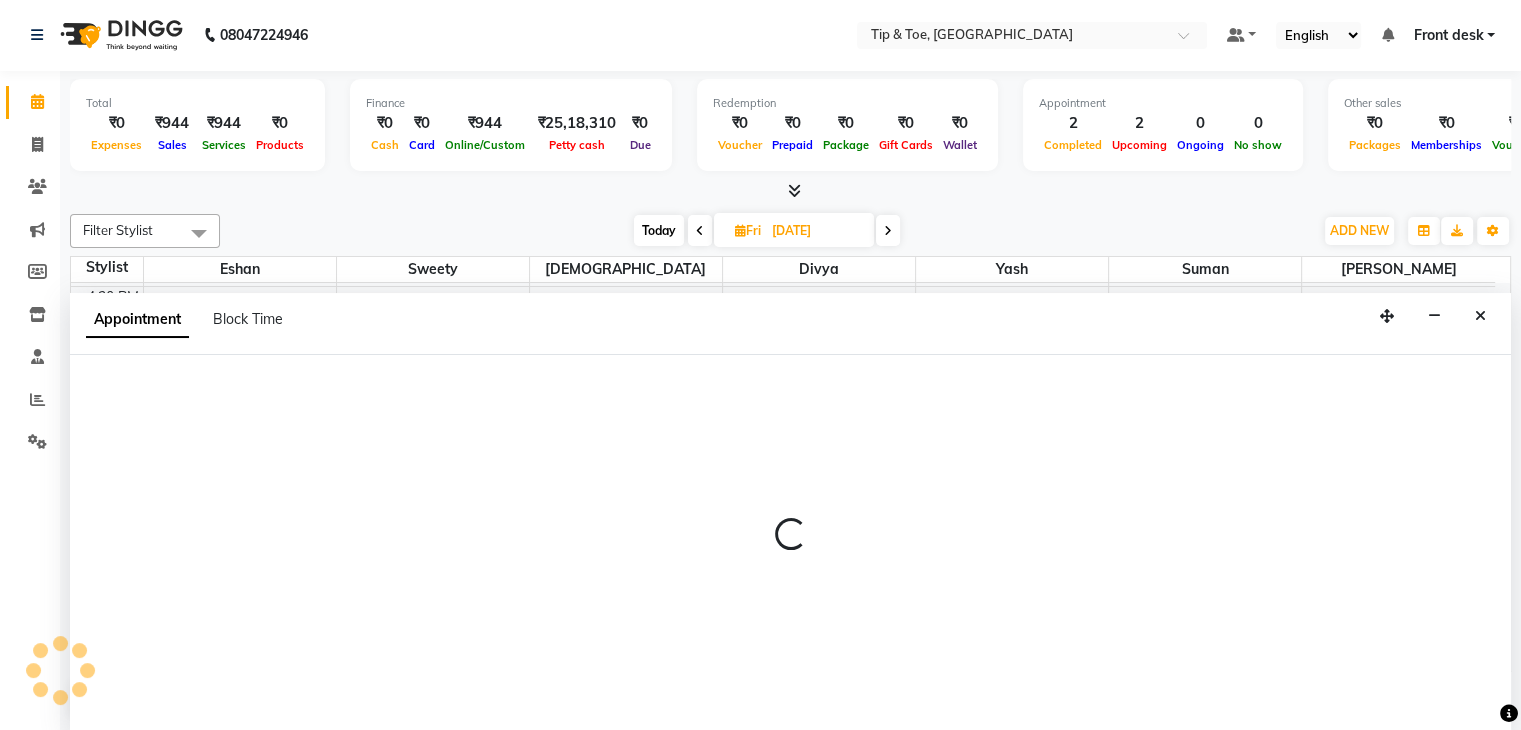 select on "1050" 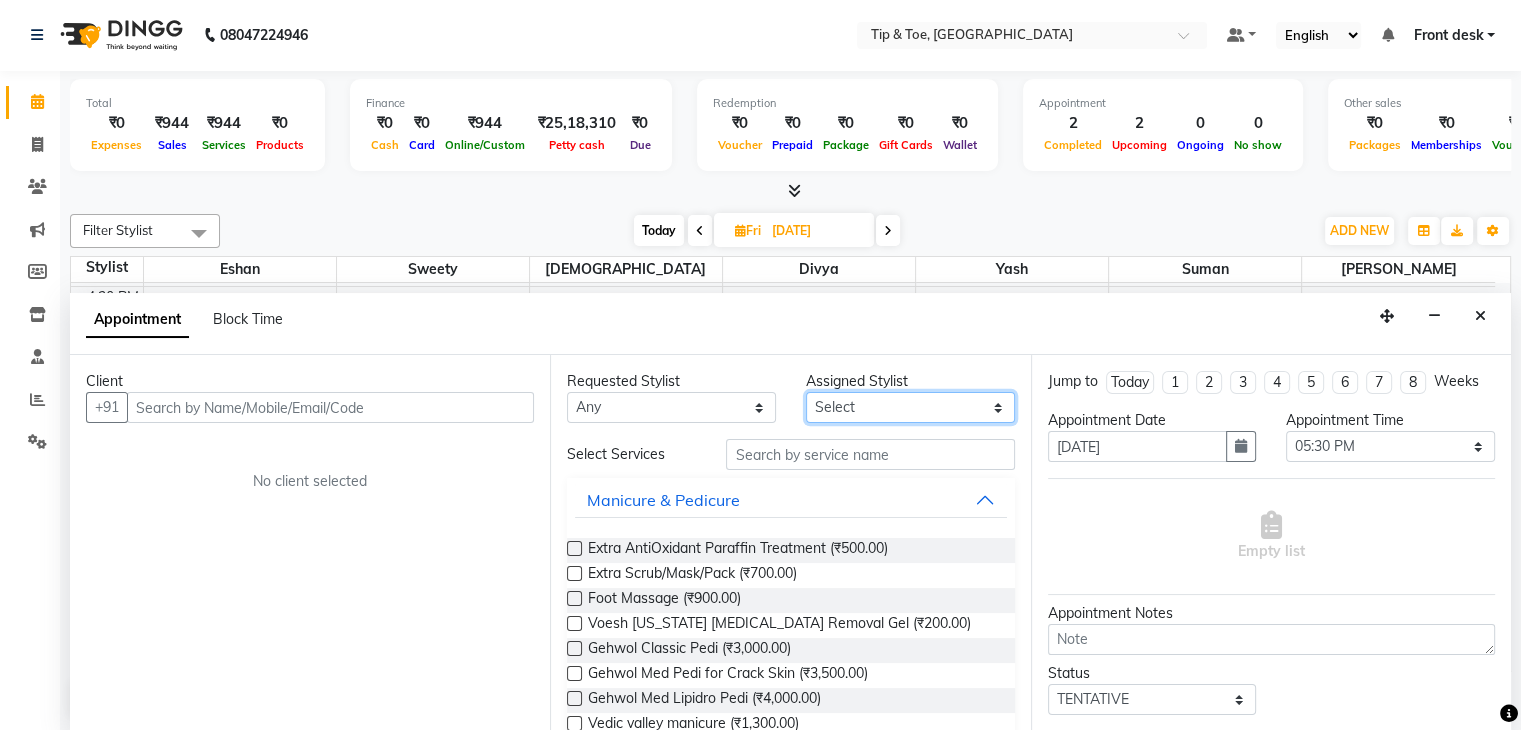 click on "Select" at bounding box center (910, 407) 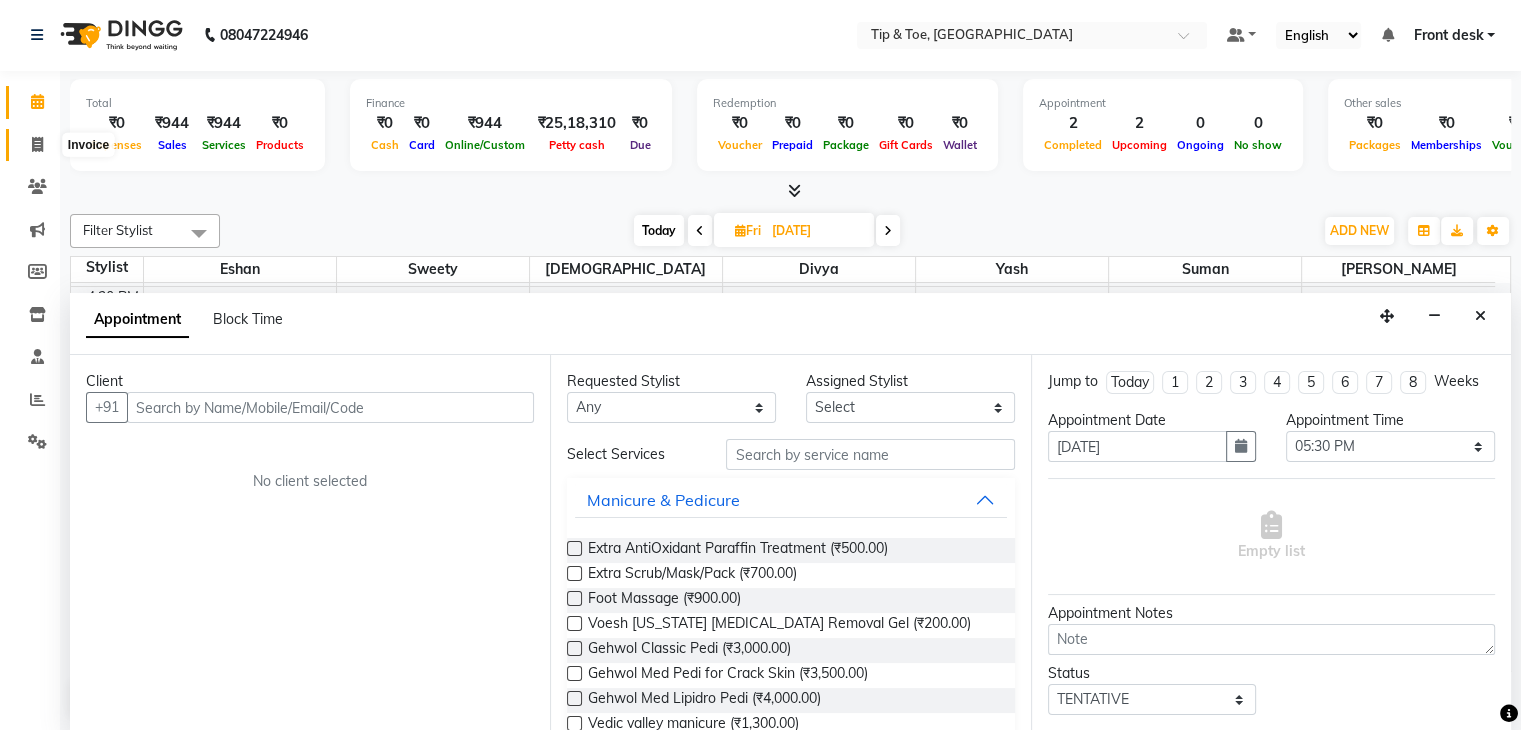 click 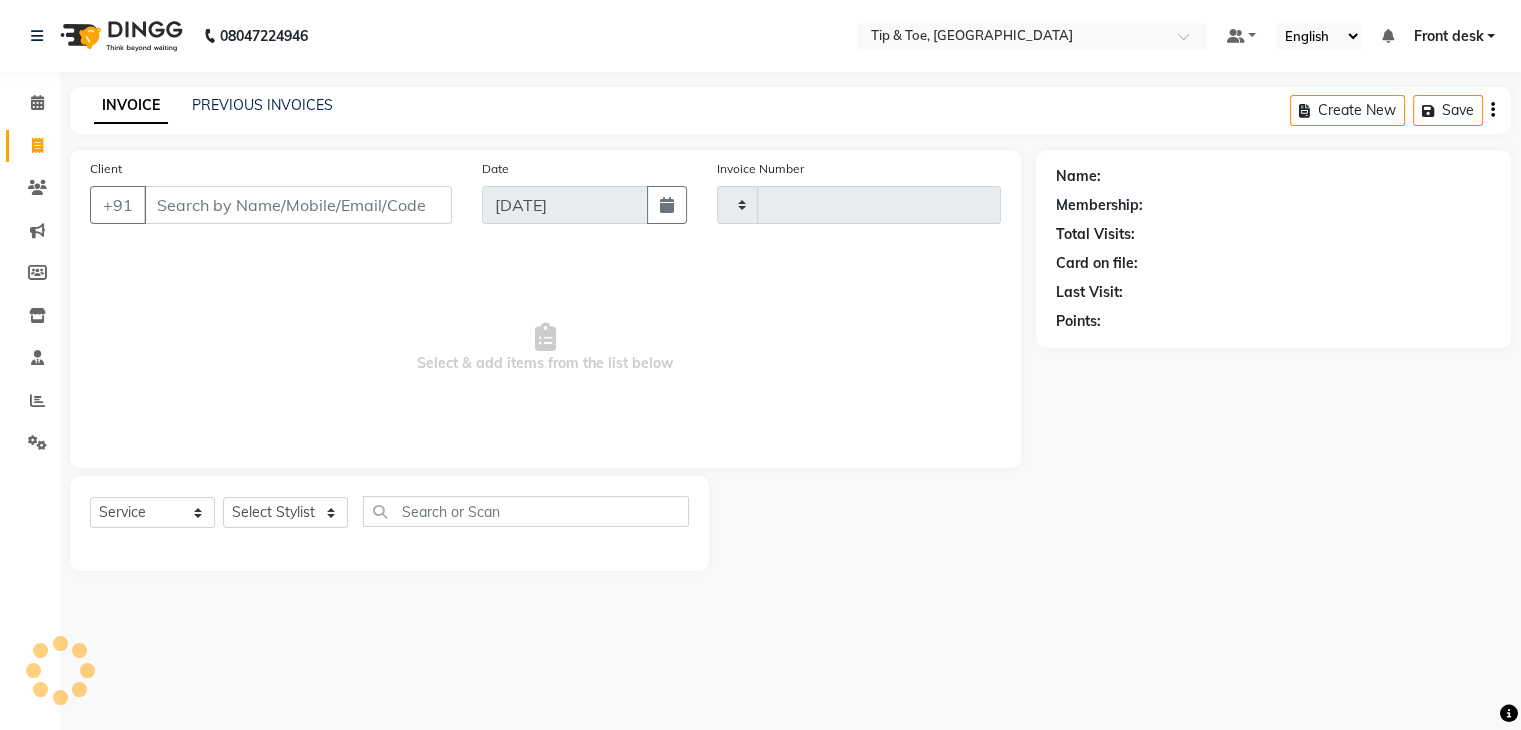 type on "0724" 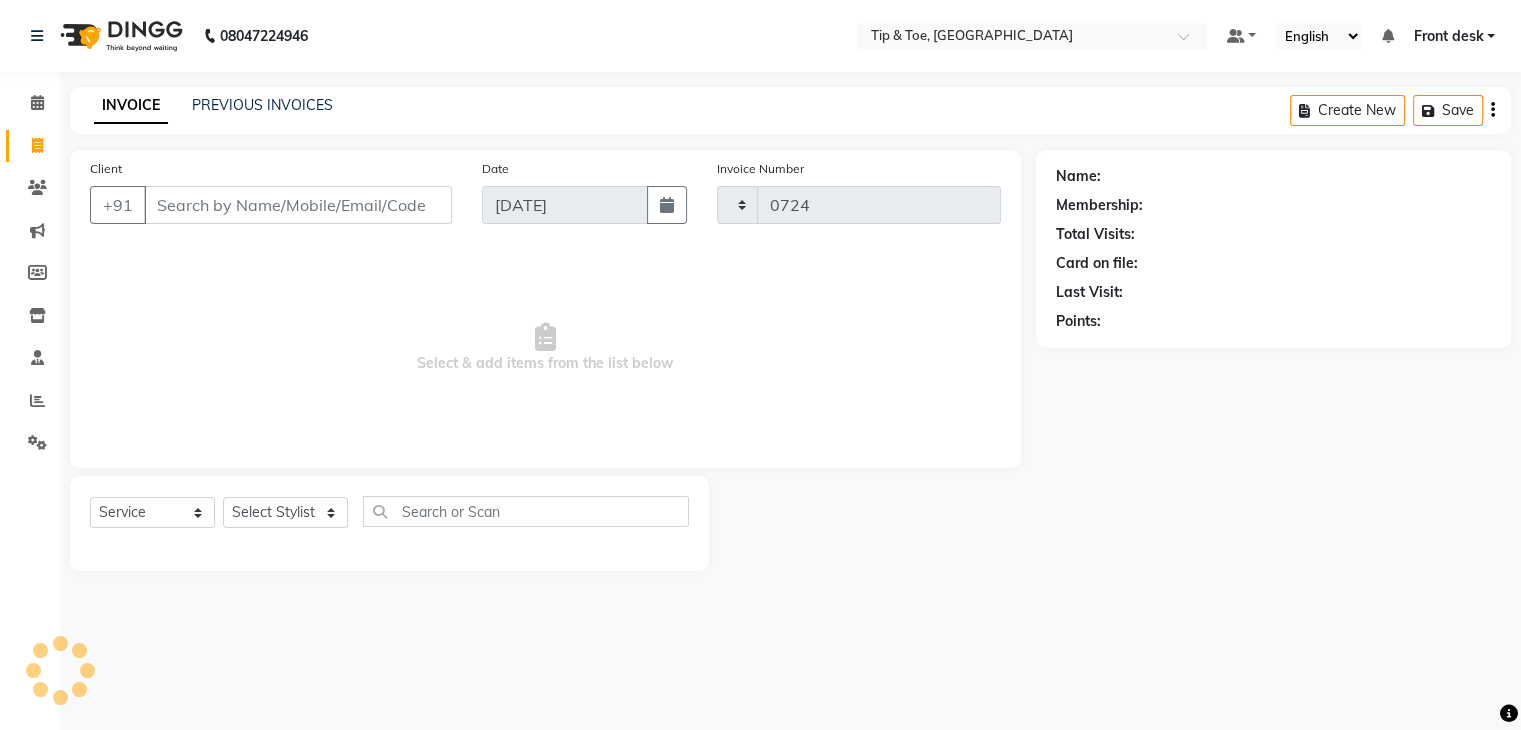 scroll, scrollTop: 0, scrollLeft: 0, axis: both 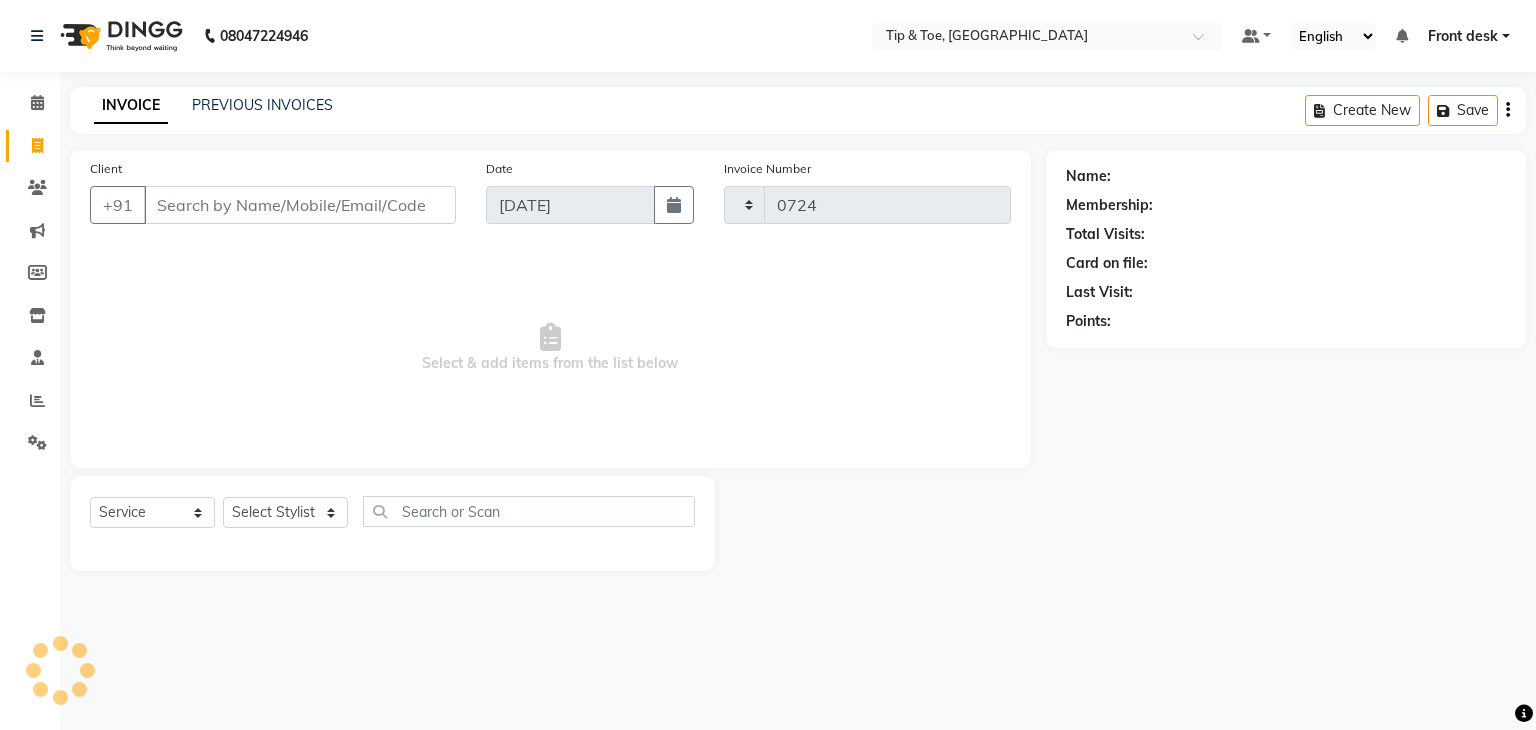 select on "5942" 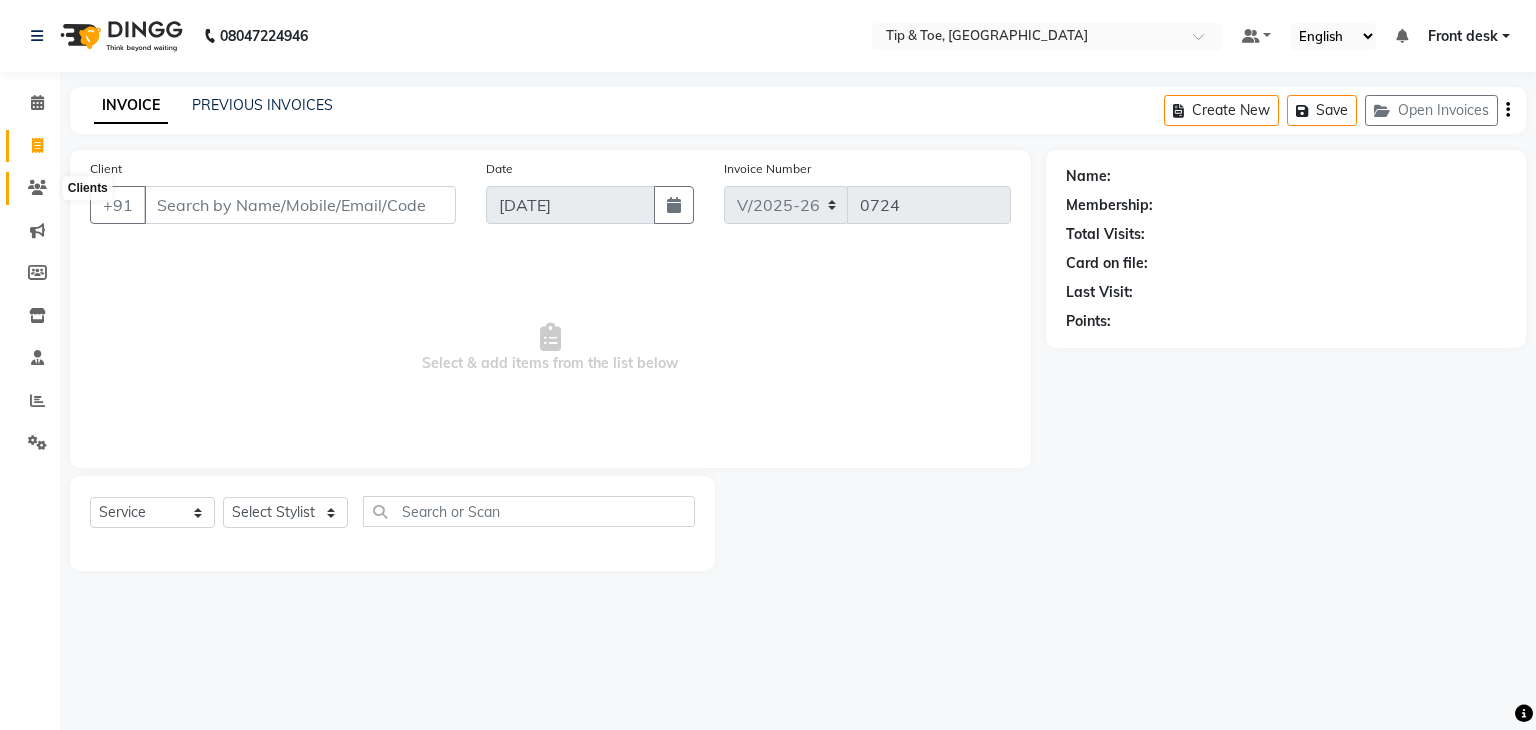 click 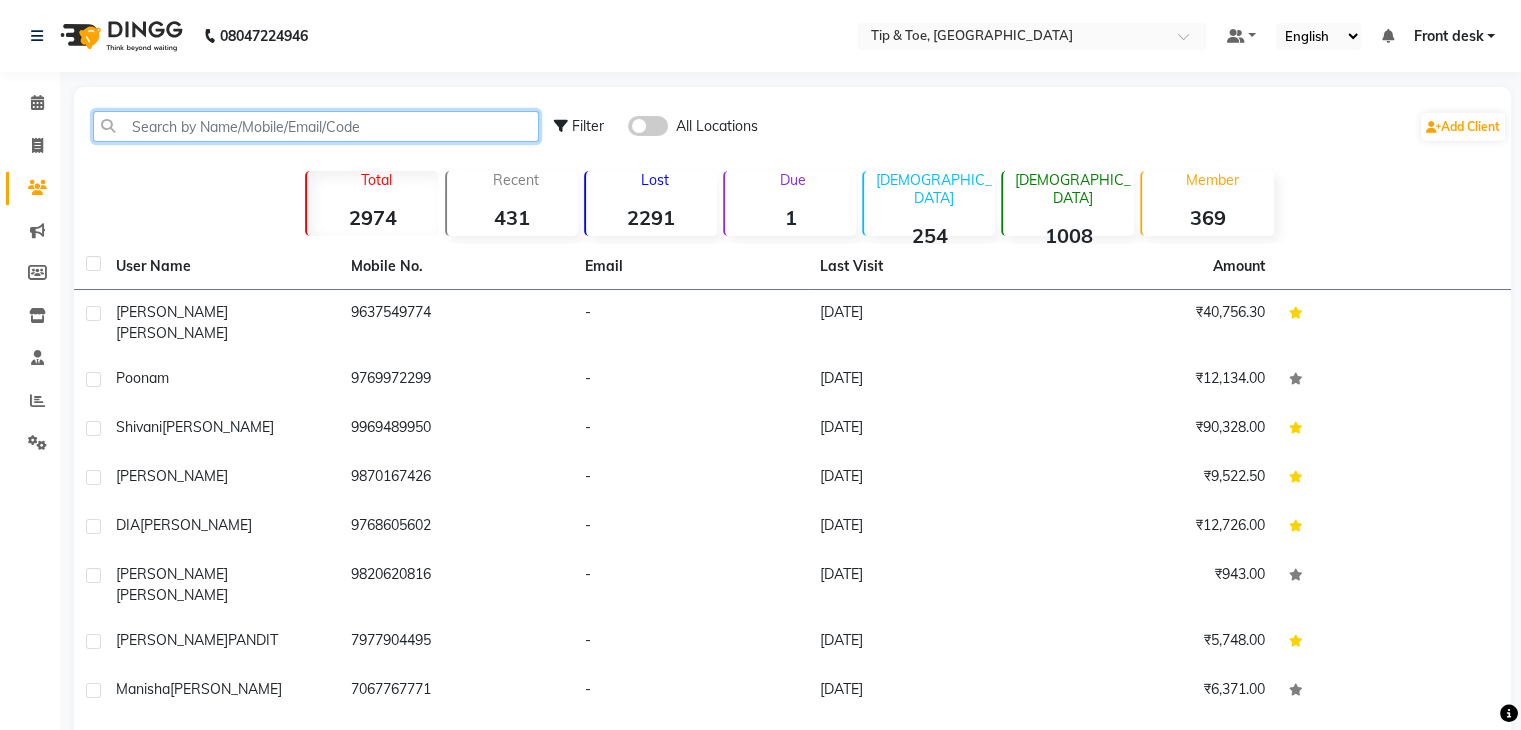 click 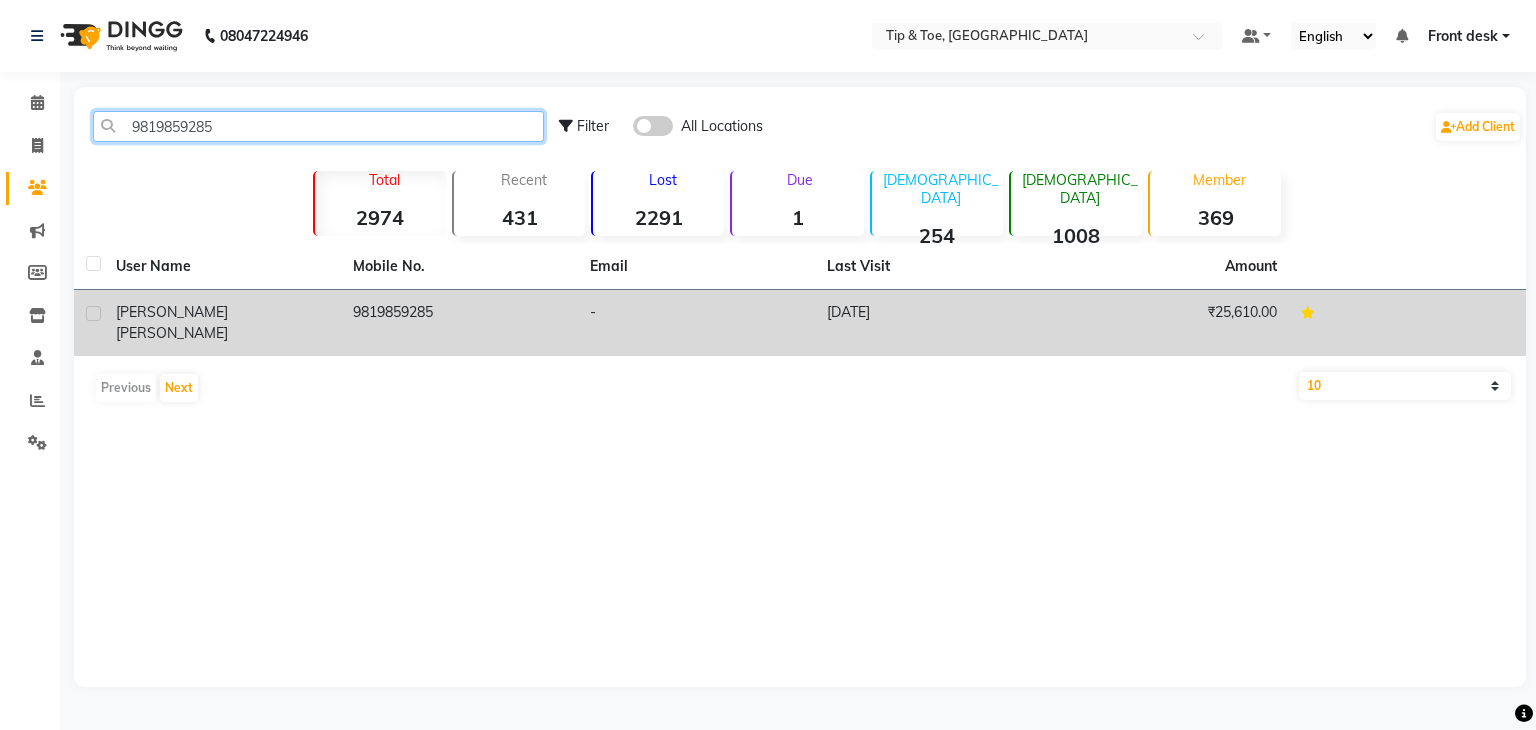 type on "9819859285" 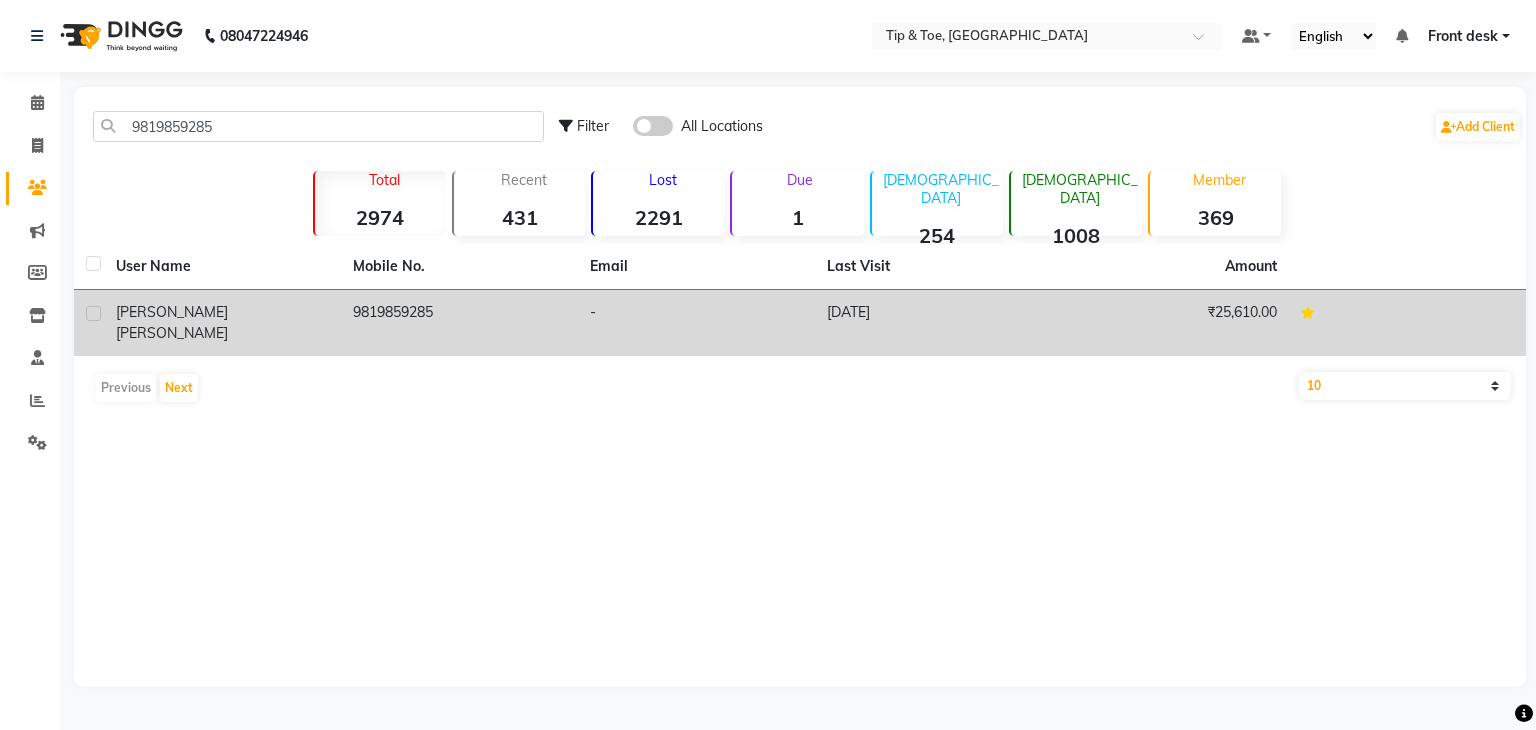 click on "9819859285" 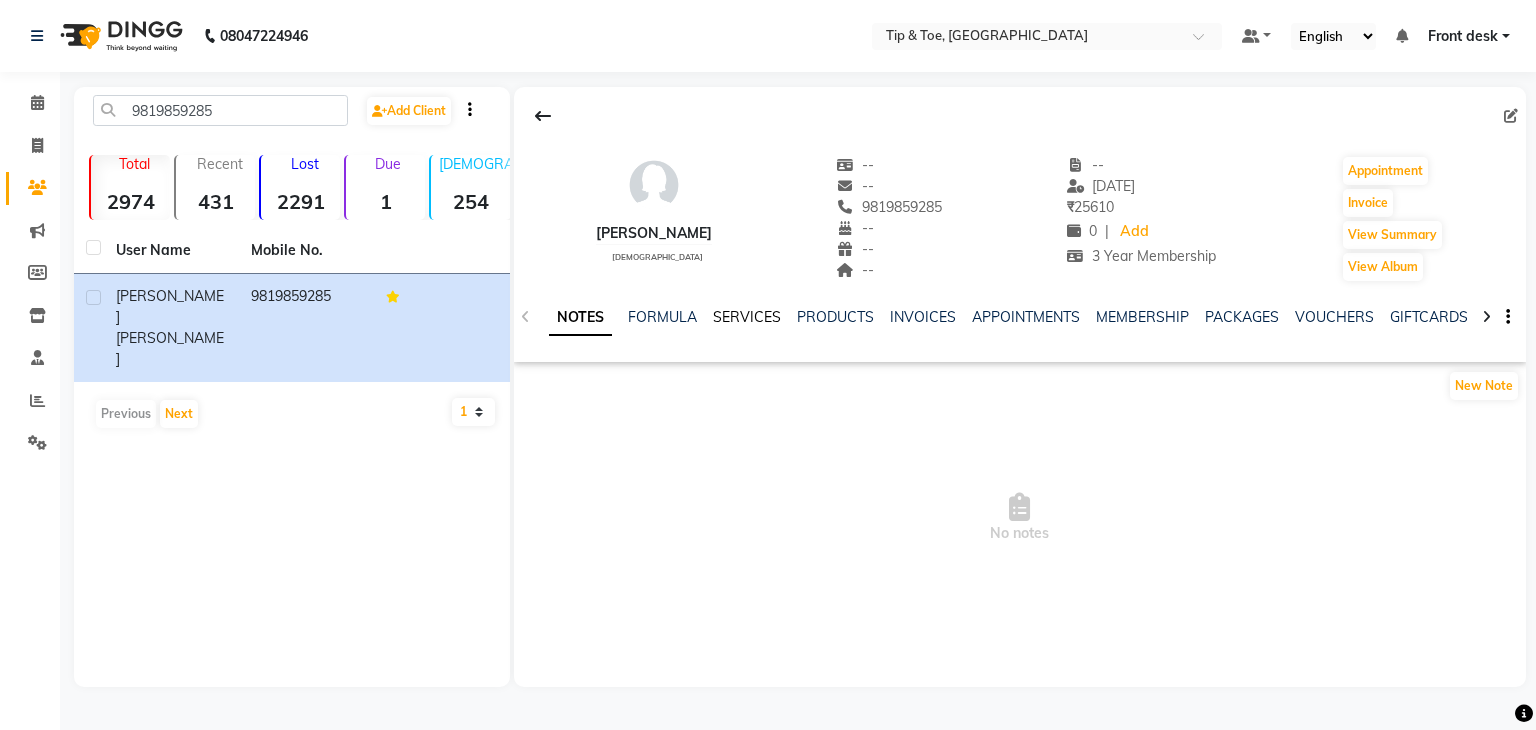 click on "SERVICES" 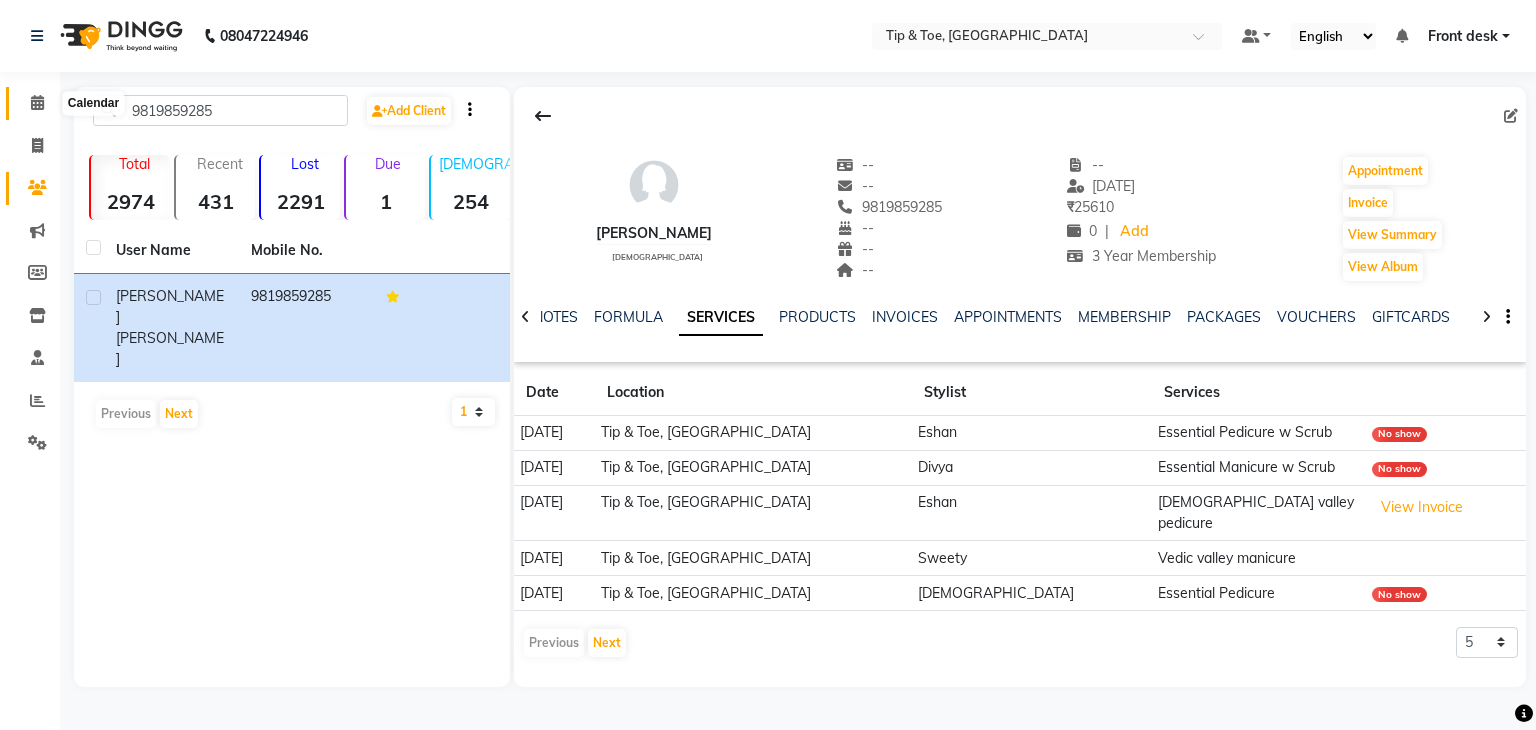 click 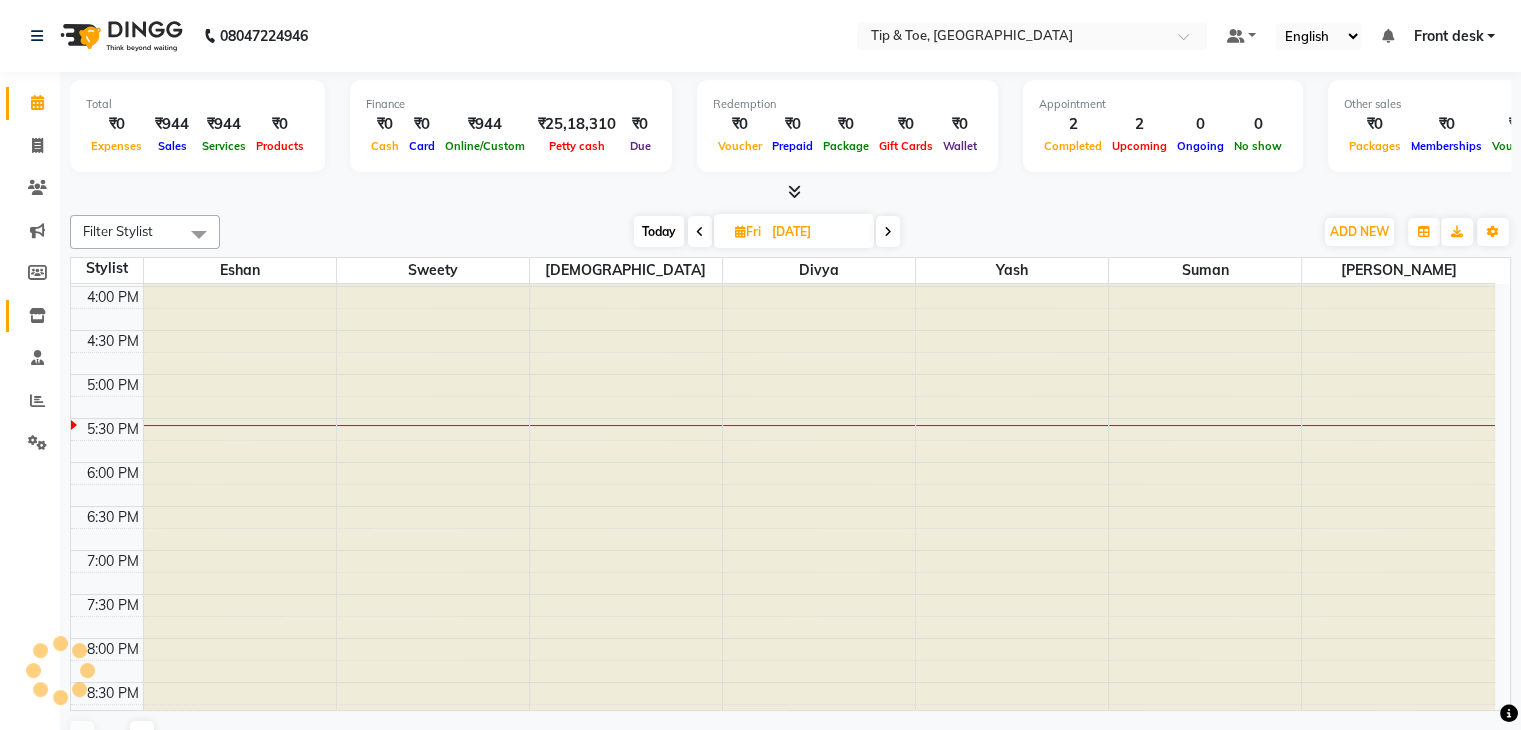scroll, scrollTop: 0, scrollLeft: 0, axis: both 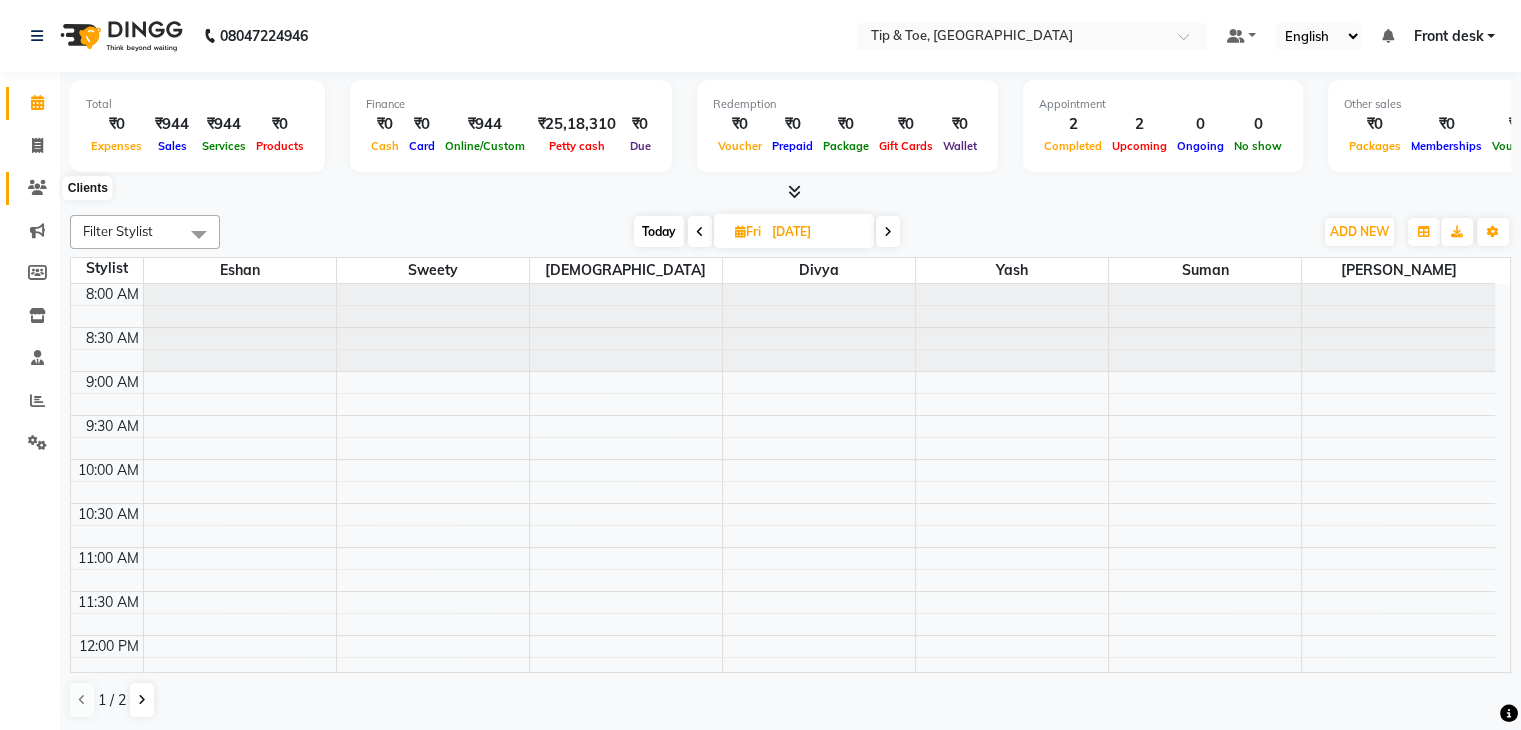 click 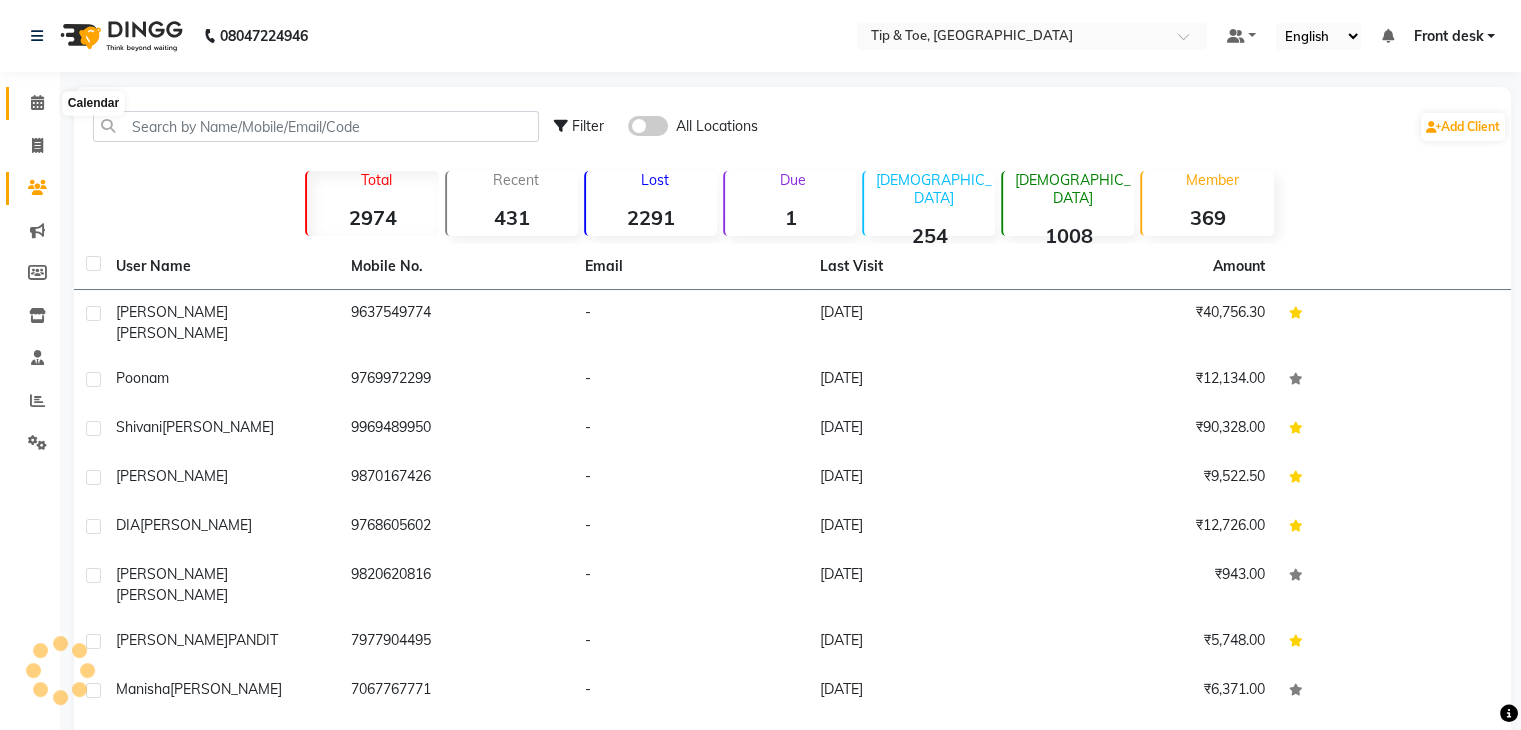 click 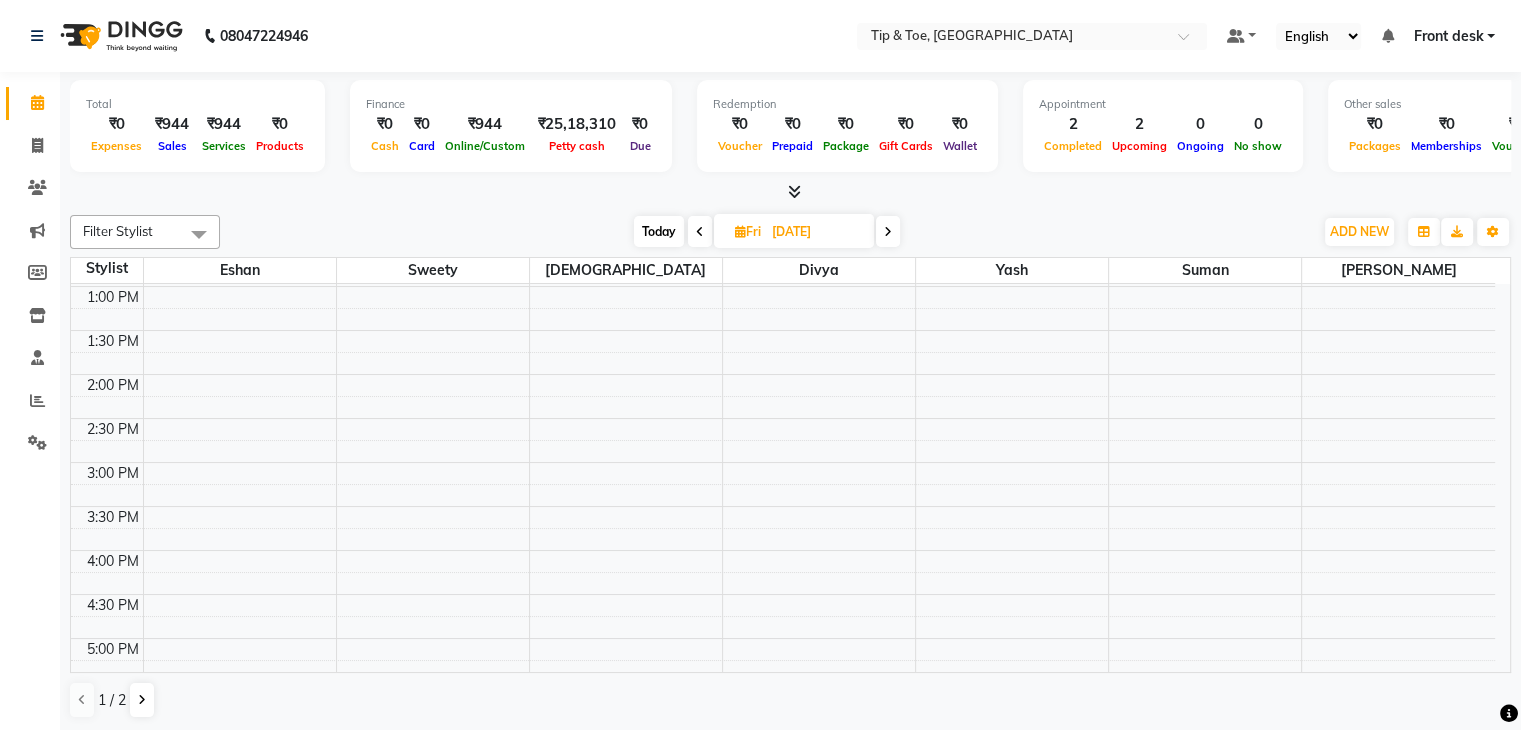 scroll, scrollTop: 600, scrollLeft: 0, axis: vertical 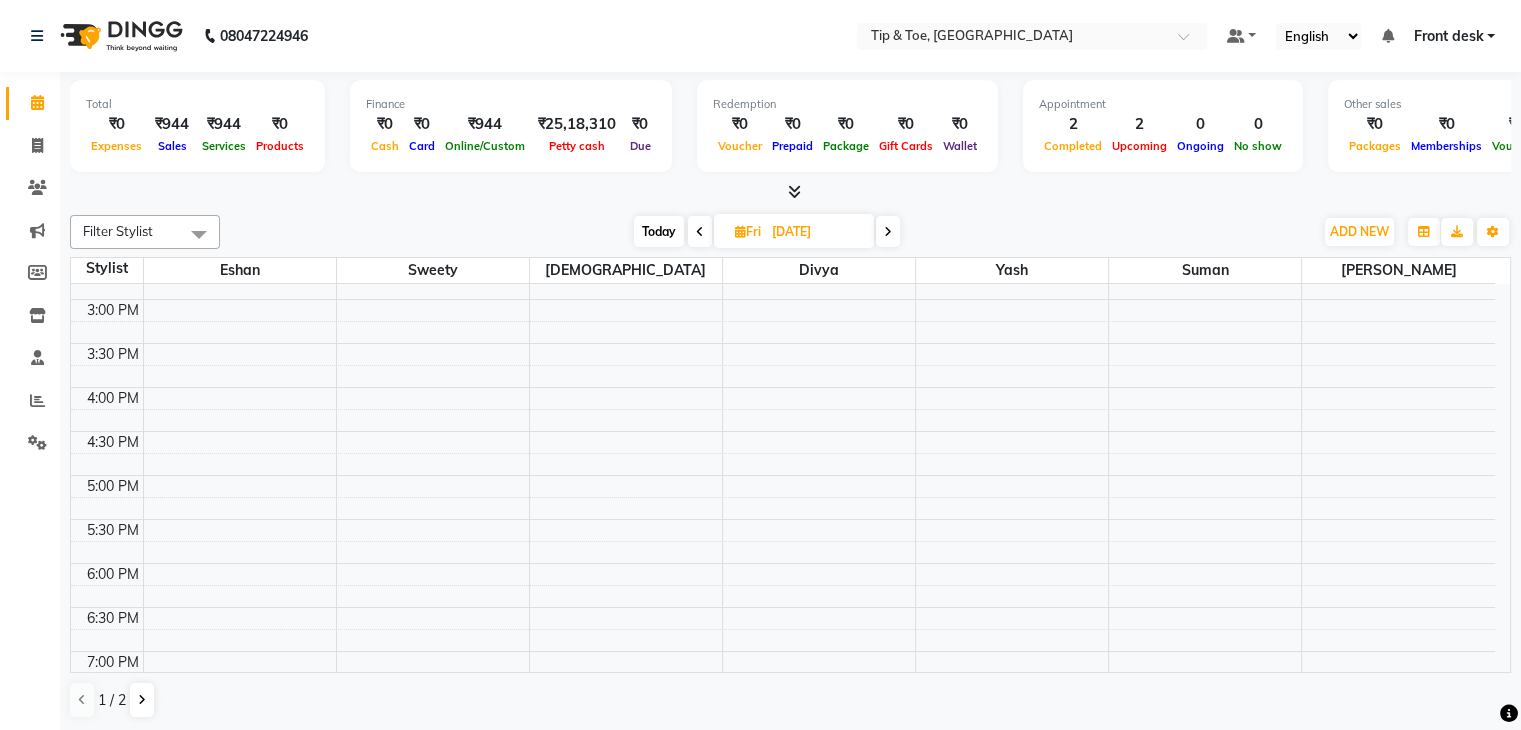 click on "8:00 AM 8:30 AM 9:00 AM 9:30 AM 10:00 AM 10:30 AM 11:00 AM 11:30 AM 12:00 PM 12:30 PM 1:00 PM 1:30 PM 2:00 PM 2:30 PM 3:00 PM 3:30 PM 4:00 PM 4:30 PM 5:00 PM 5:30 PM 6:00 PM 6:30 PM 7:00 PM 7:30 PM 8:00 PM 8:30 PM" at bounding box center (783, 255) 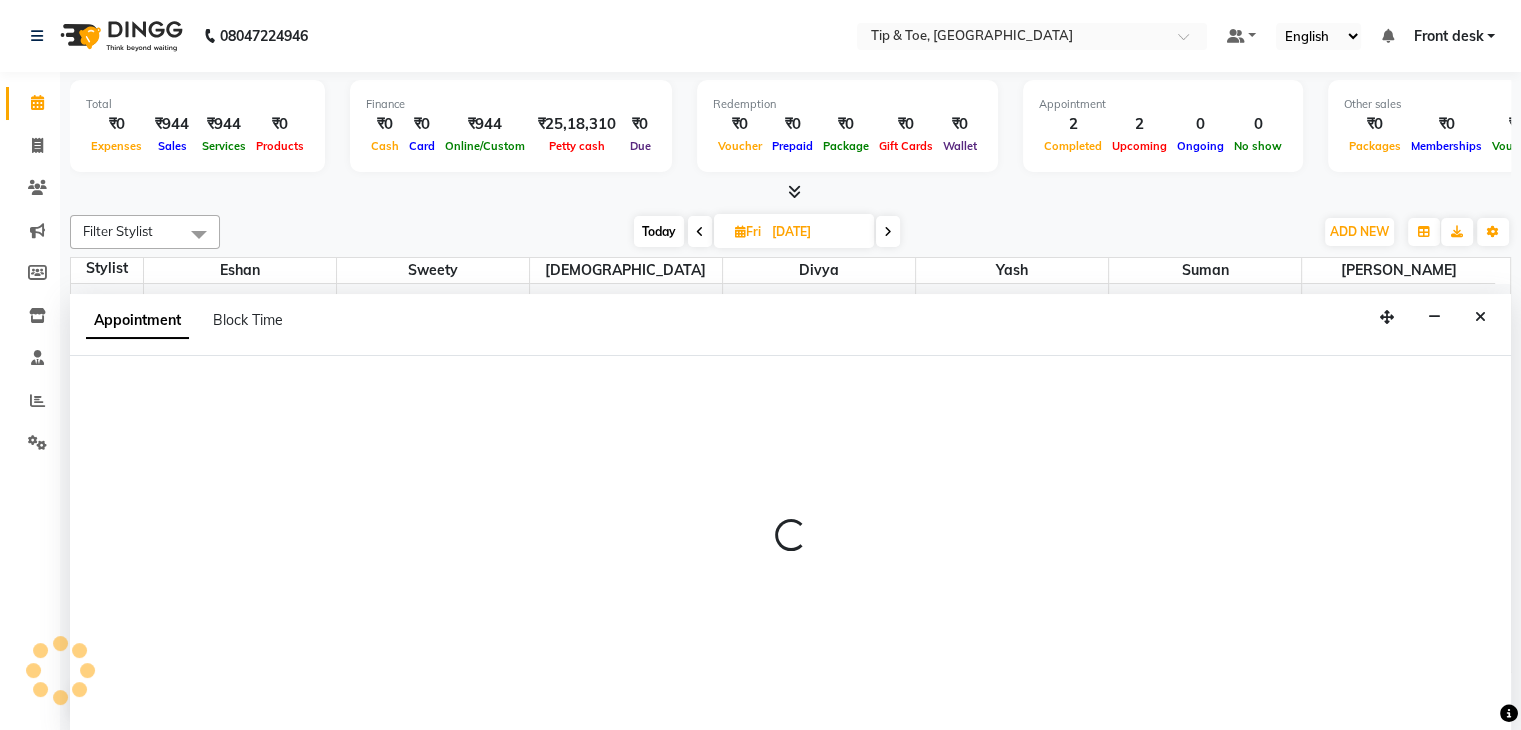 scroll, scrollTop: 1, scrollLeft: 0, axis: vertical 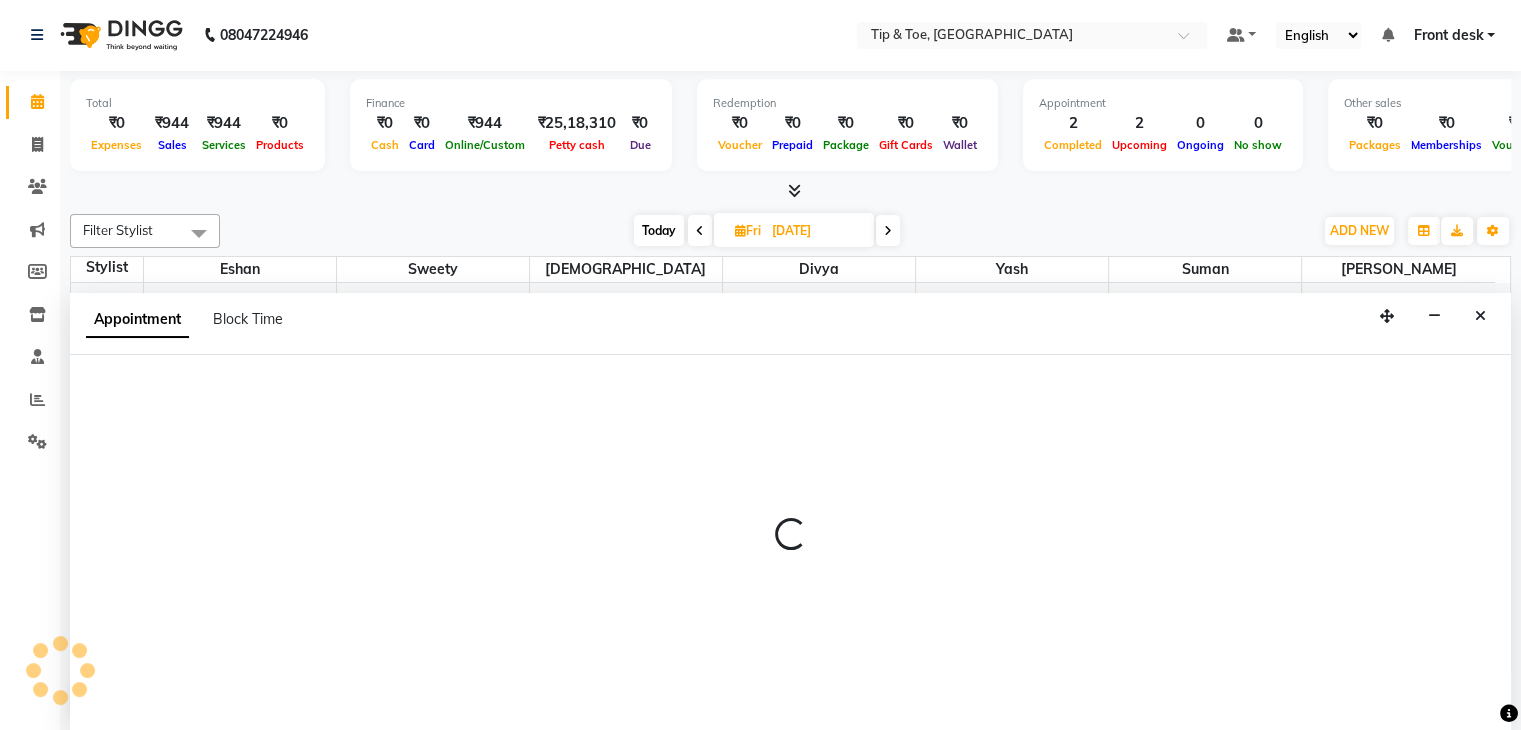 select on "42045" 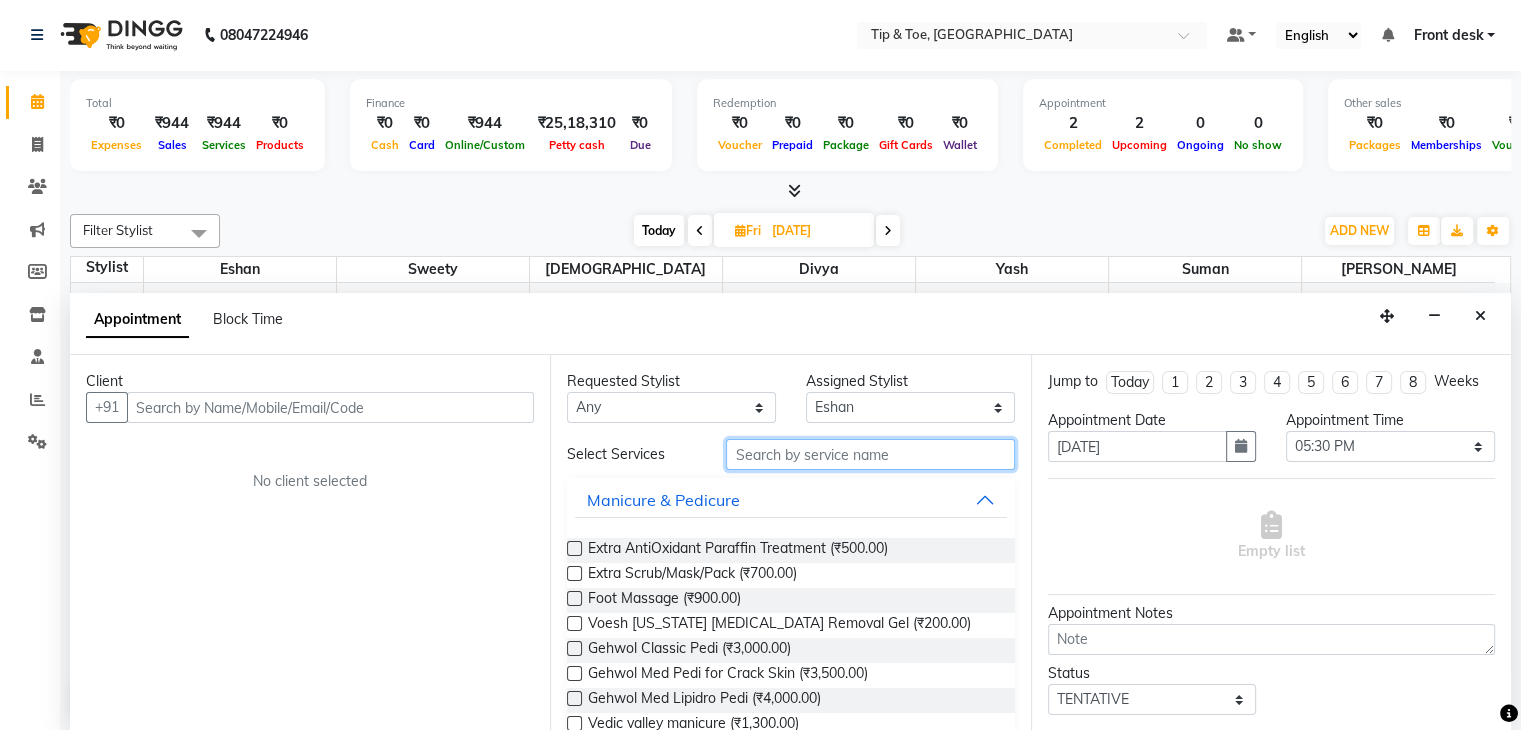 click at bounding box center (870, 454) 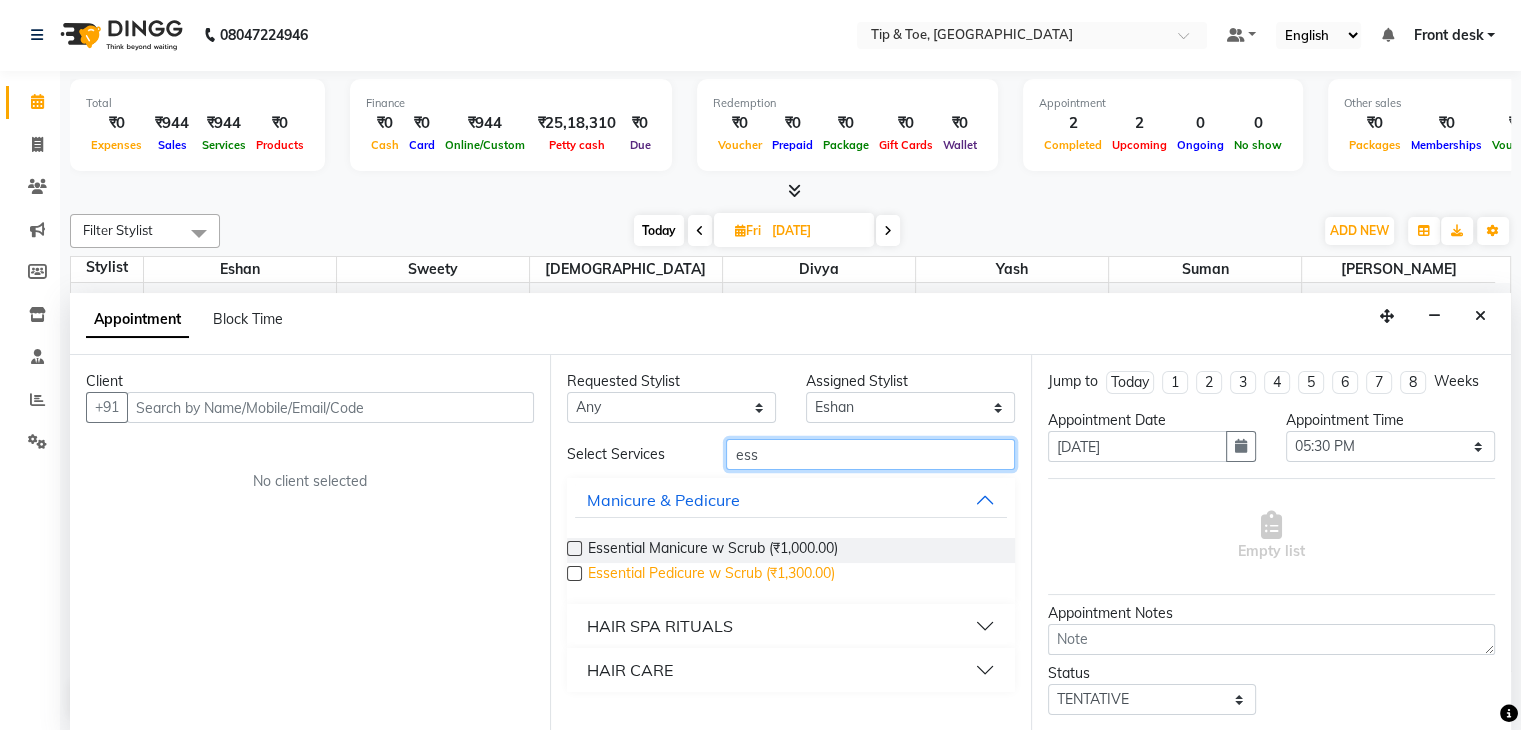 type on "ess" 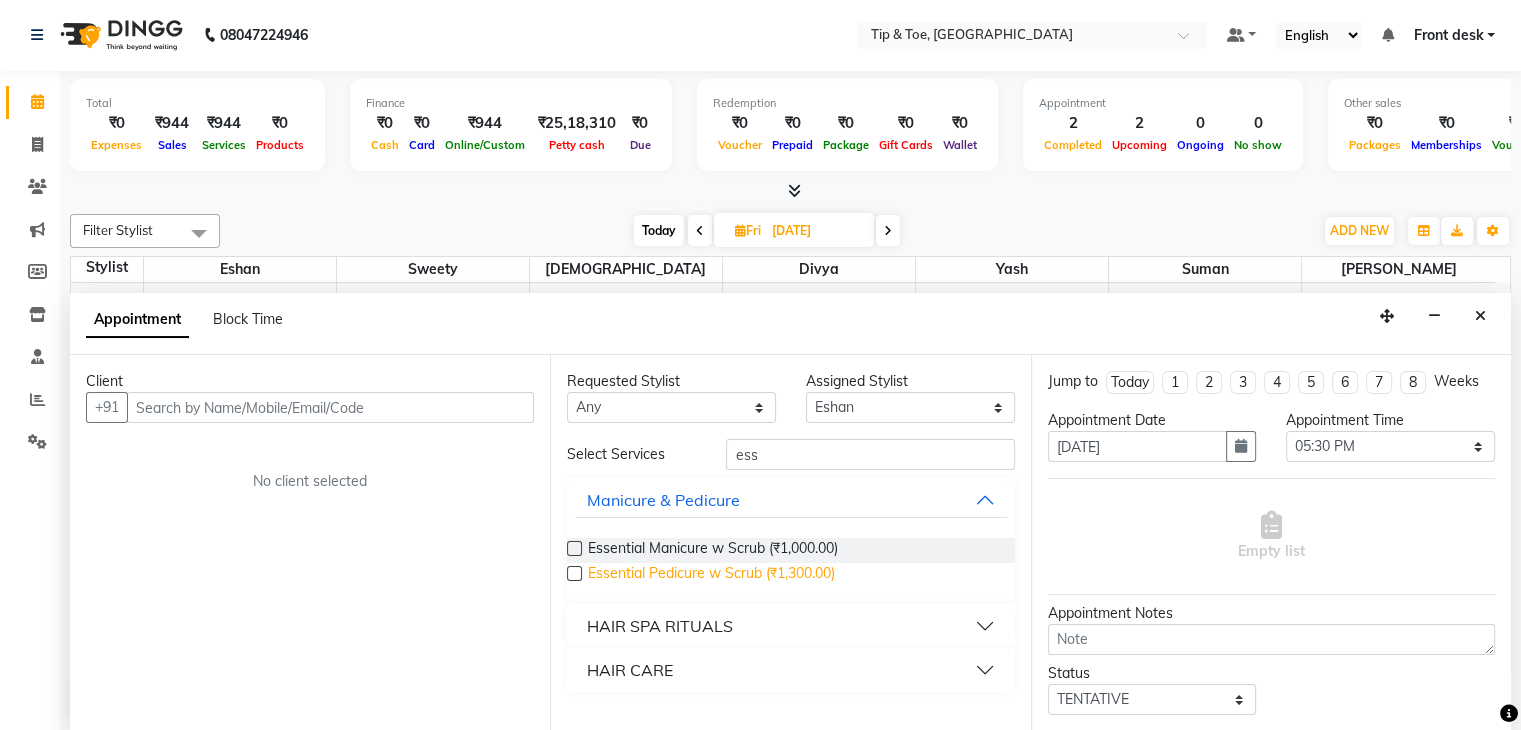 click on "Essential Pedicure w Scrub (₹1,300.00)" at bounding box center (711, 575) 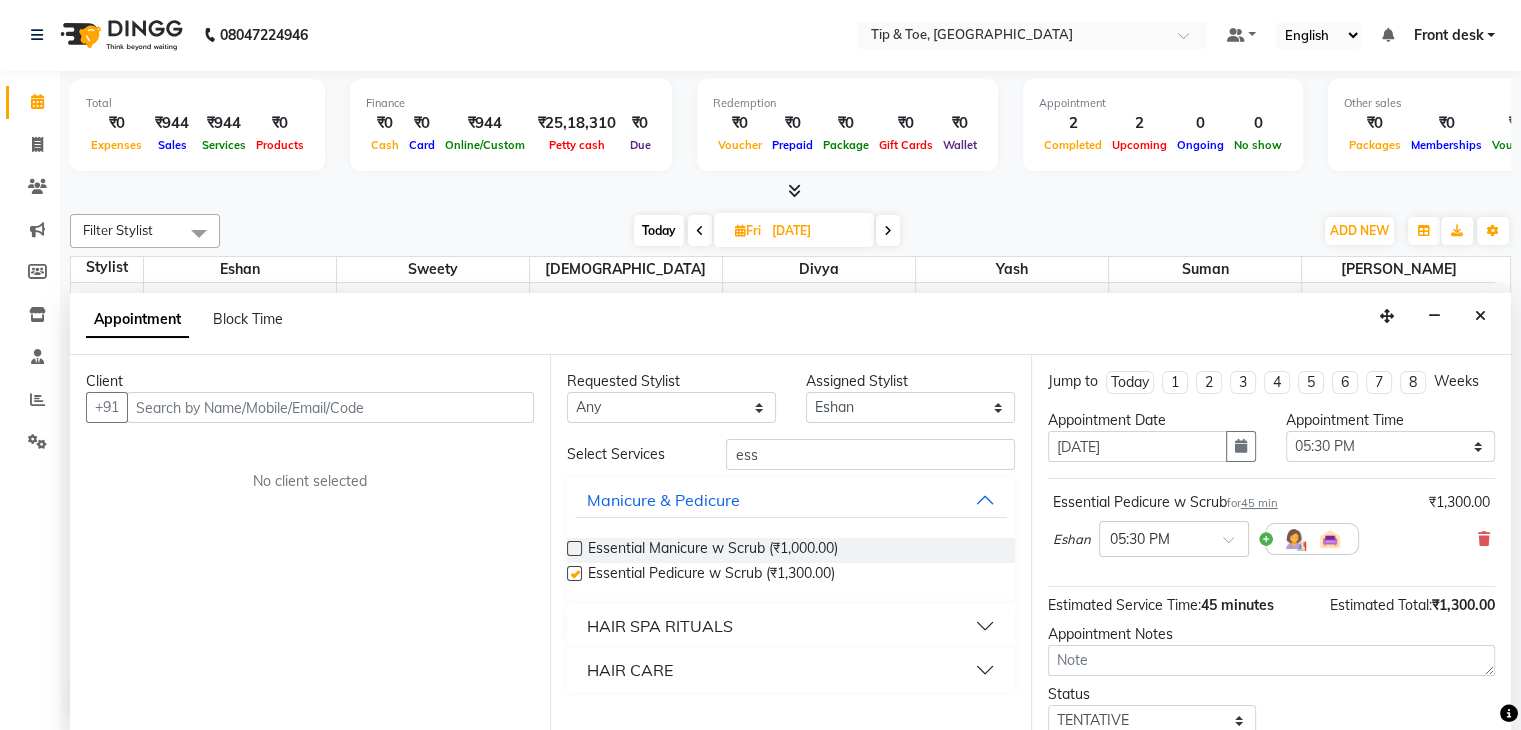 checkbox on "false" 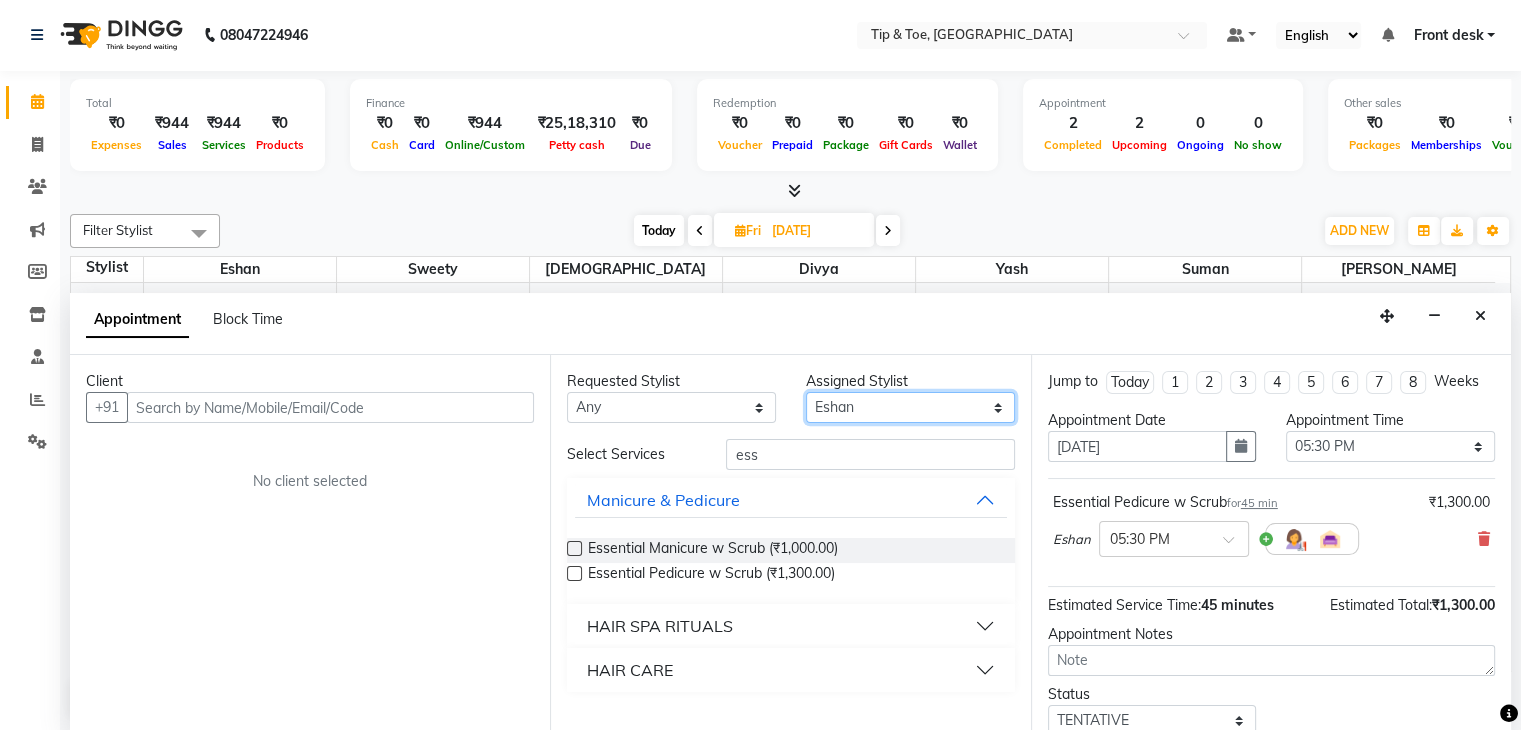 click on "Select [PERSON_NAME] Suman Sweety [PERSON_NAME] [PERSON_NAME]" at bounding box center (910, 407) 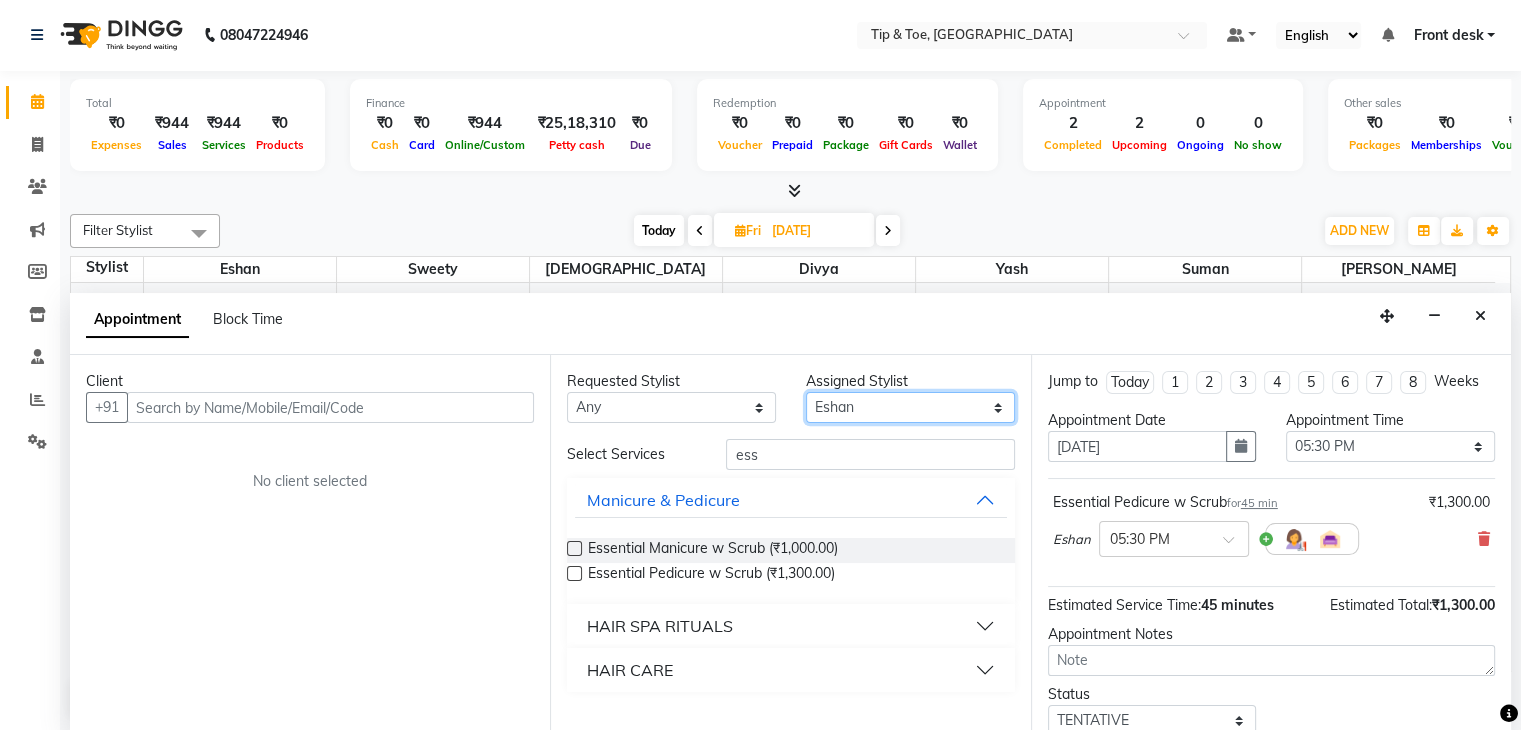 select on "48234" 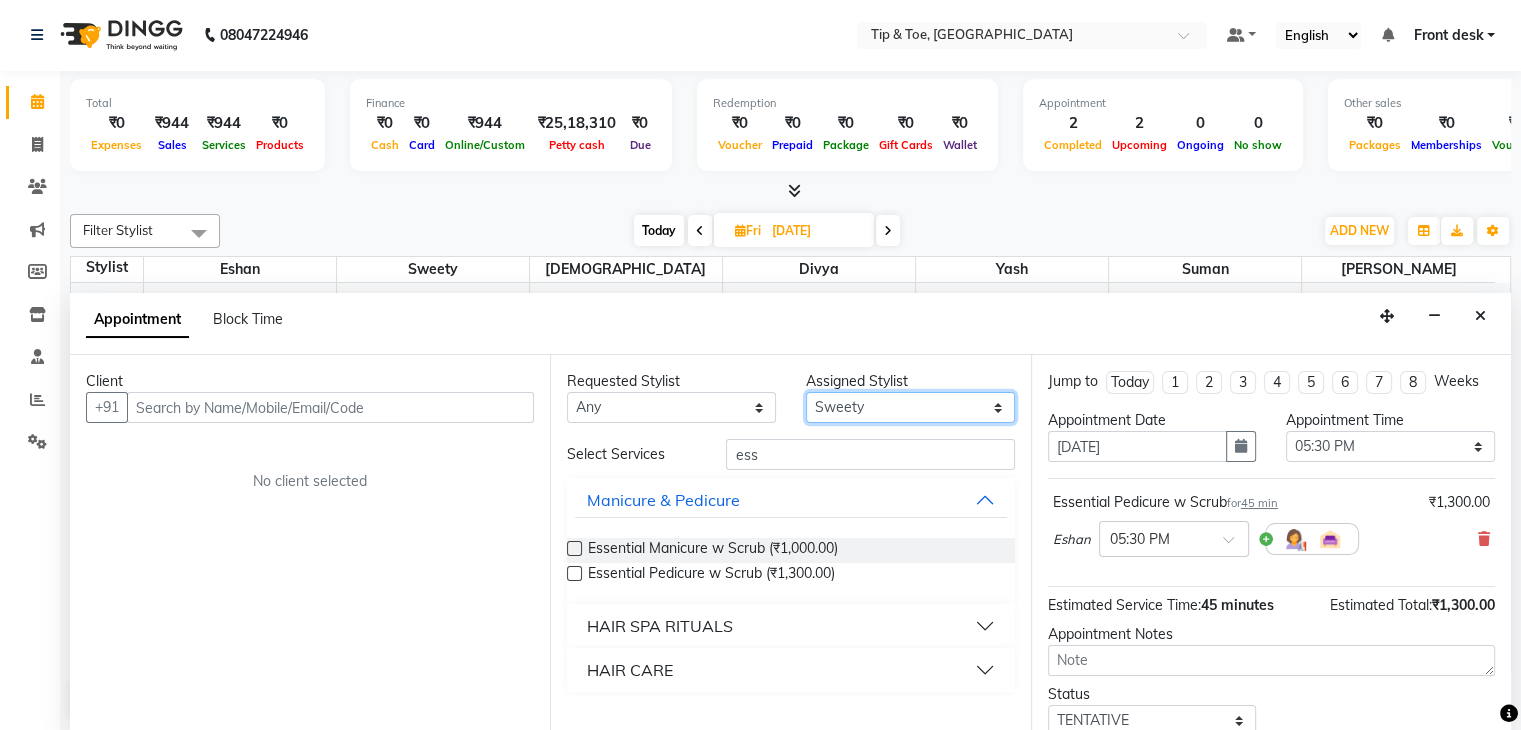 click on "Select [PERSON_NAME] Suman Sweety [PERSON_NAME] [PERSON_NAME]" at bounding box center [910, 407] 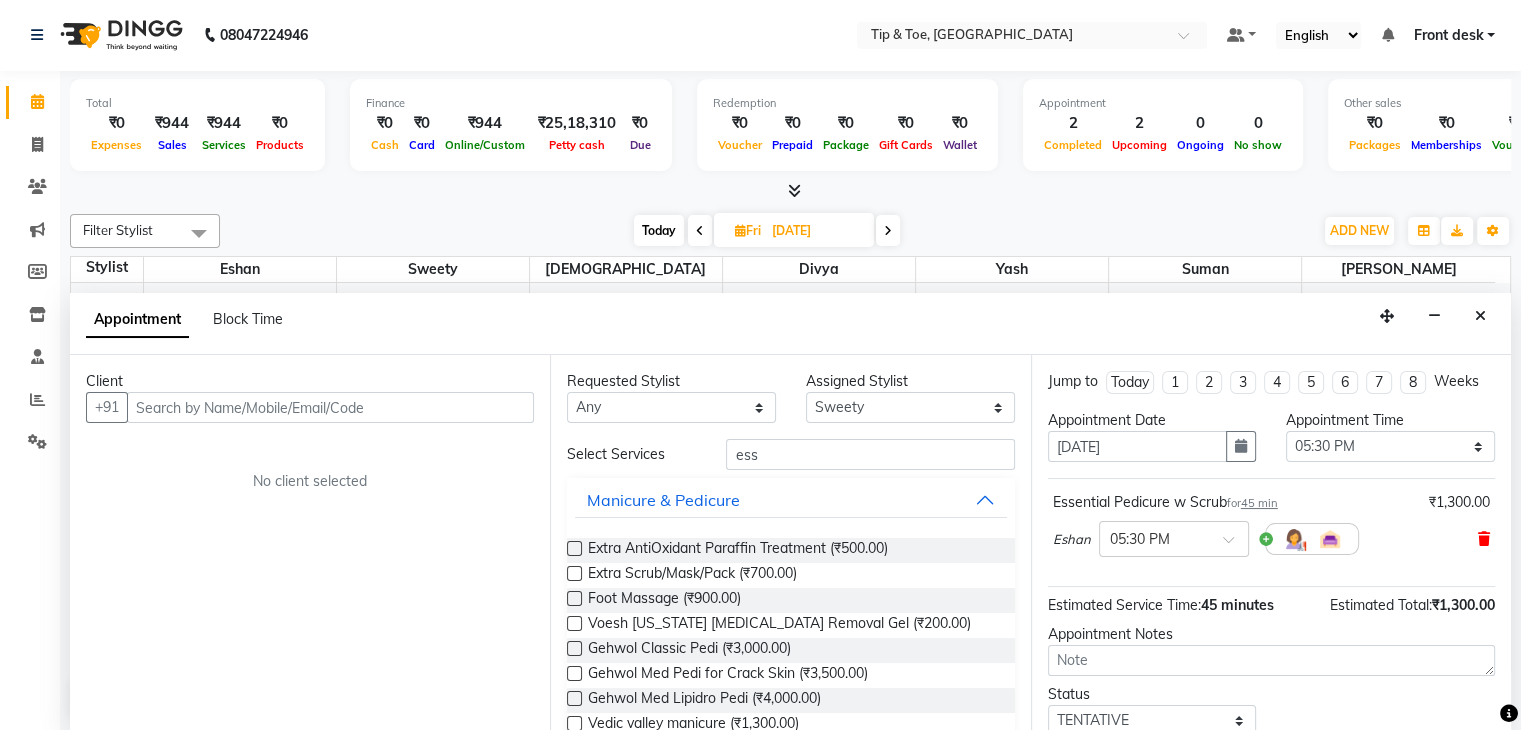 click at bounding box center [1484, 539] 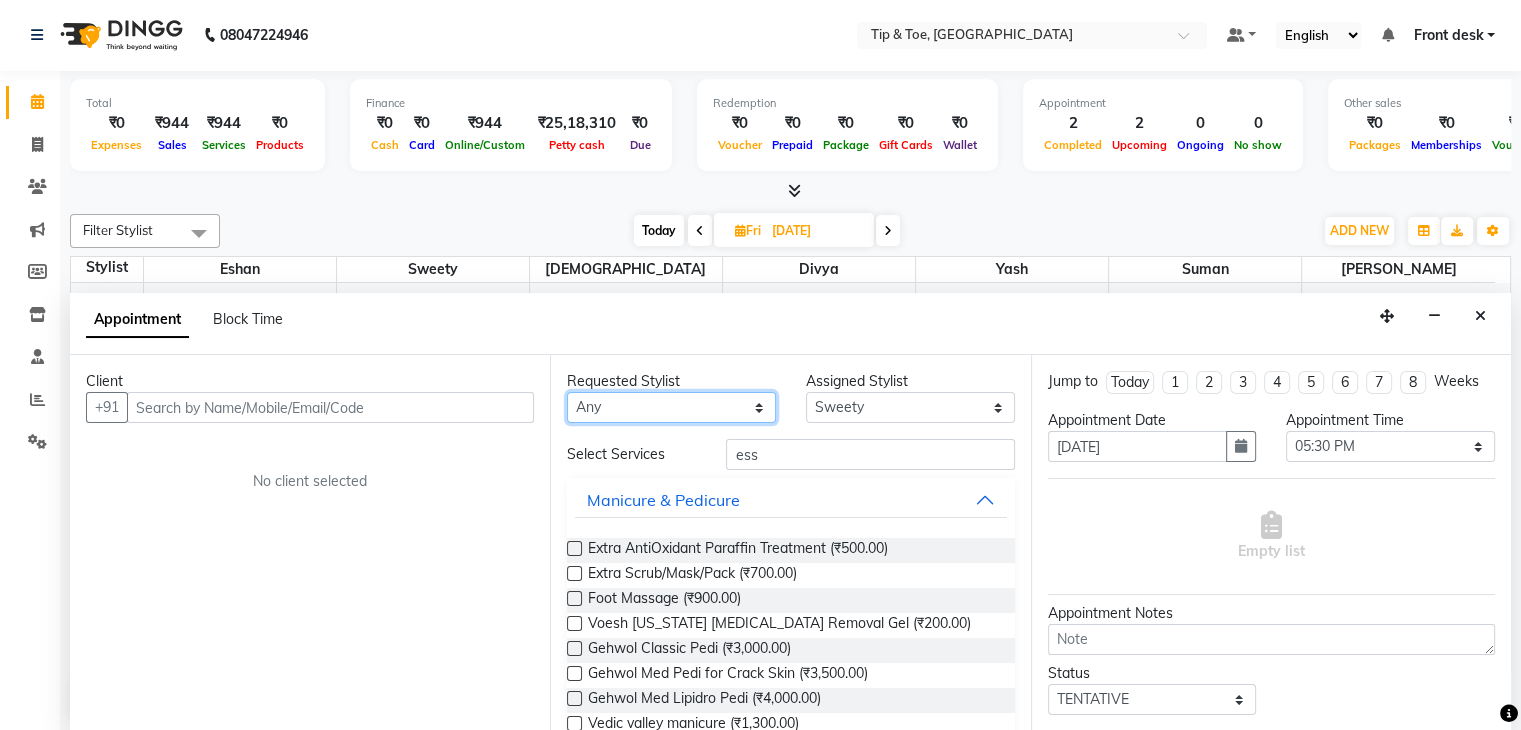 click on "Any [PERSON_NAME] Suman [PERSON_NAME] [PERSON_NAME]" at bounding box center (671, 407) 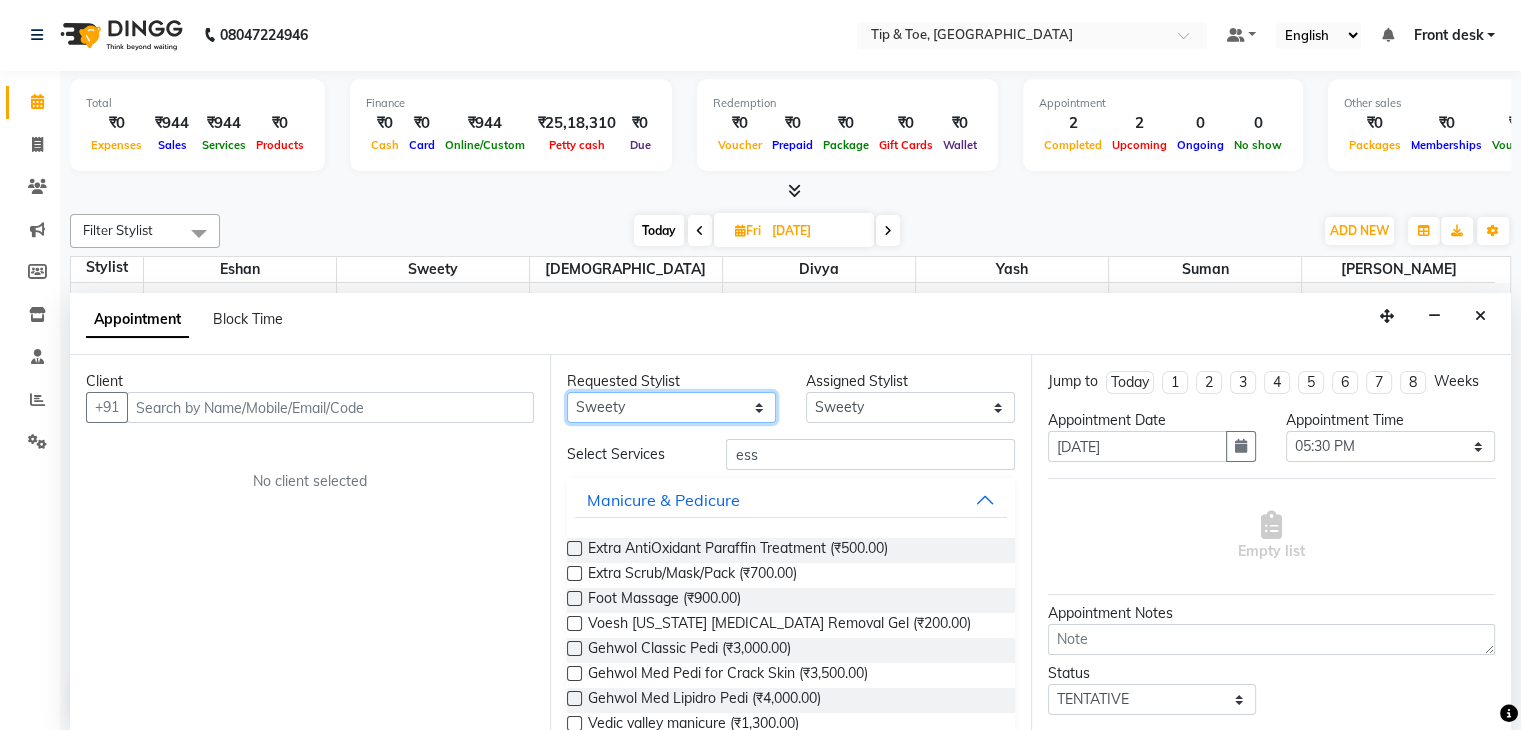 click on "Any [PERSON_NAME] Suman [PERSON_NAME] [PERSON_NAME]" at bounding box center (671, 407) 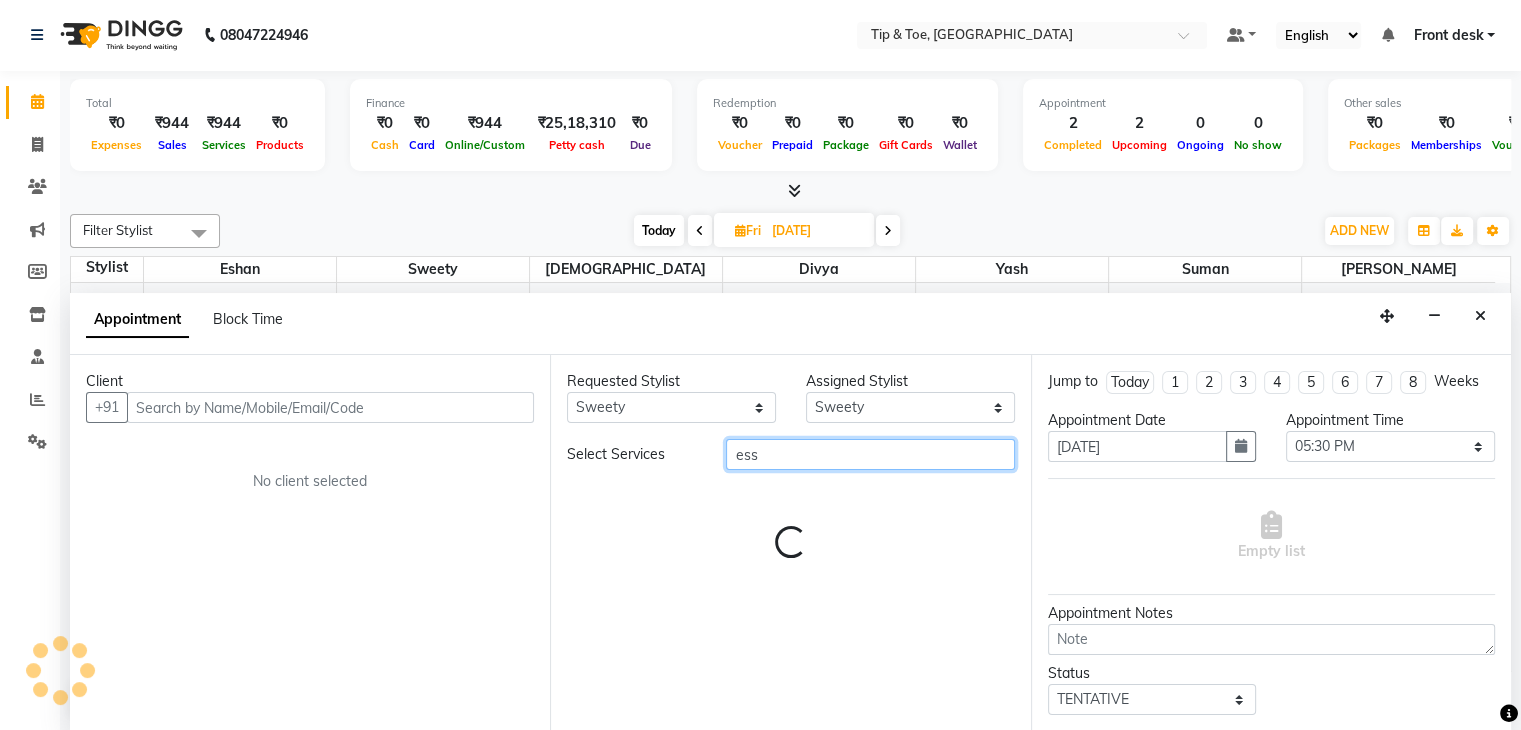 click on "ess" at bounding box center [870, 454] 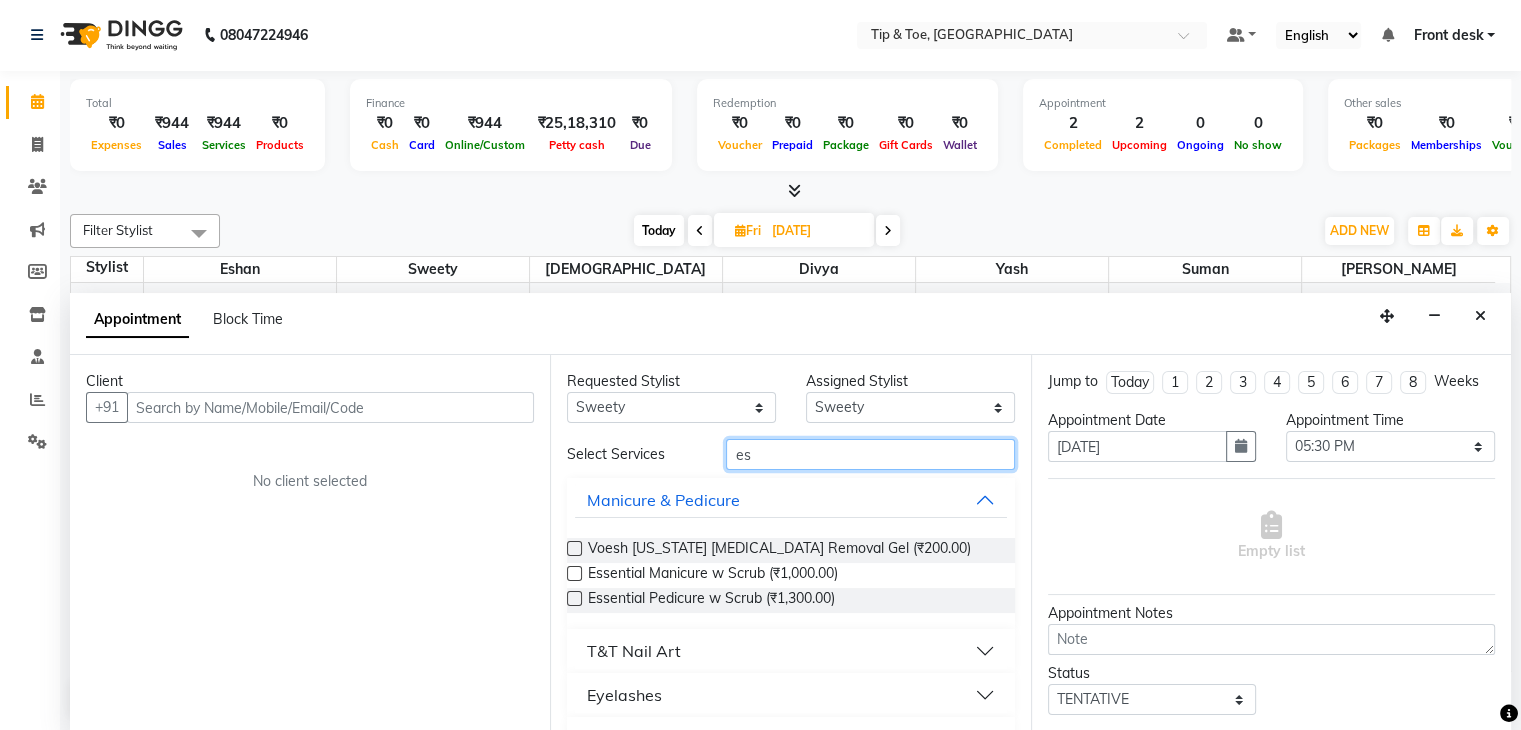 type on "ess" 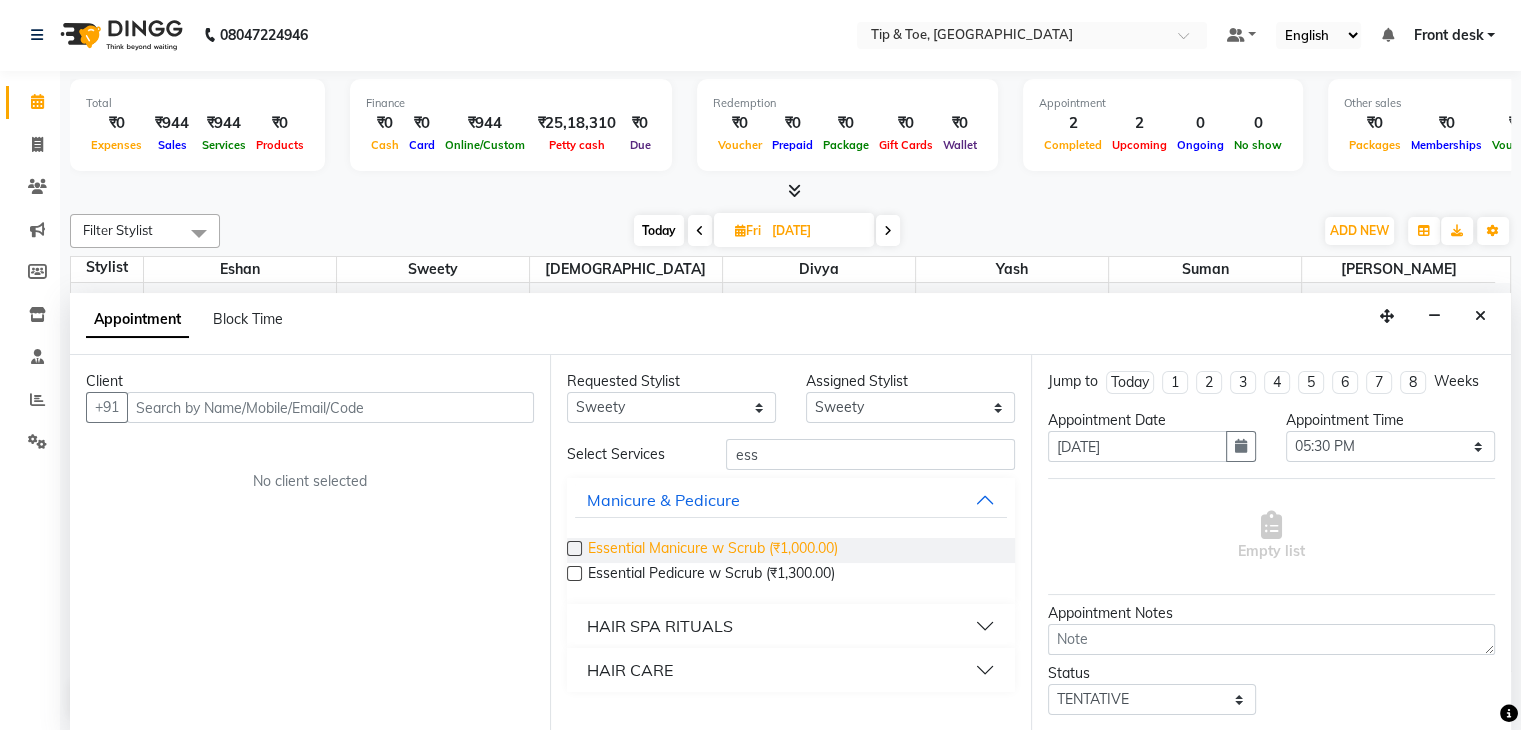 click on "Essential Manicure w Scrub (₹1,000.00)" at bounding box center [713, 550] 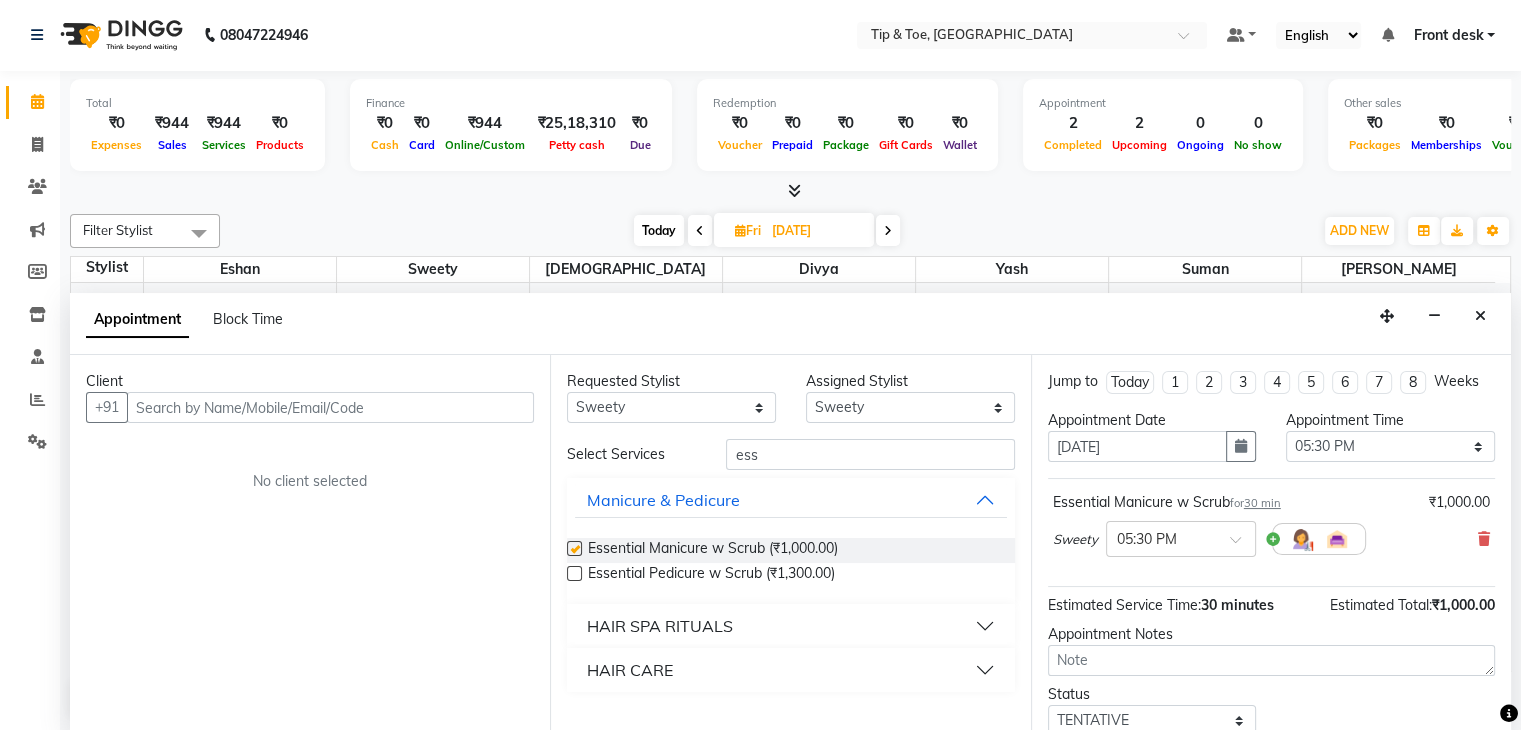 checkbox on "false" 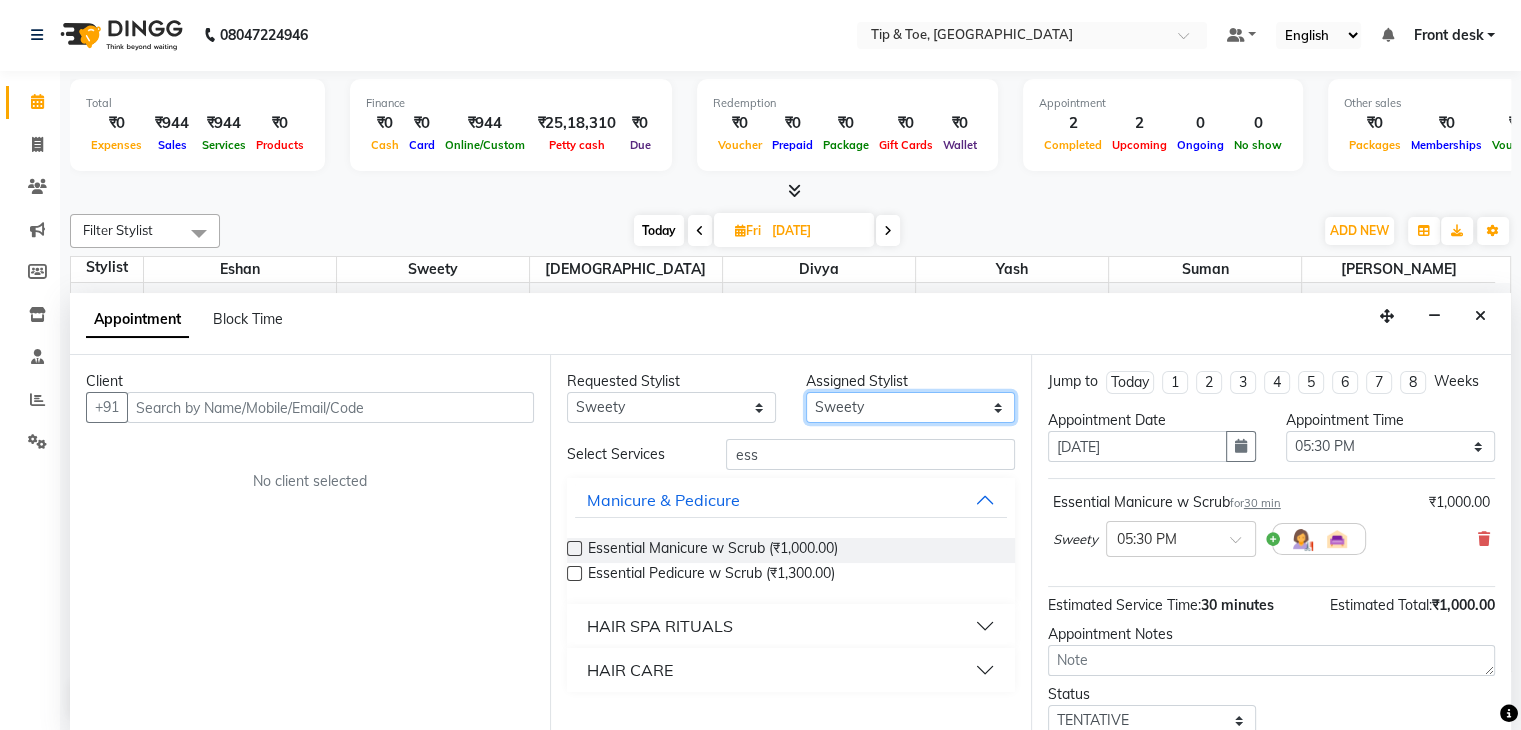 drag, startPoint x: 840, startPoint y: 406, endPoint x: 840, endPoint y: 417, distance: 11 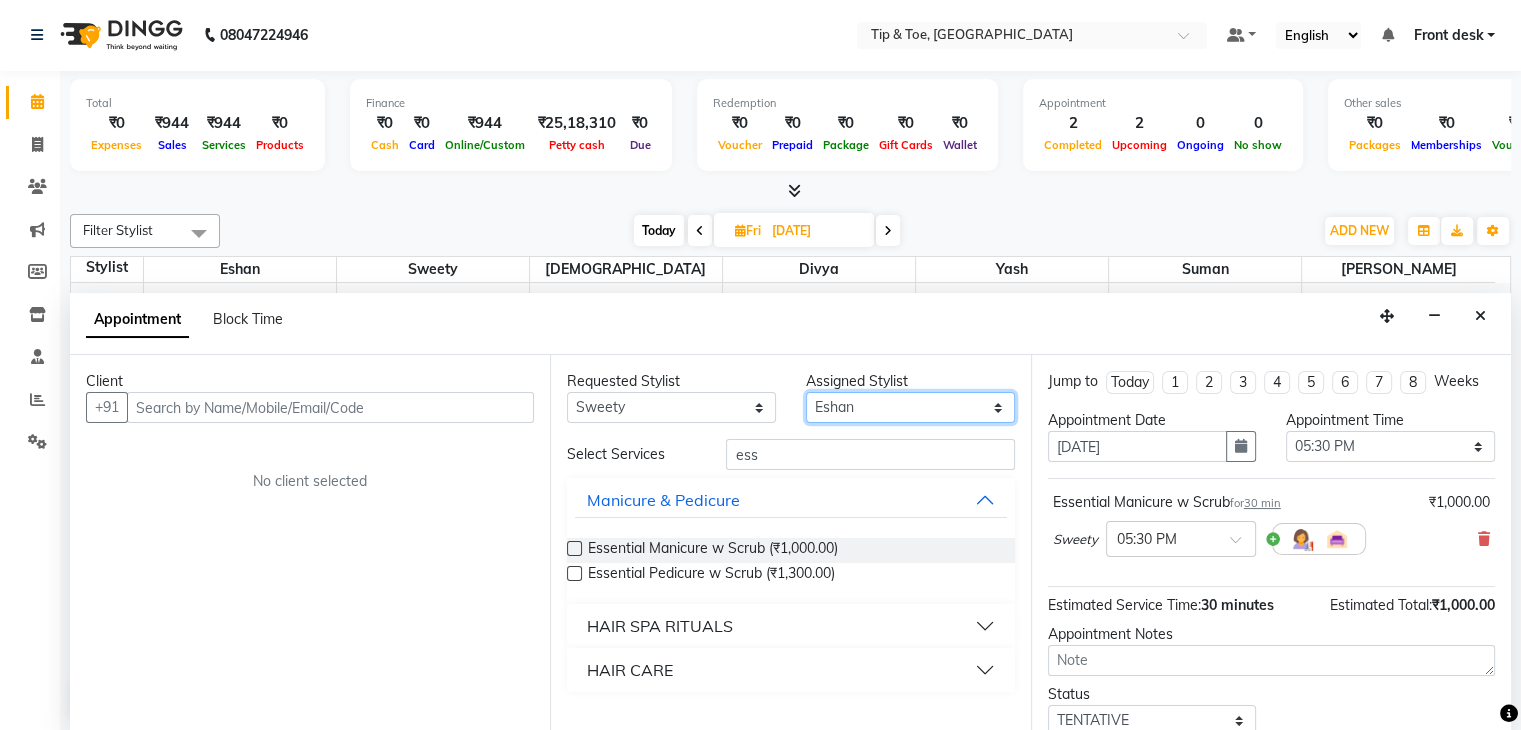 click on "Select [PERSON_NAME] Suman Sweety [PERSON_NAME] [PERSON_NAME]" at bounding box center (910, 407) 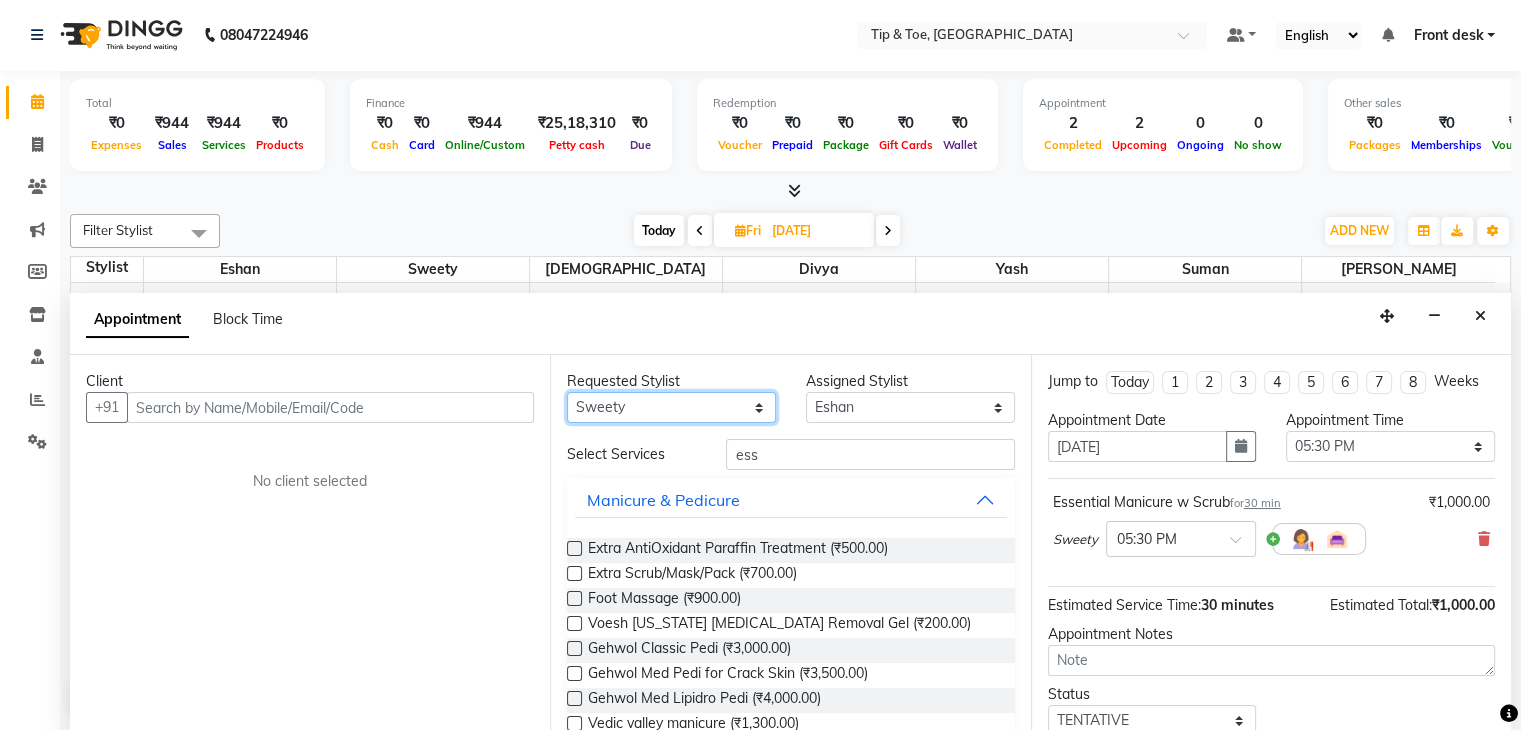 click on "Any [PERSON_NAME] Suman [PERSON_NAME] [PERSON_NAME]" at bounding box center [671, 407] 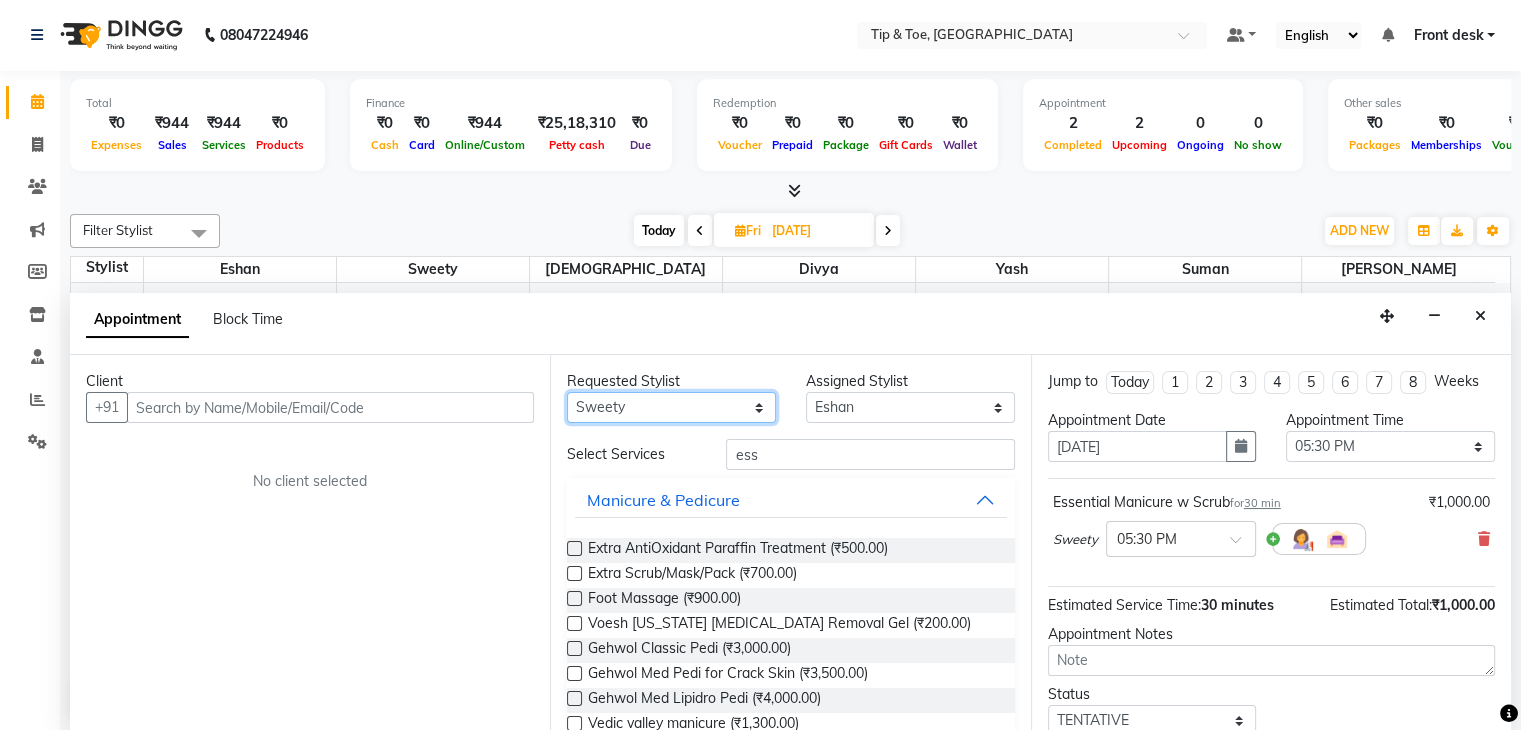 select on "42045" 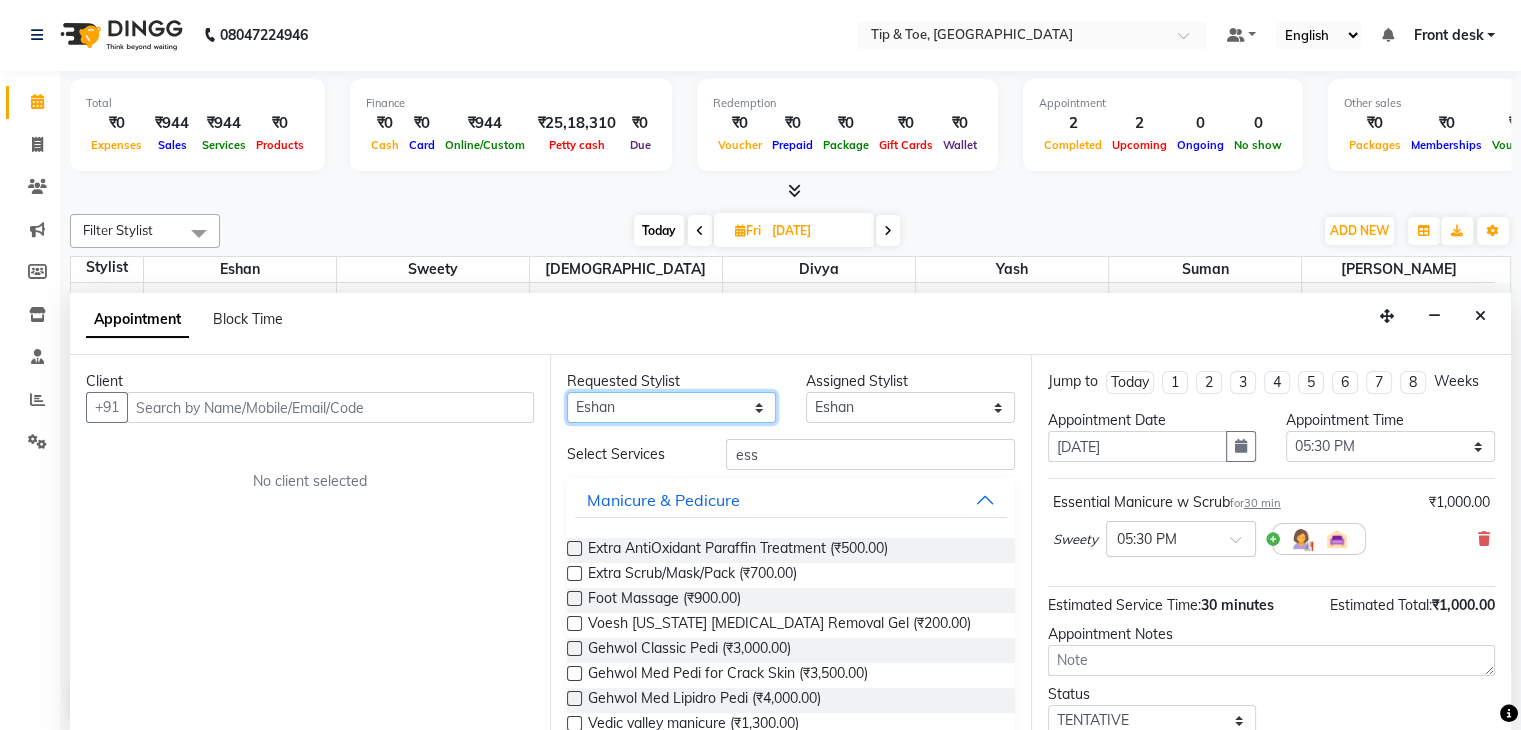 click on "Any [PERSON_NAME] Suman [PERSON_NAME] [PERSON_NAME]" at bounding box center [671, 407] 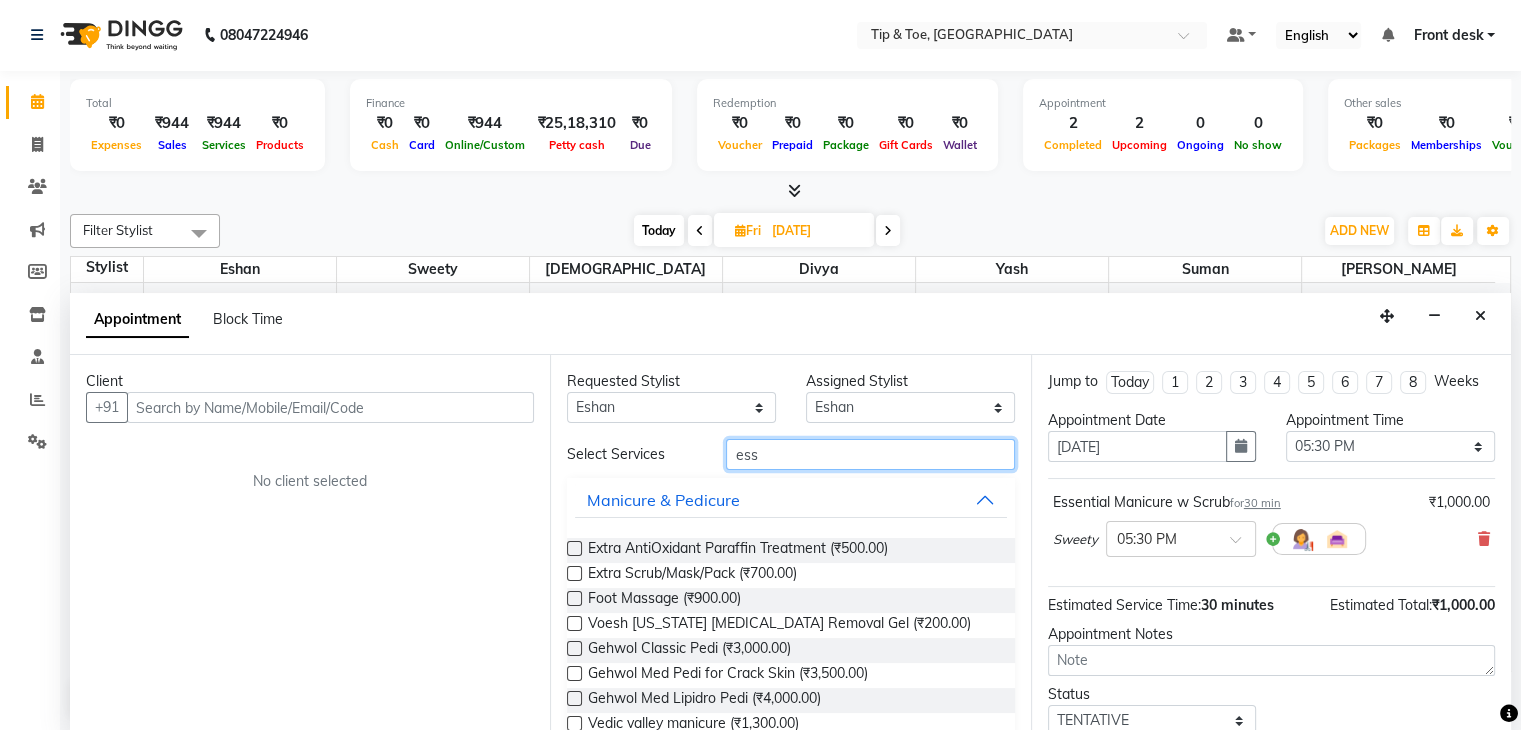 click on "ess" at bounding box center [870, 454] 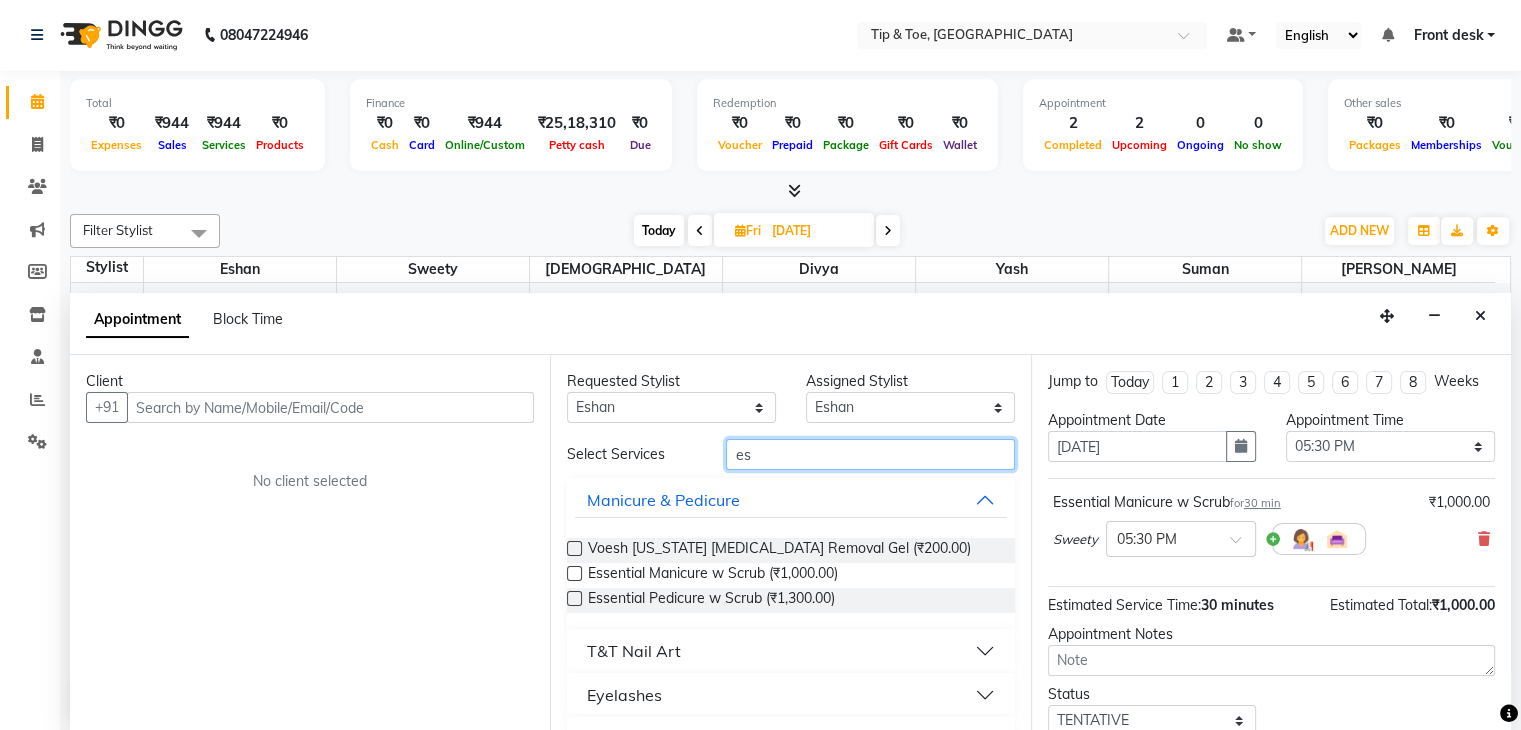 type on "ess" 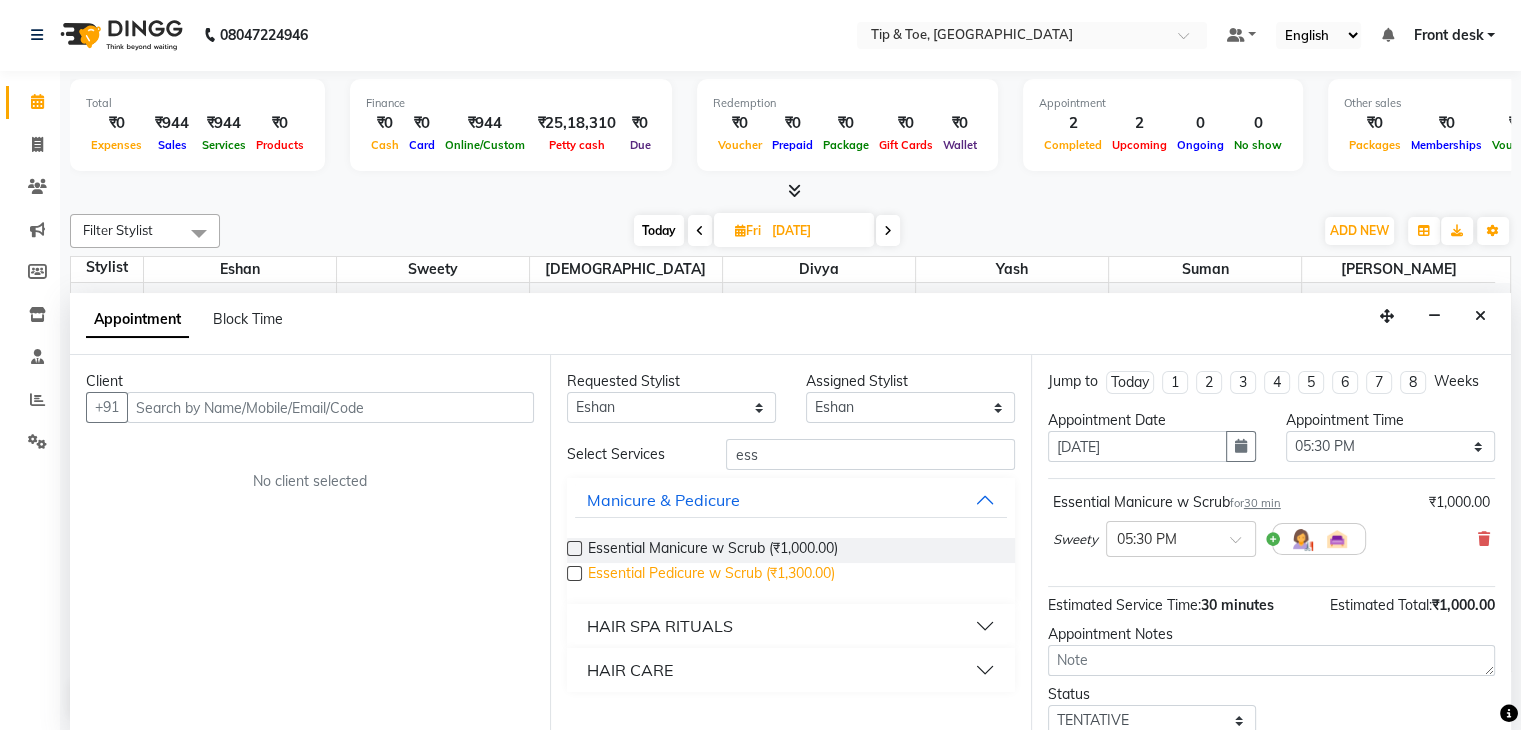 click on "Essential Pedicure w Scrub (₹1,300.00)" at bounding box center (711, 575) 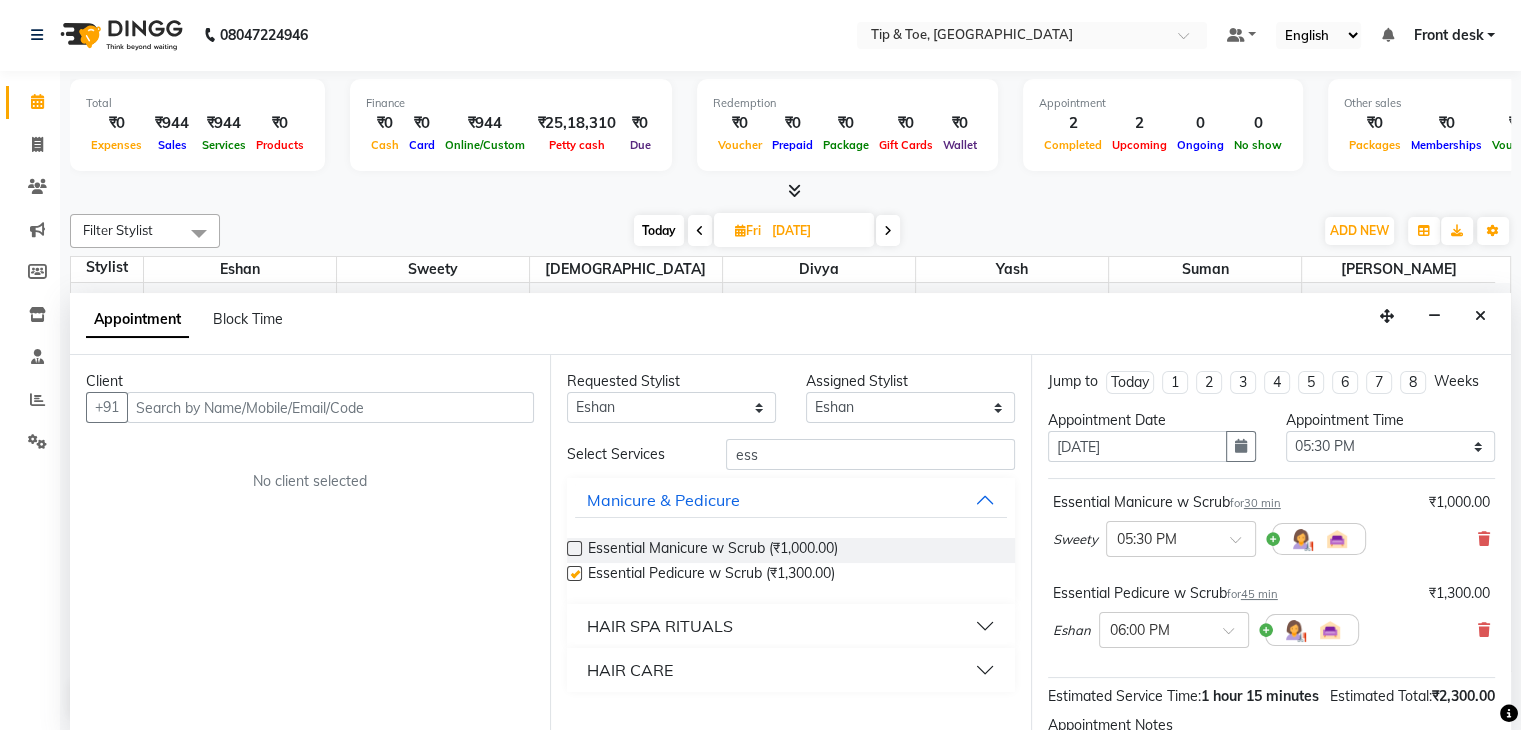 checkbox on "false" 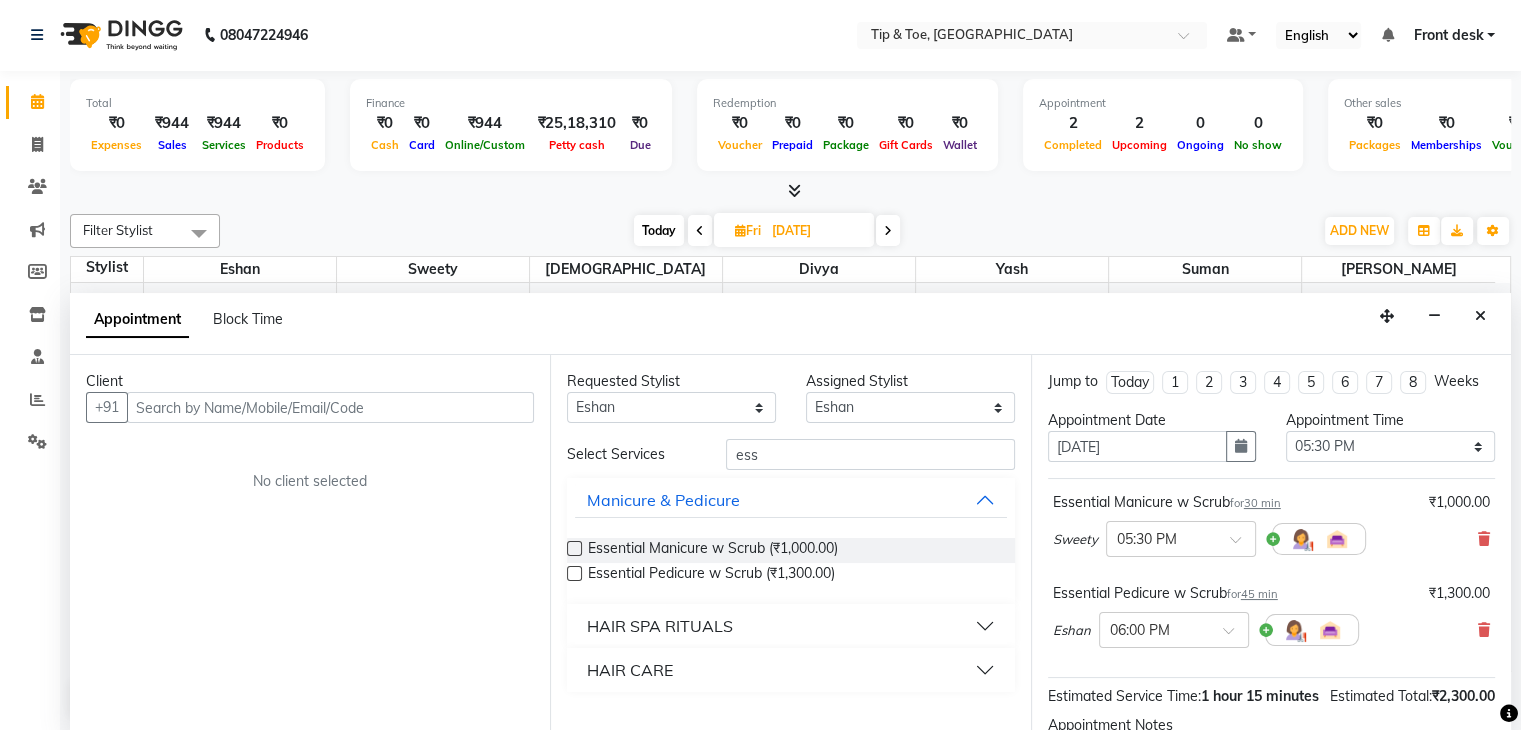 click on "Client" at bounding box center [310, 381] 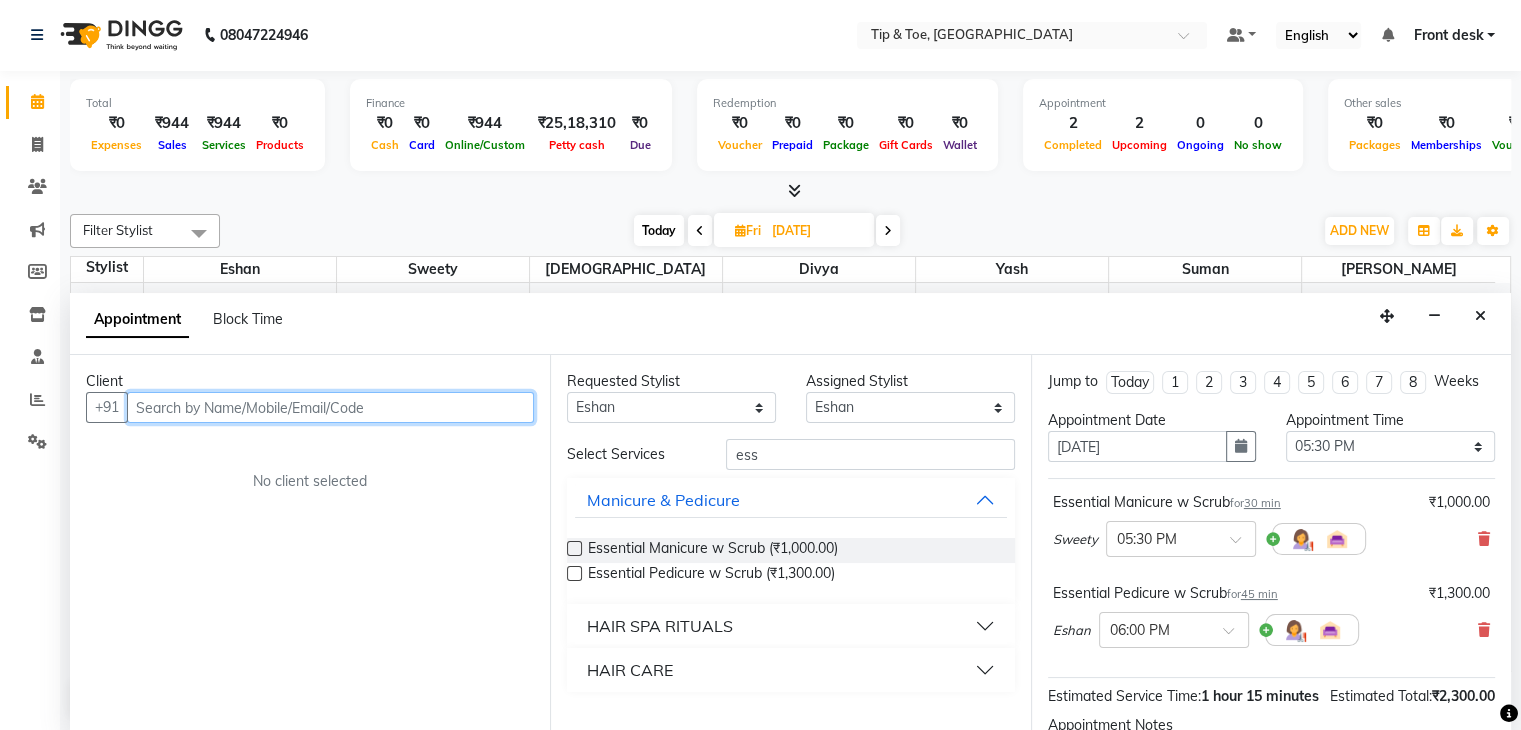 click at bounding box center [330, 407] 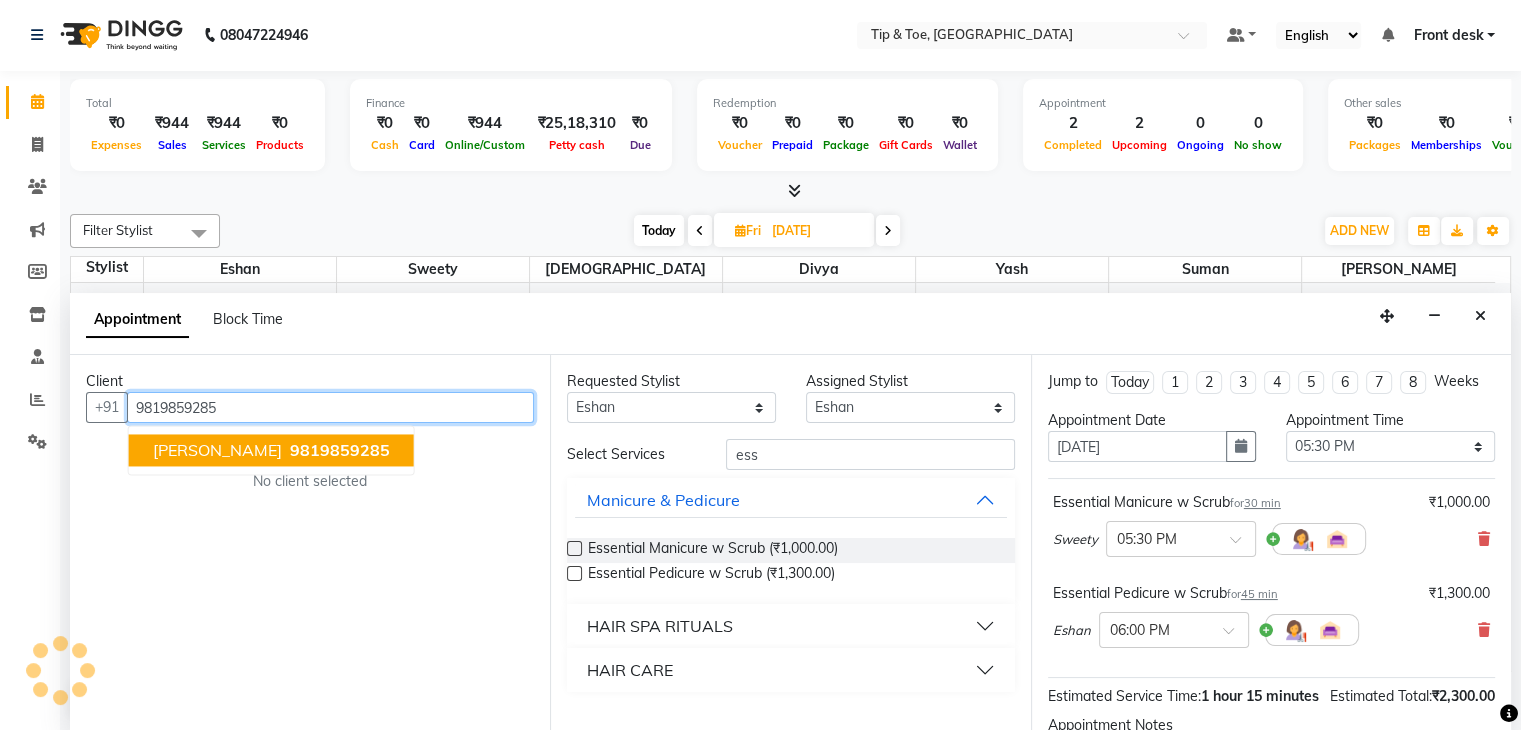 click on "9819859285" at bounding box center (340, 451) 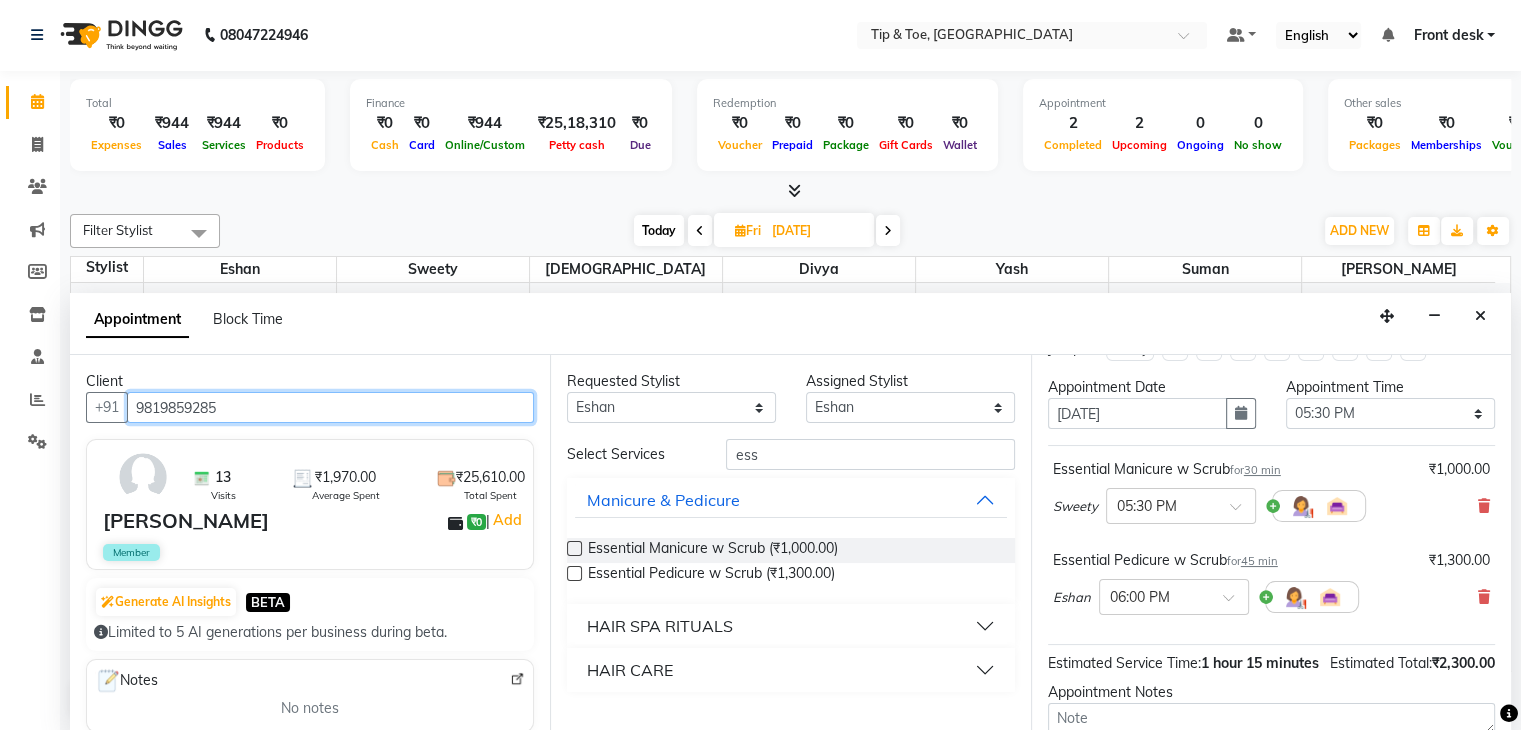 scroll, scrollTop: 0, scrollLeft: 0, axis: both 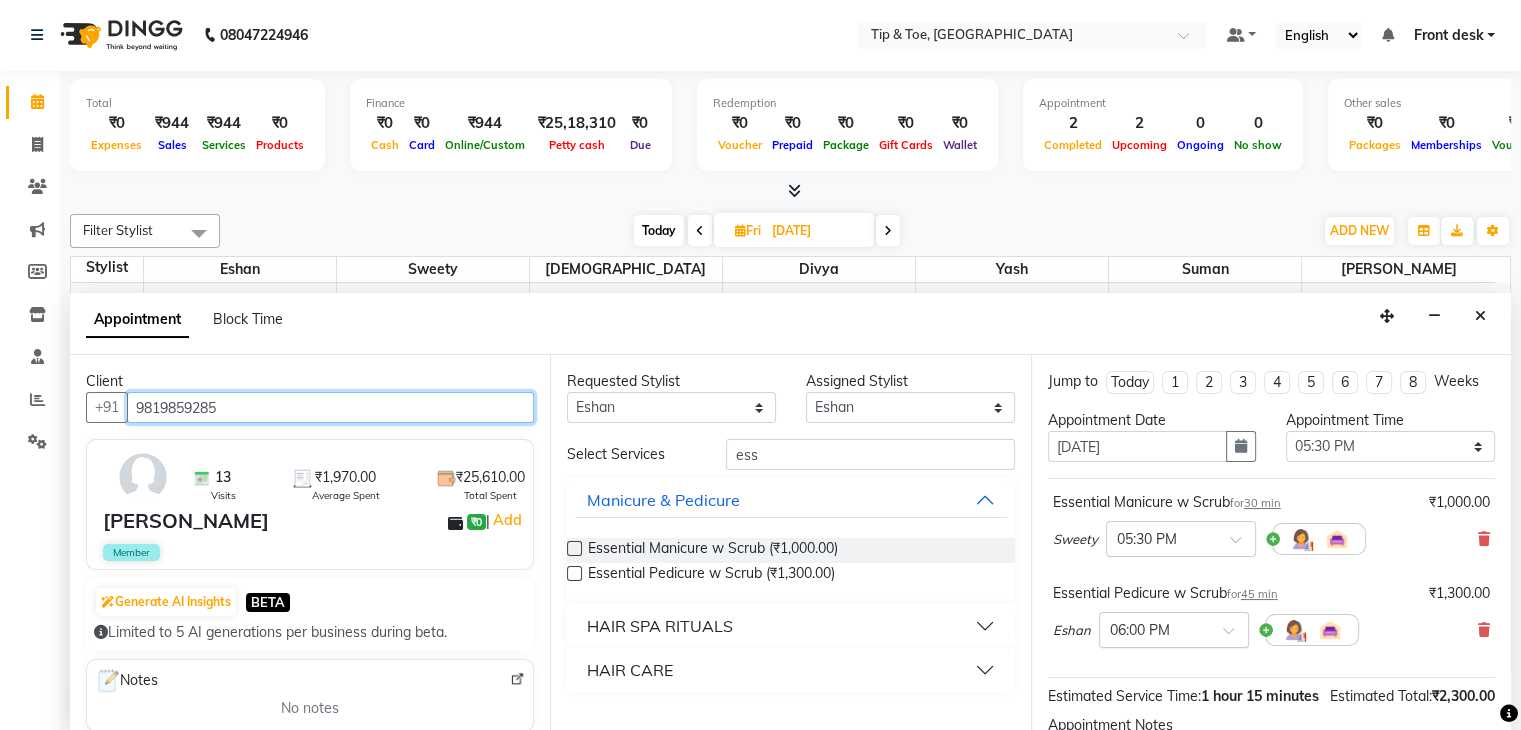 type on "9819859285" 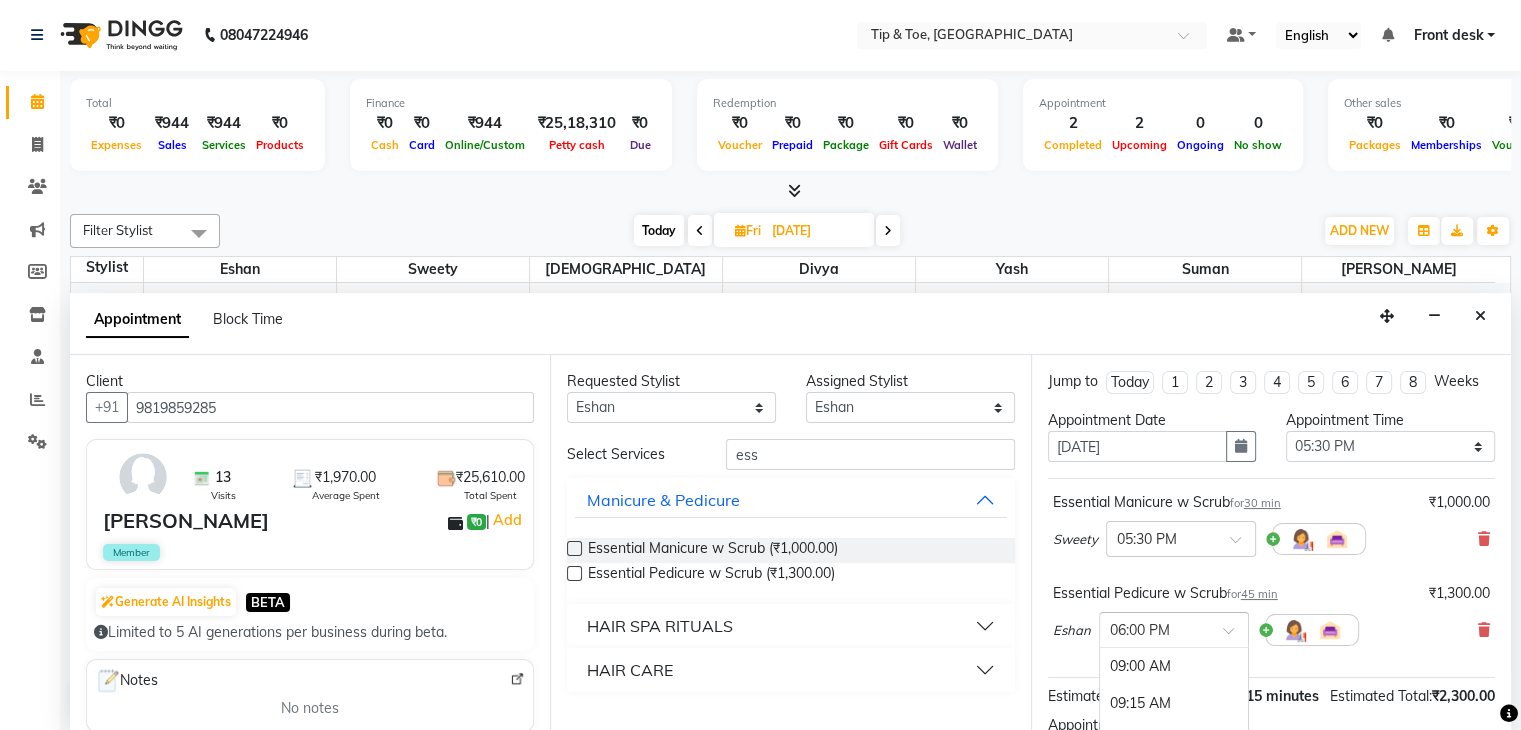 click at bounding box center [1154, 628] 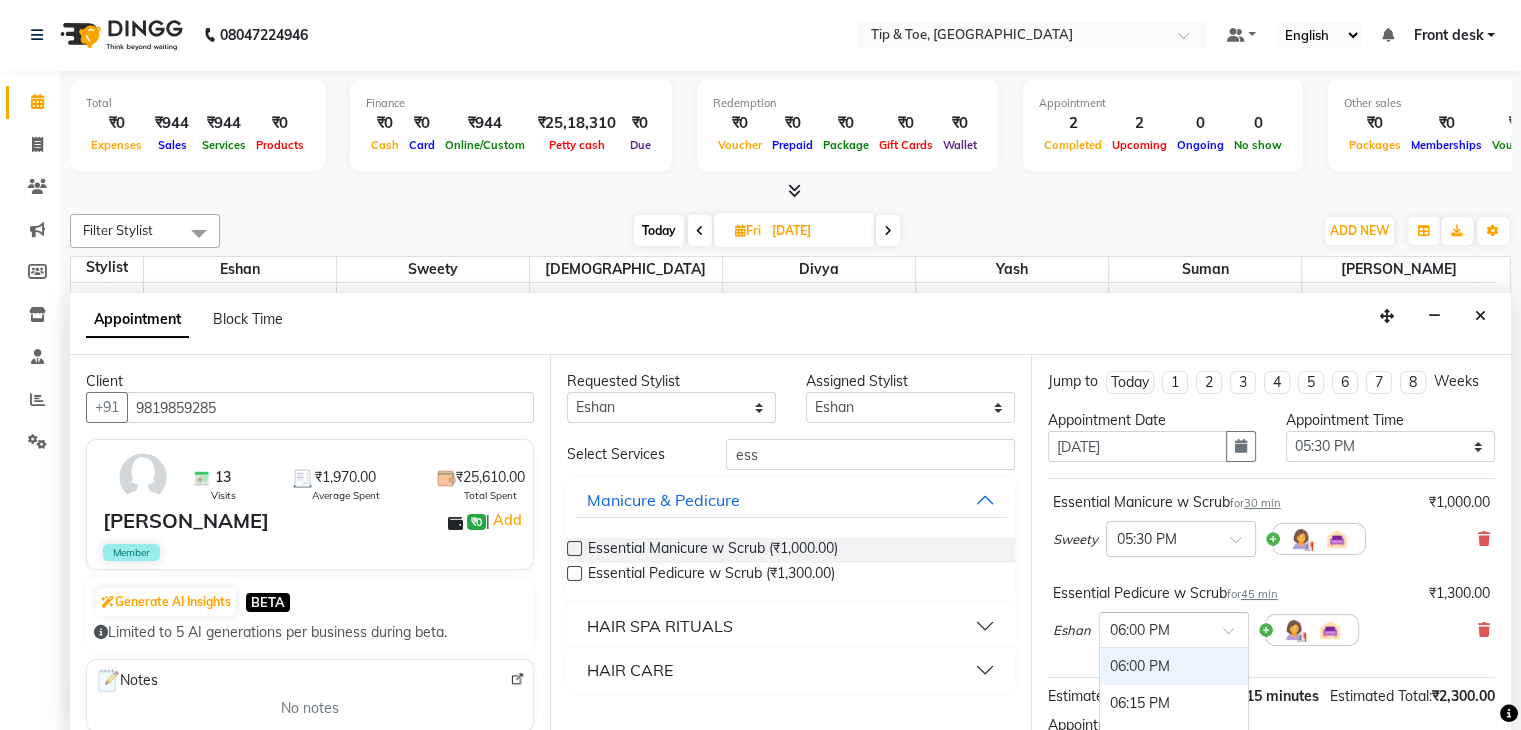 scroll, scrollTop: 1232, scrollLeft: 0, axis: vertical 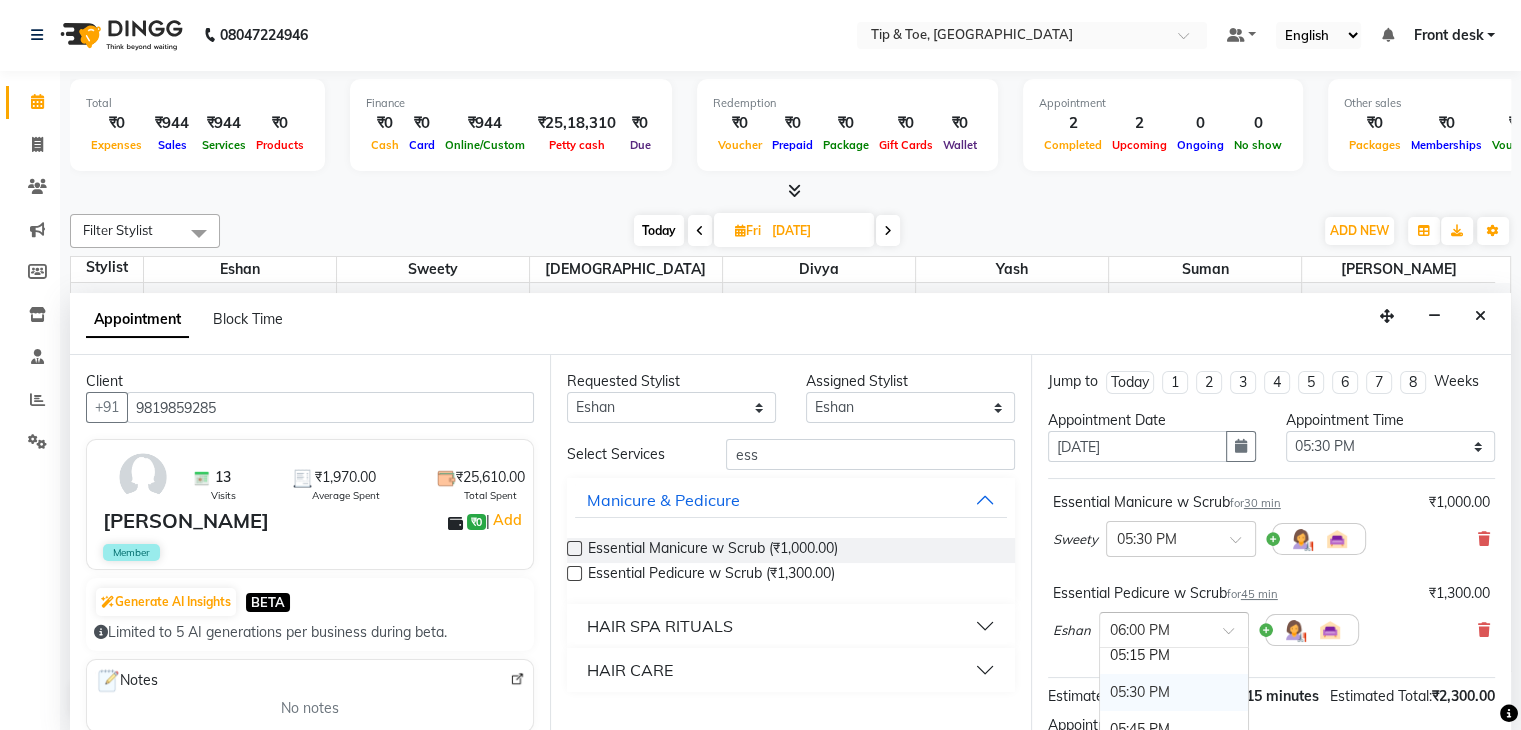 click on "05:30 PM" at bounding box center [1174, 692] 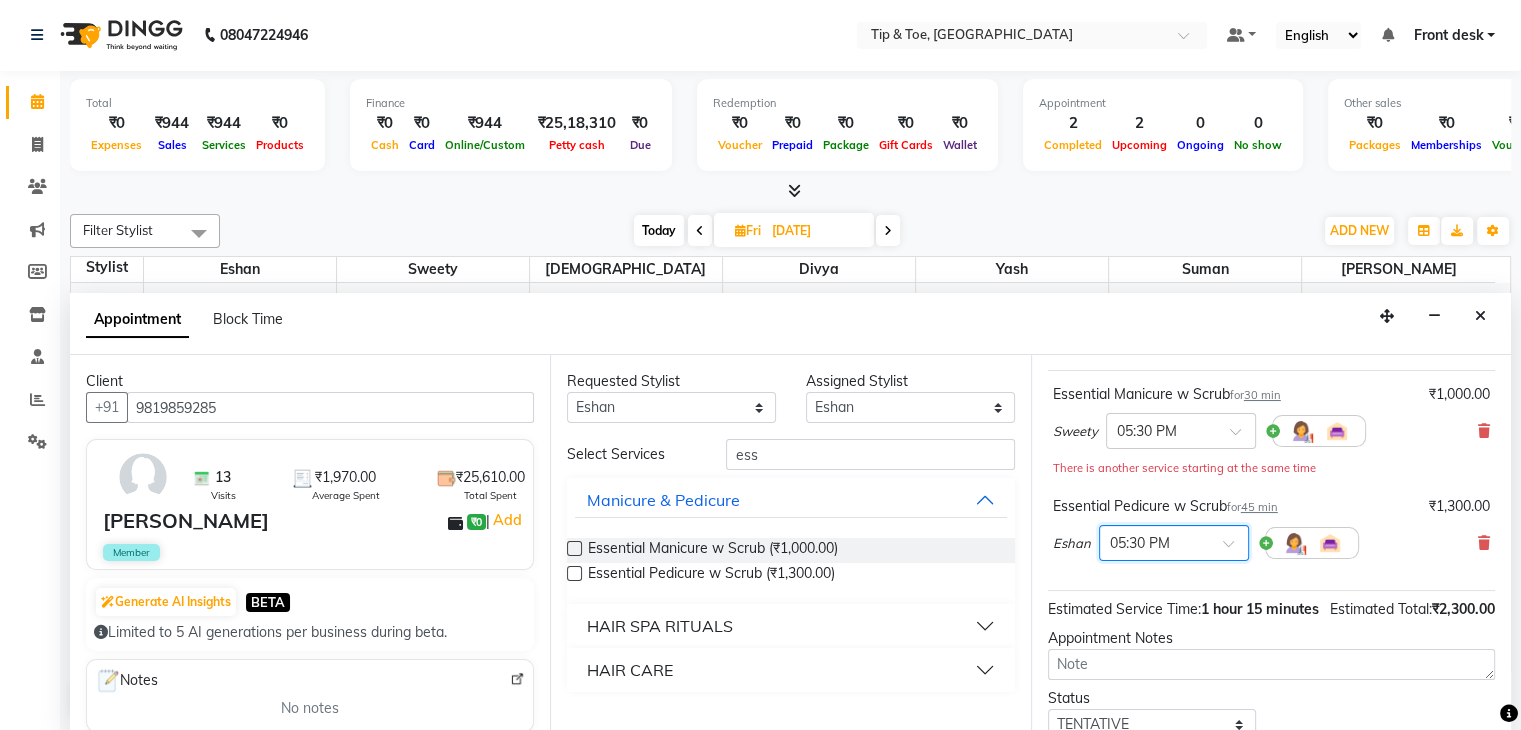 scroll, scrollTop: 263, scrollLeft: 0, axis: vertical 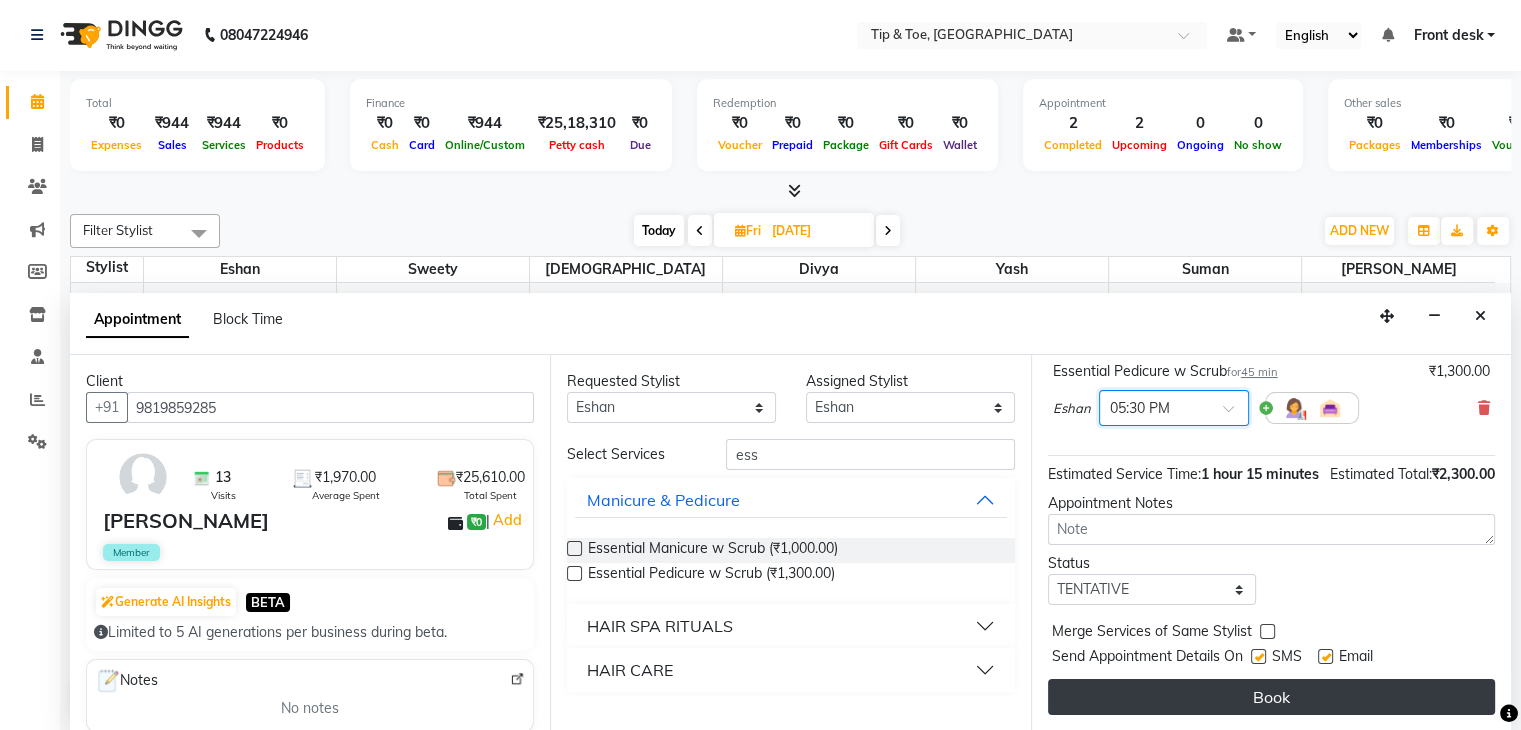 click on "Book" at bounding box center [1271, 697] 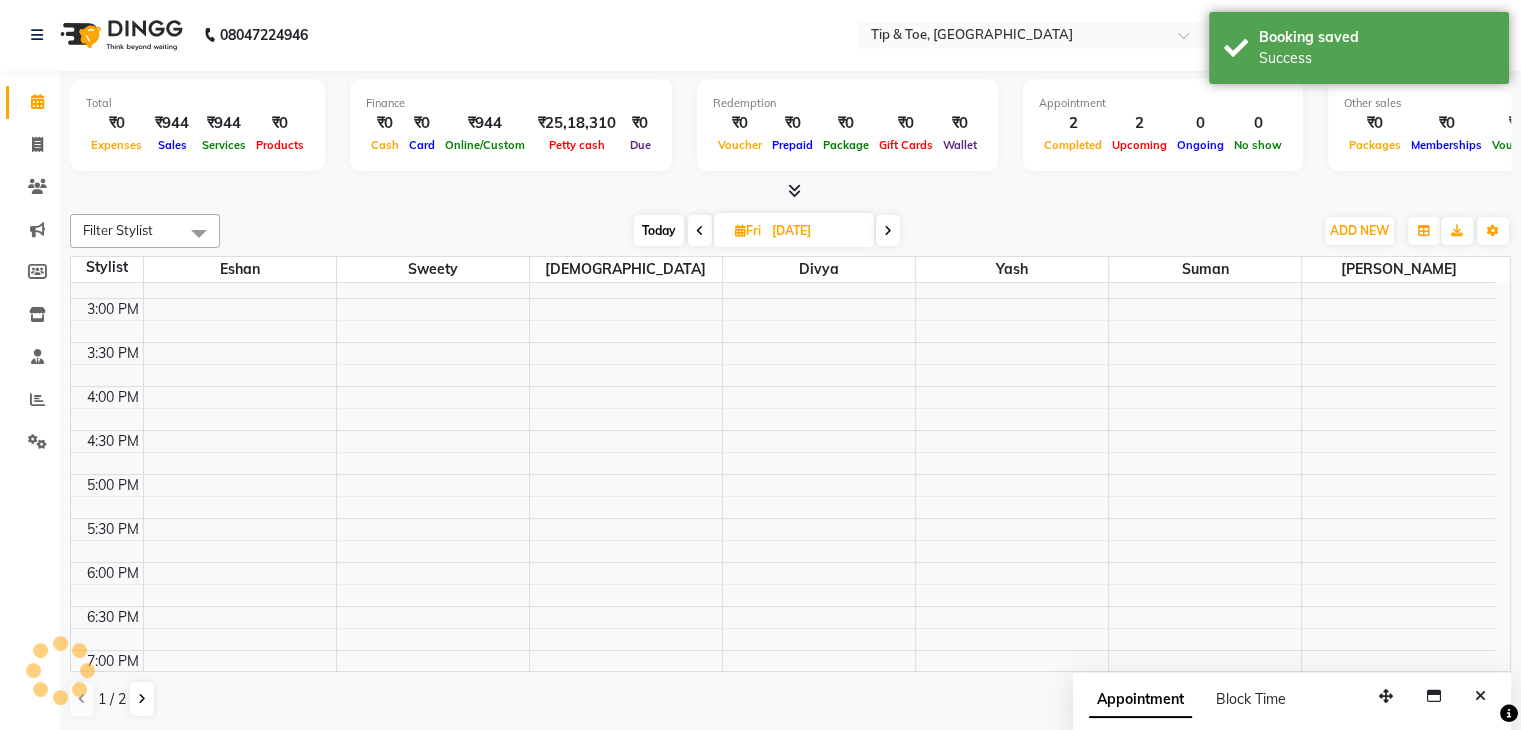 scroll, scrollTop: 0, scrollLeft: 0, axis: both 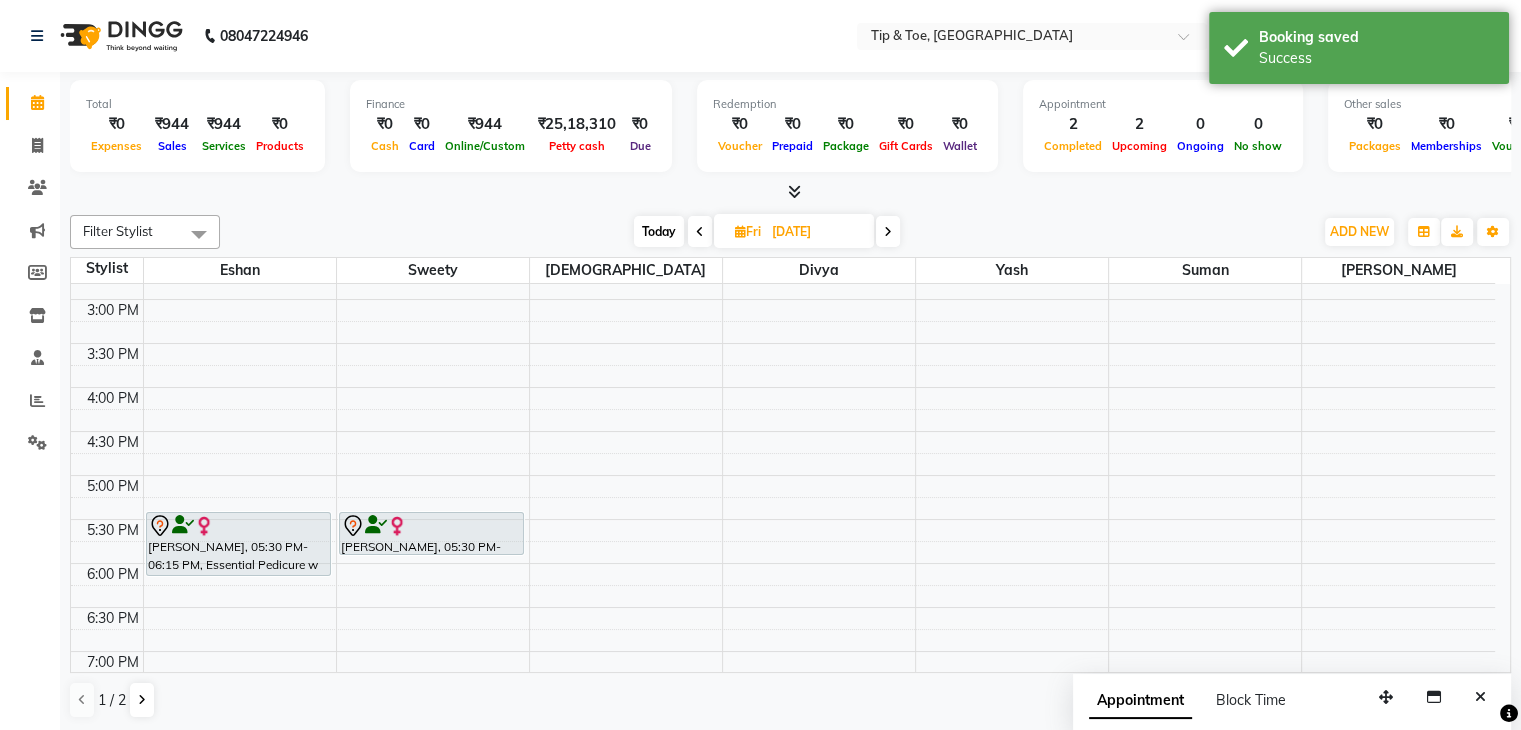 click at bounding box center [700, 232] 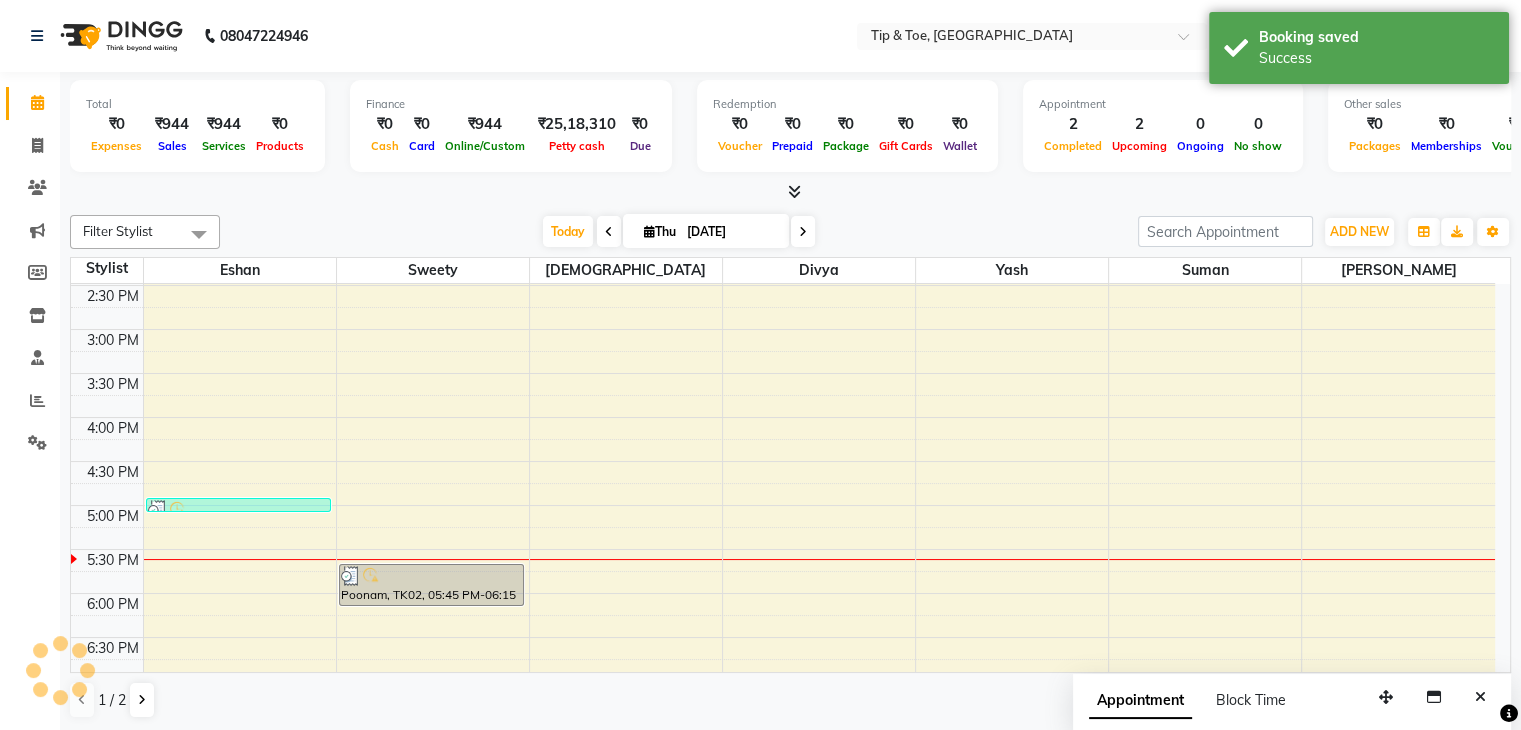 scroll, scrollTop: 744, scrollLeft: 0, axis: vertical 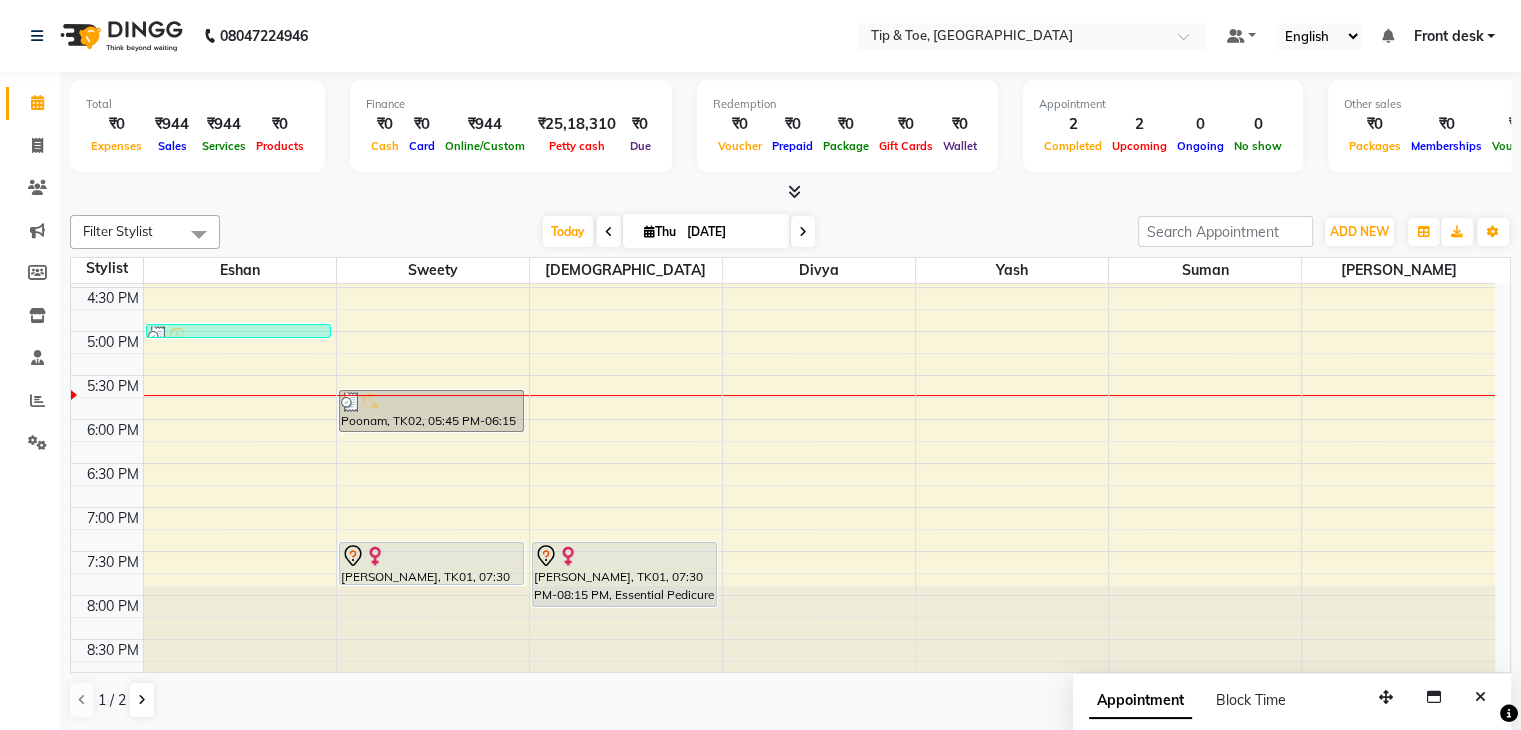 click at bounding box center [803, 231] 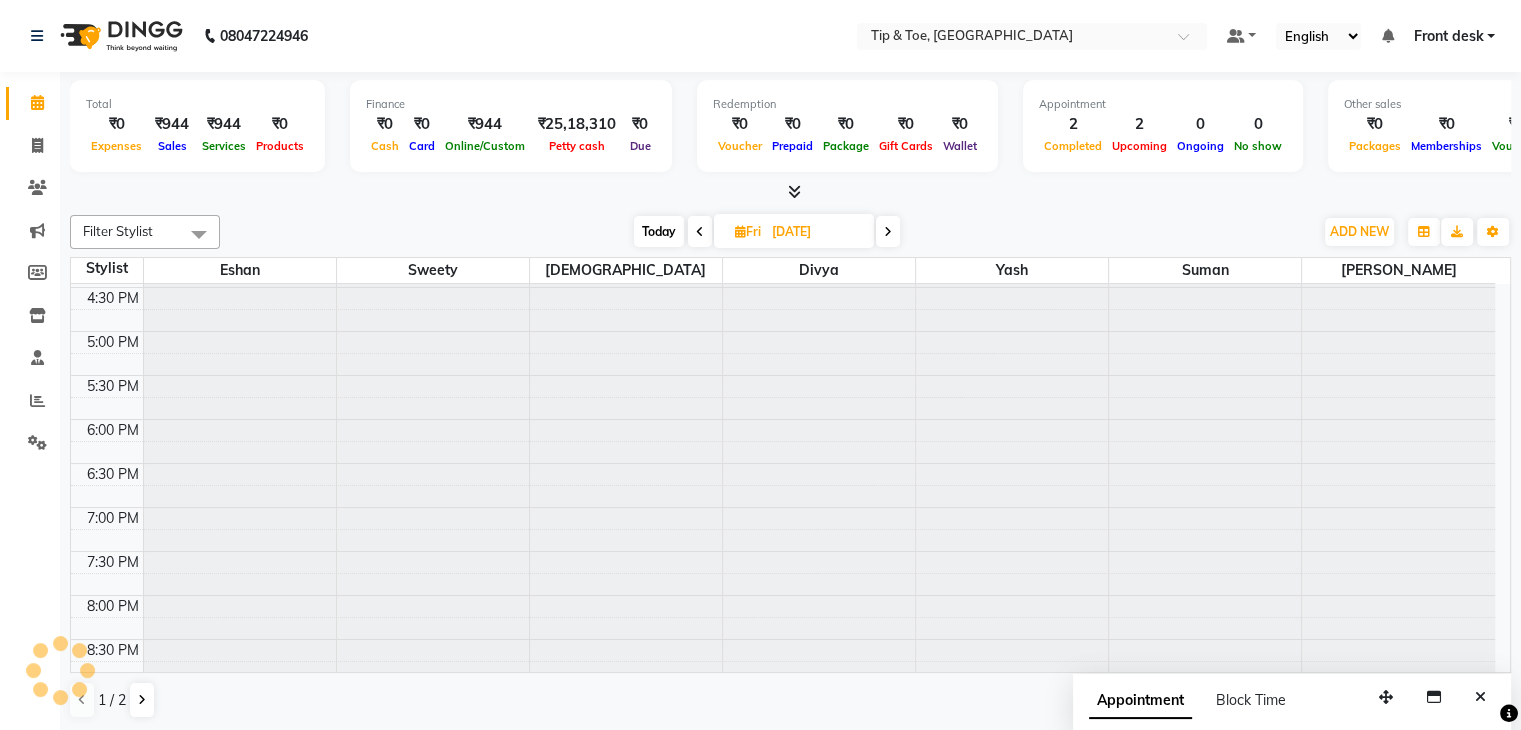 scroll, scrollTop: 0, scrollLeft: 0, axis: both 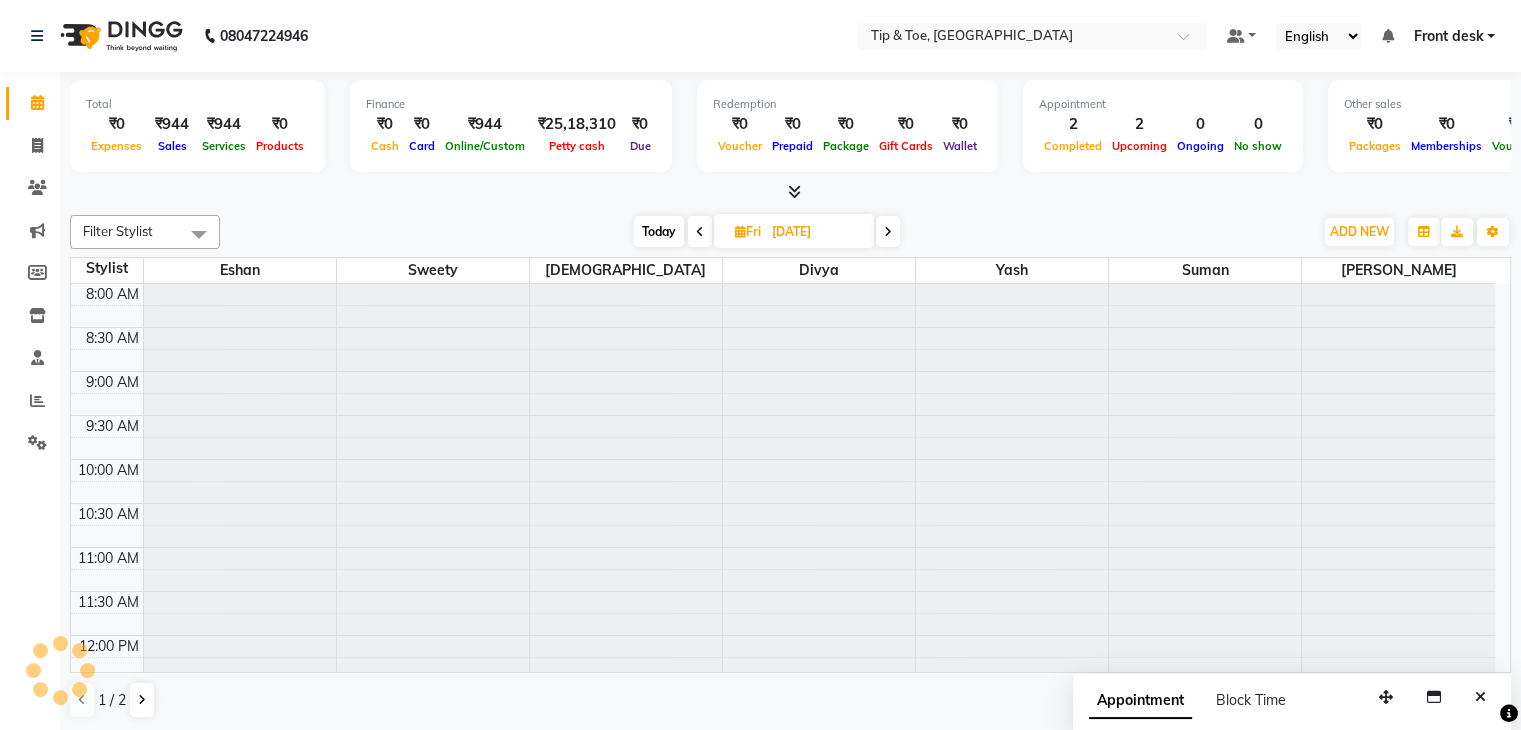 click on "[DATE]" at bounding box center (816, 232) 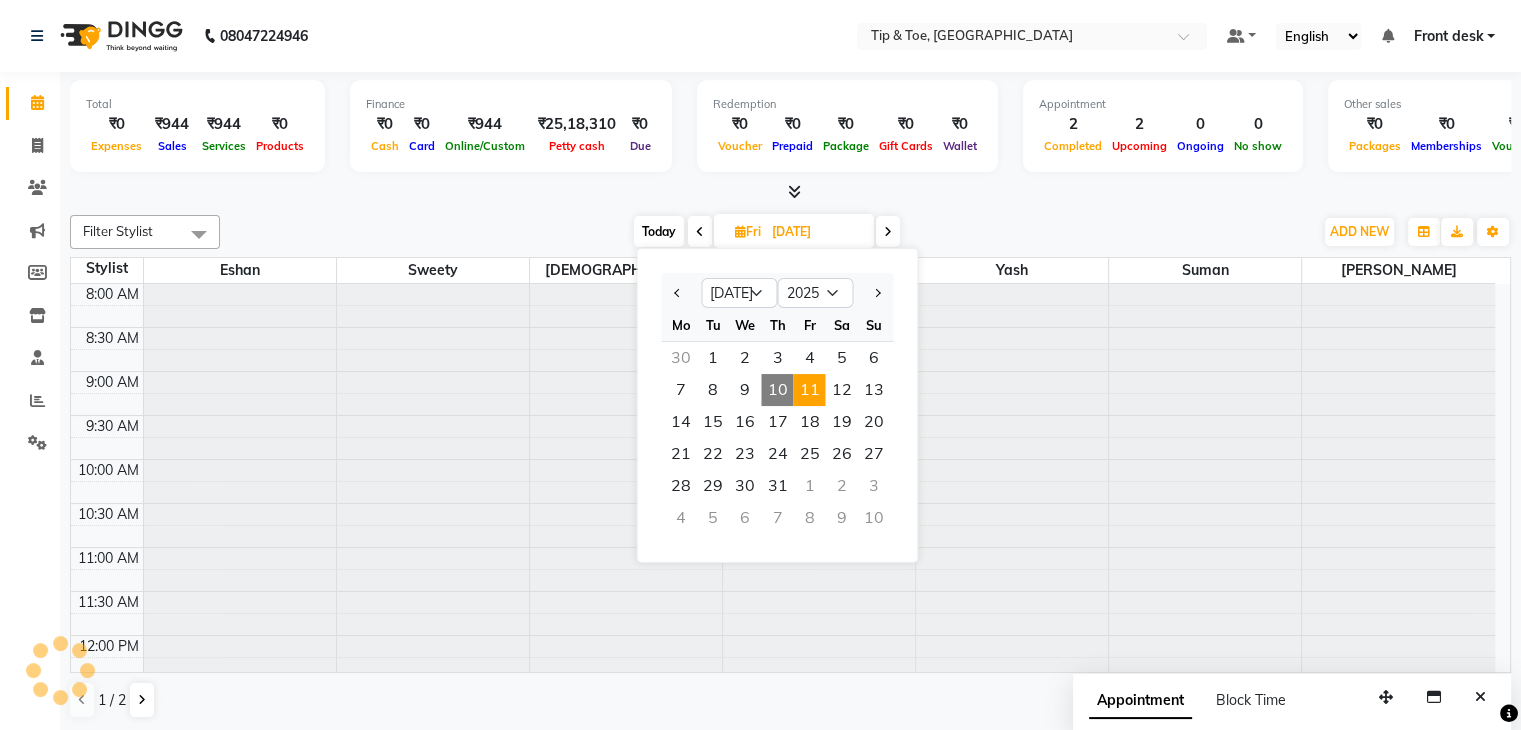 scroll, scrollTop: 744, scrollLeft: 0, axis: vertical 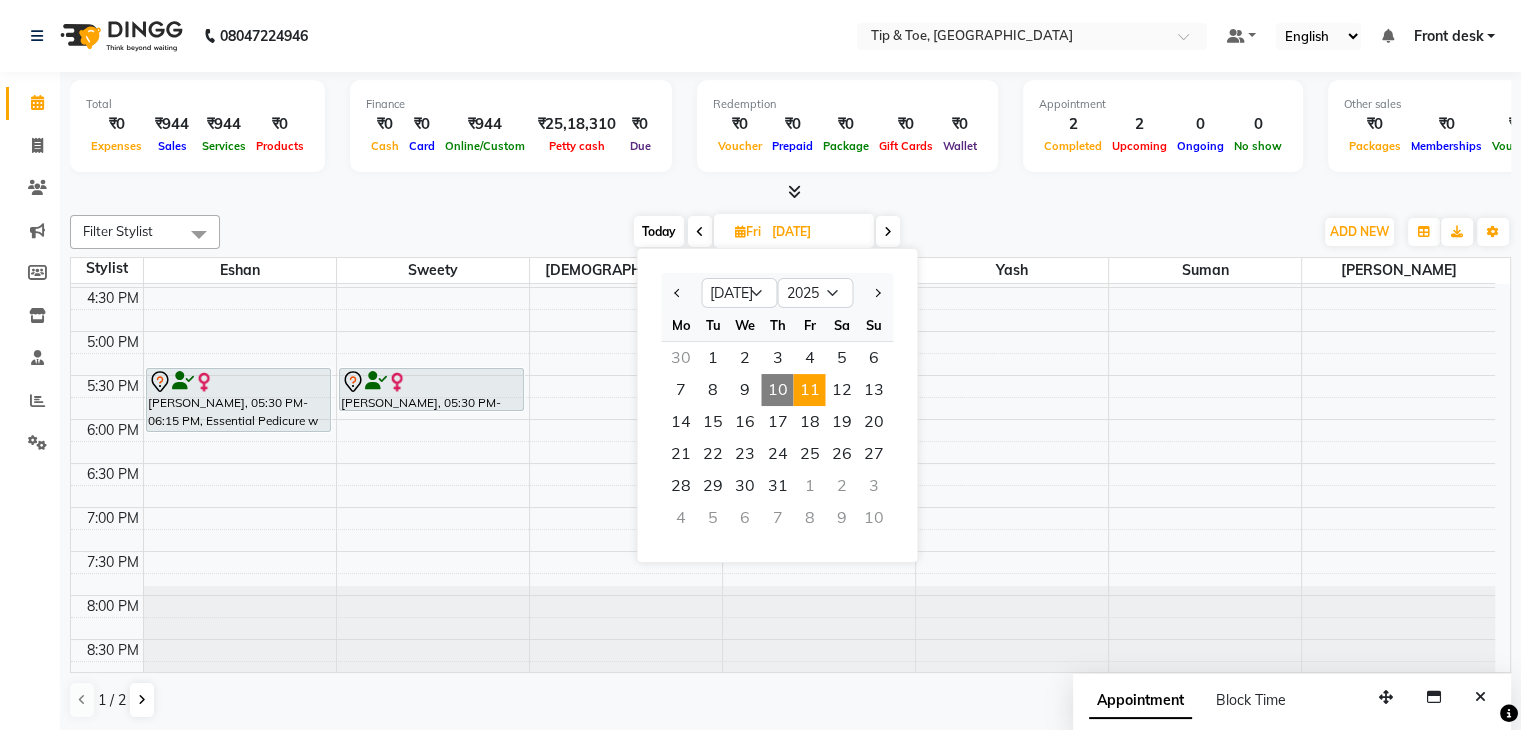 click at bounding box center [888, 231] 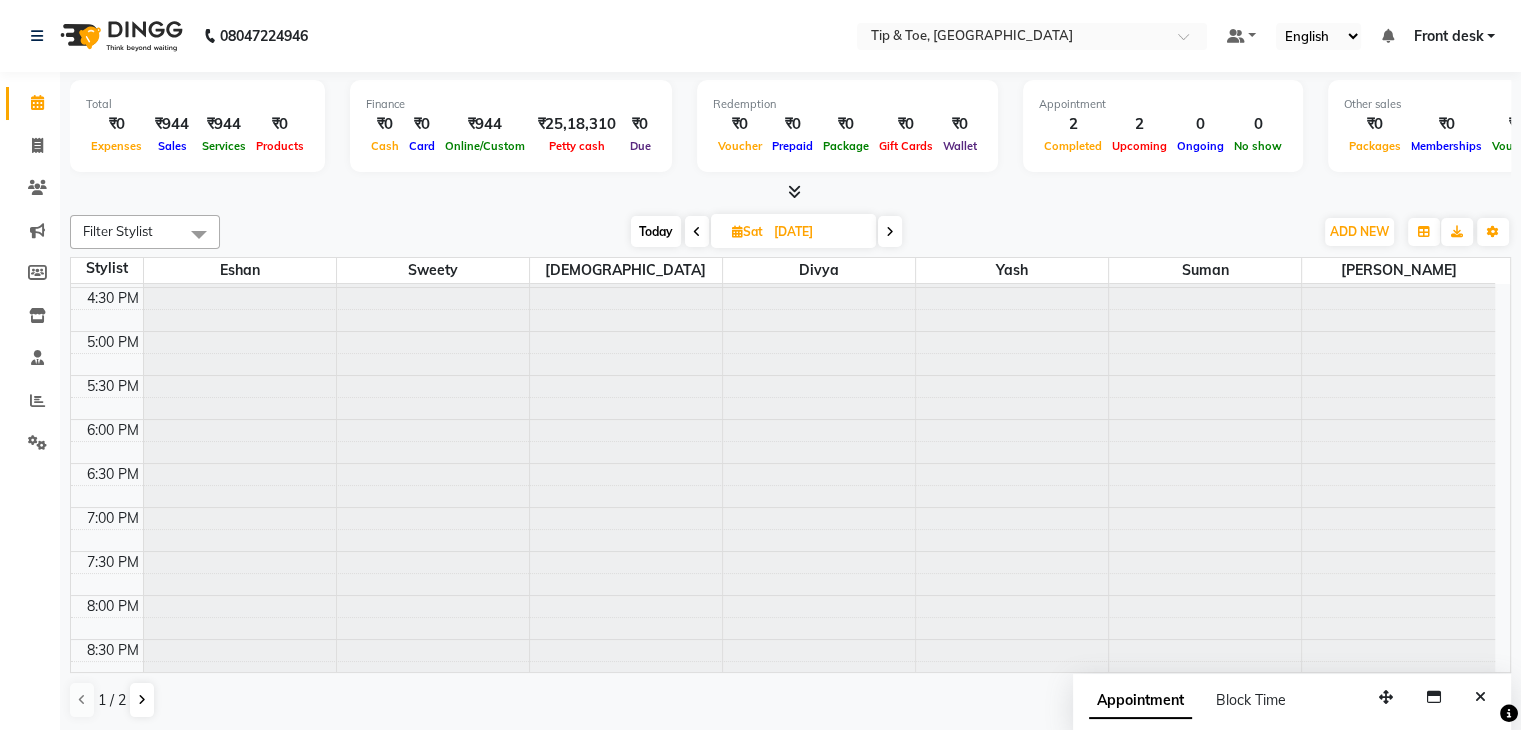 scroll, scrollTop: 0, scrollLeft: 0, axis: both 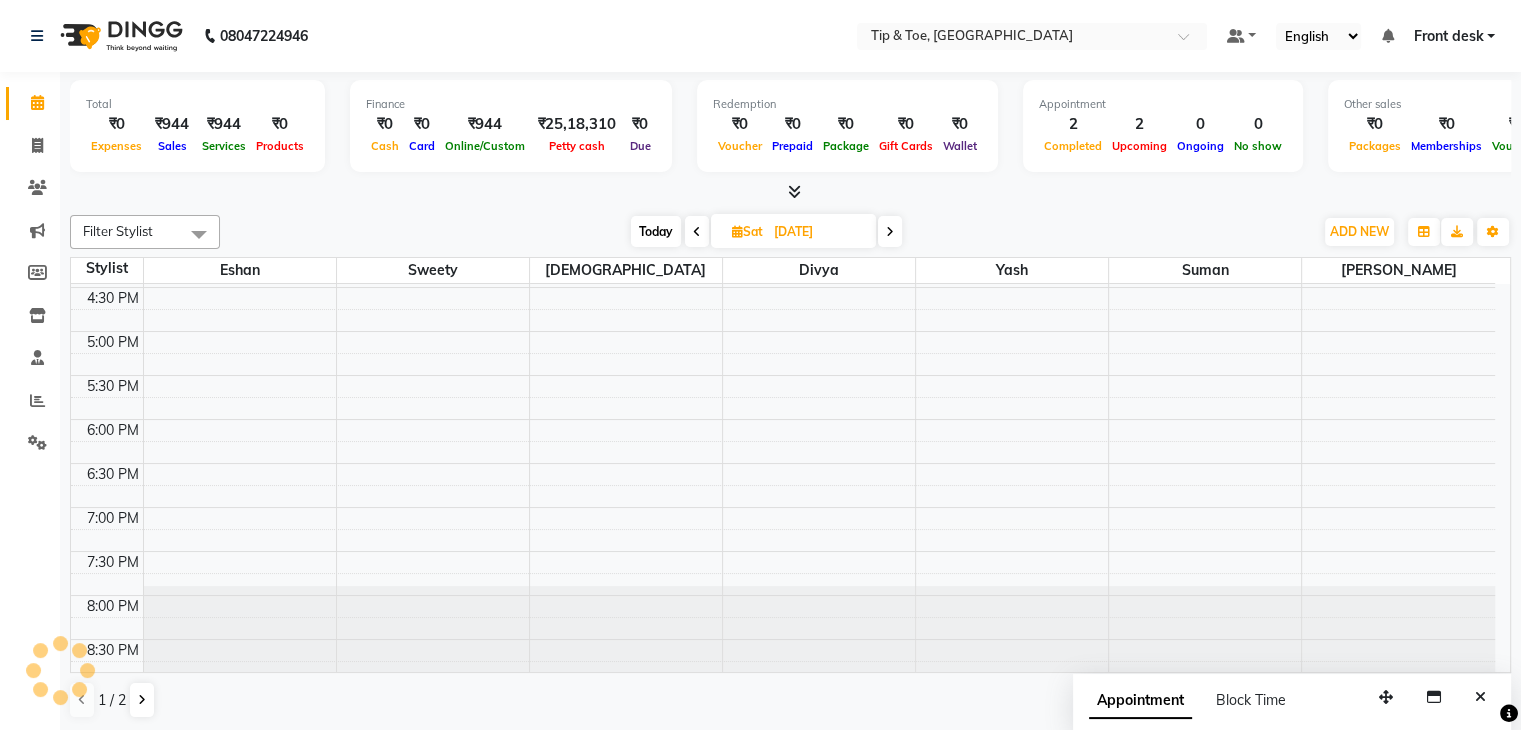 click at bounding box center [890, 232] 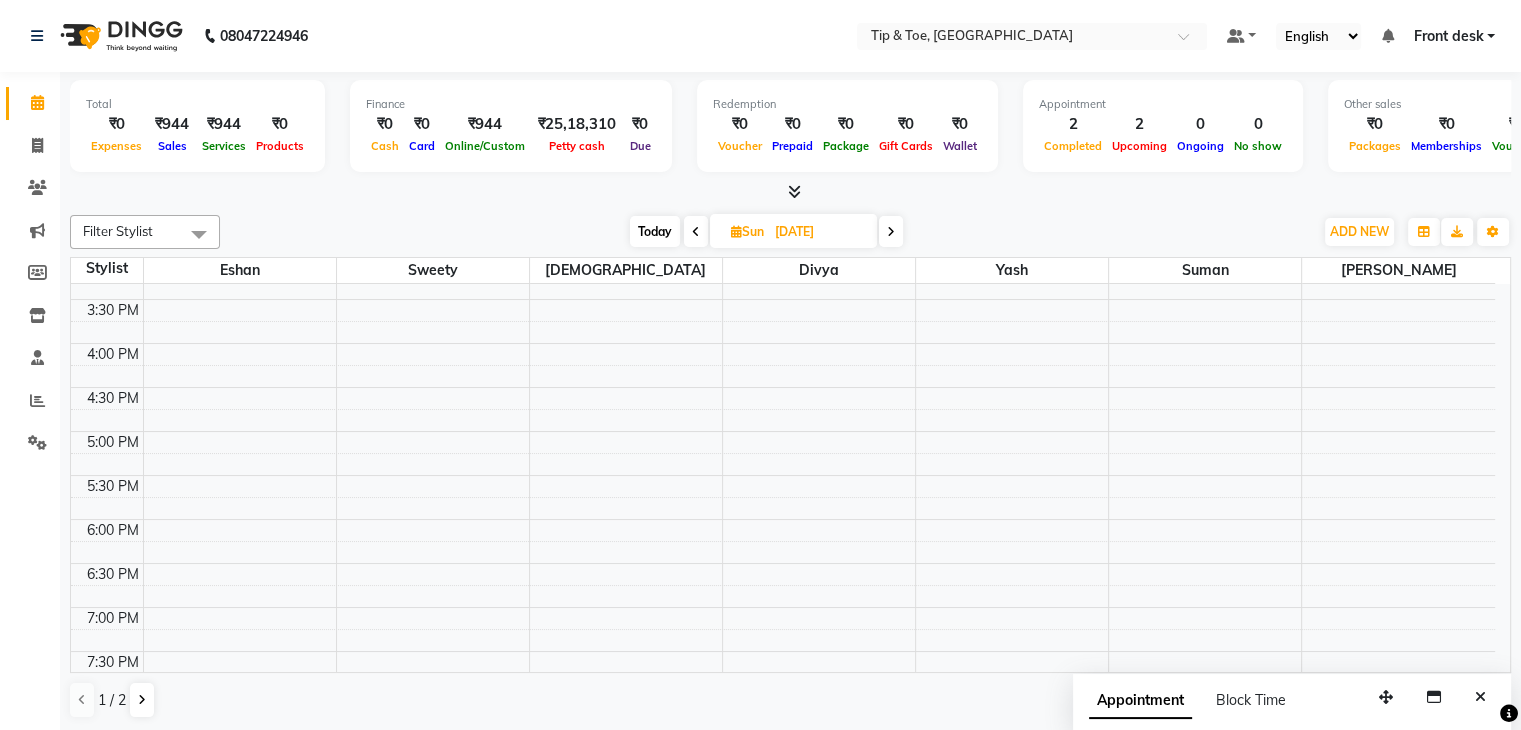scroll, scrollTop: 544, scrollLeft: 0, axis: vertical 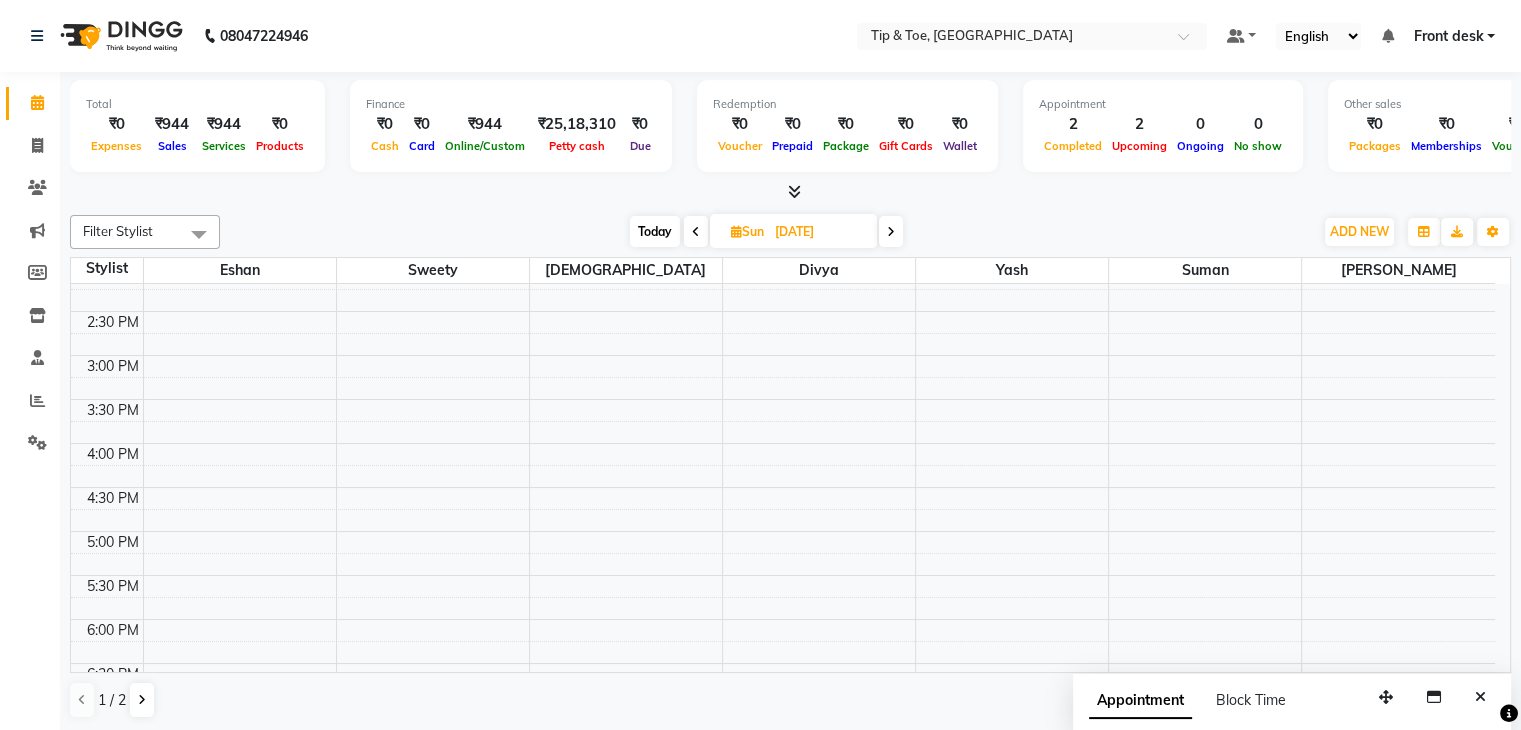 click on "8:00 AM 8:30 AM 9:00 AM 9:30 AM 10:00 AM 10:30 AM 11:00 AM 11:30 AM 12:00 PM 12:30 PM 1:00 PM 1:30 PM 2:00 PM 2:30 PM 3:00 PM 3:30 PM 4:00 PM 4:30 PM 5:00 PM 5:30 PM 6:00 PM 6:30 PM 7:00 PM 7:30 PM 8:00 PM 8:30 PM" at bounding box center [783, 311] 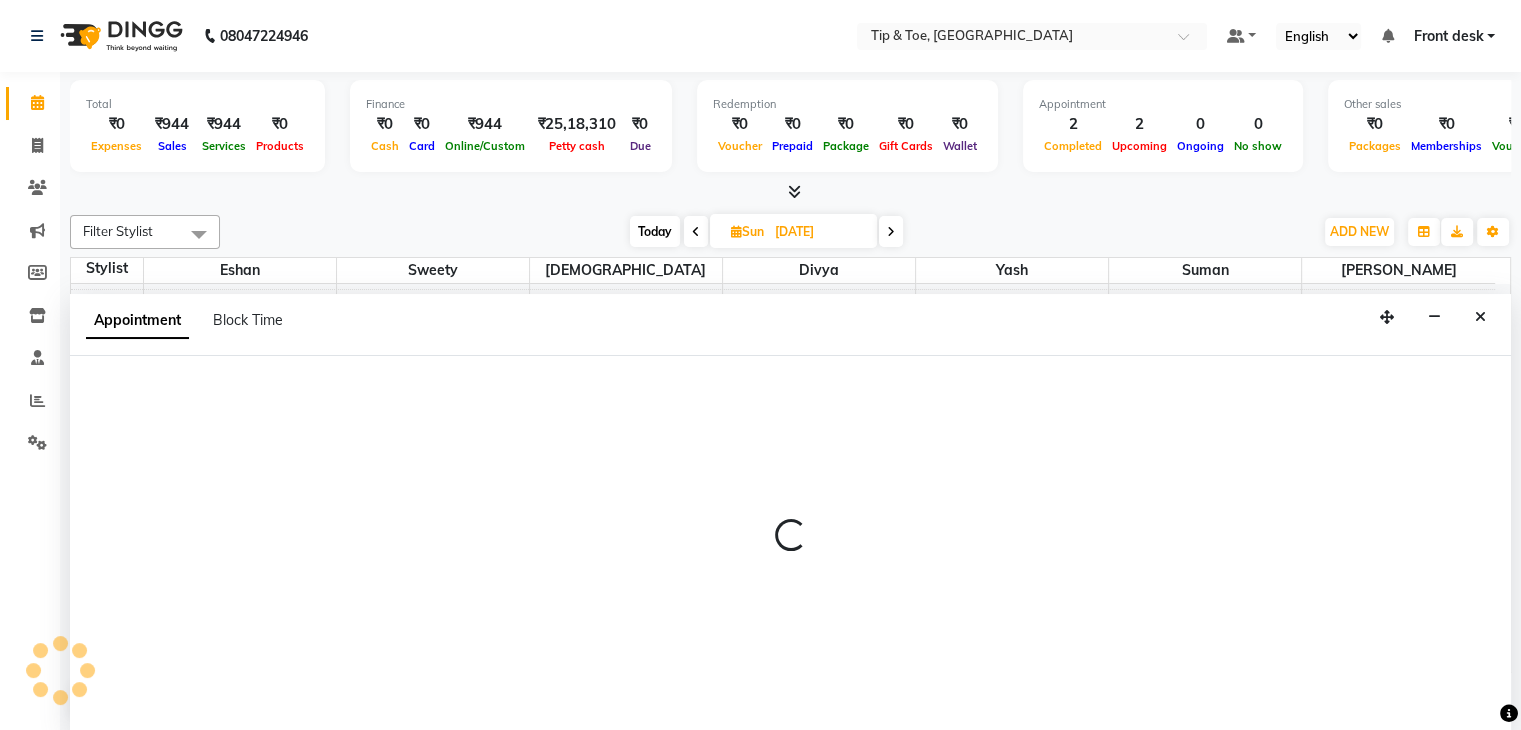 scroll, scrollTop: 1, scrollLeft: 0, axis: vertical 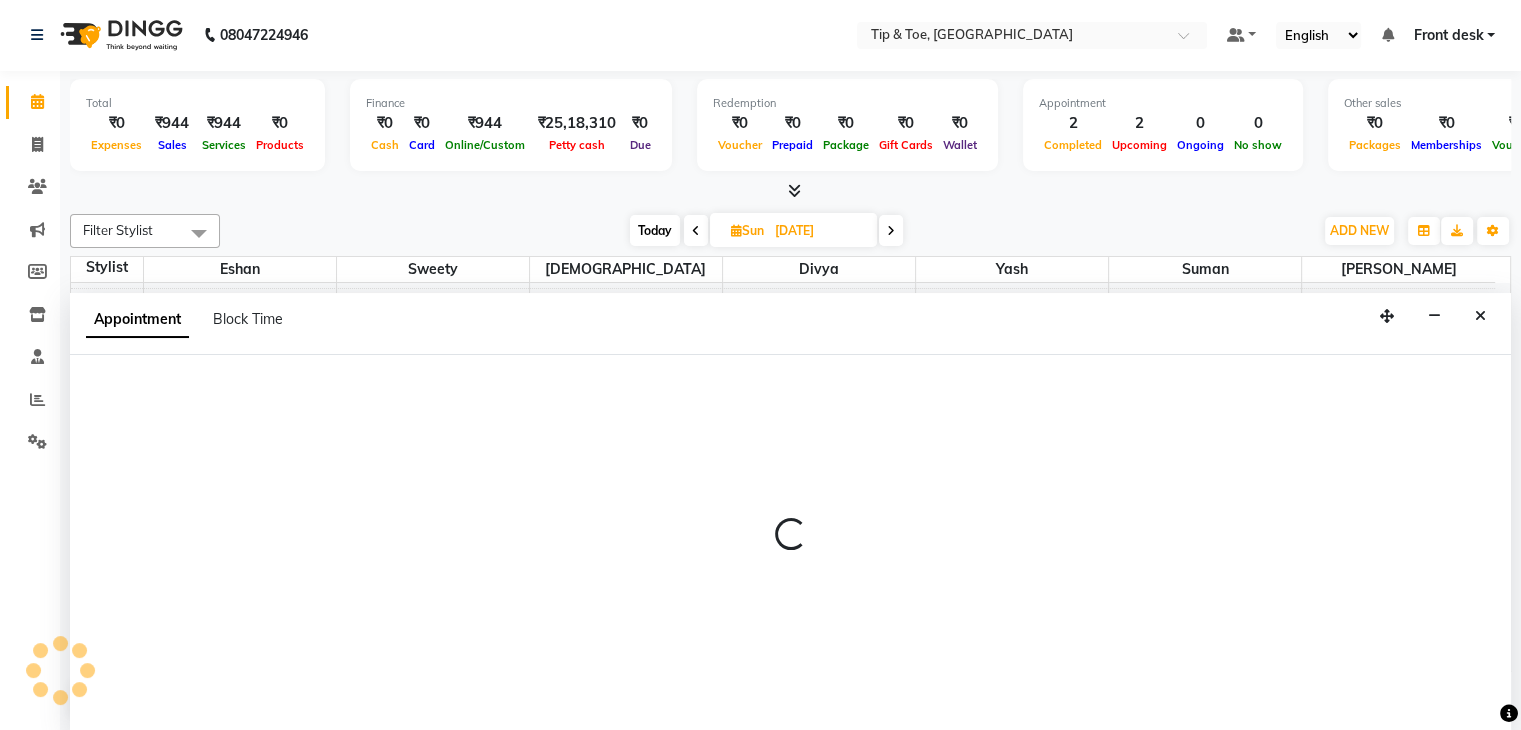 select on "42045" 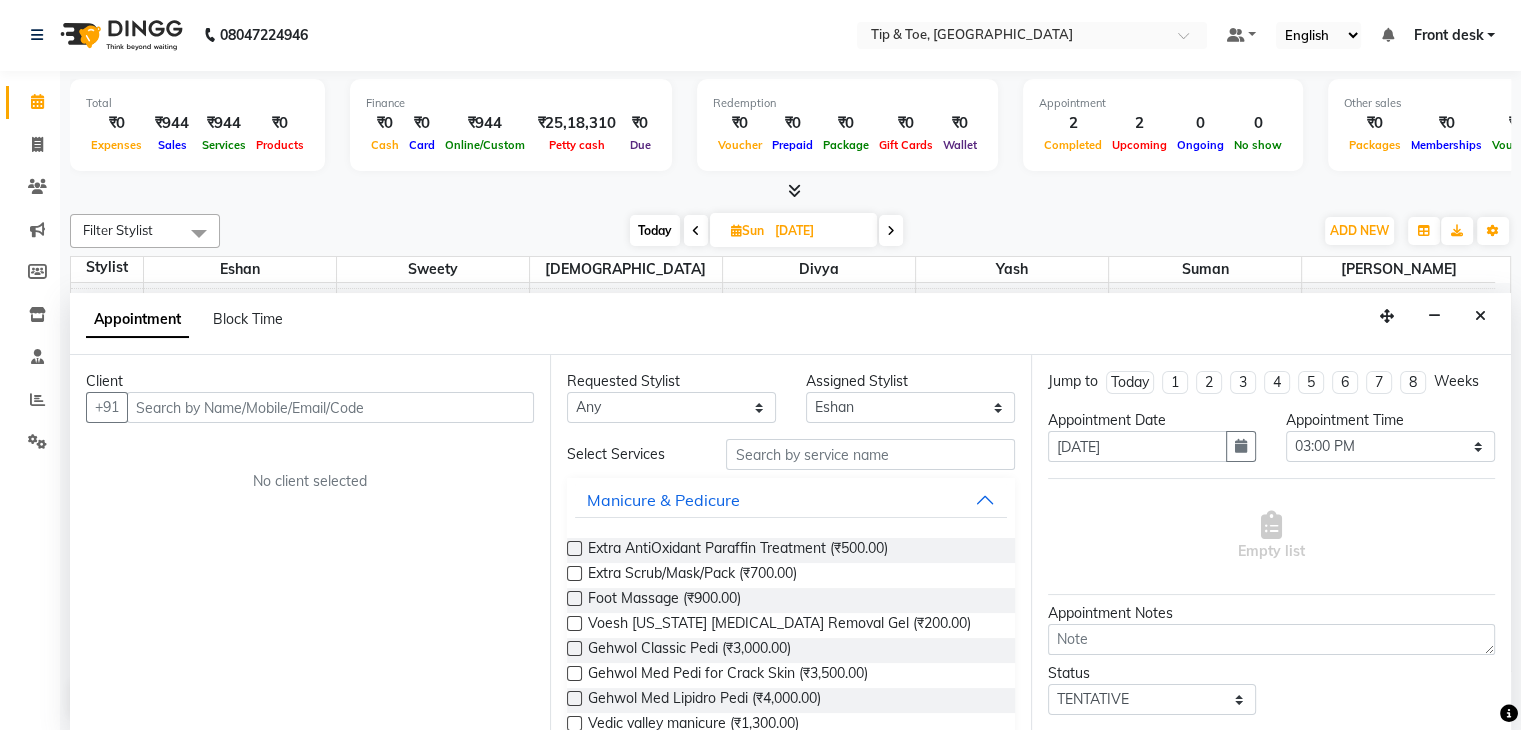 click on "Requested Stylist Any [PERSON_NAME] Suman [PERSON_NAME] [PERSON_NAME]" at bounding box center [671, 397] 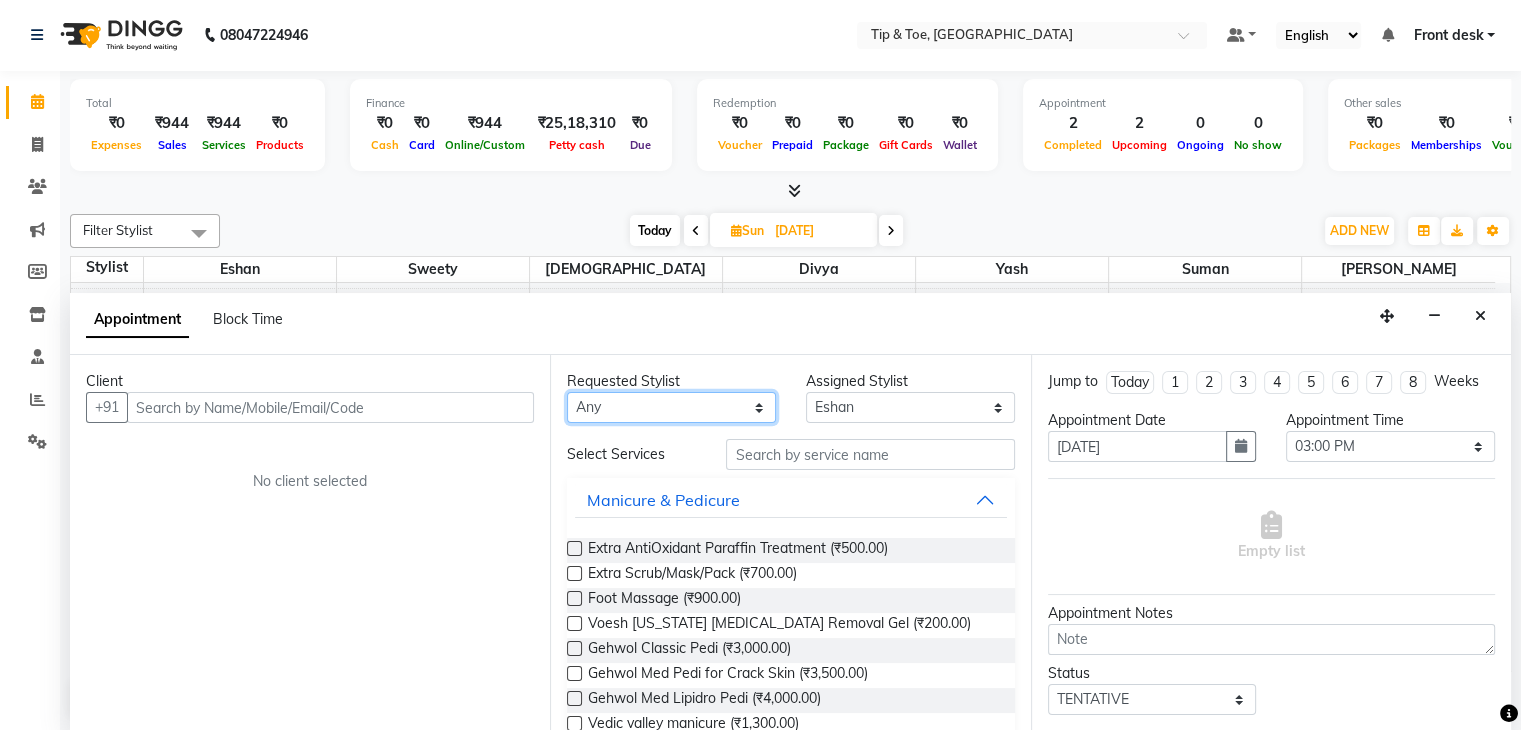 click on "Any [PERSON_NAME] Suman [PERSON_NAME] [PERSON_NAME]" at bounding box center [671, 407] 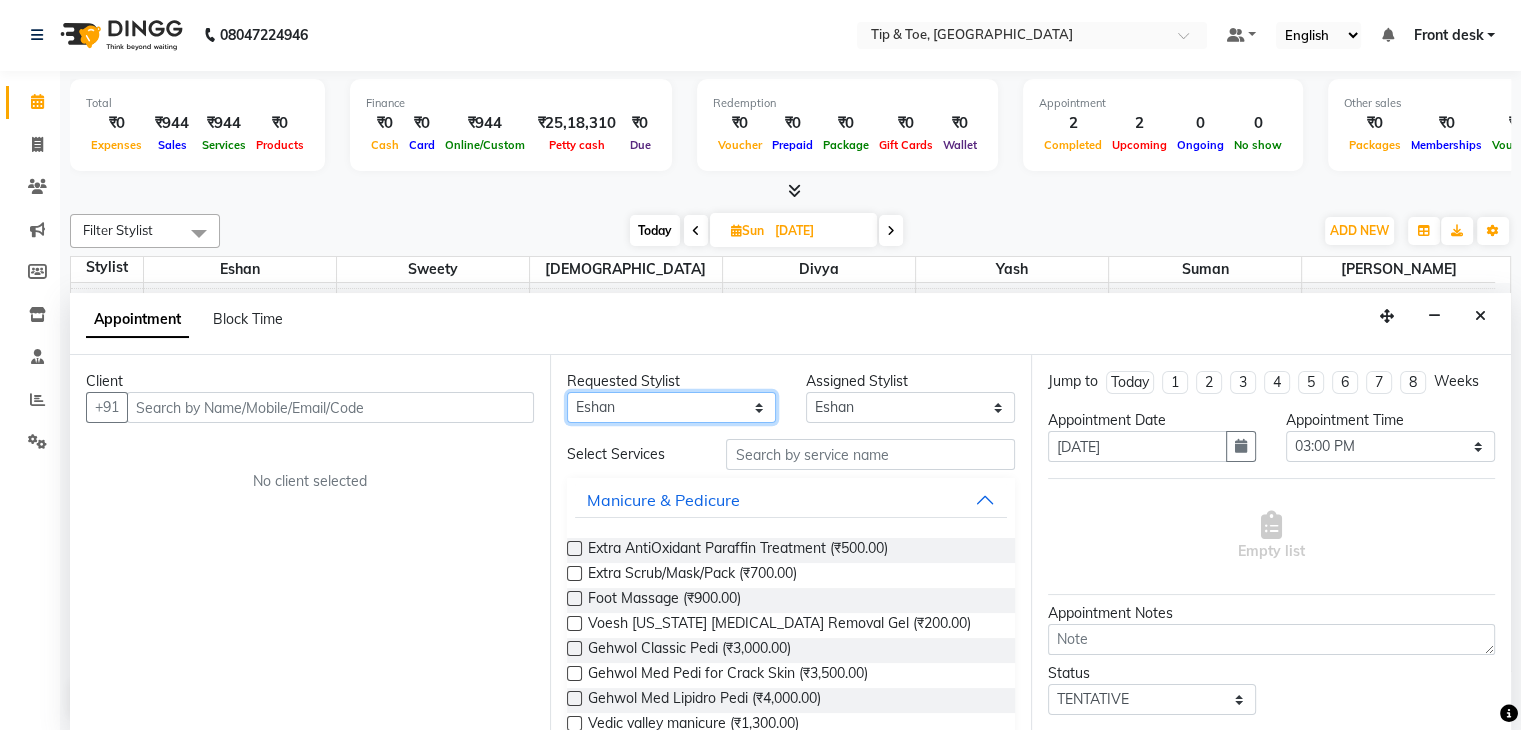 click on "Any [PERSON_NAME] Suman [PERSON_NAME] [PERSON_NAME]" at bounding box center [671, 407] 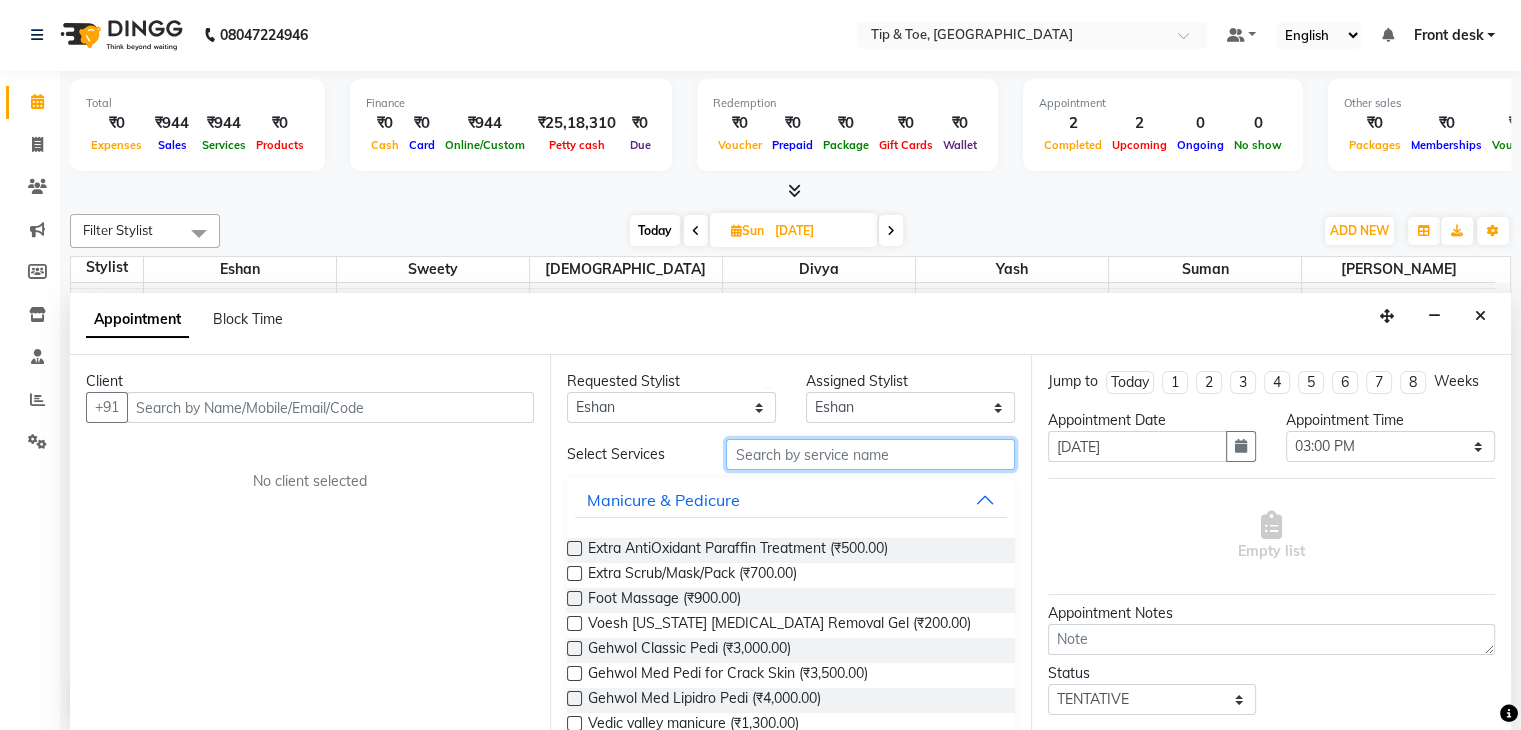 click at bounding box center (870, 454) 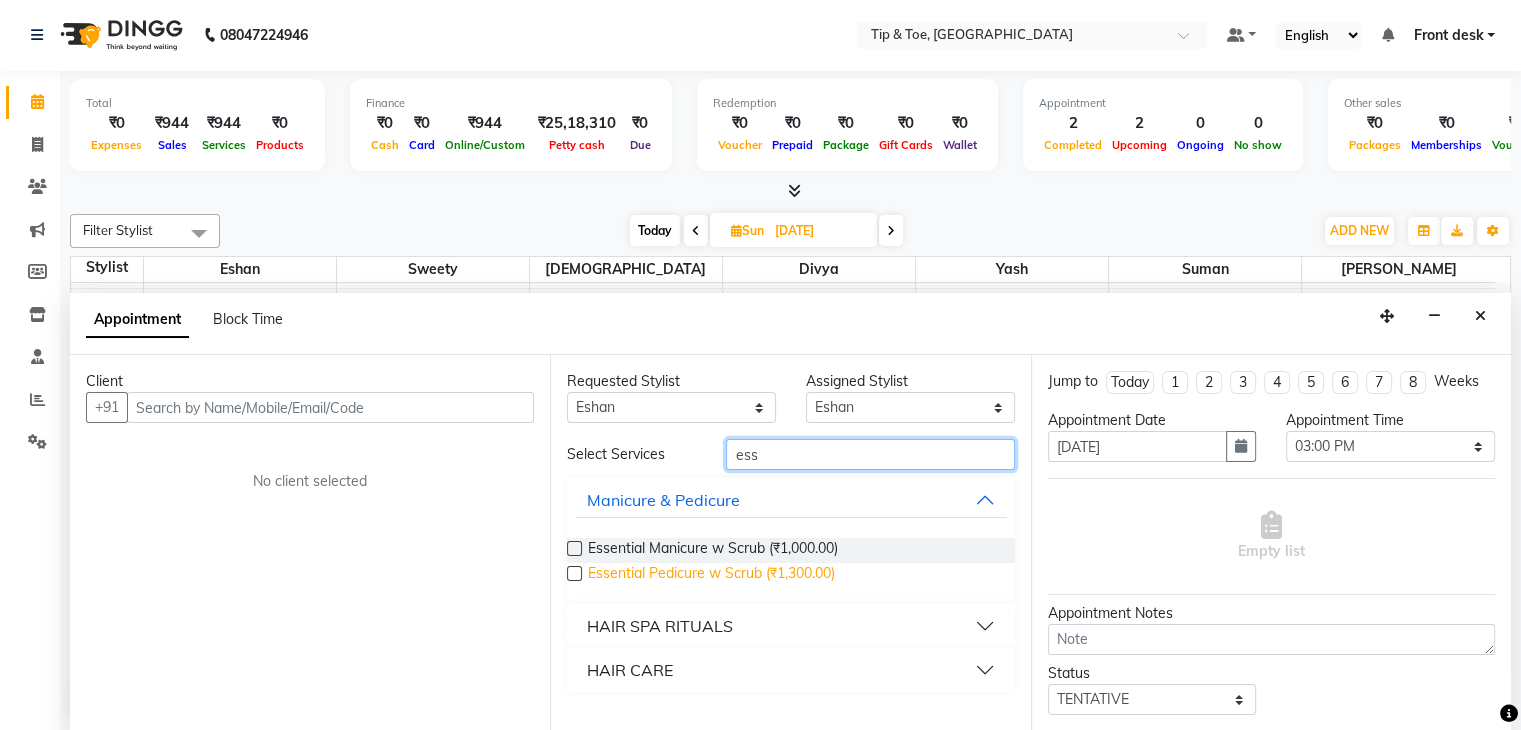 type on "ess" 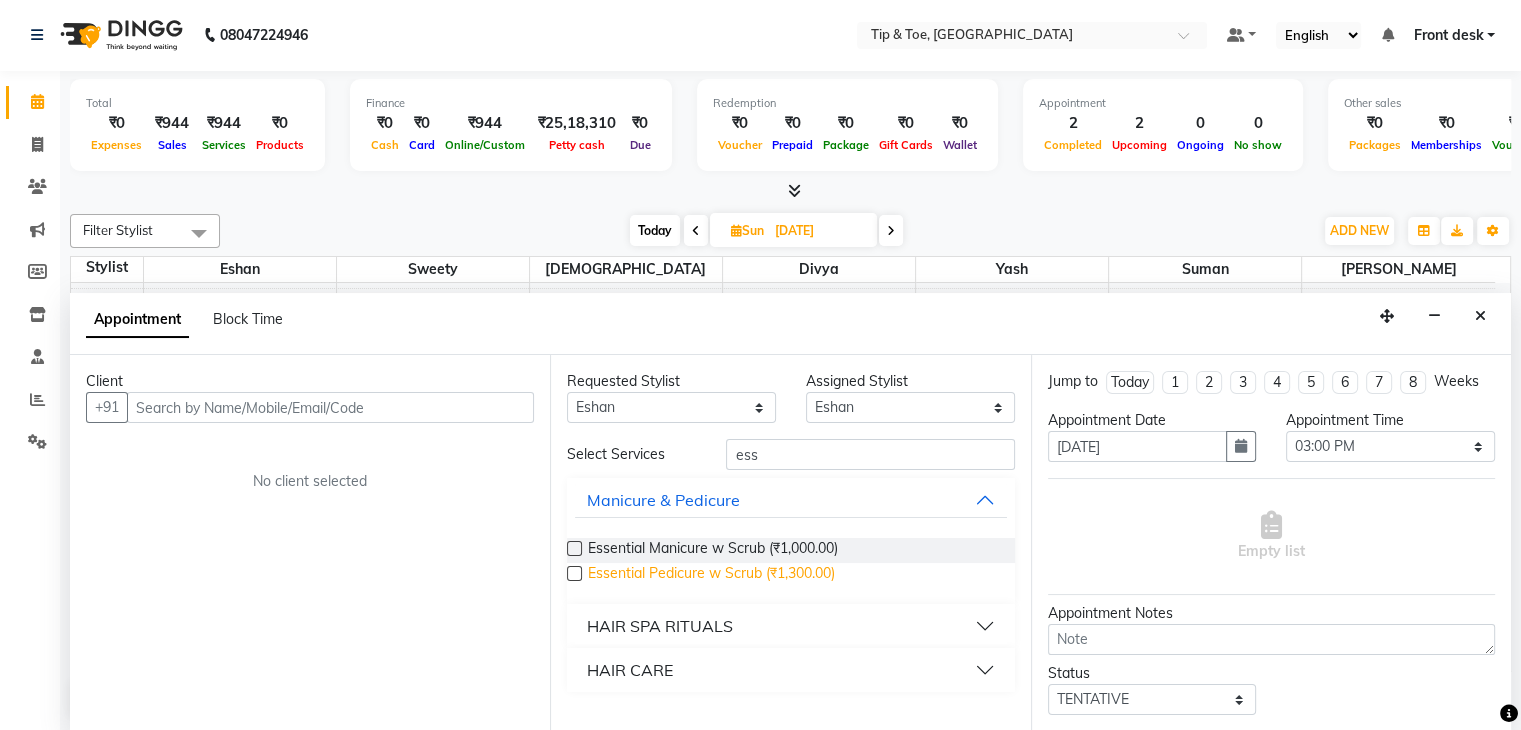 click on "Essential Pedicure w Scrub (₹1,300.00)" at bounding box center [711, 575] 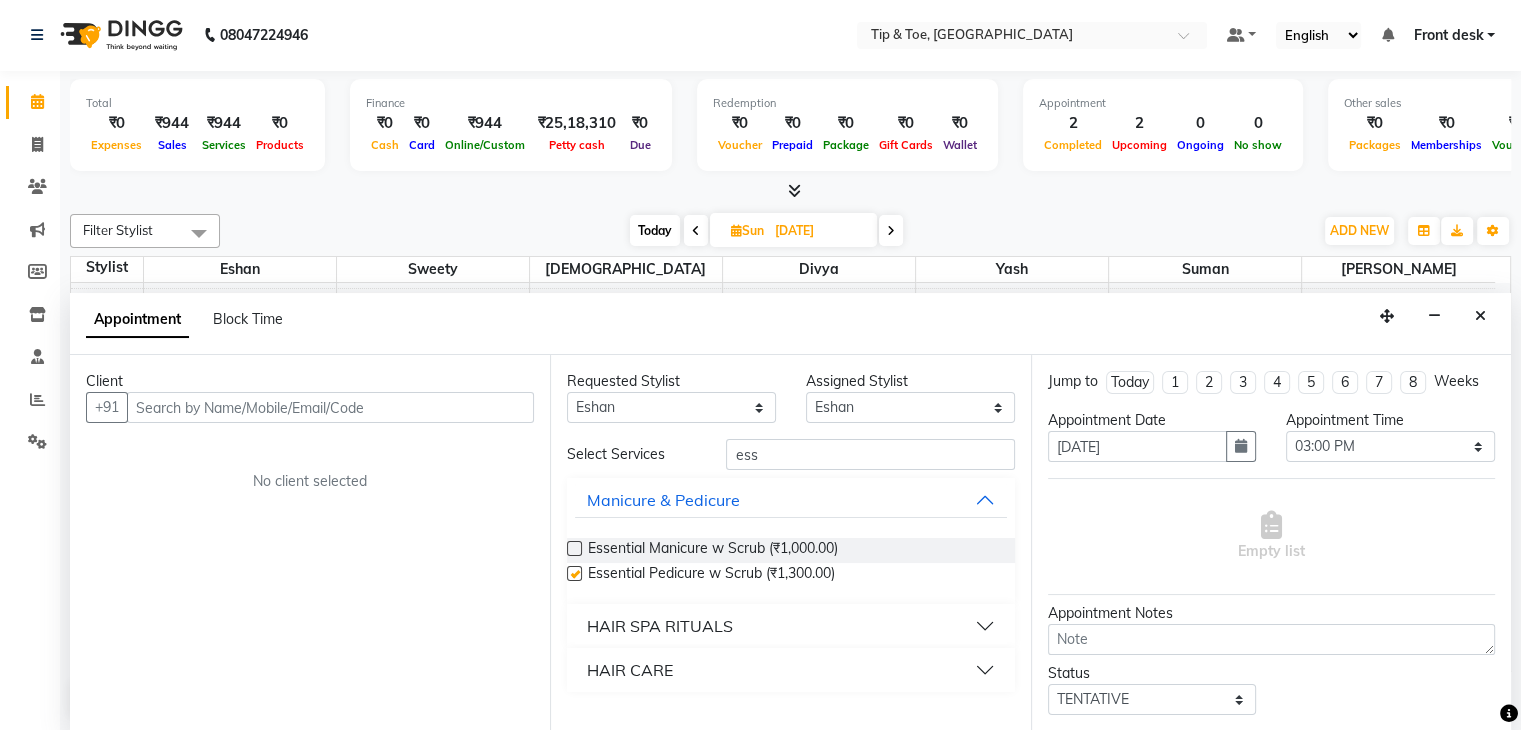 checkbox on "false" 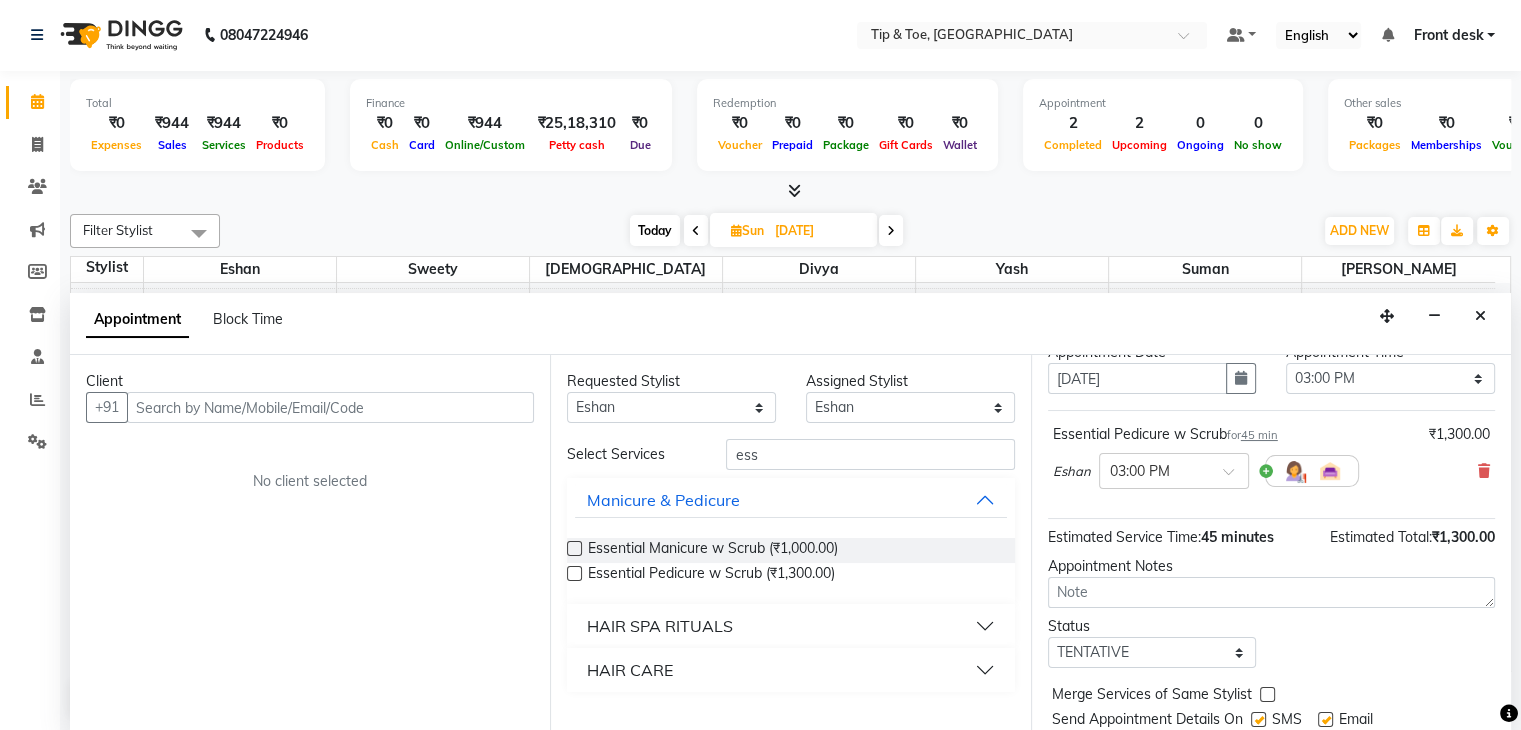 scroll, scrollTop: 132, scrollLeft: 0, axis: vertical 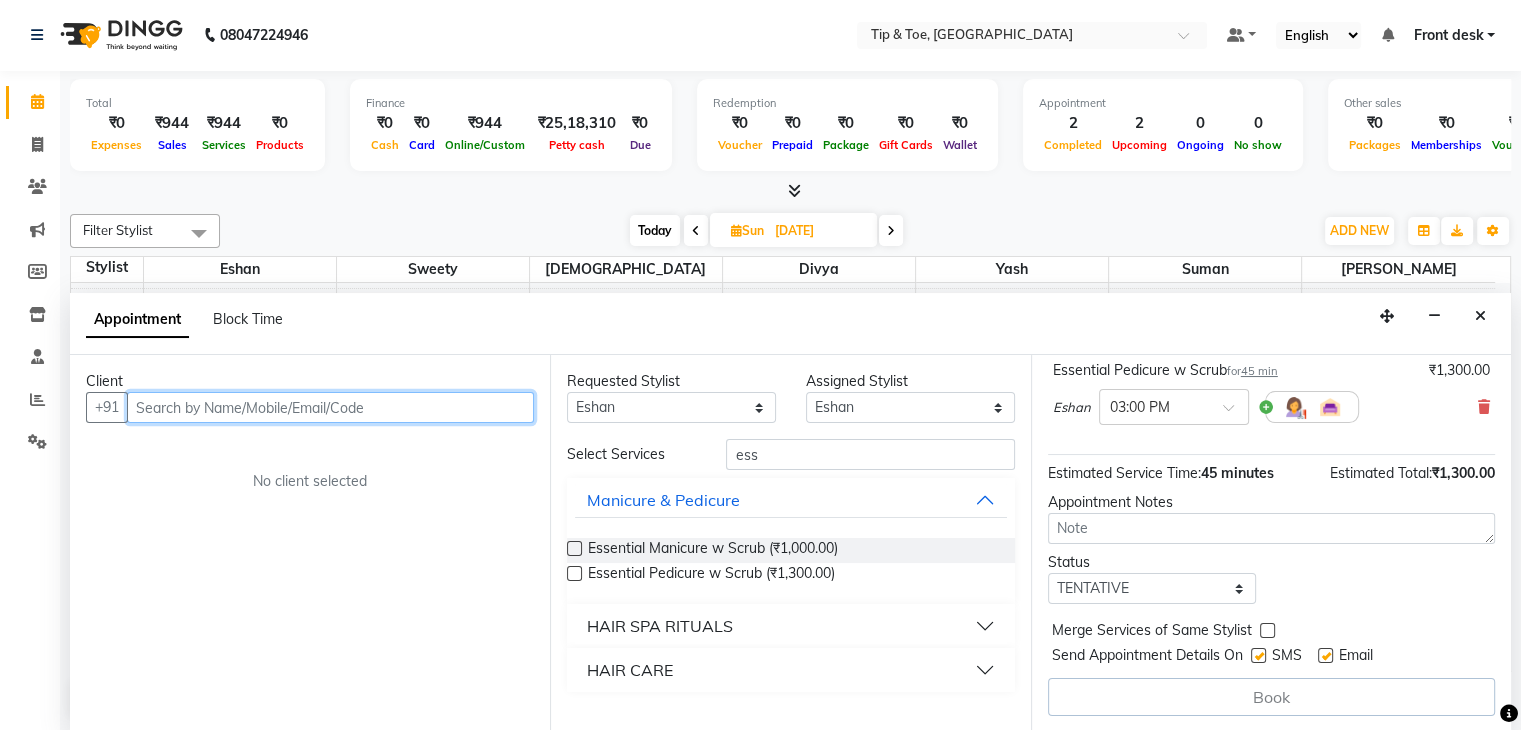 click at bounding box center (330, 407) 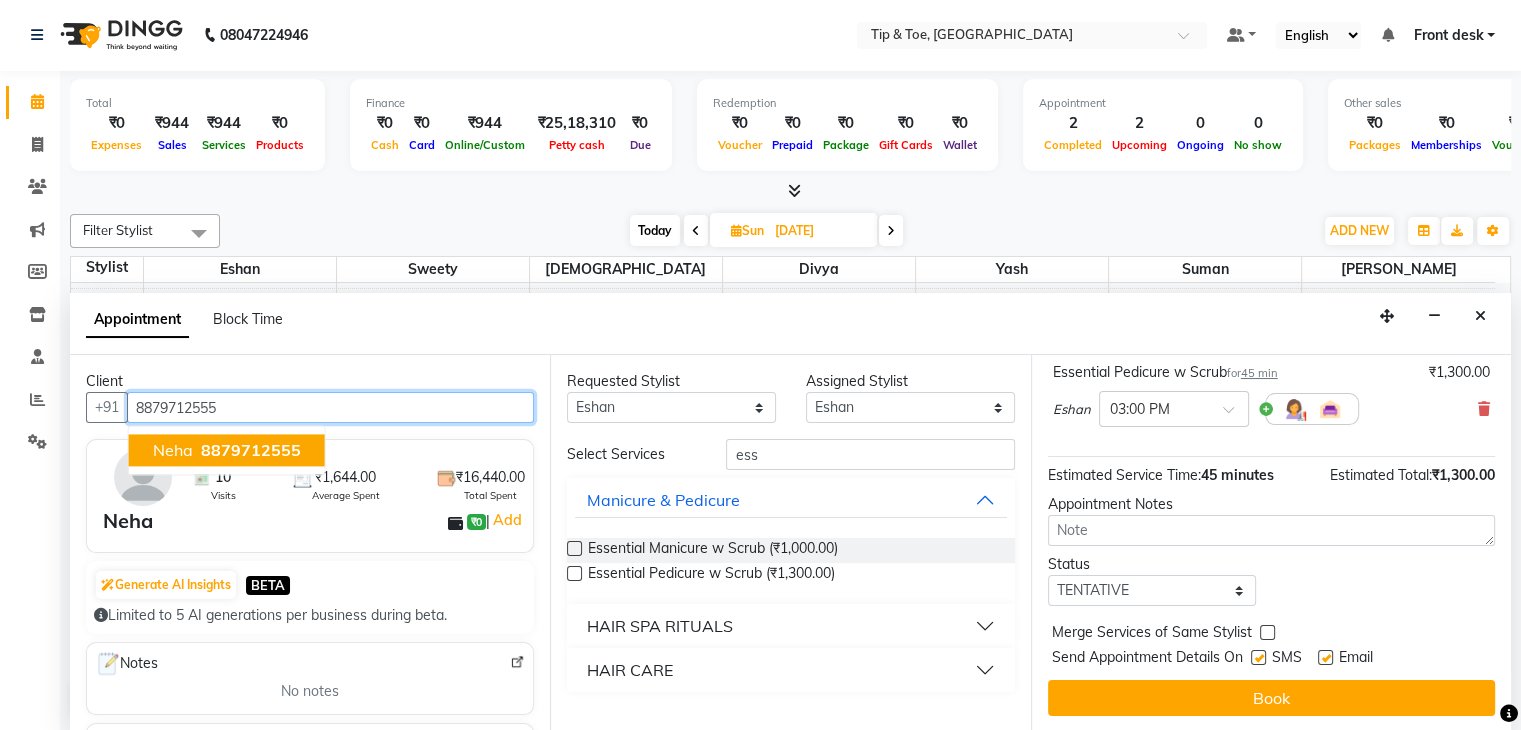 click on "8879712555" at bounding box center [251, 451] 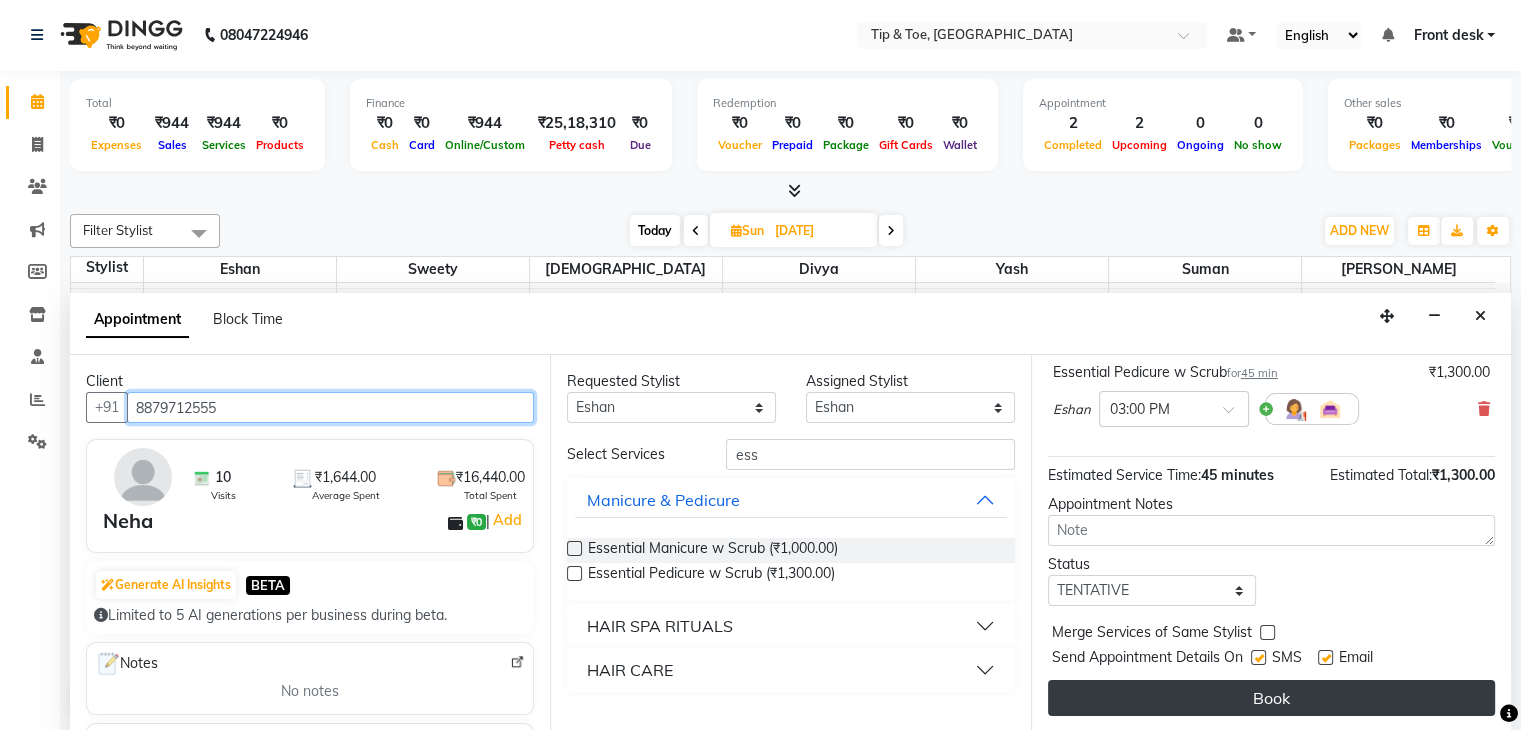 type on "8879712555" 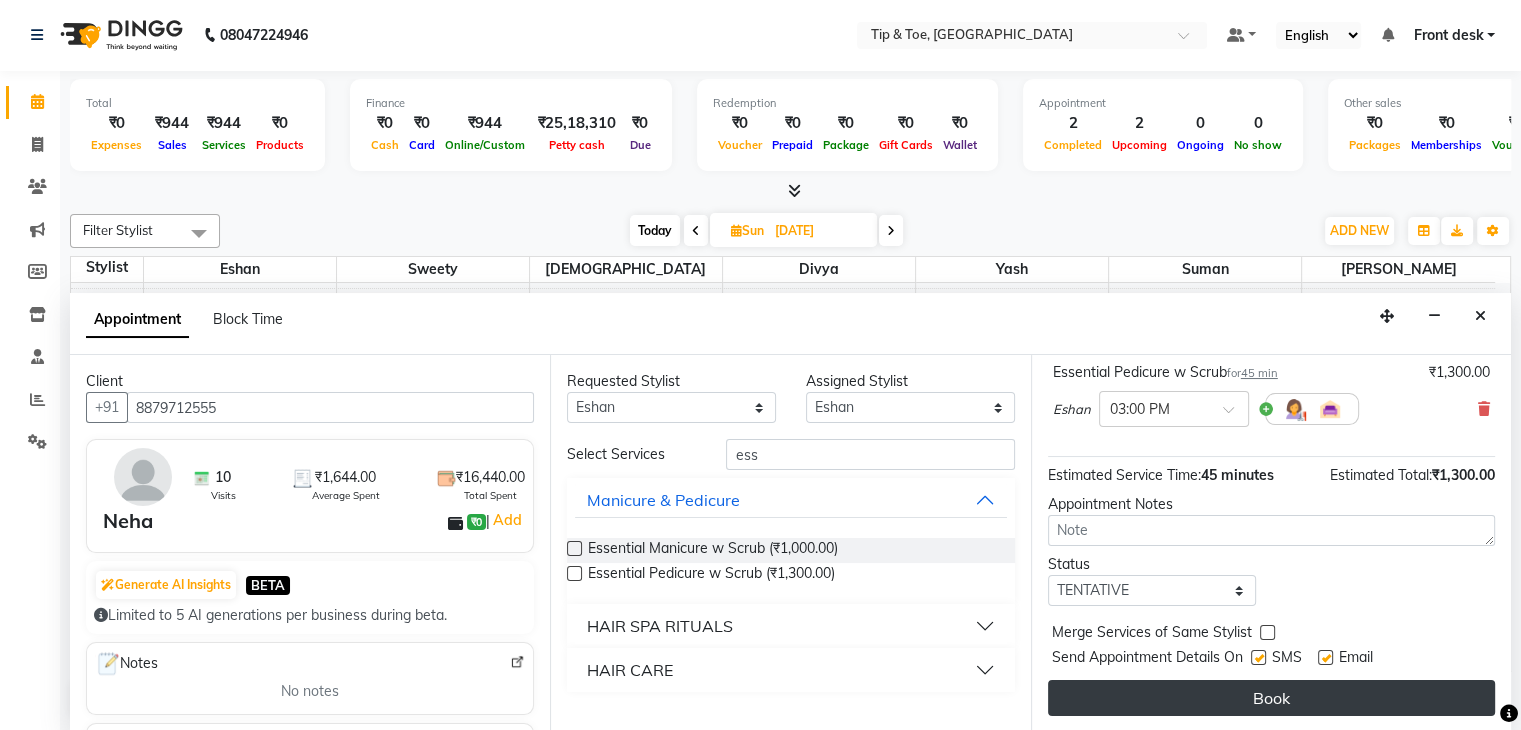 click on "Book" at bounding box center [1271, 698] 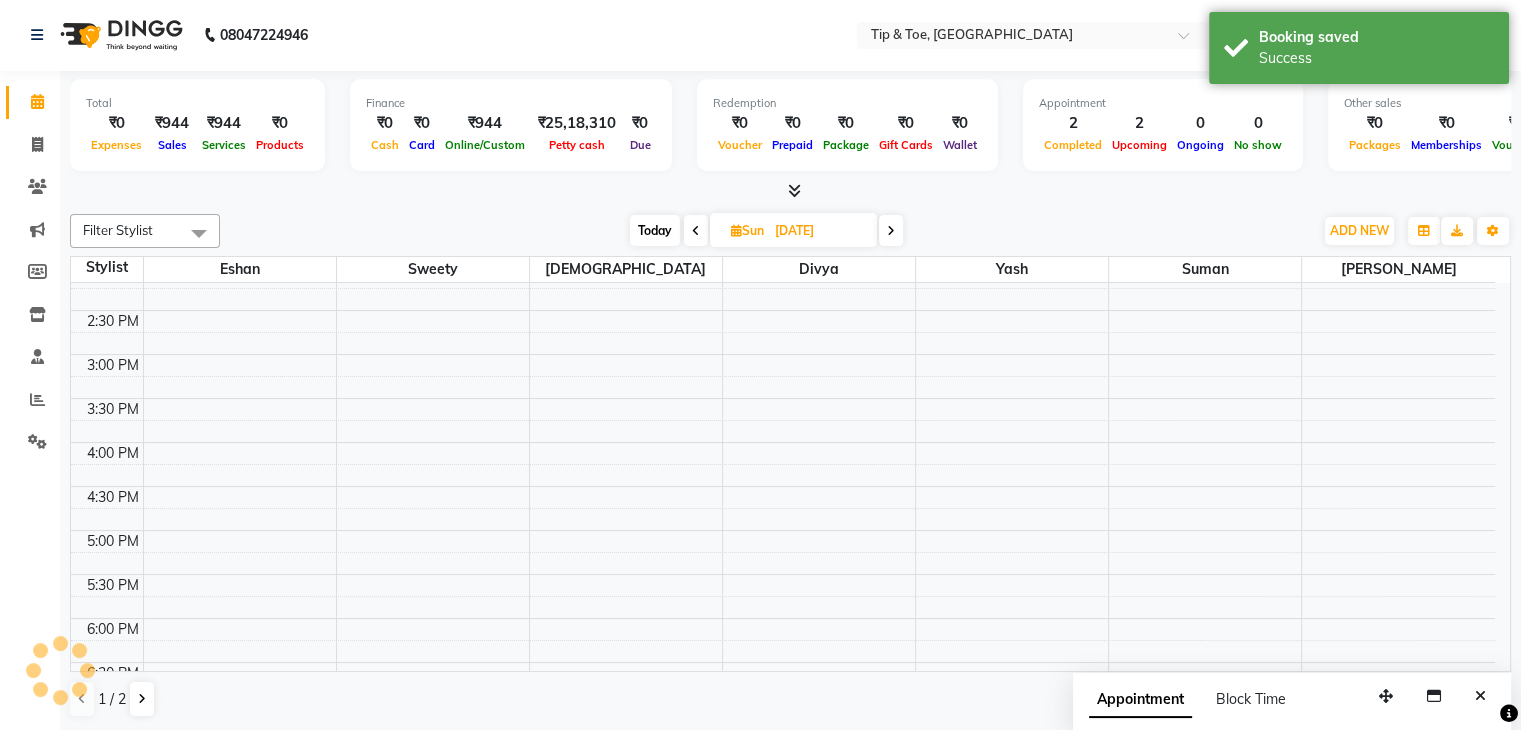 scroll, scrollTop: 0, scrollLeft: 0, axis: both 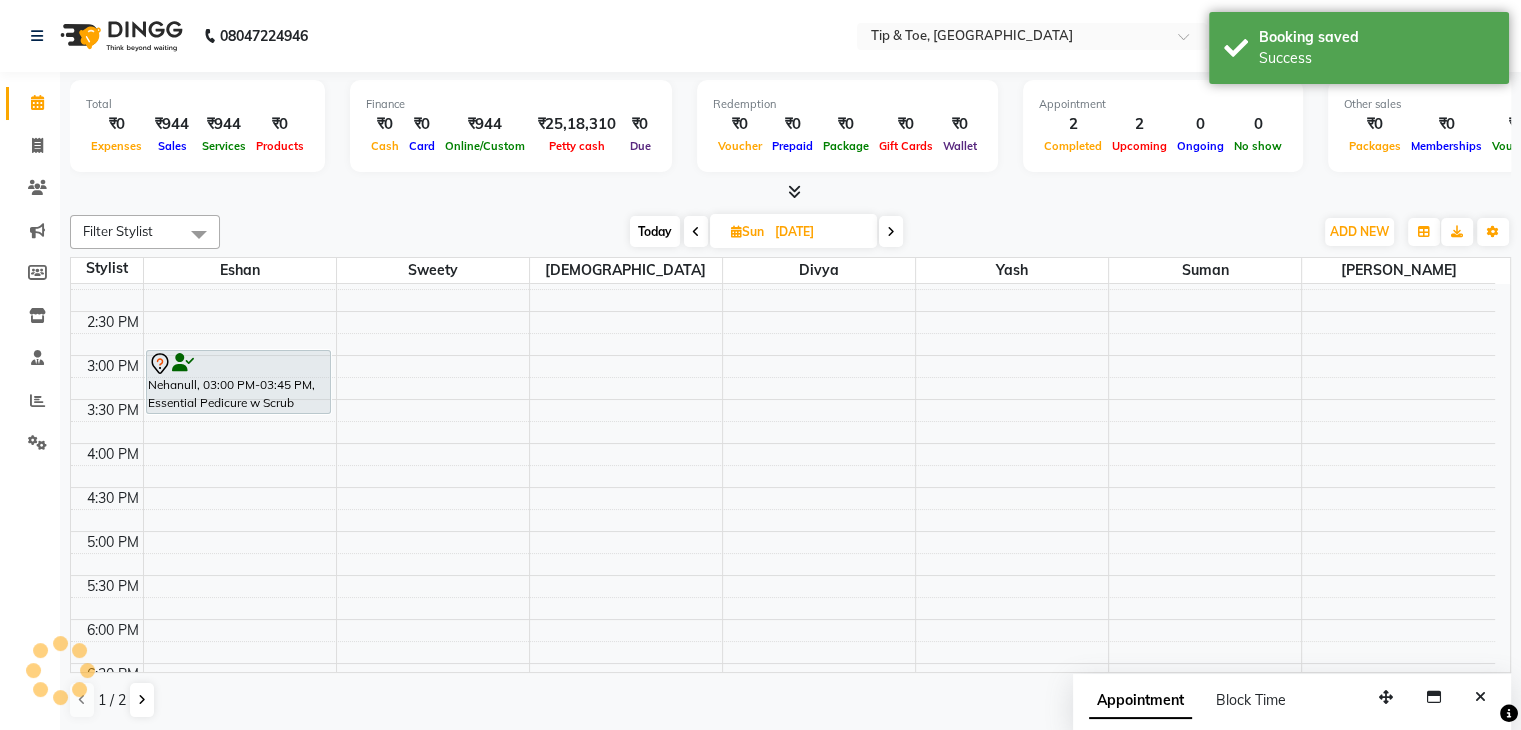 click at bounding box center (696, 232) 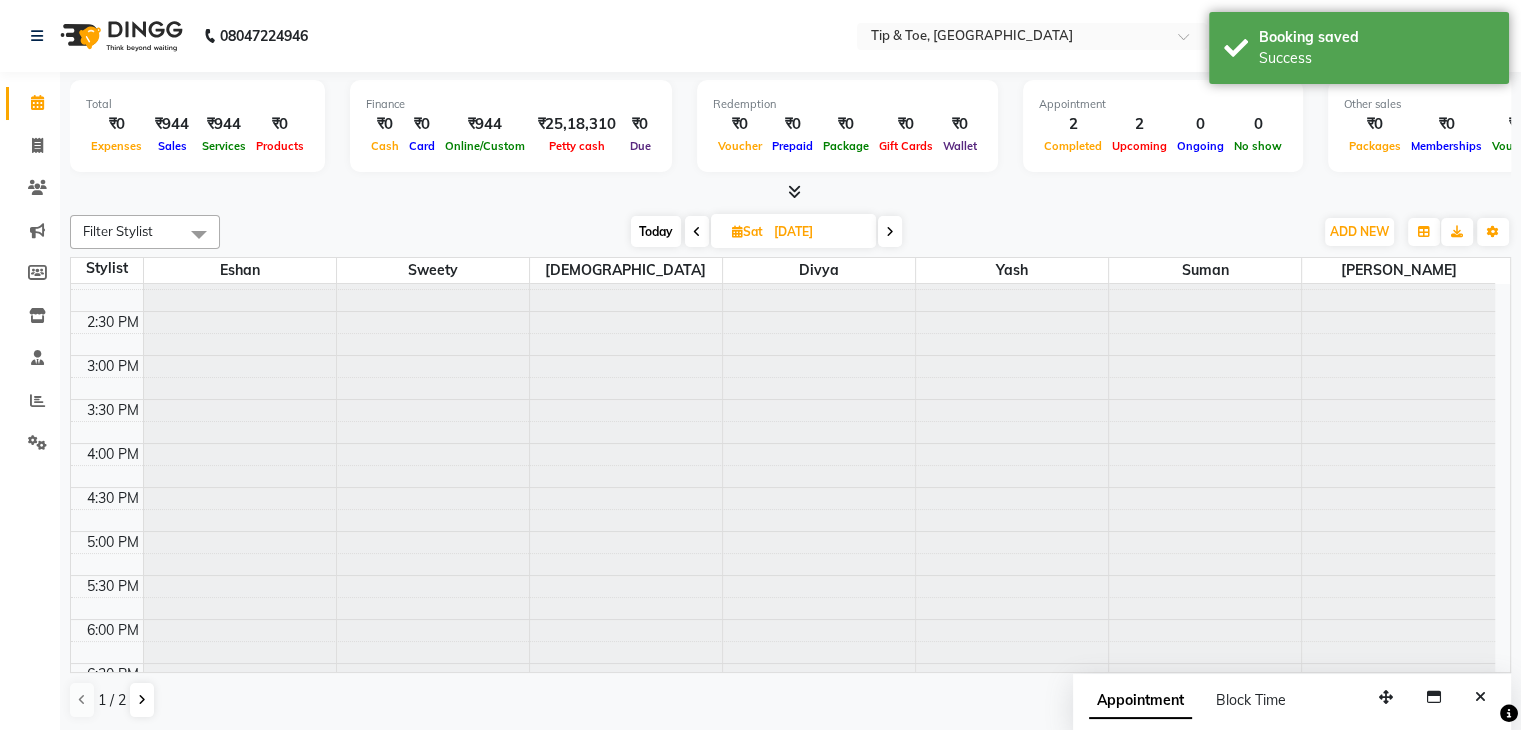 scroll, scrollTop: 0, scrollLeft: 0, axis: both 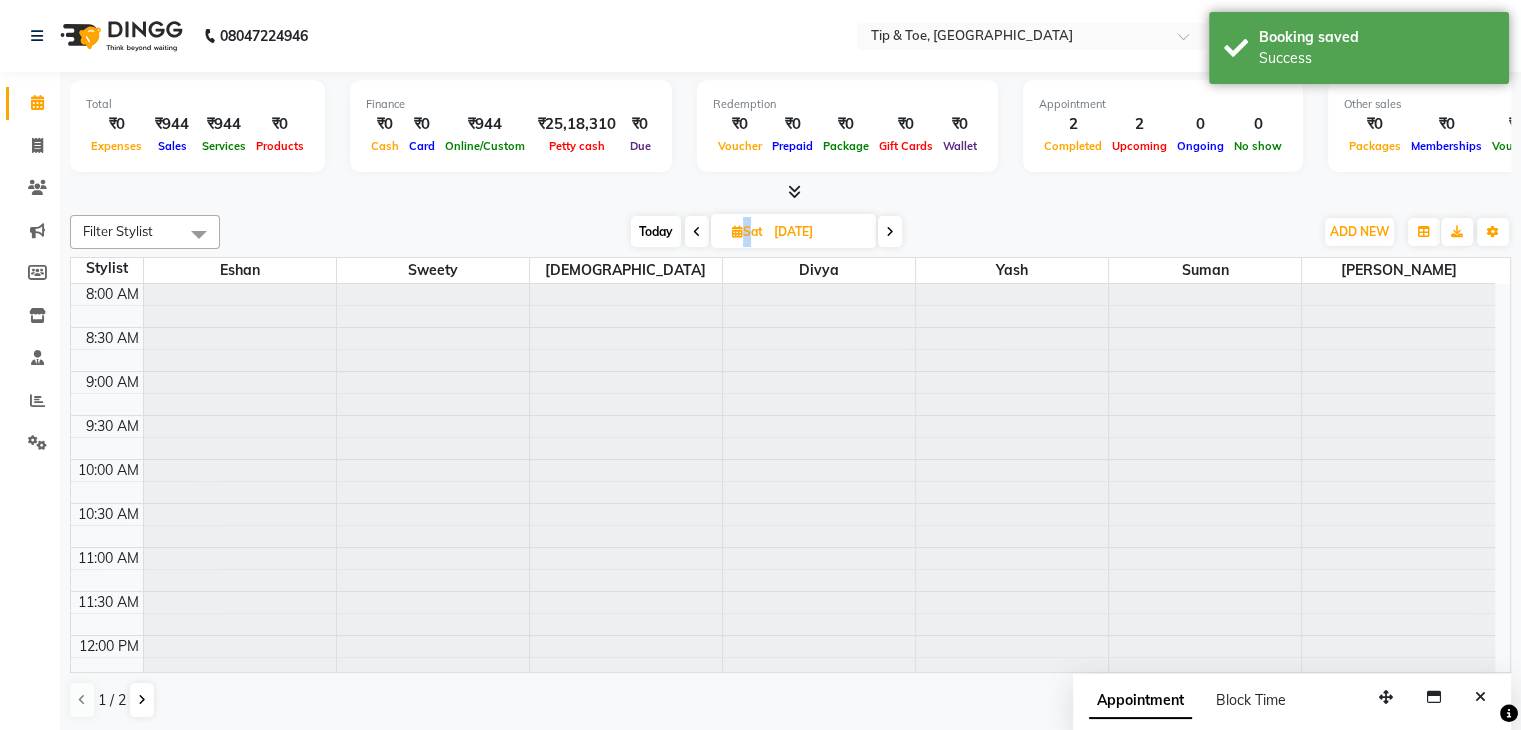 click at bounding box center (697, 232) 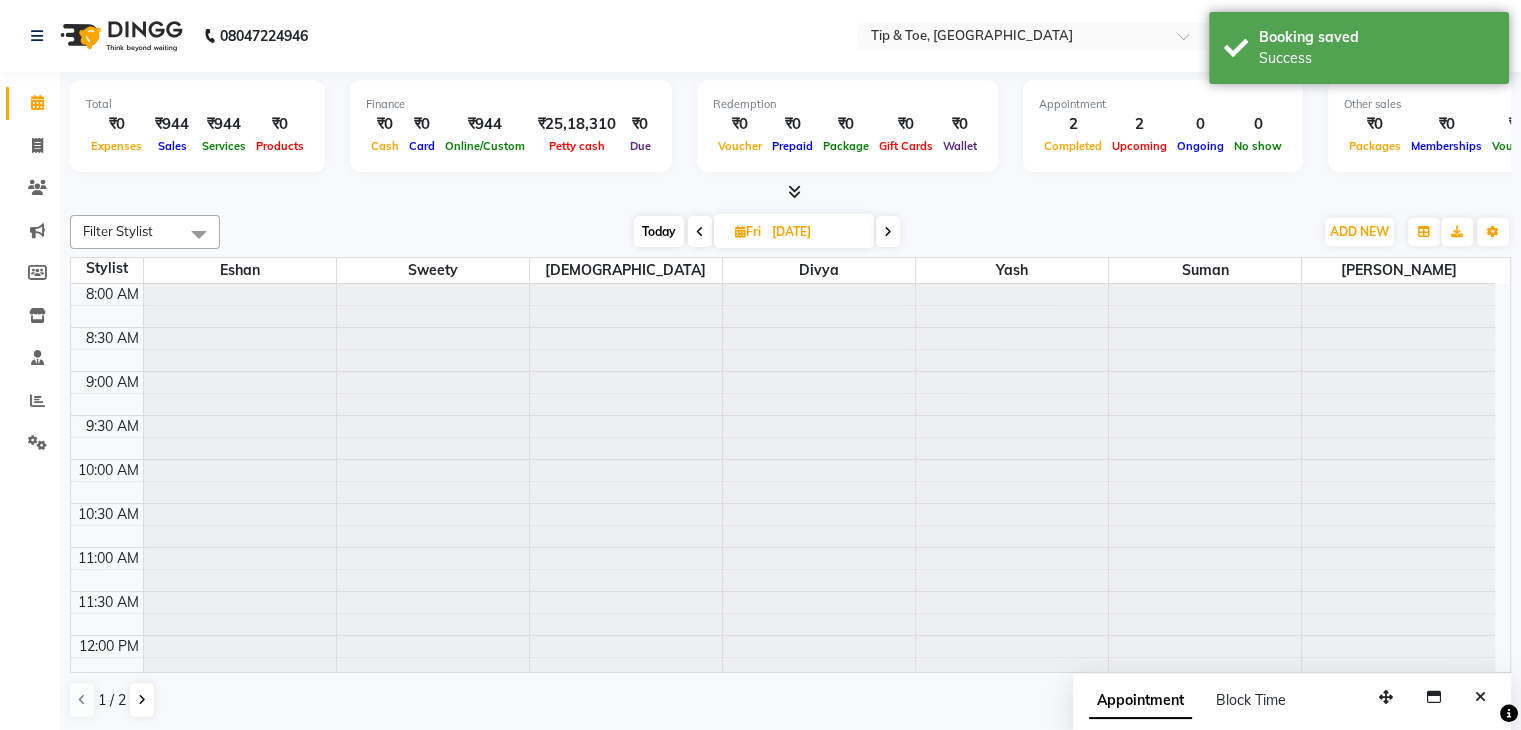 scroll, scrollTop: 744, scrollLeft: 0, axis: vertical 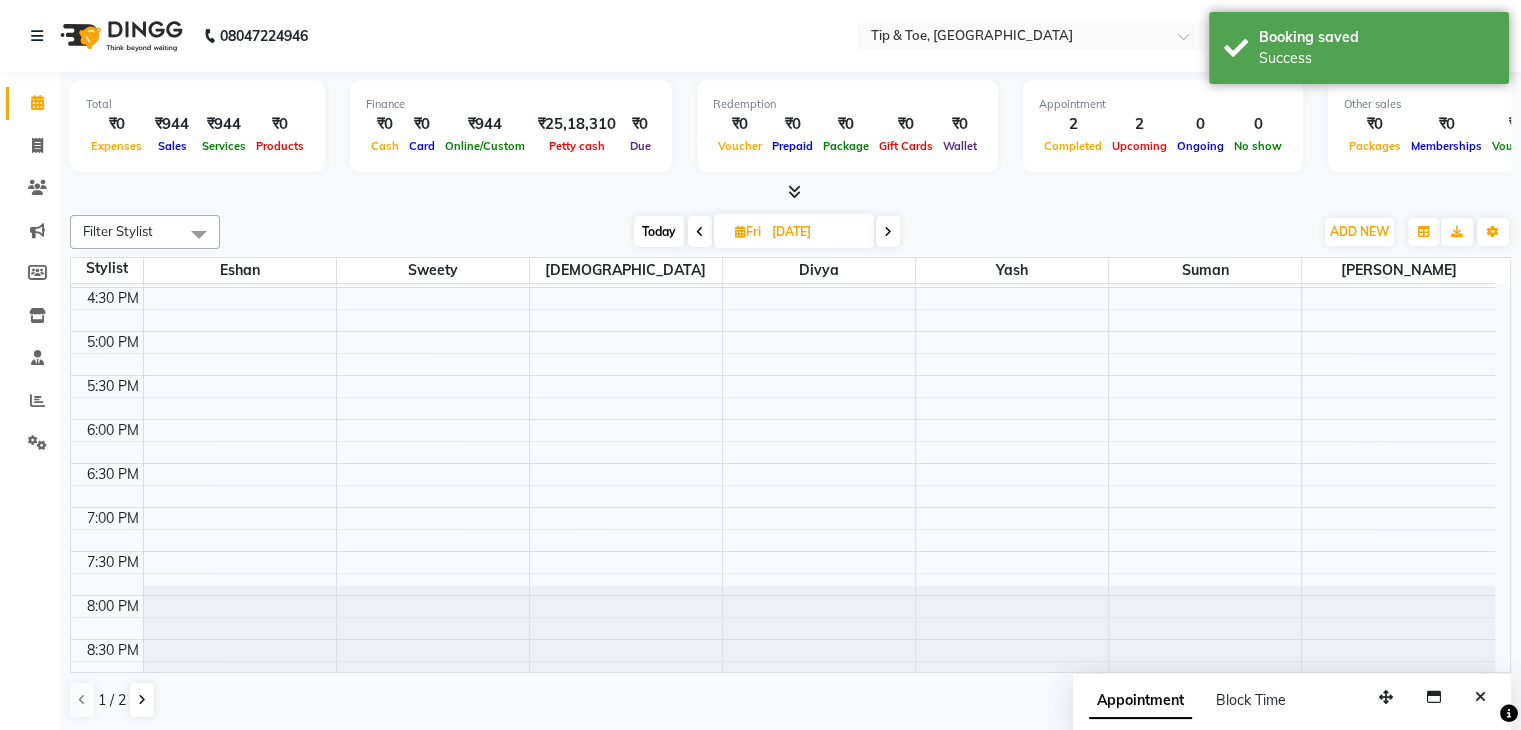 click at bounding box center [700, 231] 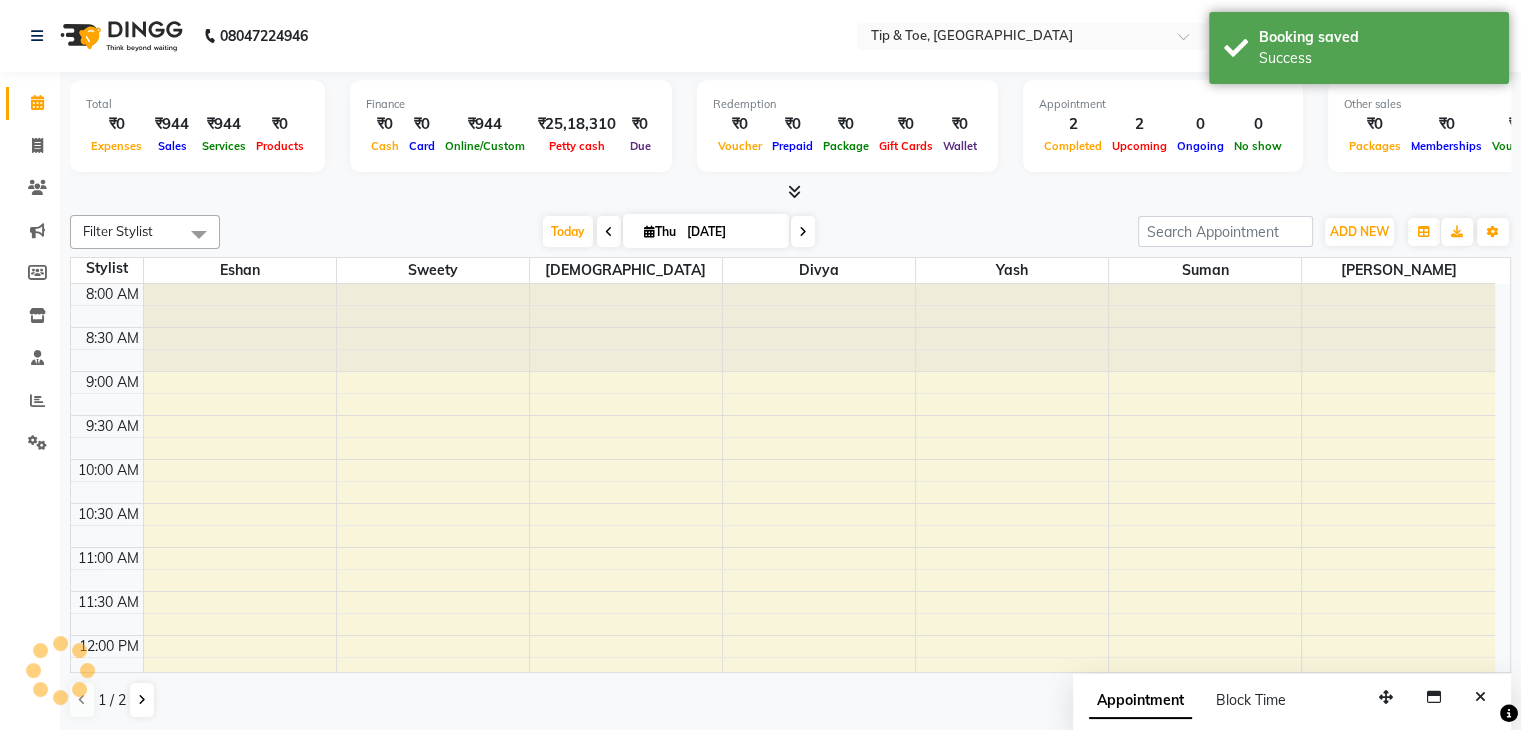 scroll, scrollTop: 744, scrollLeft: 0, axis: vertical 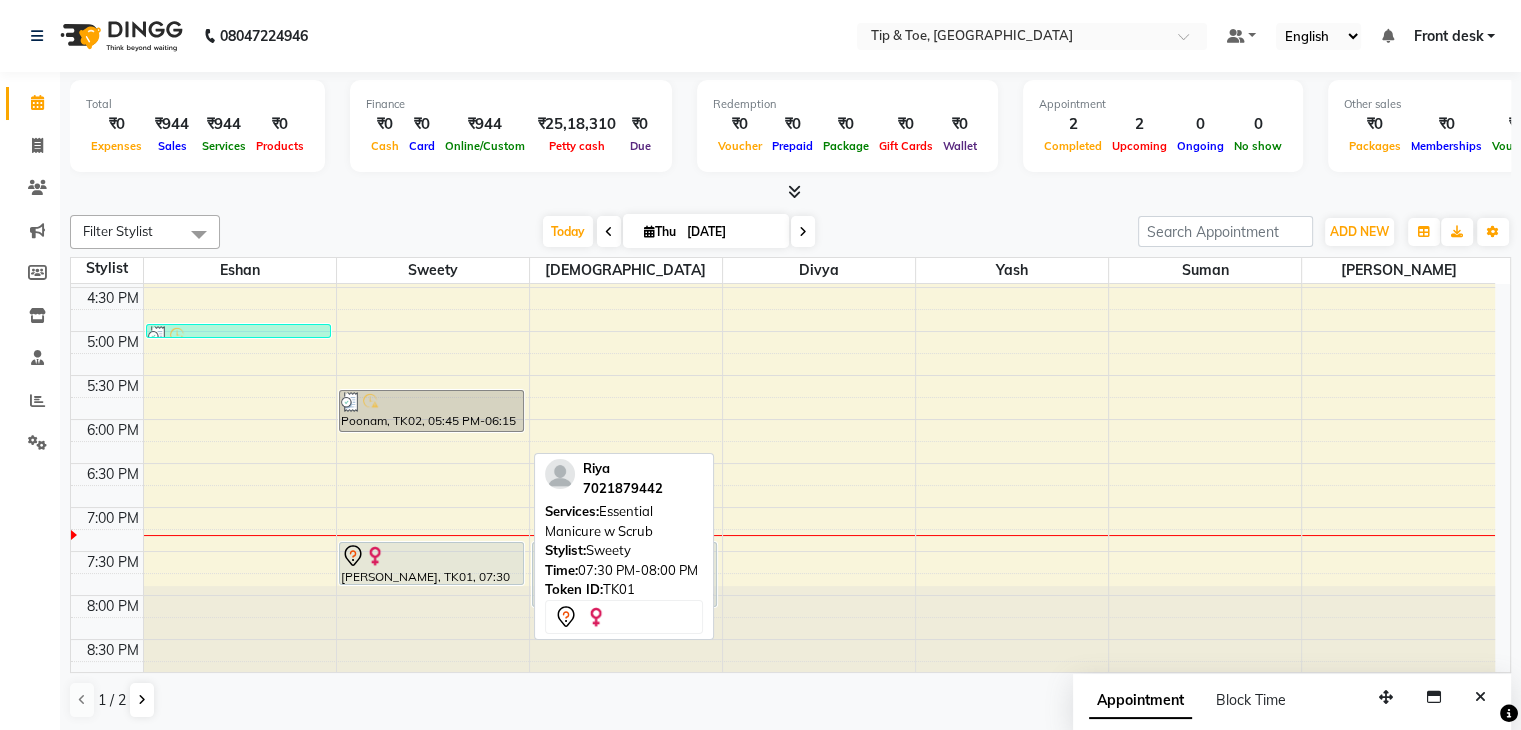 click at bounding box center (431, 556) 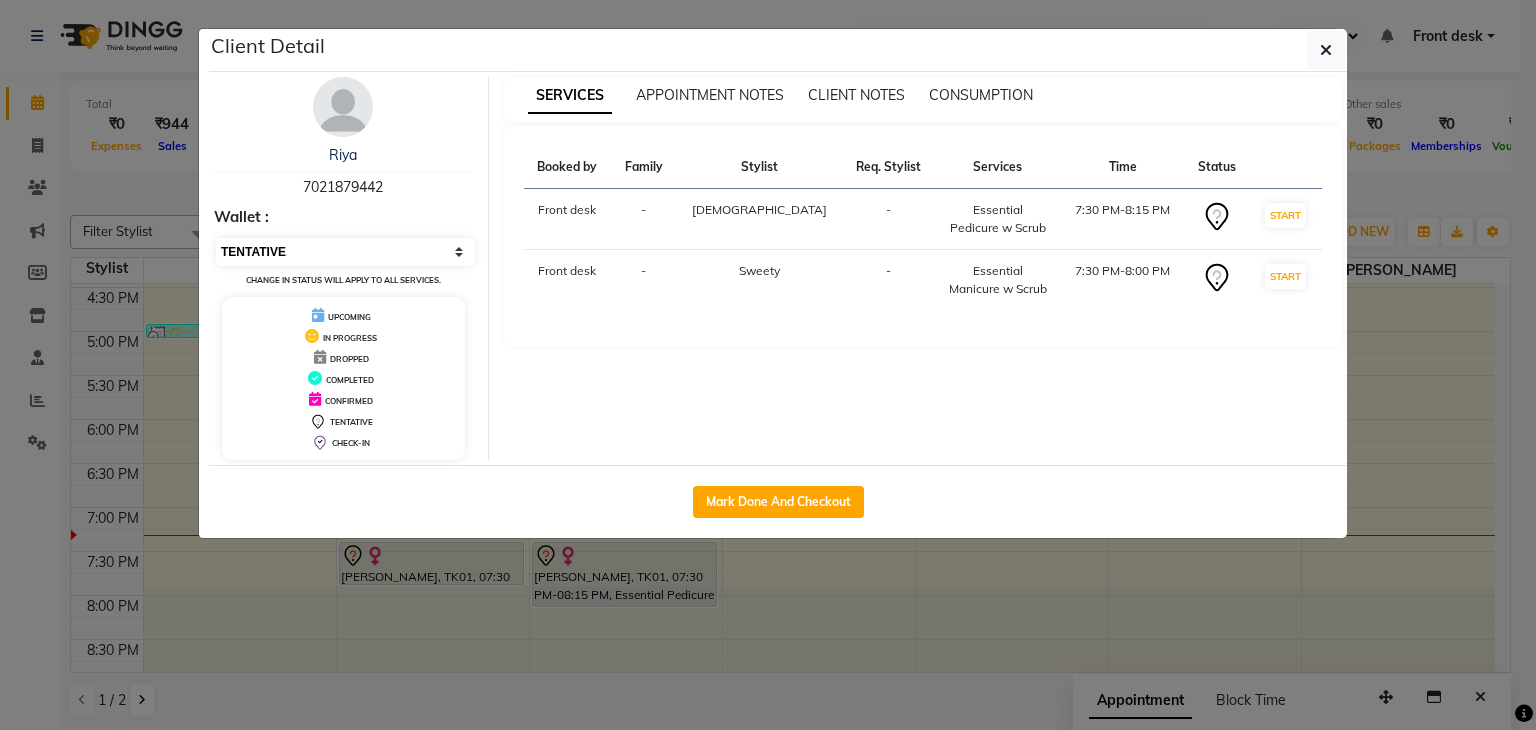 click on "Select IN SERVICE CONFIRMED TENTATIVE CHECK IN MARK DONE DROPPED UPCOMING" at bounding box center [345, 252] 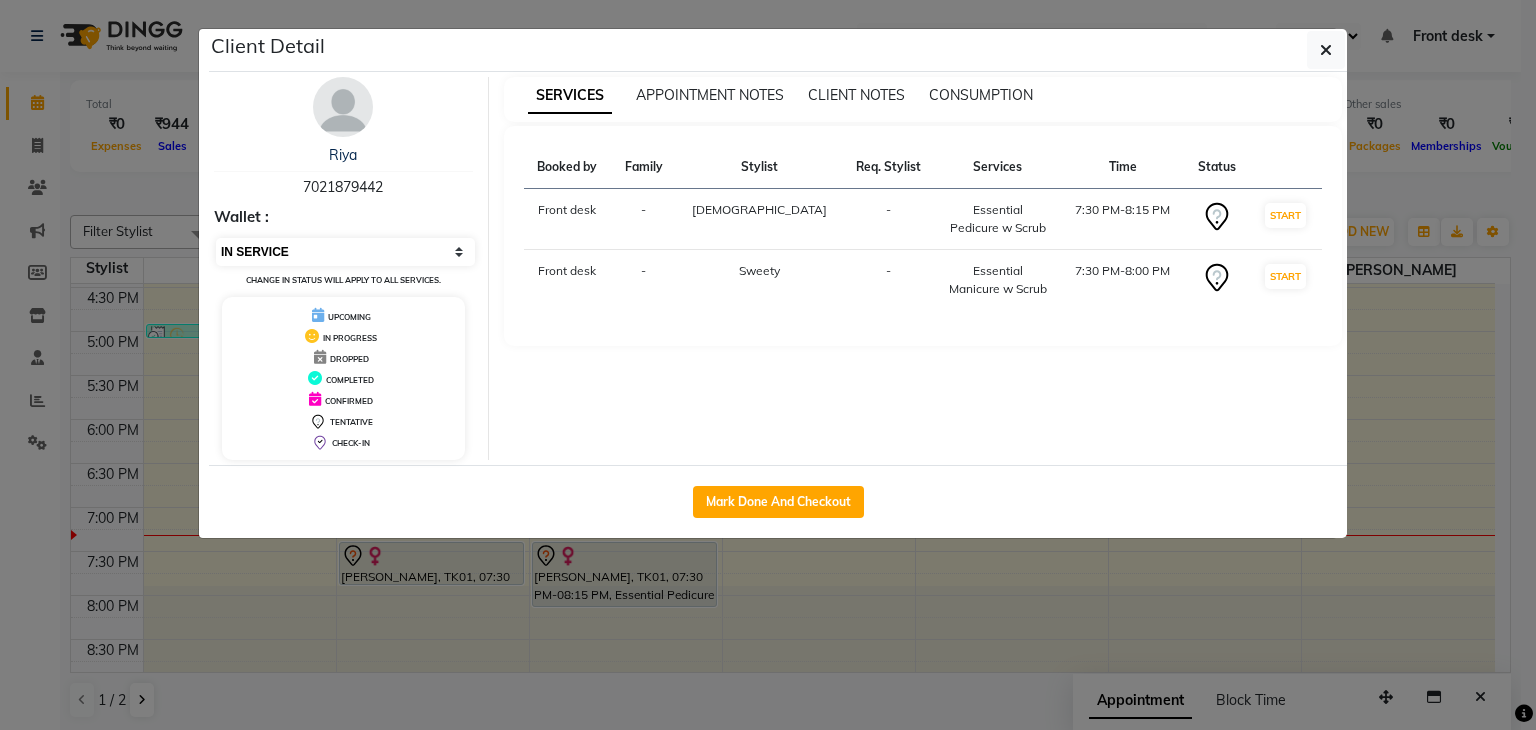 click on "Select IN SERVICE CONFIRMED TENTATIVE CHECK IN MARK DONE DROPPED UPCOMING" at bounding box center [345, 252] 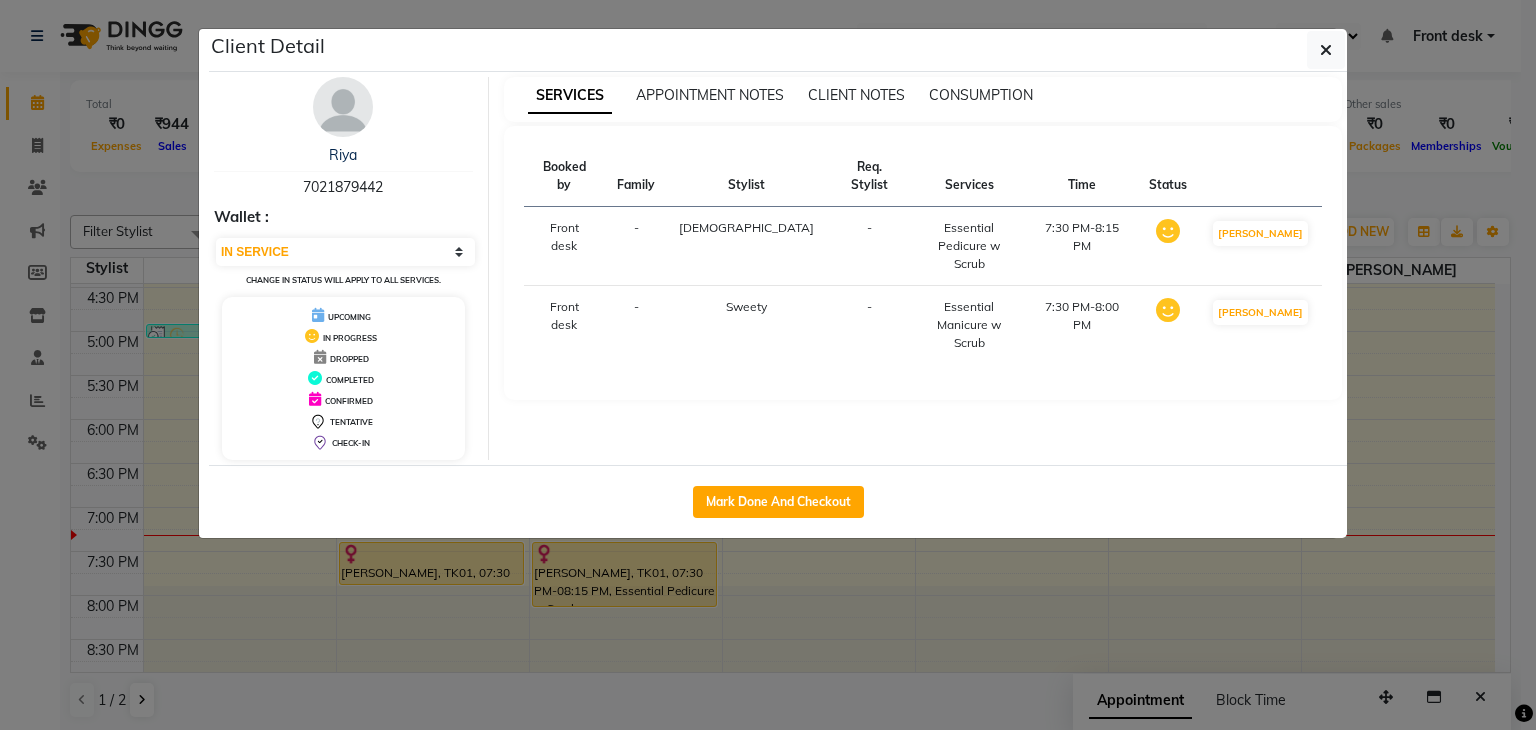 click on "Client Detail  [PERSON_NAME]    7021879442 Wallet : Select IN SERVICE CONFIRMED TENTATIVE CHECK IN MARK DONE DROPPED UPCOMING Change in status will apply to all services. UPCOMING IN PROGRESS DROPPED COMPLETED CONFIRMED TENTATIVE CHECK-IN SERVICES APPOINTMENT NOTES CLIENT NOTES CONSUMPTION Booked by Family Stylist Req. Stylist Services Time Status  Front desk  - [PERSON_NAME] -  Essential Pedicure w Scrub   7:30 PM-8:15 PM   MARK DONE   Front desk  - Sweety -  Essential Manicure w Scrub   7:30 PM-8:00 PM   MARK DONE   Mark Done And Checkout" 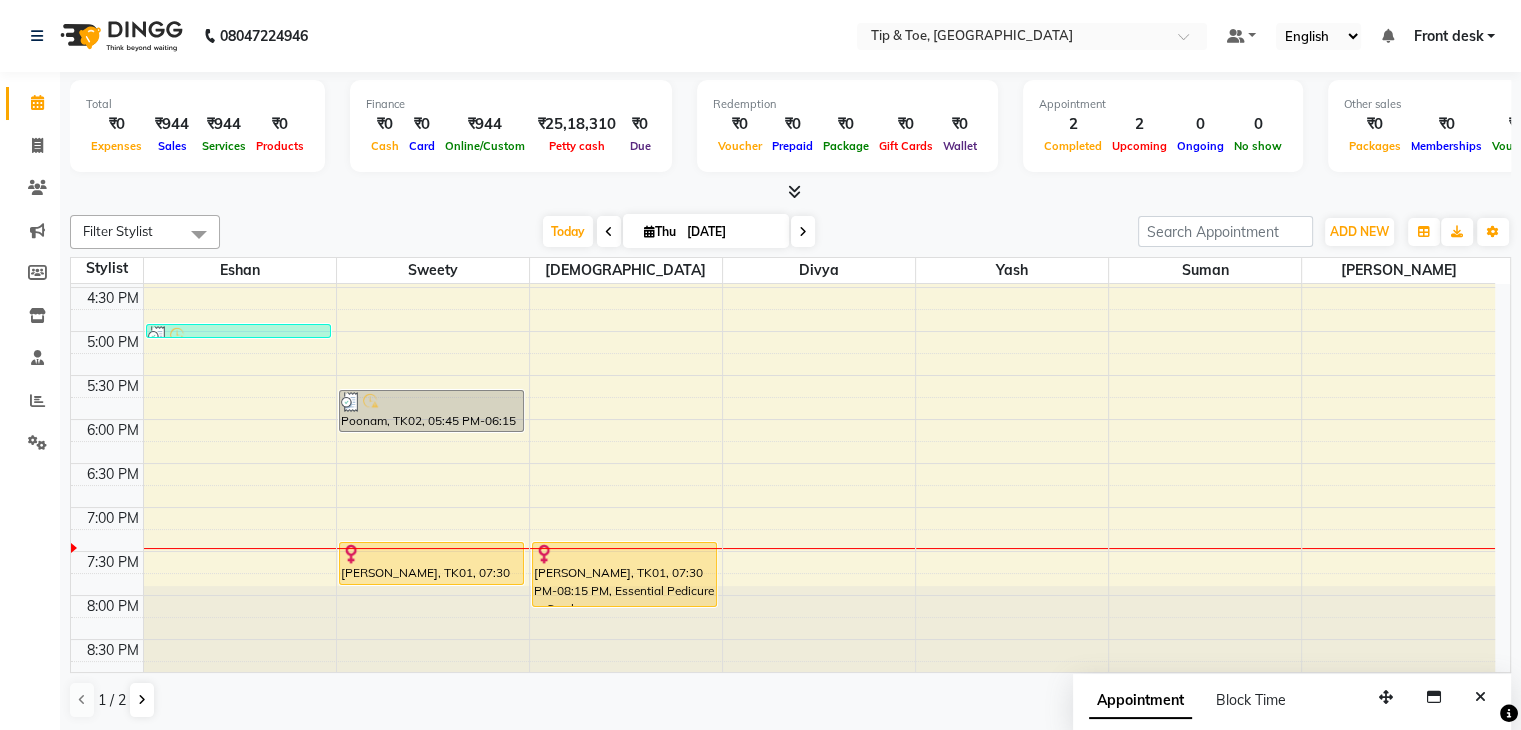 scroll, scrollTop: 1, scrollLeft: 0, axis: vertical 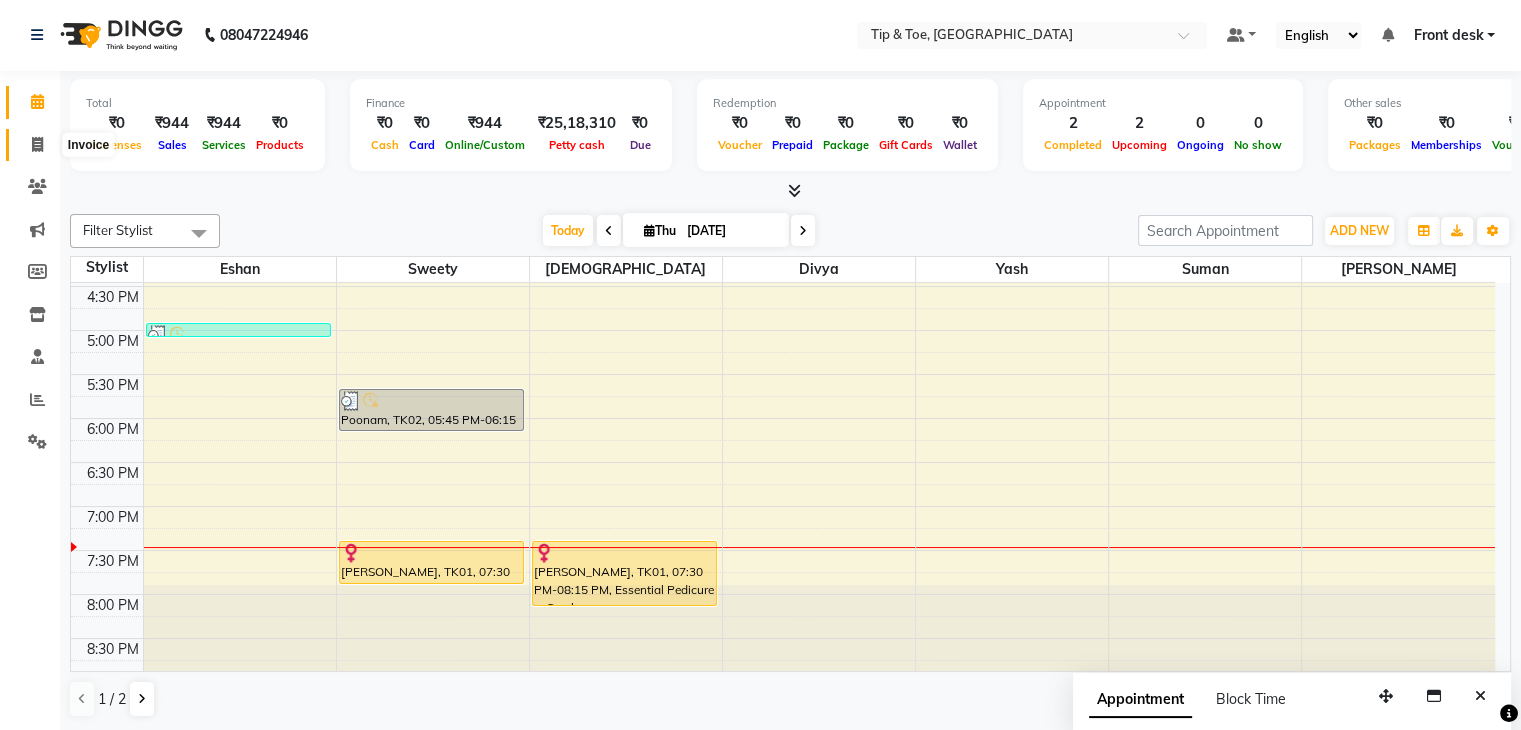 click 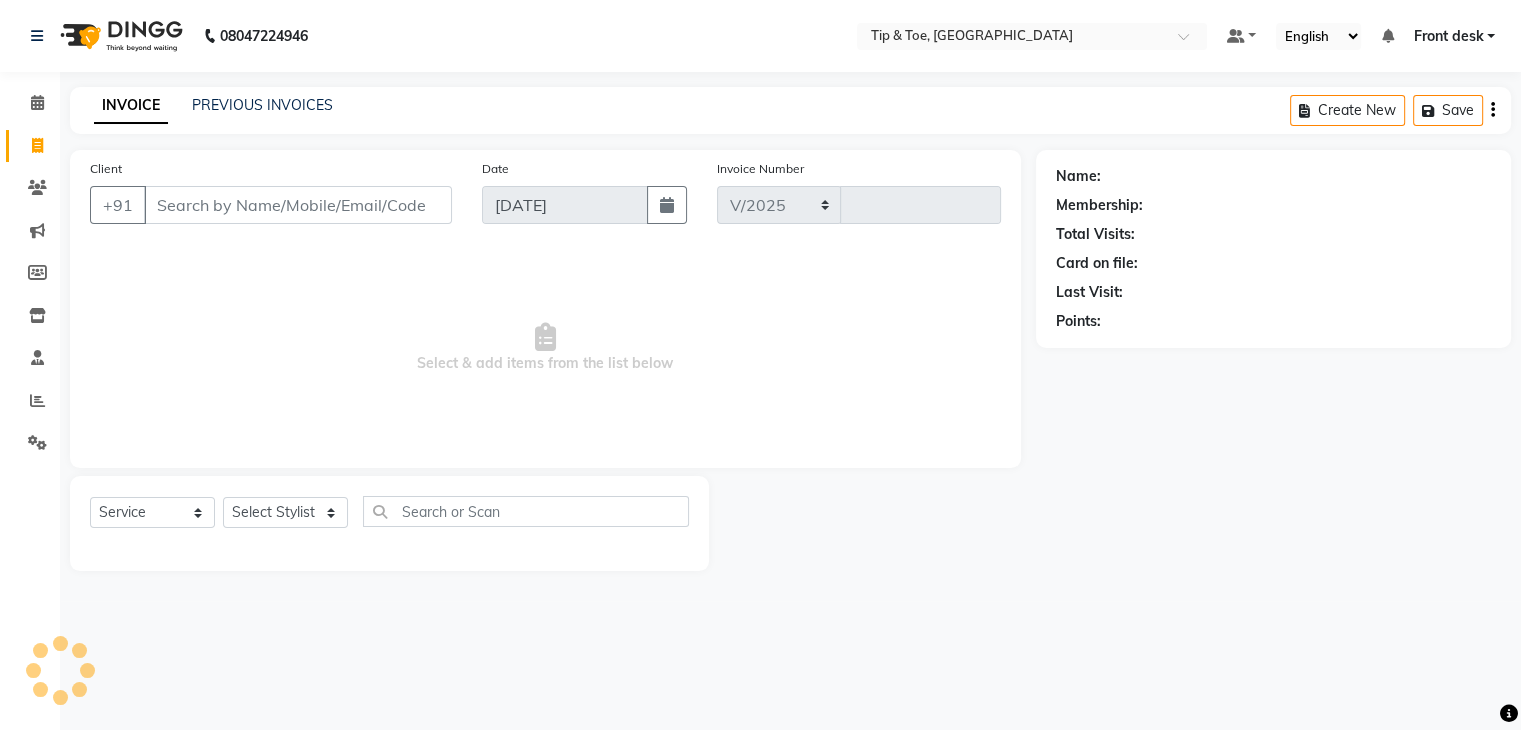 select on "5942" 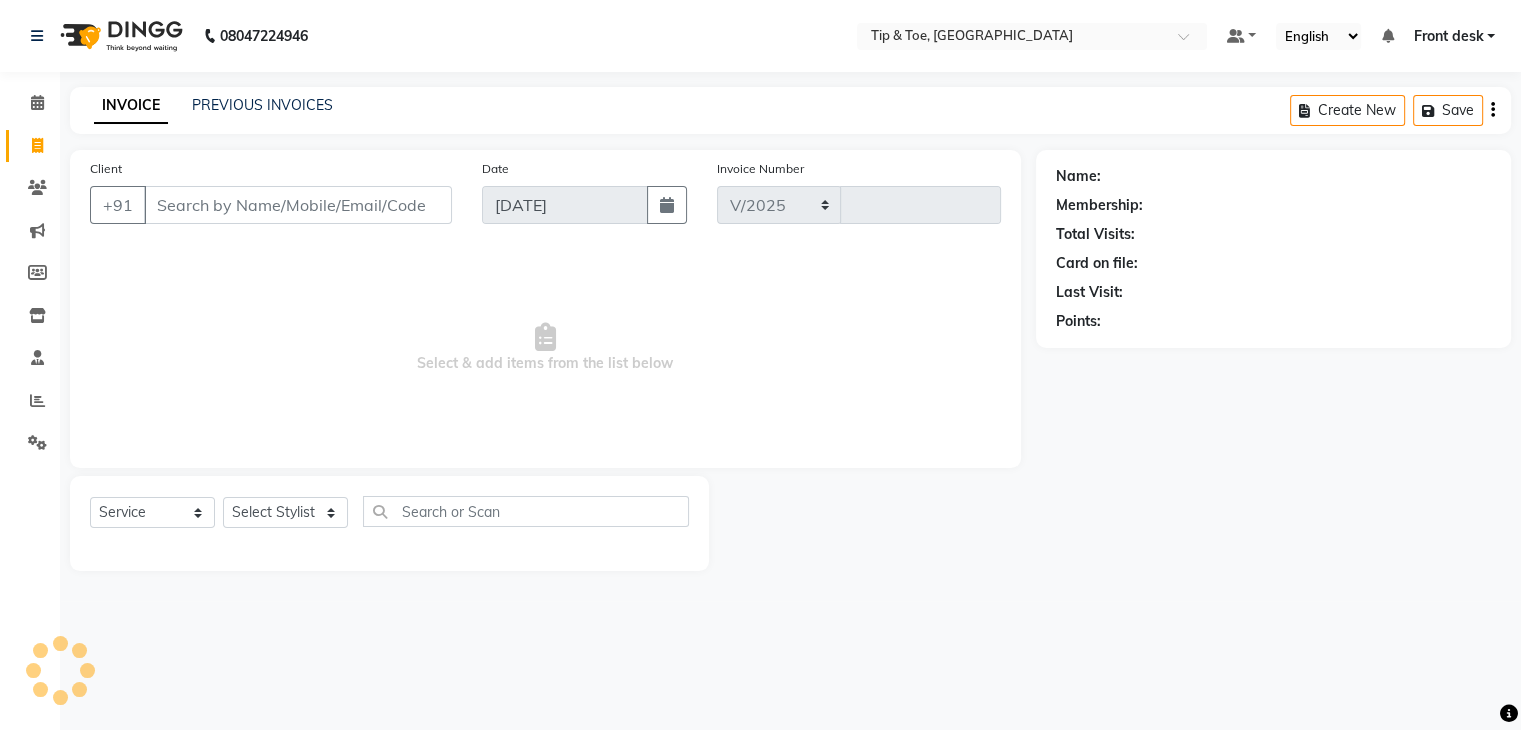 type on "0724" 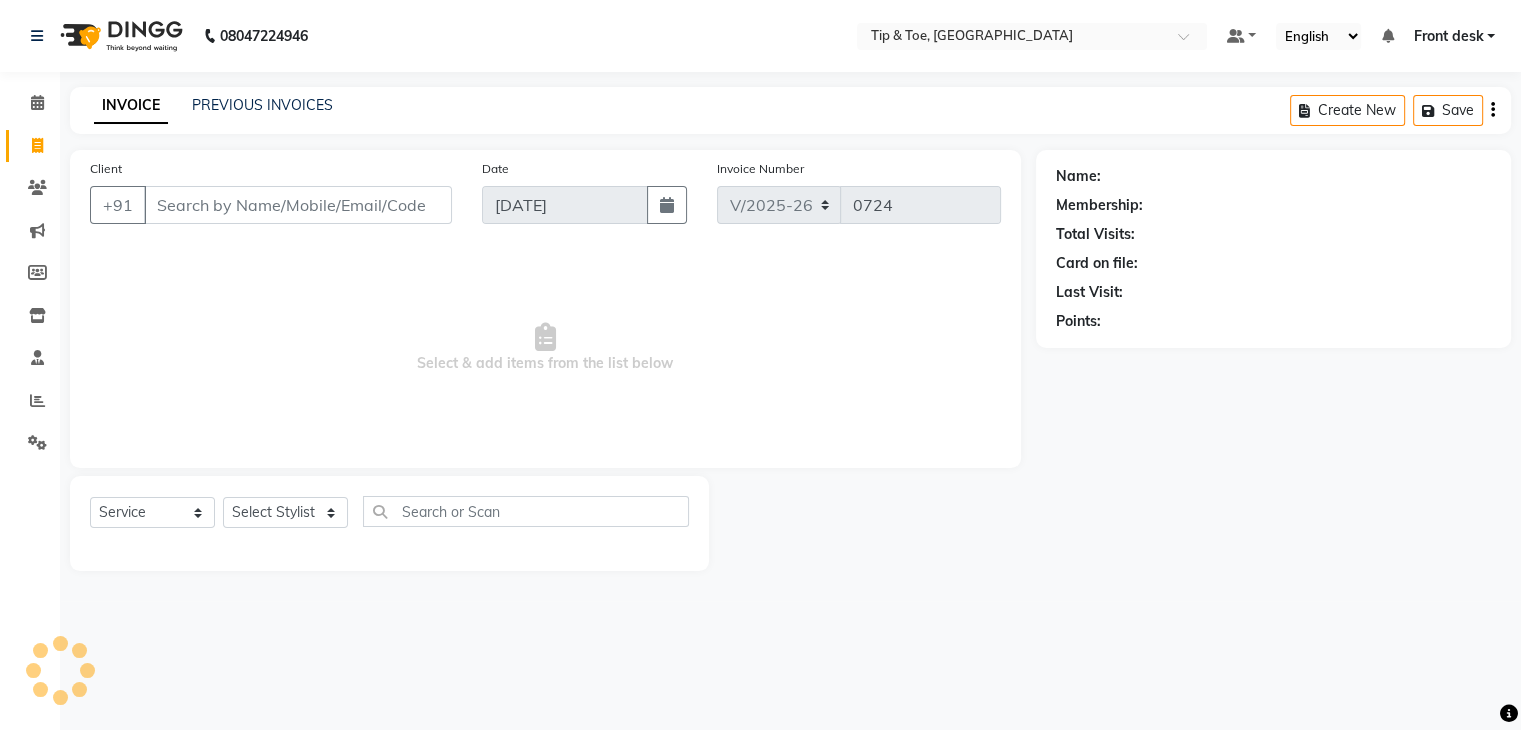 scroll, scrollTop: 0, scrollLeft: 0, axis: both 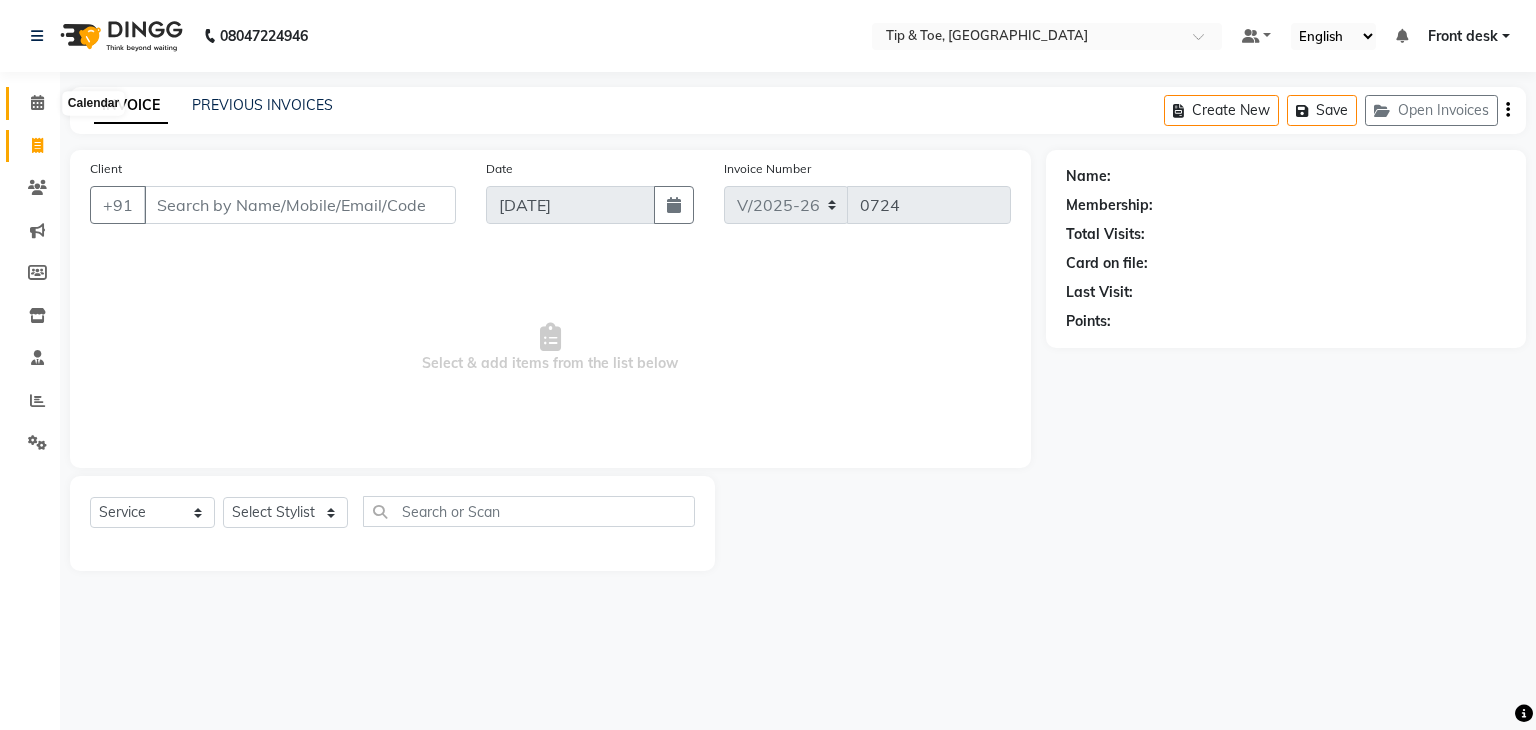 click 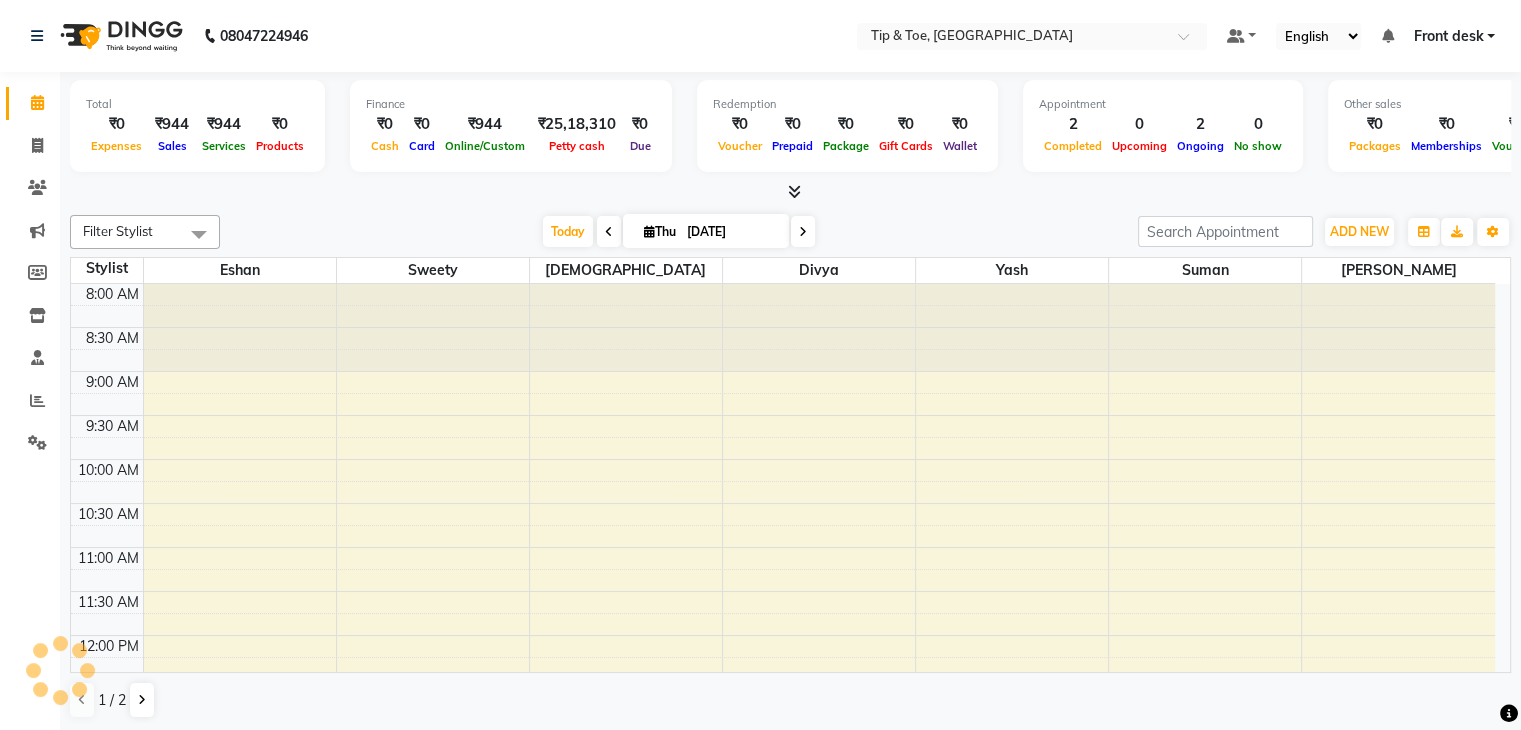 scroll, scrollTop: 0, scrollLeft: 0, axis: both 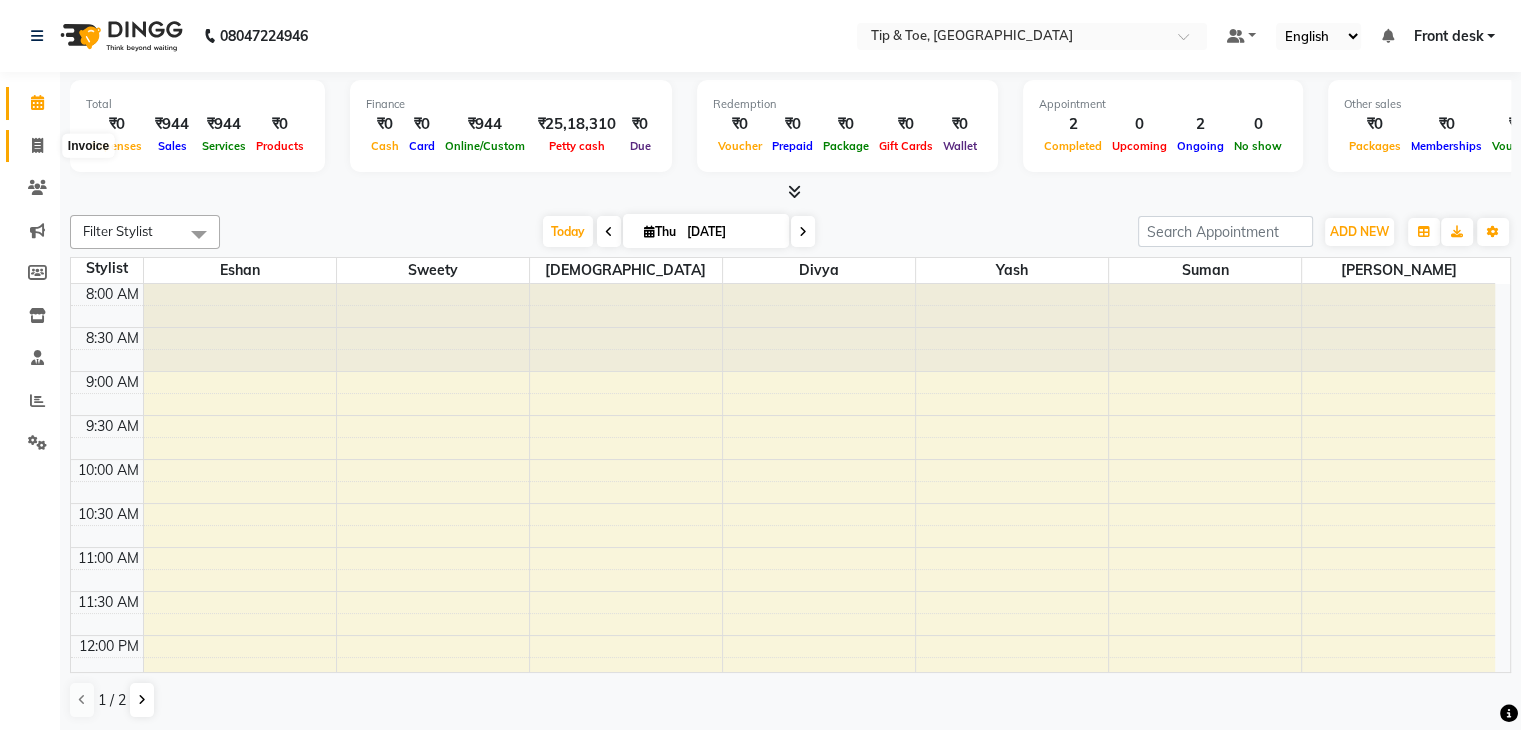 click 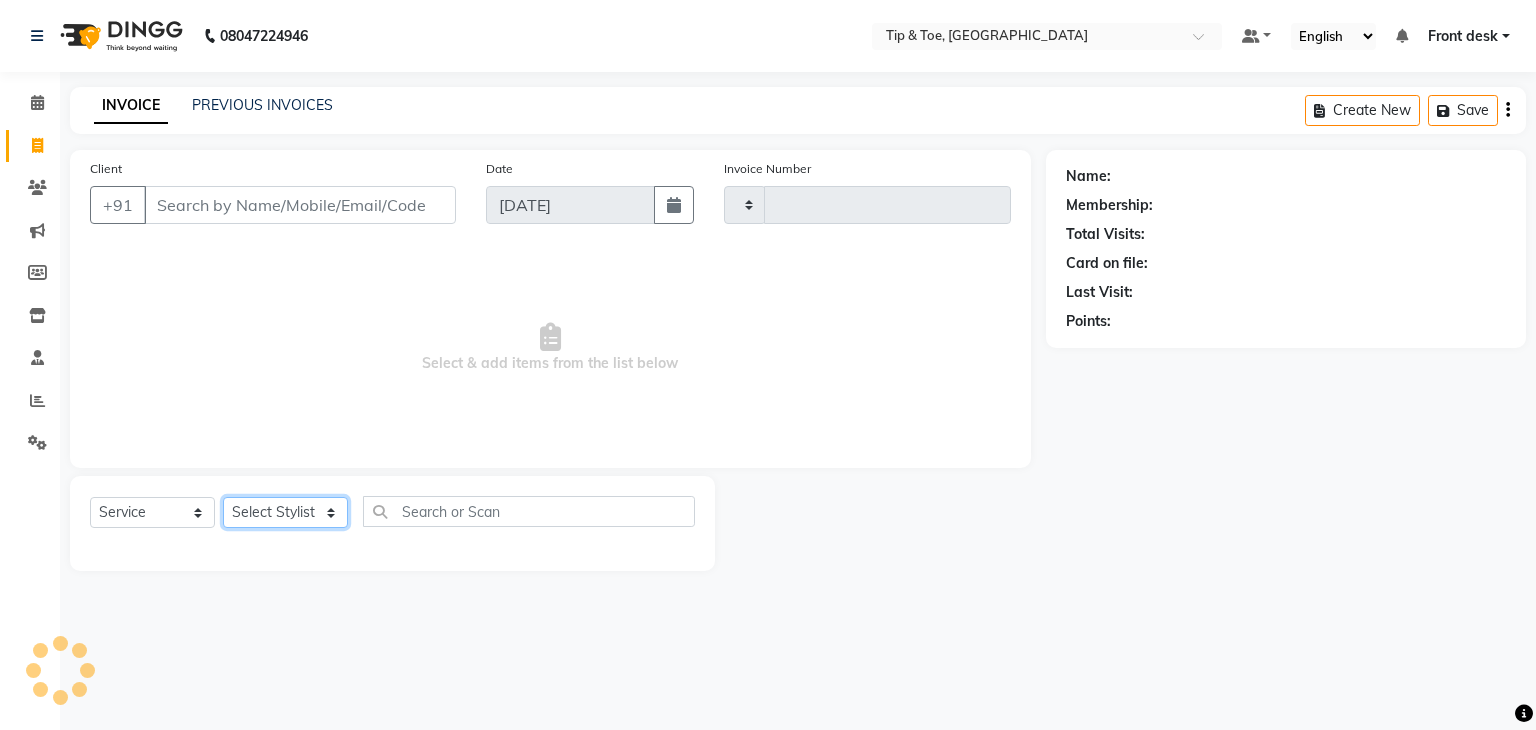 type on "0724" 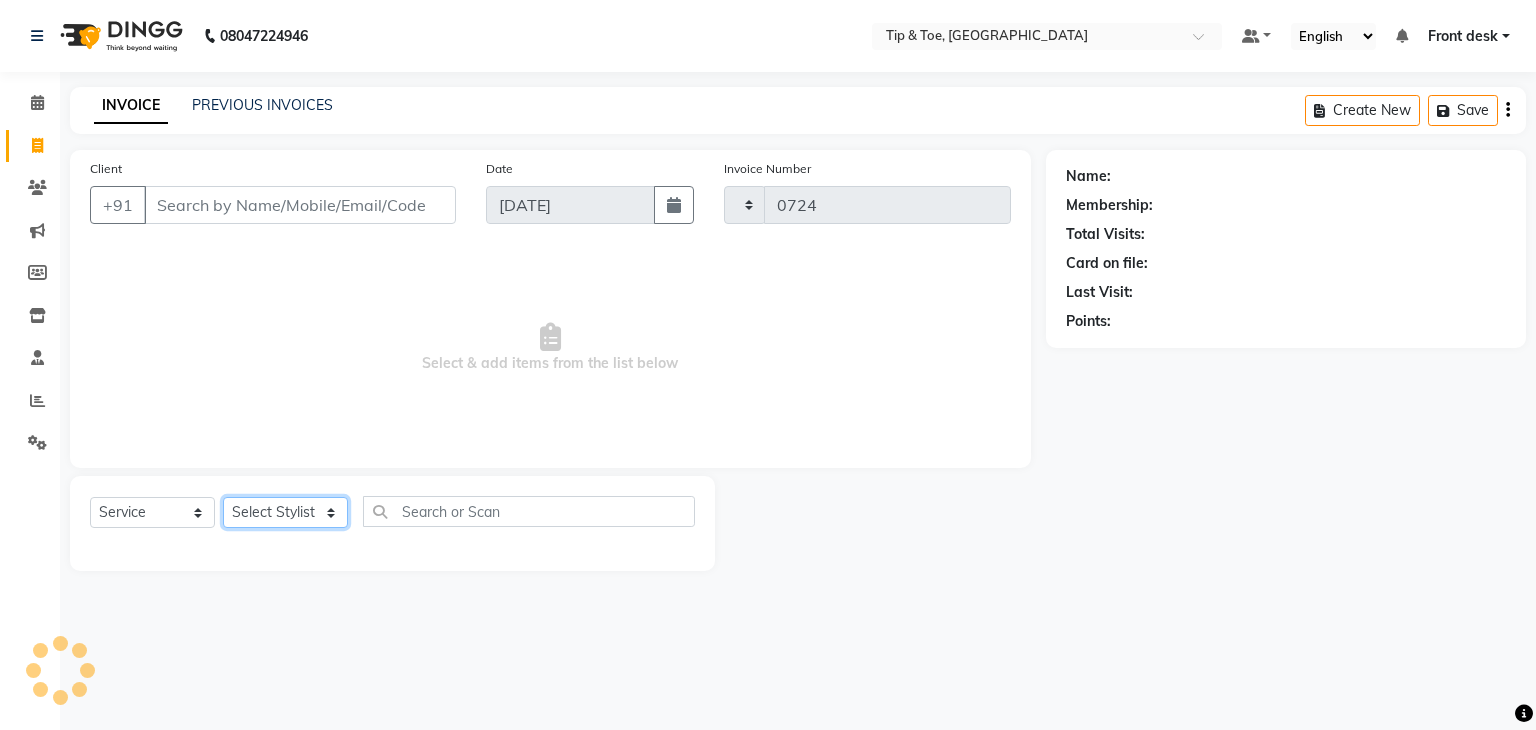 select on "5942" 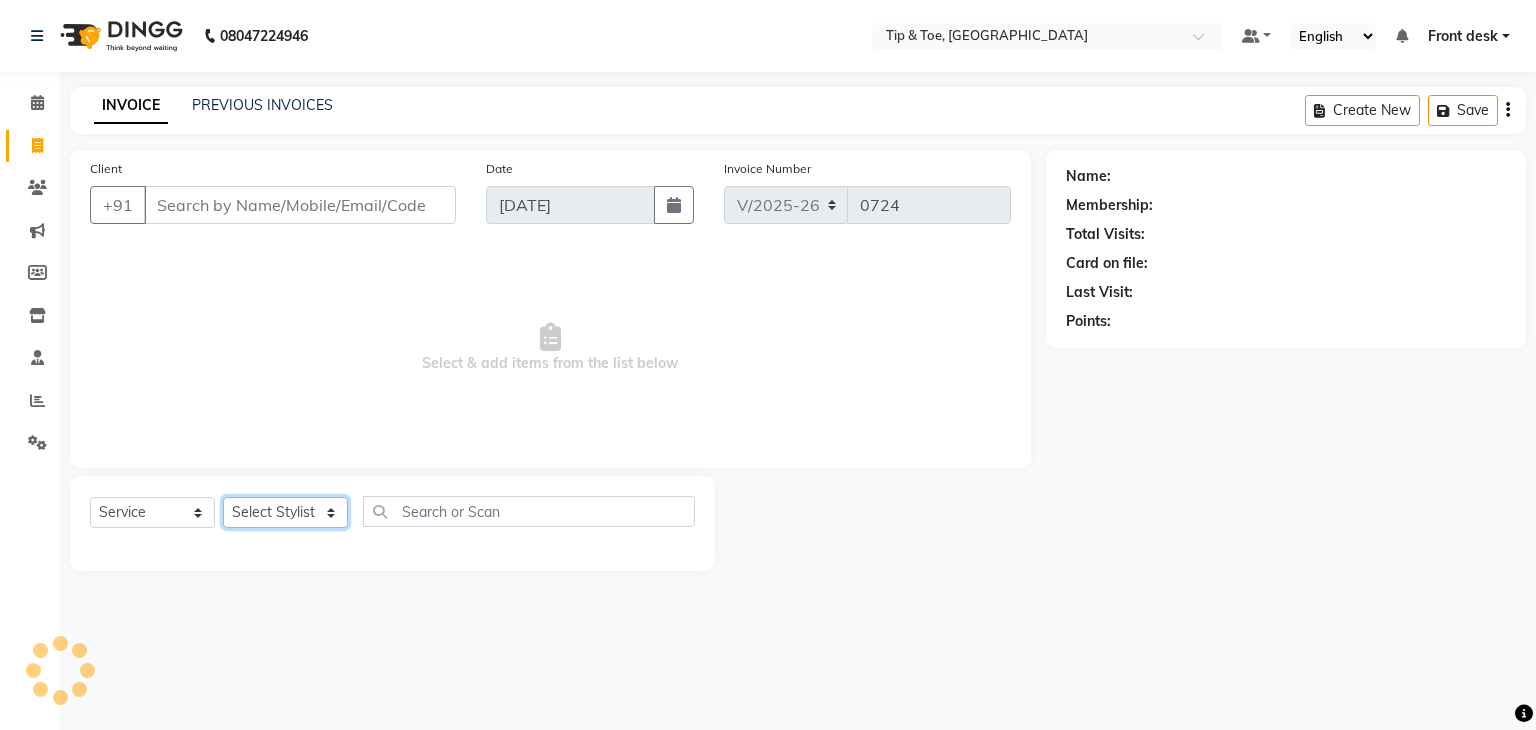 click on "Select Stylist [PERSON_NAME] Front desk [PERSON_NAME] [PERSON_NAME] [PERSON_NAME]  [PERSON_NAME] [PERSON_NAME]" 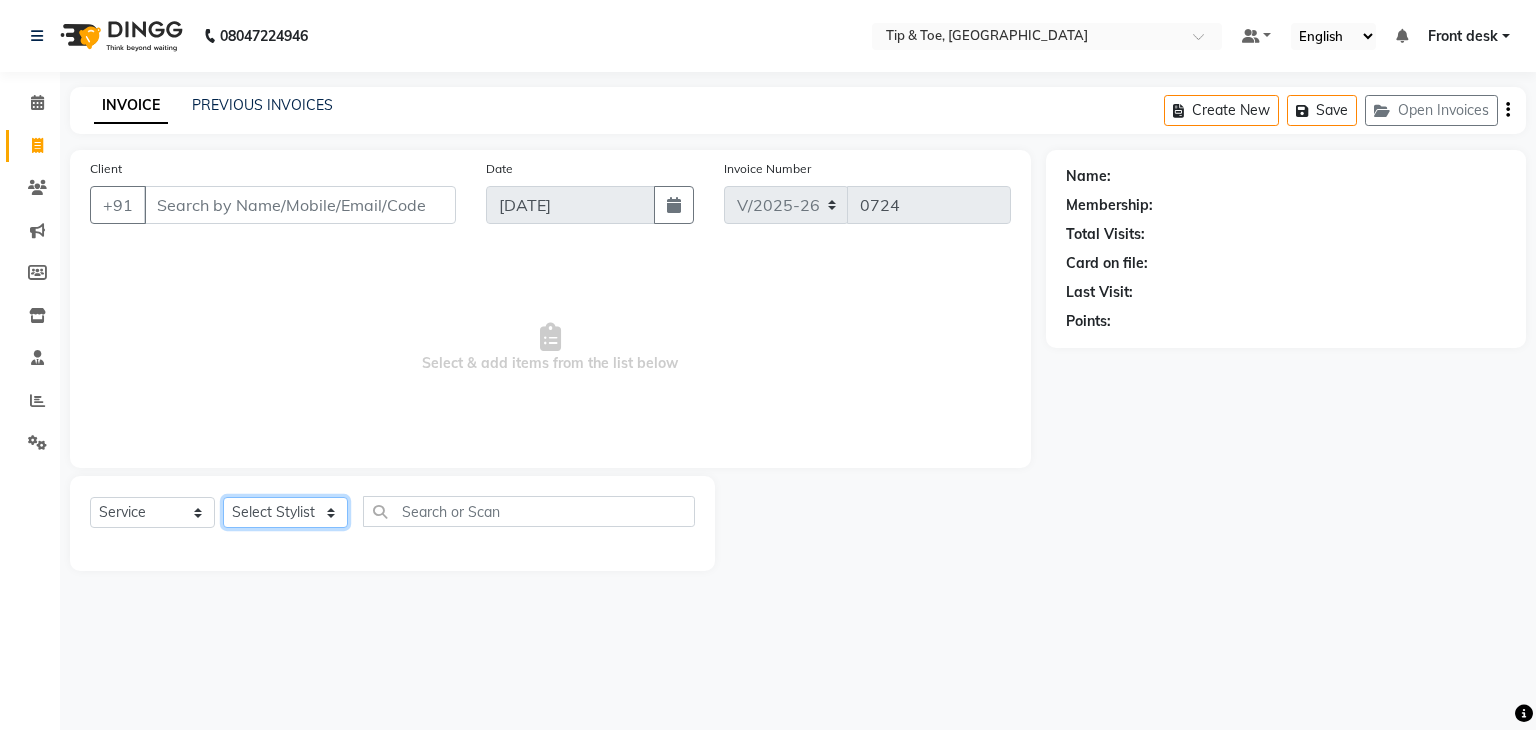 select on "63785" 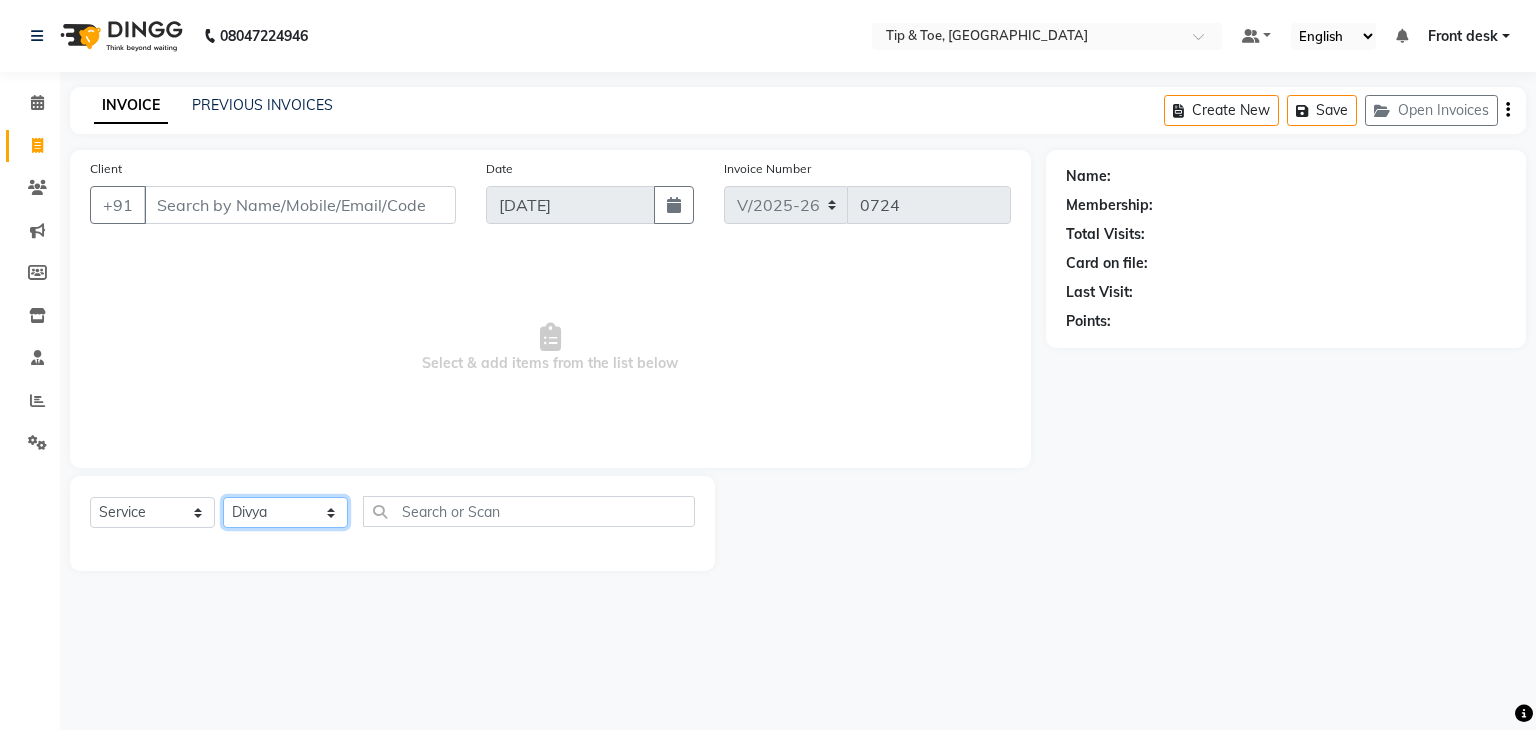 click on "Select Stylist [PERSON_NAME] Front desk [PERSON_NAME] [PERSON_NAME] [PERSON_NAME]  [PERSON_NAME] [PERSON_NAME]" 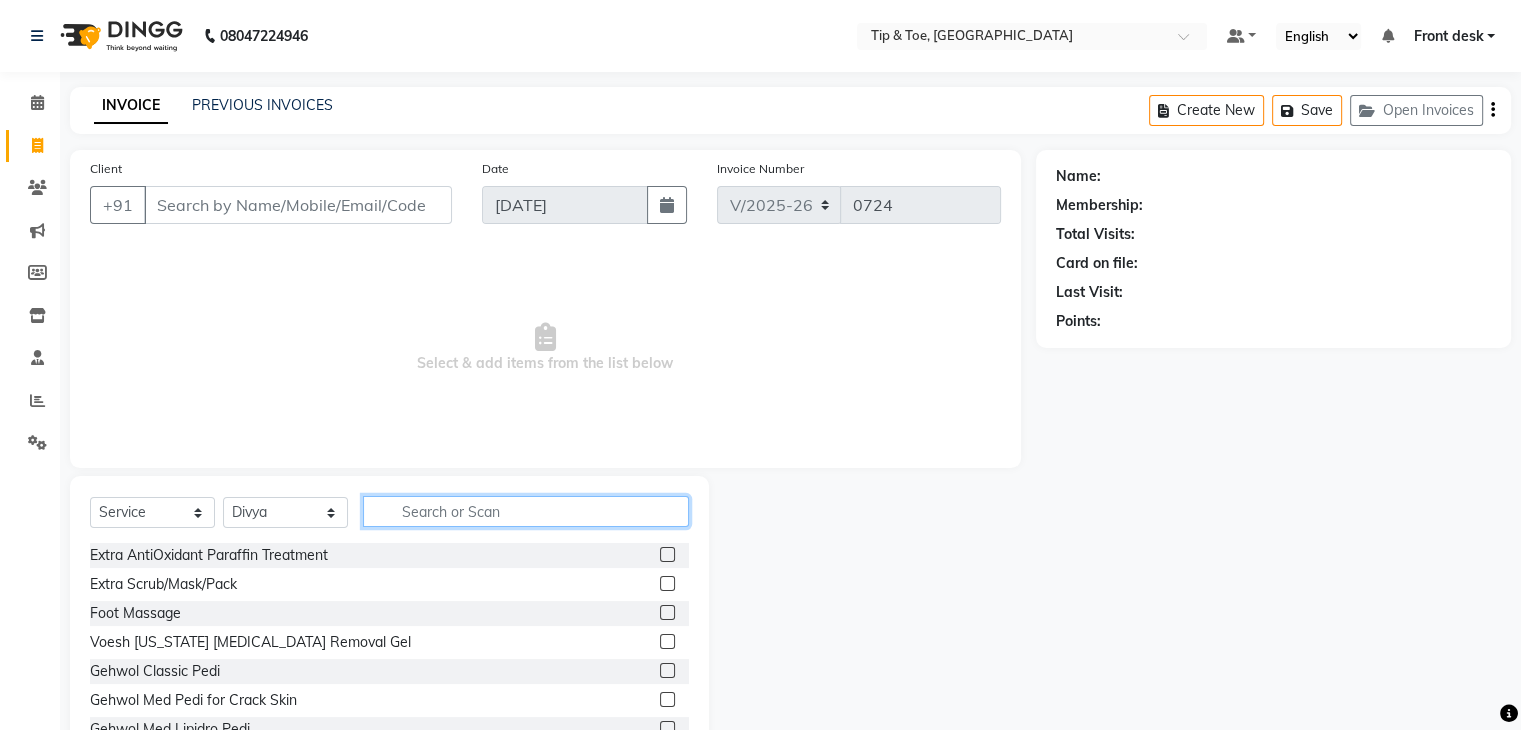click 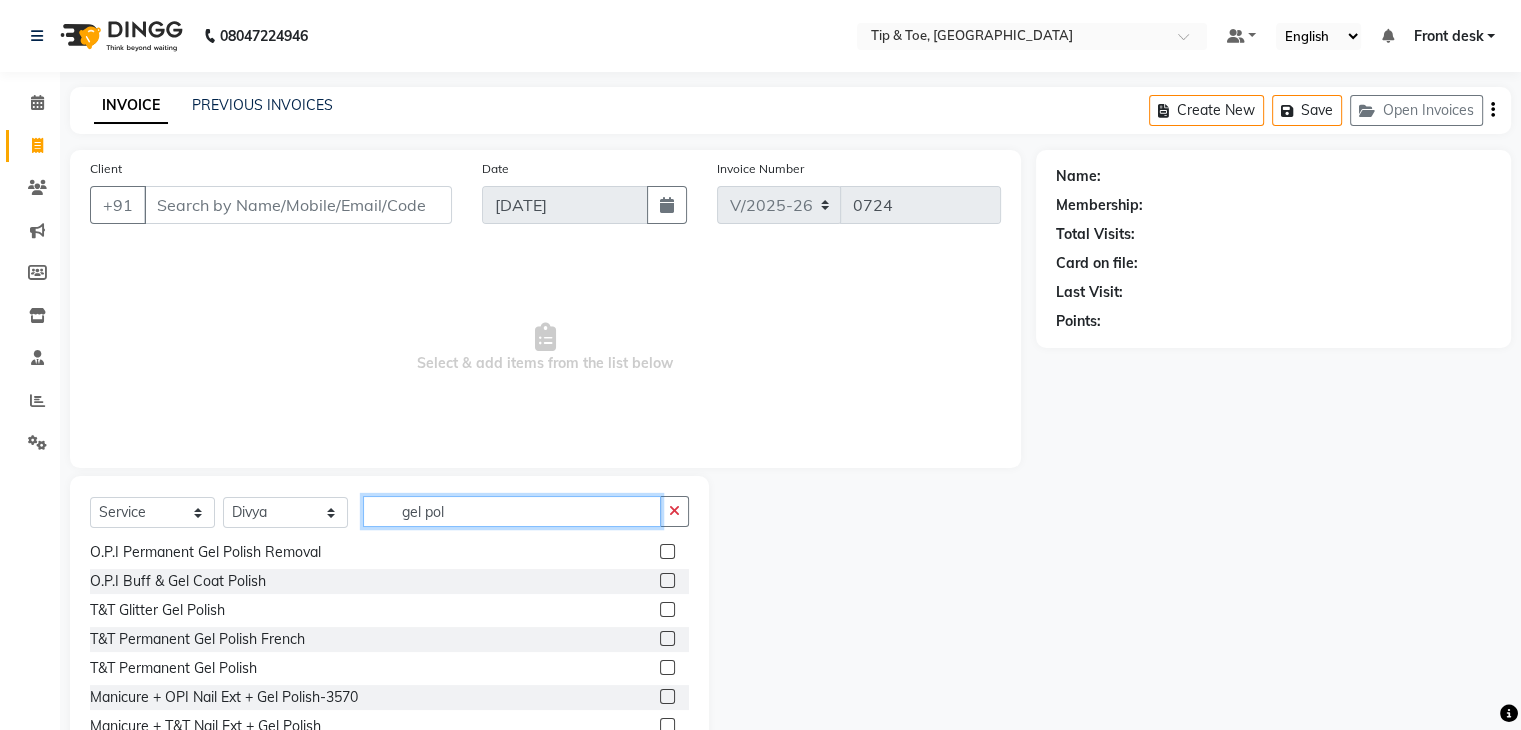 scroll, scrollTop: 100, scrollLeft: 0, axis: vertical 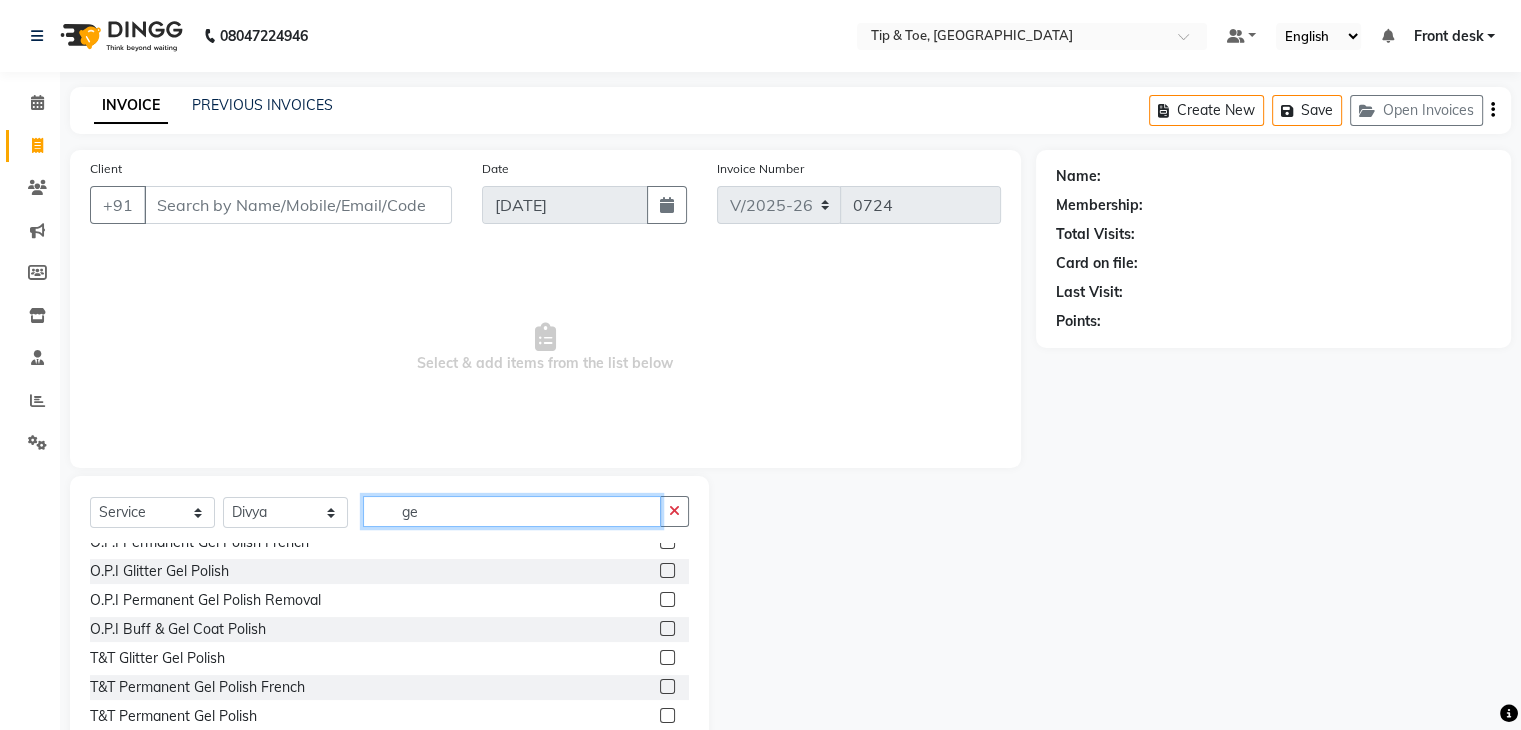 type on "g" 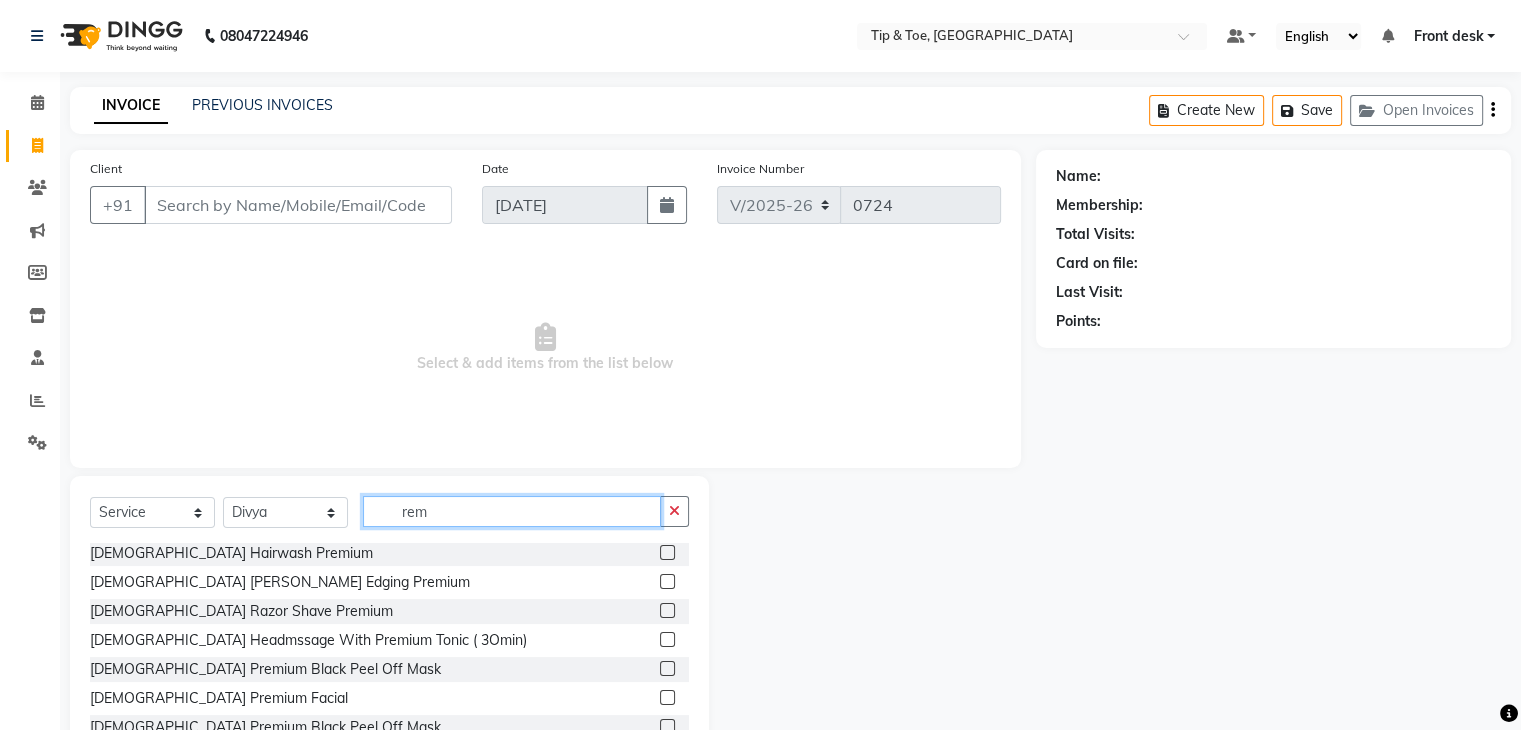 scroll, scrollTop: 0, scrollLeft: 0, axis: both 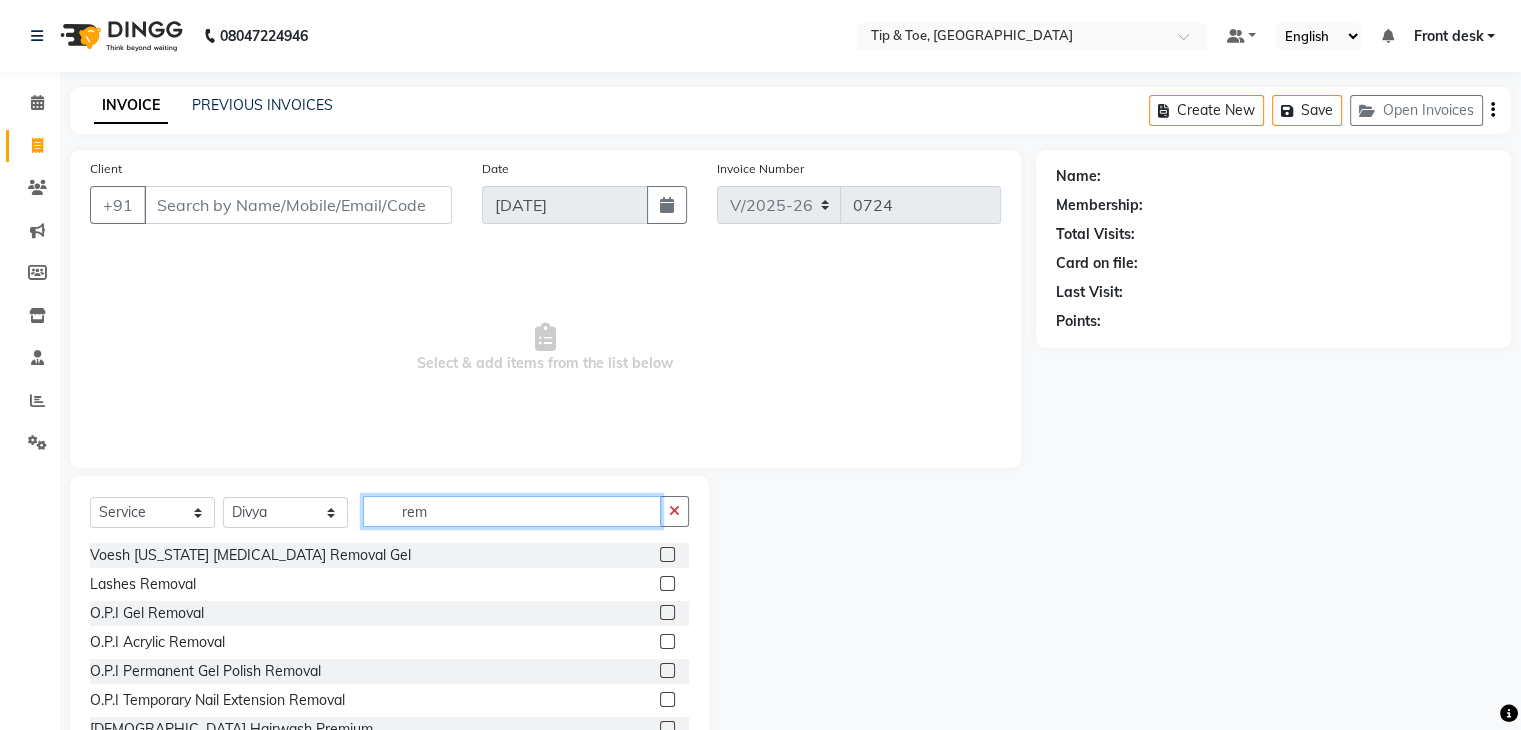 type on "rem" 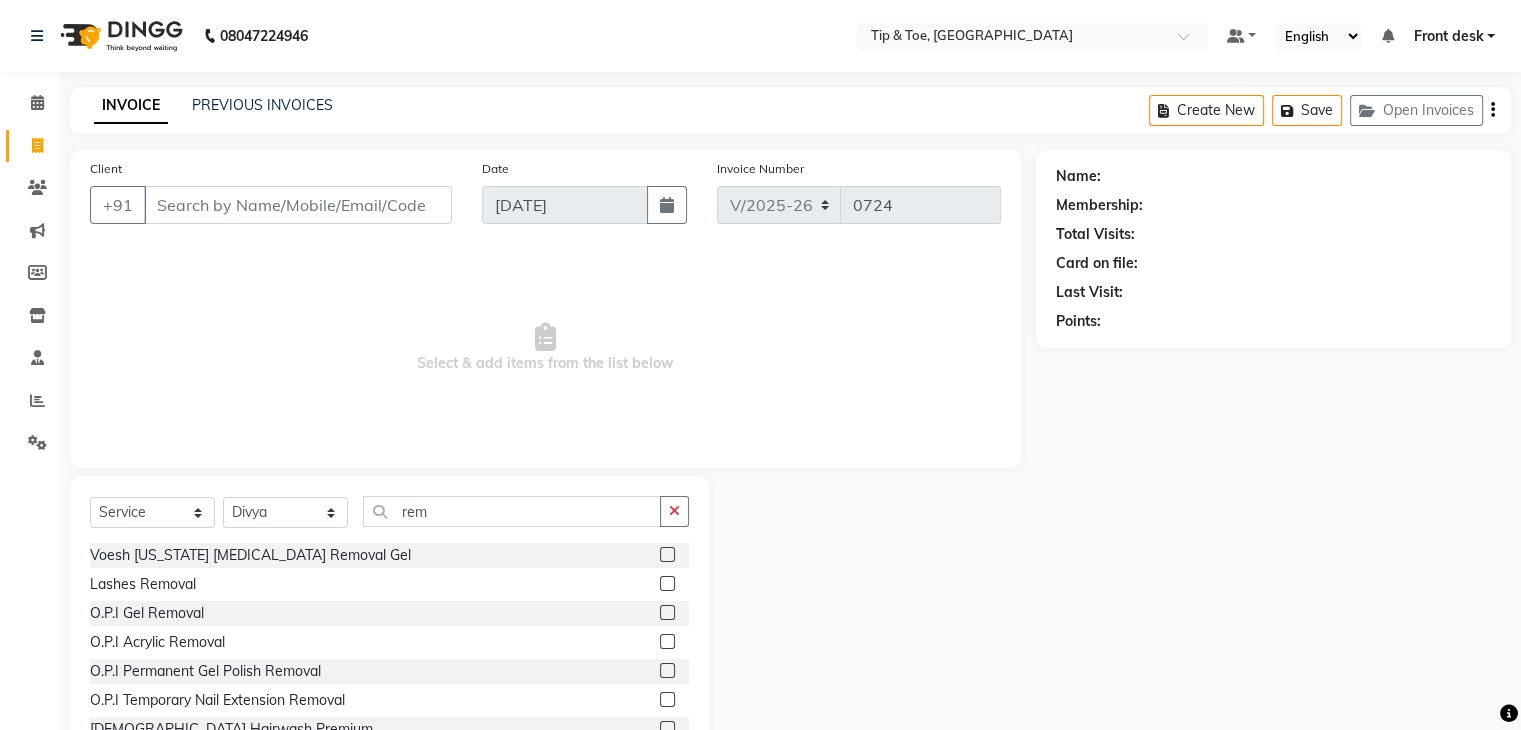 click 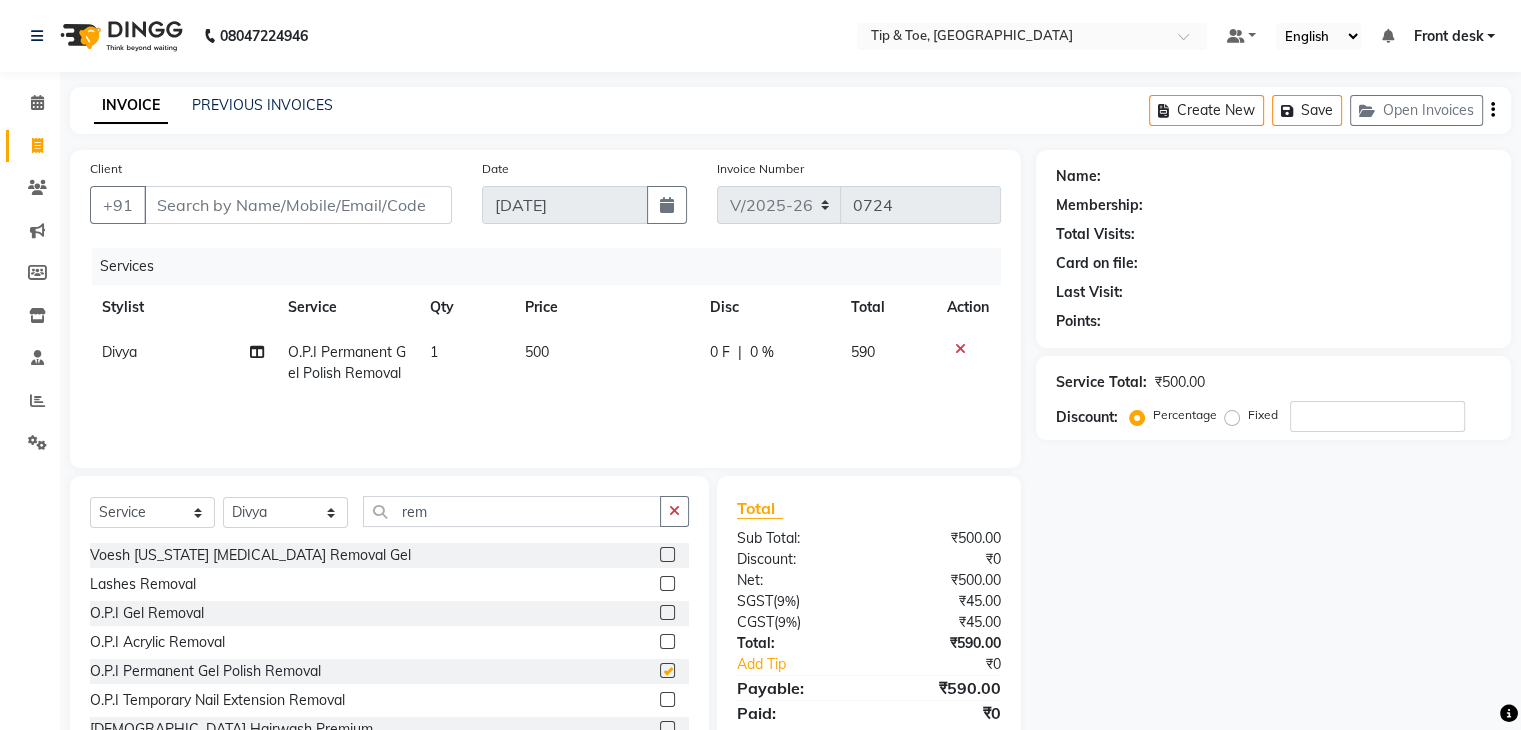 checkbox on "false" 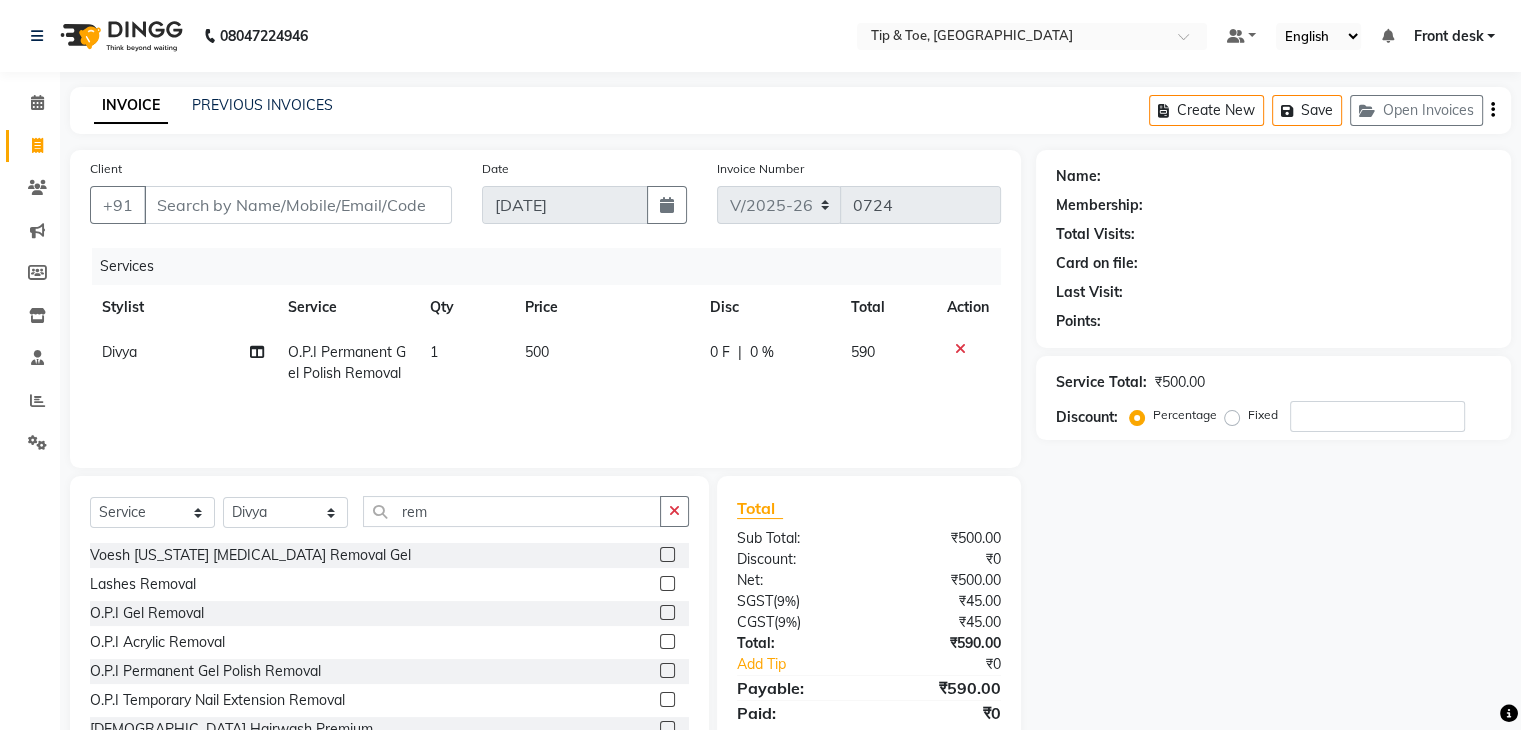 click on "Client +91" 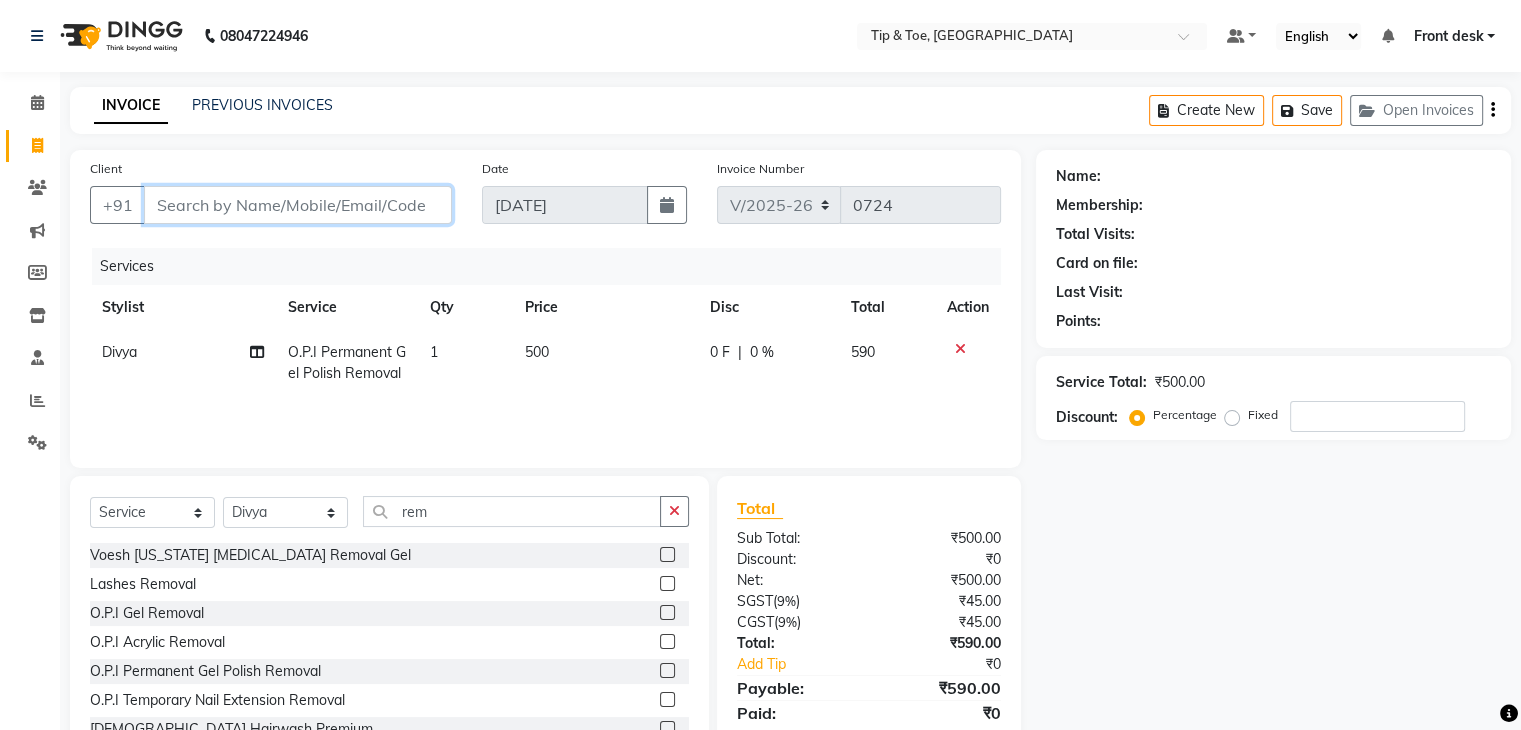 click on "Client" at bounding box center [298, 205] 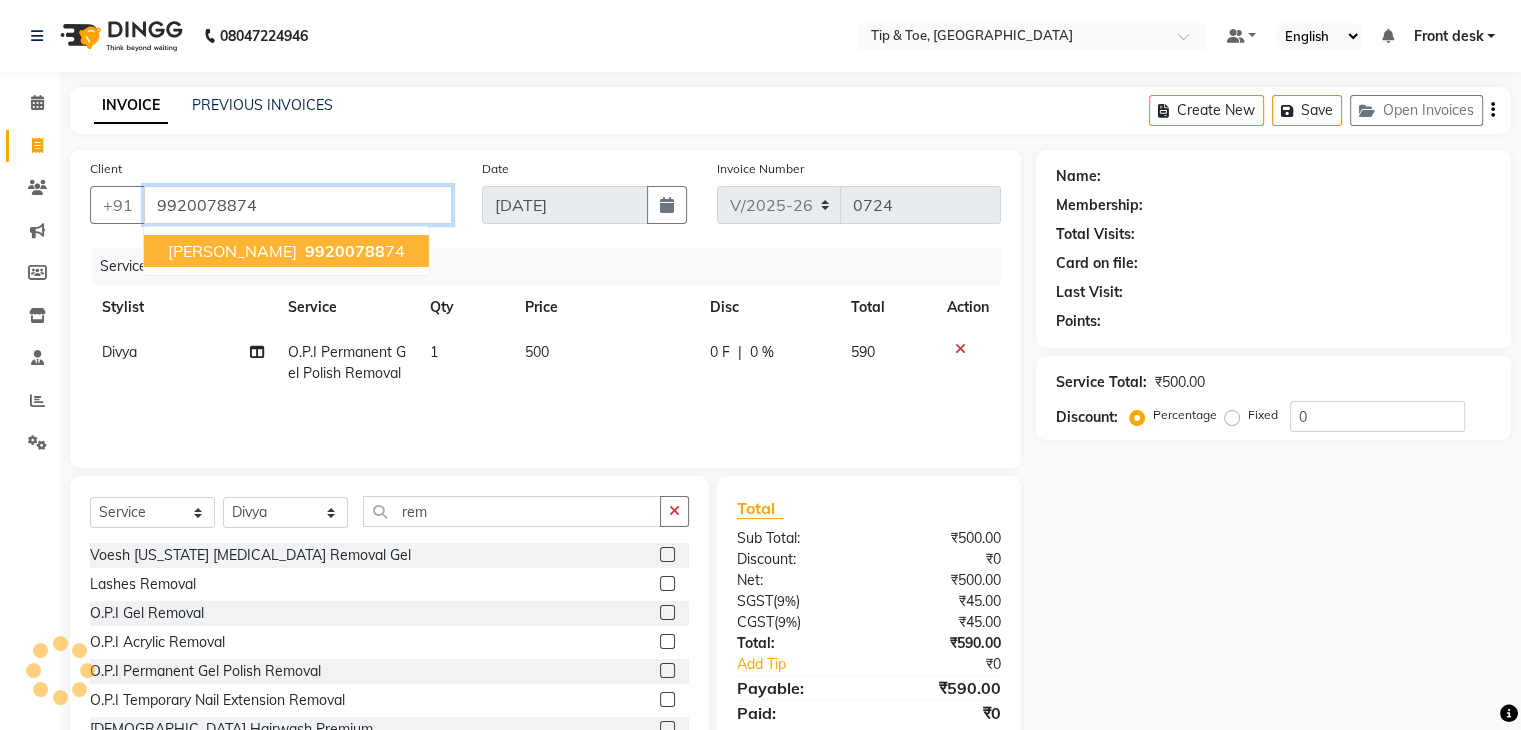 type on "9920078874" 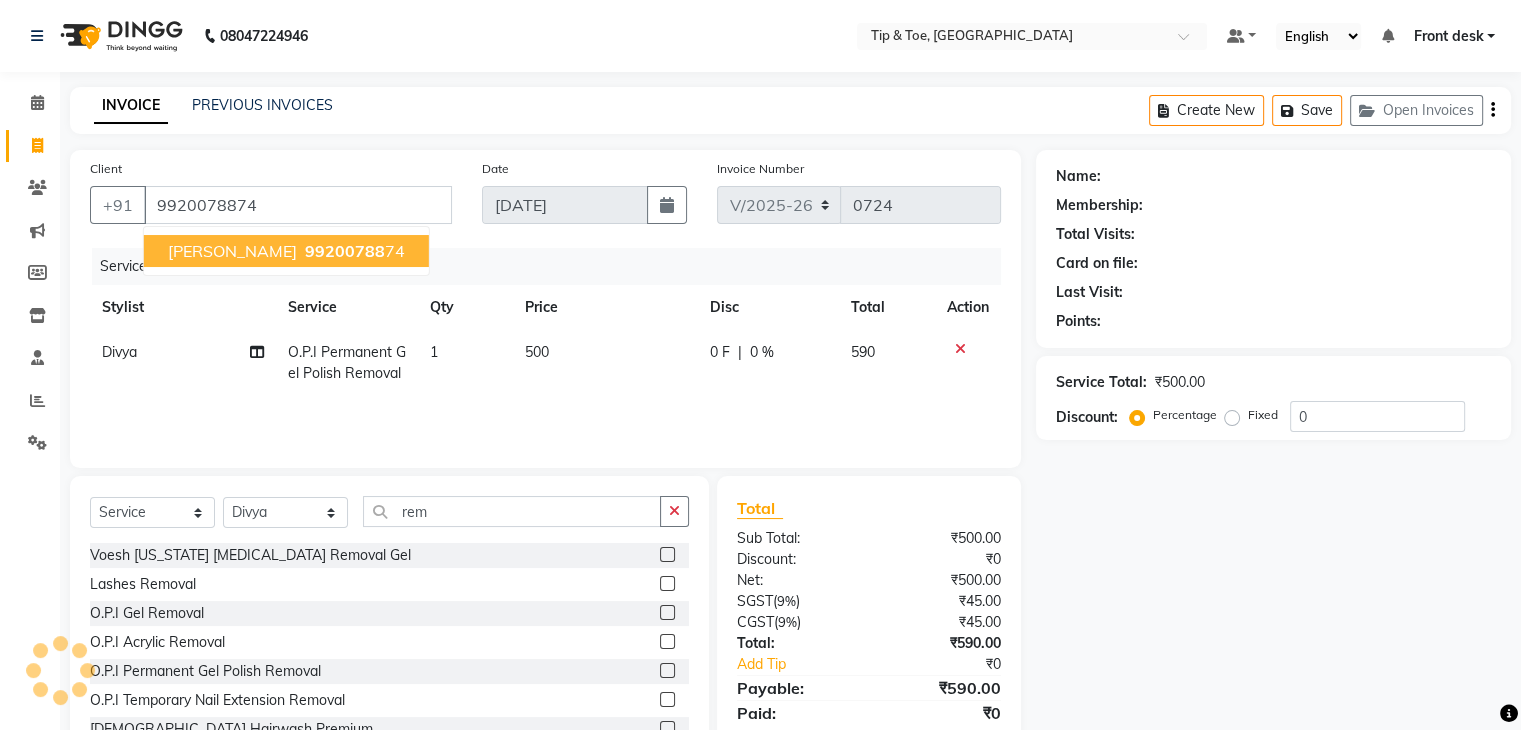 select on "1: Object" 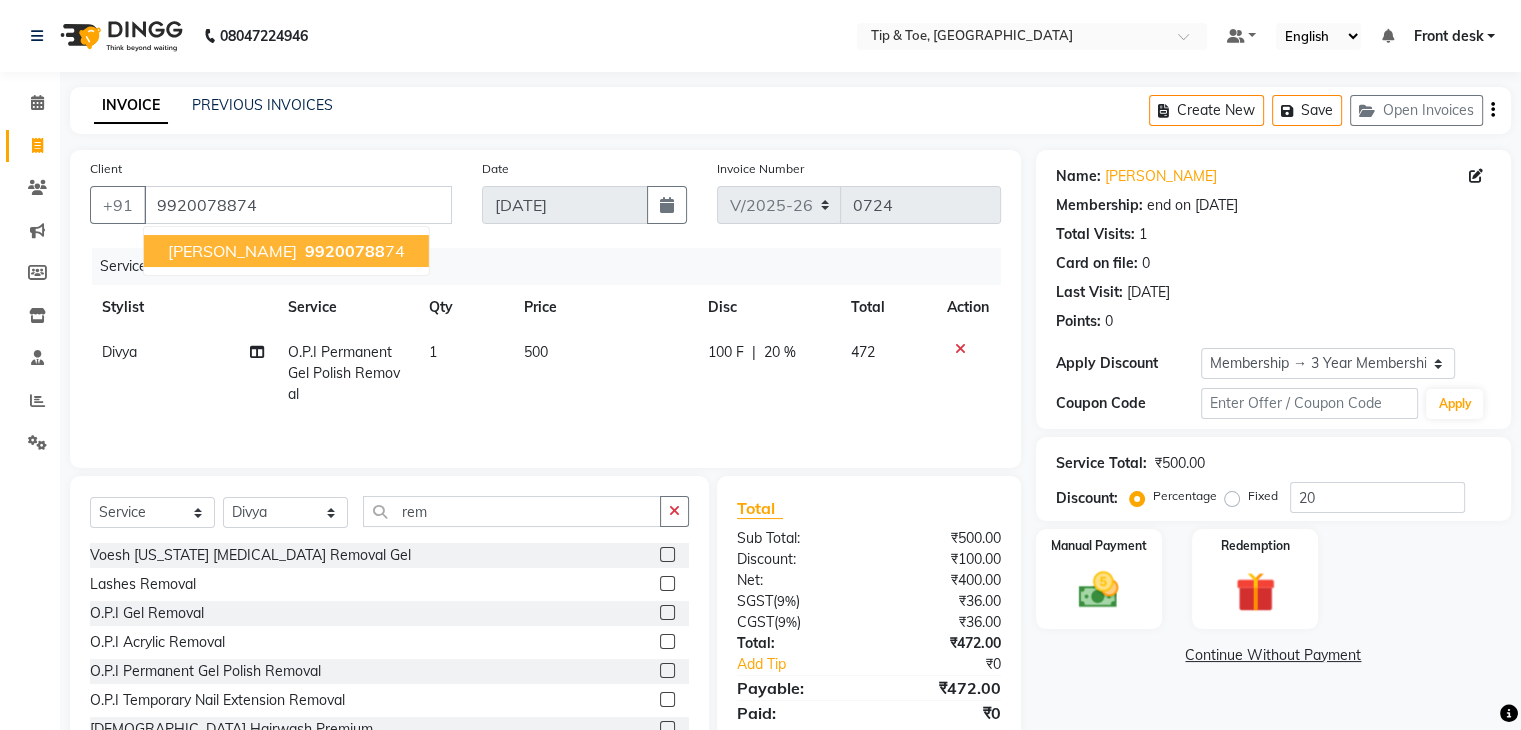 click on "[PERSON_NAME]   99200788 74" at bounding box center [286, 251] 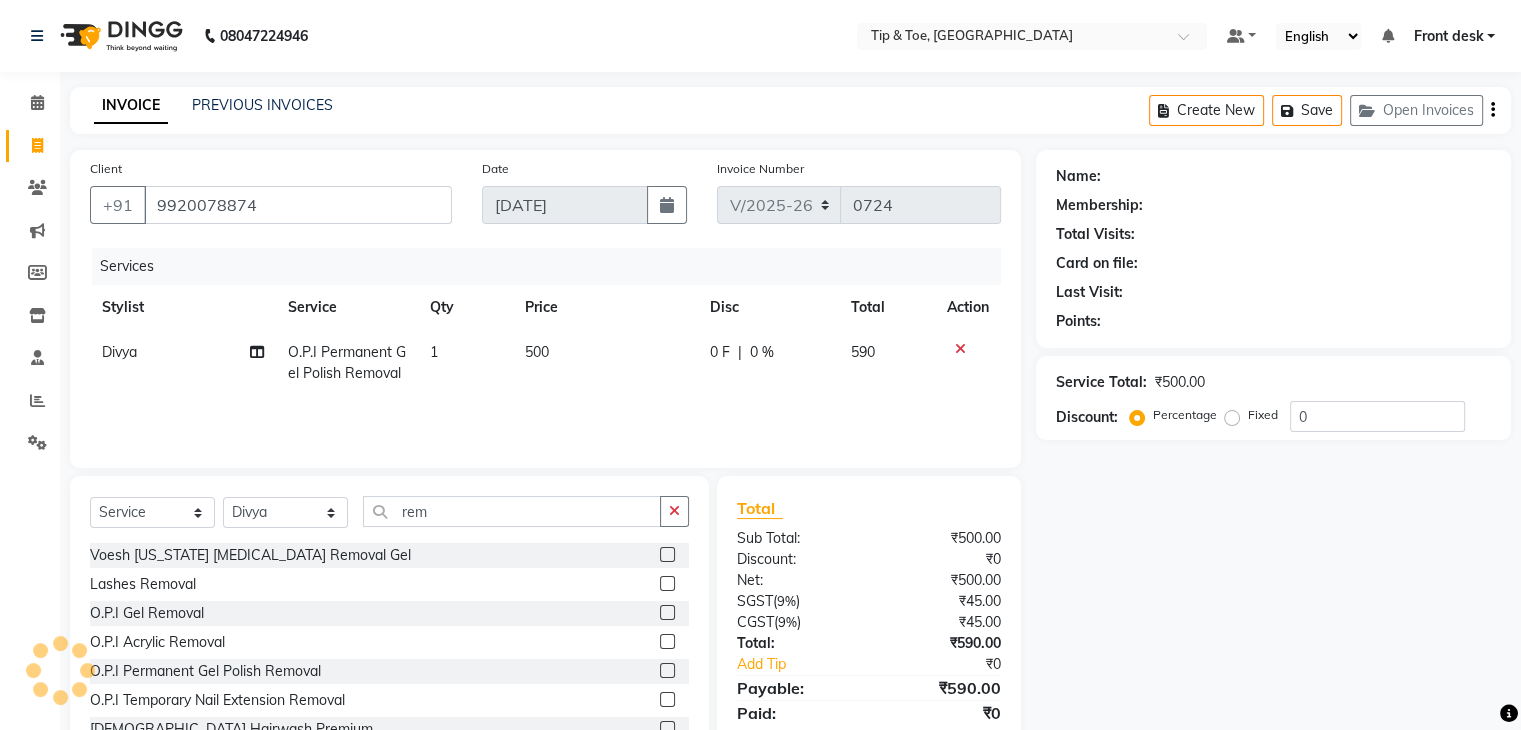 select on "1: Object" 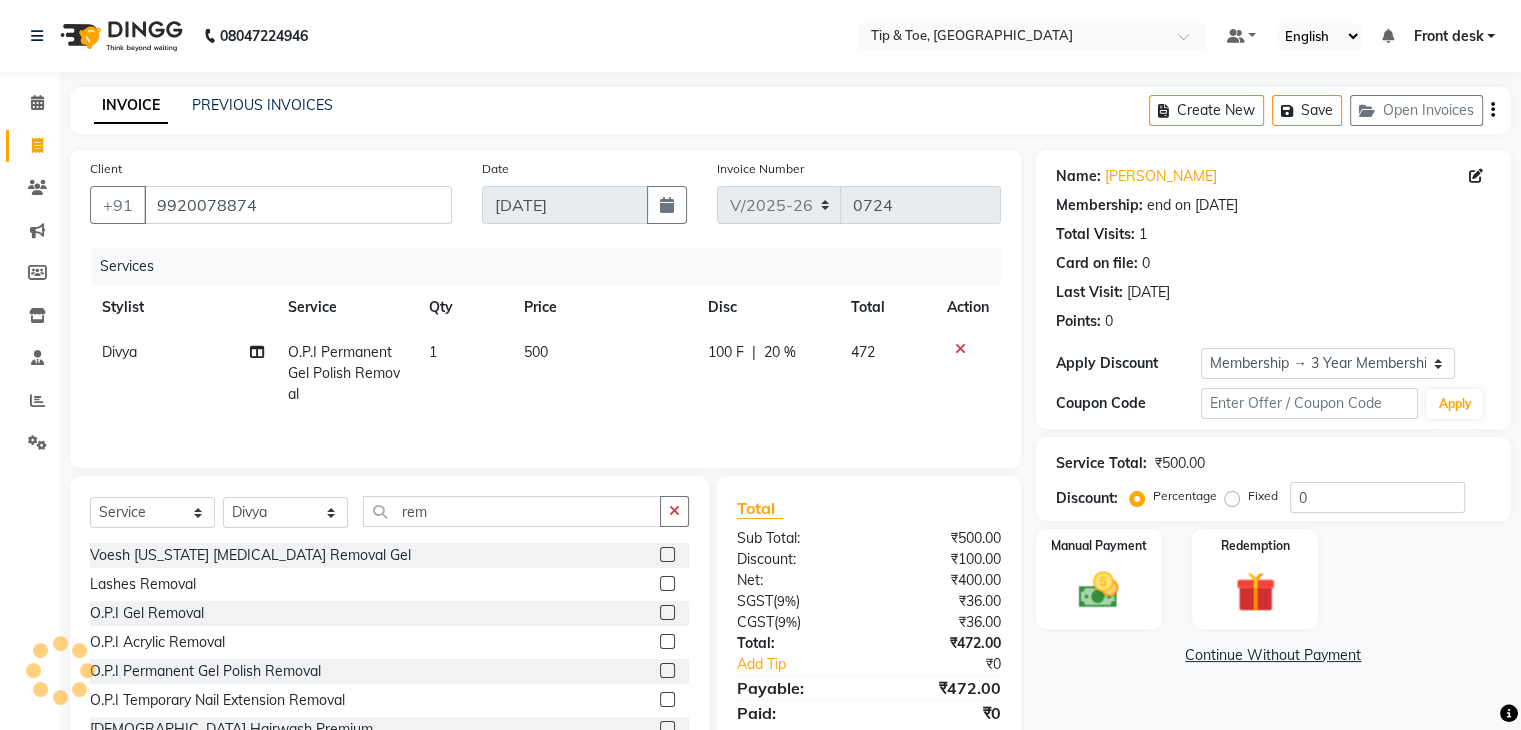 type on "20" 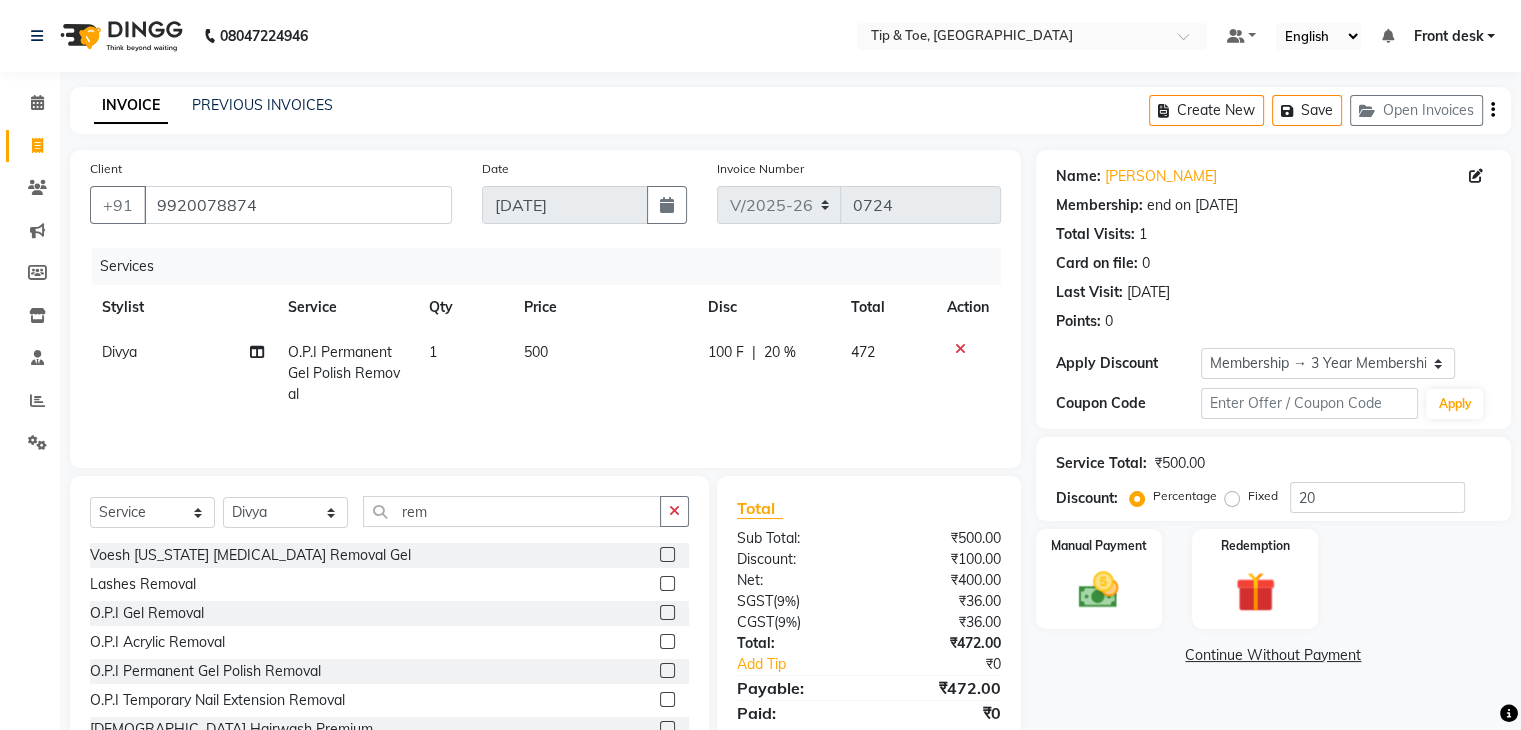 scroll, scrollTop: 72, scrollLeft: 0, axis: vertical 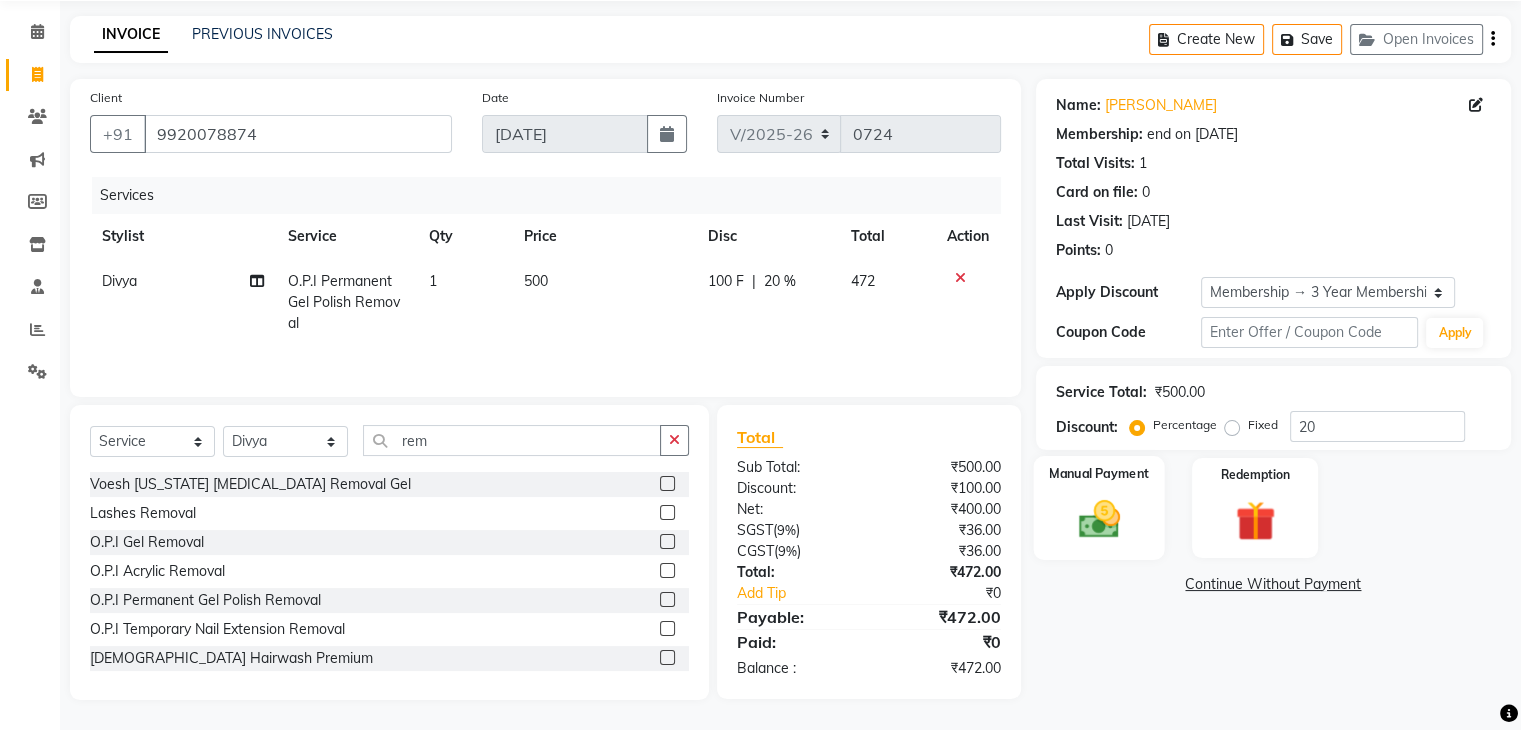 click on "Manual Payment" 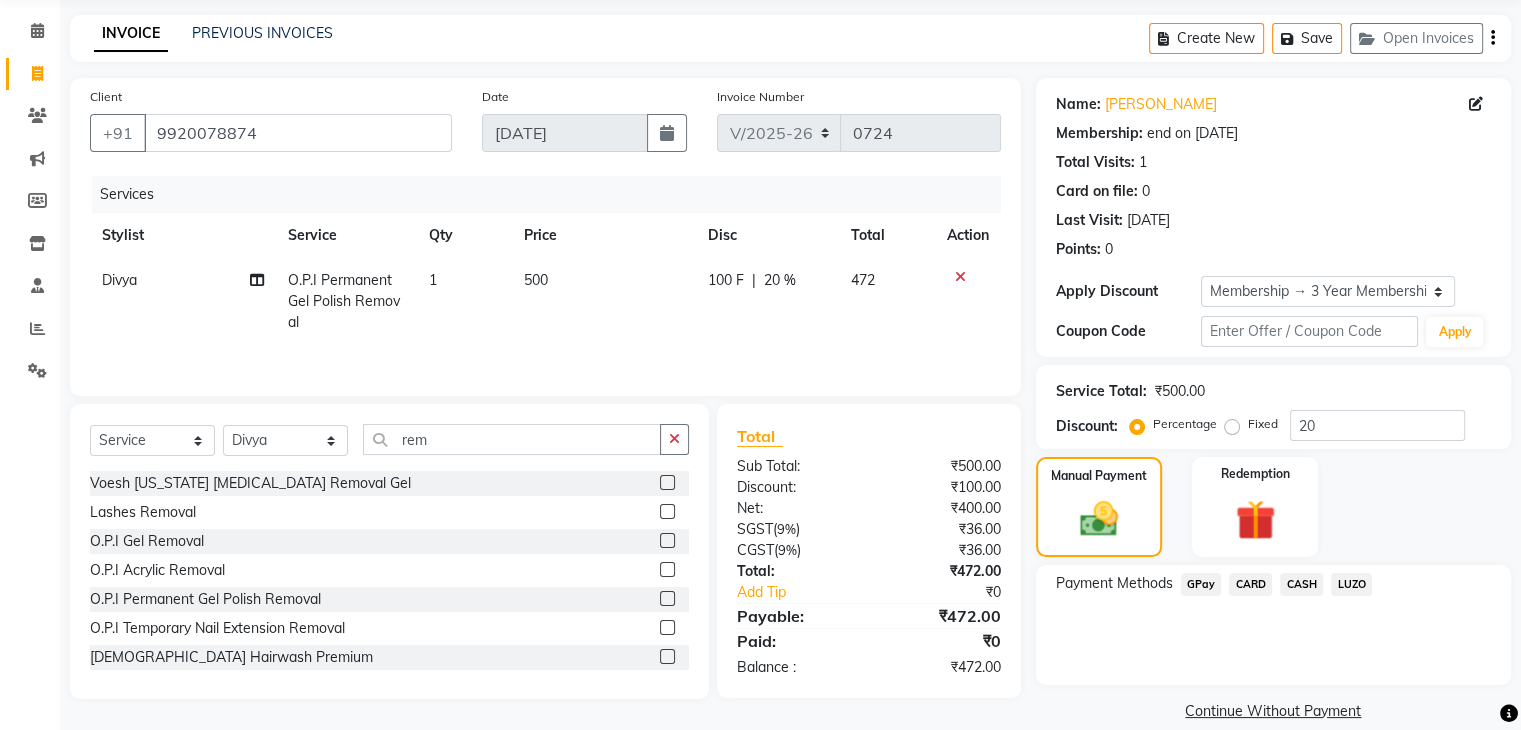 click on "GPay" 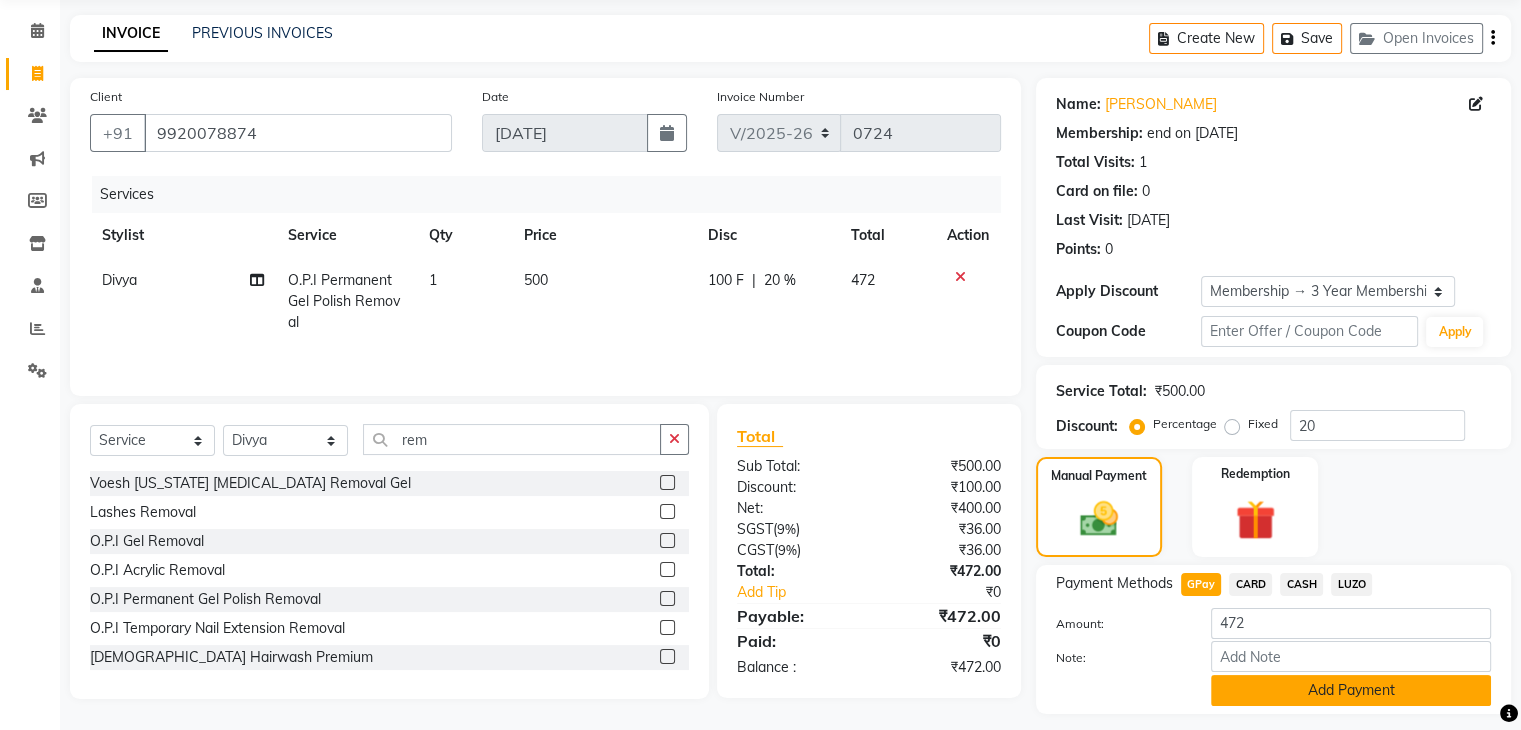 click on "Add Payment" 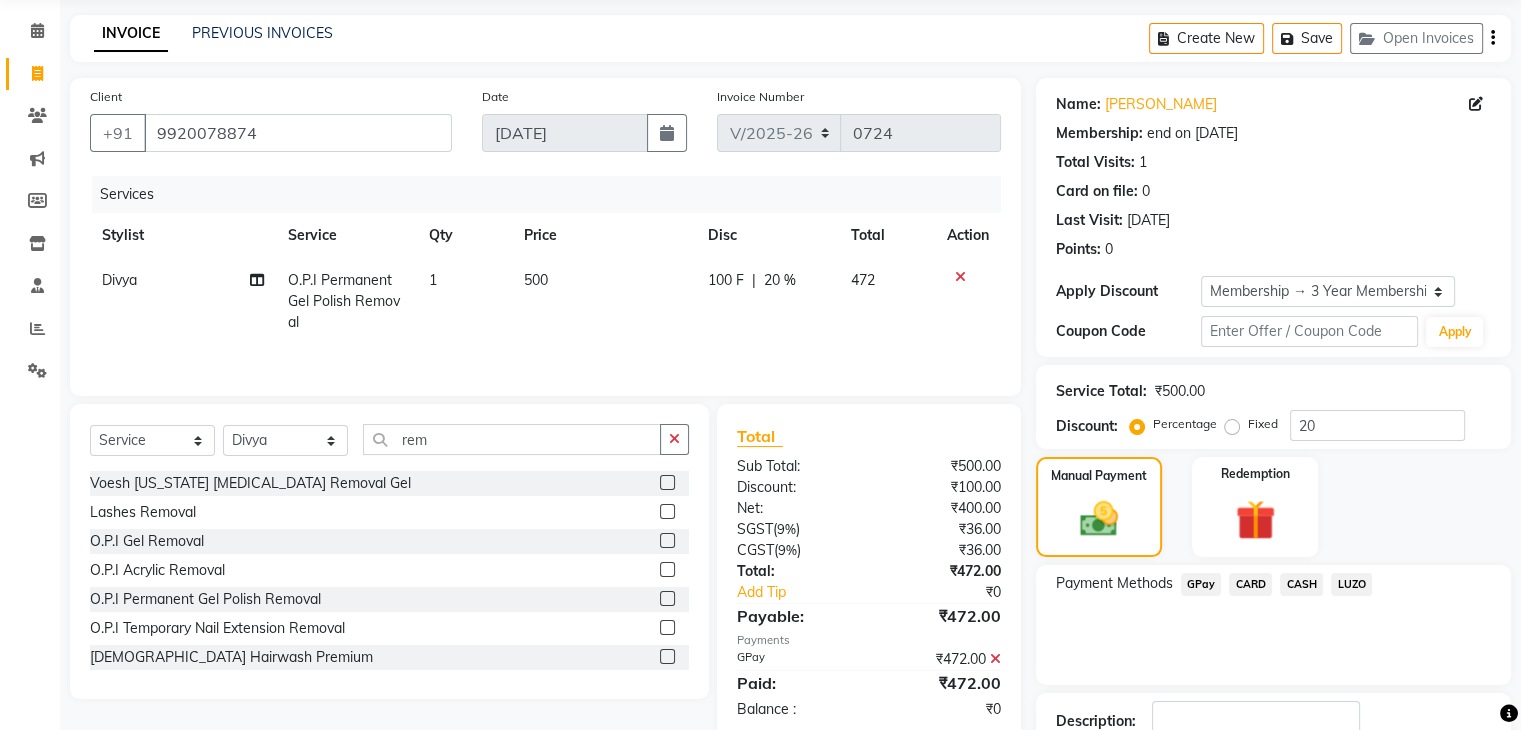 scroll, scrollTop: 209, scrollLeft: 0, axis: vertical 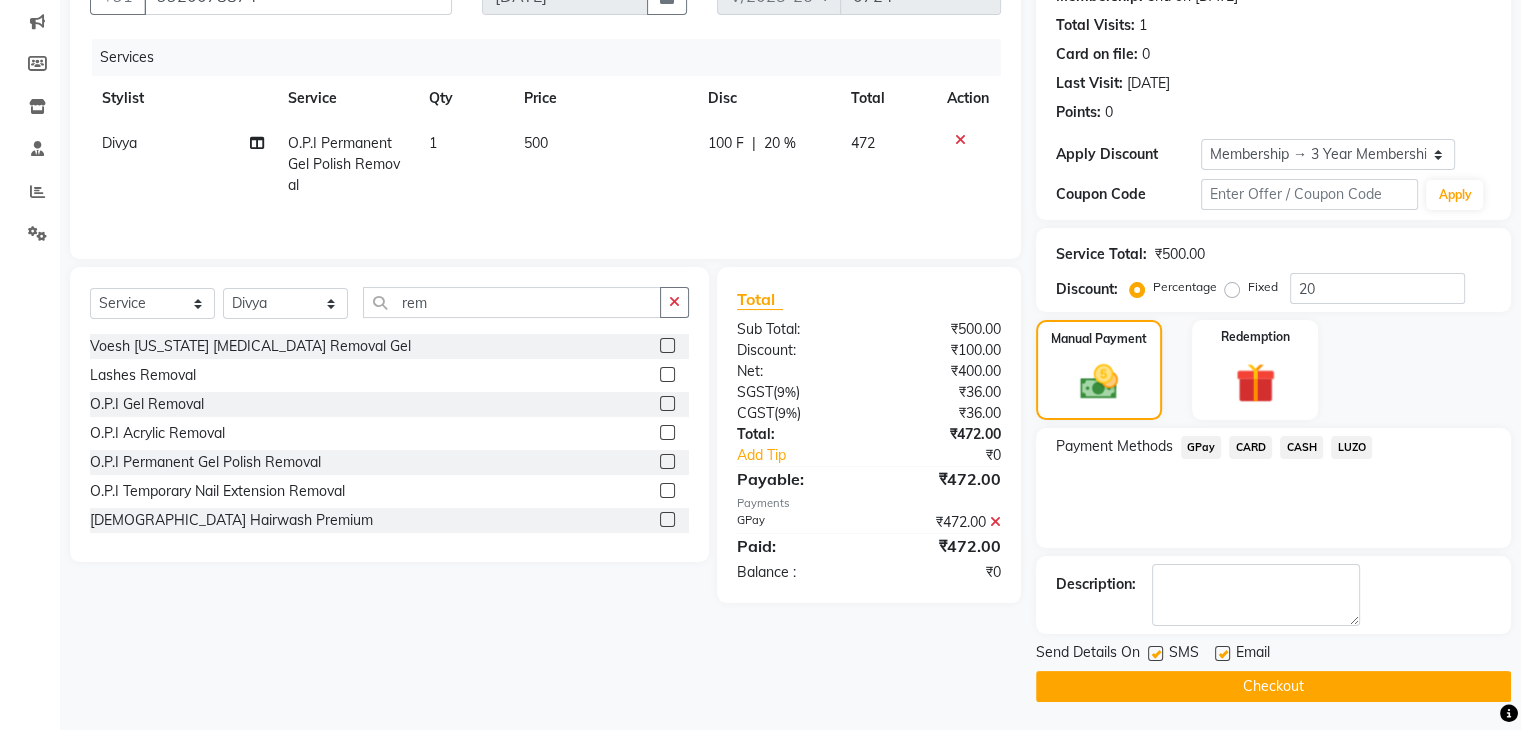 click on "Checkout" 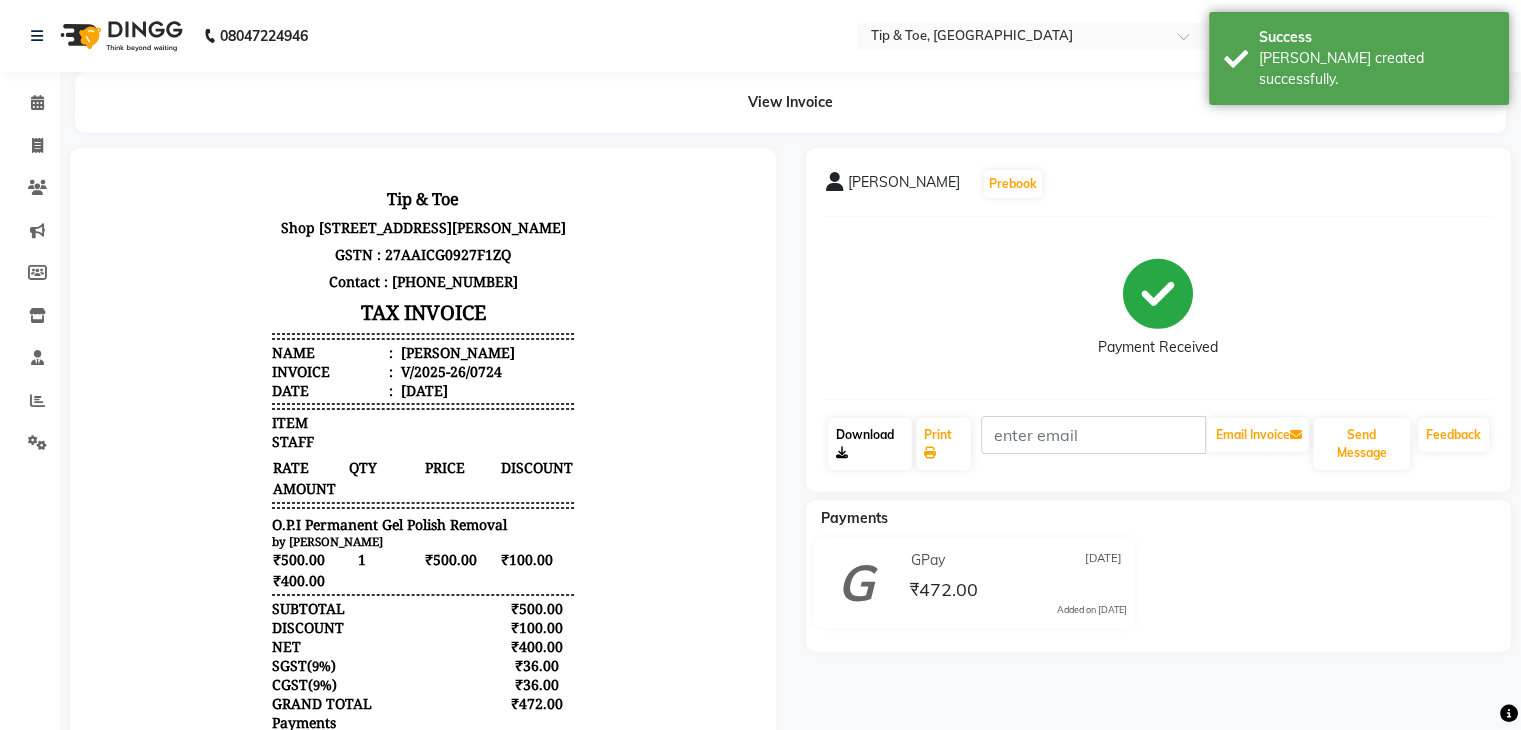 scroll, scrollTop: 0, scrollLeft: 0, axis: both 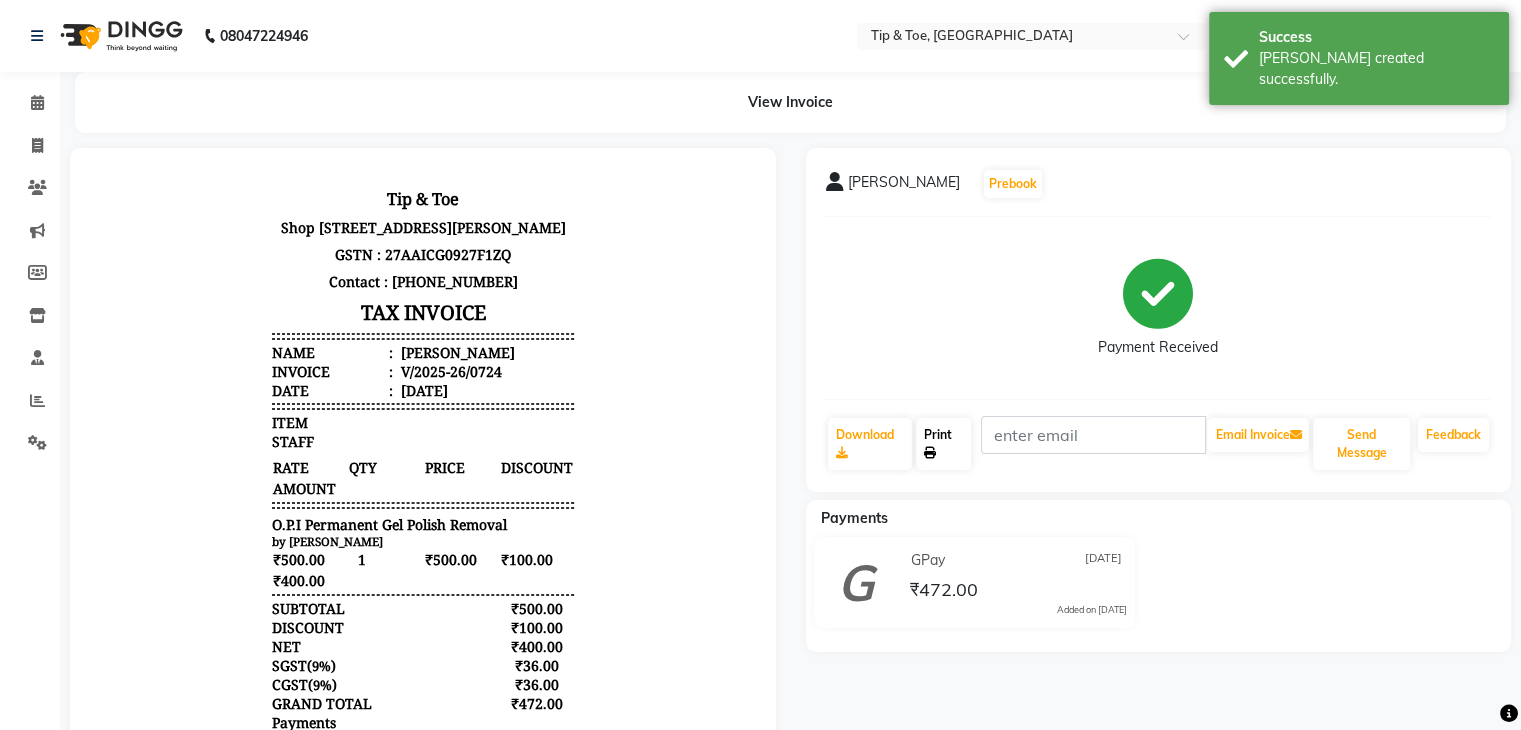 click 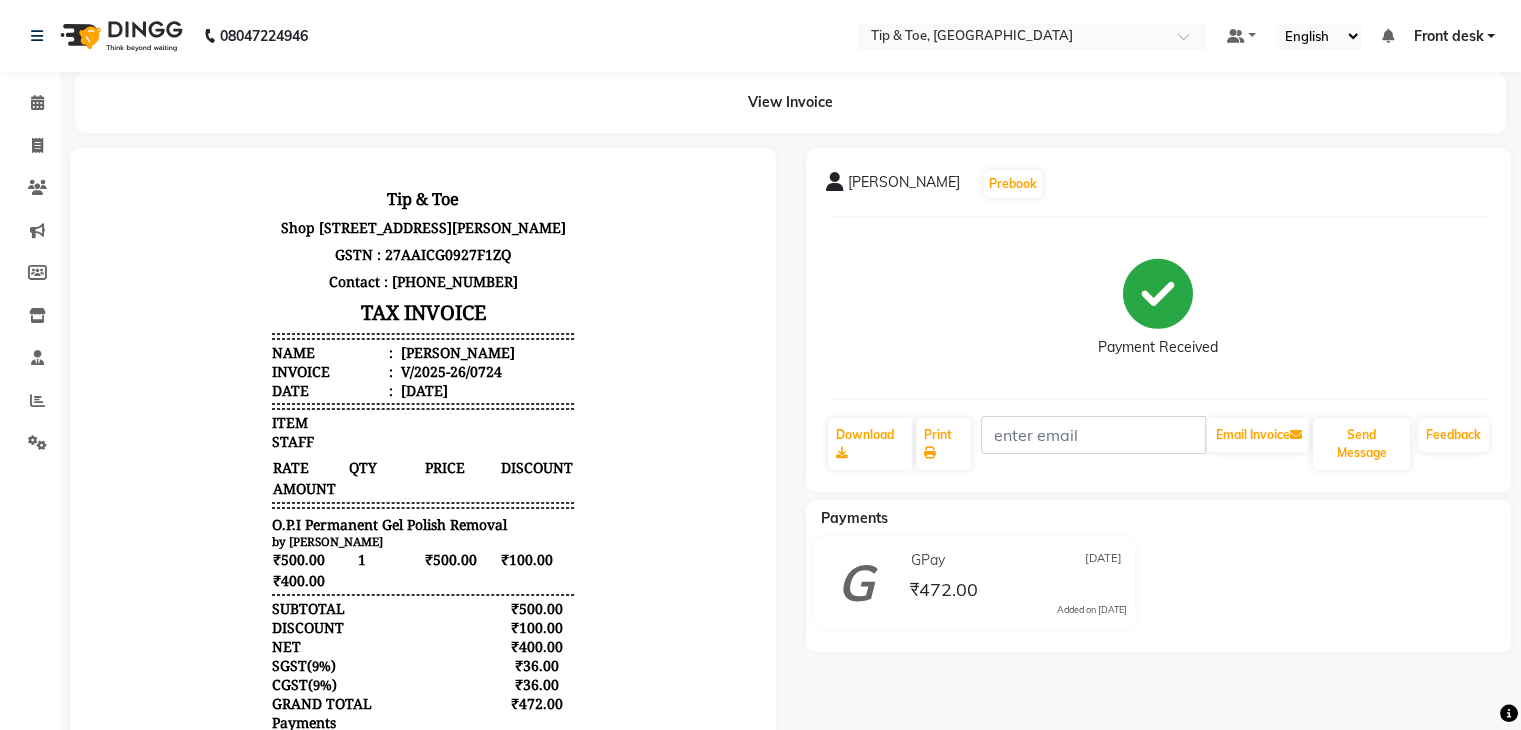 click on "Name  :
[PERSON_NAME]" at bounding box center (423, 352) 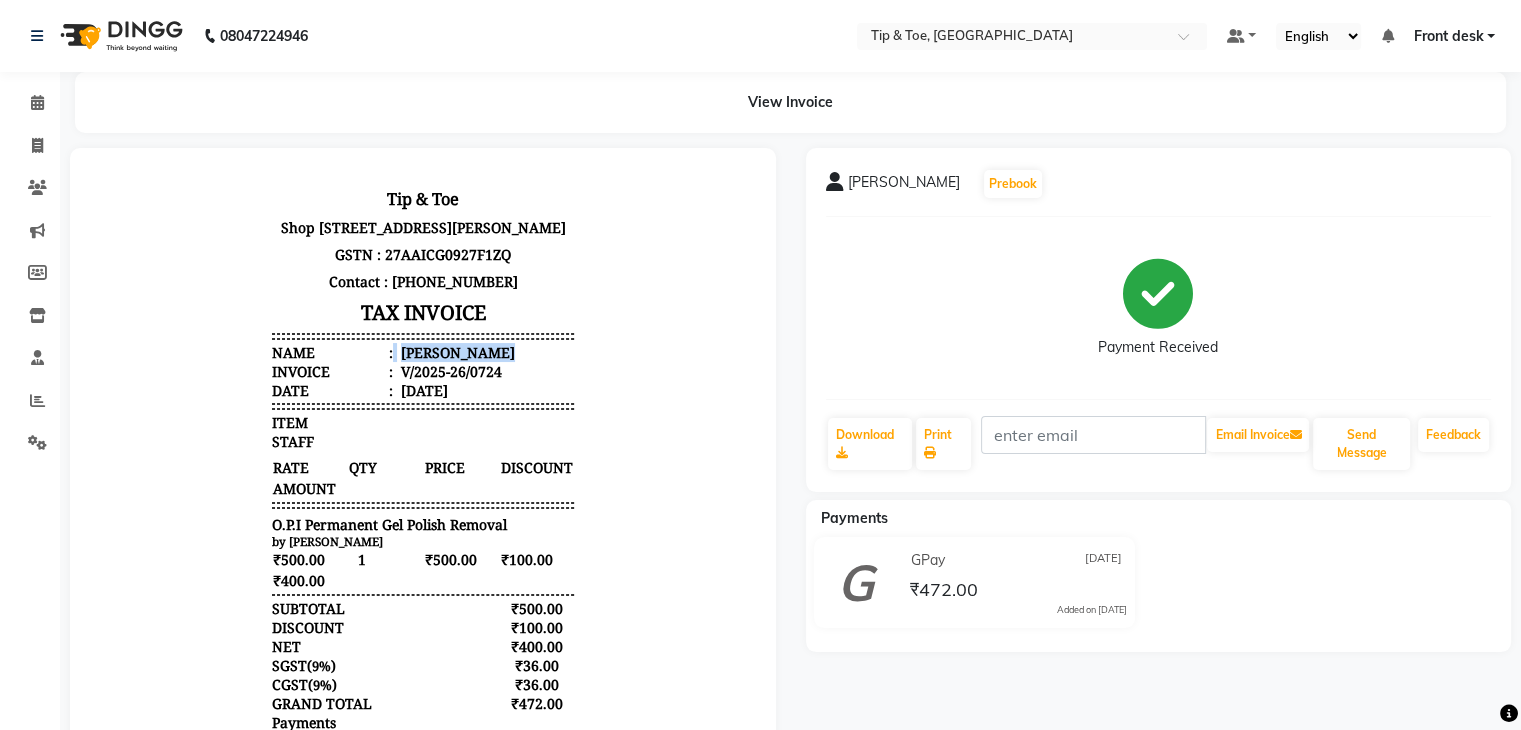 click on "Name  :
[PERSON_NAME]" at bounding box center [423, 352] 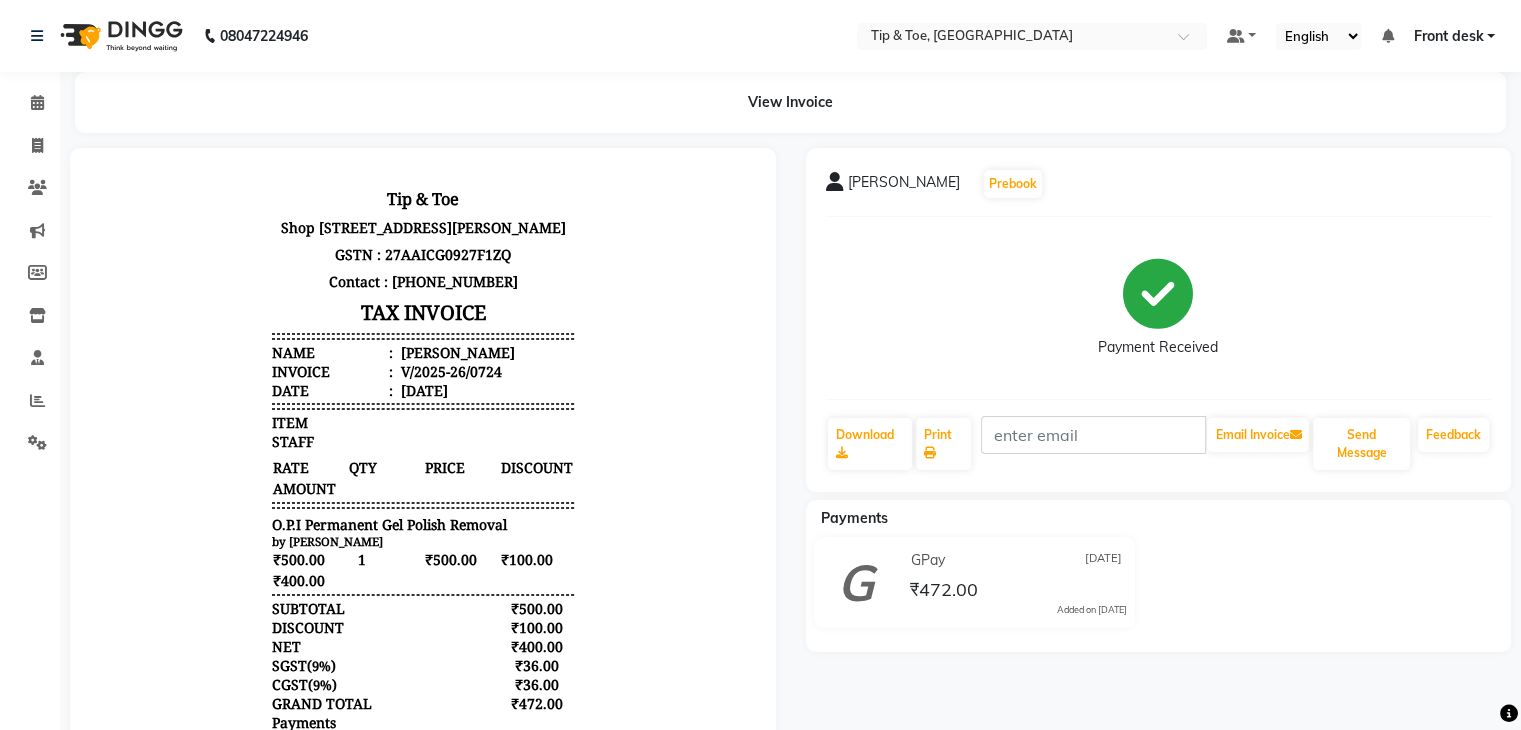 click on "O.P.I Permanent Gel Polish Removal" at bounding box center [423, 524] 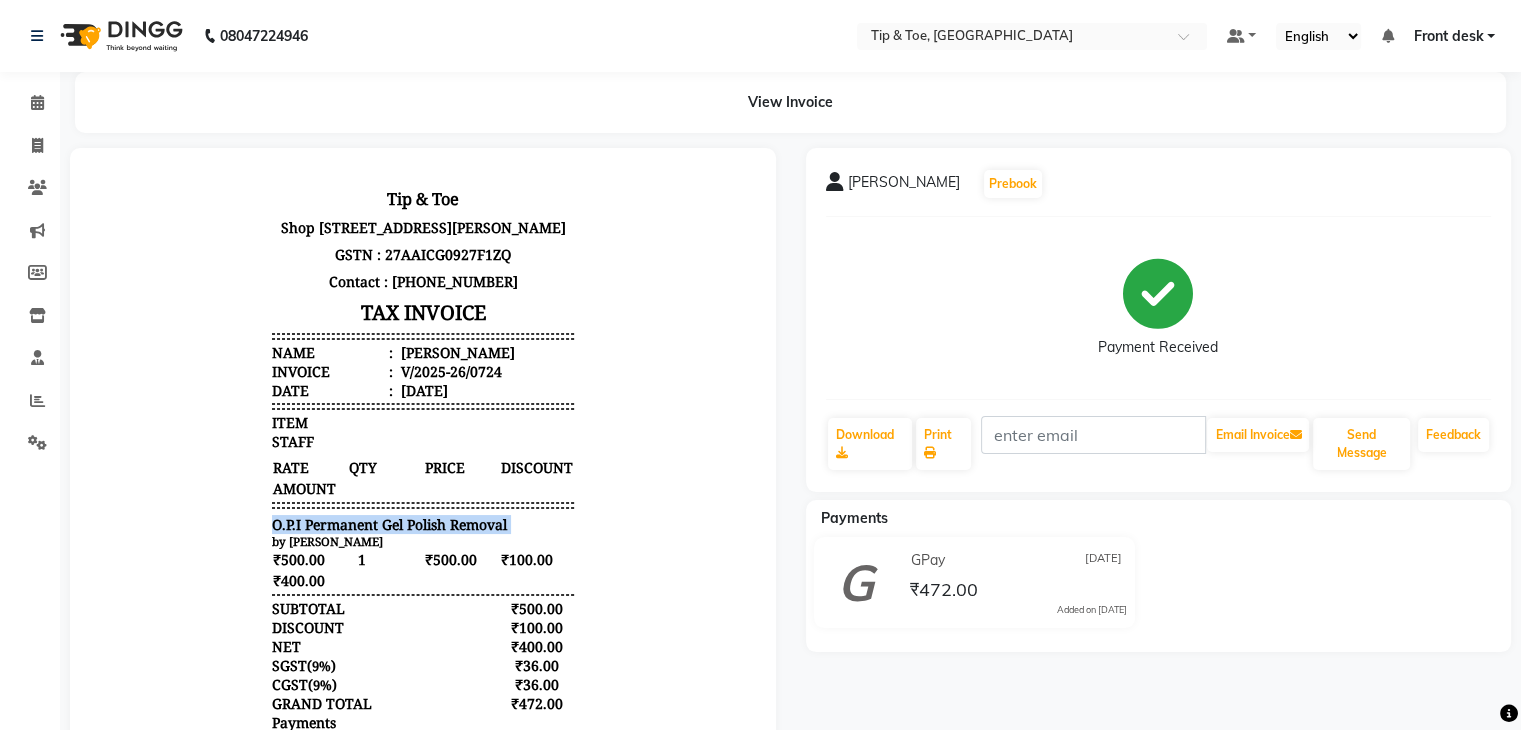 click on "O.P.I Permanent Gel Polish Removal" at bounding box center (423, 524) 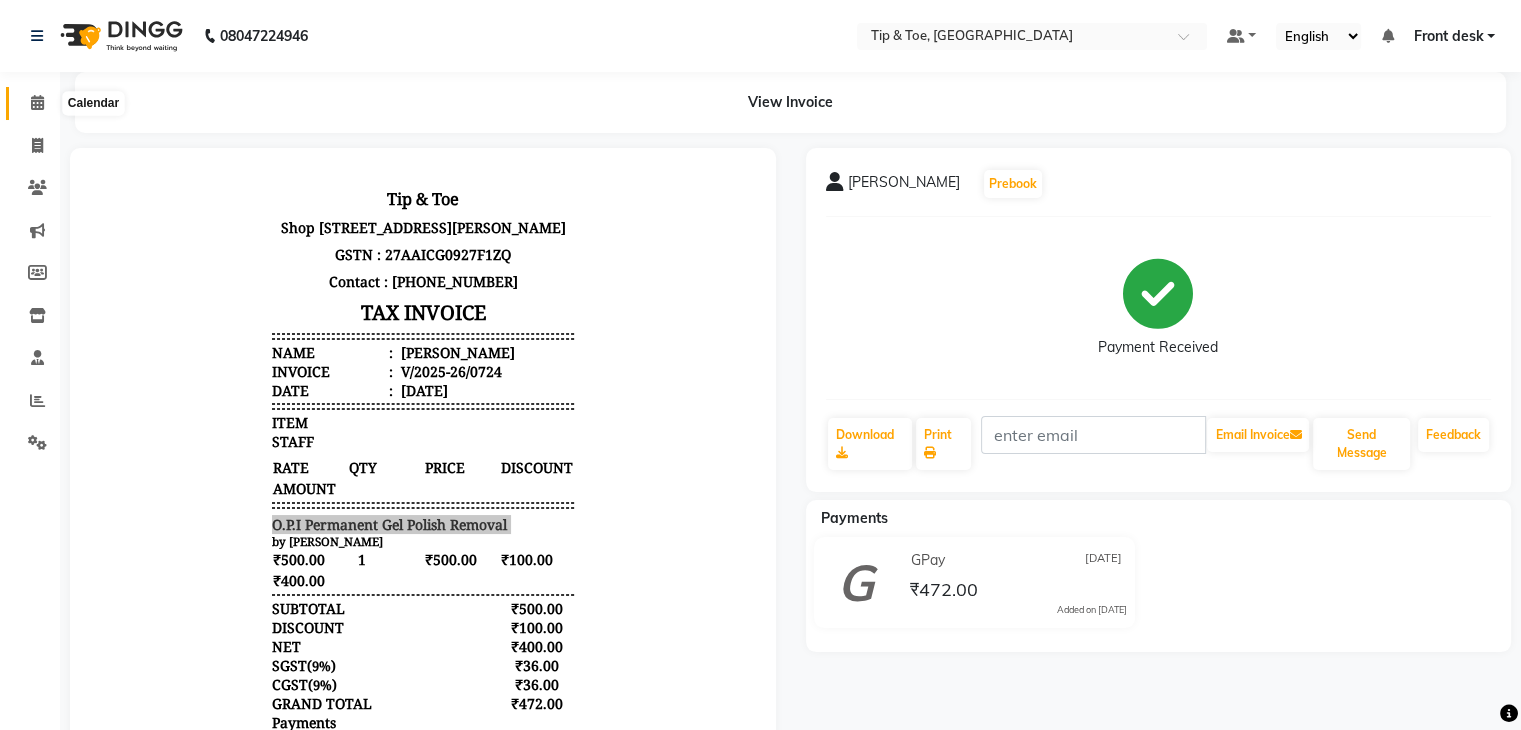 click 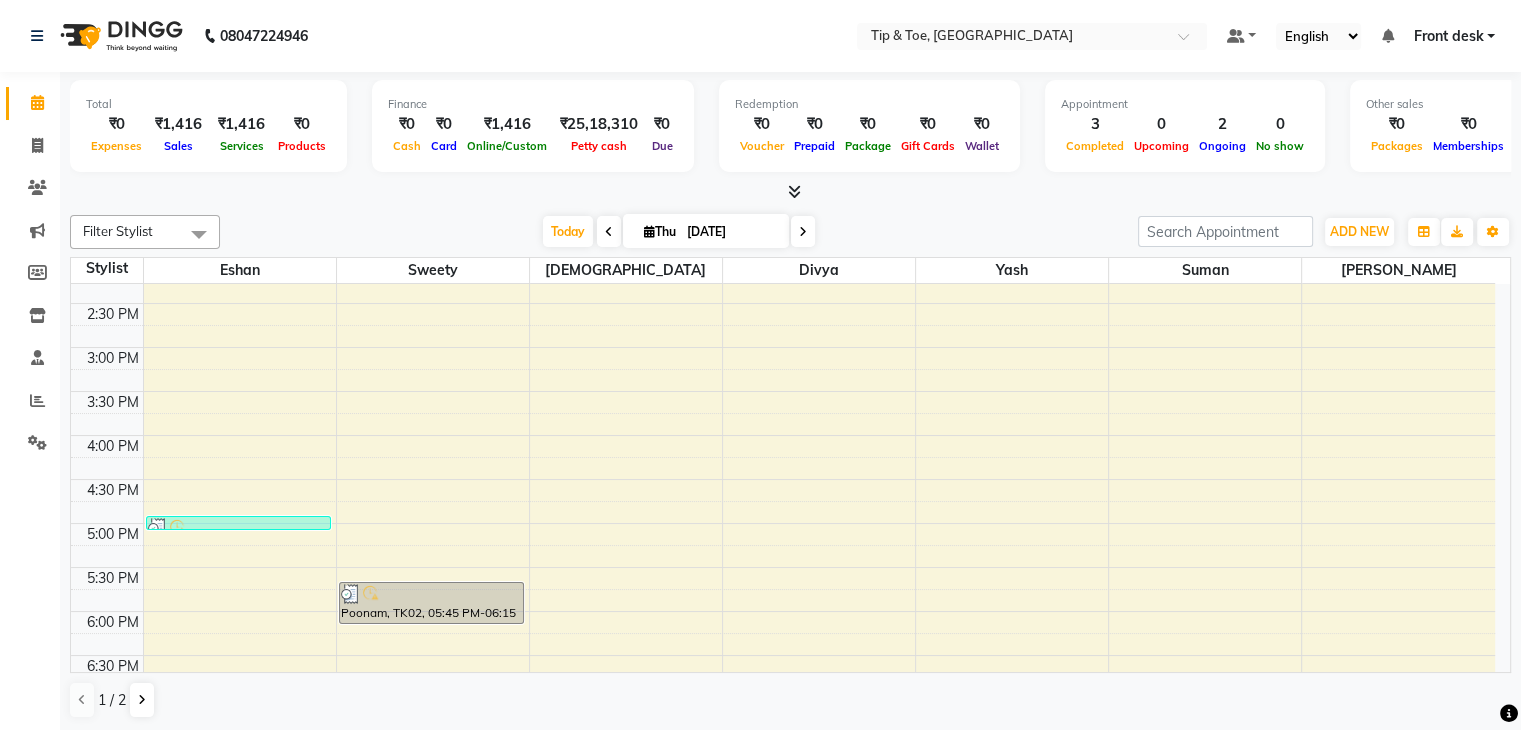 drag, startPoint x: 1387, startPoint y: 443, endPoint x: 1178, endPoint y: 545, distance: 232.56181 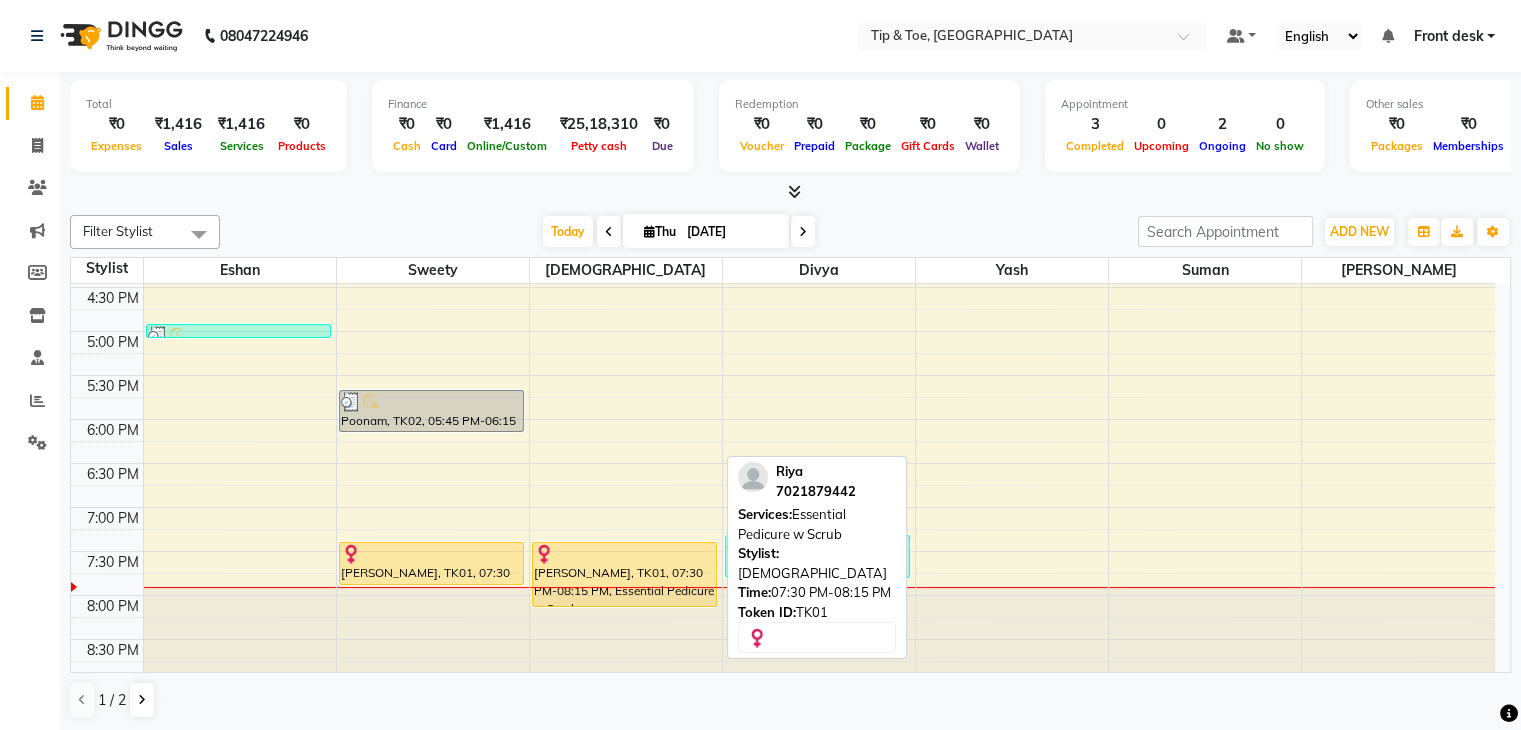click at bounding box center [624, 554] 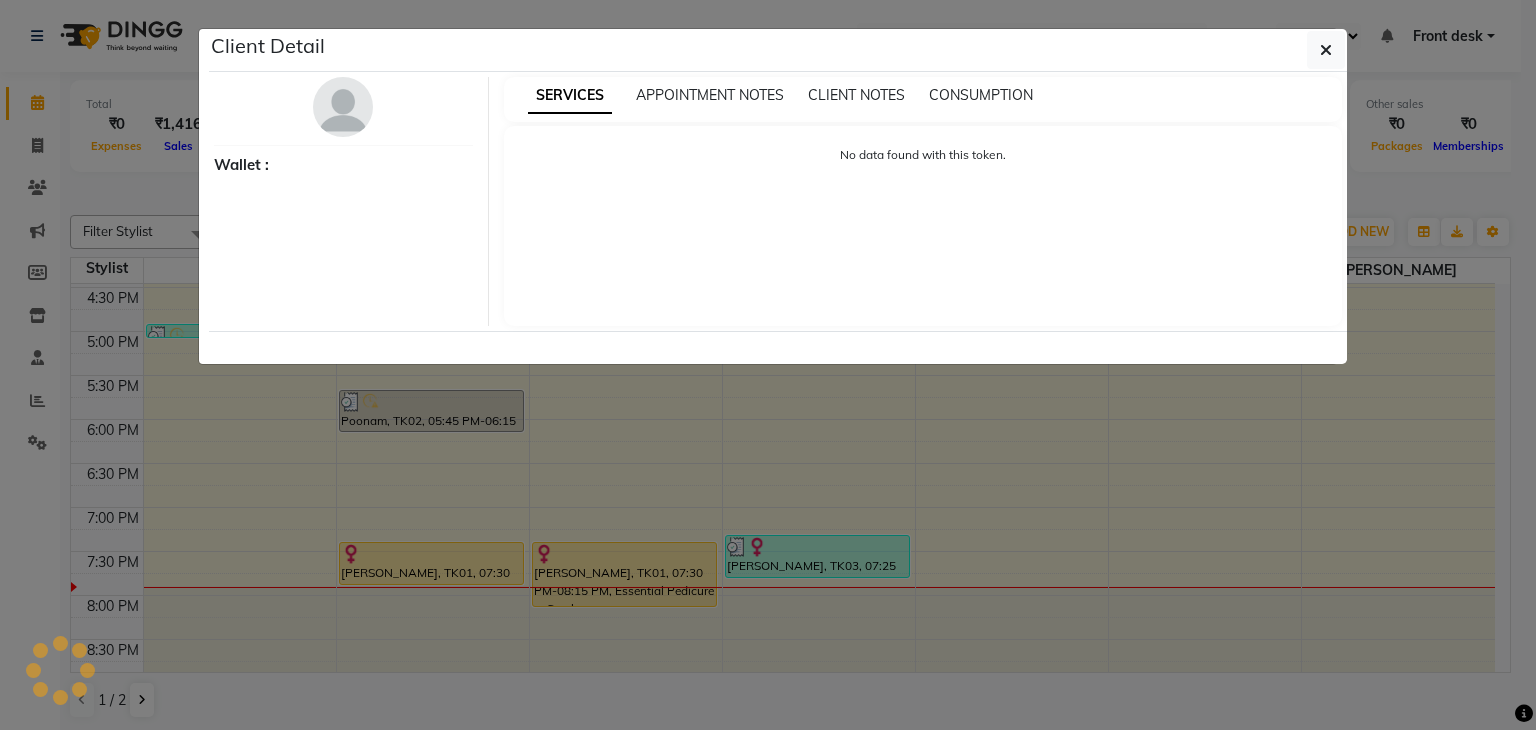 select on "1" 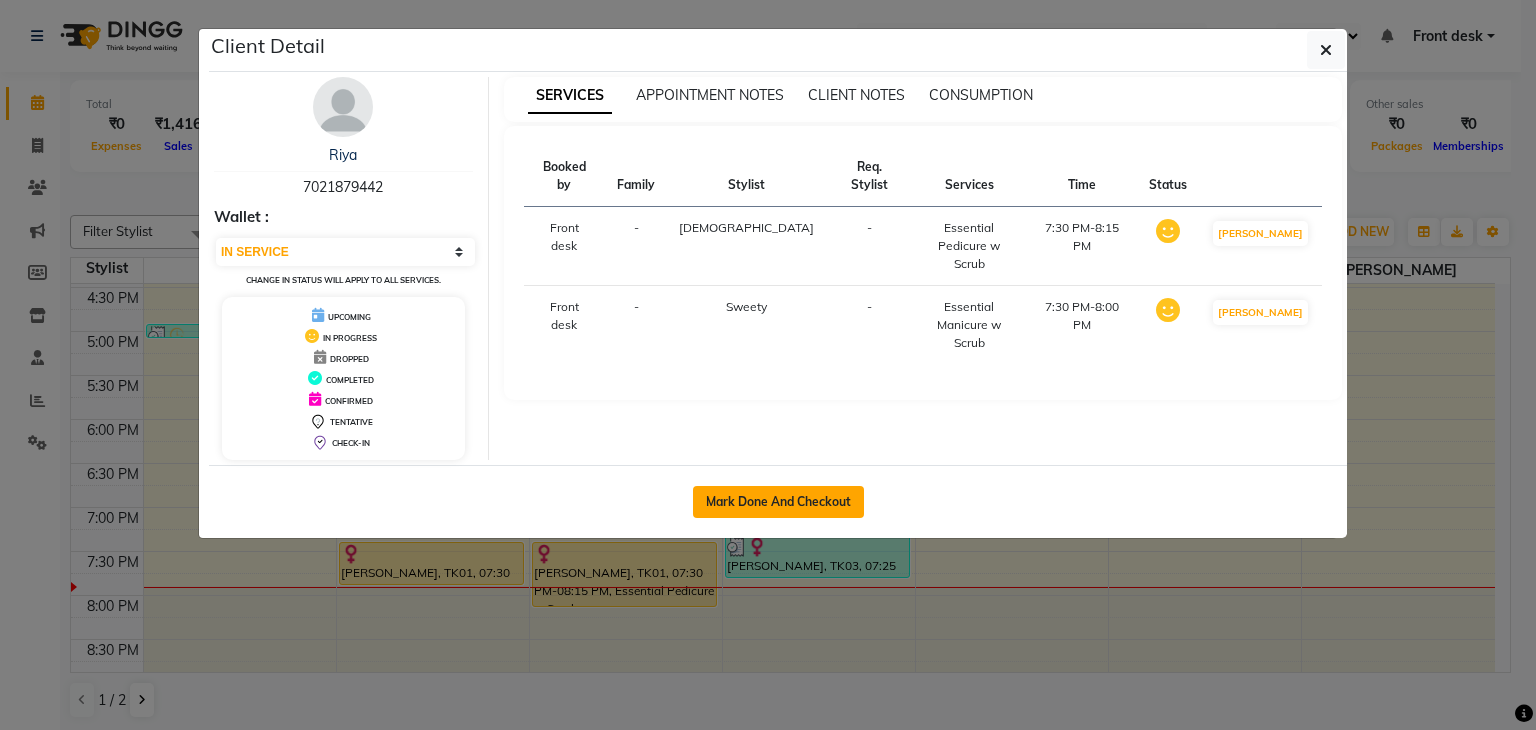 click on "Mark Done And Checkout" 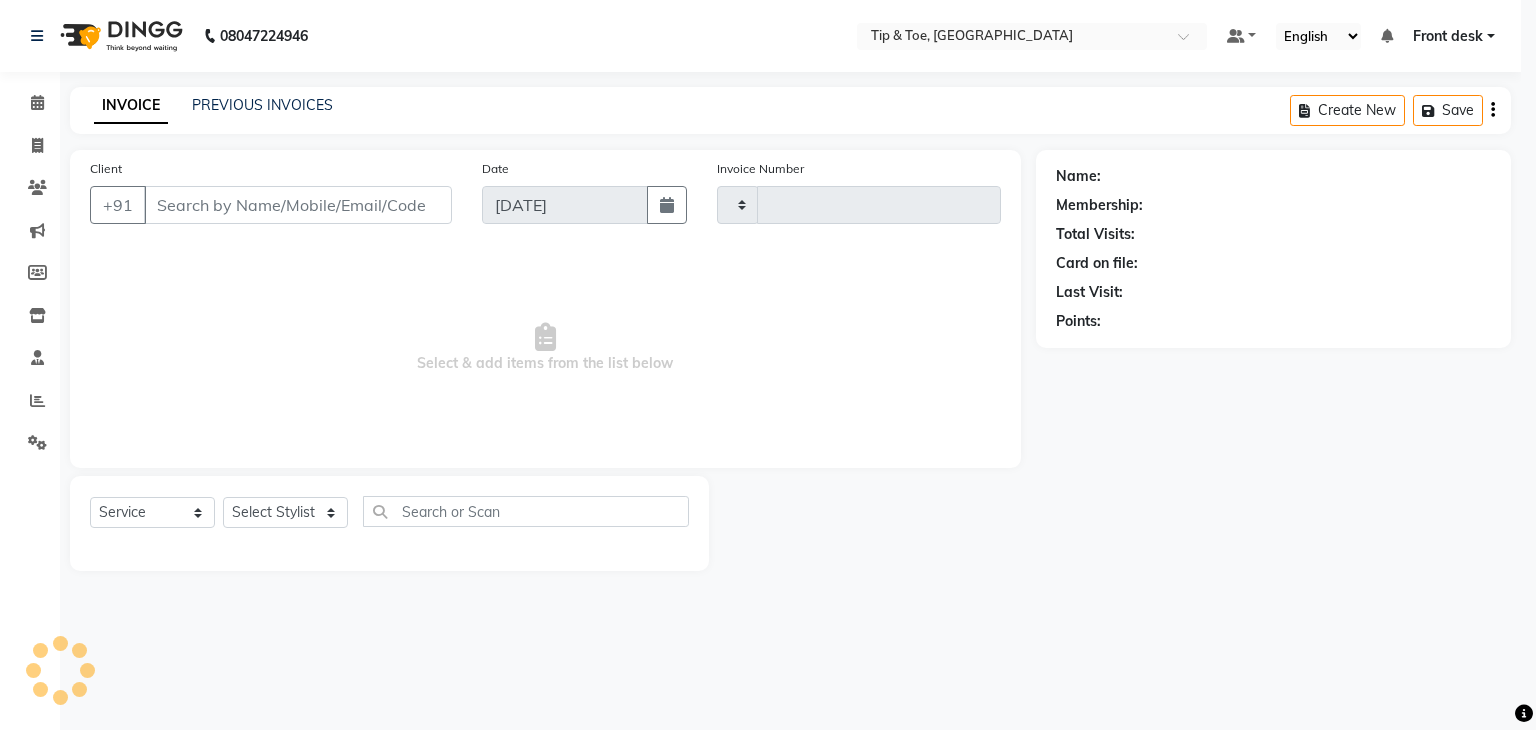 type on "0725" 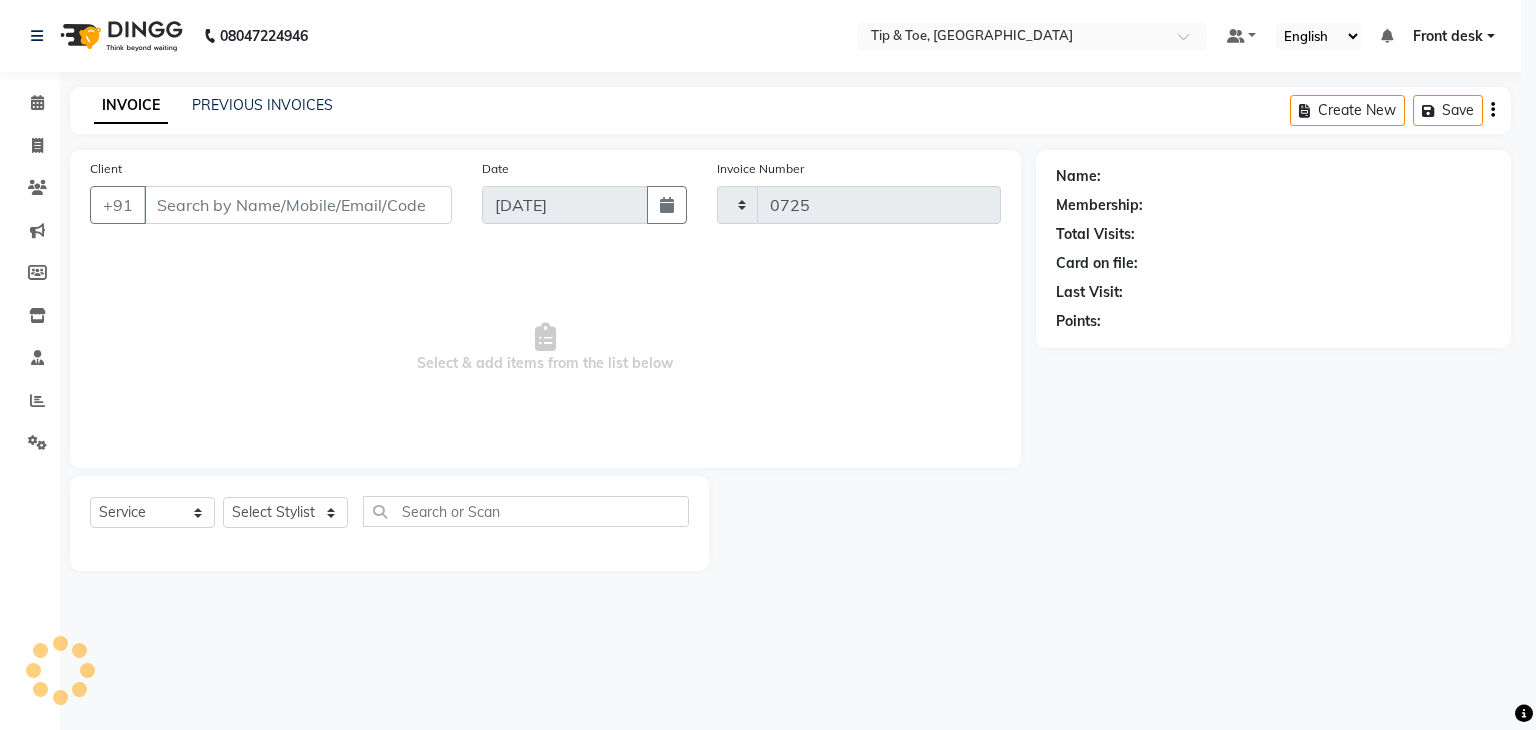 select on "5942" 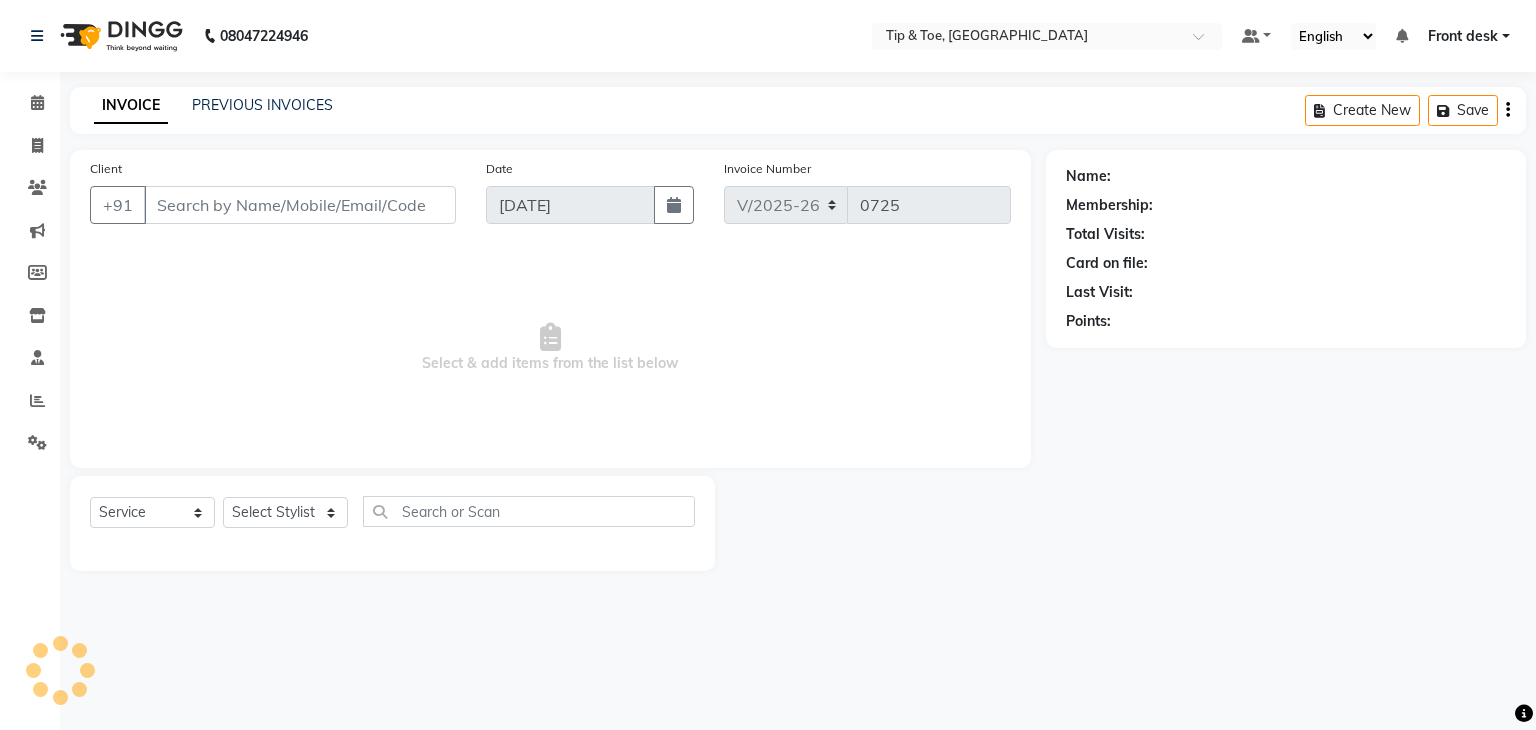 type on "7021879442" 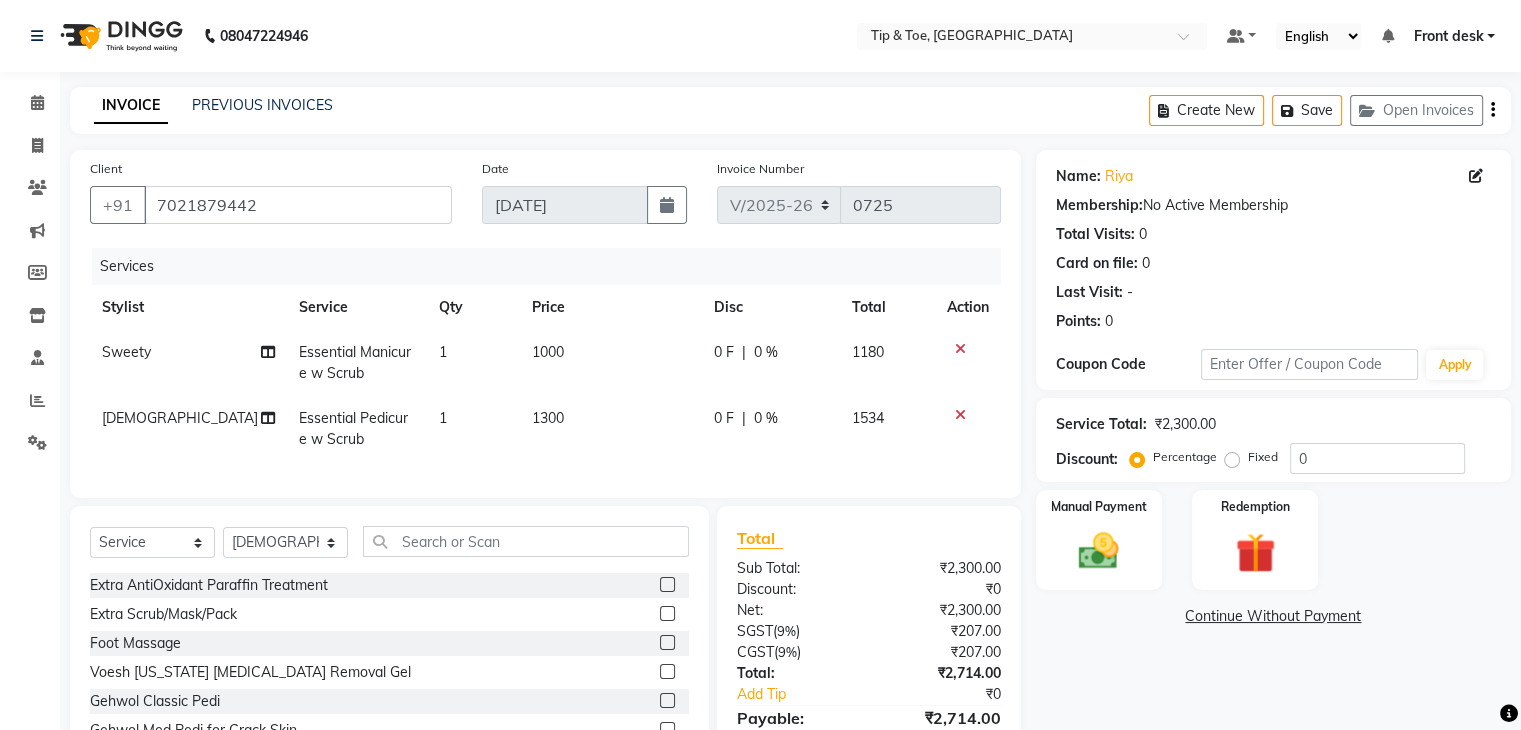 click on "Sweety" 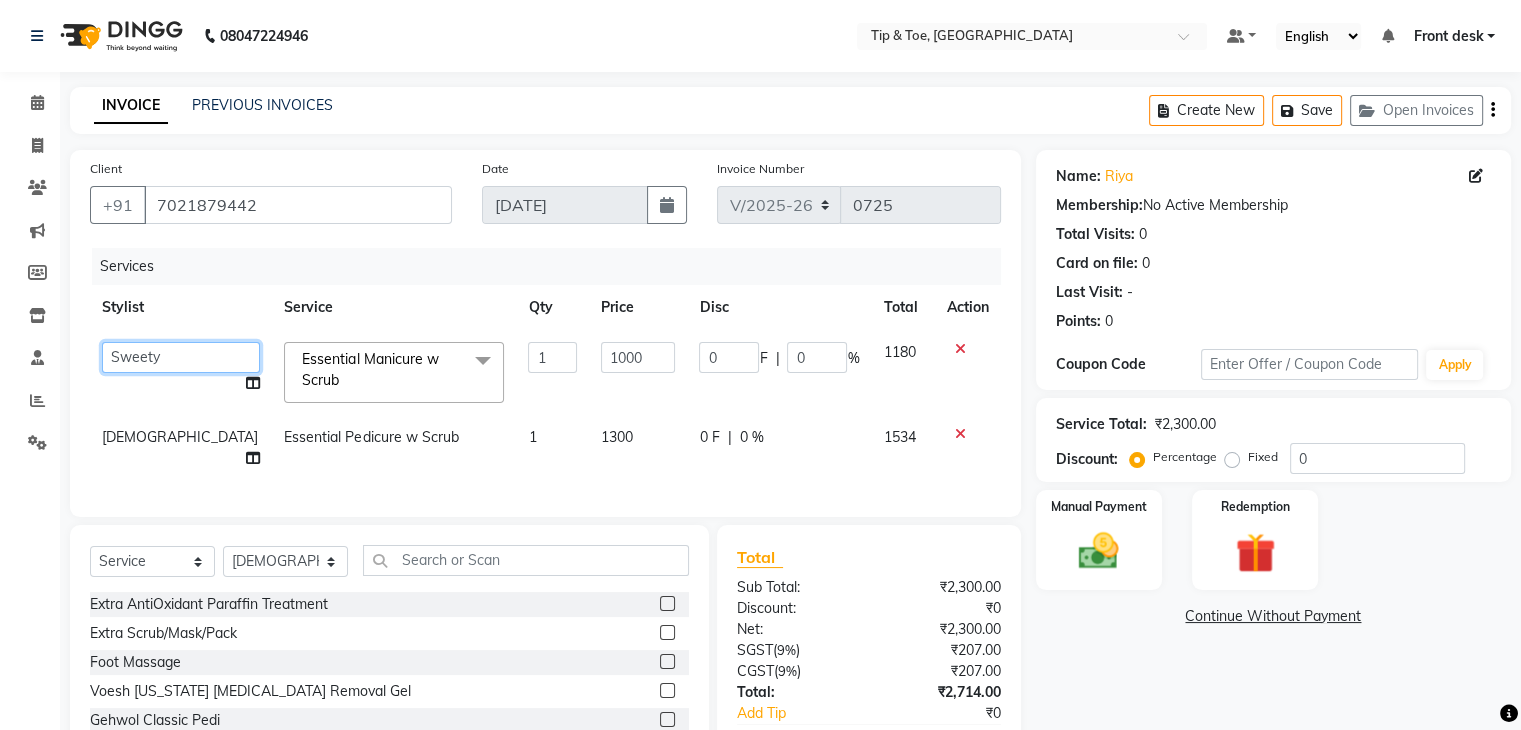 click on "[PERSON_NAME]   Front desk   [PERSON_NAME]   [PERSON_NAME]   [PERSON_NAME]    [PERSON_NAME]   [PERSON_NAME]" 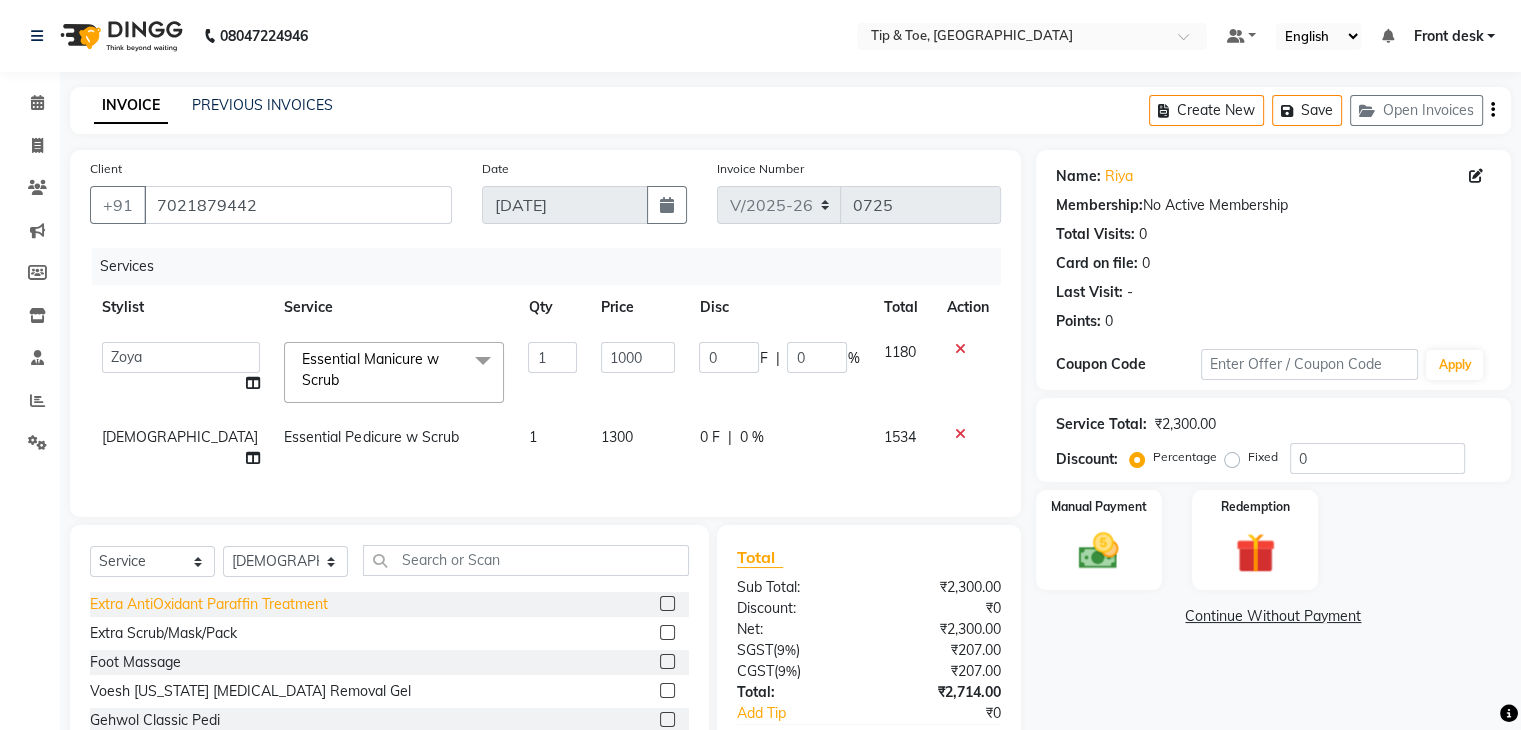 select on "67779" 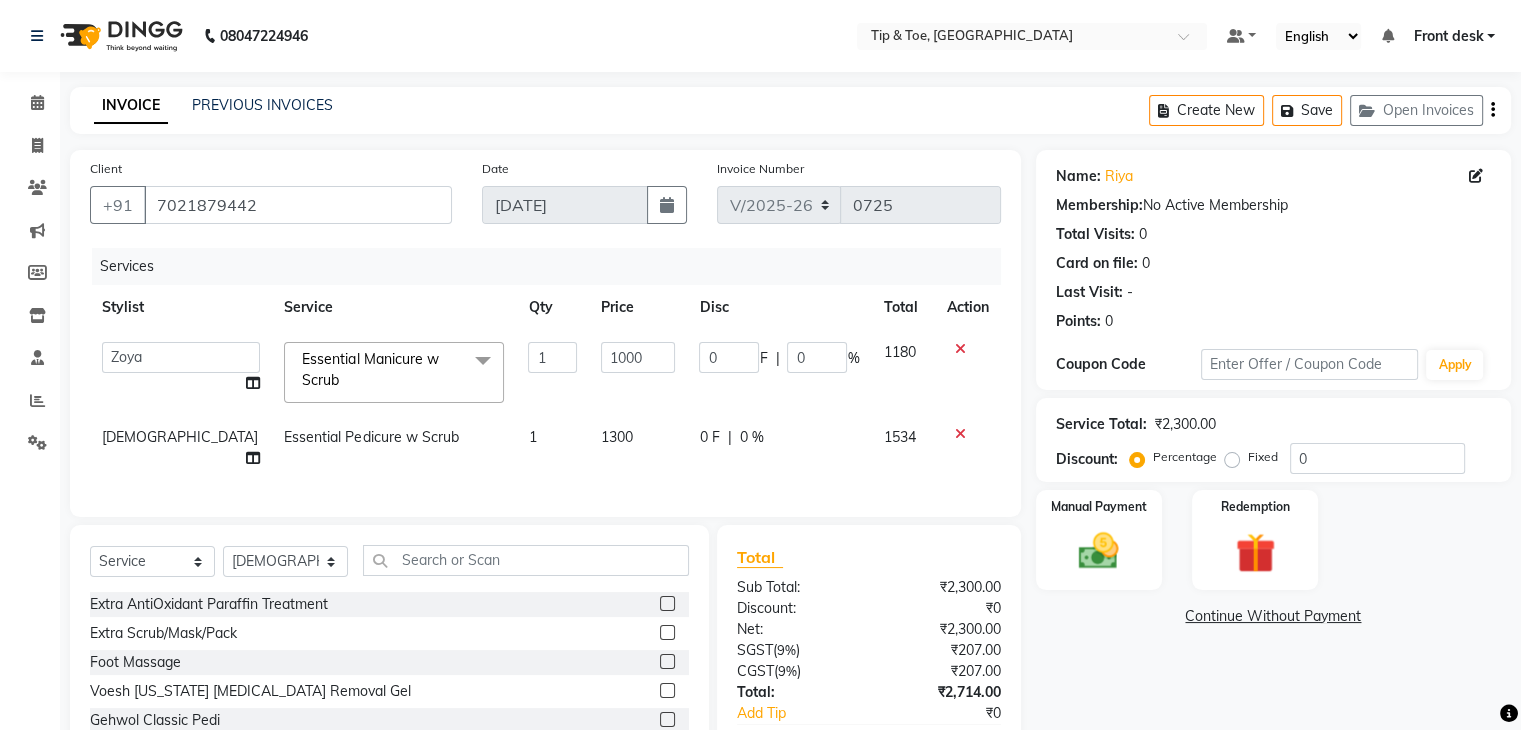 click on "[DEMOGRAPHIC_DATA]" 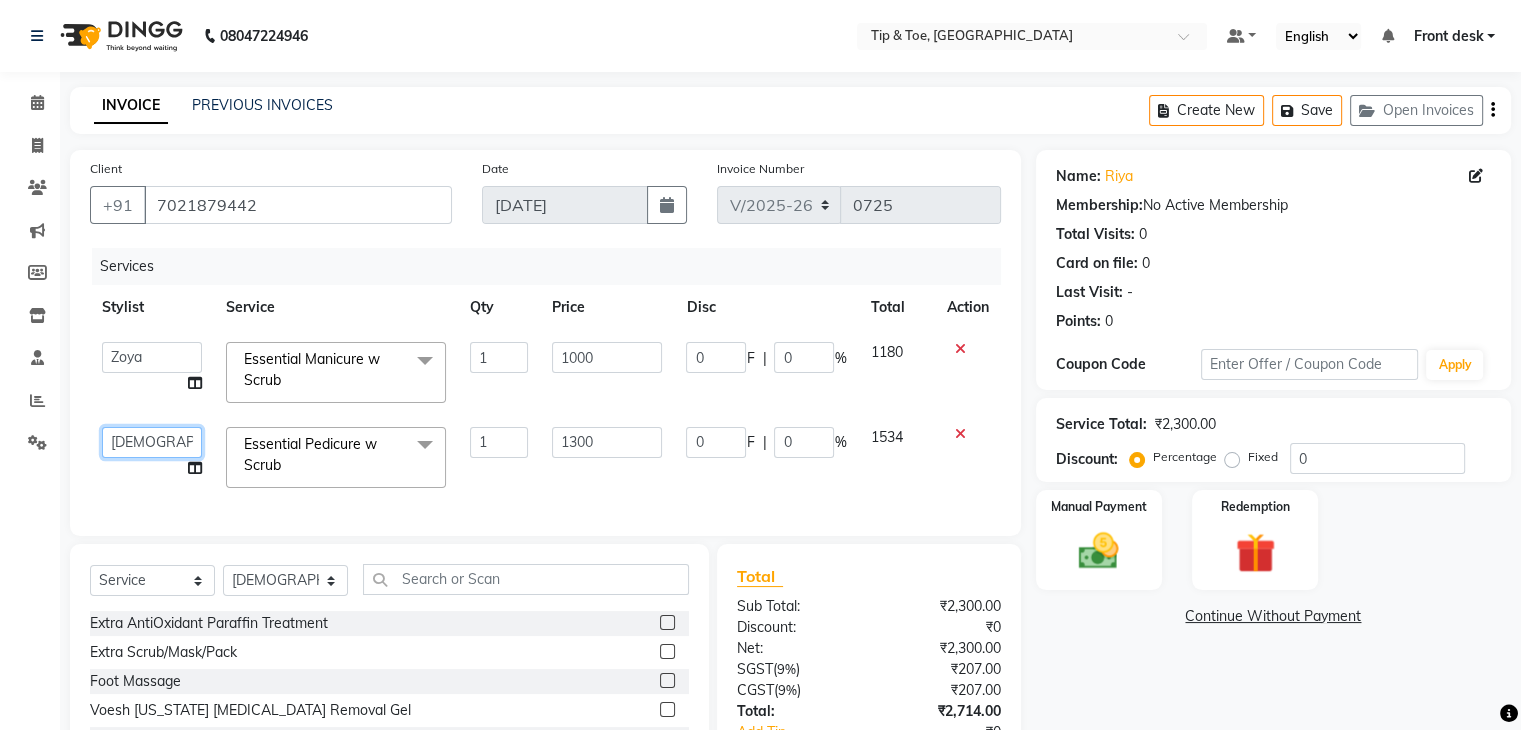 click on "[PERSON_NAME]   Front desk   [PERSON_NAME]   [PERSON_NAME]   [PERSON_NAME]    [PERSON_NAME]   [PERSON_NAME]" 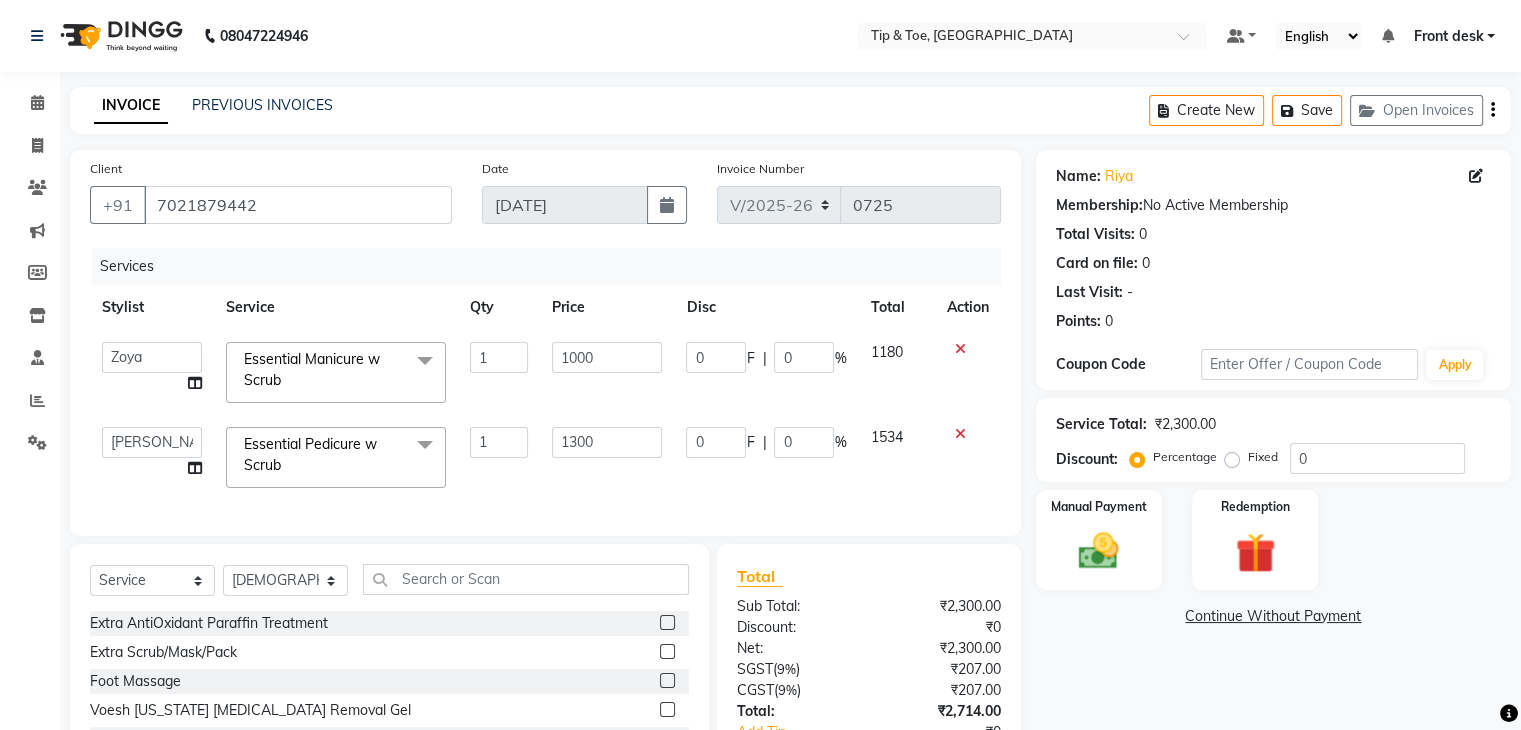 select on "83790" 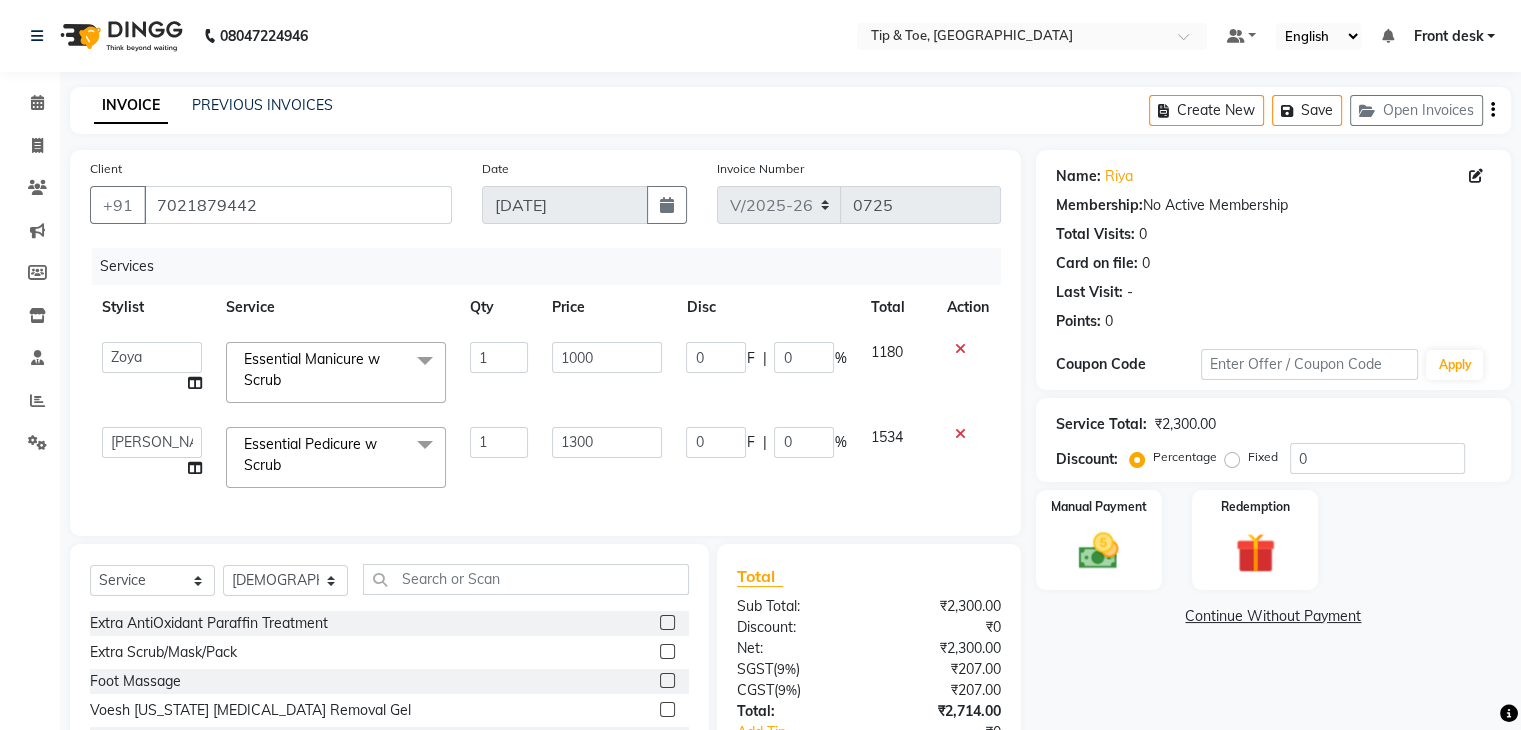 click on "[PERSON_NAME]   Front desk   [PERSON_NAME]   [PERSON_NAME]   [PERSON_NAME]    [PERSON_NAME]   [PERSON_NAME]" 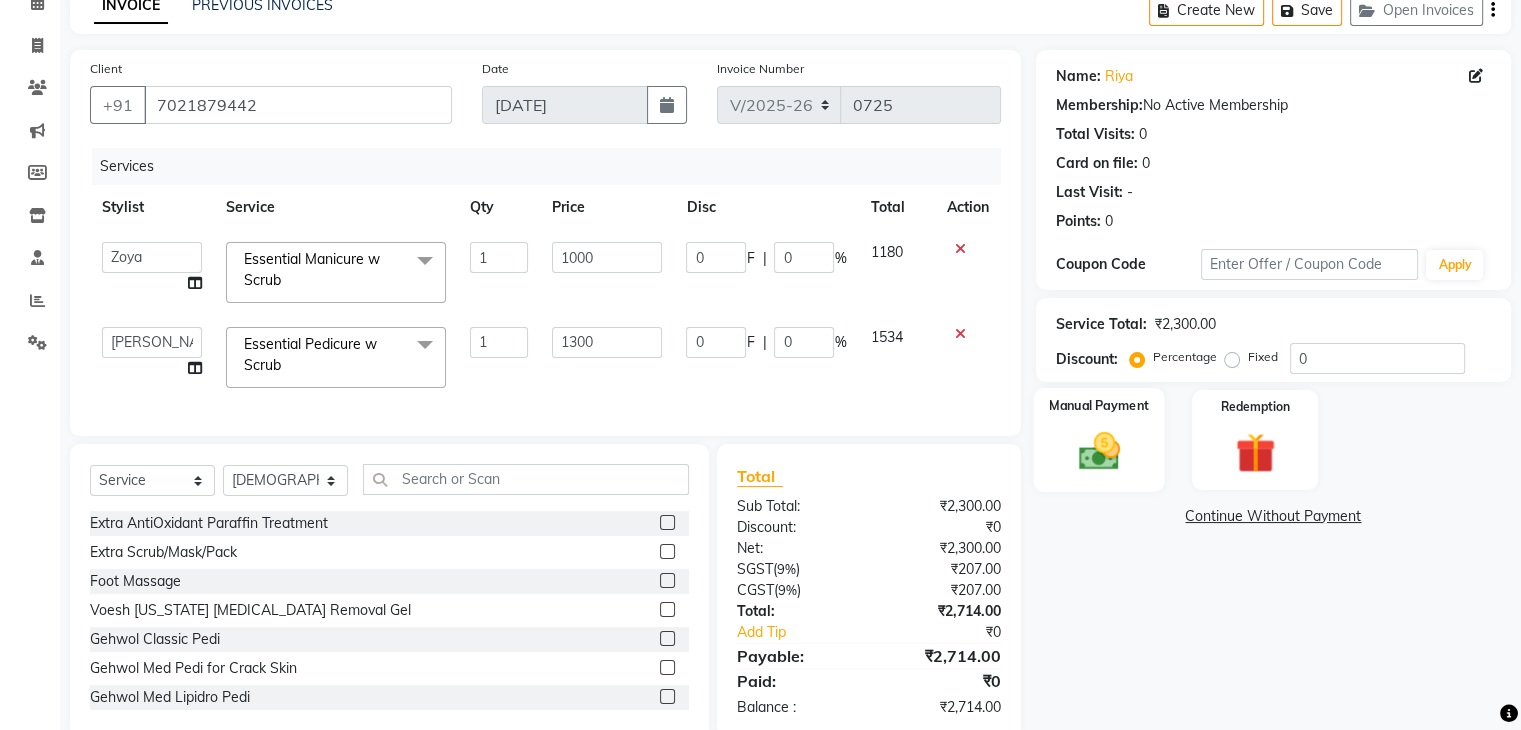 scroll, scrollTop: 154, scrollLeft: 0, axis: vertical 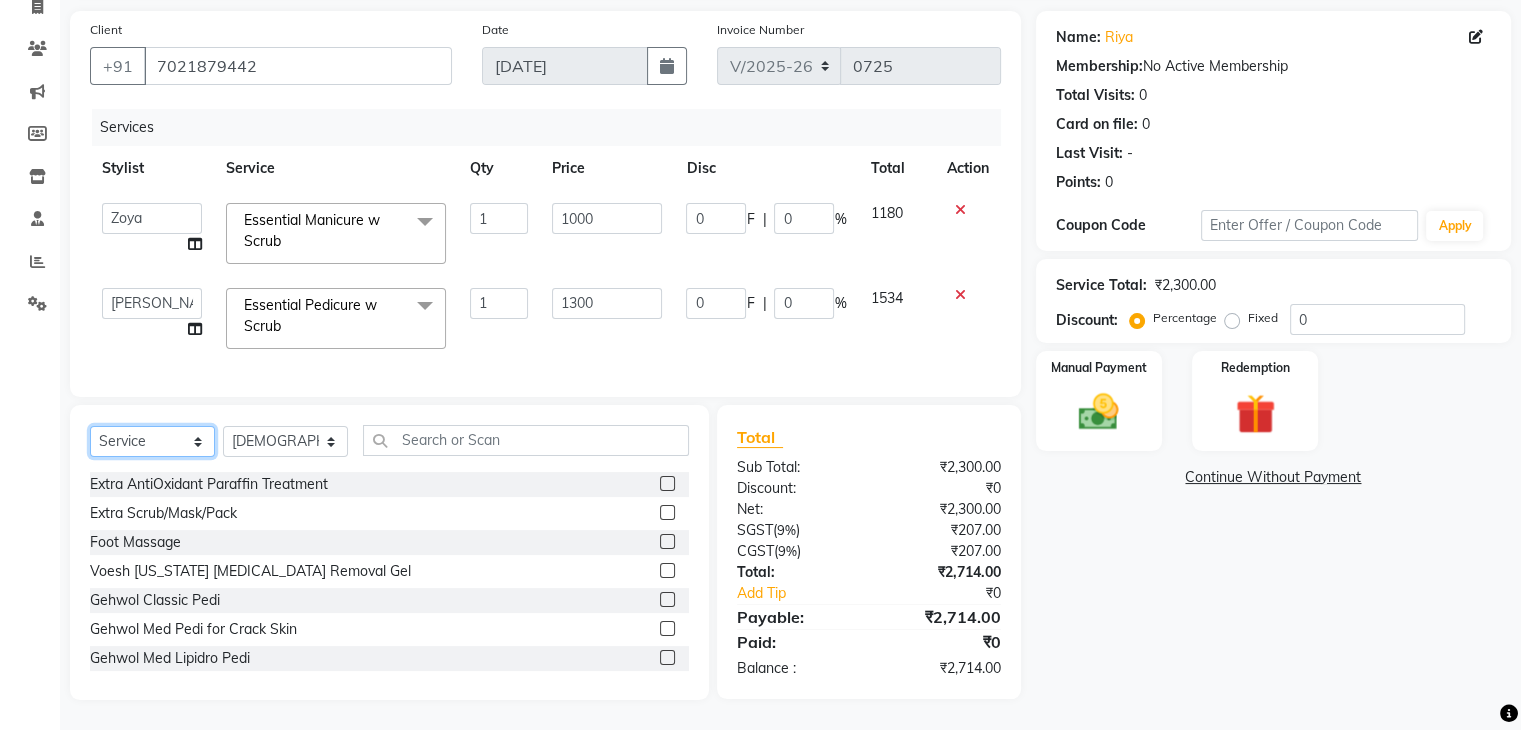 click on "Select  Service  Product  Membership  Package Voucher Prepaid Gift Card" 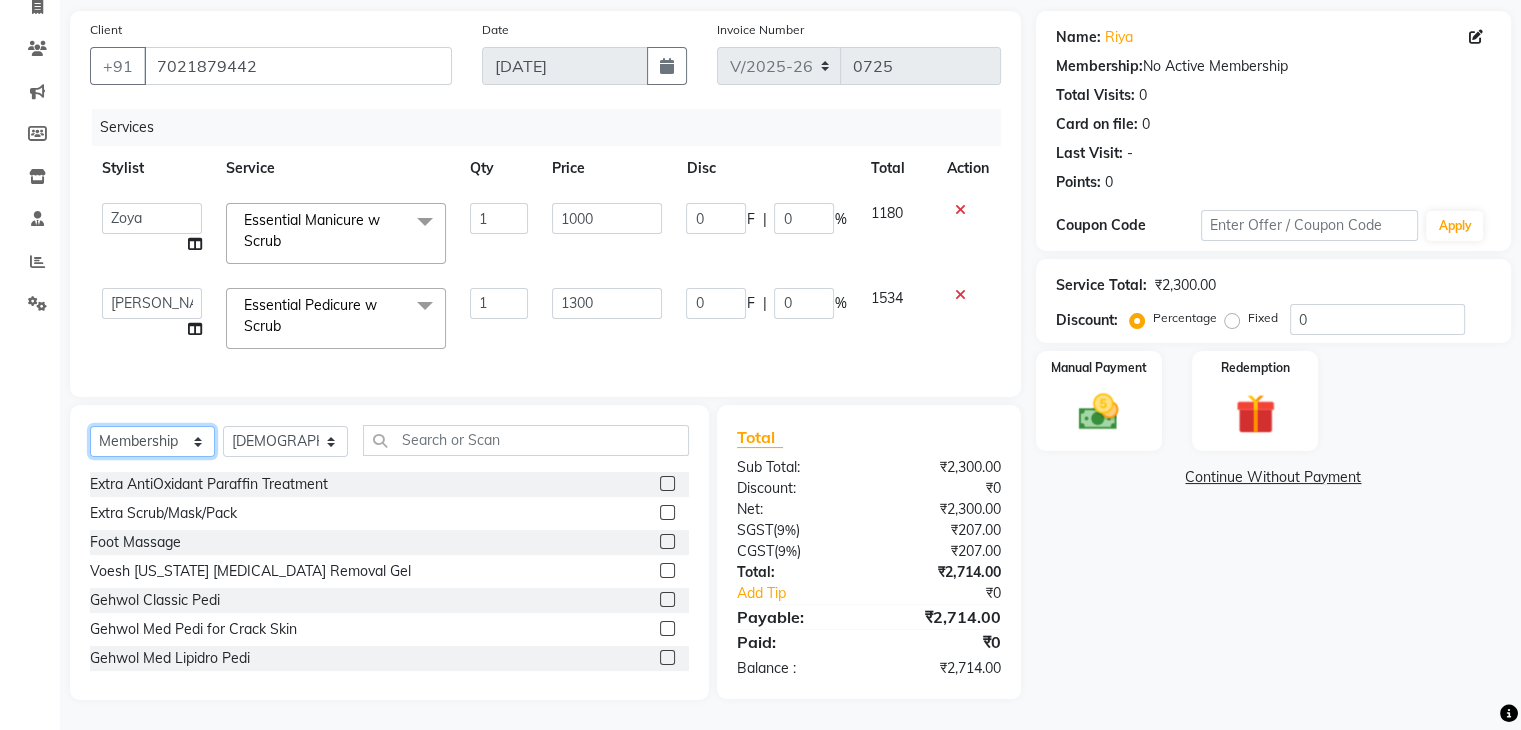 click on "Select  Service  Product  Membership  Package Voucher Prepaid Gift Card" 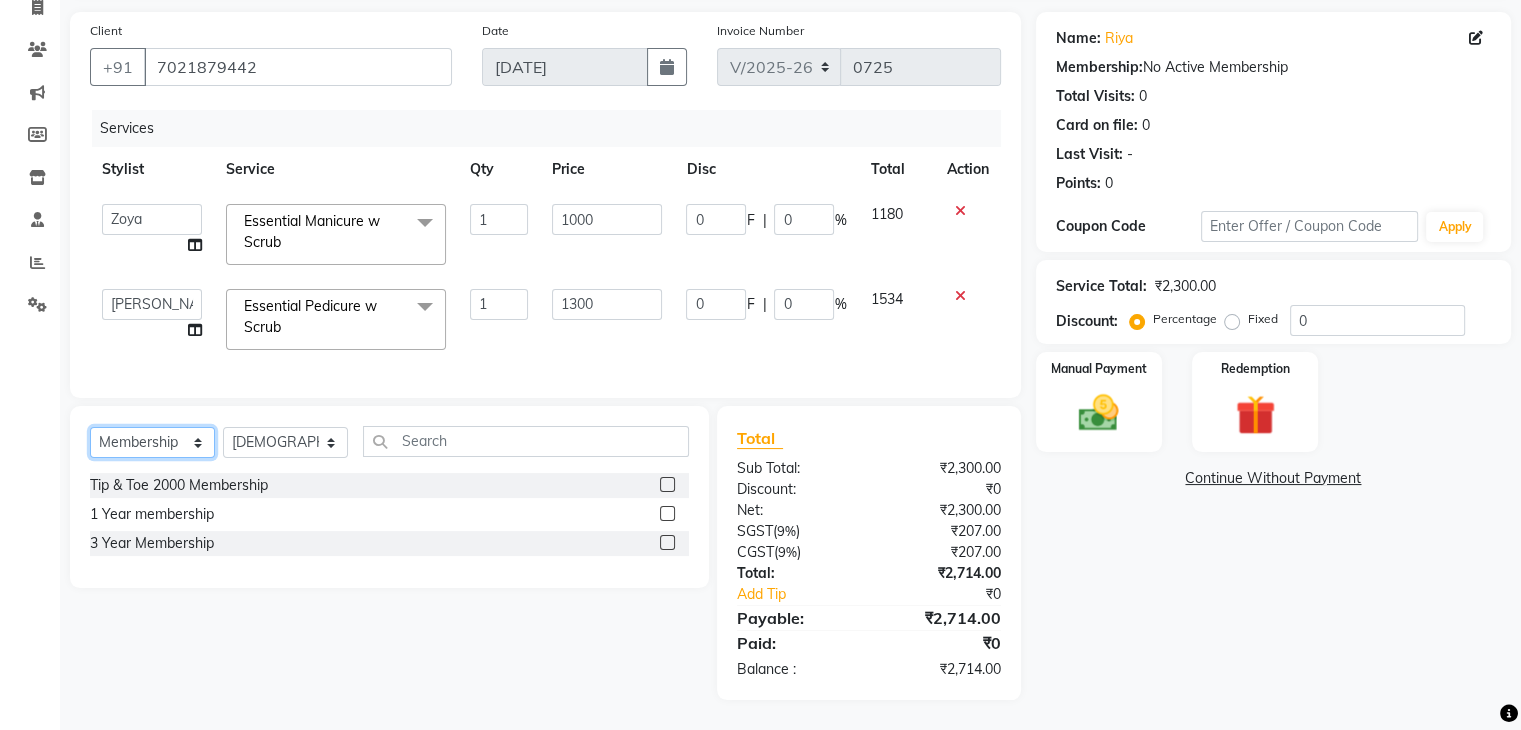 scroll, scrollTop: 152, scrollLeft: 0, axis: vertical 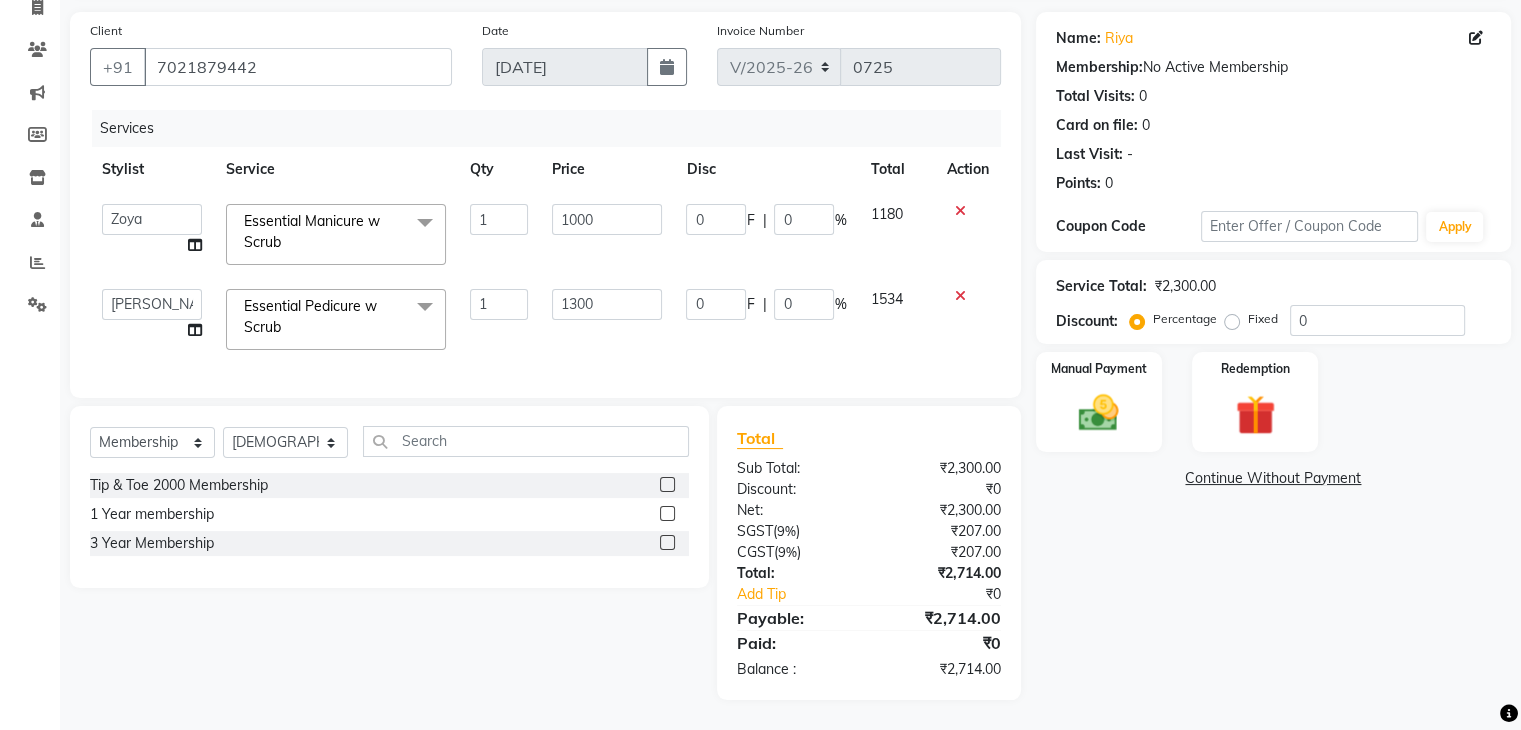 click 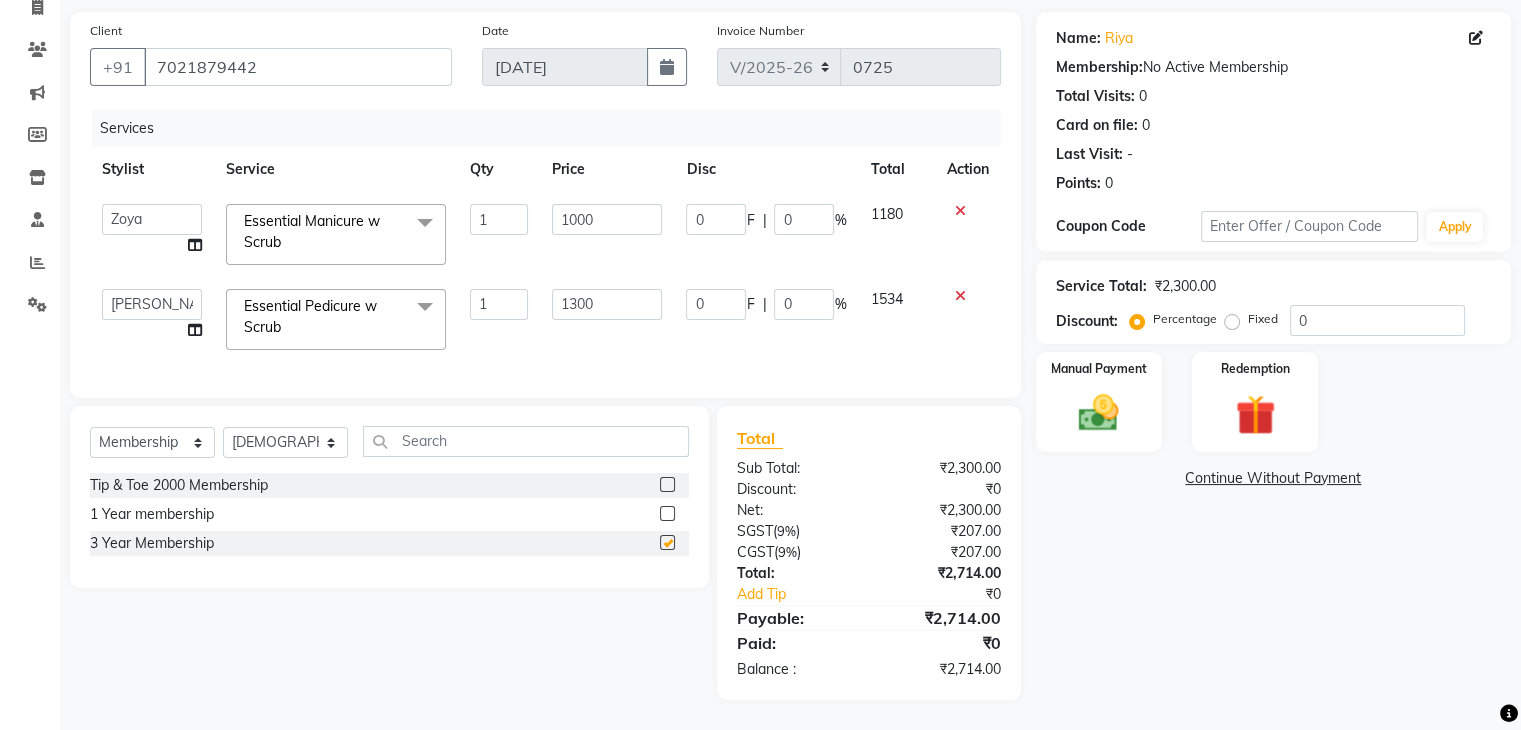 select on "select" 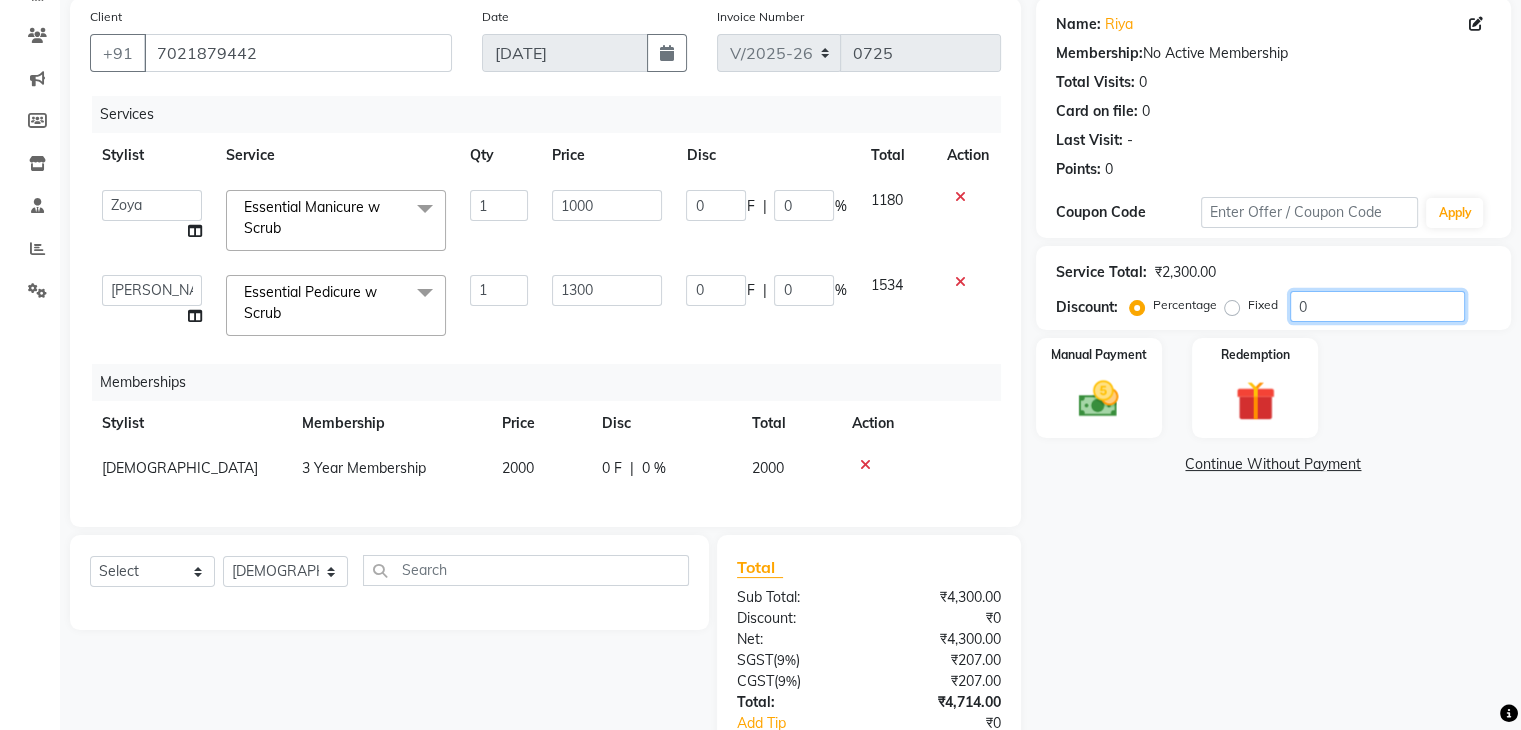 click on "0" 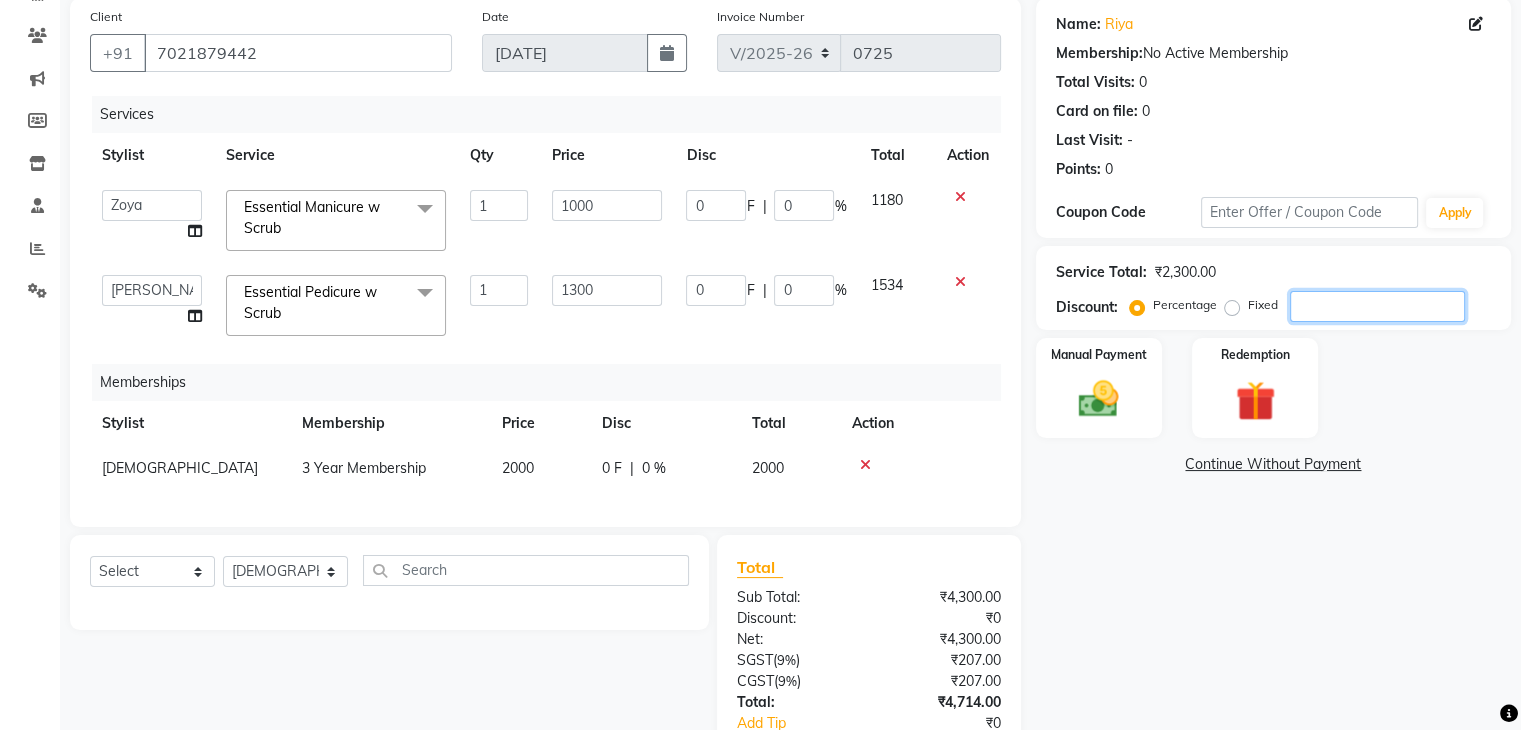 type on "5" 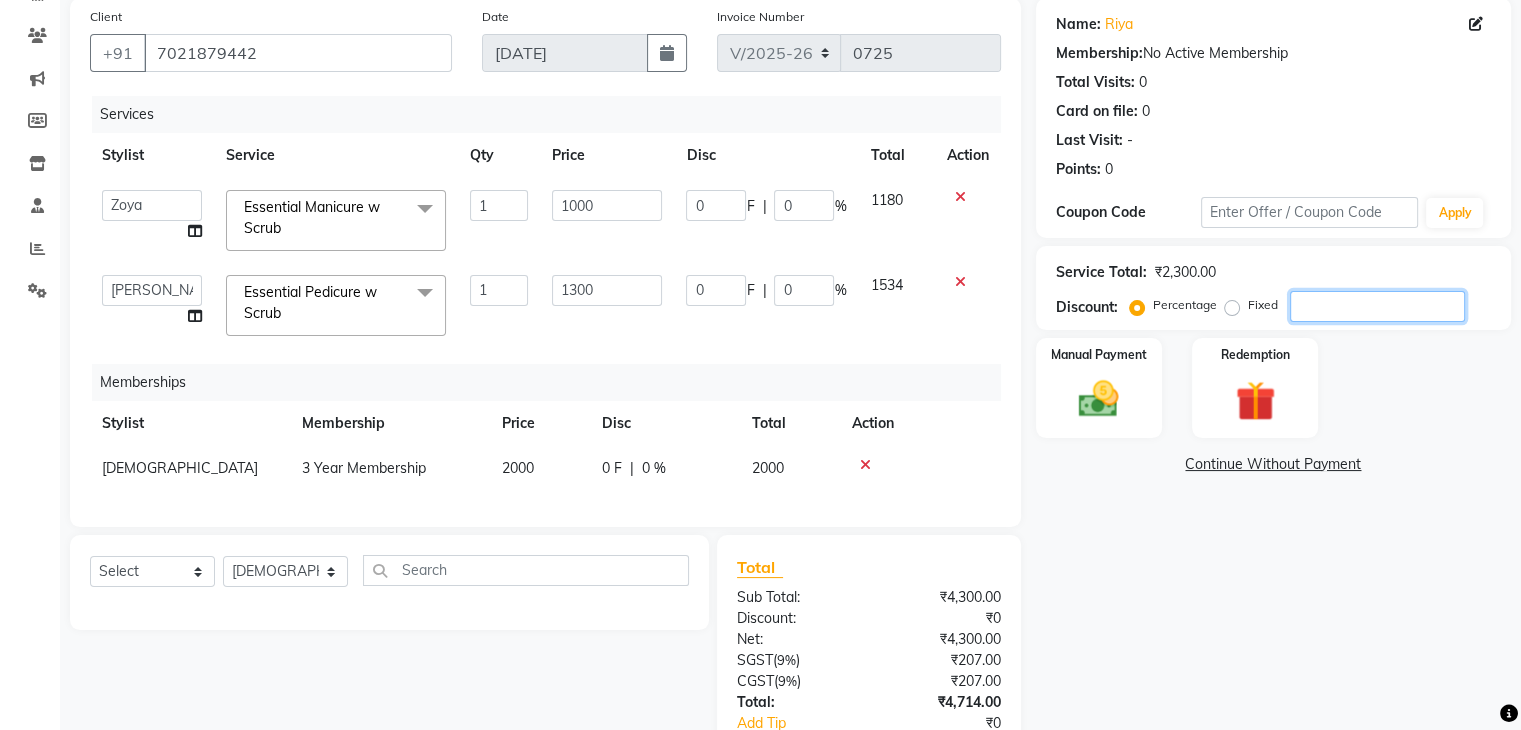type on "50" 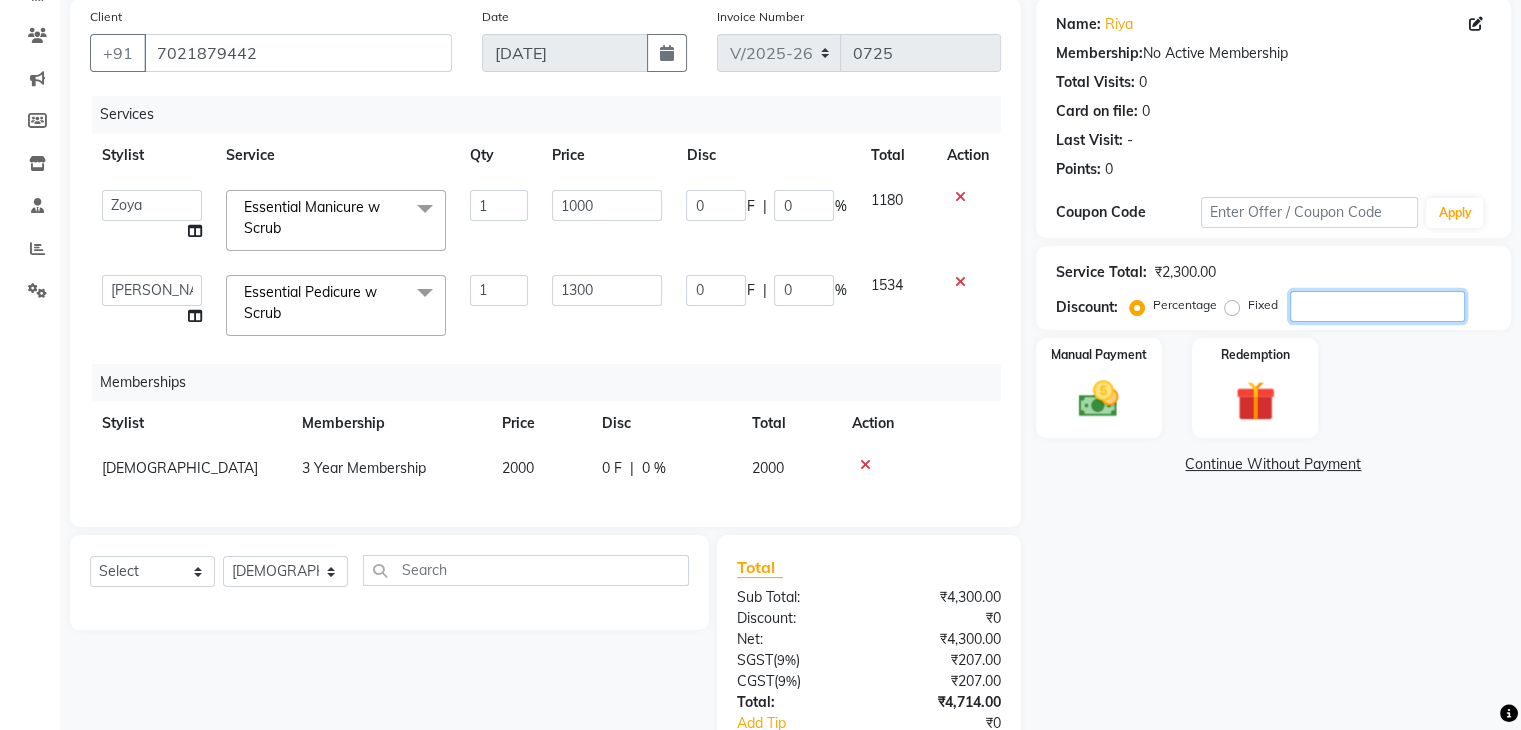 type on "5" 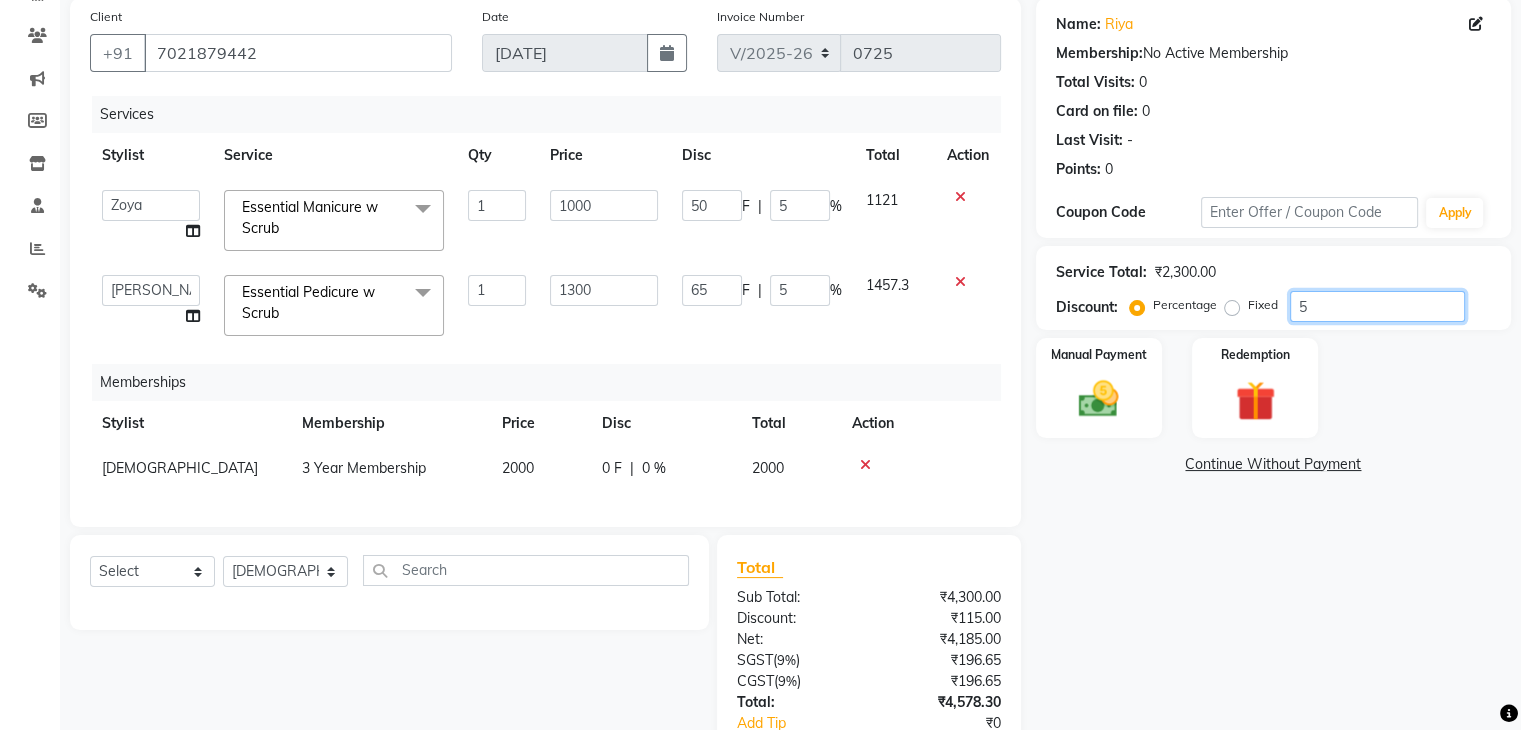 type on "50" 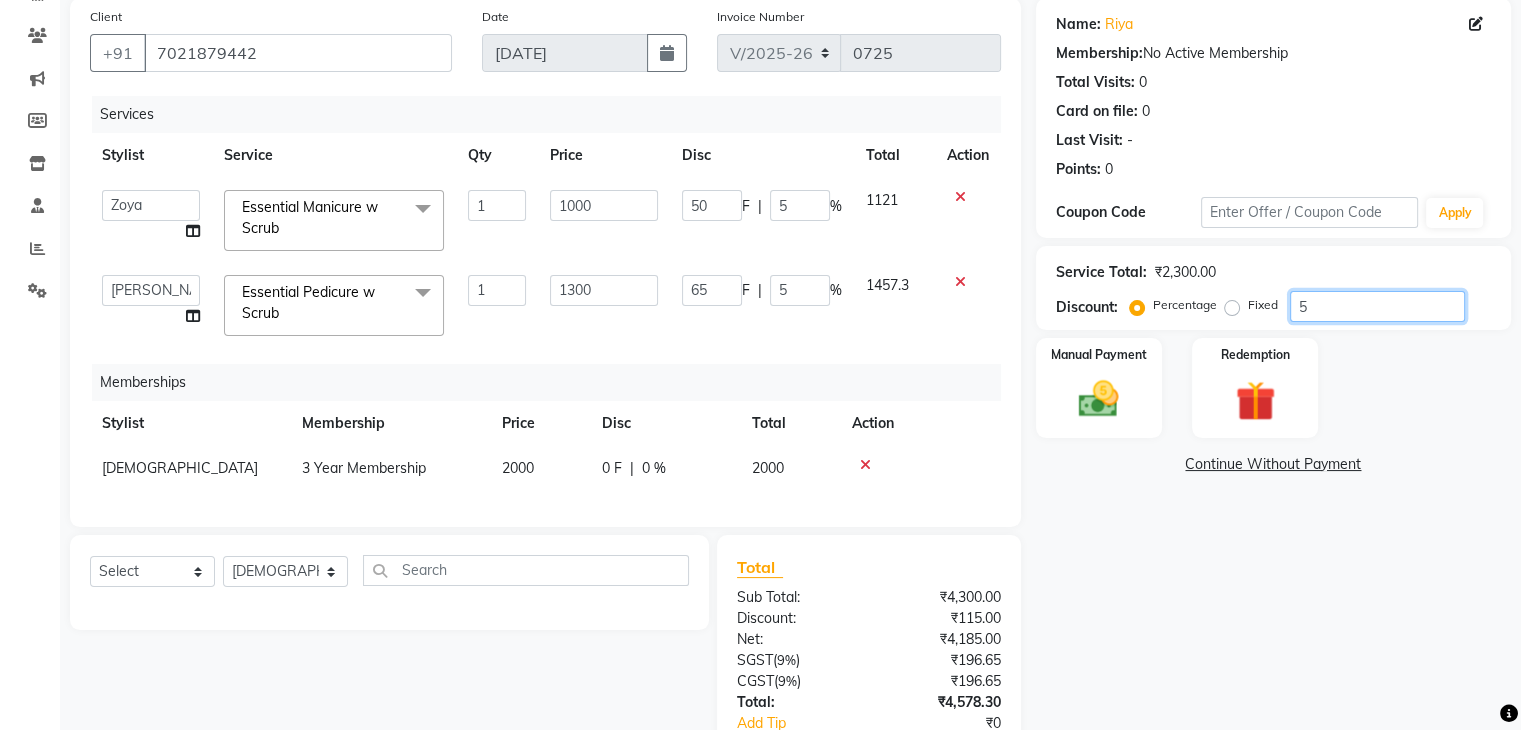 type on "500" 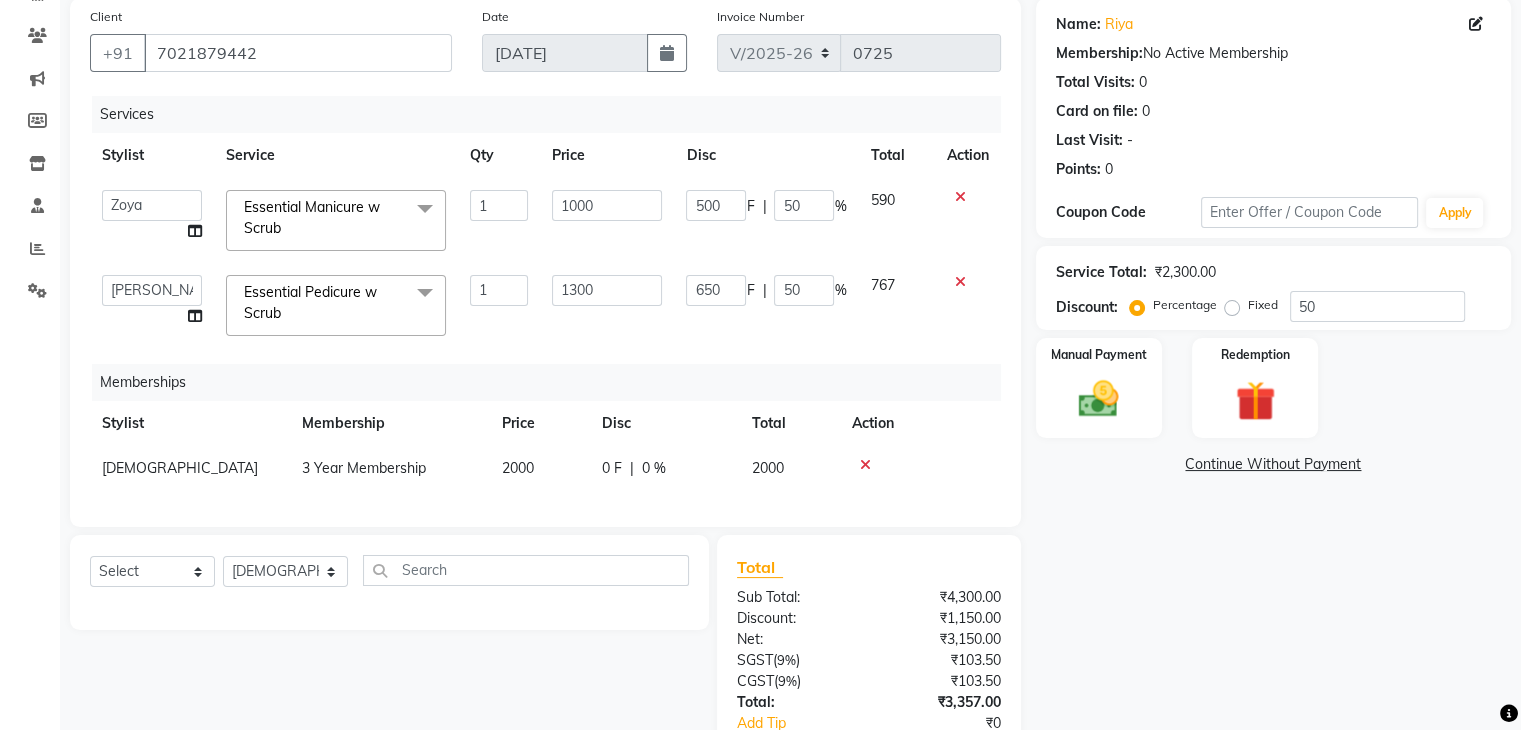 click on "Manual Payment Redemption" 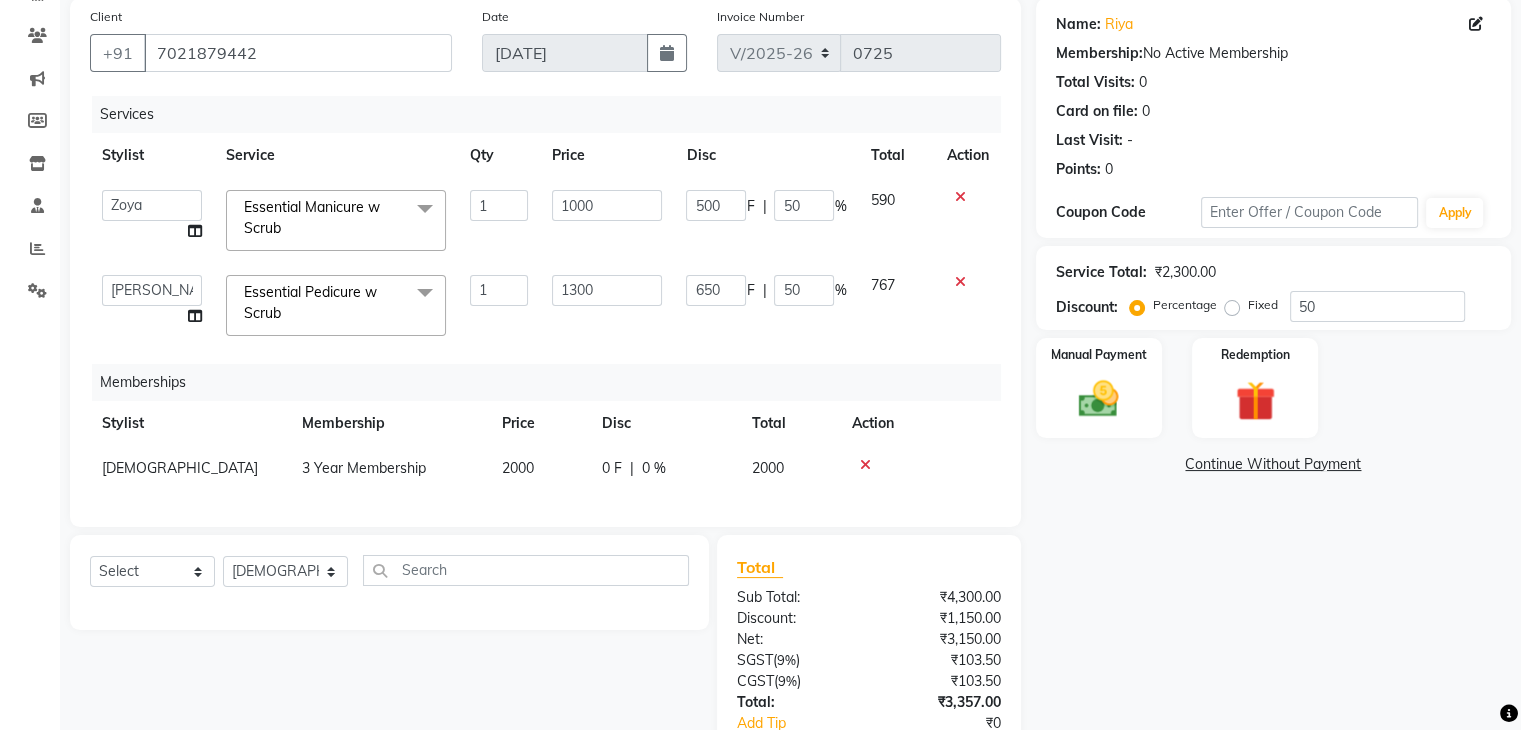 scroll, scrollTop: 296, scrollLeft: 0, axis: vertical 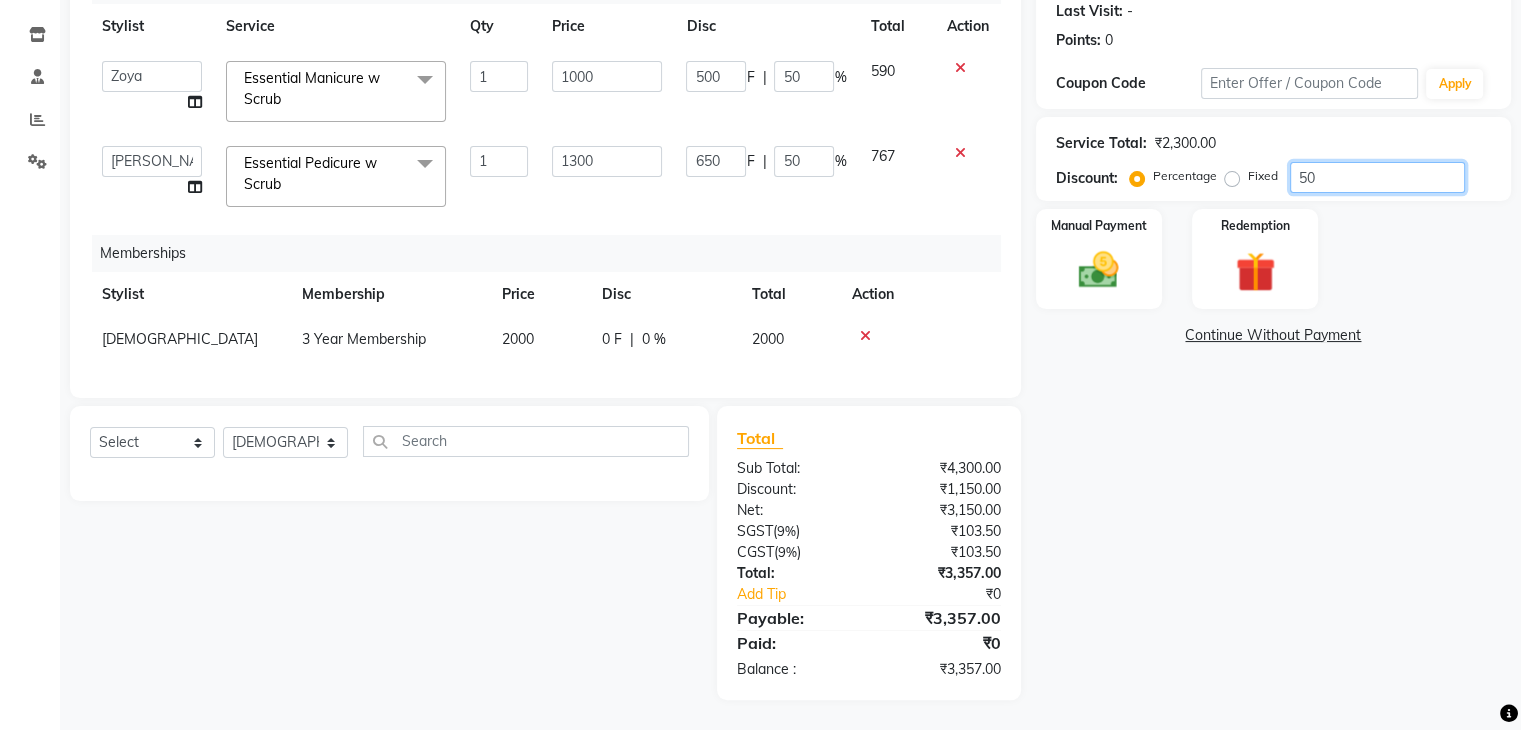 click on "50" 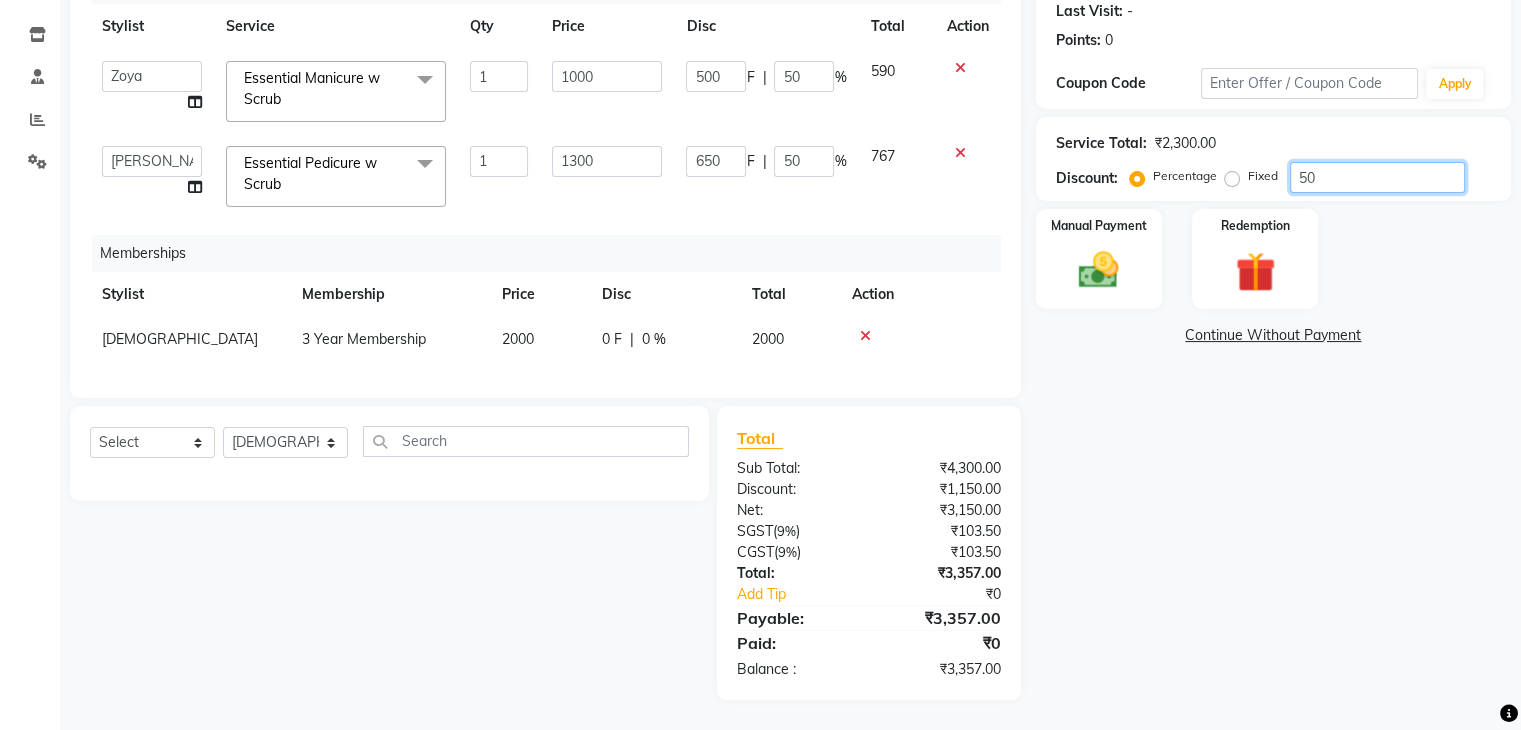 type on "5" 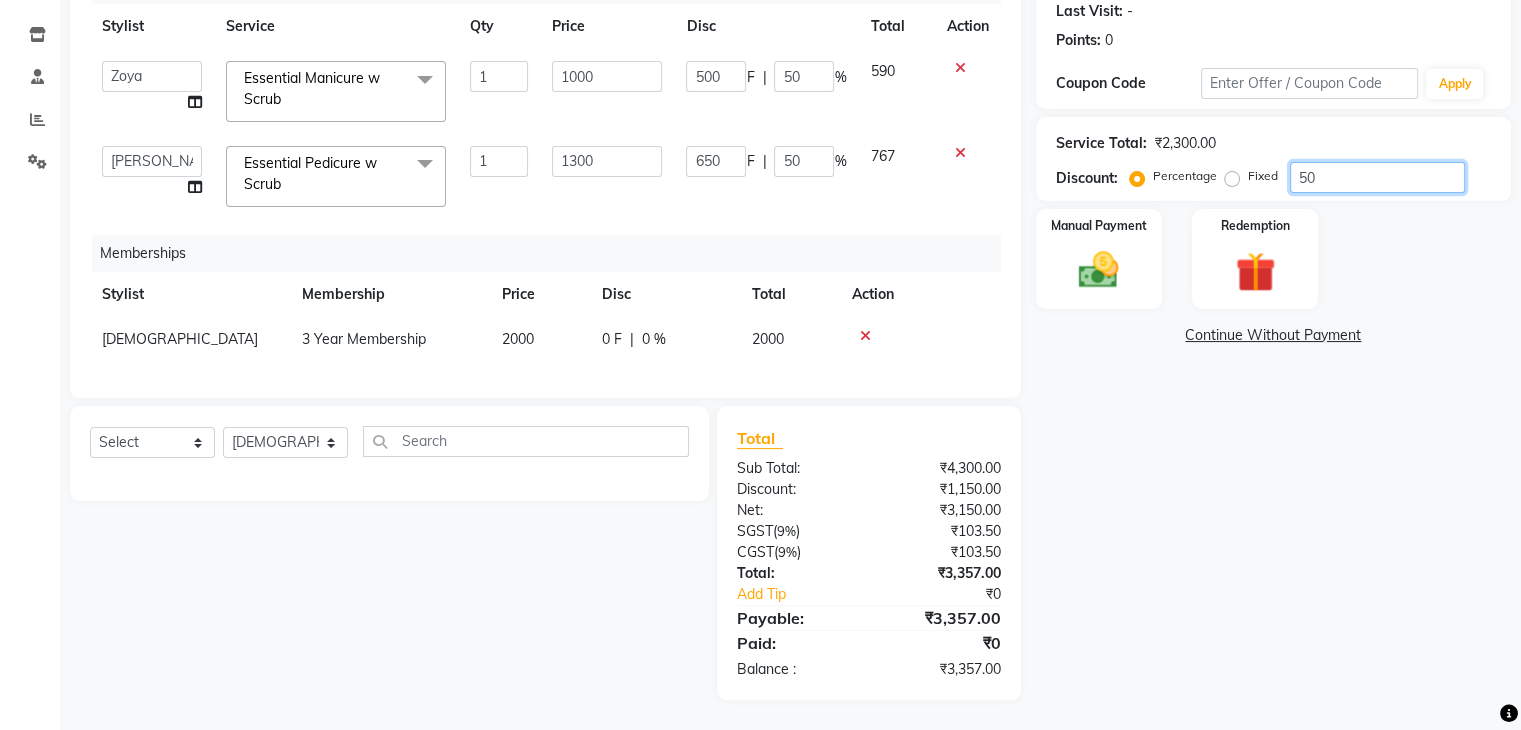 type on "5" 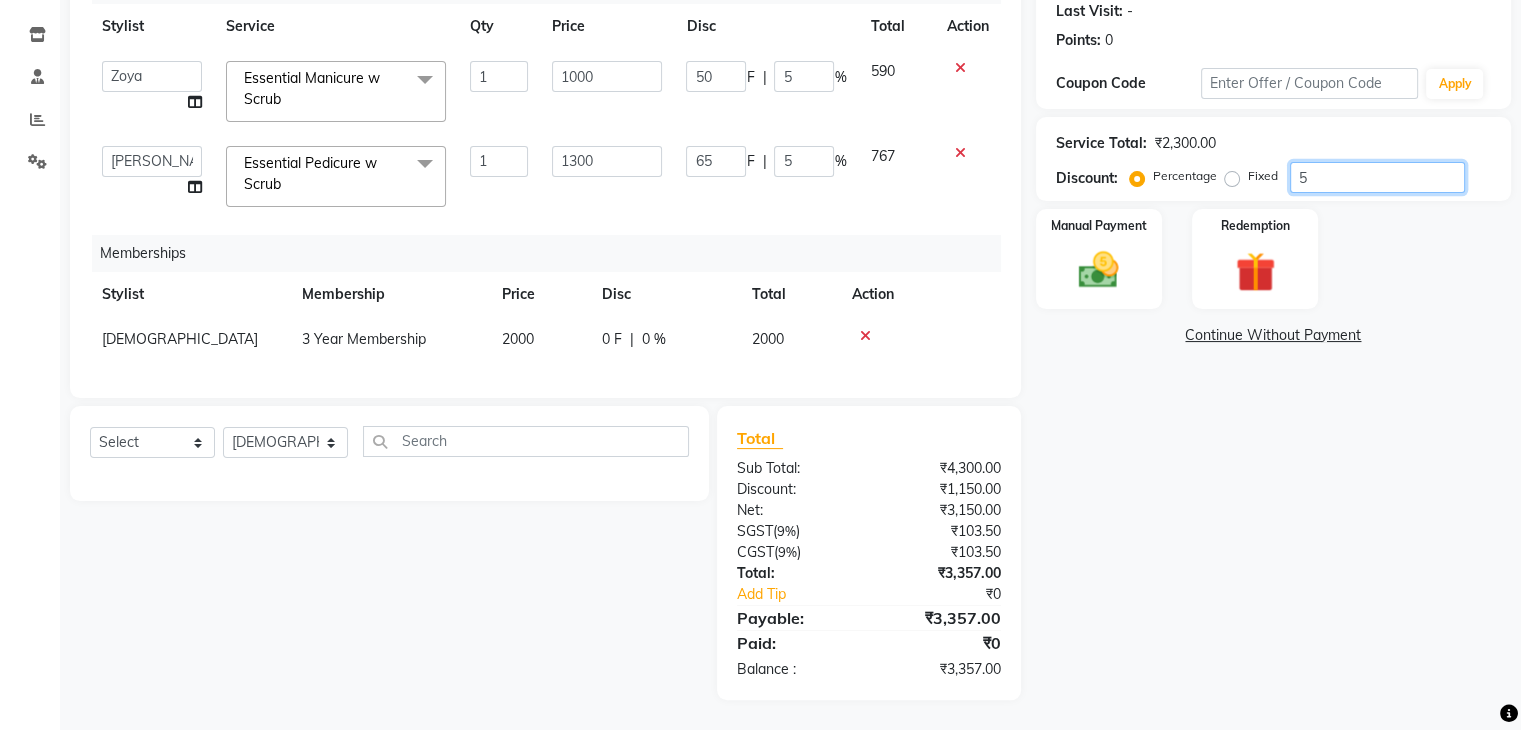 type 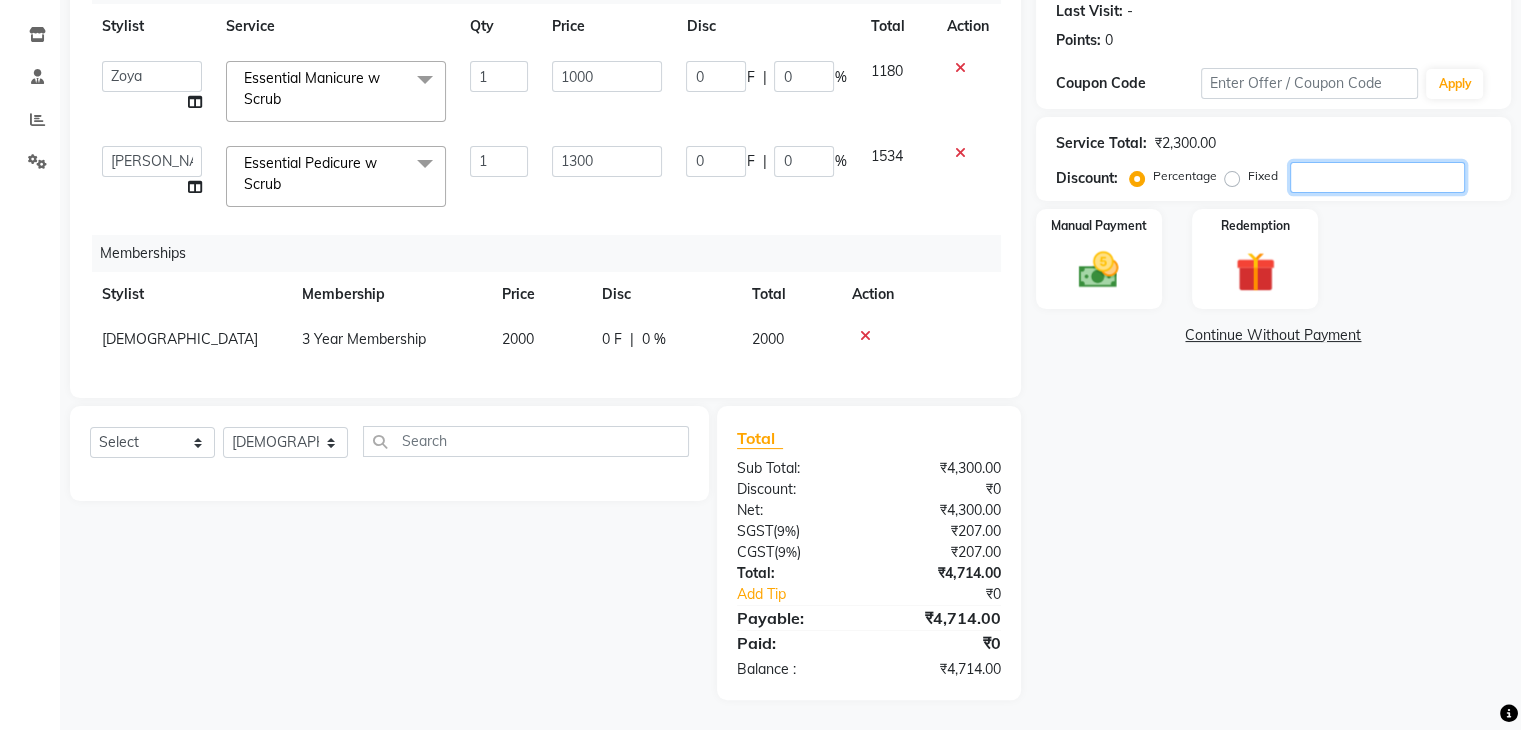 type 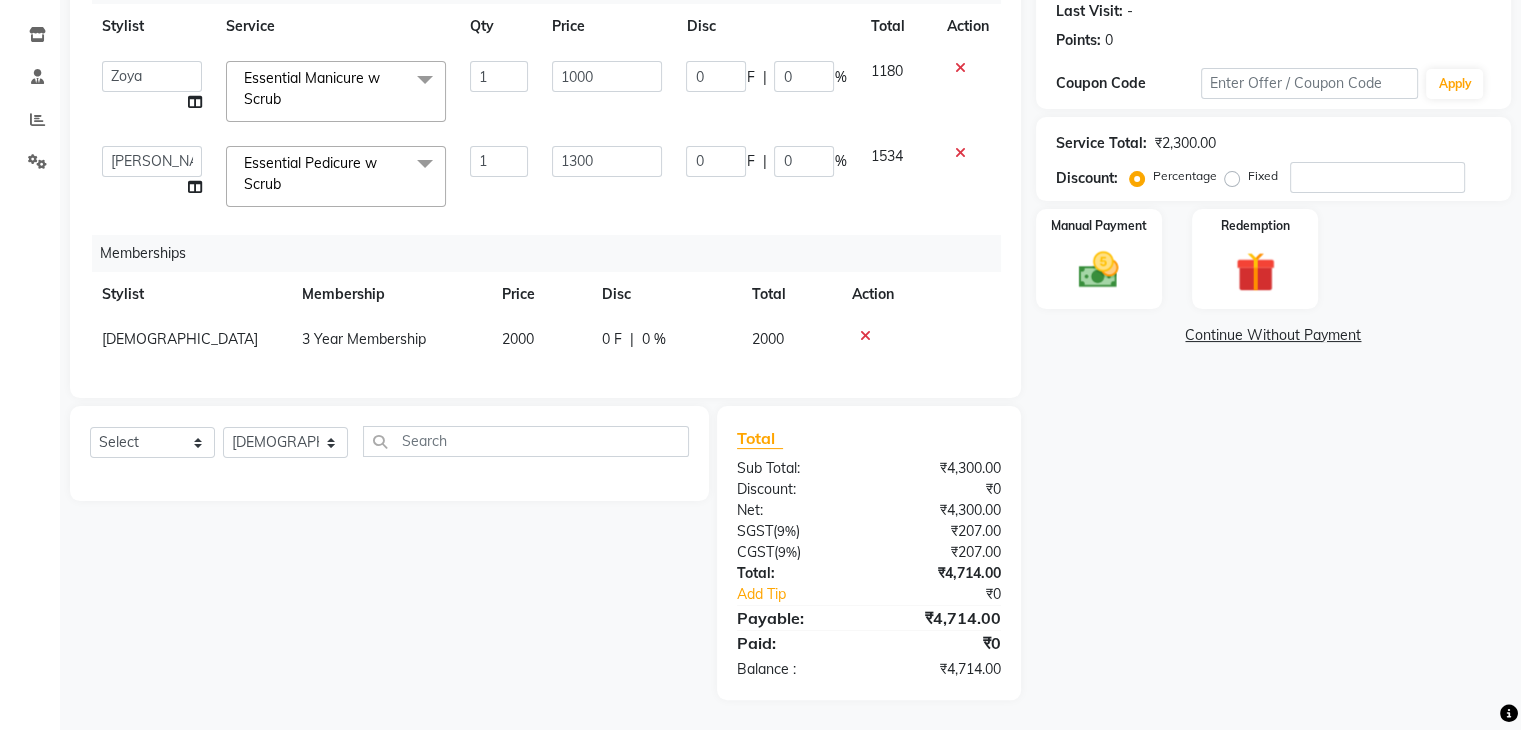 click 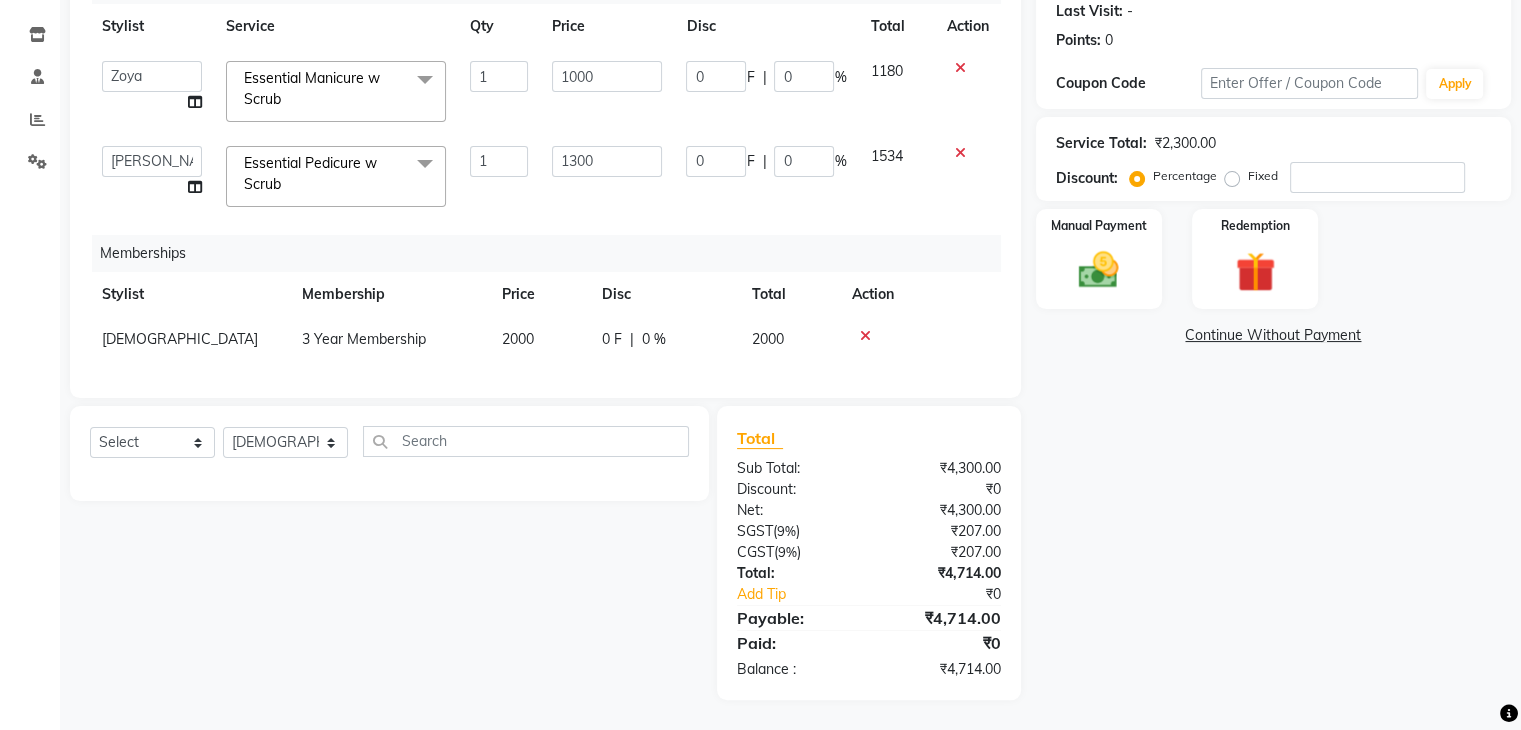 click 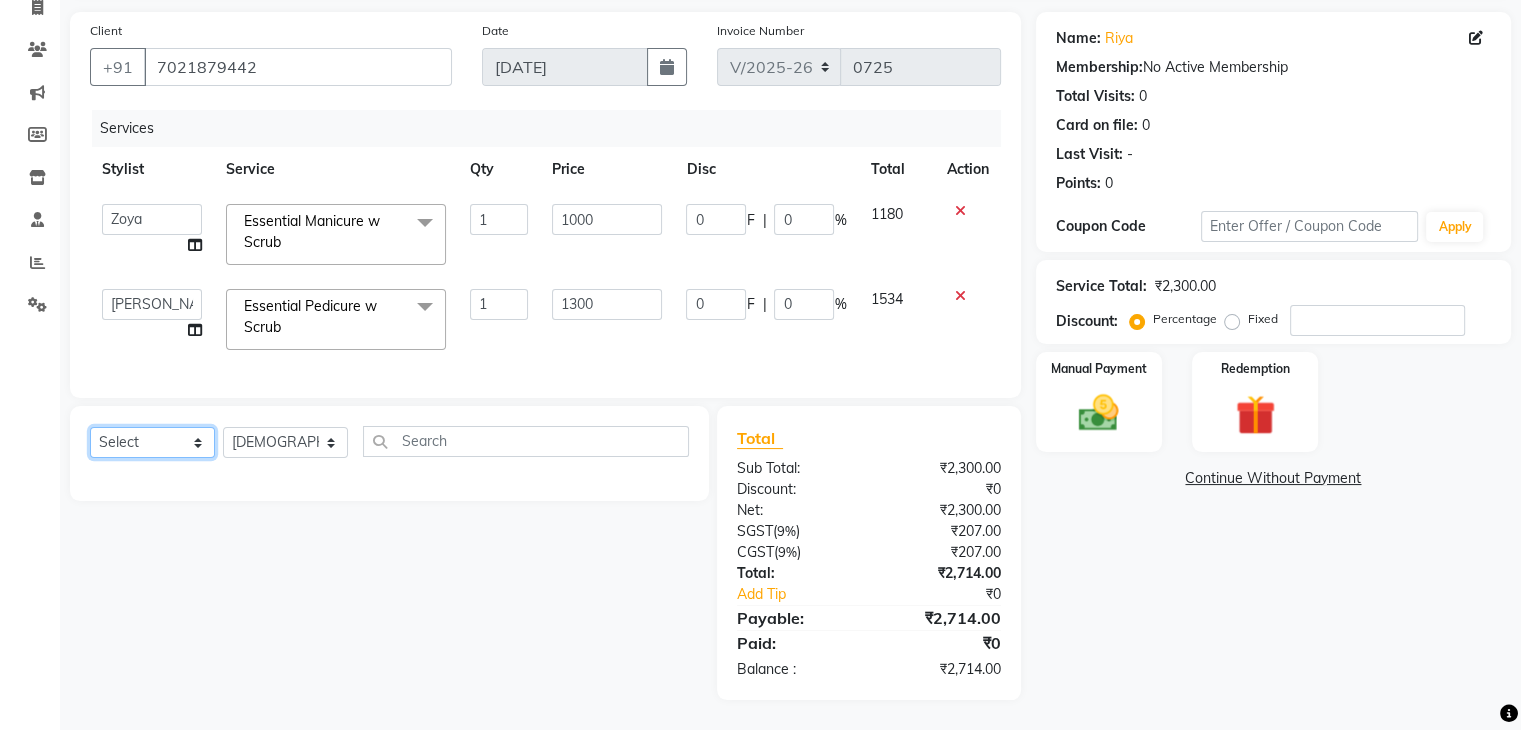 click on "Select  Service  Product  Membership  Package Voucher Prepaid Gift Card" 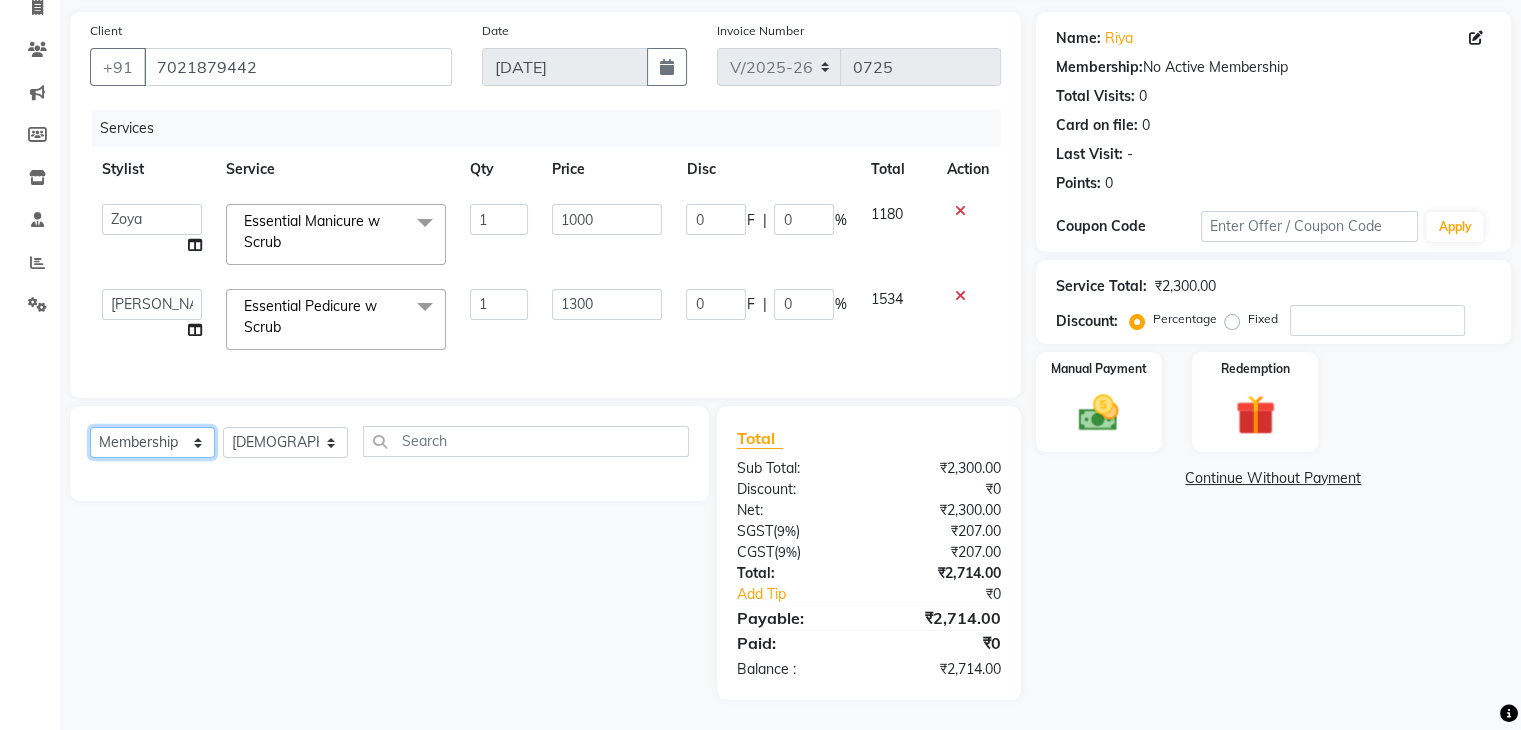 click on "Select  Service  Product  Membership  Package Voucher Prepaid Gift Card" 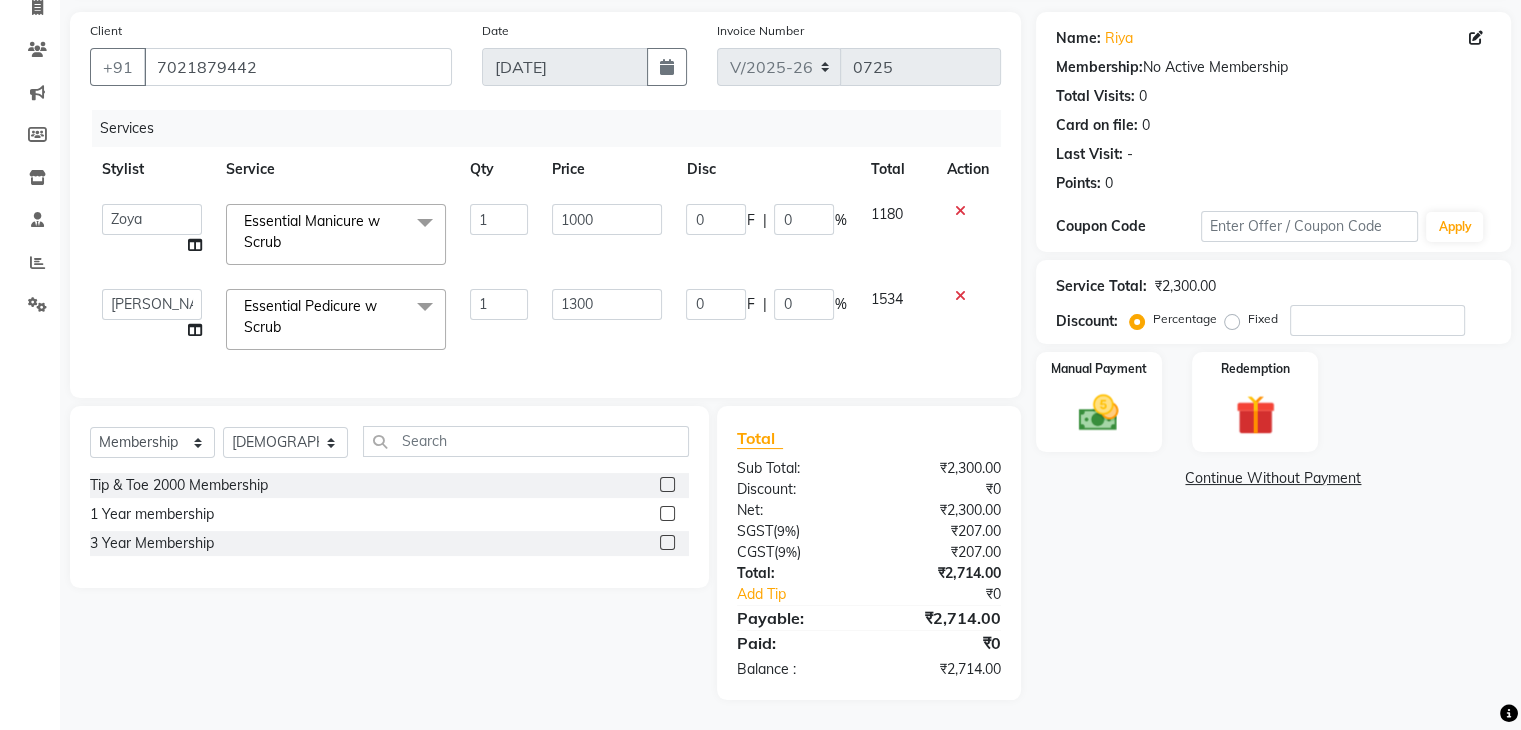 click 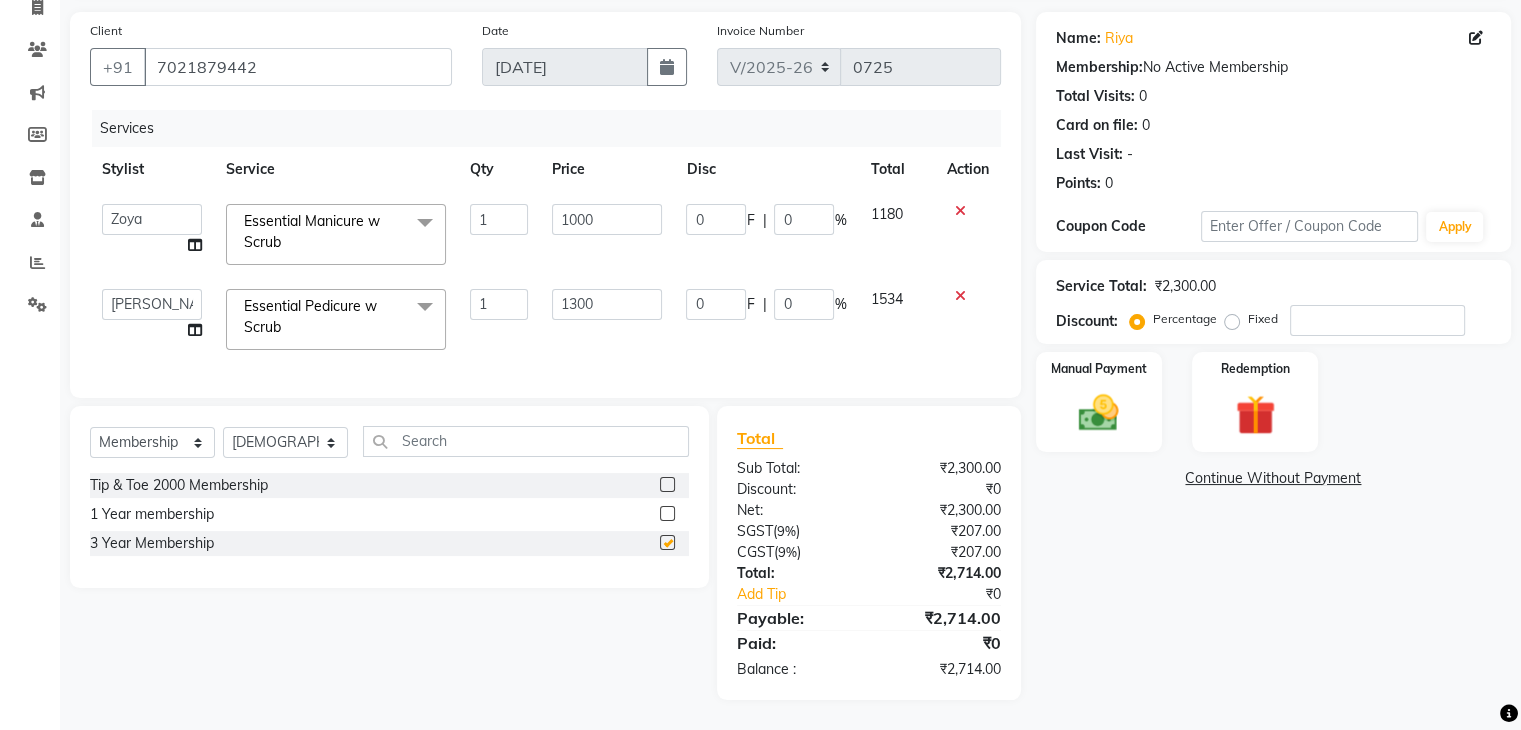 select on "select" 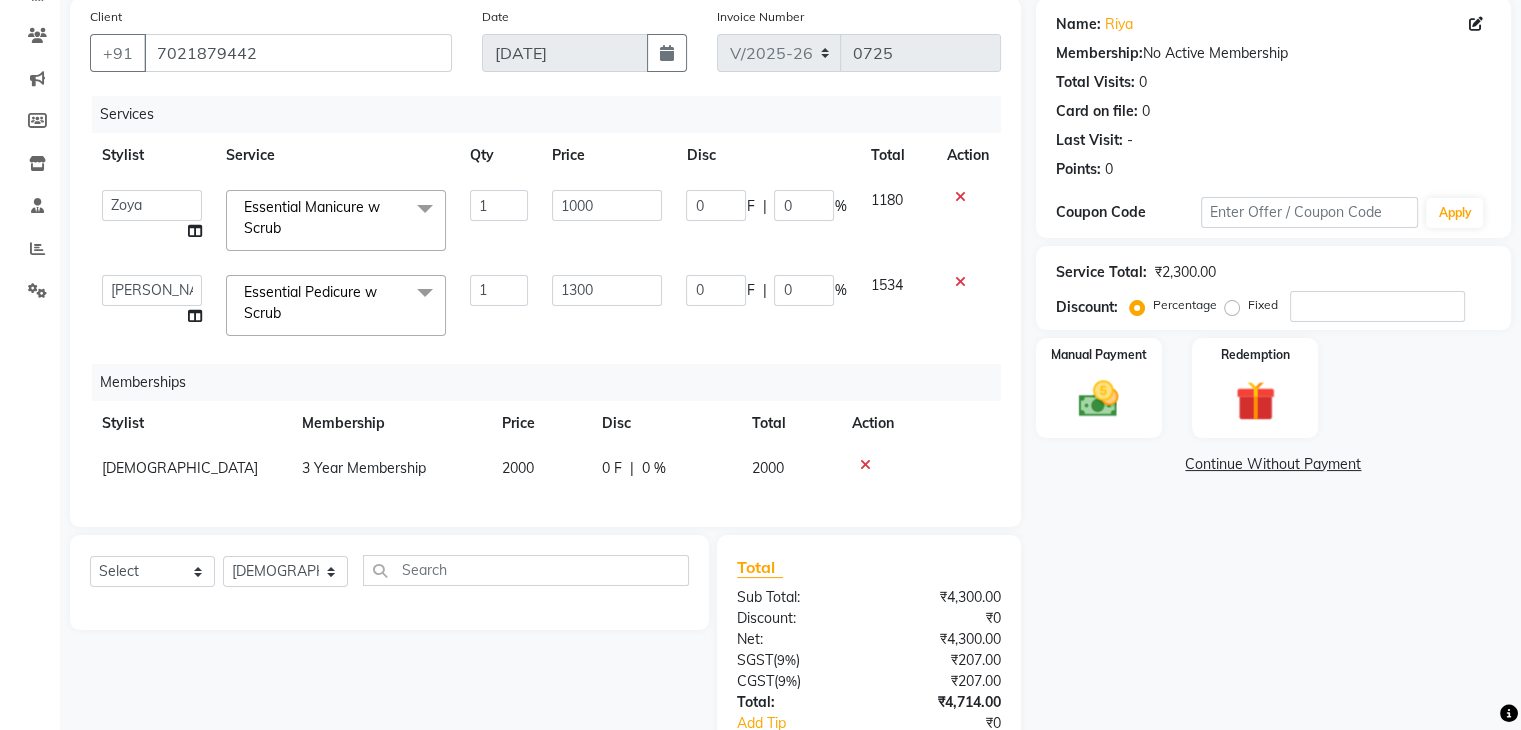 scroll, scrollTop: 296, scrollLeft: 0, axis: vertical 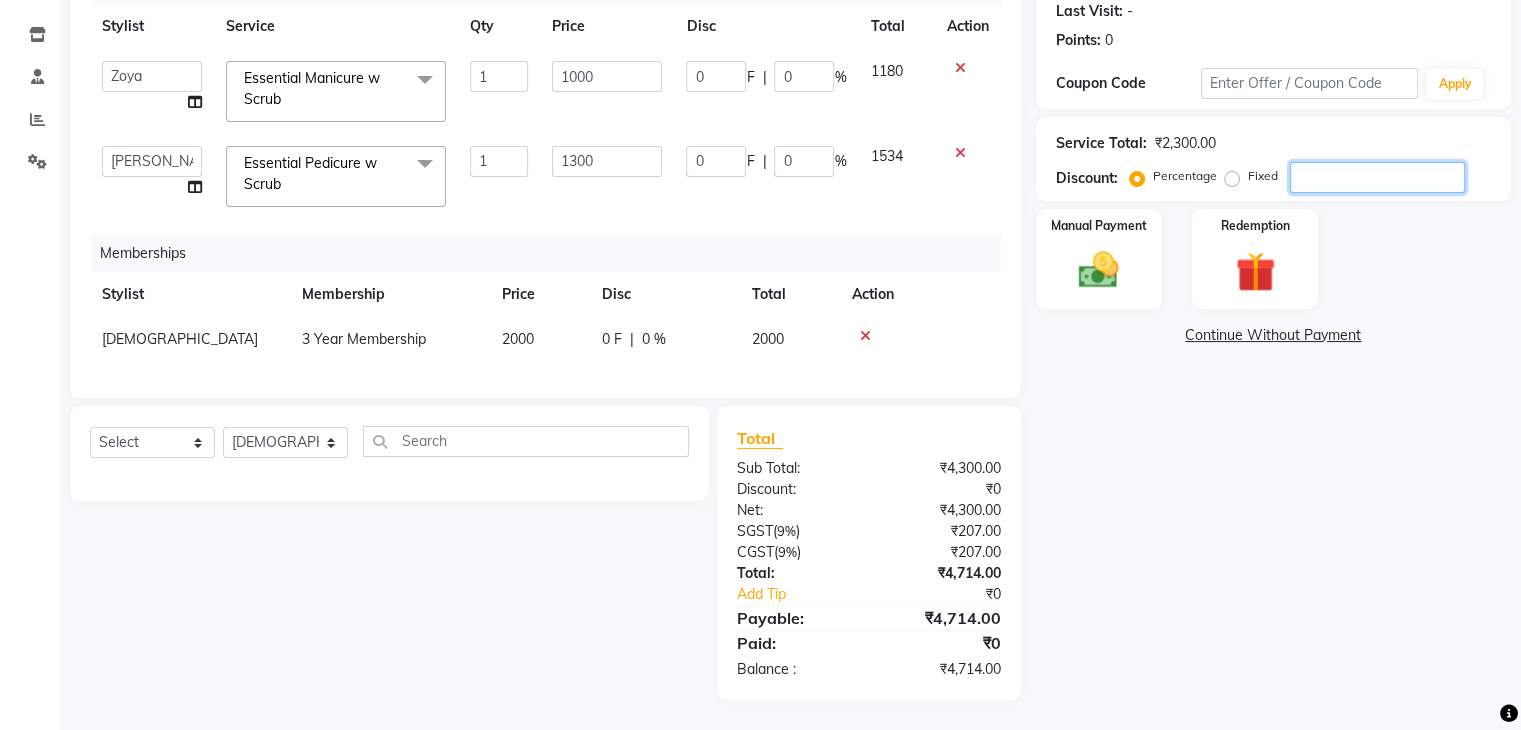 click 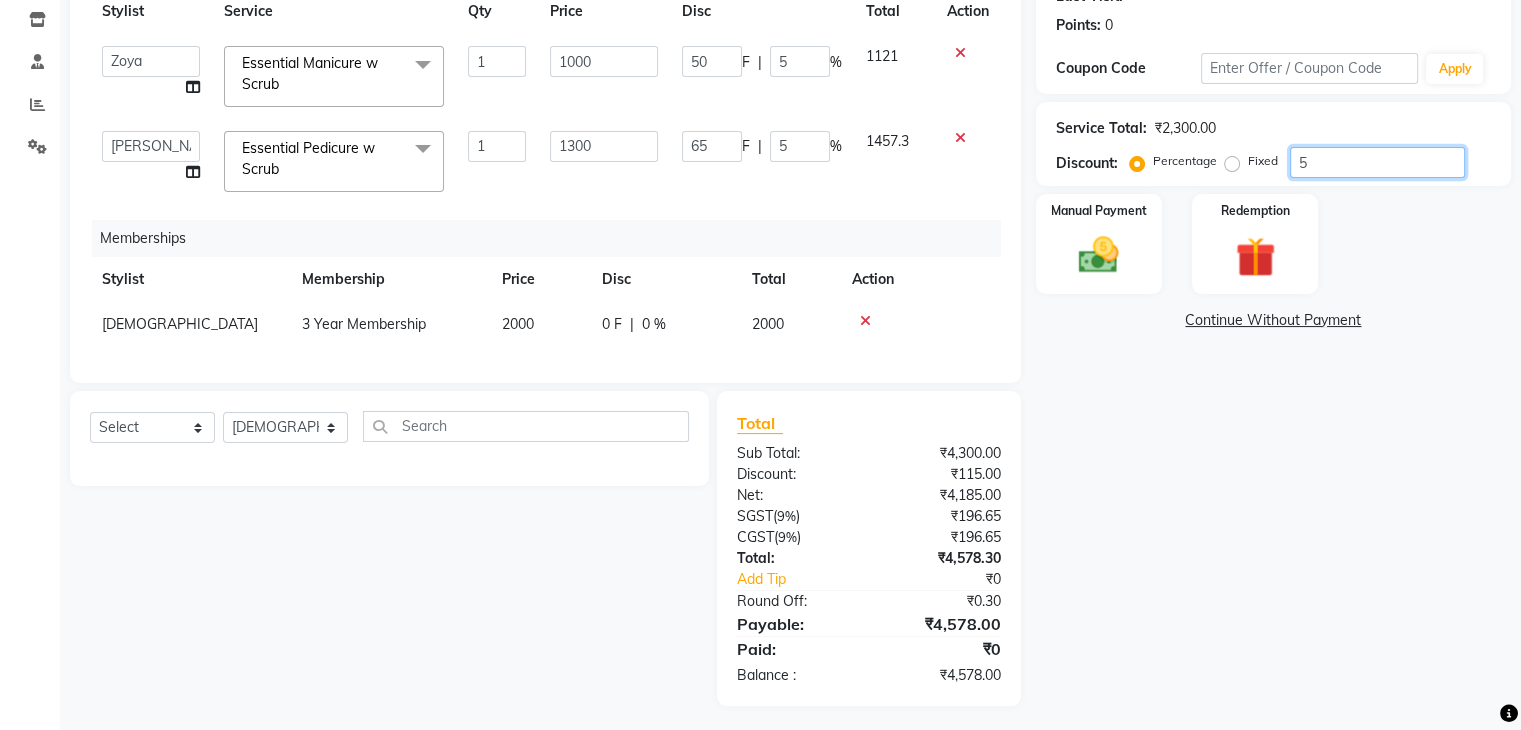 type on "50" 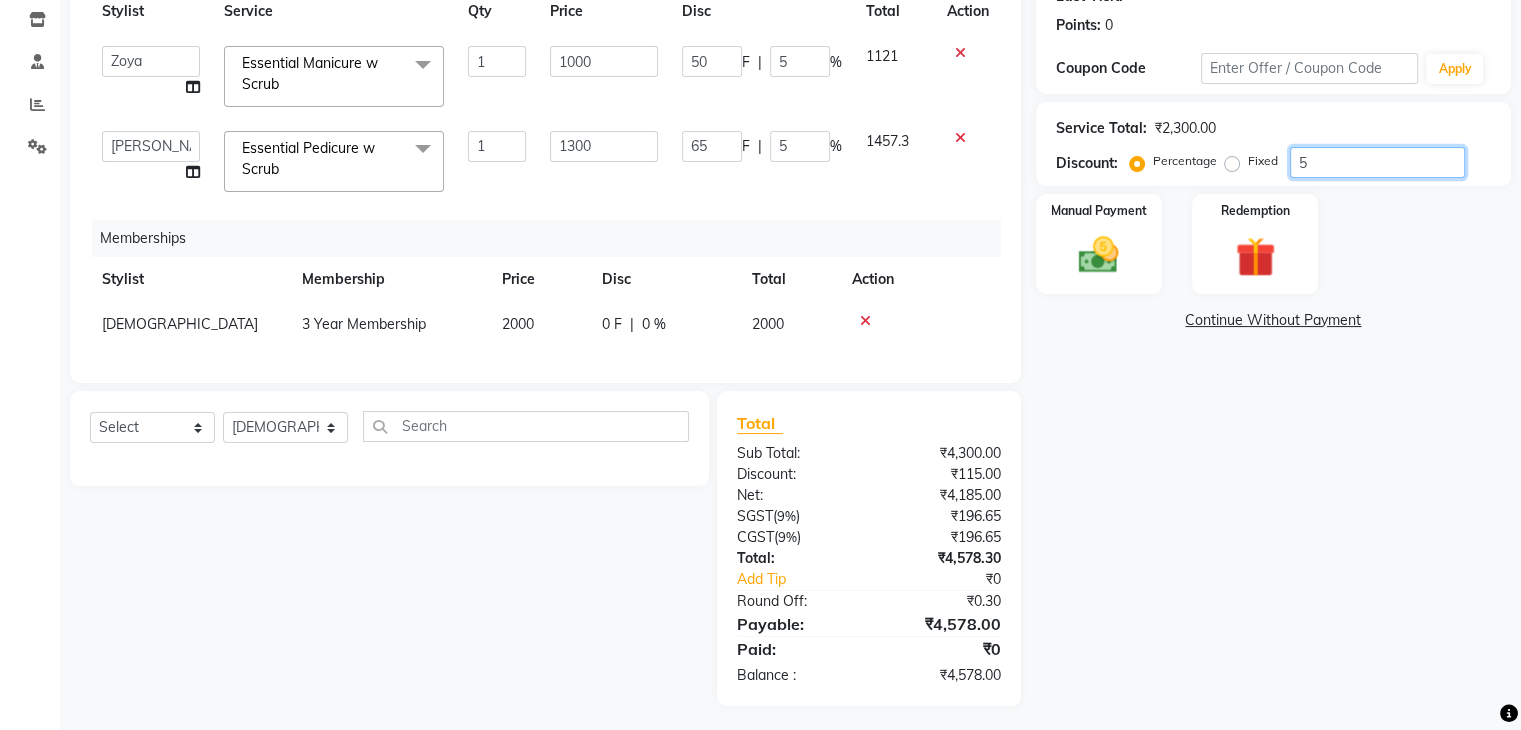 type on "500" 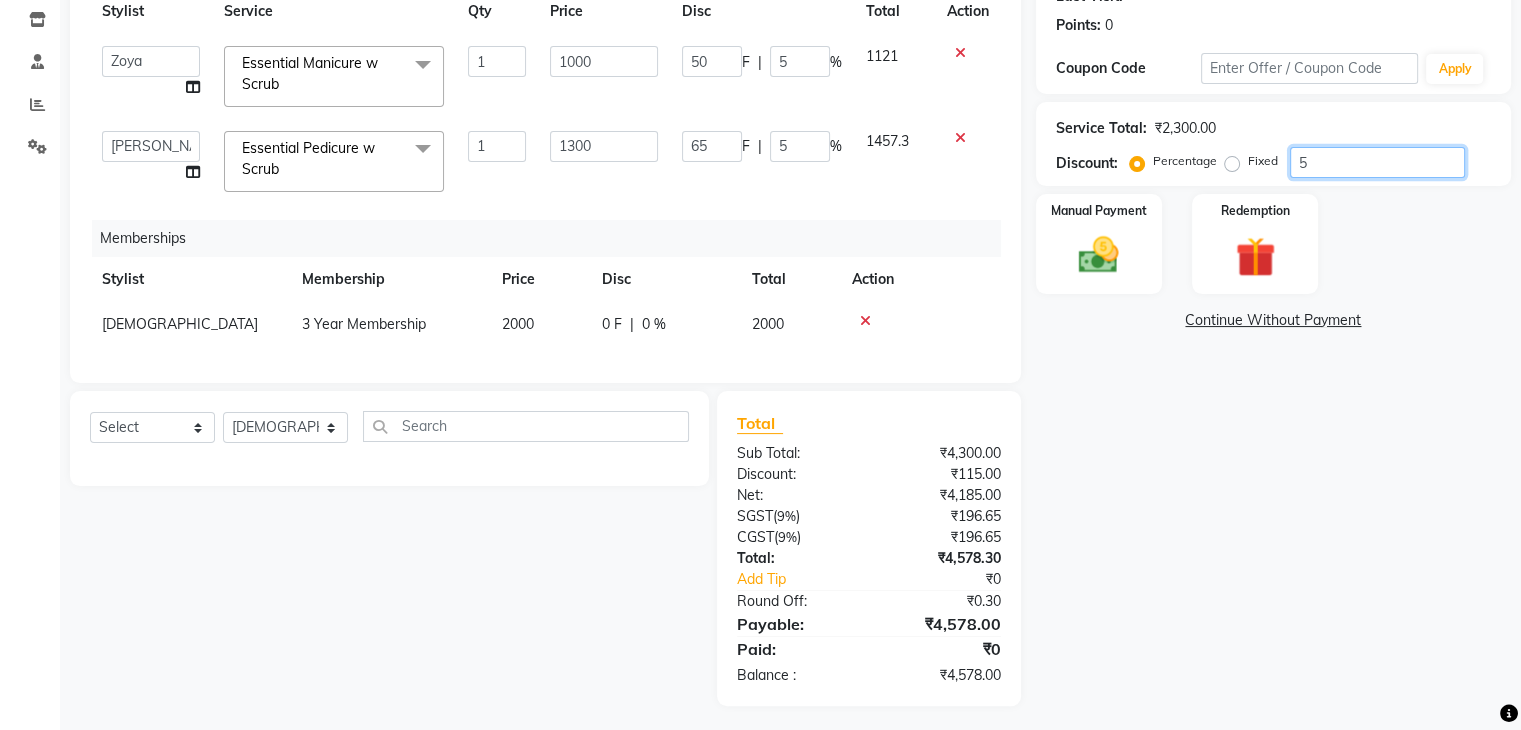 type on "650" 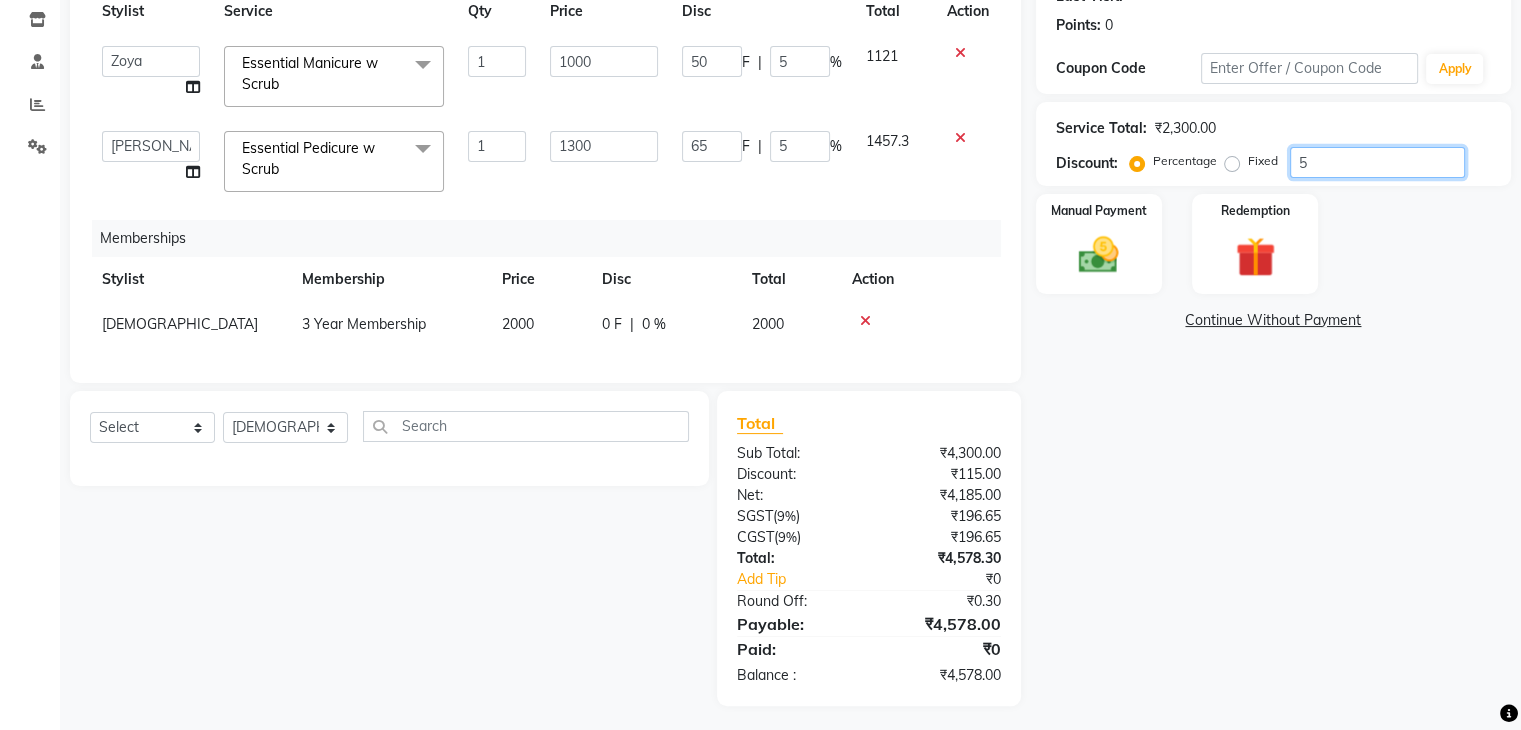 type on "50" 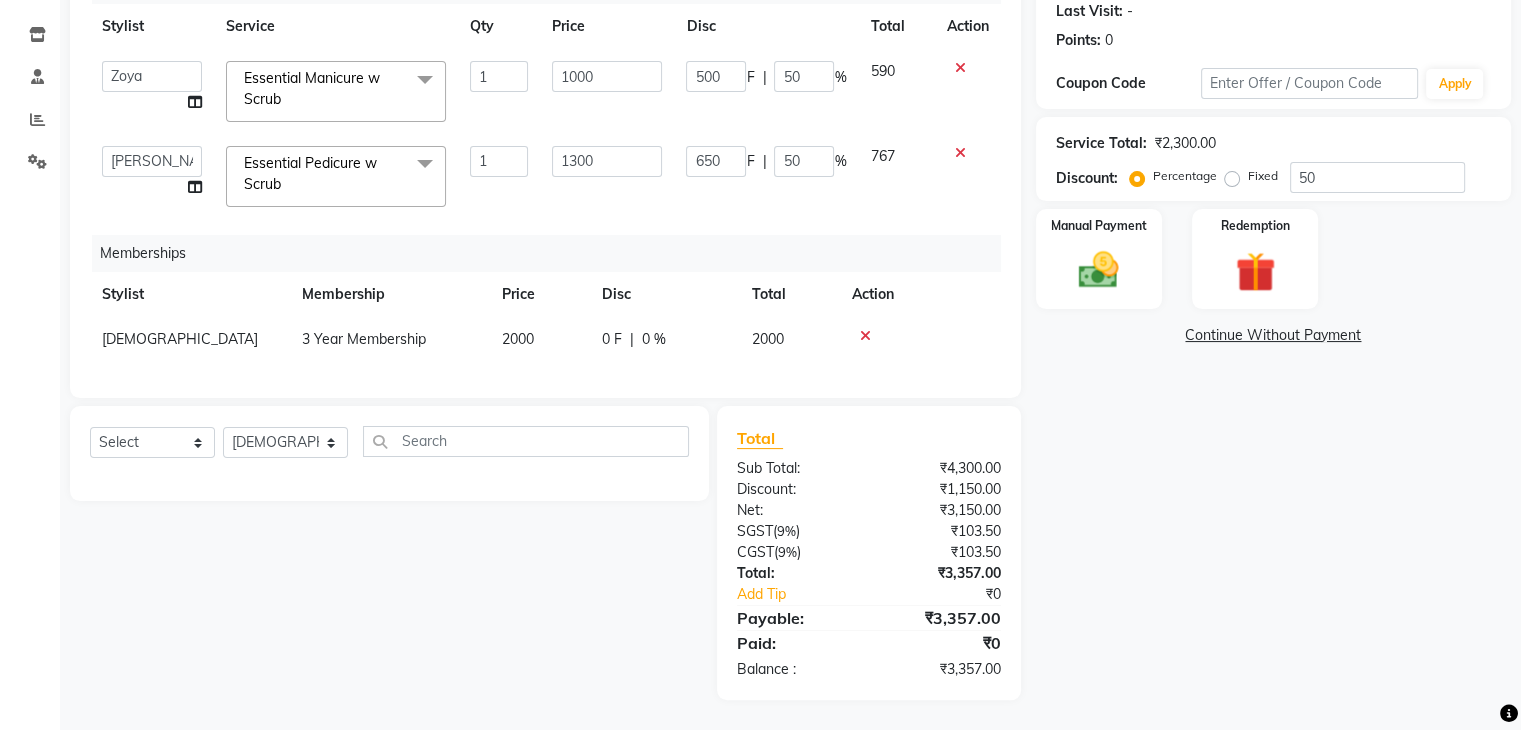 click 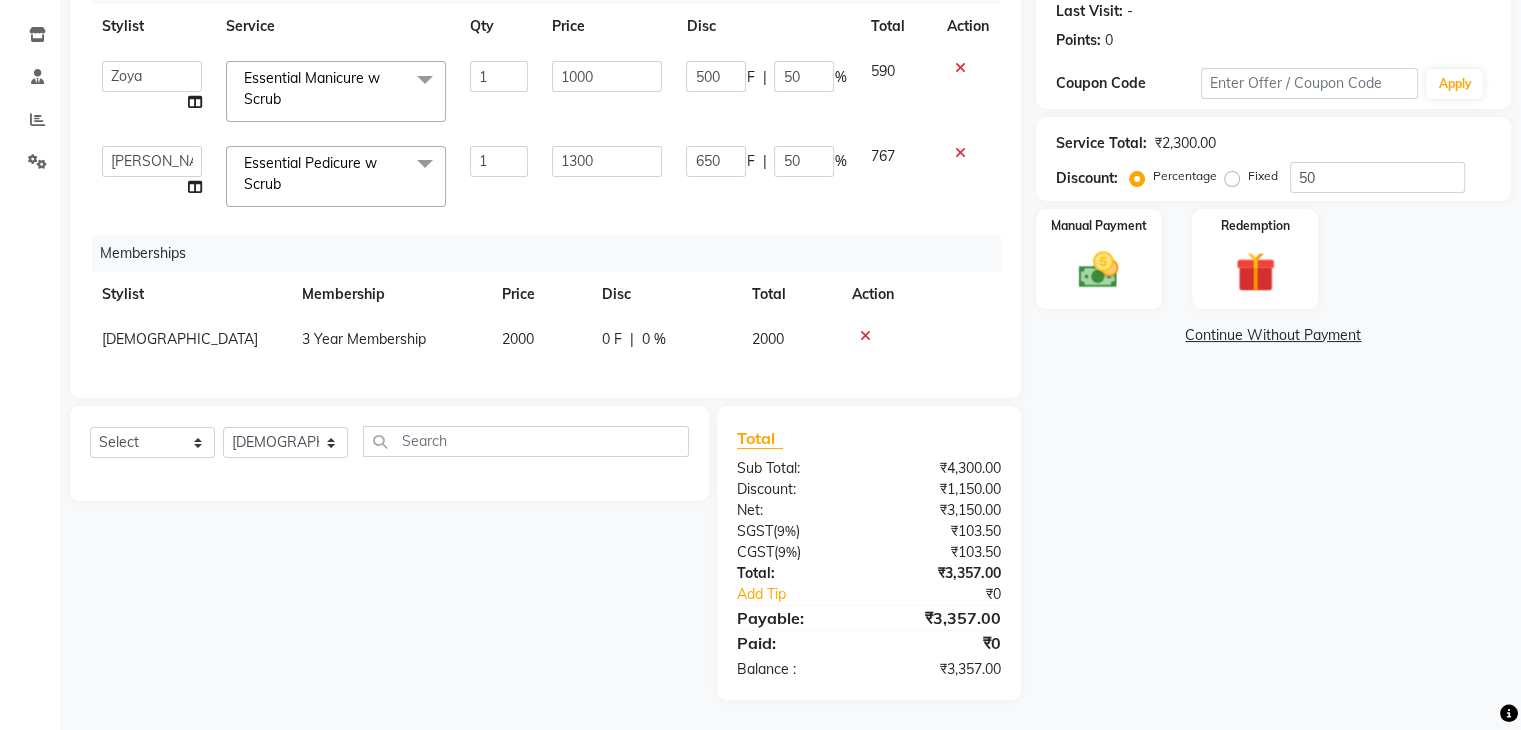 click 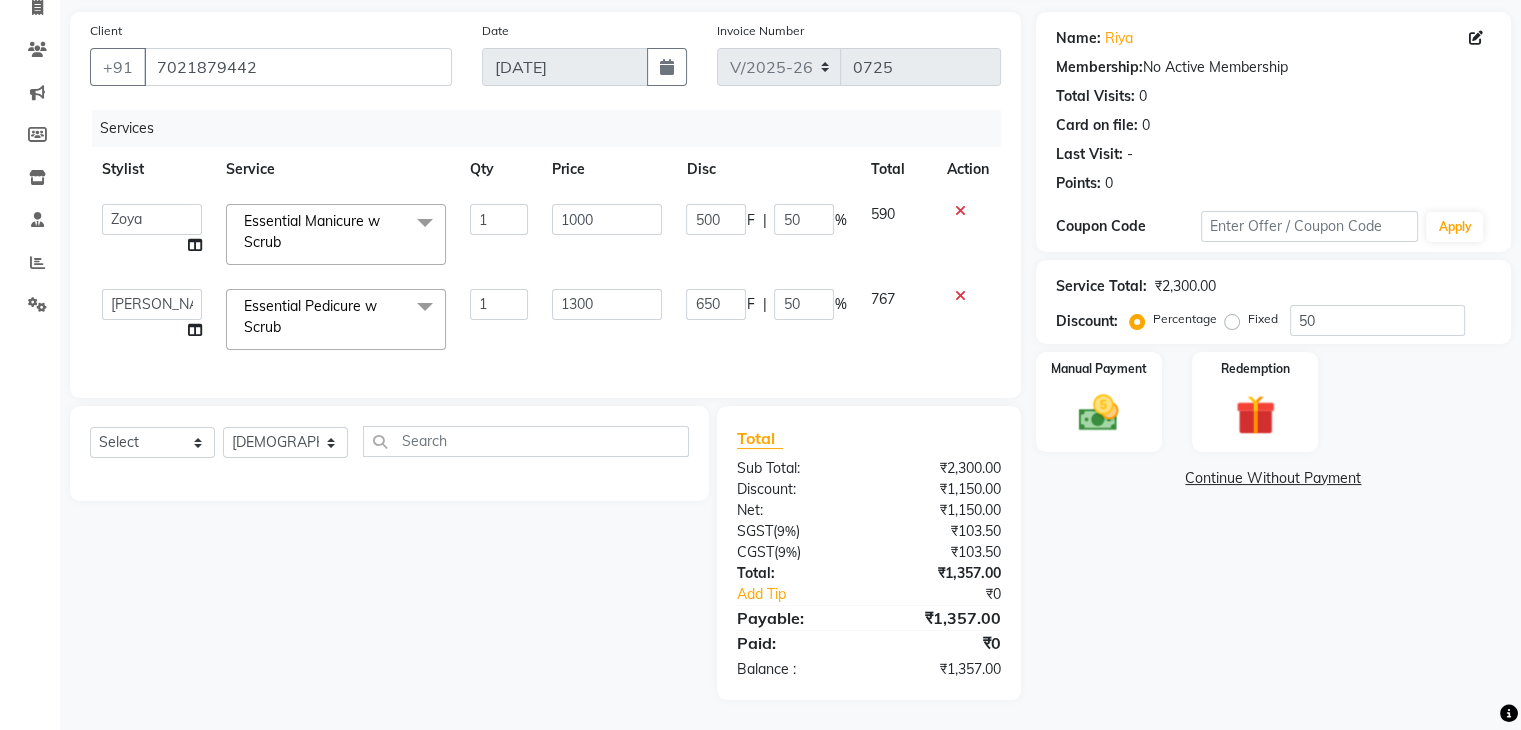 scroll, scrollTop: 152, scrollLeft: 0, axis: vertical 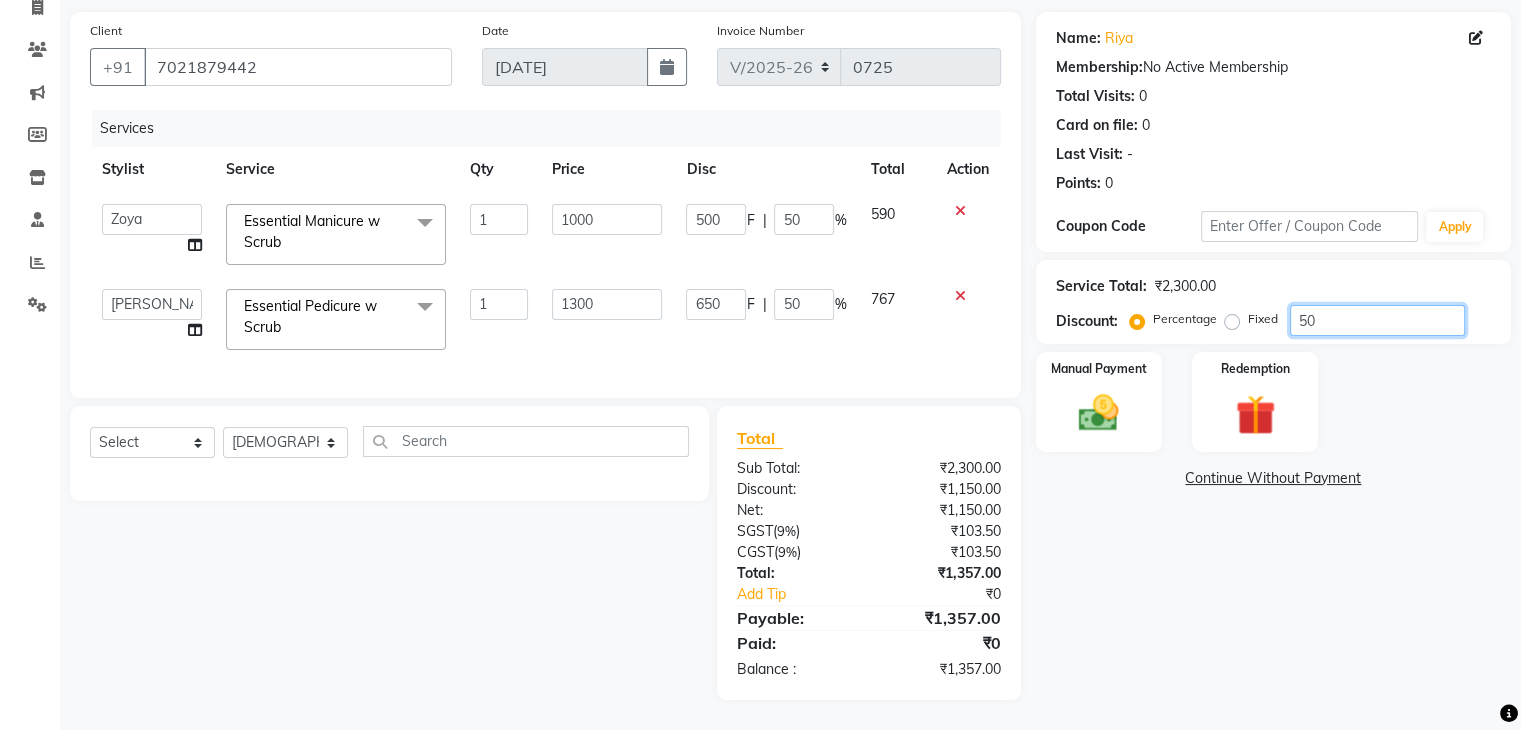 click on "50" 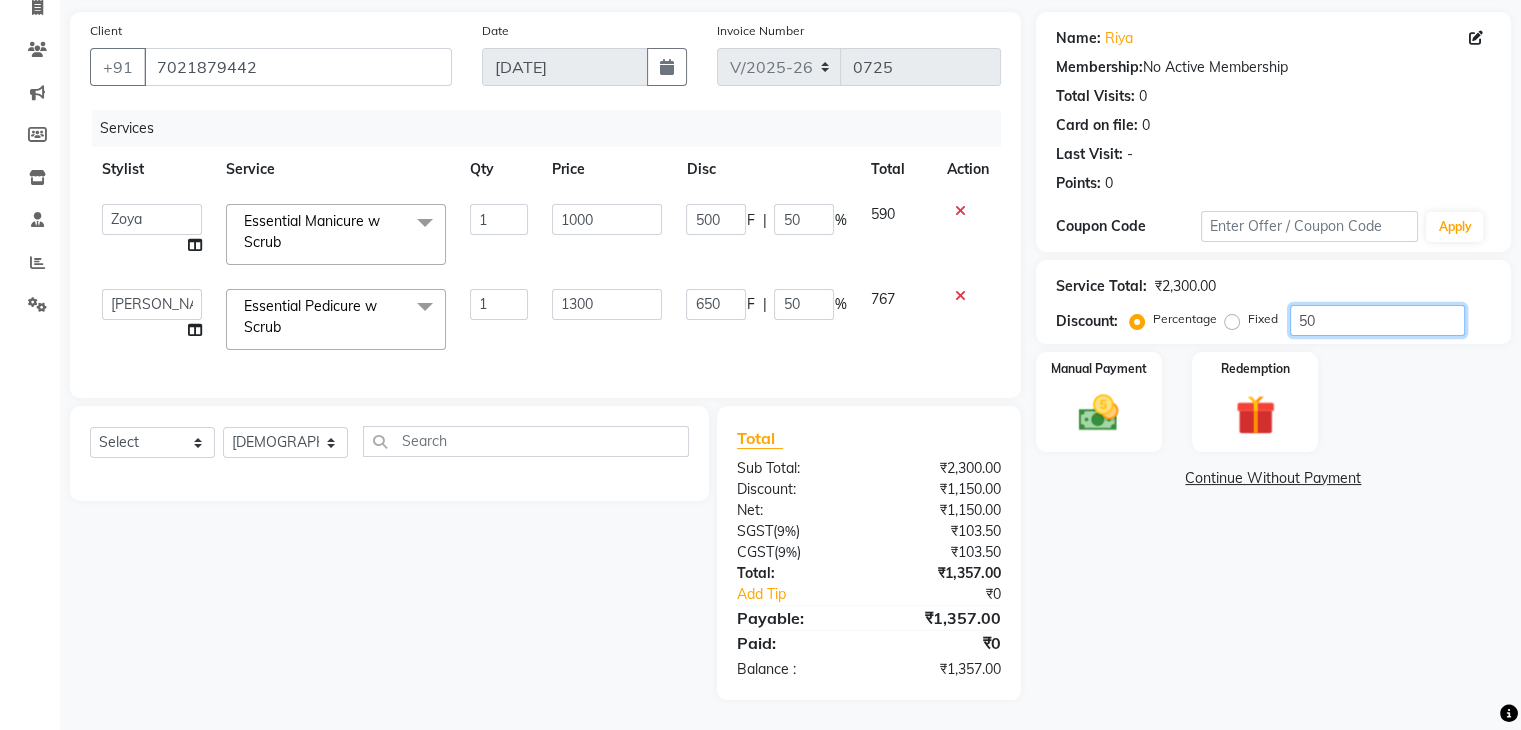 type on "5" 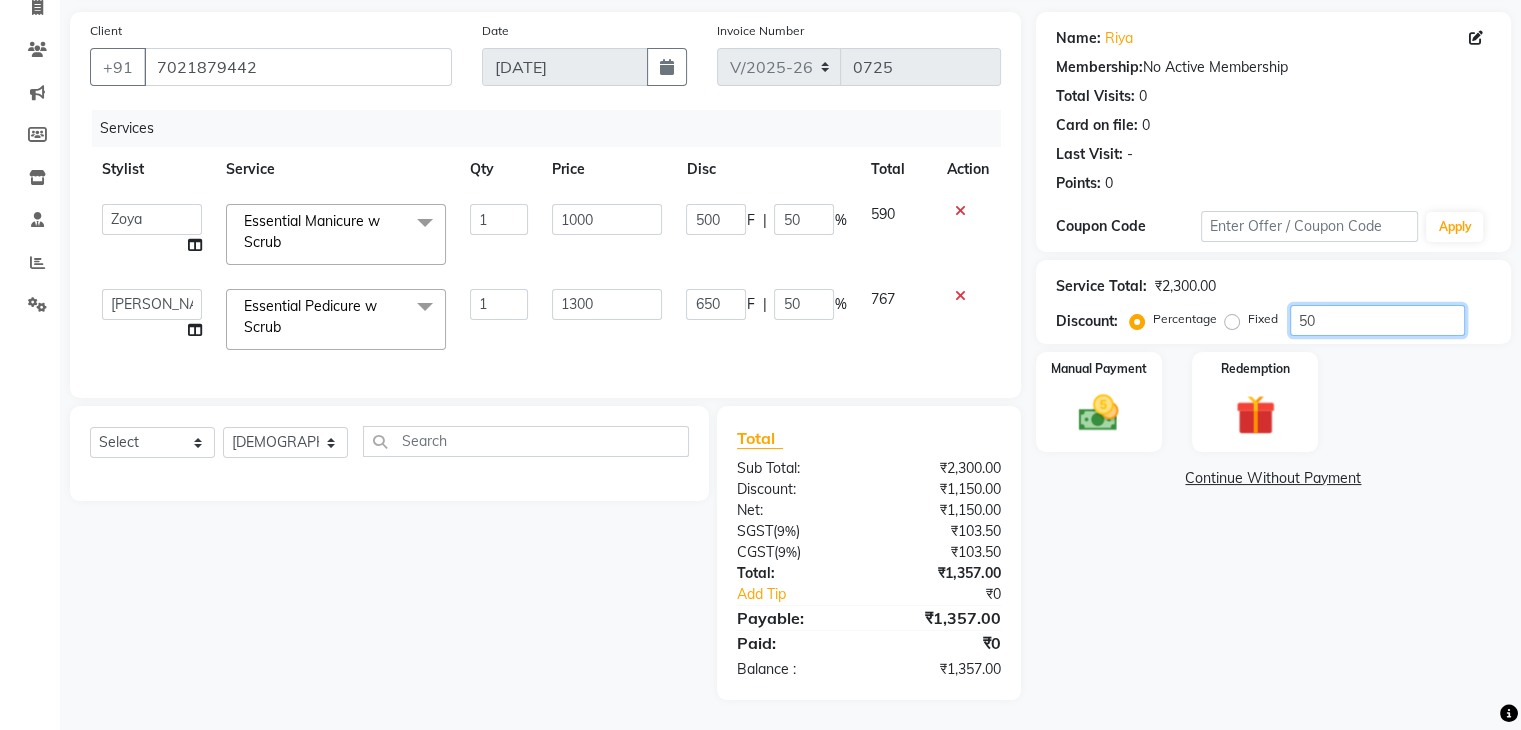 type on "5" 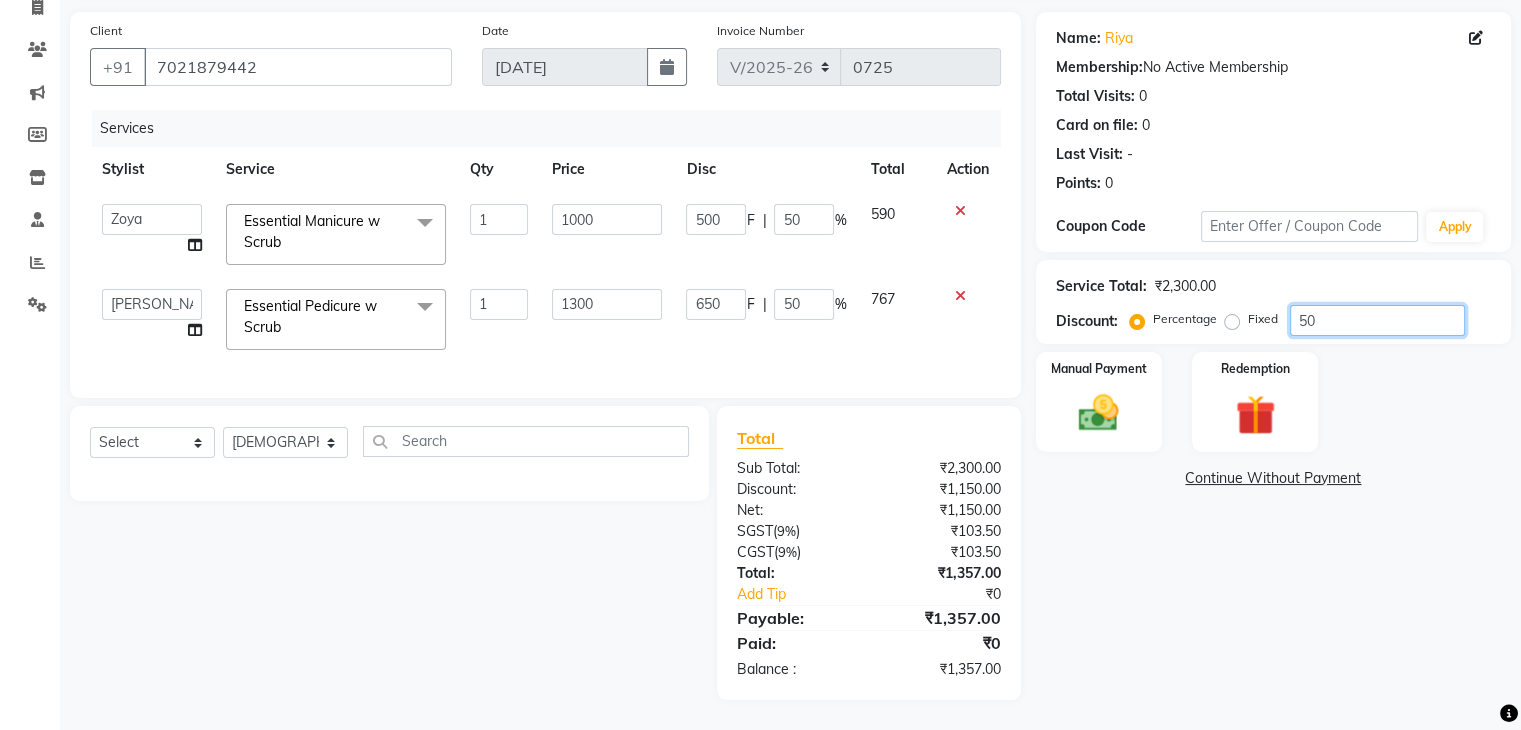 type on "65" 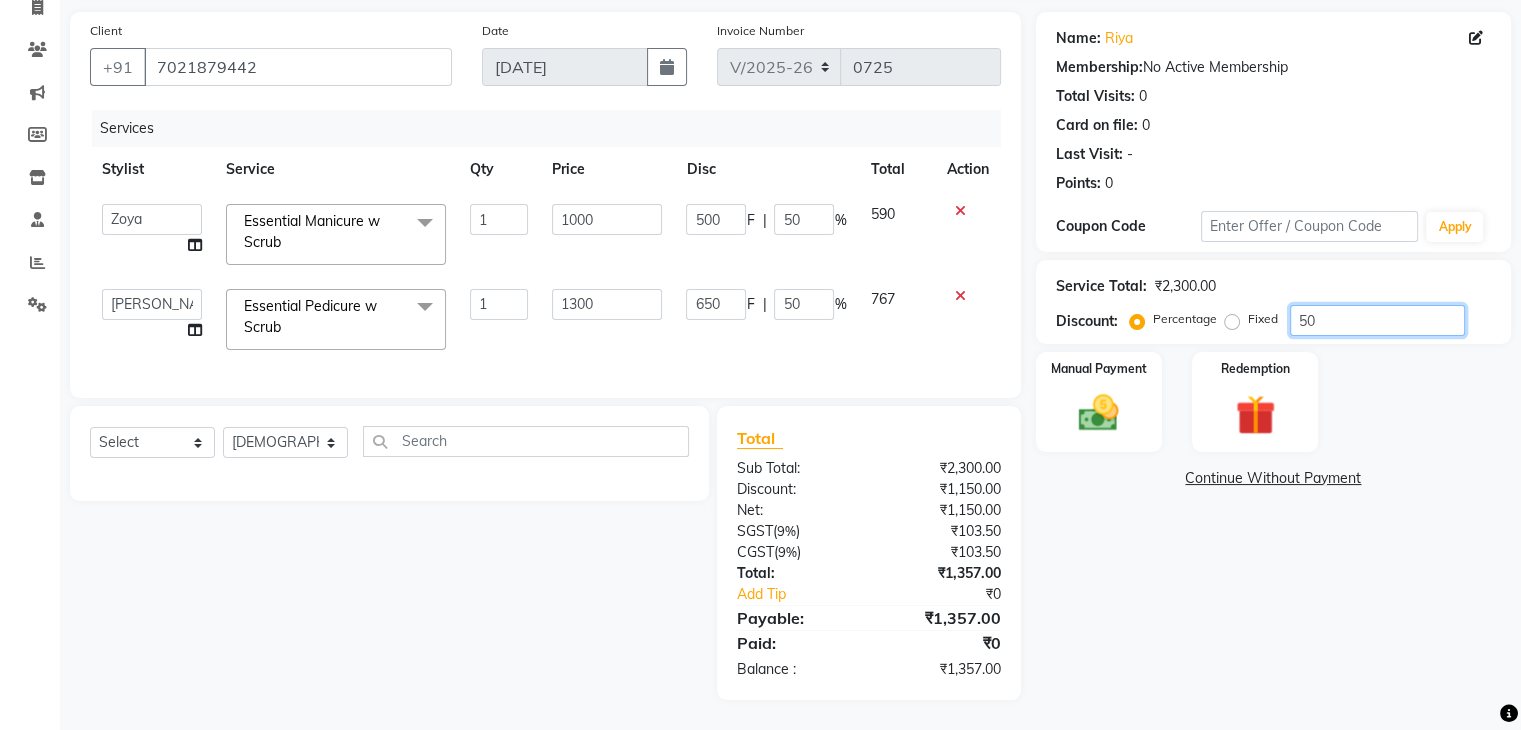 type on "5" 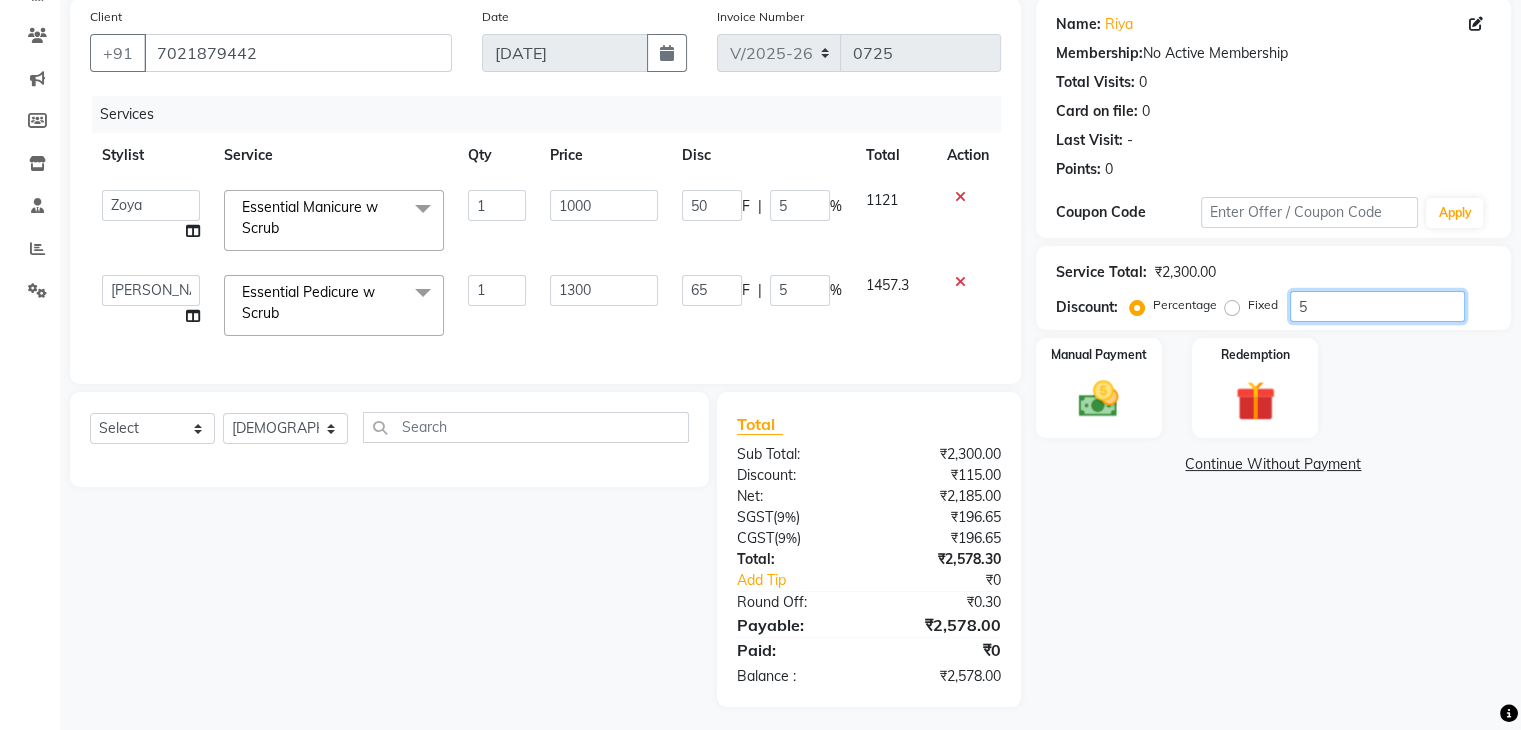 type 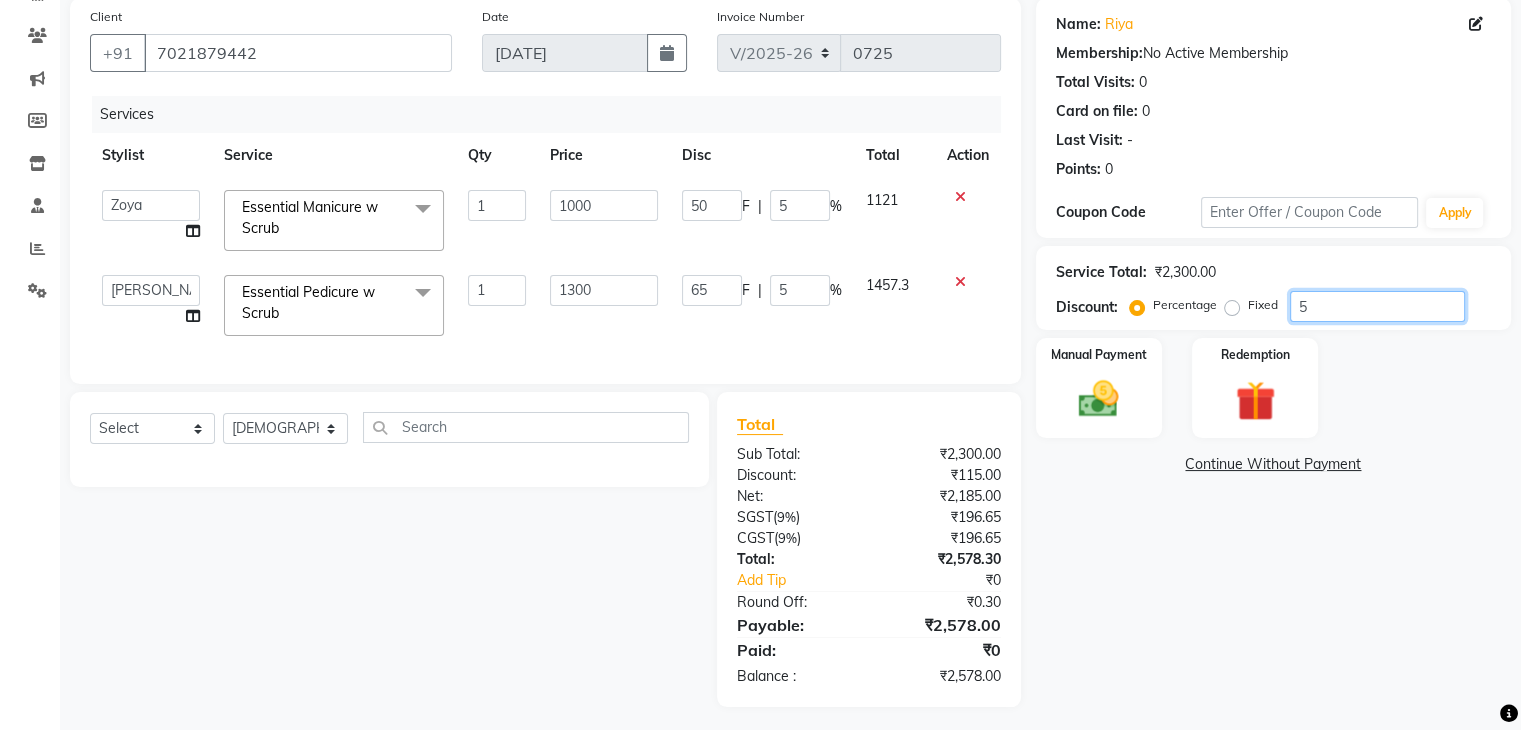 type on "0" 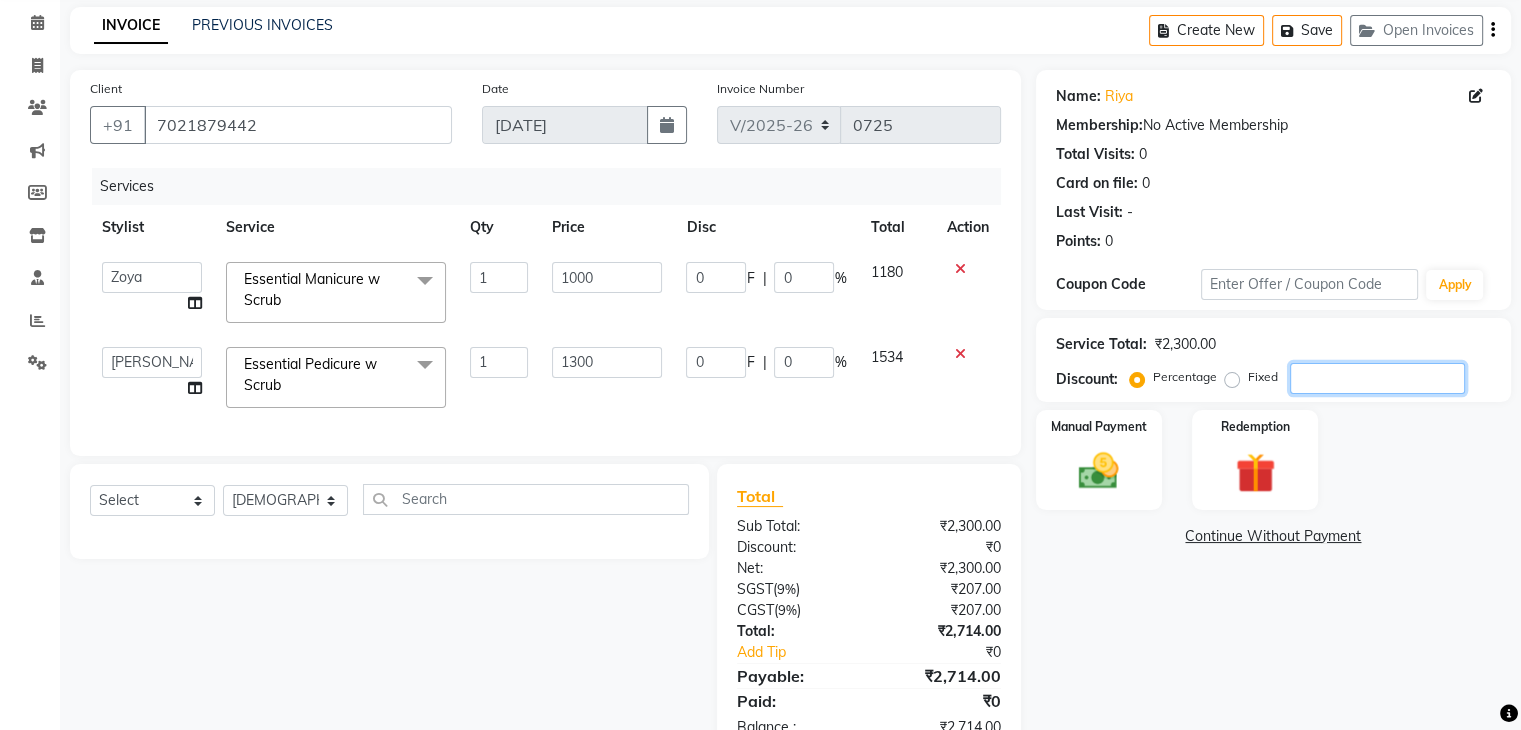 scroll, scrollTop: 152, scrollLeft: 0, axis: vertical 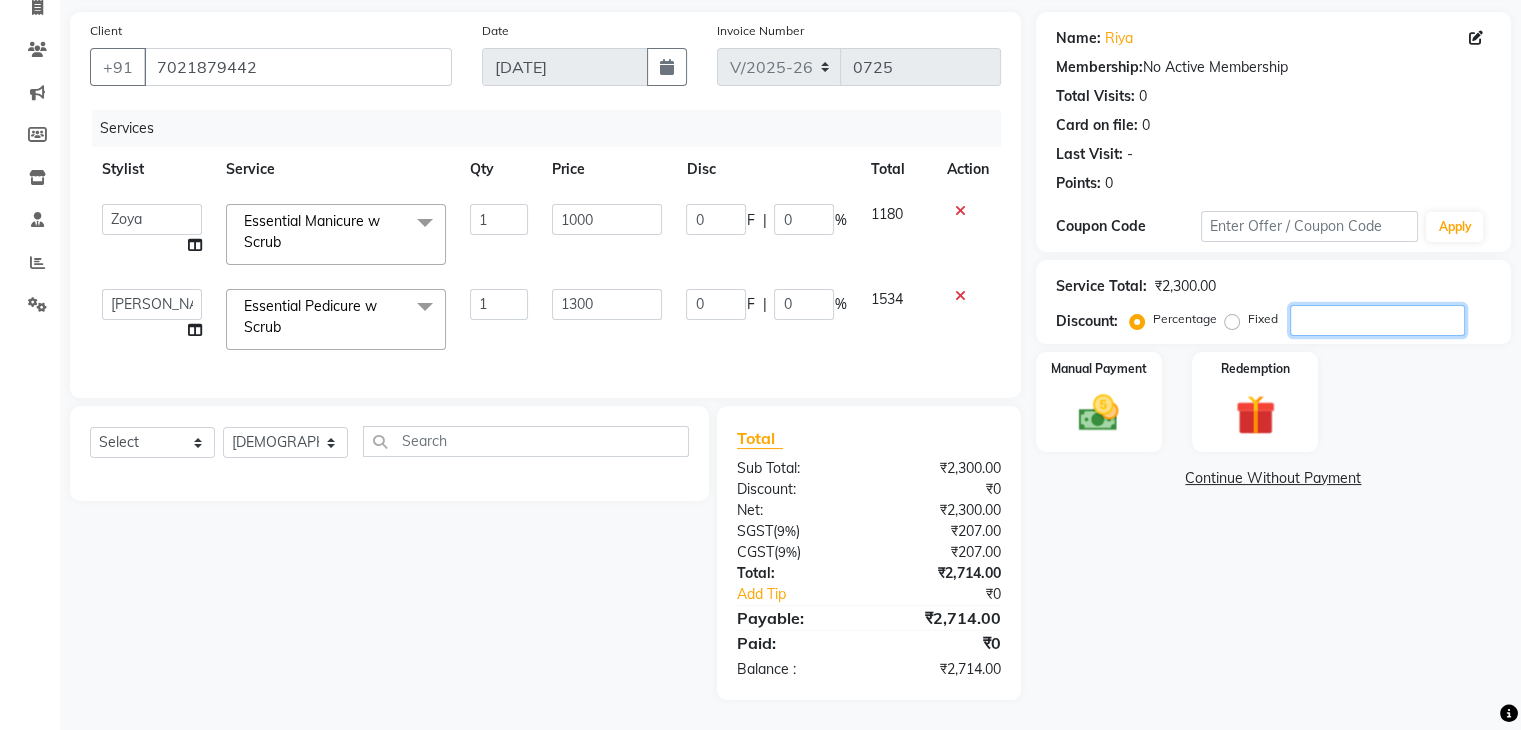 type on "5" 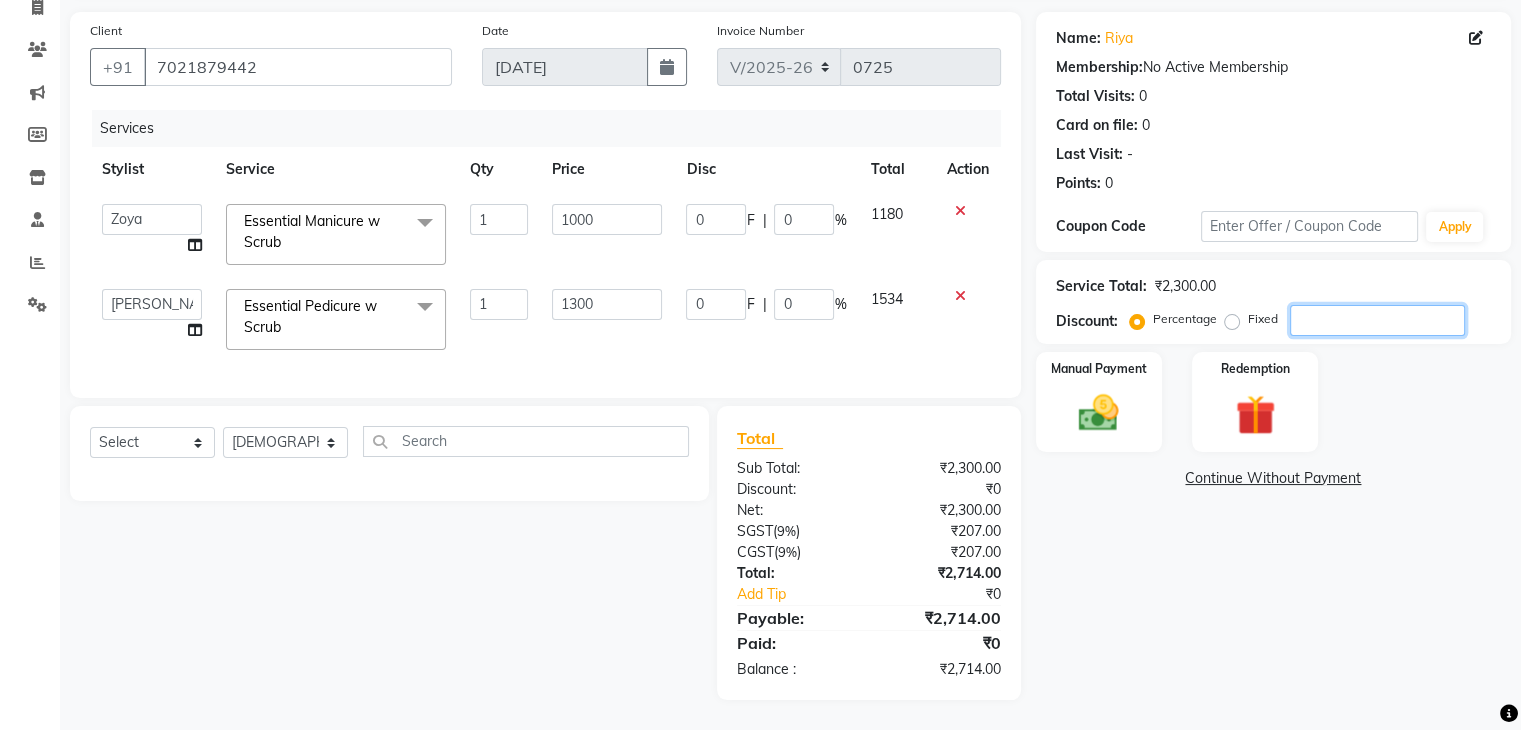 type on "50" 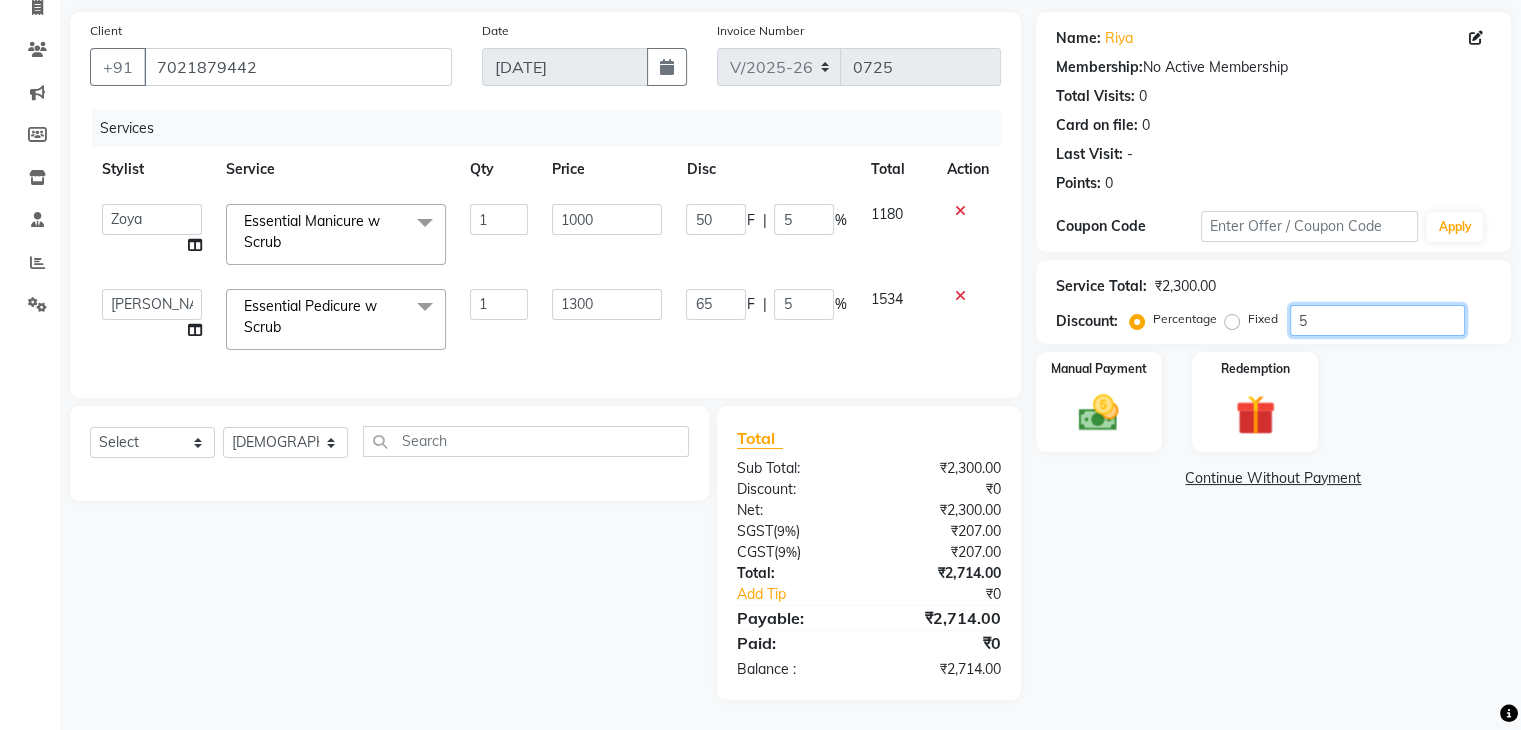 type on "50" 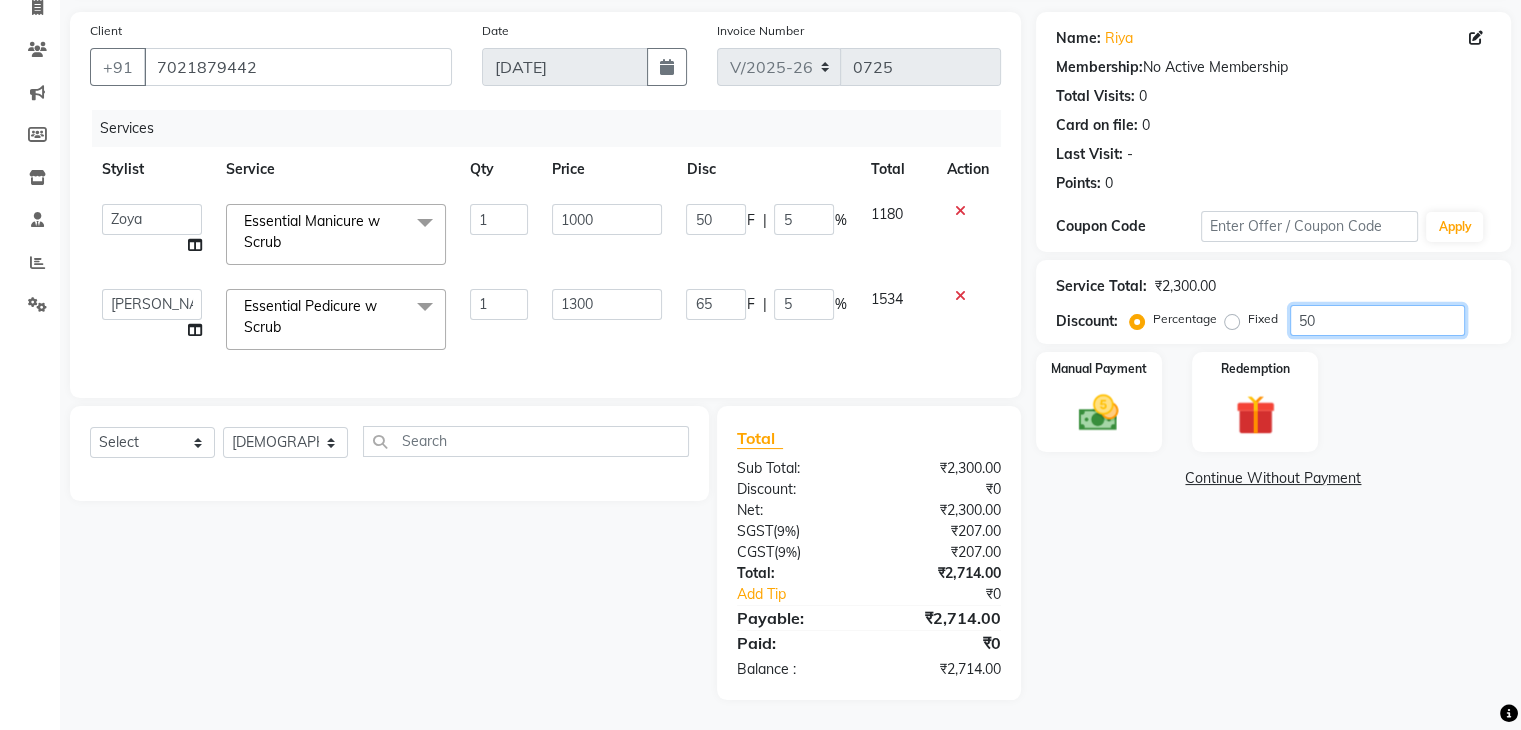 type on "500" 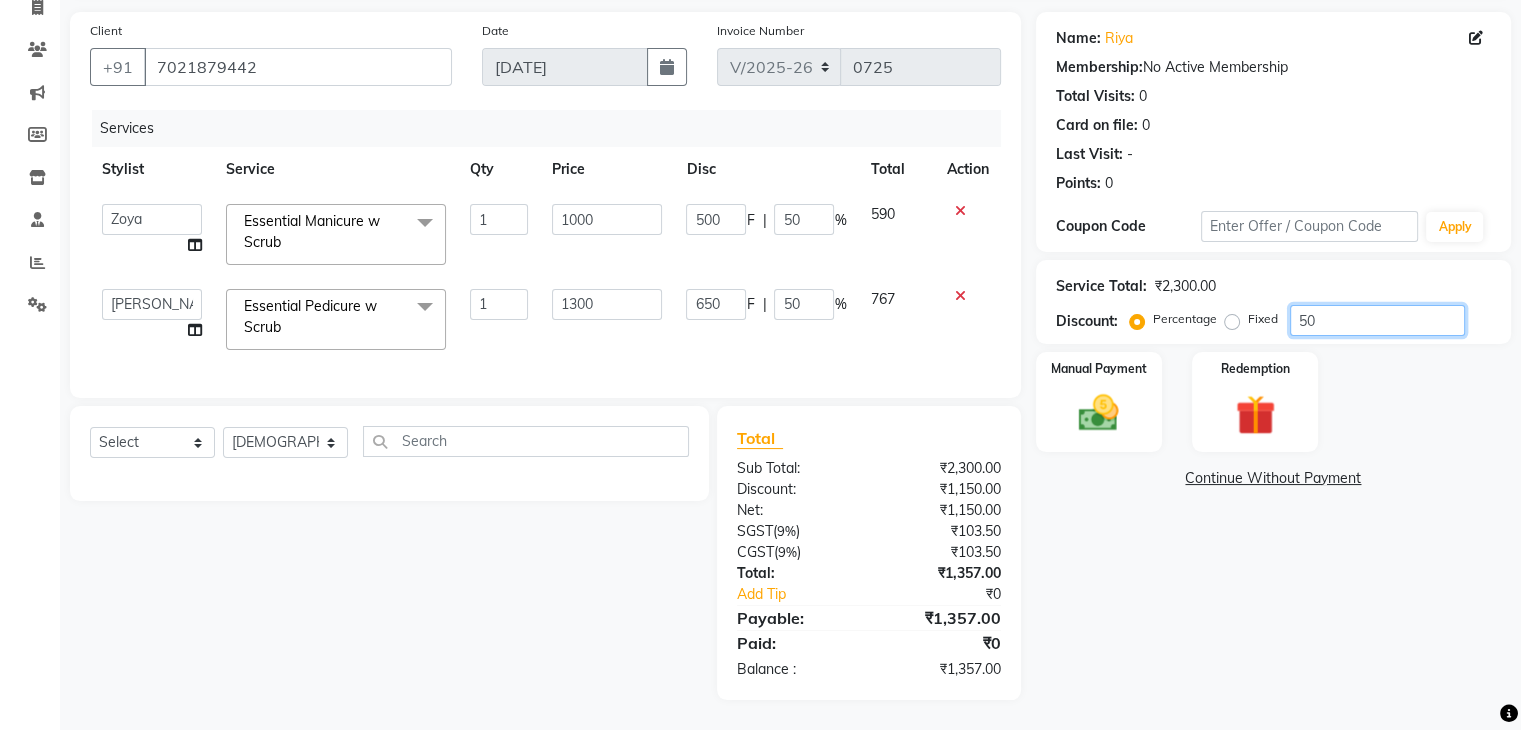 type on "50" 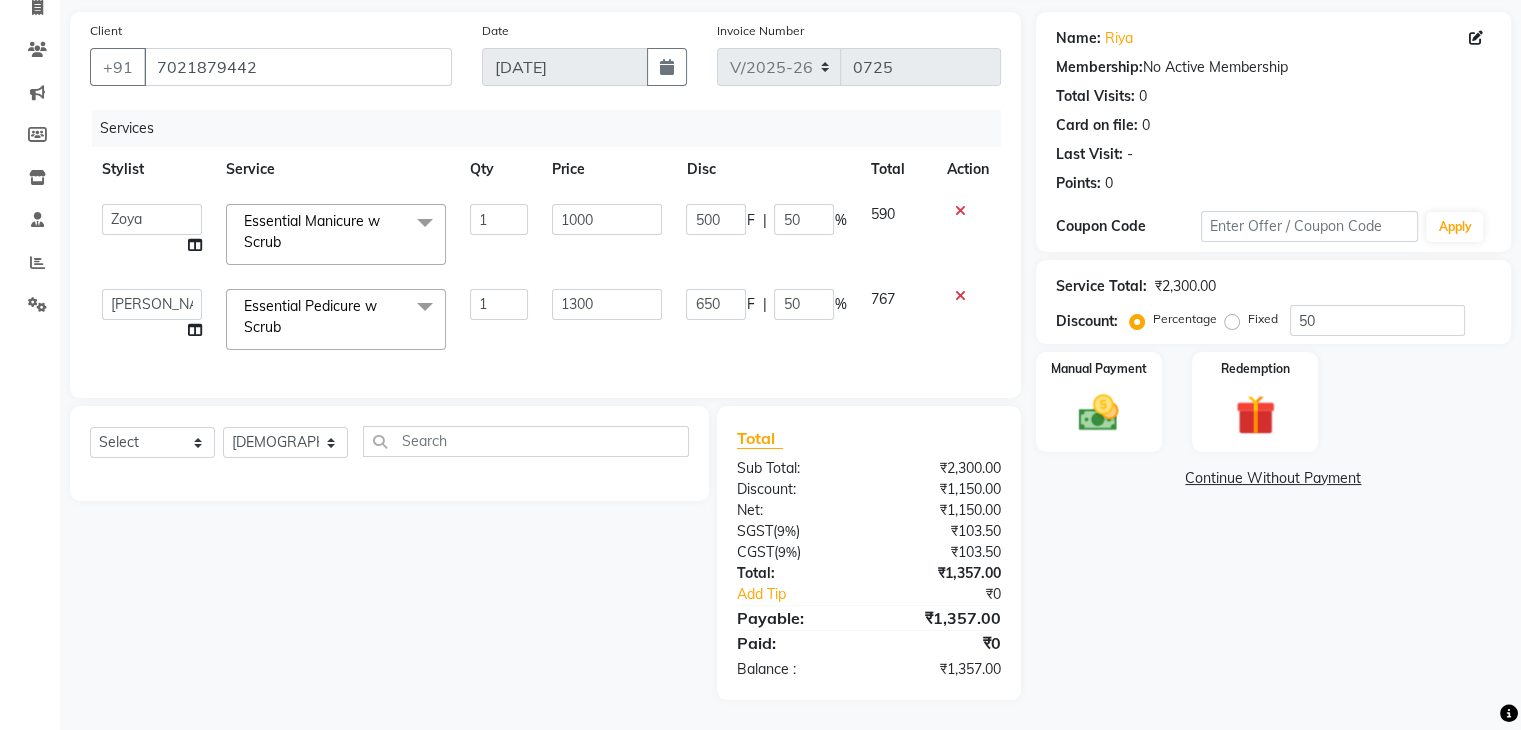 click on "Manual Payment Redemption" 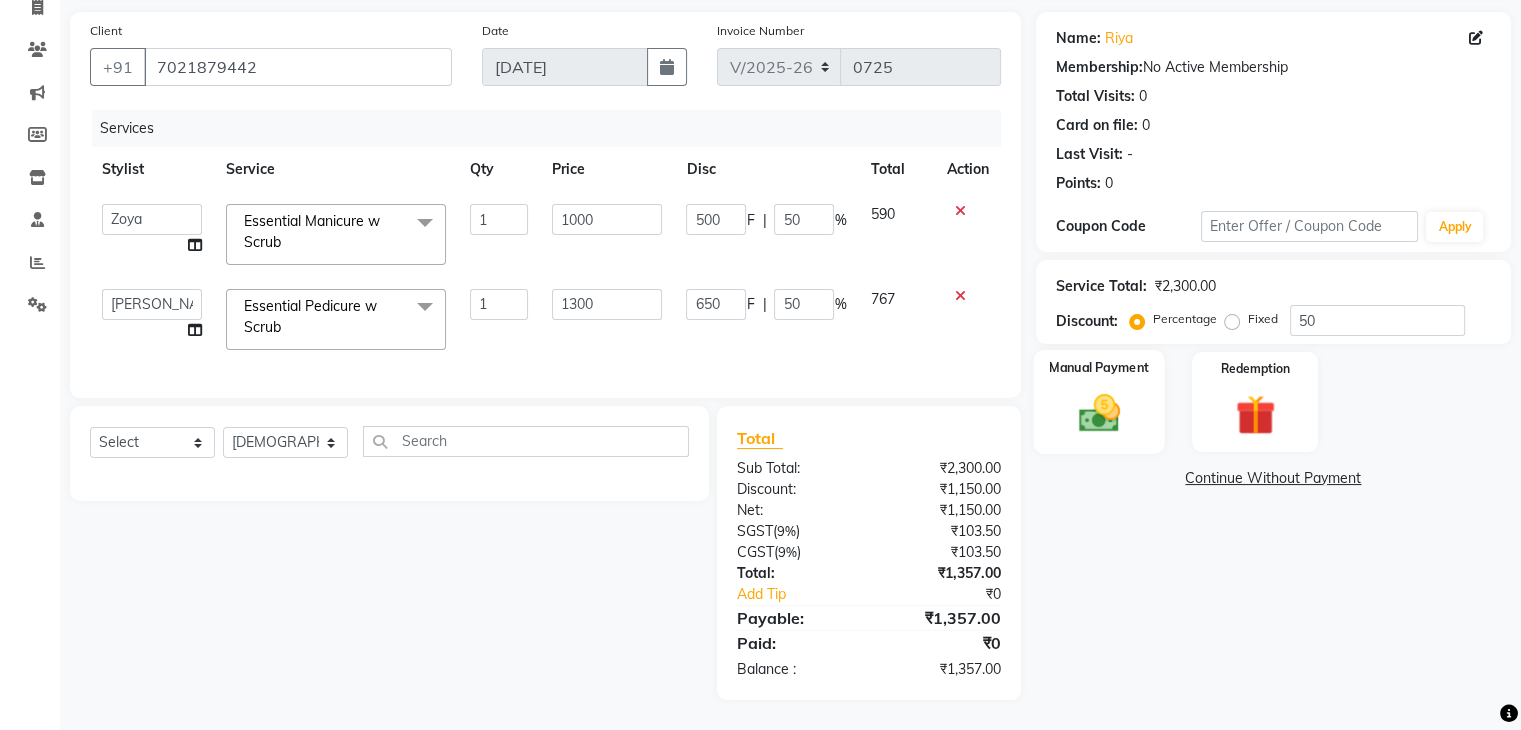 click 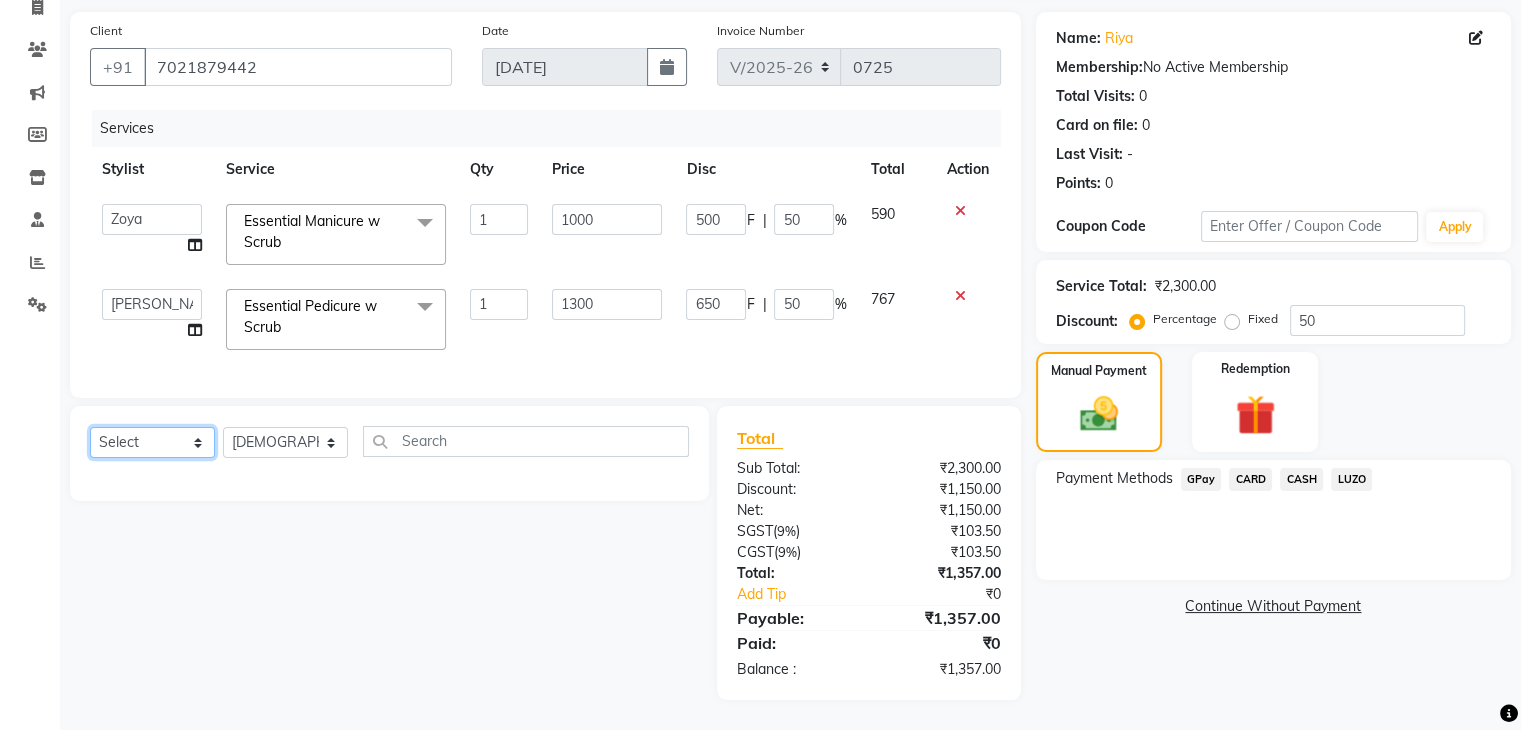 click on "Select  Service  Product  Membership  Package Voucher Prepaid Gift Card" 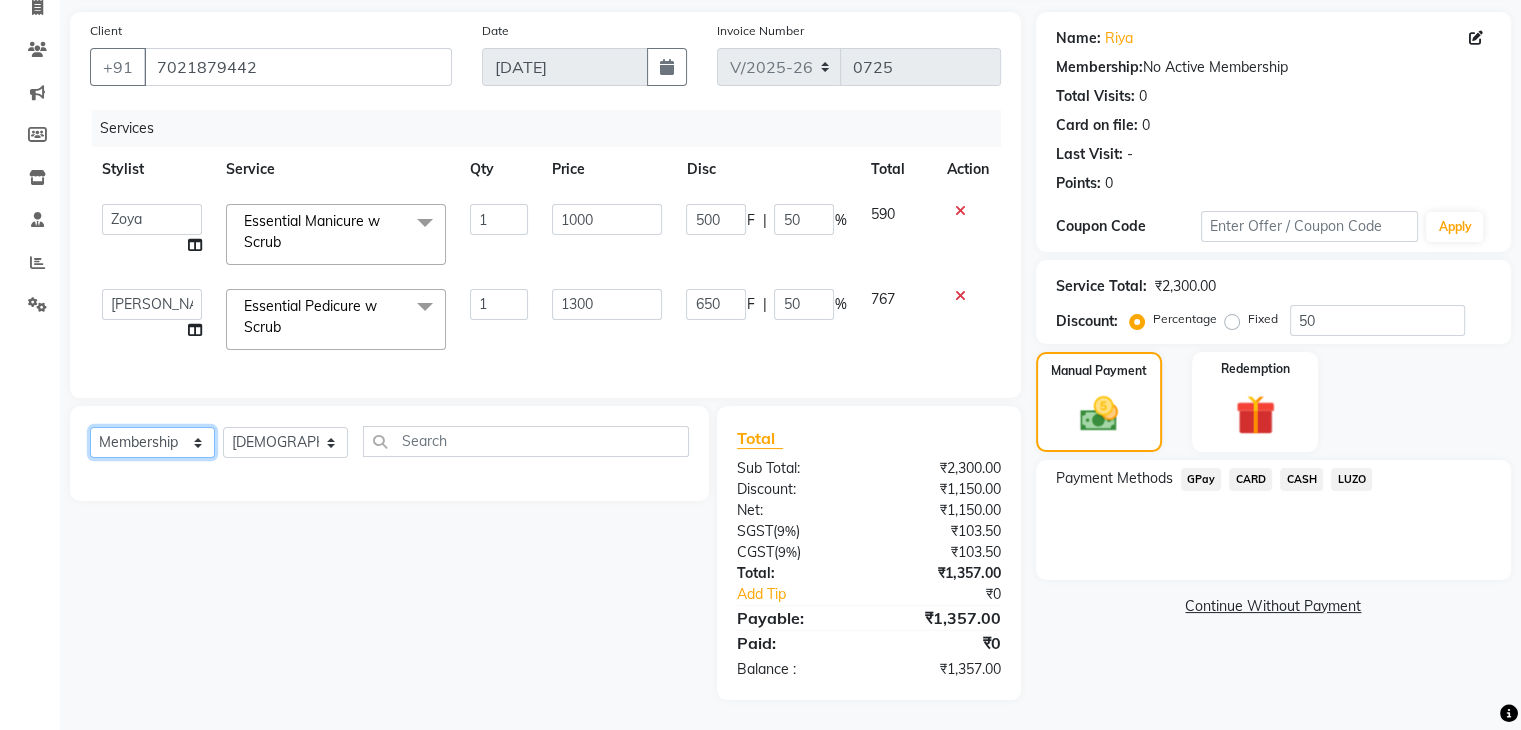 click on "Select  Service  Product  Membership  Package Voucher Prepaid Gift Card" 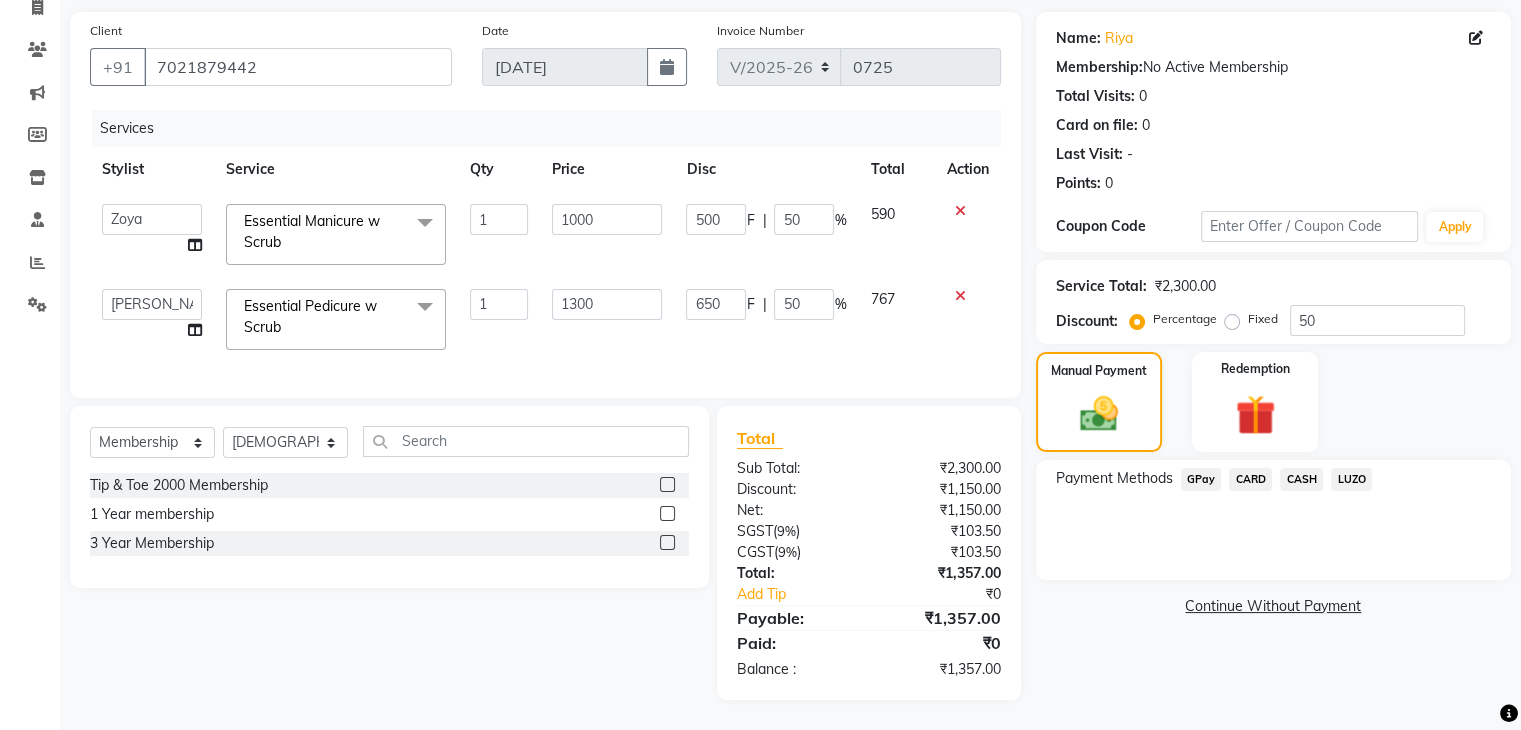 click 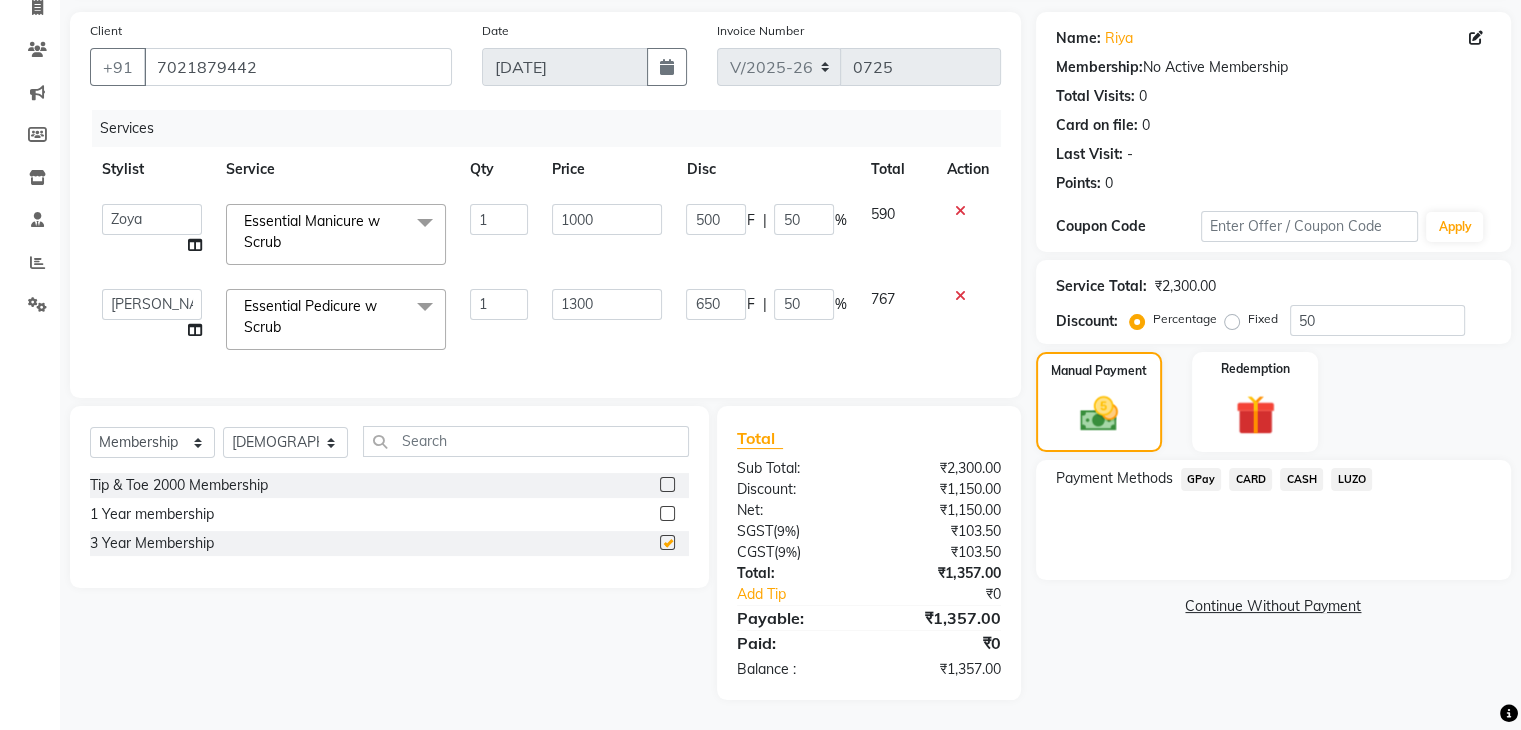 select on "select" 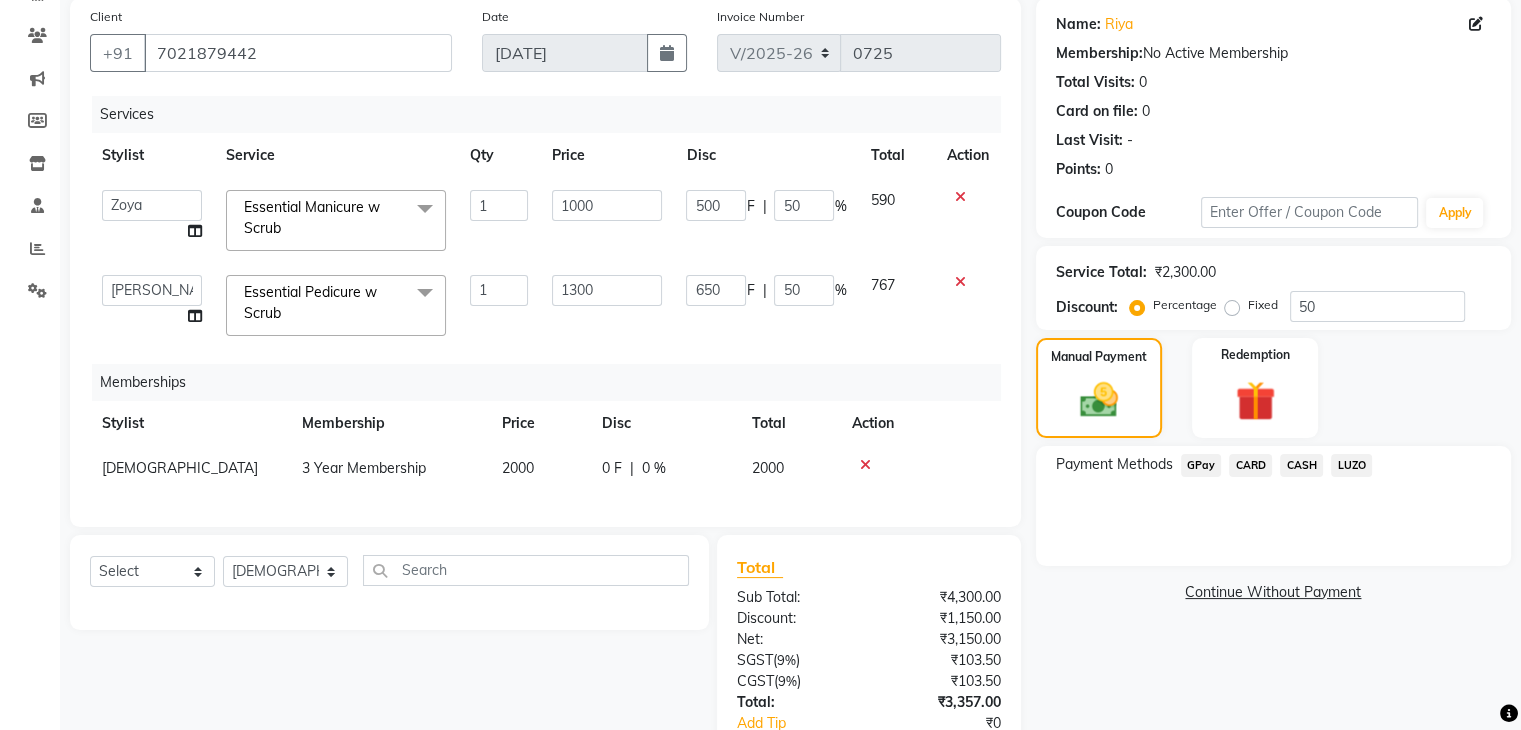 scroll, scrollTop: 296, scrollLeft: 0, axis: vertical 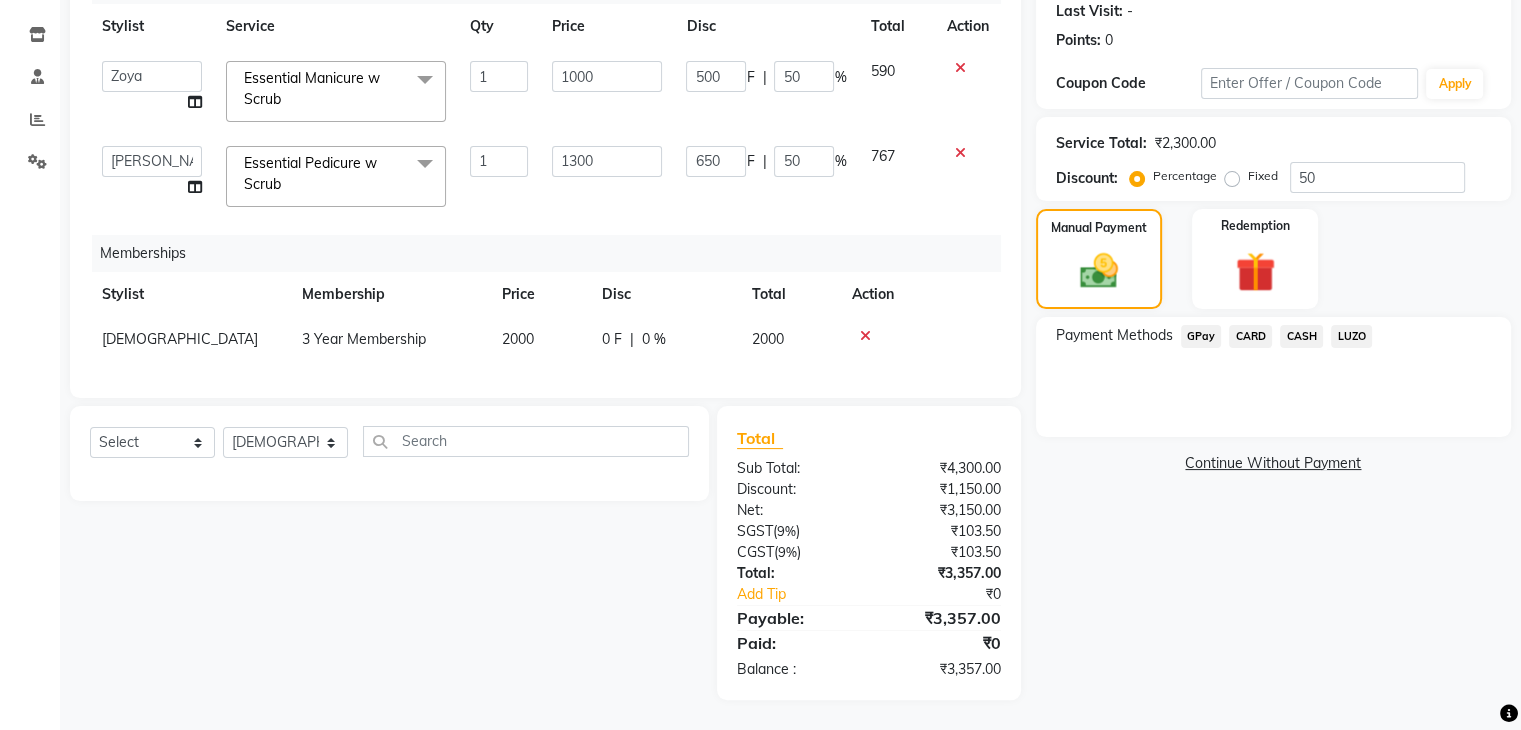 click 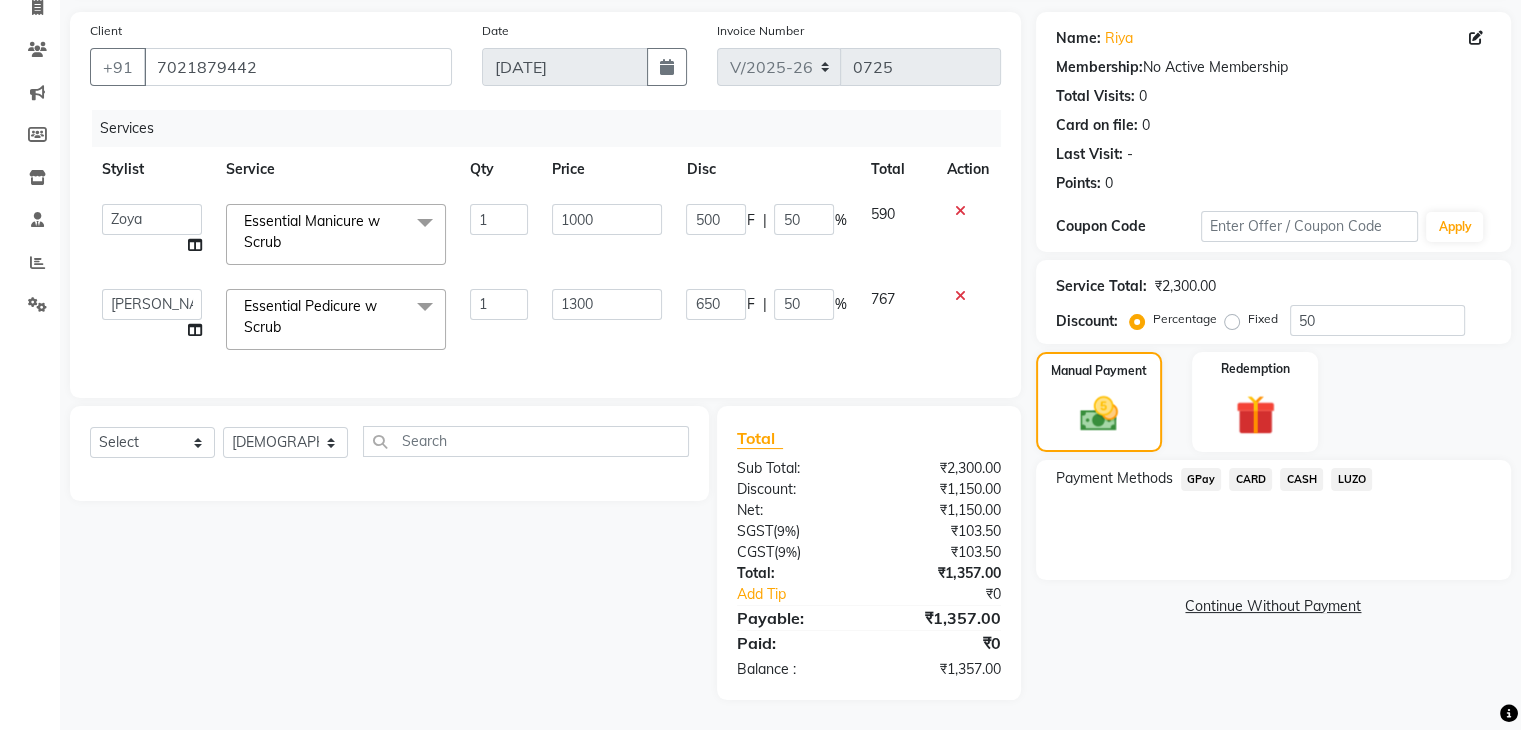 scroll, scrollTop: 152, scrollLeft: 0, axis: vertical 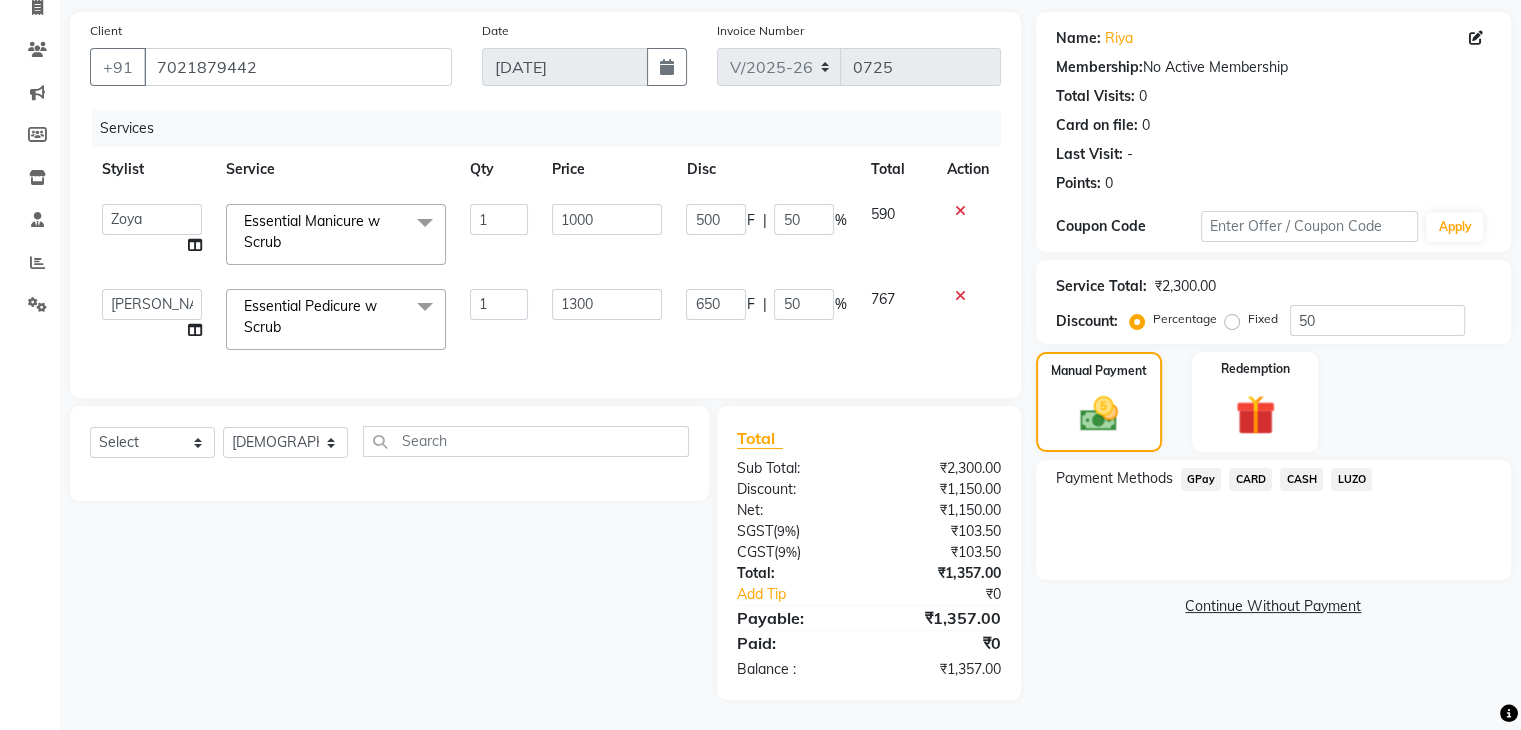 click on "GPay" 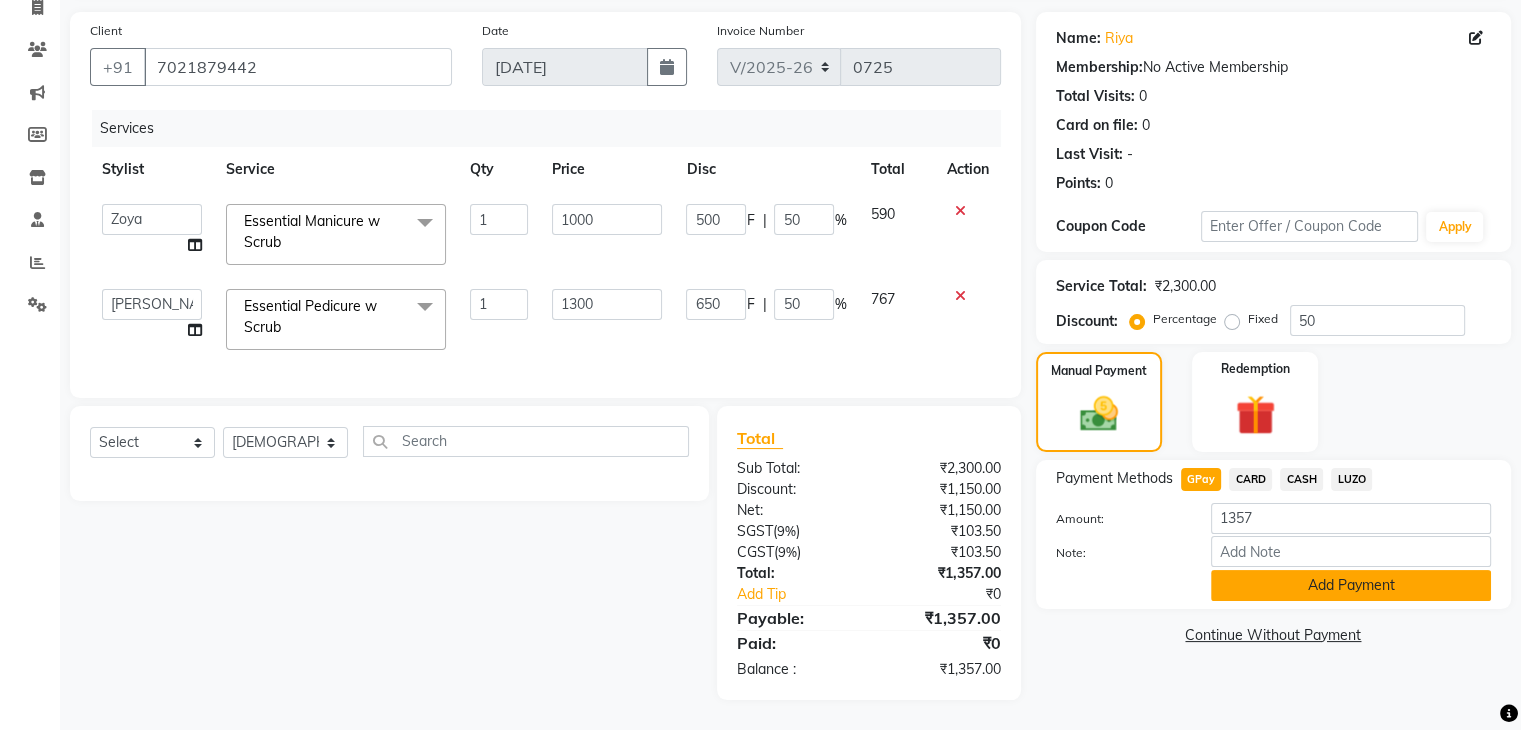 click on "Add Payment" 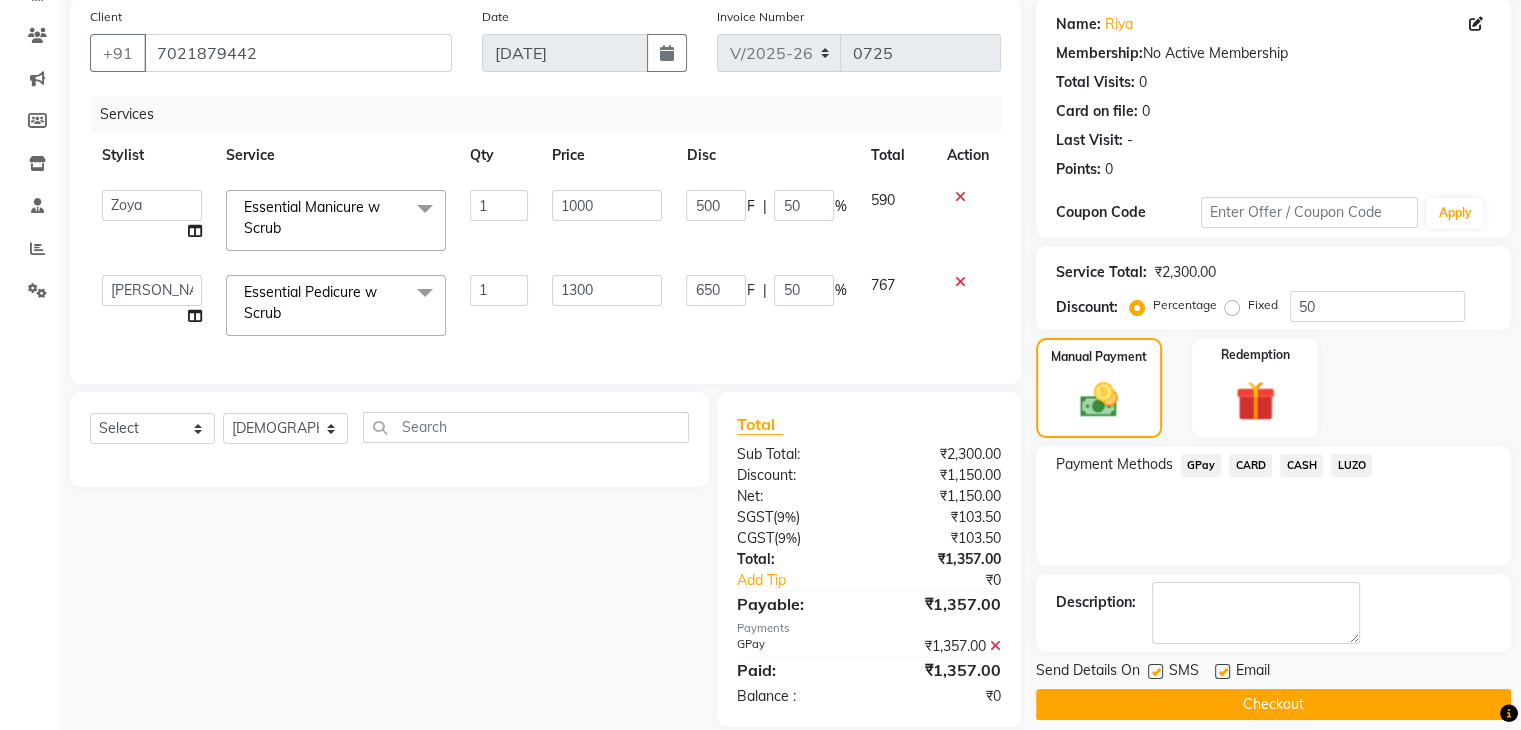 scroll, scrollTop: 195, scrollLeft: 0, axis: vertical 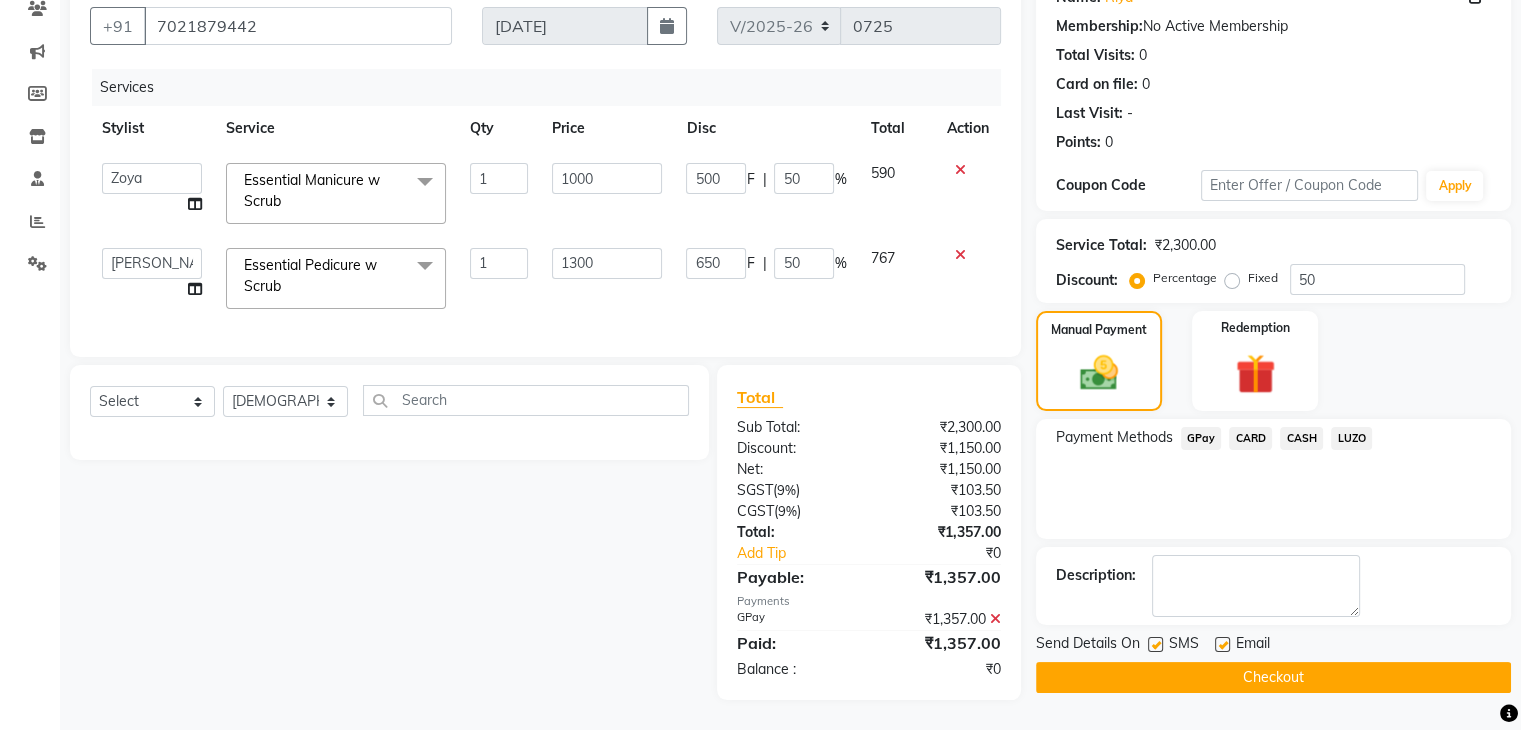 click on "Checkout" 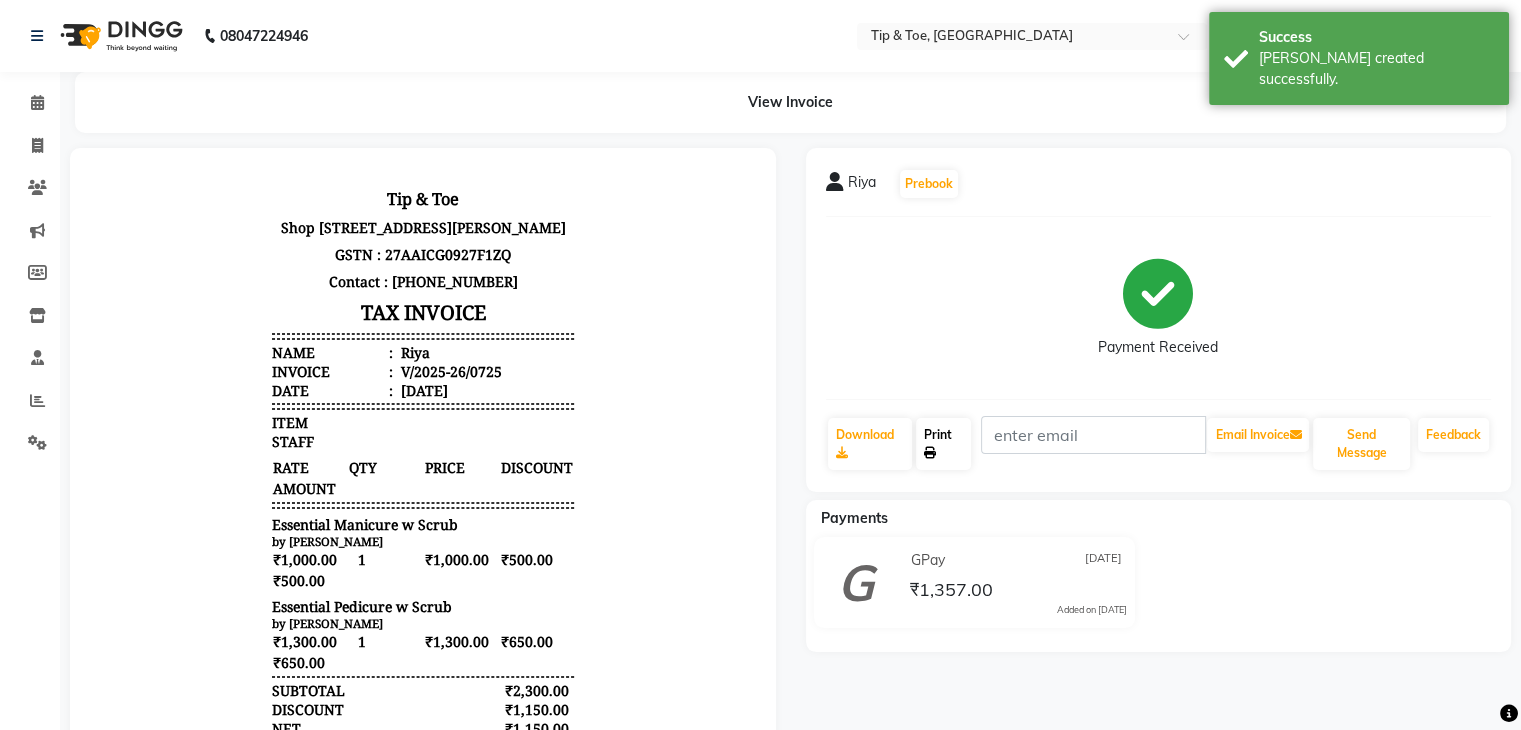 scroll, scrollTop: 0, scrollLeft: 0, axis: both 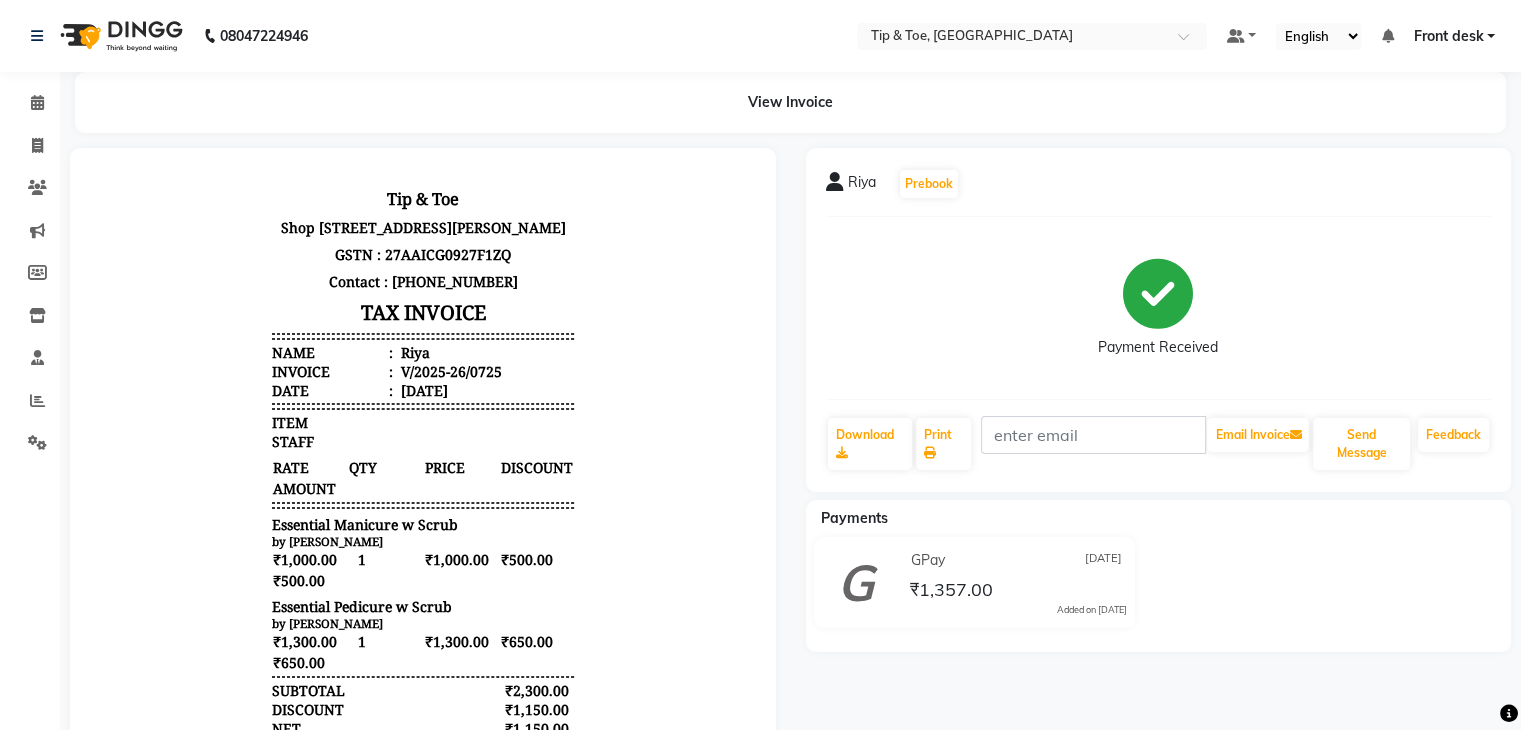 click on "by [PERSON_NAME]" at bounding box center (423, 541) 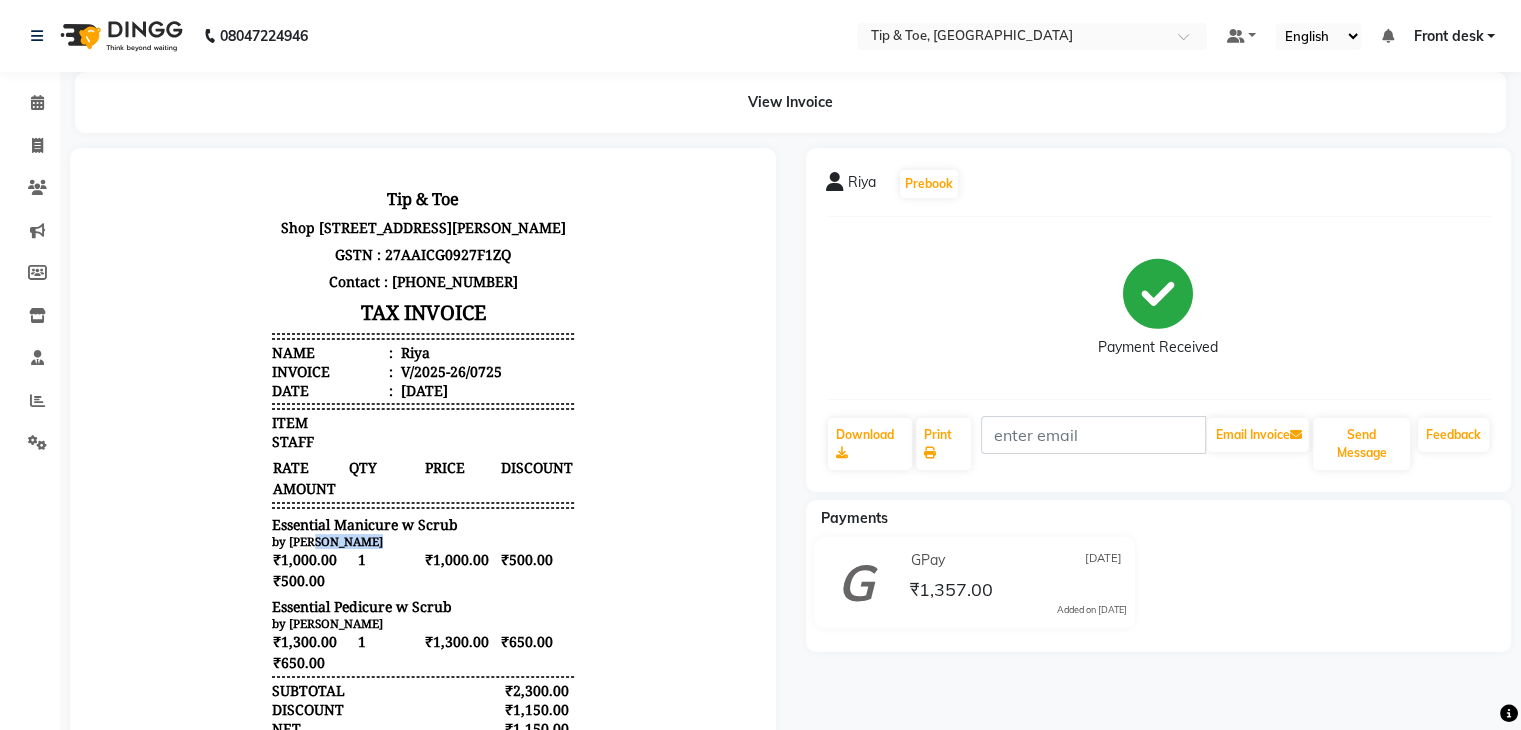 click on "by [PERSON_NAME]" at bounding box center [423, 541] 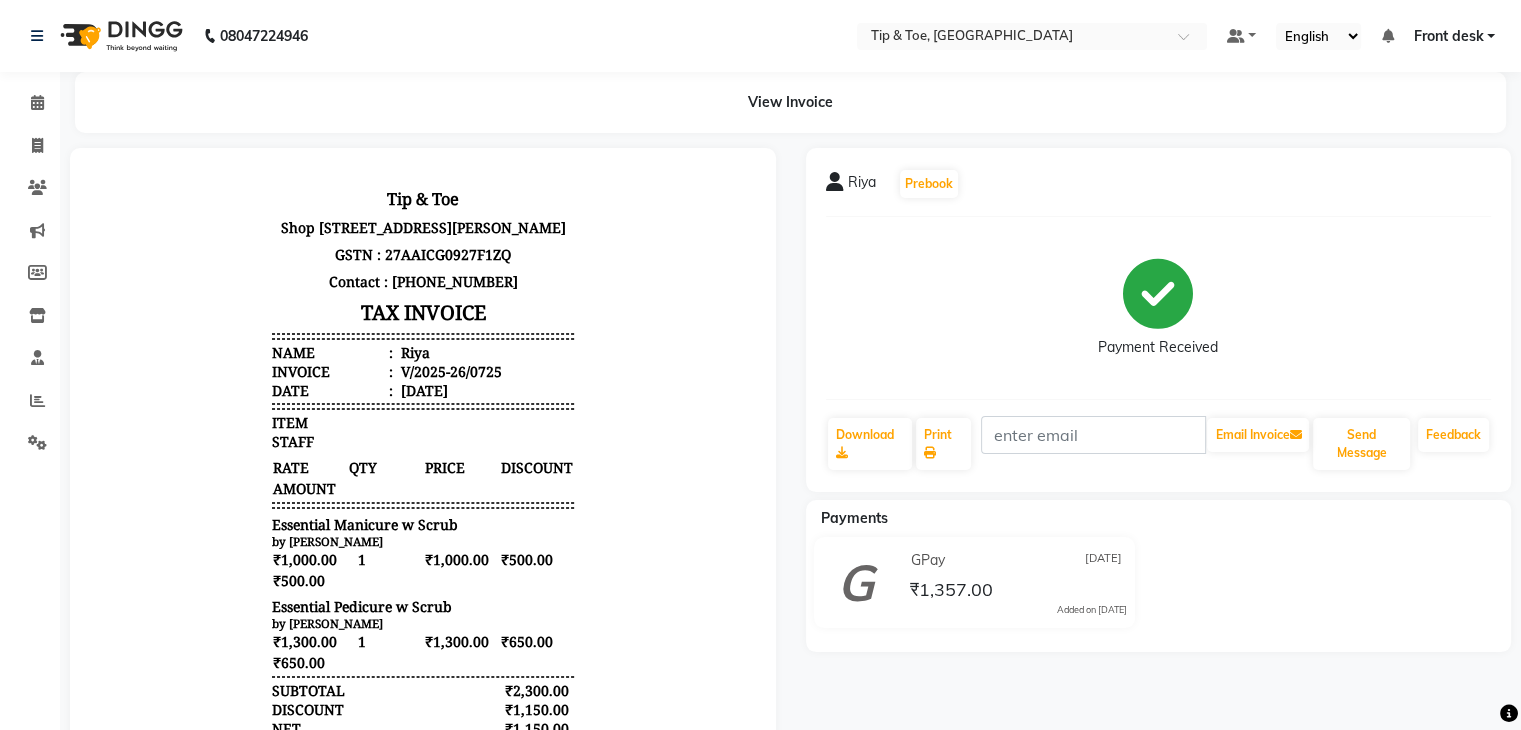 click on "by [PERSON_NAME]" at bounding box center (423, 541) 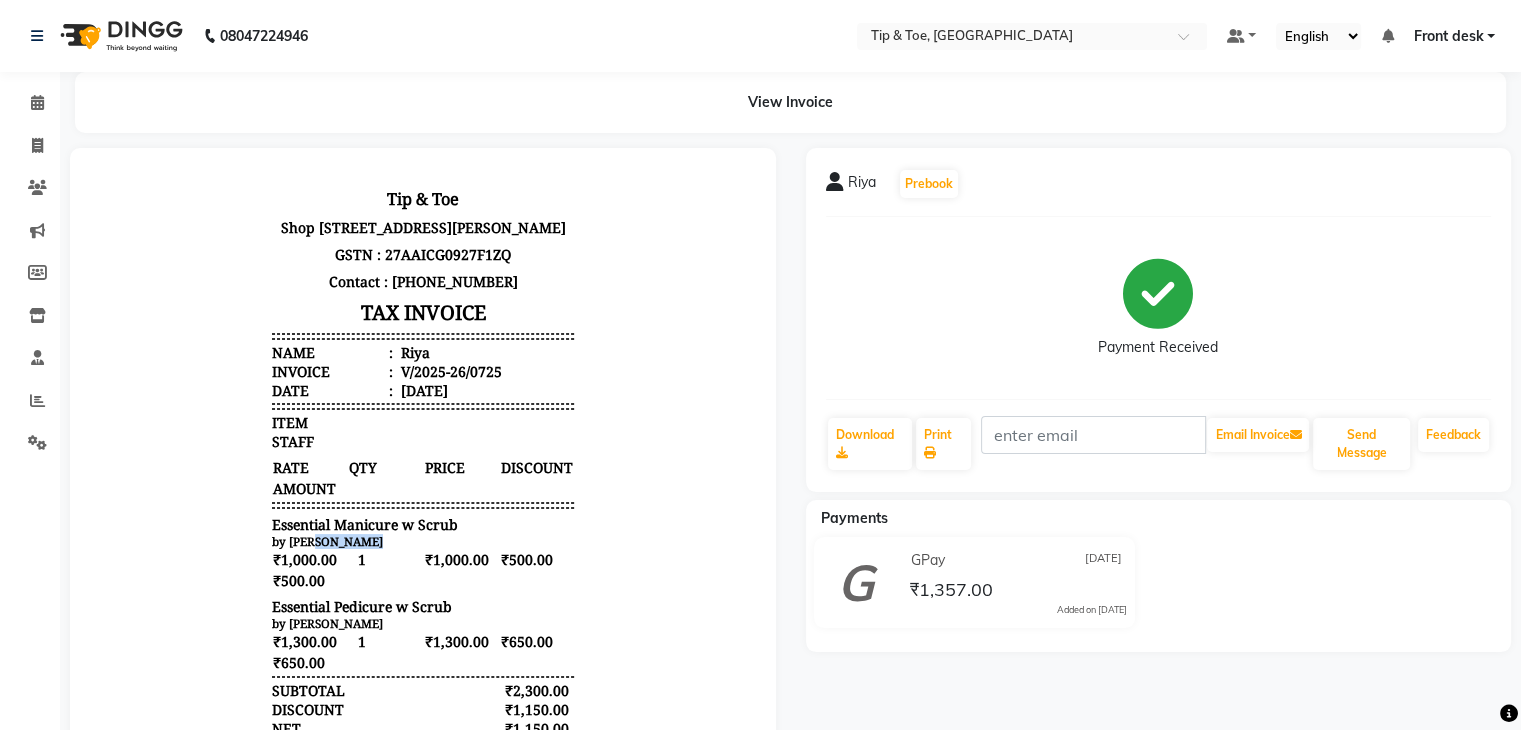 click on "by [PERSON_NAME]" at bounding box center [423, 541] 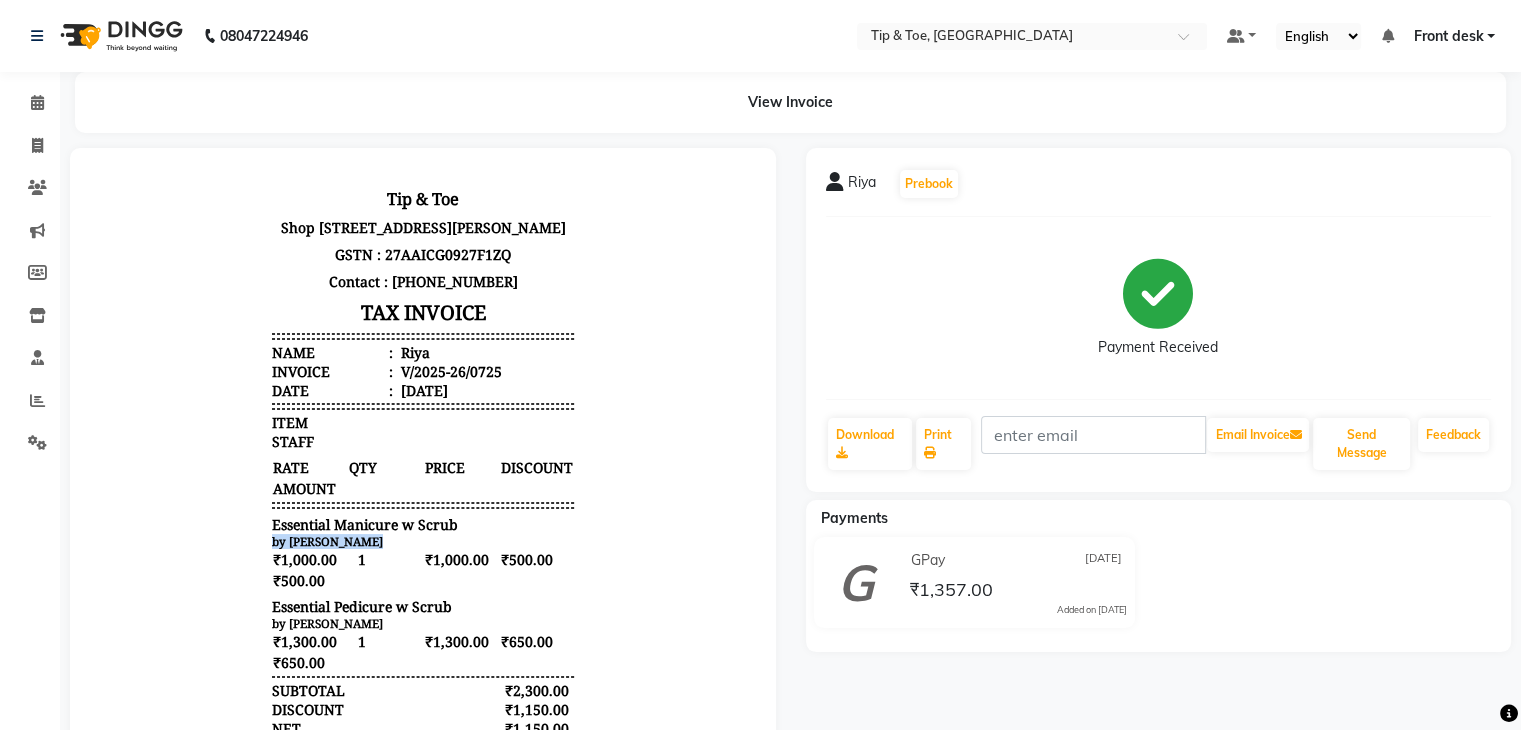 click on "Tip & Toe
[STREET_ADDRESS][PERSON_NAME]
GSTN :
27AAICG0927F1ZQ
Contact : [PHONE_NUMBER]
TAX INVOICE
Name  :
[PERSON_NAME]
Invoice  :
V/2025-26/0725
Date  :
[DATE]
ITEM
STAFF
RATE
QTY PRICE 1" at bounding box center [423, 618] 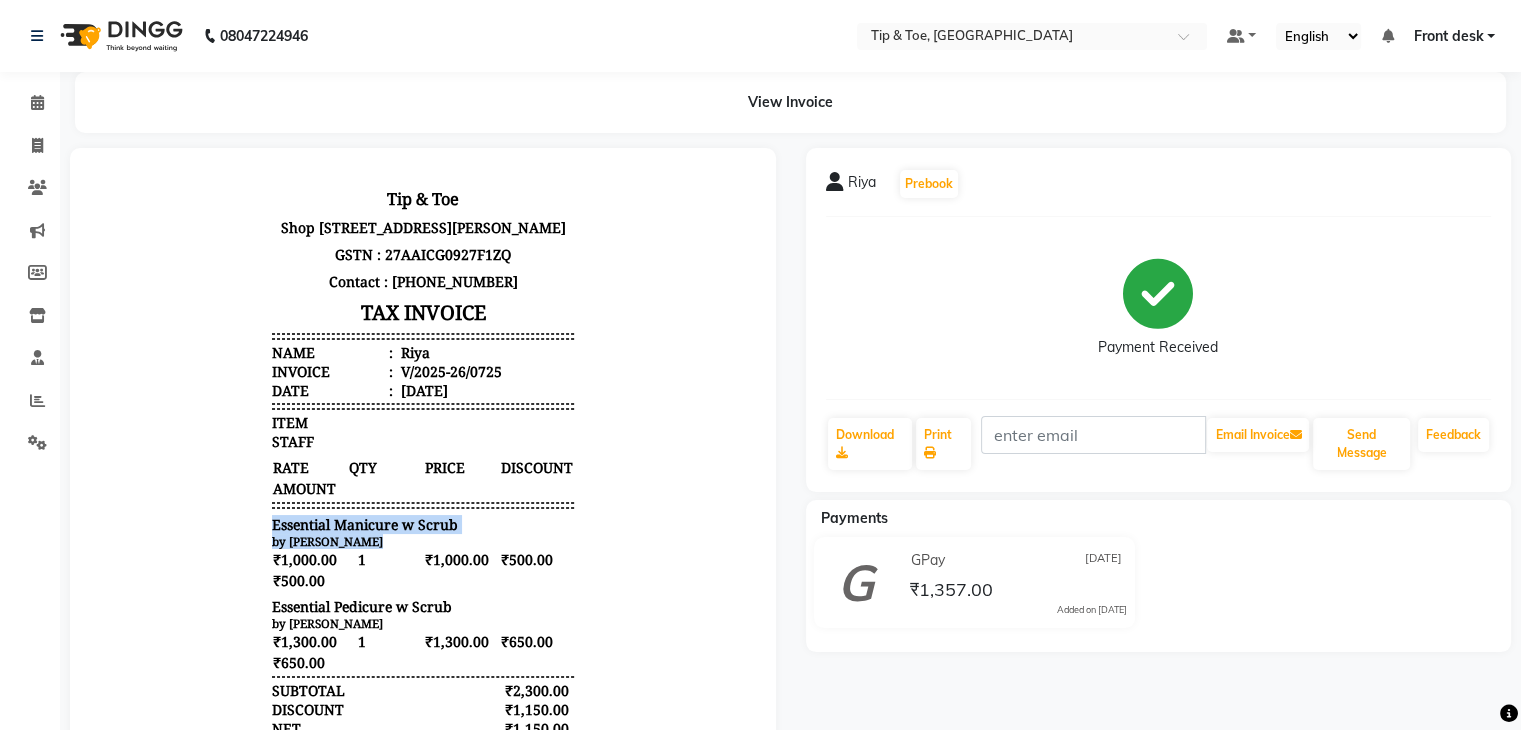 click on "Essential Manicure w Scrub" at bounding box center (423, 524) 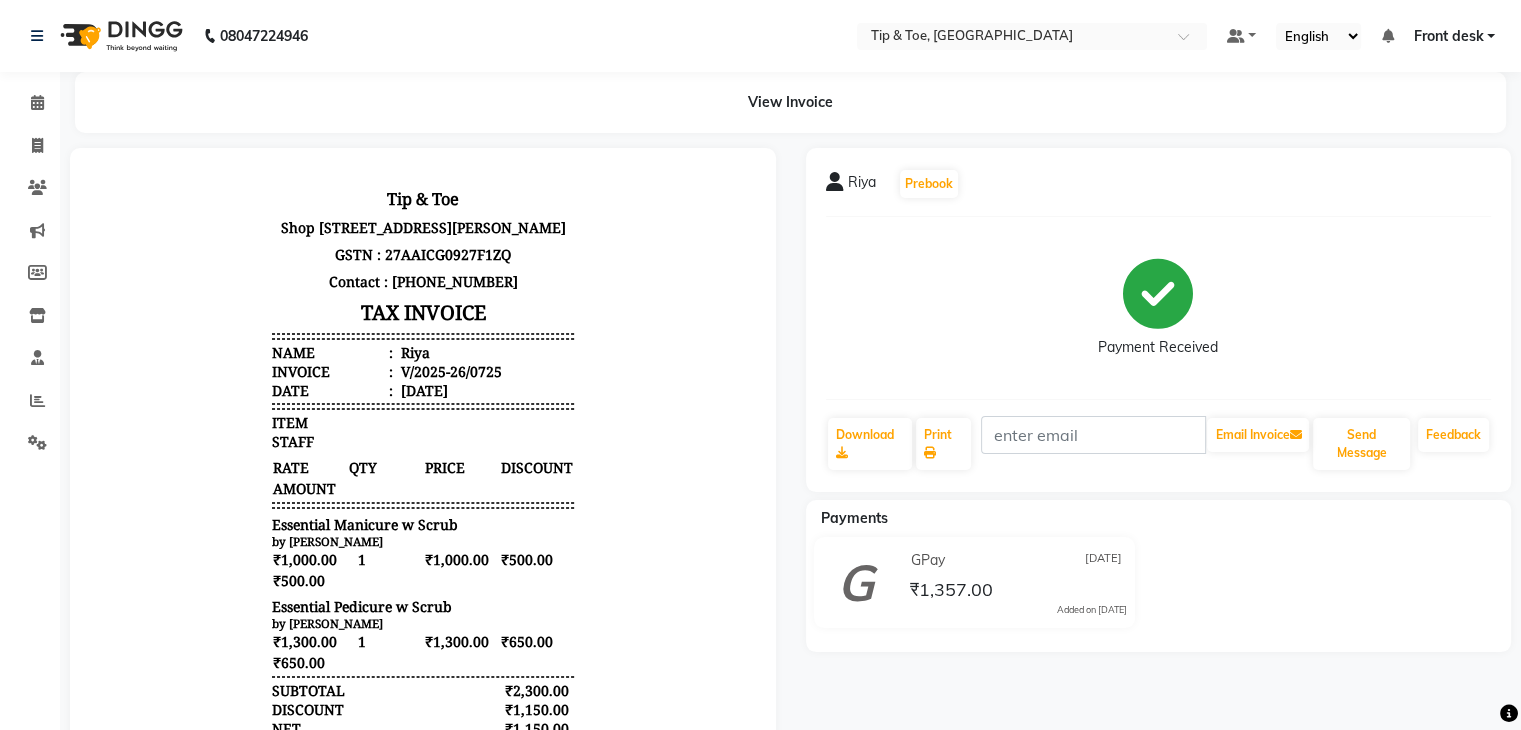 click on "Essential Manicure w Scrub" at bounding box center [365, 524] 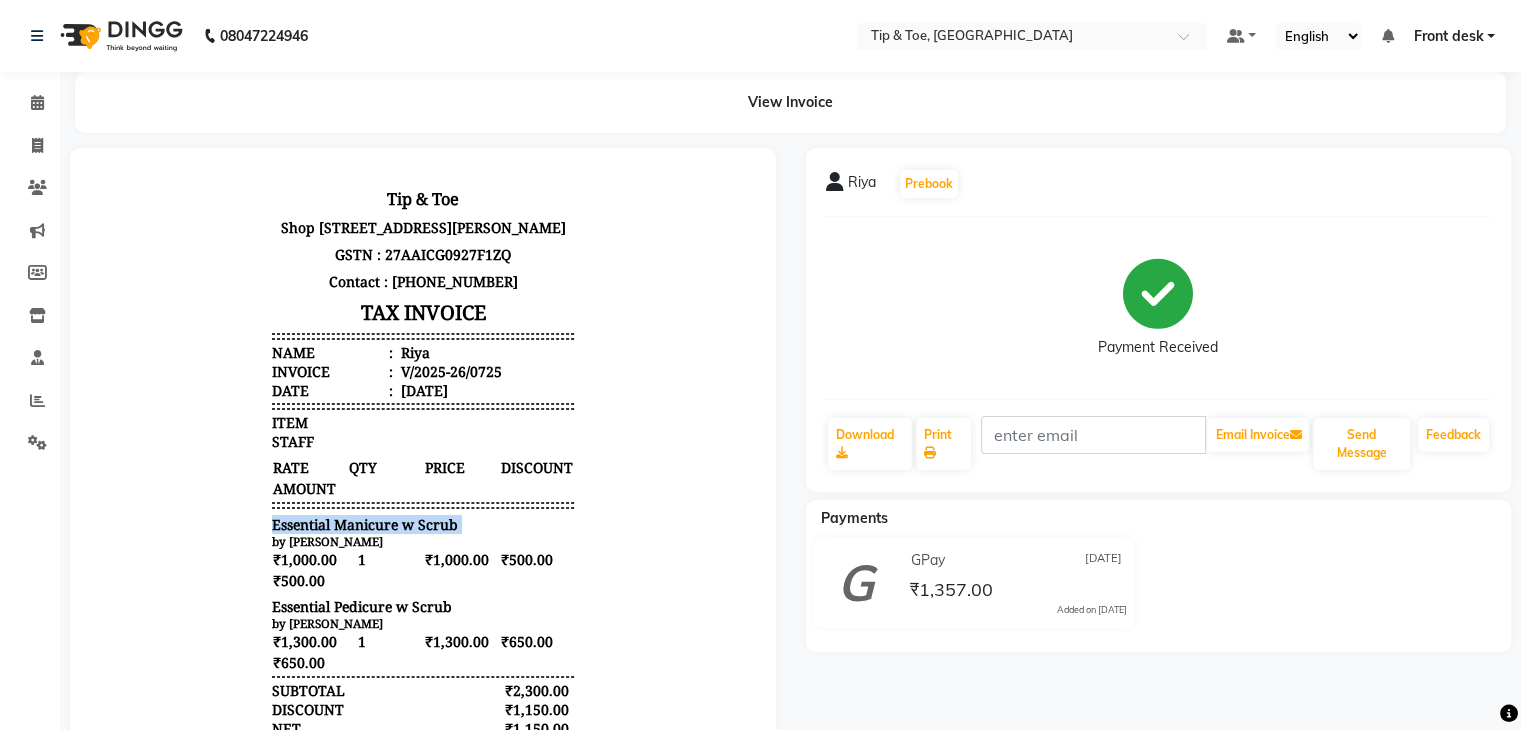 click on "Essential Manicure w Scrub" at bounding box center (365, 524) 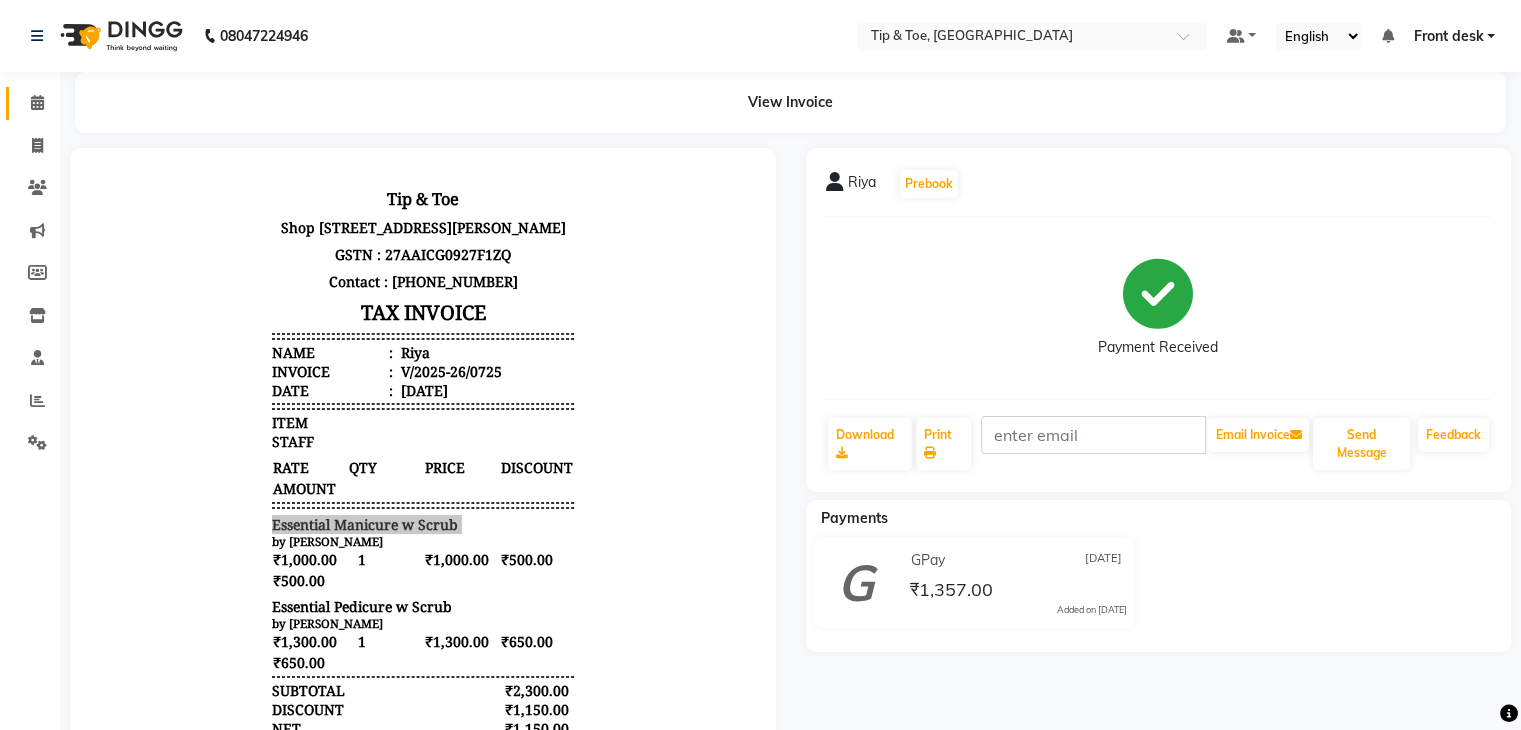 click on "Calendar" 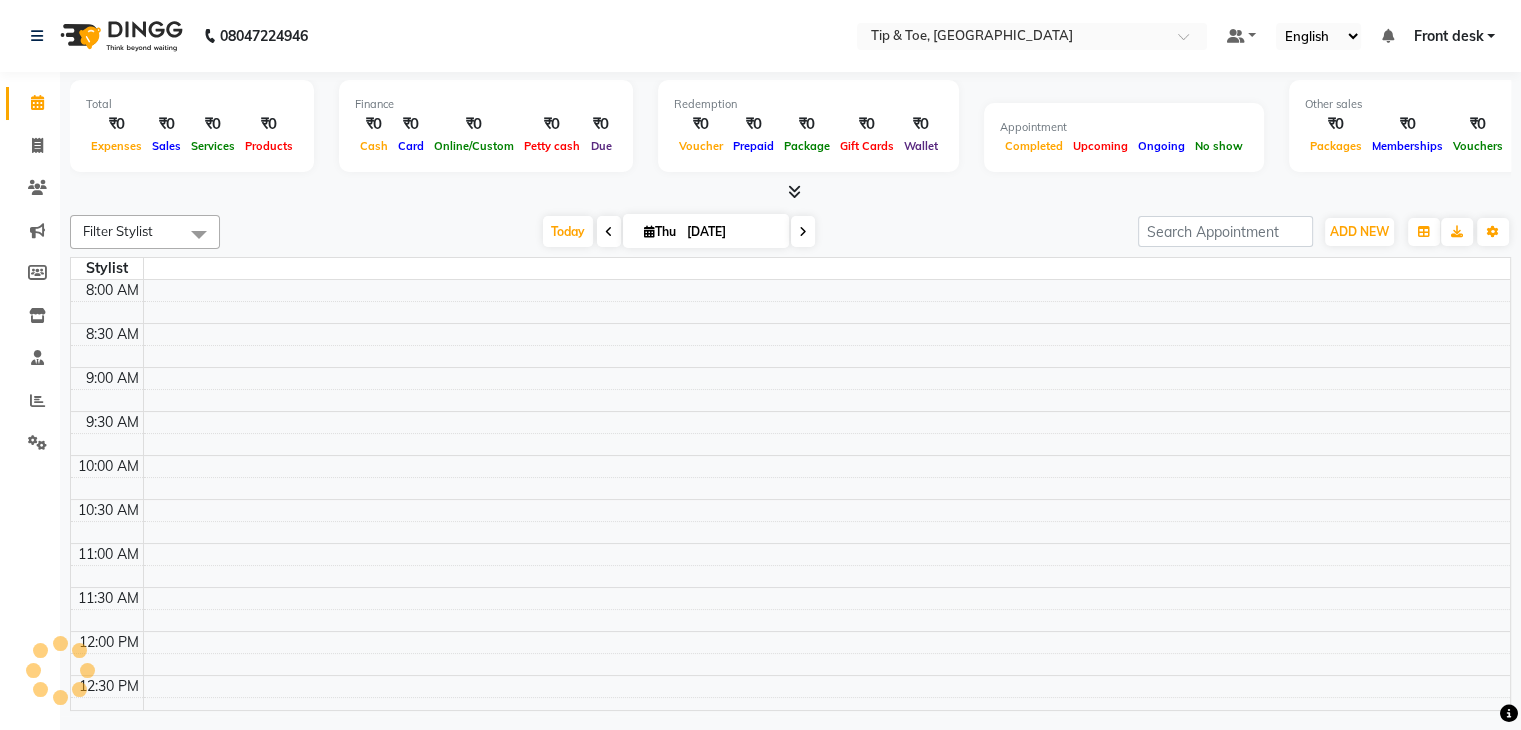 scroll, scrollTop: 0, scrollLeft: 0, axis: both 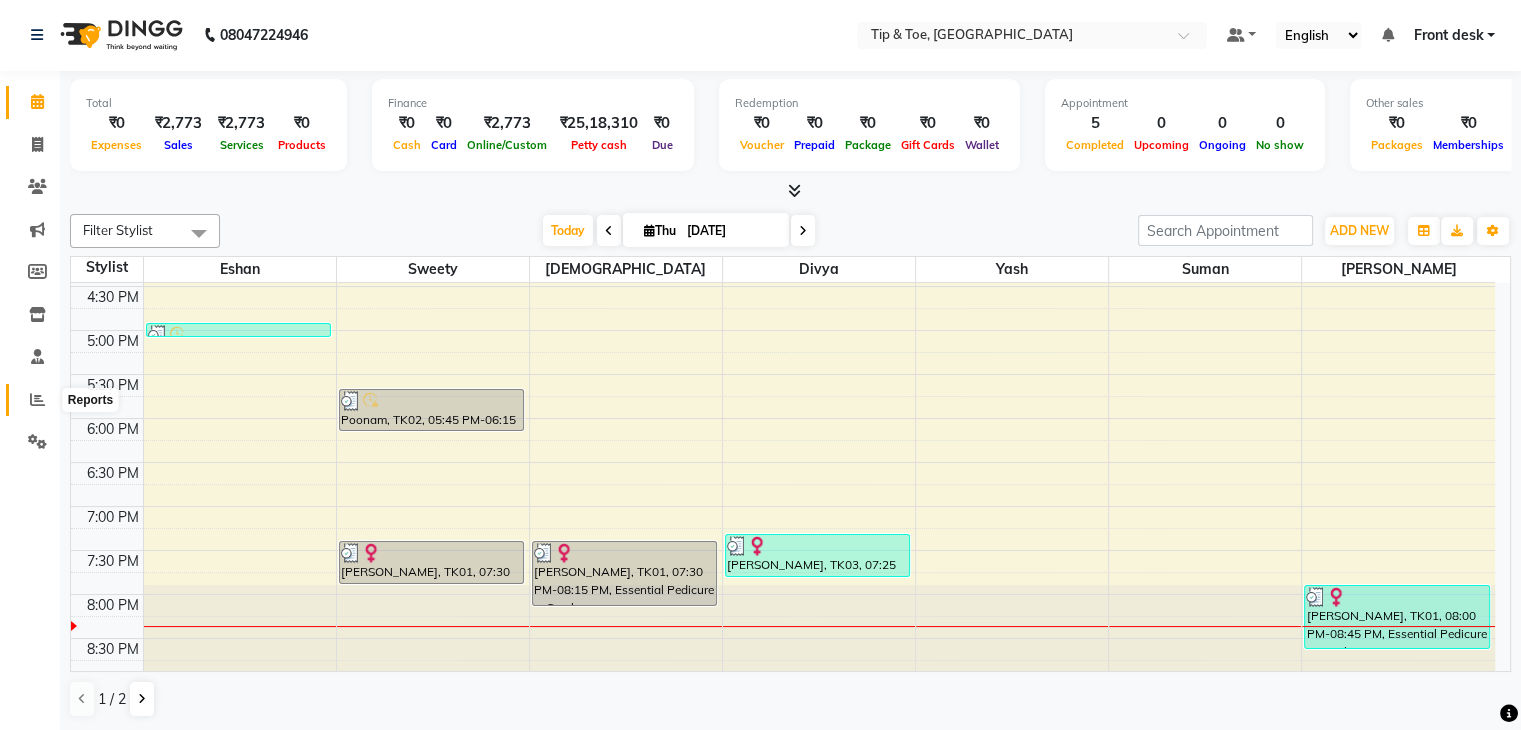 click 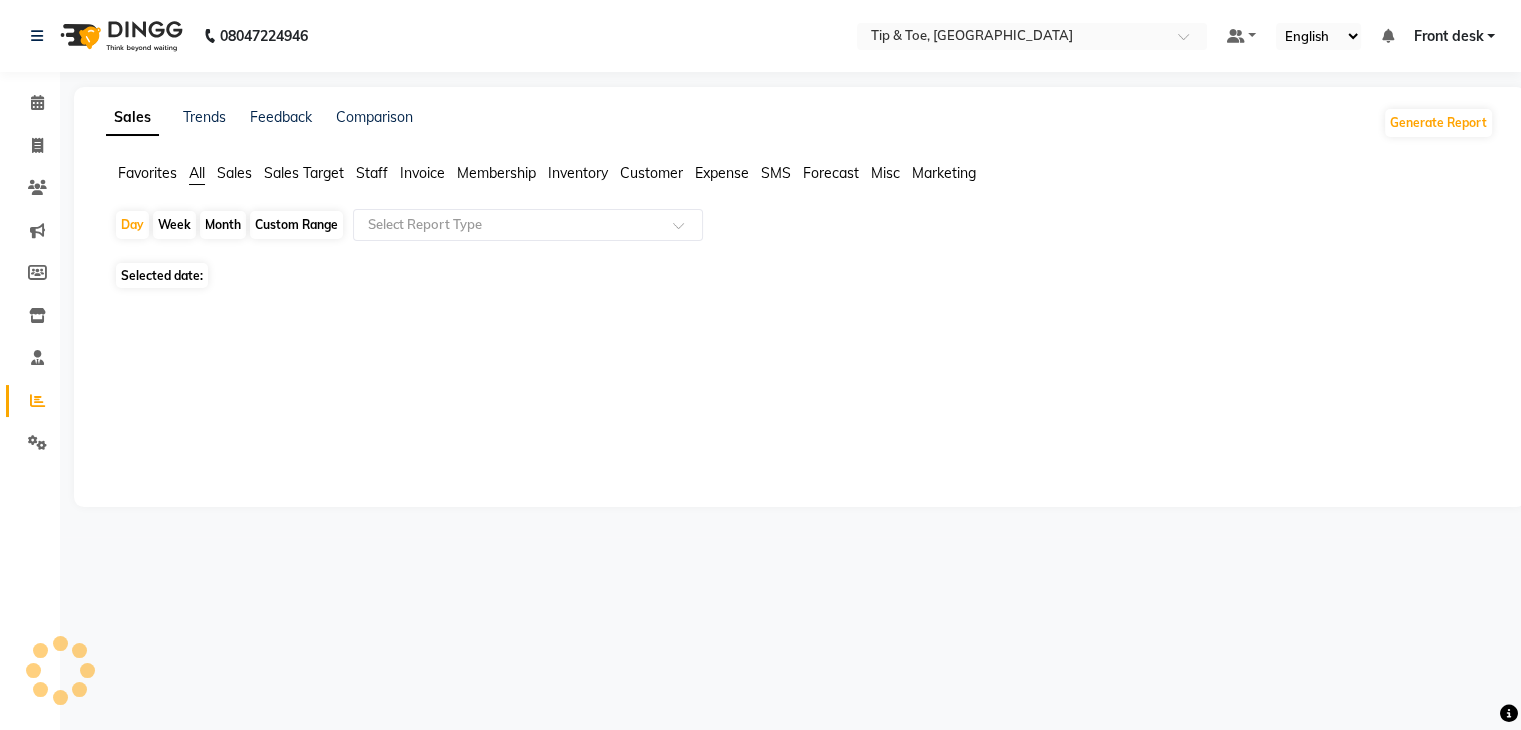 scroll, scrollTop: 0, scrollLeft: 0, axis: both 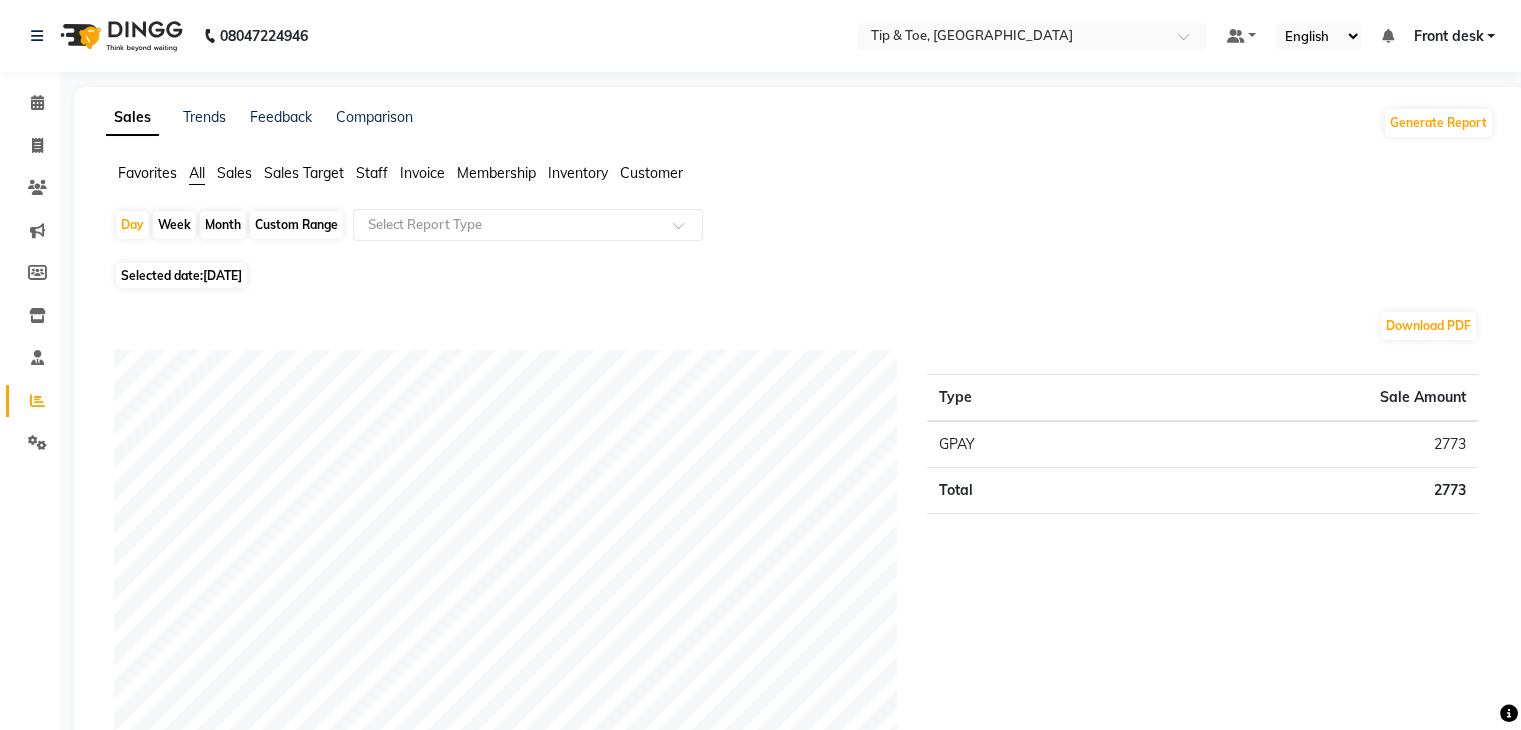 click on "Sales" 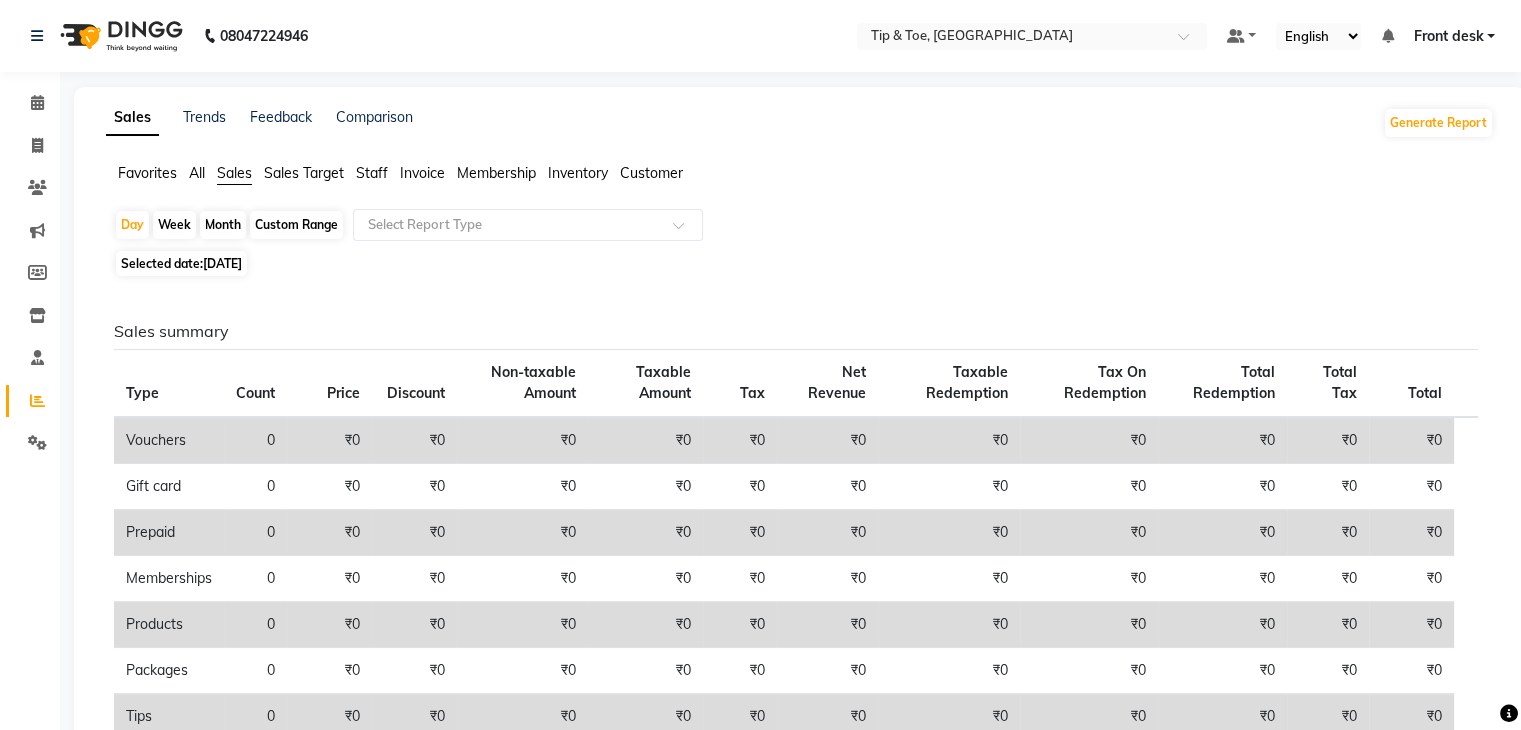 click on "Staff" 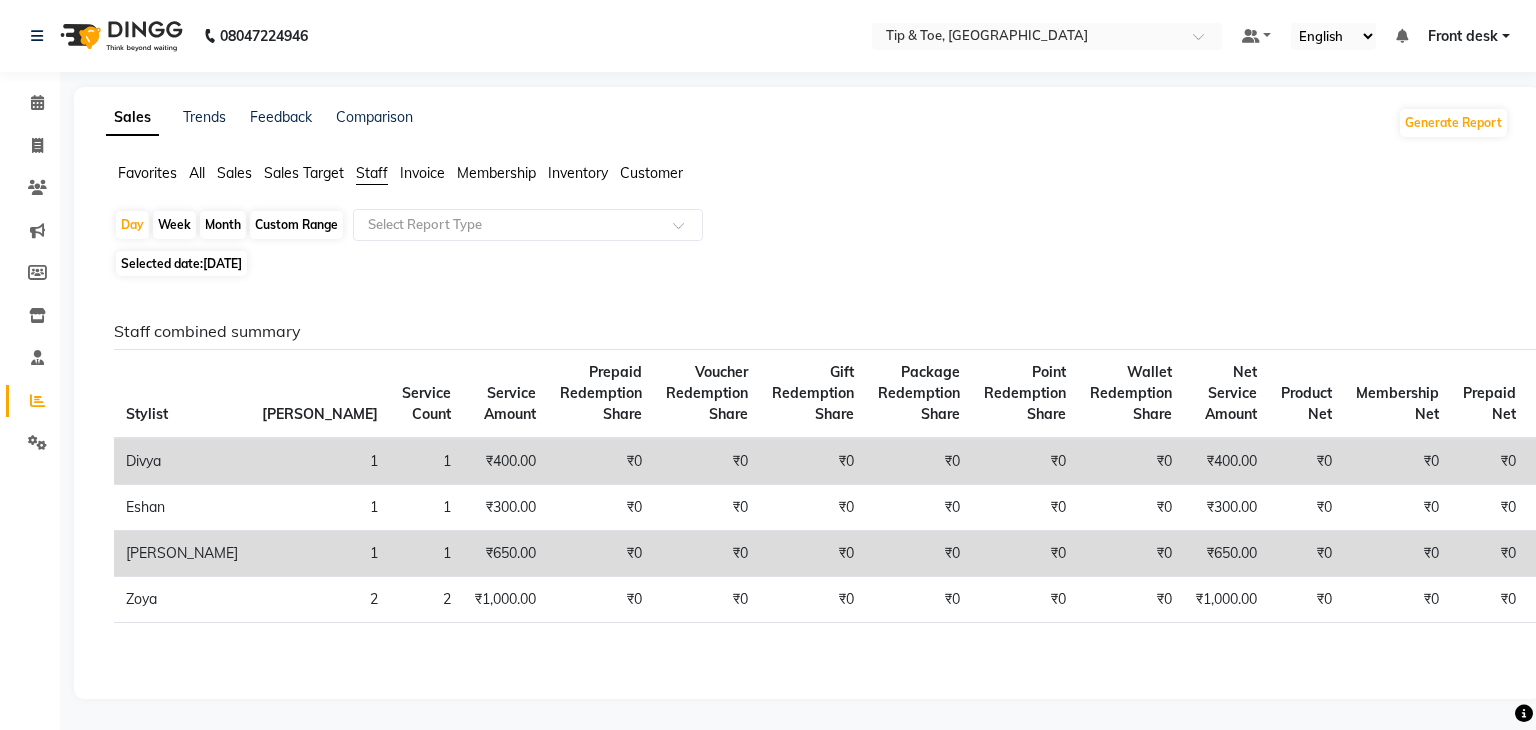 click on "[DATE]" 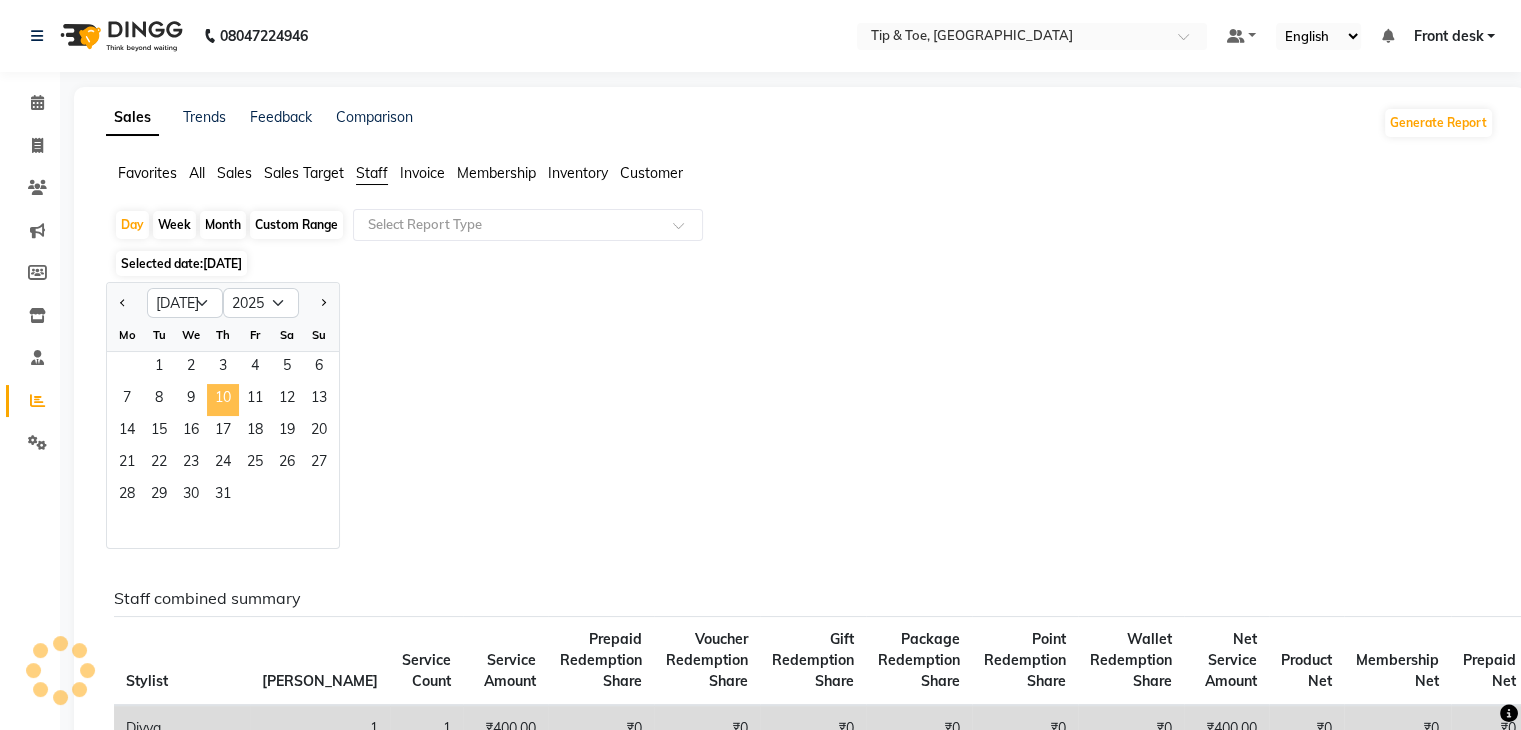 click on "10" 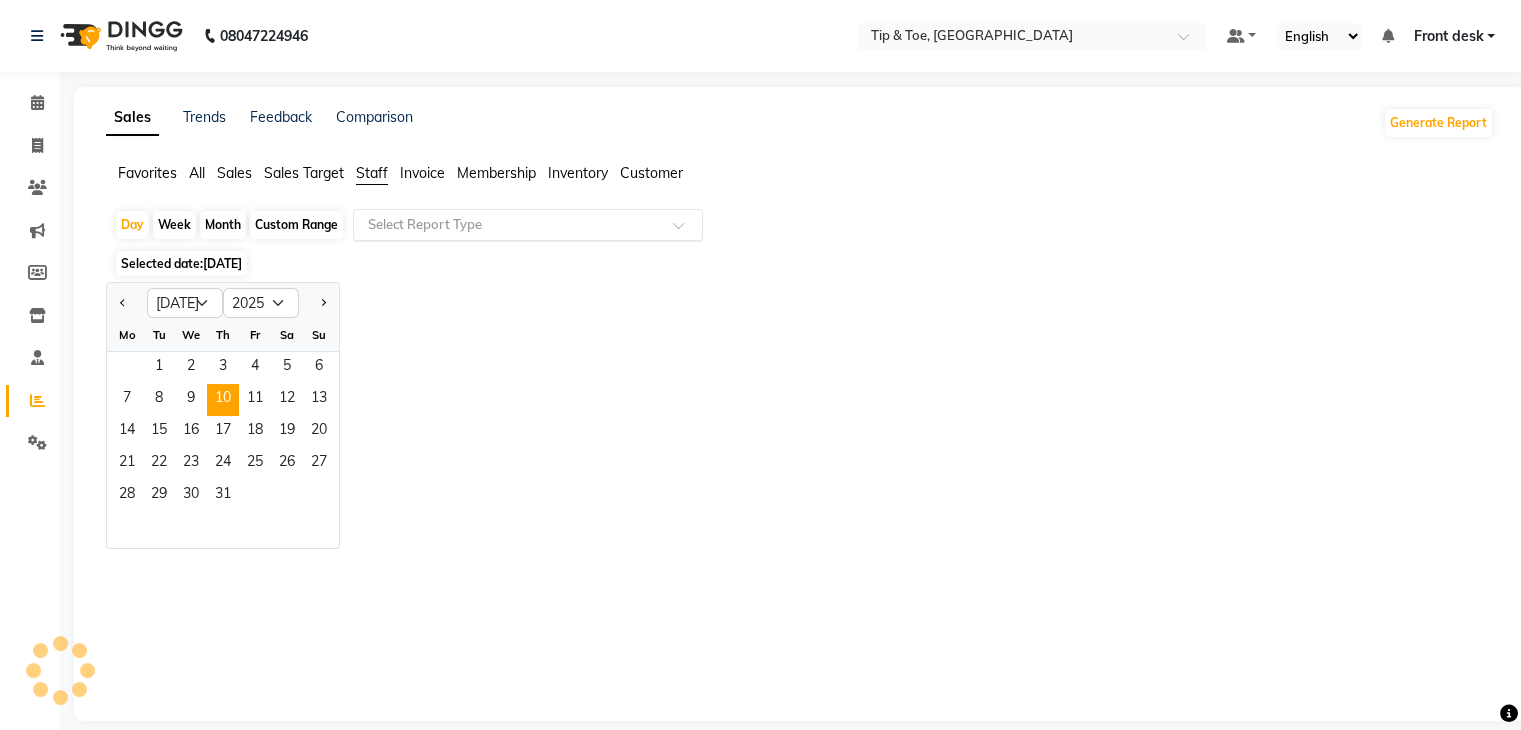 click 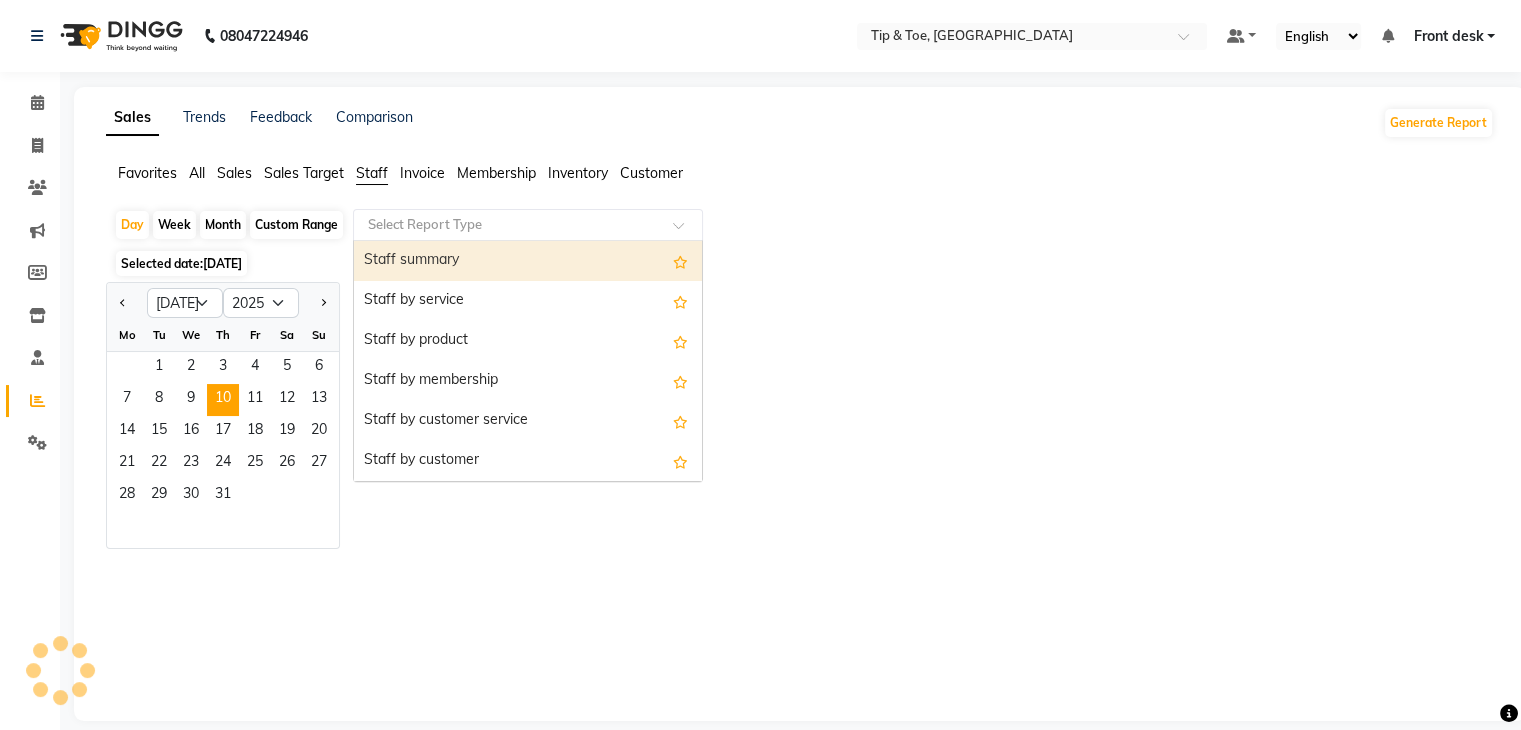 click on "Staff summary" at bounding box center (528, 261) 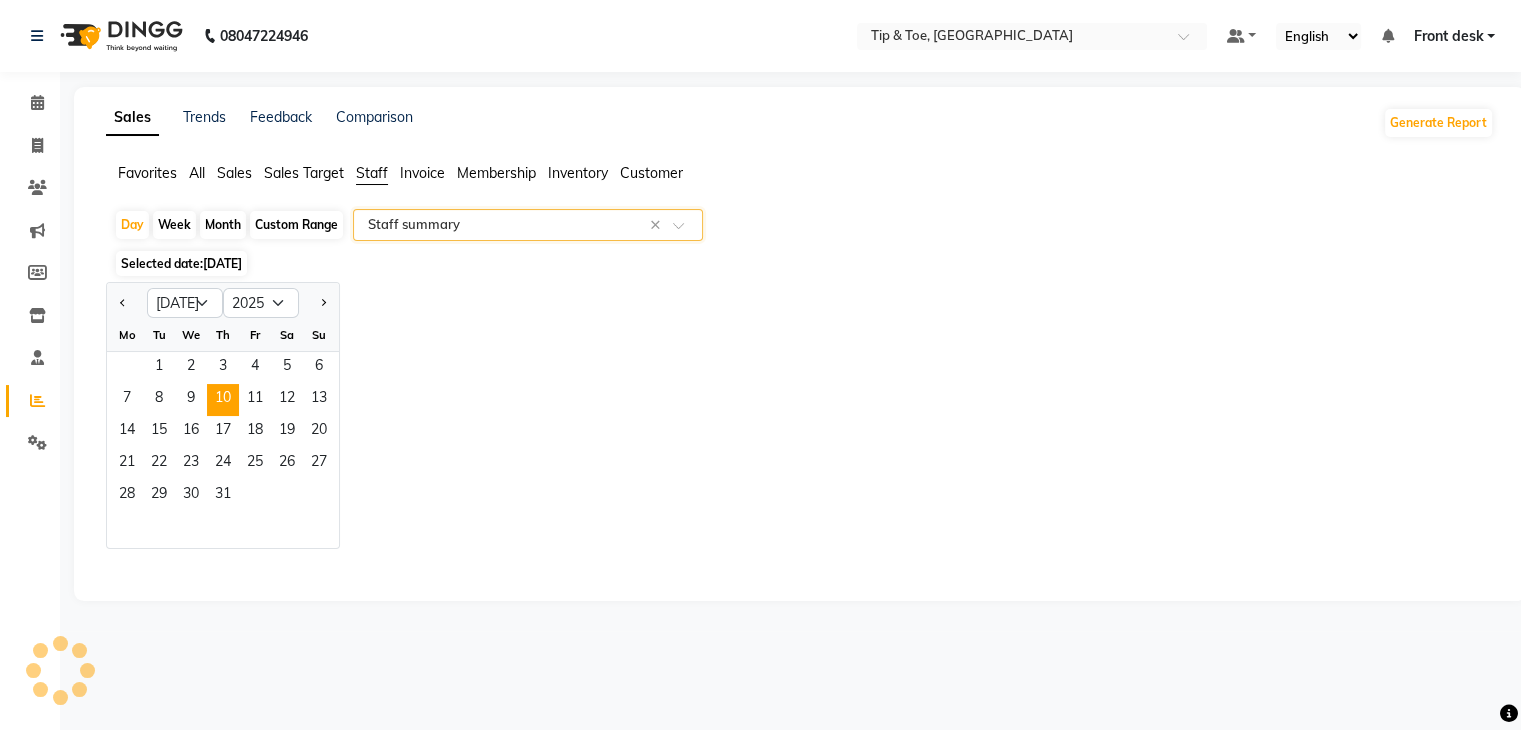 select on "full_report" 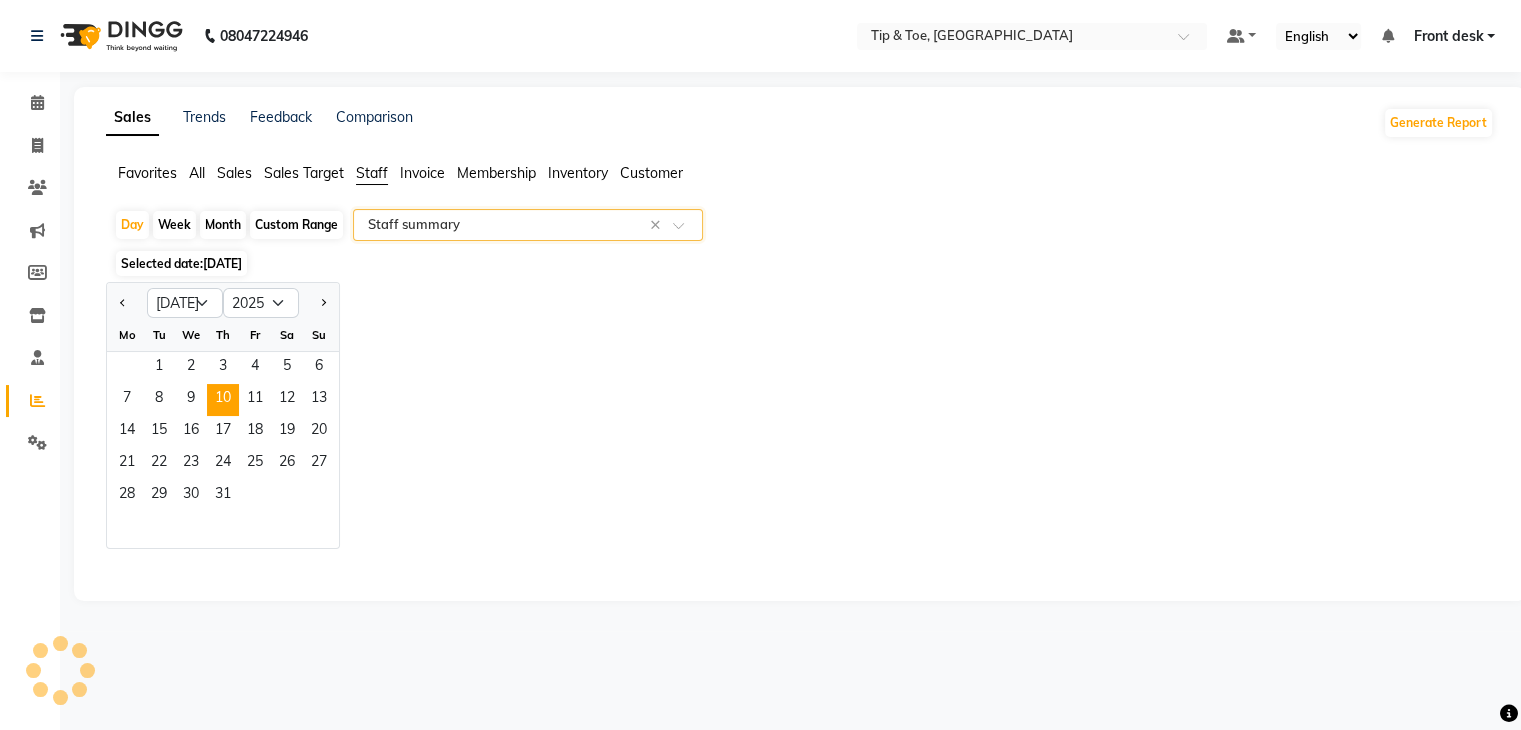 select on "csv" 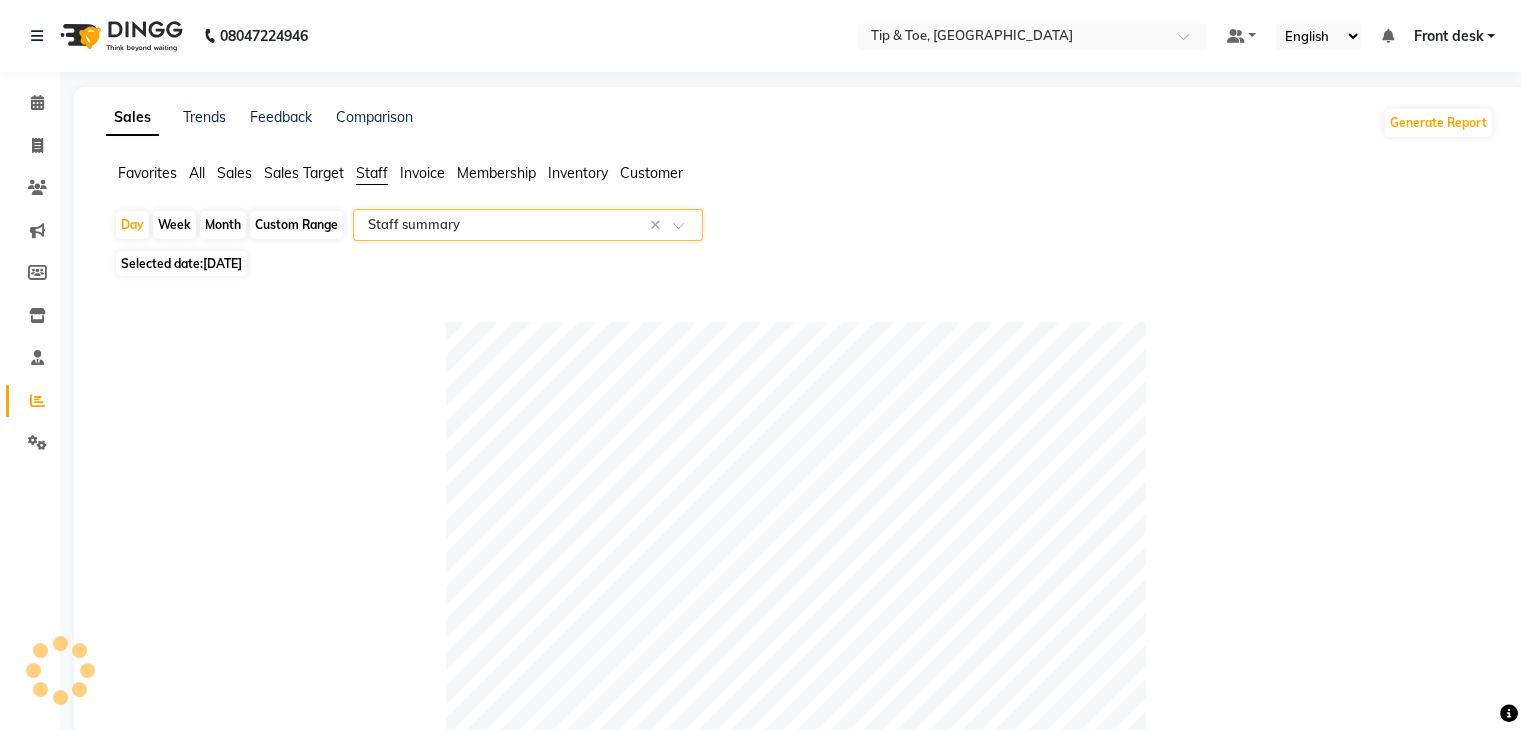 click on "Sales Trends Feedback Comparison Generate Report Favorites All Sales Sales Target Staff Invoice Membership Inventory [DATE]   Week   Month   Custom Range  Select Report Type × Staff summary × Selected date:  [DATE]   Table View   Pivot View  Pie Chart Bar Chart Select Full Report Filtered Report Select CSV PDF  Export  Show  10 25 50 100  entries Search: Location Stylist Customer Invoices Services Services W/o Tax Memberships Products Packages Vouchers Prepaid Gifts Average Total Total W/o Tax Payment Redemption Redemption Share Emp Code Location Stylist Customer Invoices Services Services W/o Tax Memberships Products Packages Vouchers Prepaid Gifts Average Total Total W/o Tax Payment Redemption Redemption Share Emp Code Total 5 5 ₹2,773.00 ₹2,350.00 ₹0 ₹0 ₹0 ₹0 ₹0 ₹0 ₹2,183.00 ₹2,773.00 ₹2,350.00 ₹2,773.00 ₹0 ₹0 Tip & Toe, Shimpoli Road Zoya 2 2 ₹1,180.00 ₹1,000.00 ₹0 ₹0 ₹0 ₹0 ₹0 ₹0 ₹590.00 ₹1,180.00 ₹1,000.00 ₹1,180.00 ₹0 ₹0 e2568-48 1 1" 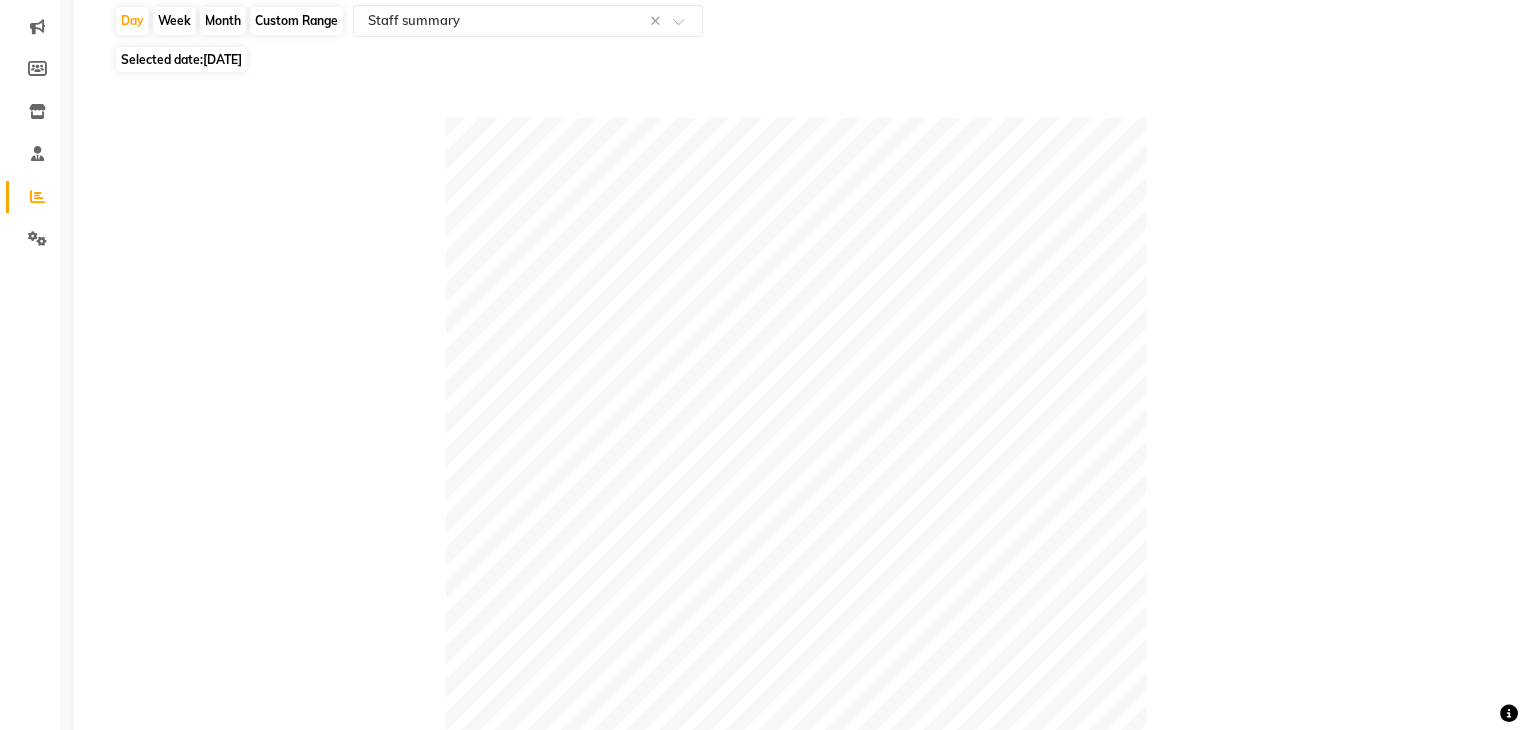 scroll, scrollTop: 4, scrollLeft: 0, axis: vertical 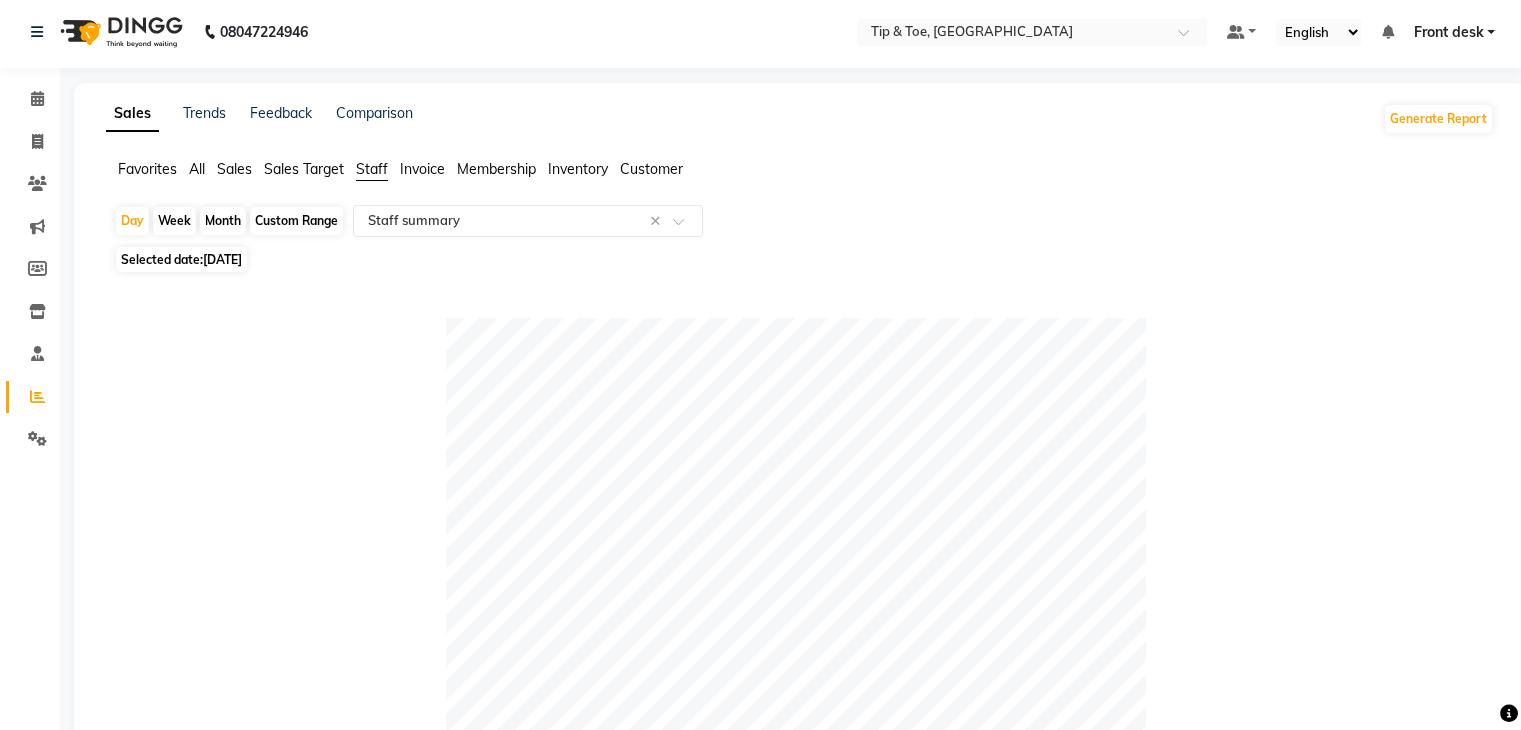 click on "Sales" 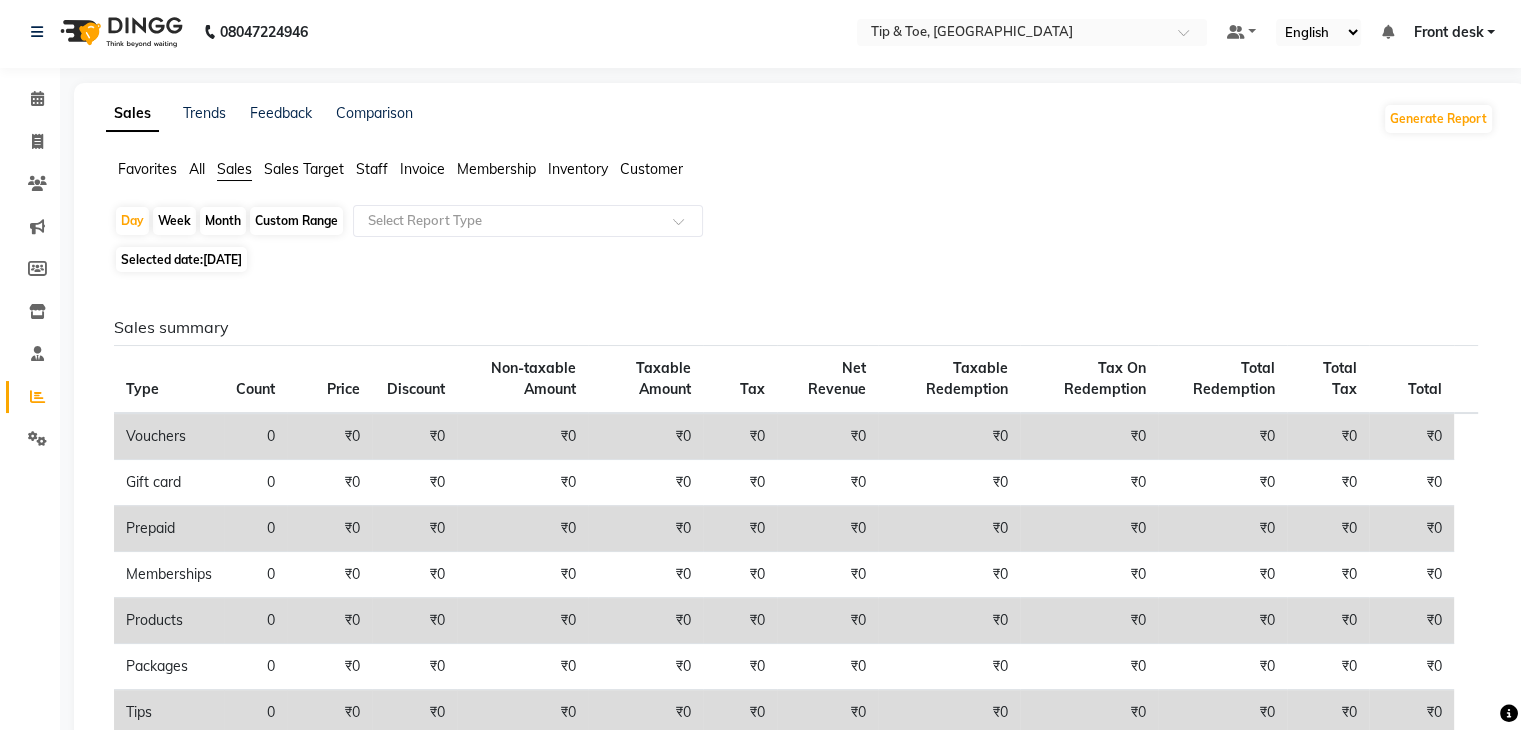 click on "Favorites All Sales Sales Target Staff Invoice Membership Inventory Customer" 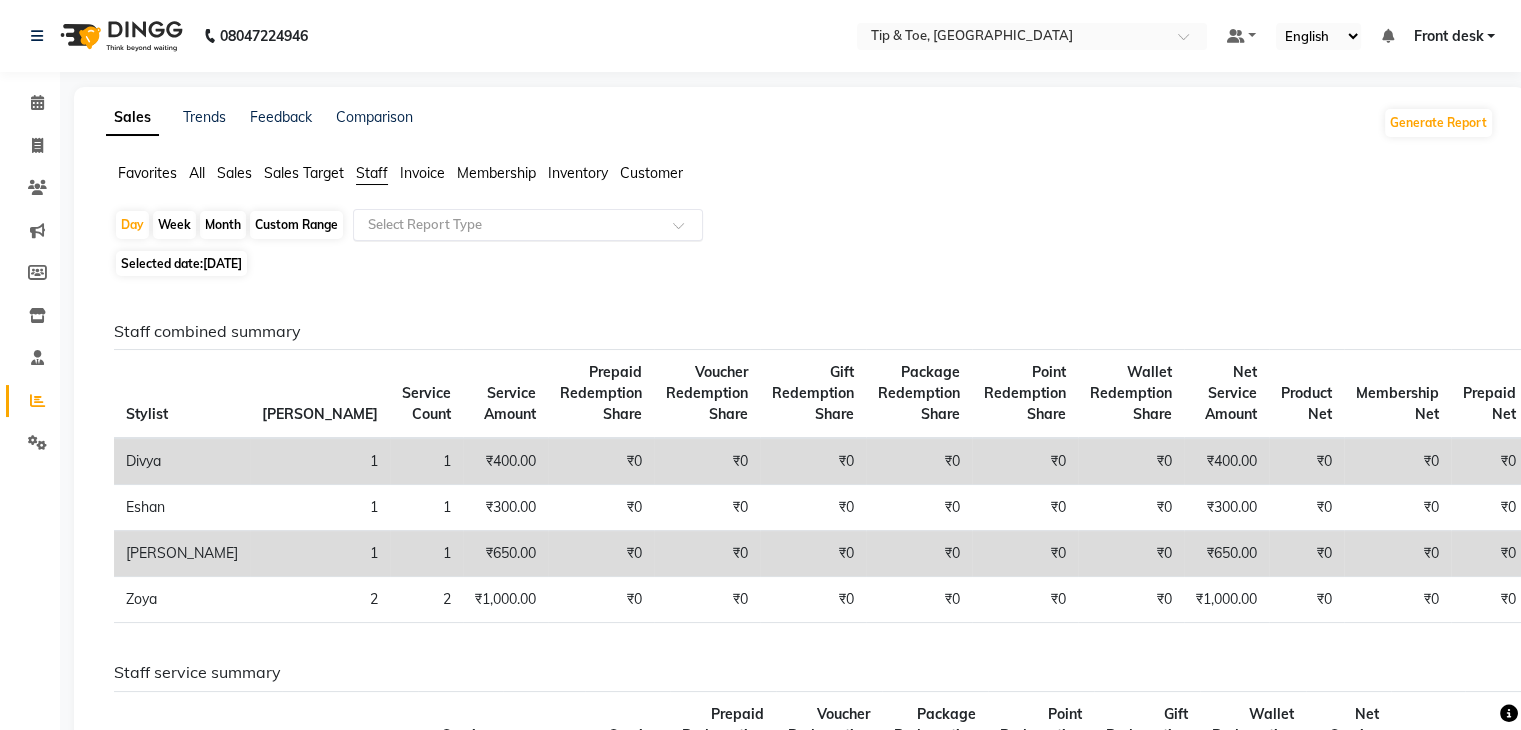 click 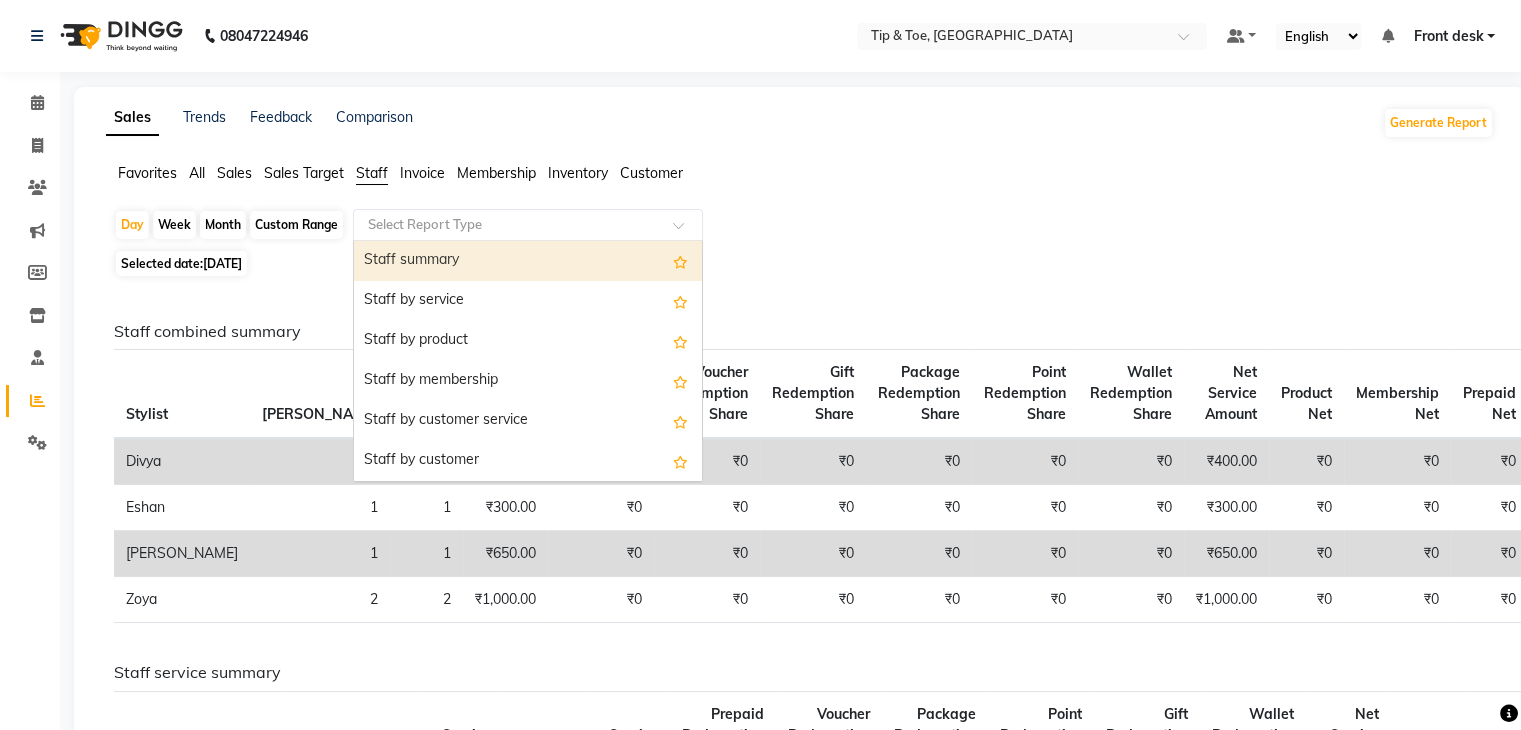 click on "Staff summary" at bounding box center [528, 261] 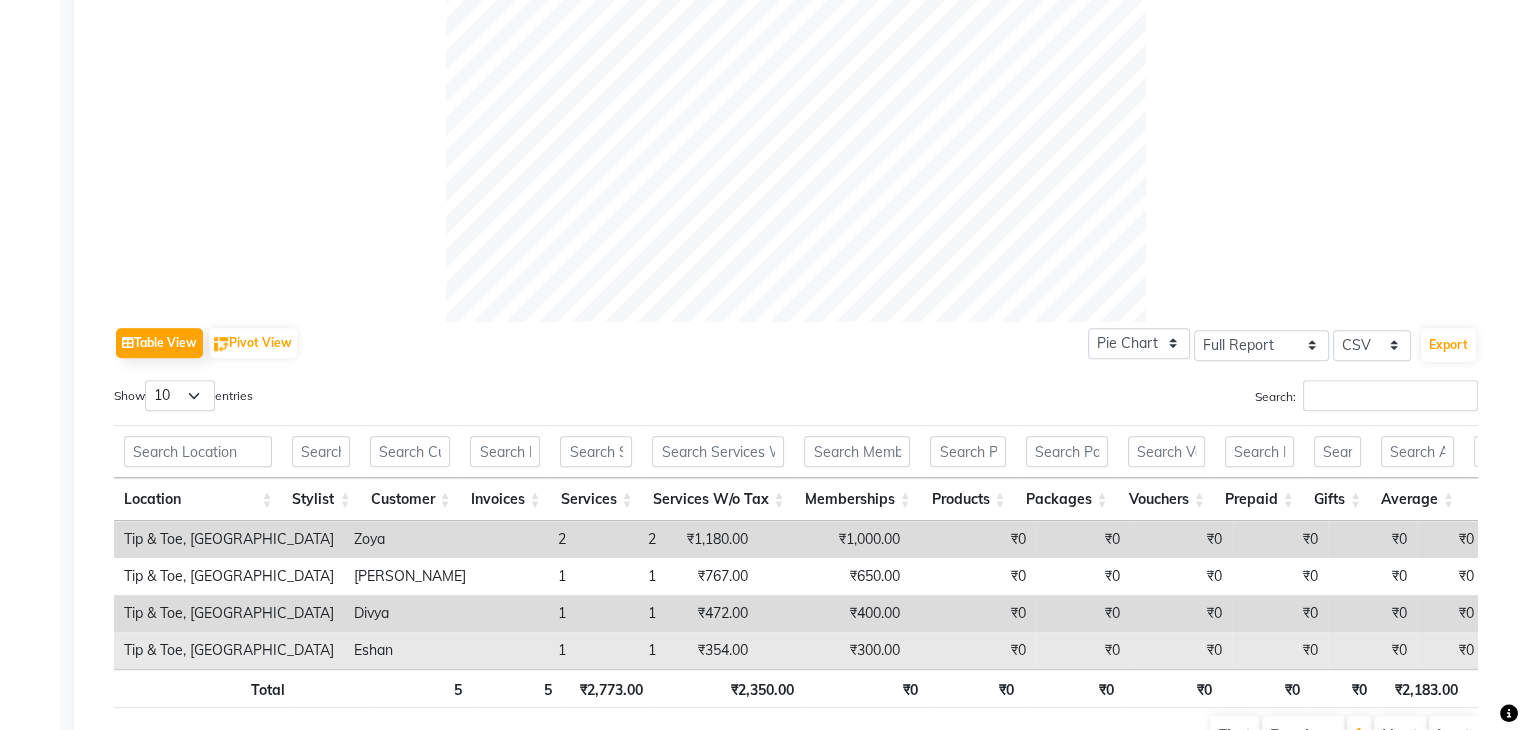 scroll, scrollTop: 819, scrollLeft: 0, axis: vertical 